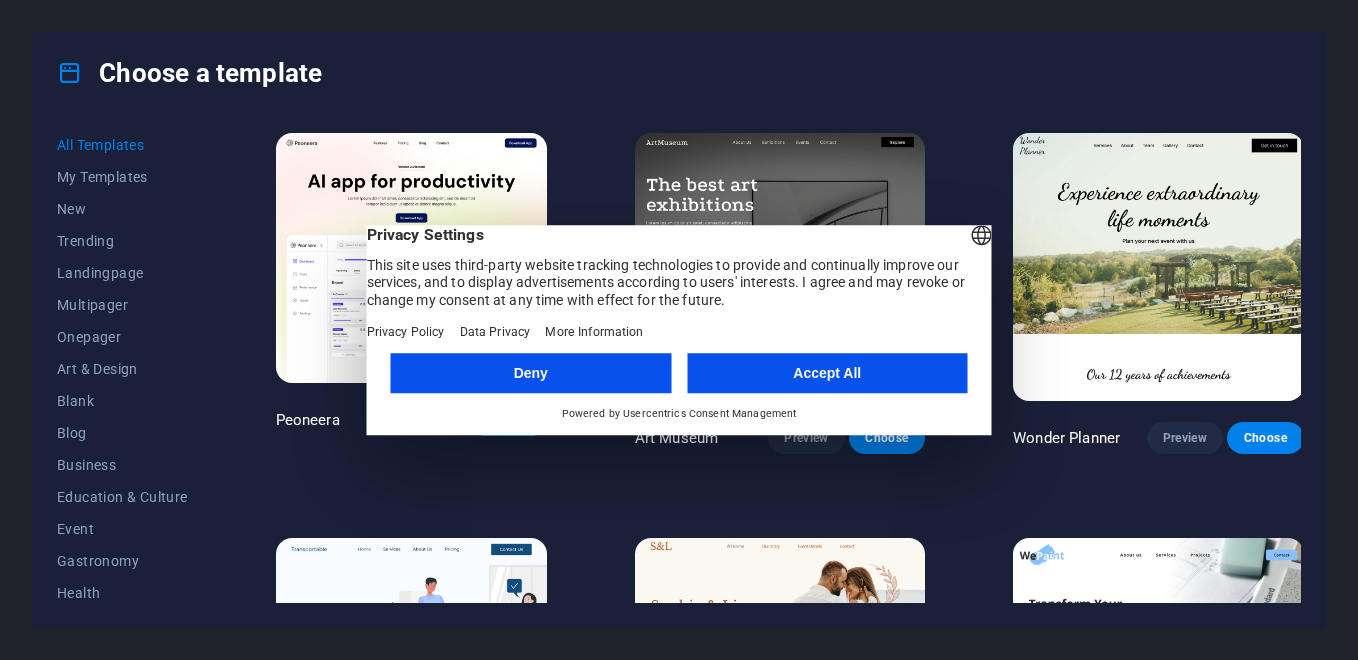 scroll, scrollTop: 0, scrollLeft: 0, axis: both 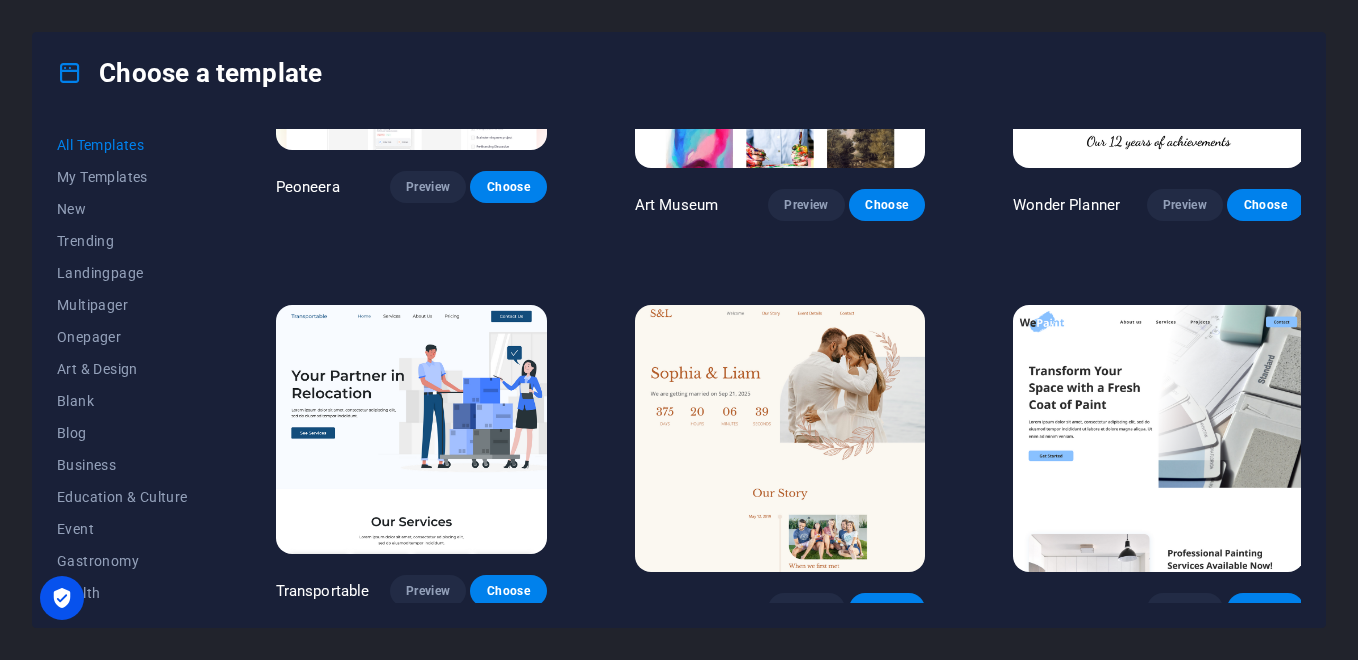 click at bounding box center [411, 430] 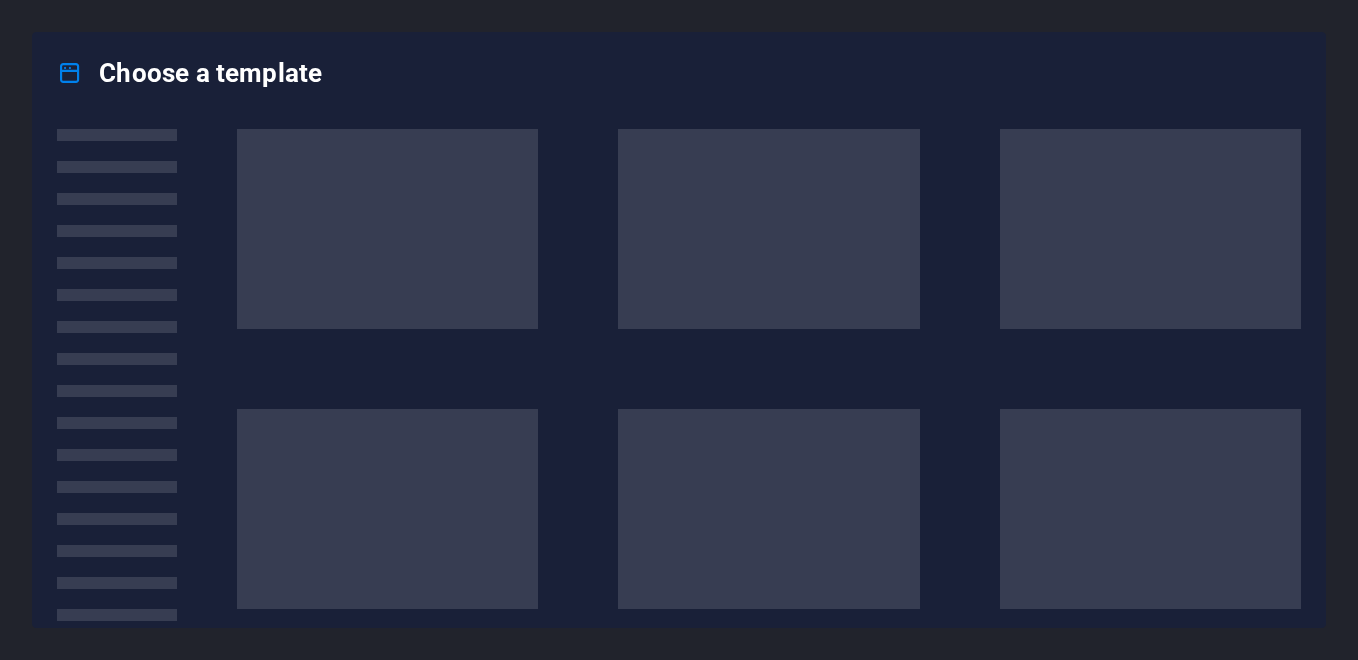 scroll, scrollTop: 0, scrollLeft: 0, axis: both 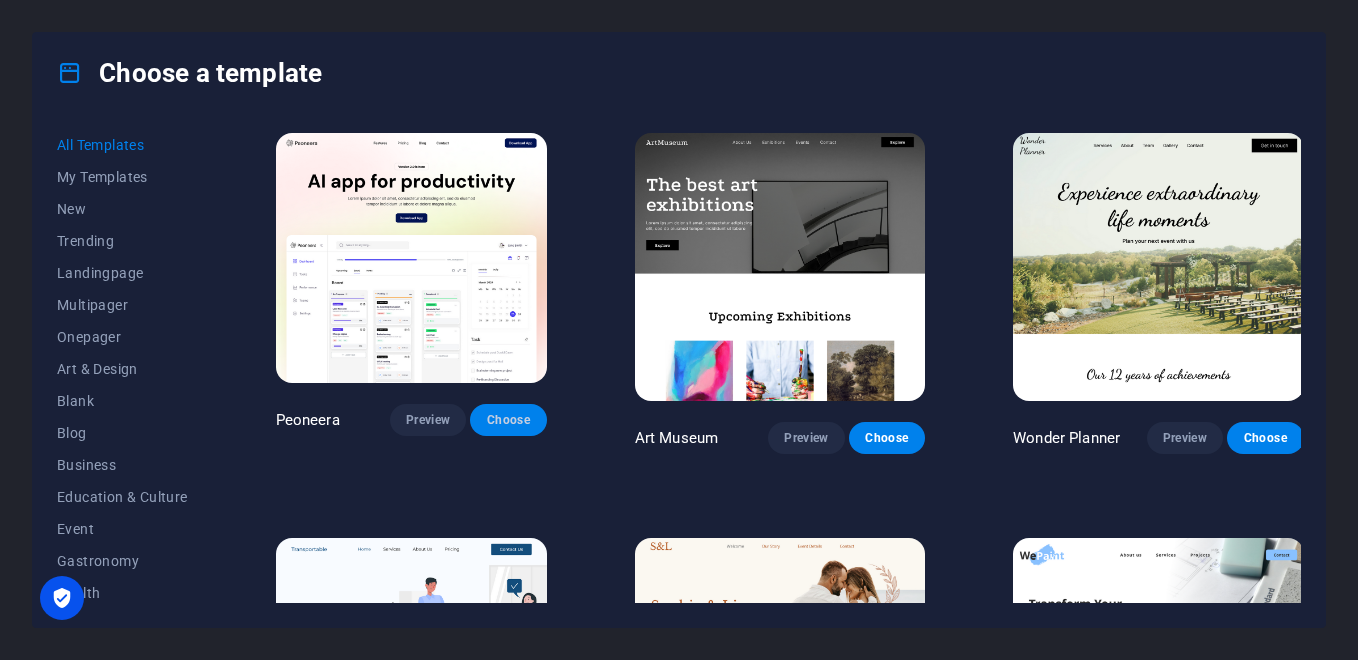 click on "Choose" at bounding box center (508, 420) 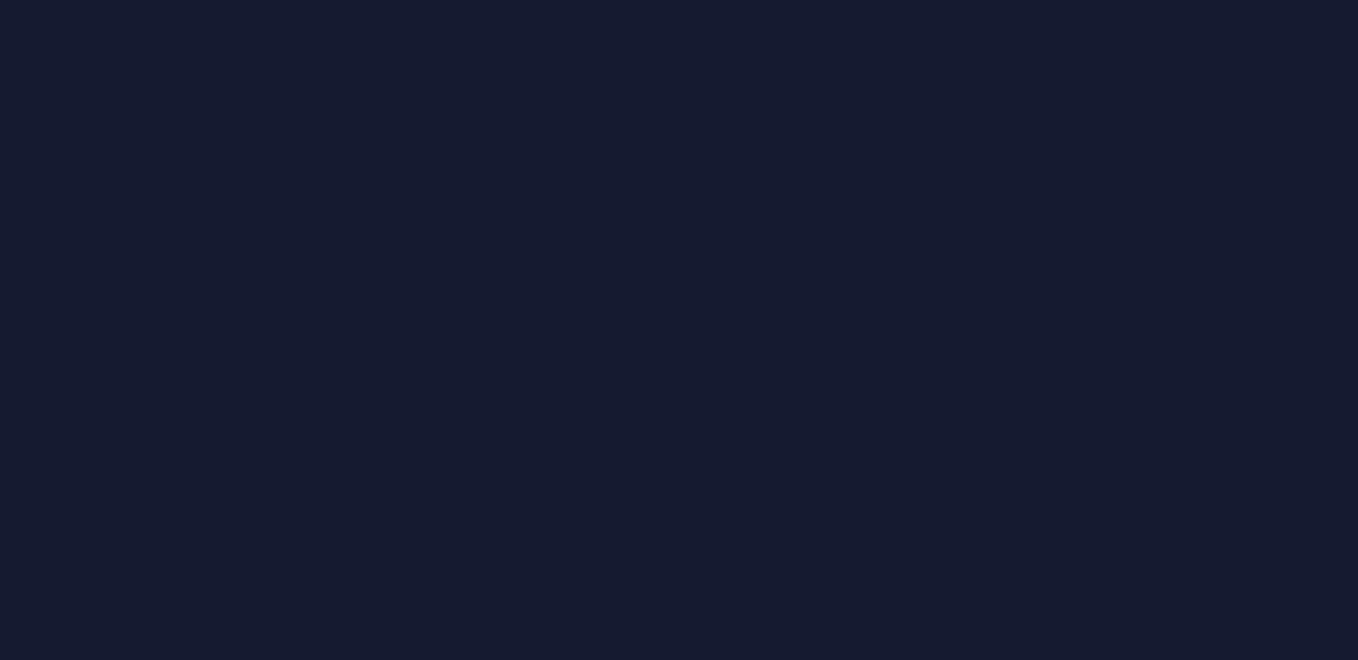 scroll, scrollTop: 0, scrollLeft: 0, axis: both 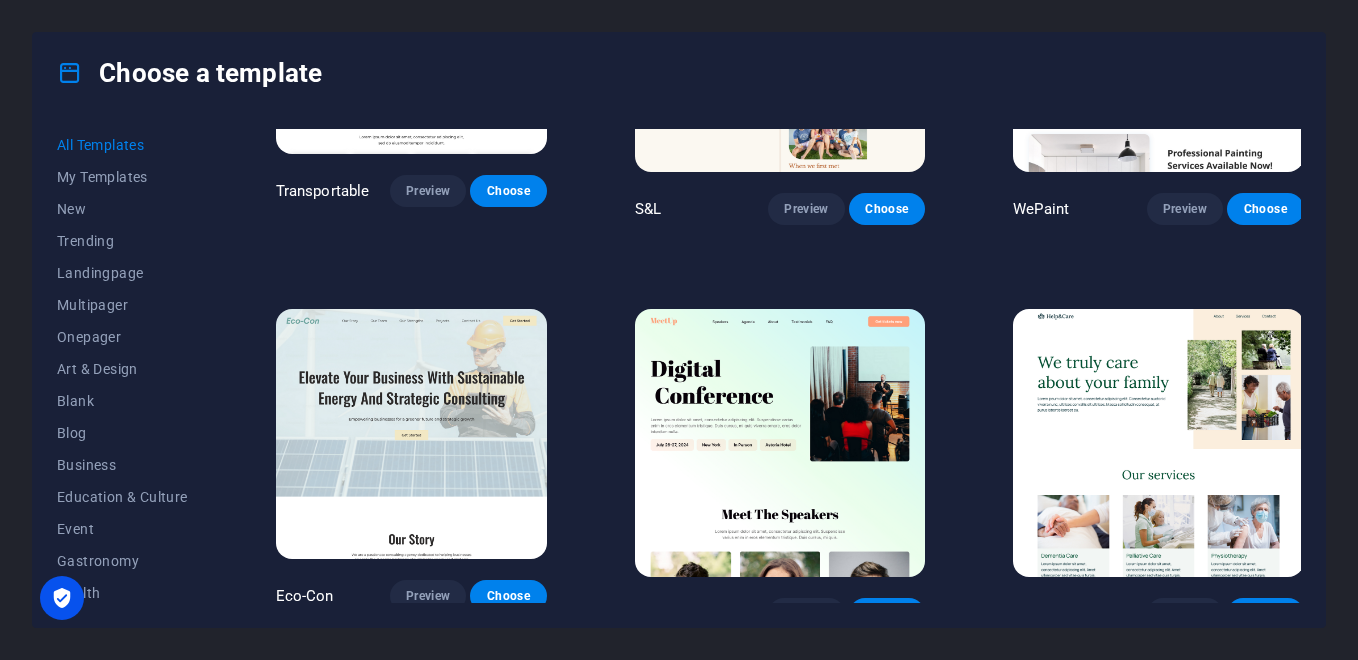 click at bounding box center [411, 434] 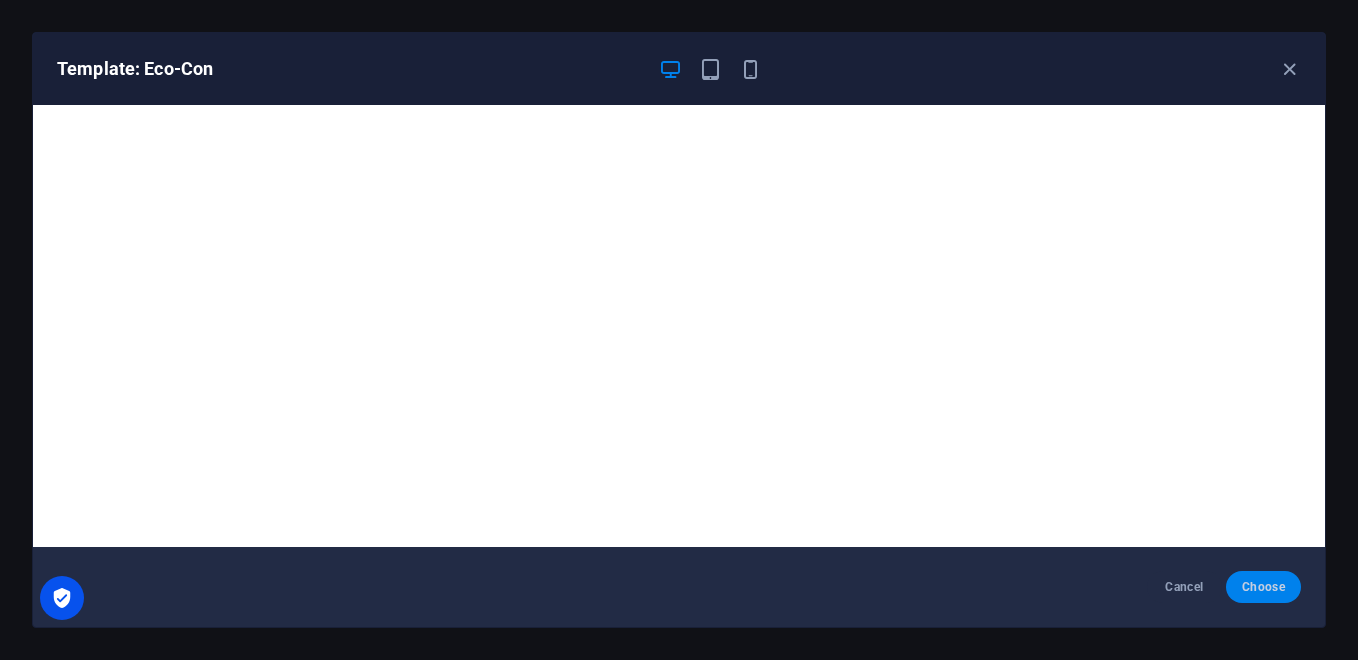 click on "Choose" at bounding box center (1263, 587) 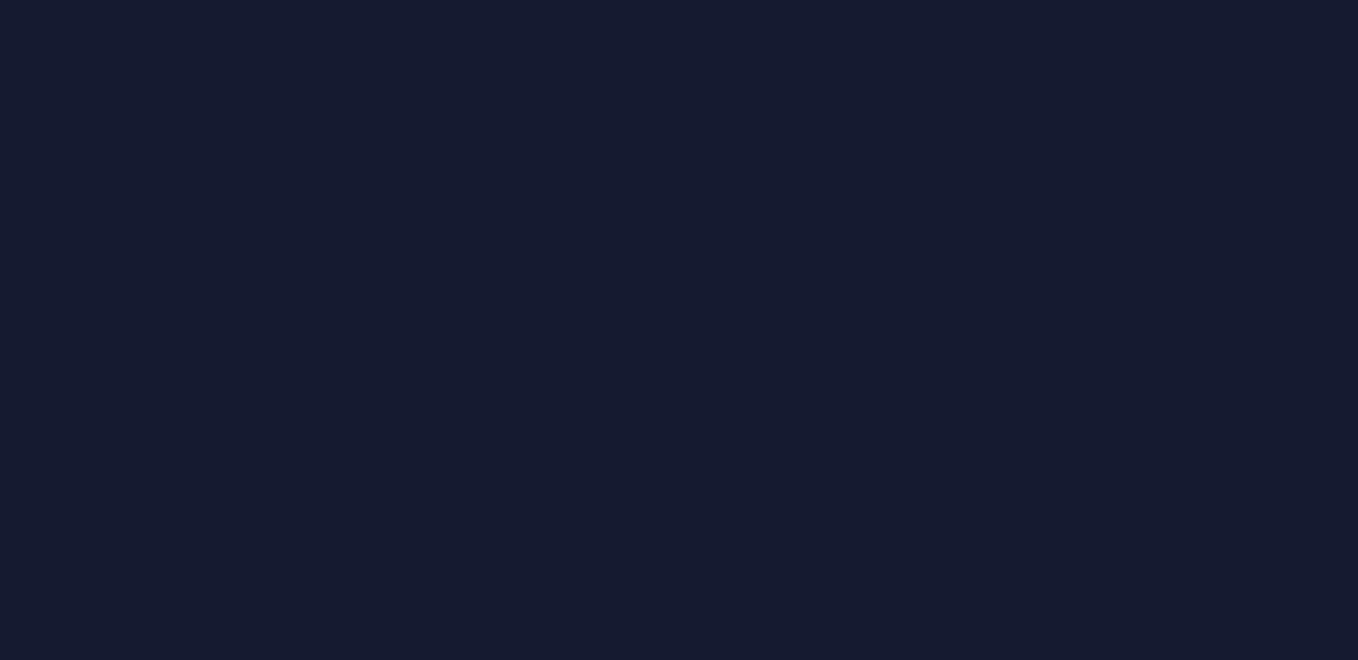 scroll, scrollTop: 0, scrollLeft: 0, axis: both 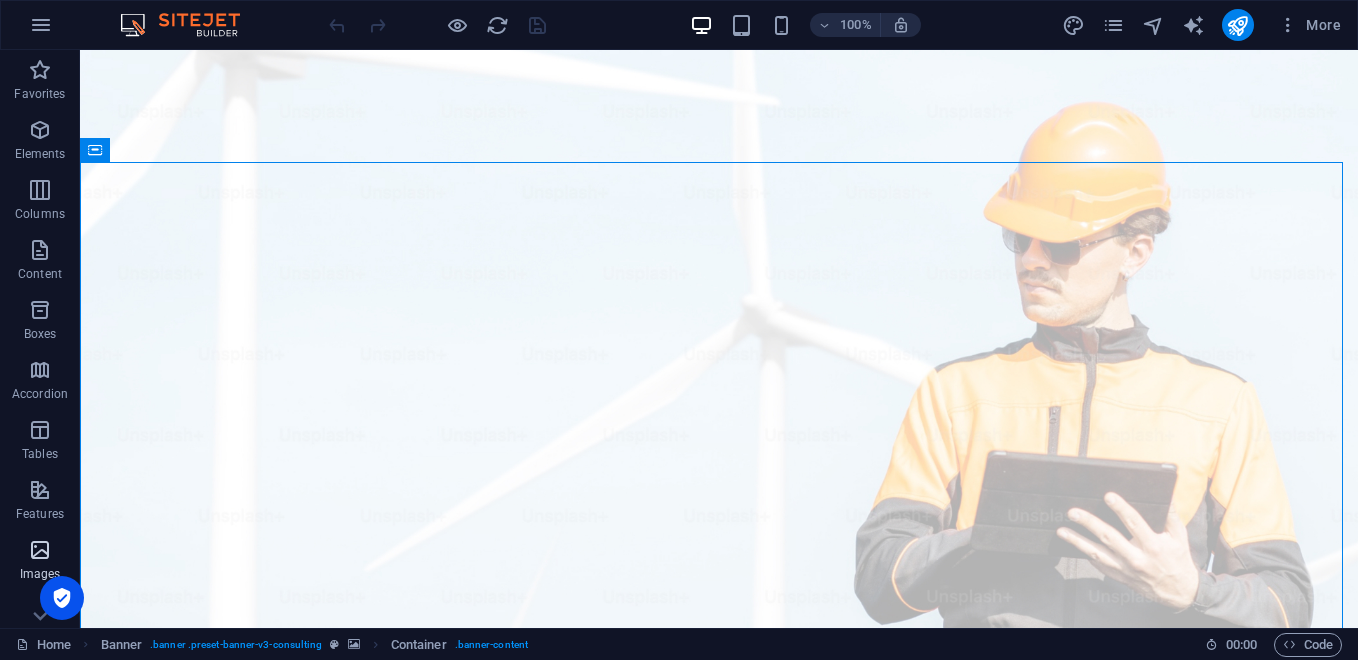 click at bounding box center (40, 550) 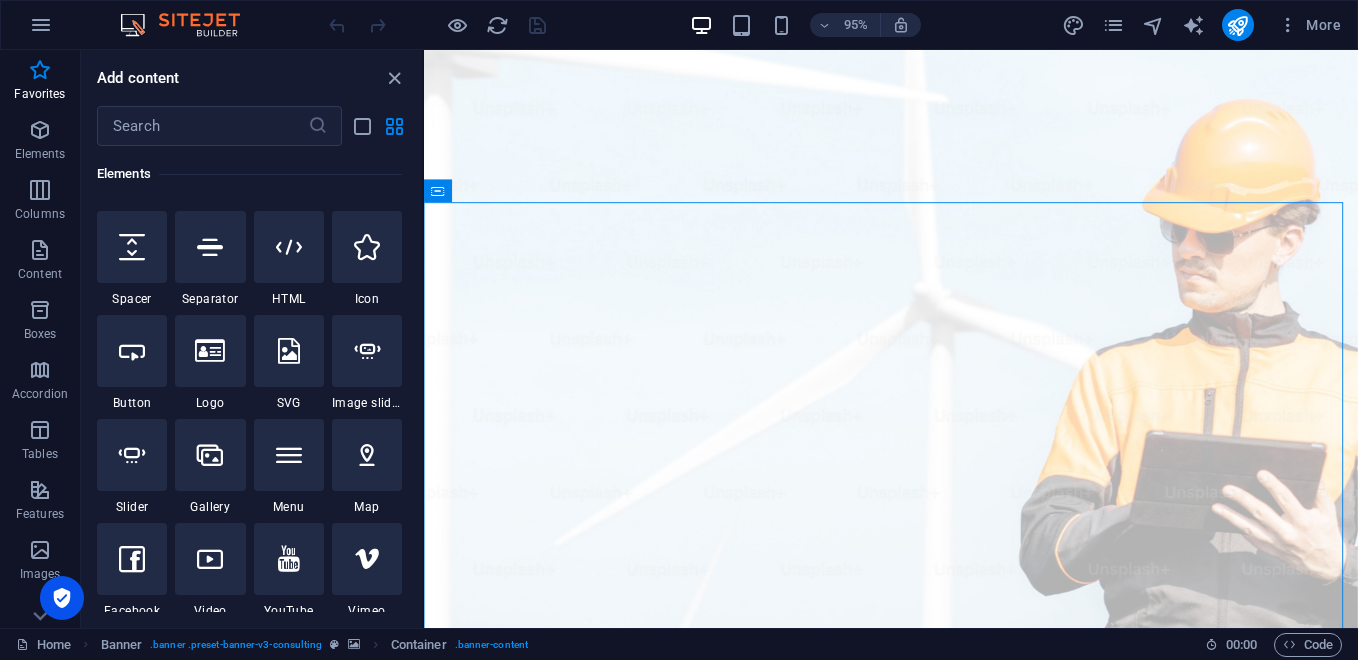 scroll, scrollTop: 0, scrollLeft: 0, axis: both 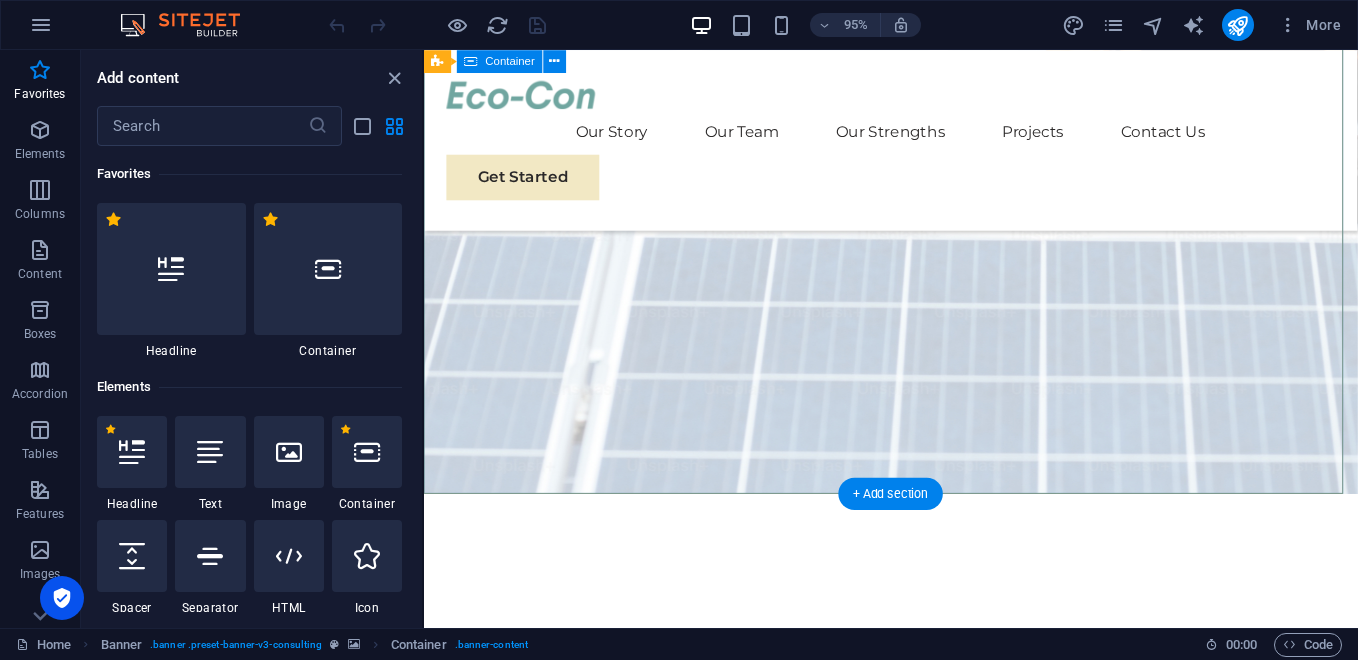 click on "Elevate Your Business With Sustainable Energy And Strategic Consulting Empowering businesses for a greener future and strategic growth Get Started" at bounding box center (915, 879) 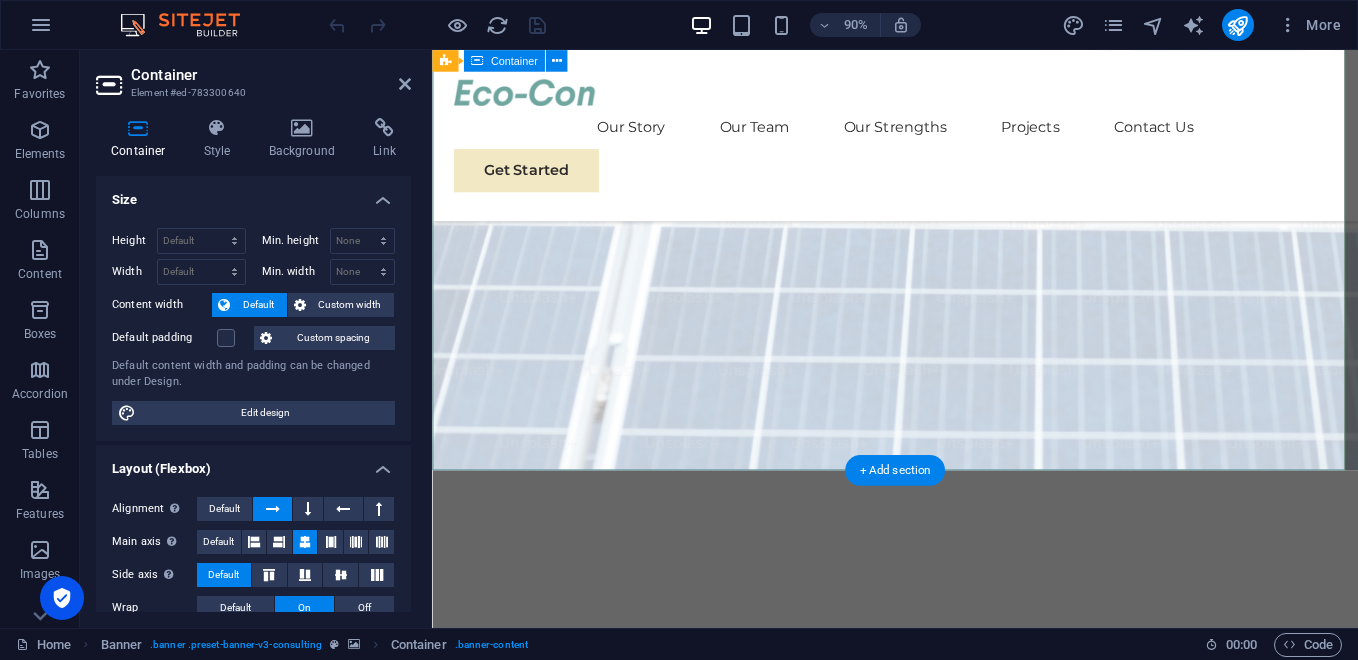 click on "Elevate Your Business With Sustainable Energy And Strategic Consulting Empowering businesses for a greener future and strategic growth Get Started" at bounding box center (946, 879) 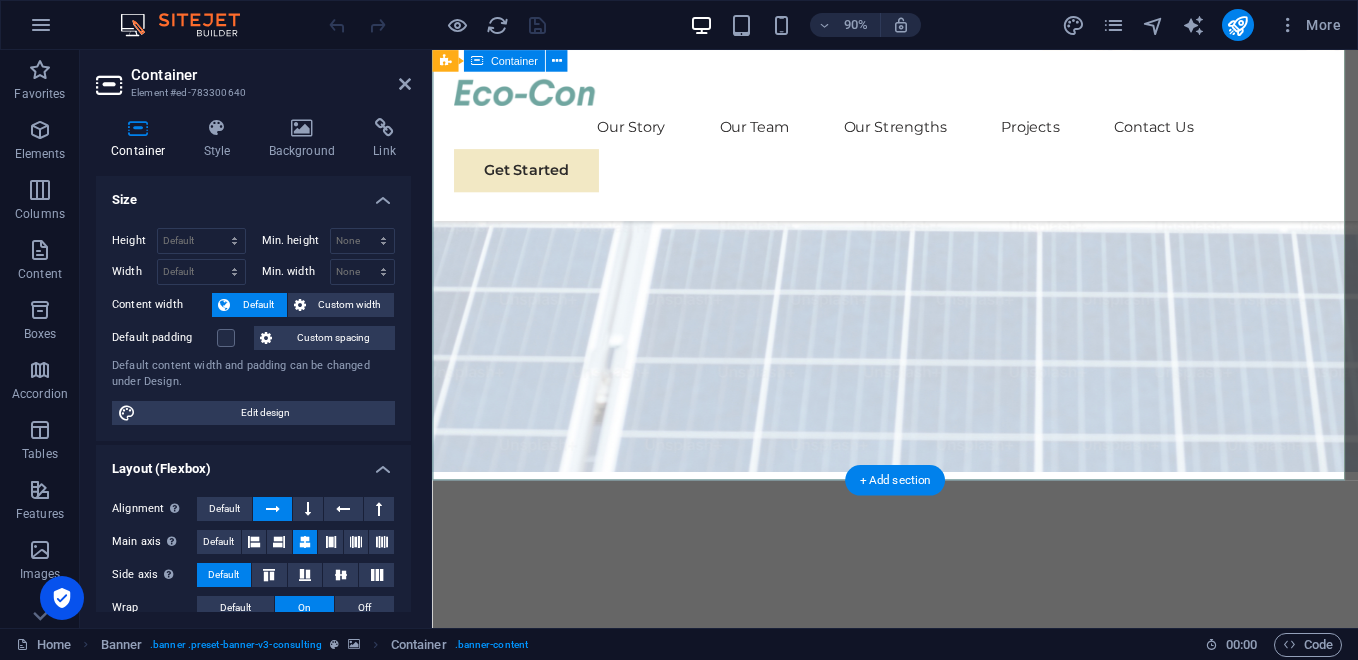 scroll, scrollTop: 400, scrollLeft: 0, axis: vertical 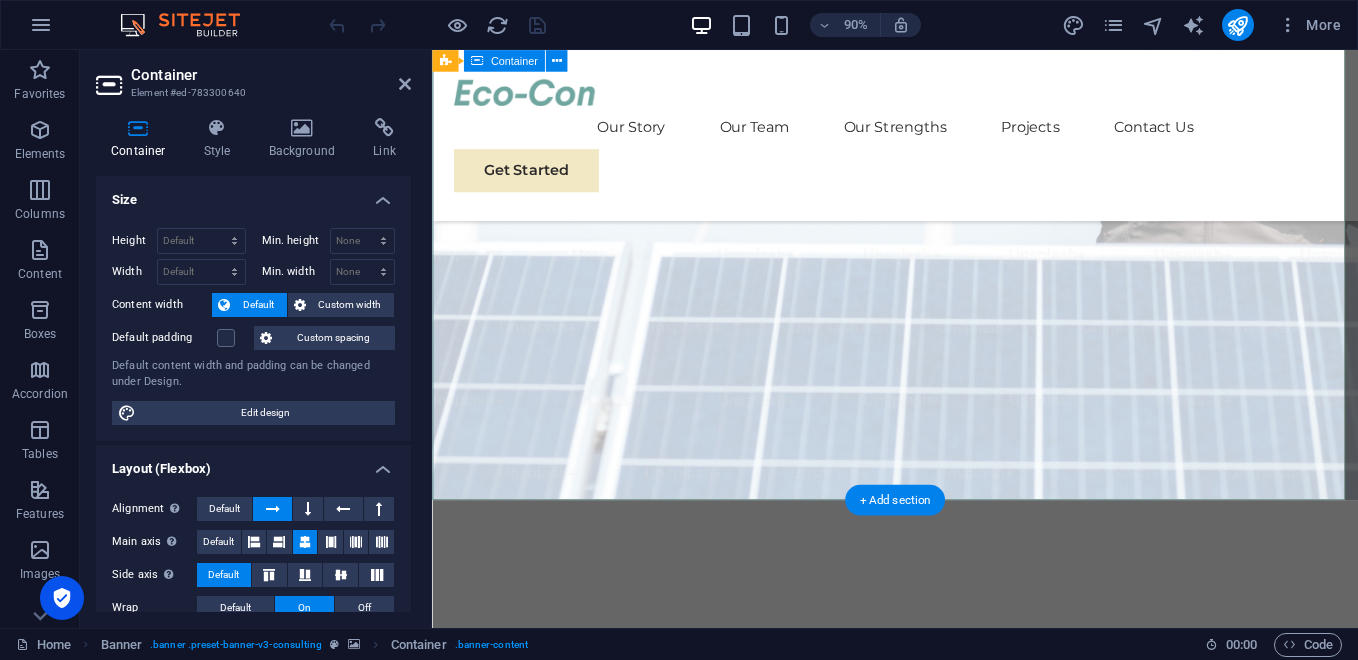click on "Elevate Your Business With Sustainable Energy And Strategic Consulting Empowering businesses for a greener future and strategic growth Get Started" at bounding box center (946, 912) 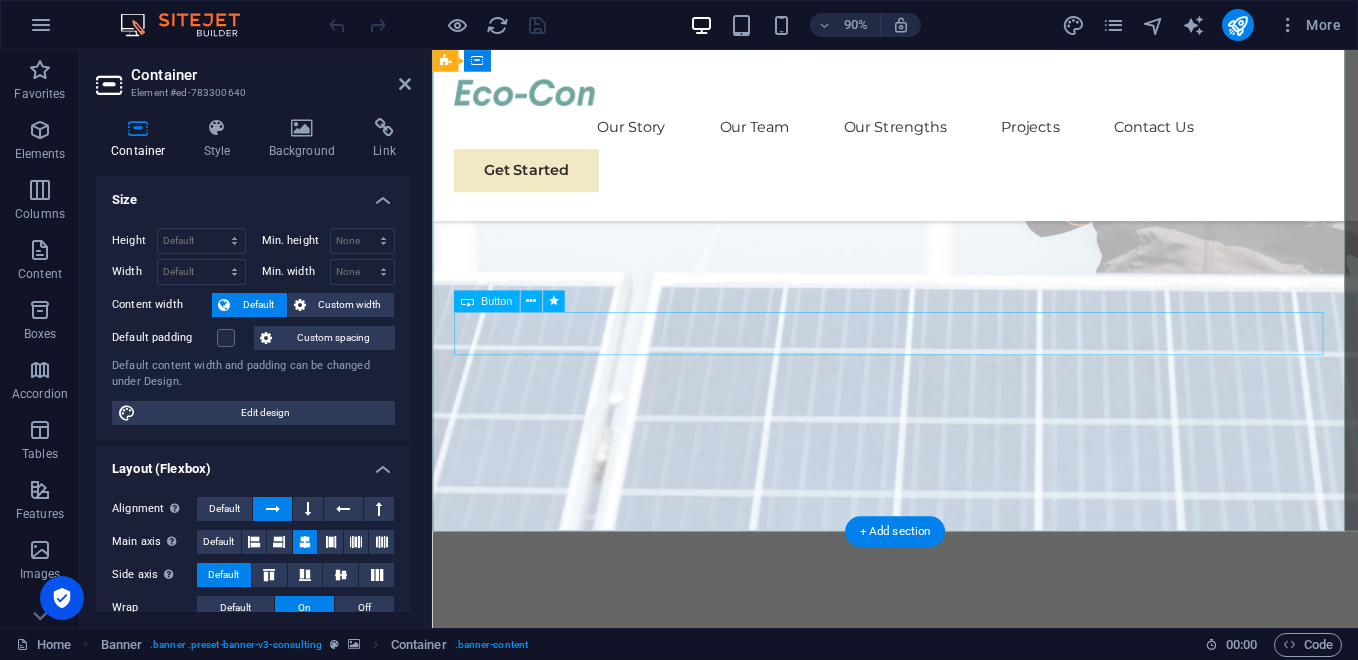 scroll, scrollTop: 0, scrollLeft: 0, axis: both 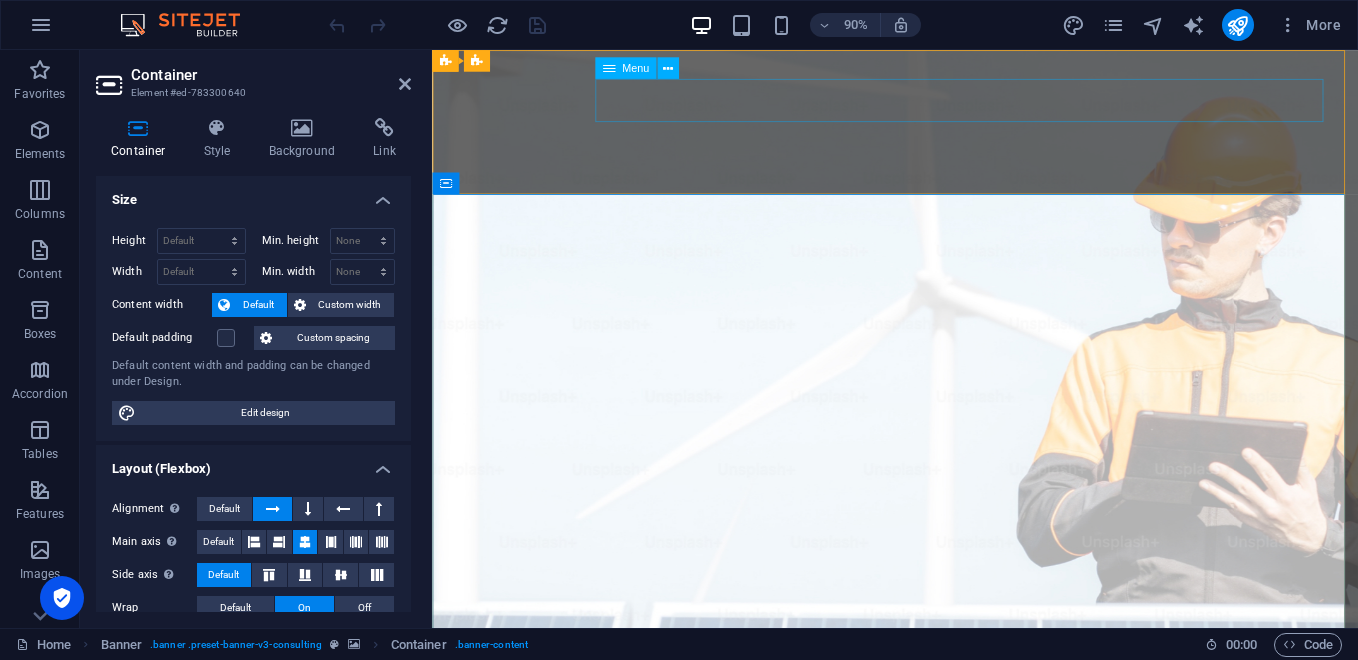 click on "Our Story Our Team Our Strengths Projects Contact Us" at bounding box center (946, 1036) 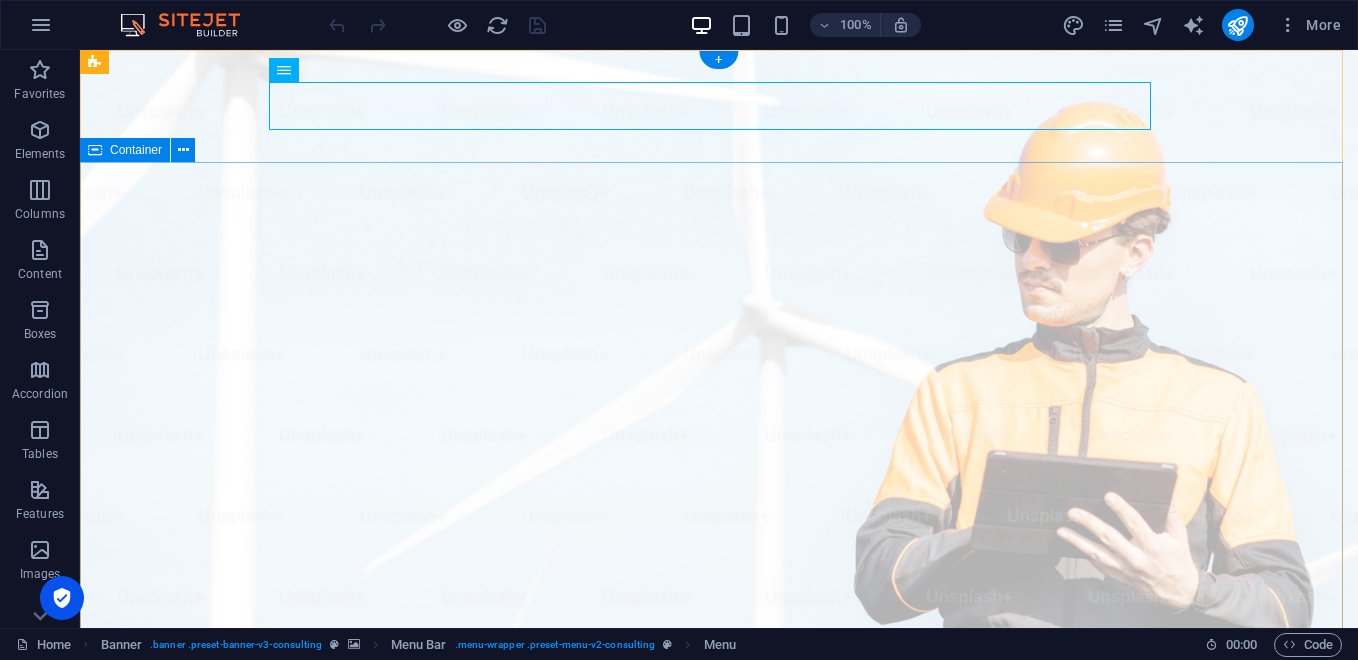 click on "Elevate Your Business With Sustainable Energy And Strategic Consulting Empowering businesses for a greener future and strategic growth Get Started" at bounding box center (719, 1371) 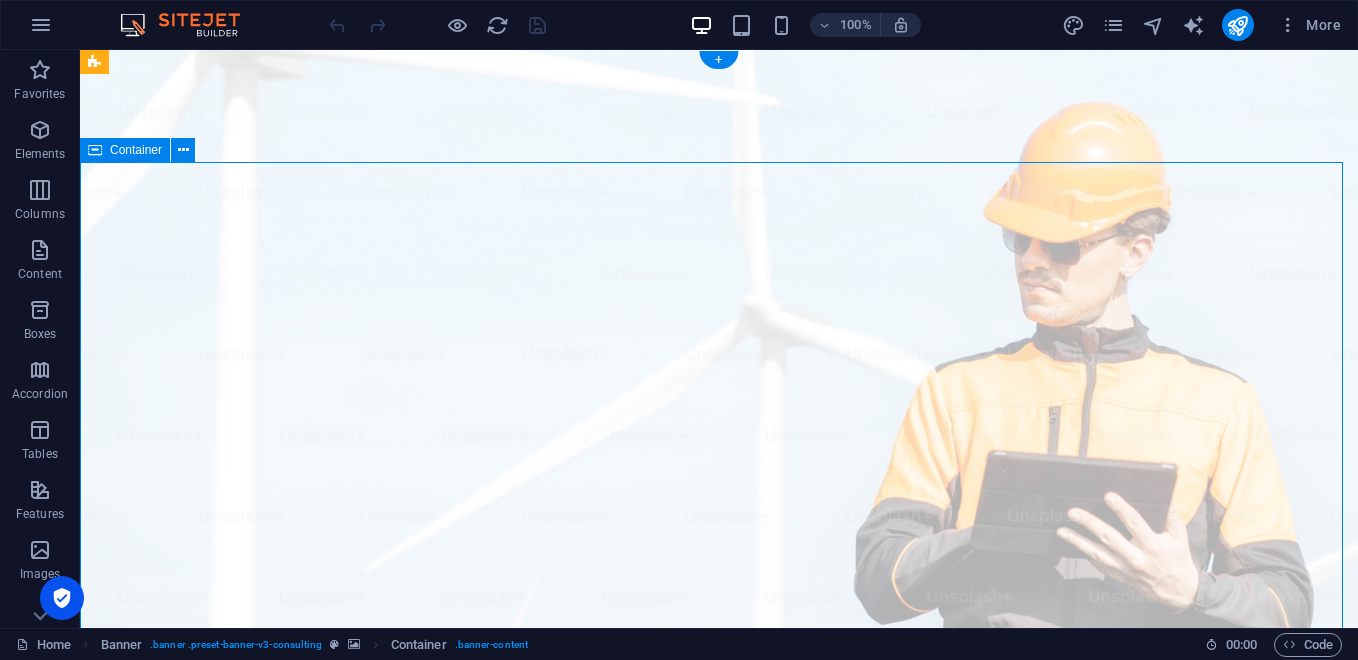 click on "Elevate Your Business With Sustainable Energy And Strategic Consulting Empowering businesses for a greener future and strategic growth Get Started" at bounding box center [719, 1371] 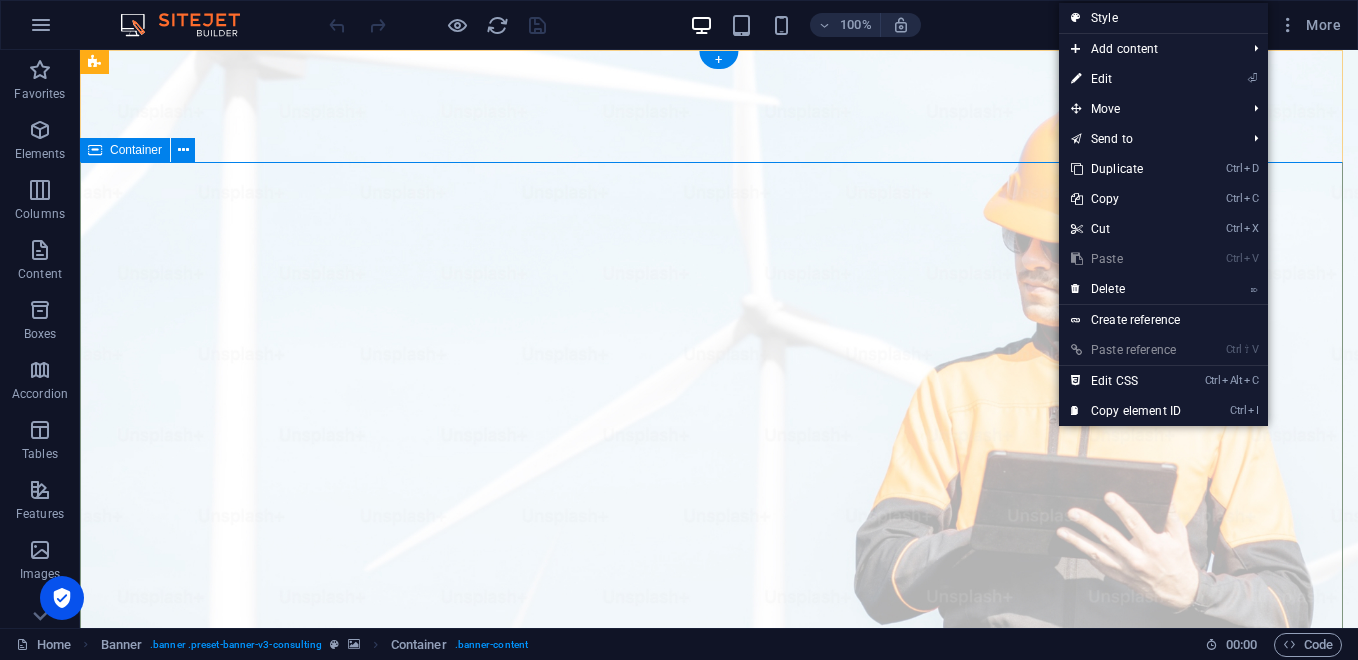 click on "Elevate Your Business With Sustainable Energy And Strategic Consulting Empowering businesses for a greener future and strategic growth Get Started" at bounding box center (719, 1371) 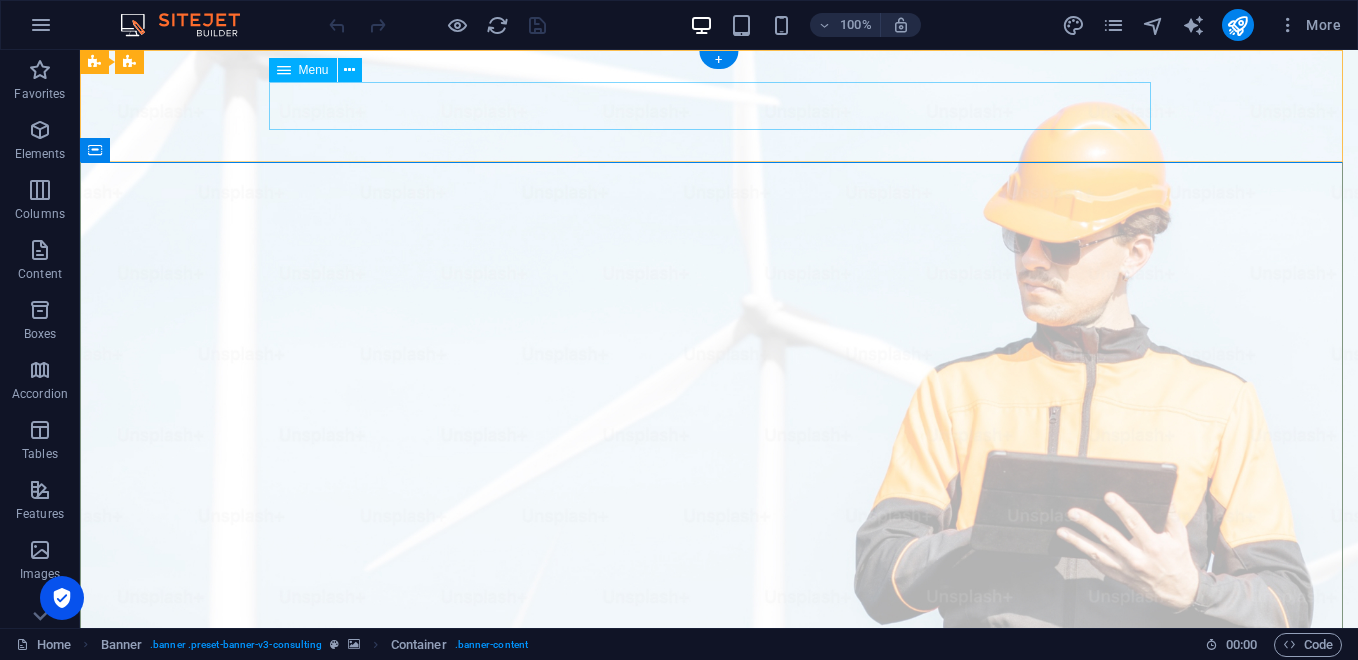 click on "Our Story Our Team Our Strengths Projects Contact Us" at bounding box center (719, 1036) 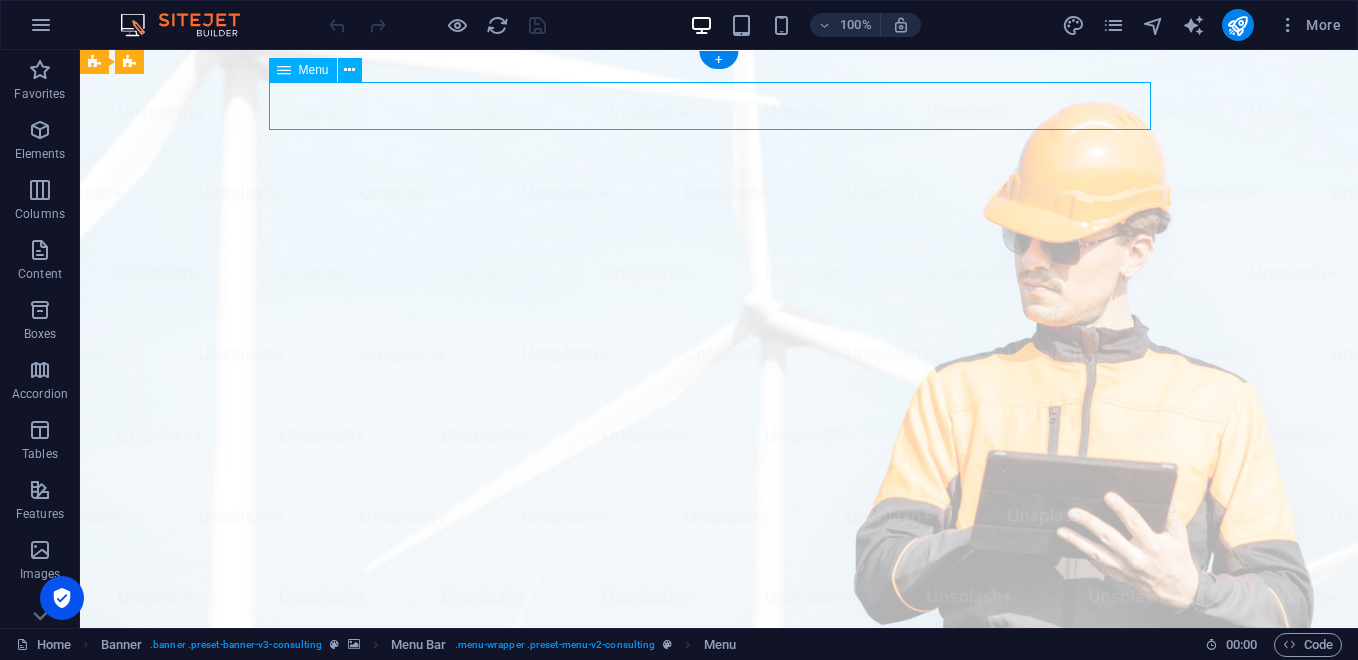 click on "Our Story Our Team Our Strengths Projects Contact Us" at bounding box center (719, 1036) 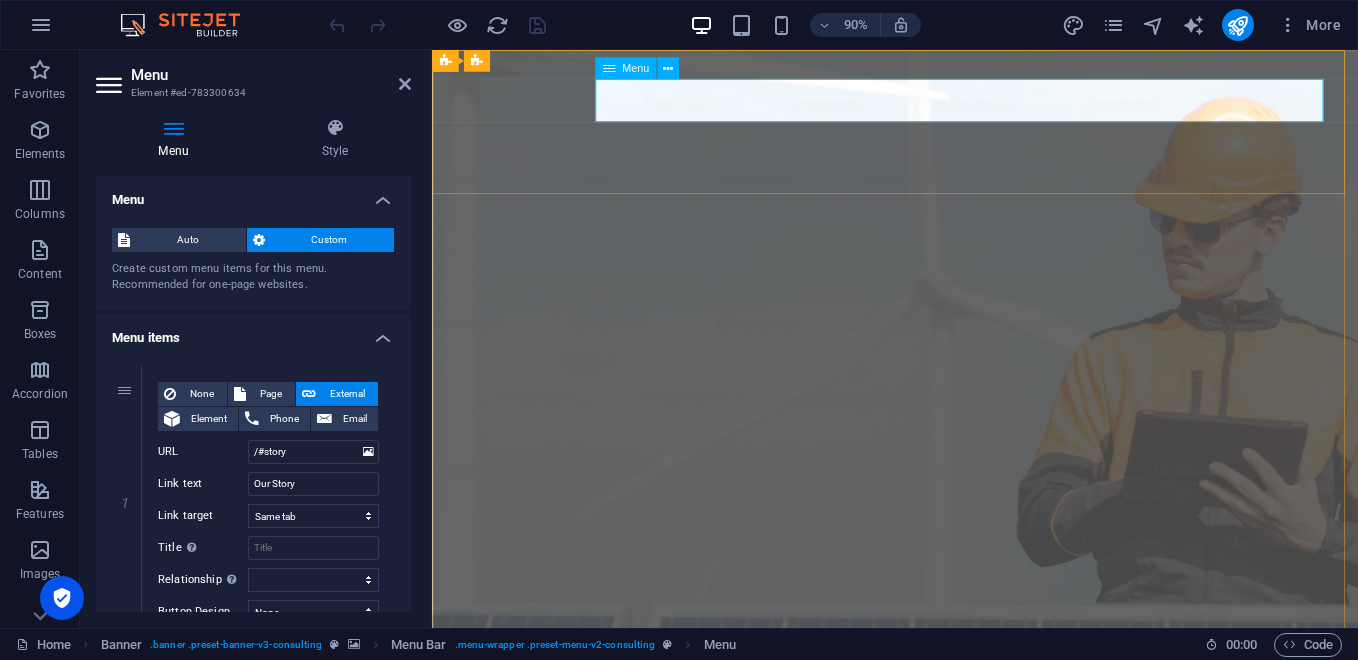 click on "Our Story Our Team Our Strengths Projects Contact Us" at bounding box center (946, 1036) 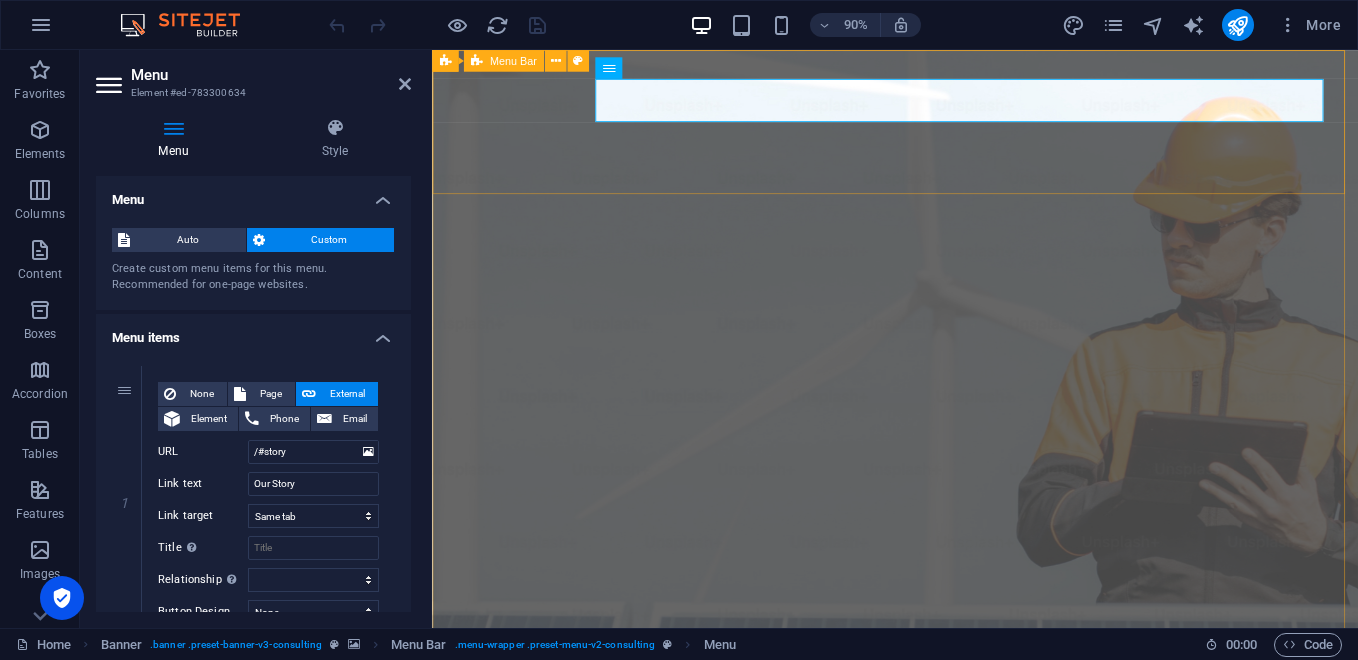 click on "Our Story Our Team Our Strengths Projects Contact Us Get Started" at bounding box center (946, 1045) 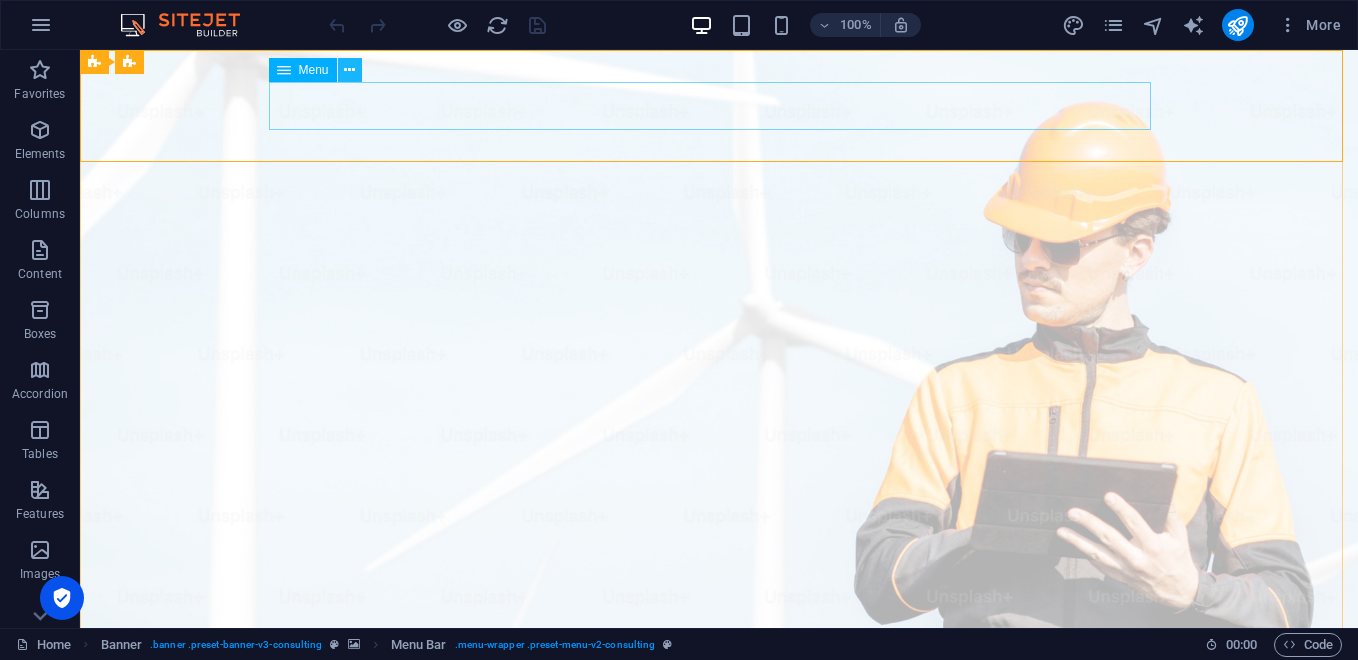 click at bounding box center [349, 70] 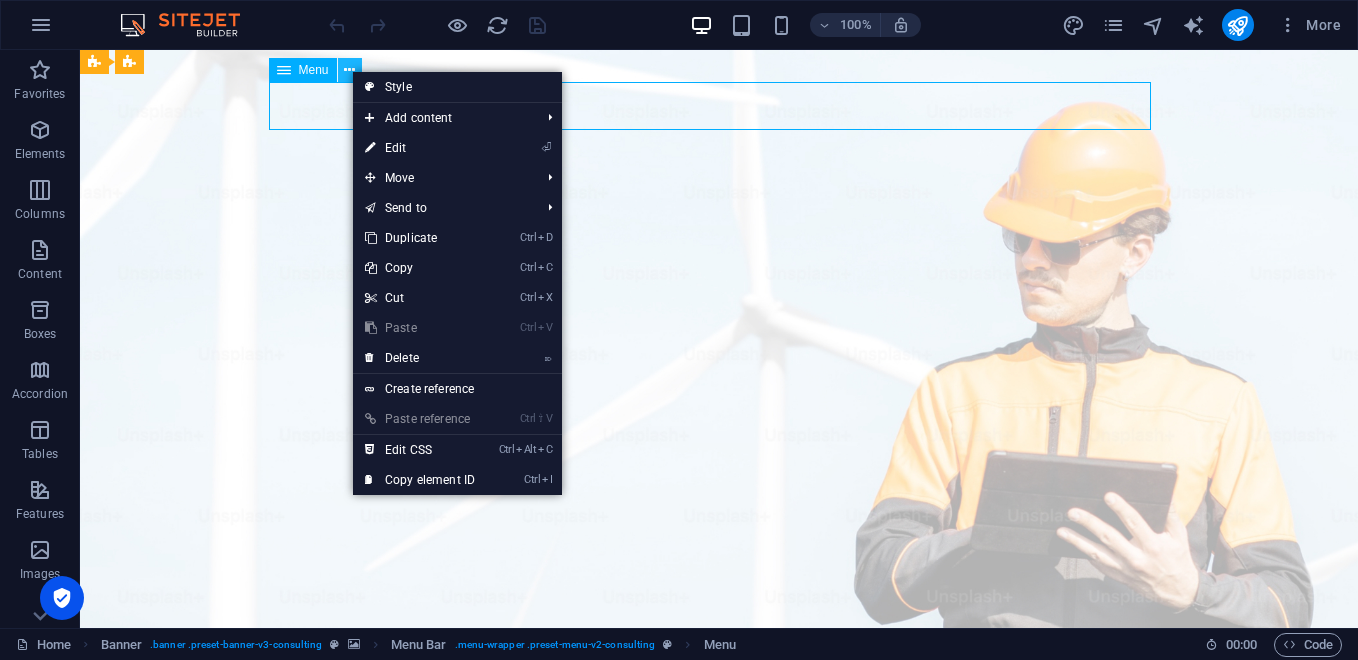 click at bounding box center [349, 70] 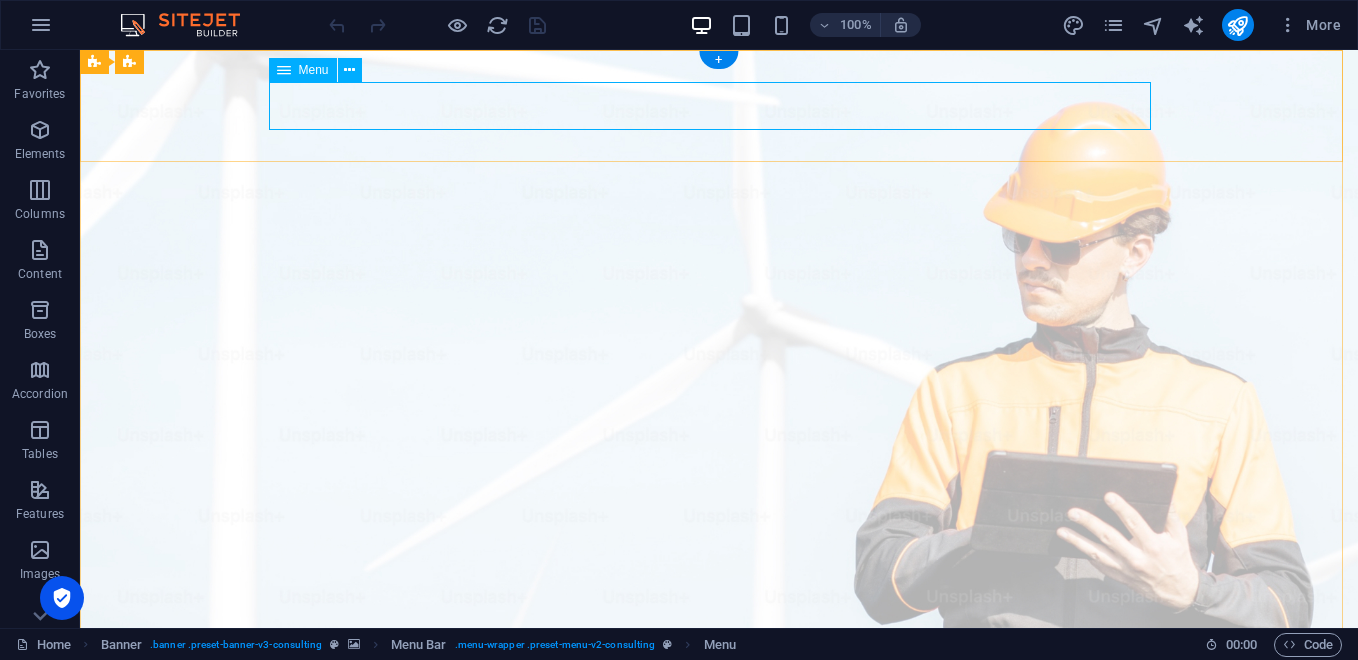 click on "Our Story Our Team Our Strengths Projects Contact Us" at bounding box center [719, 1036] 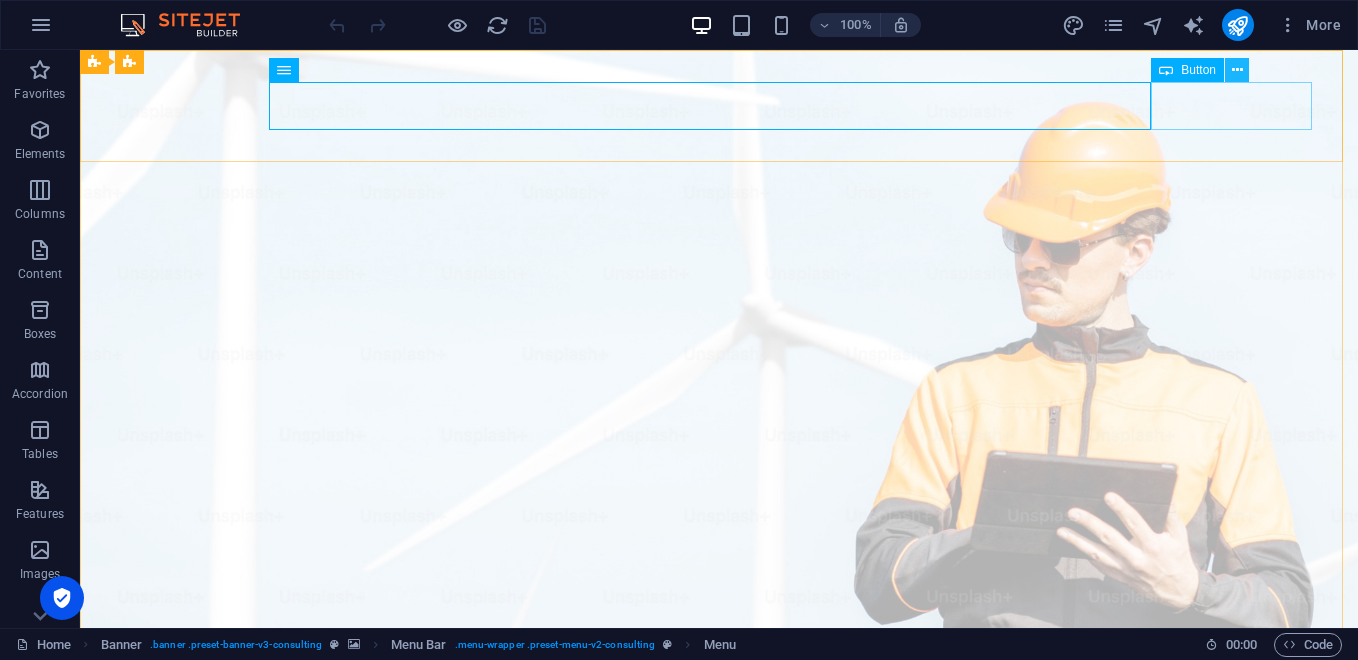 click at bounding box center [1237, 70] 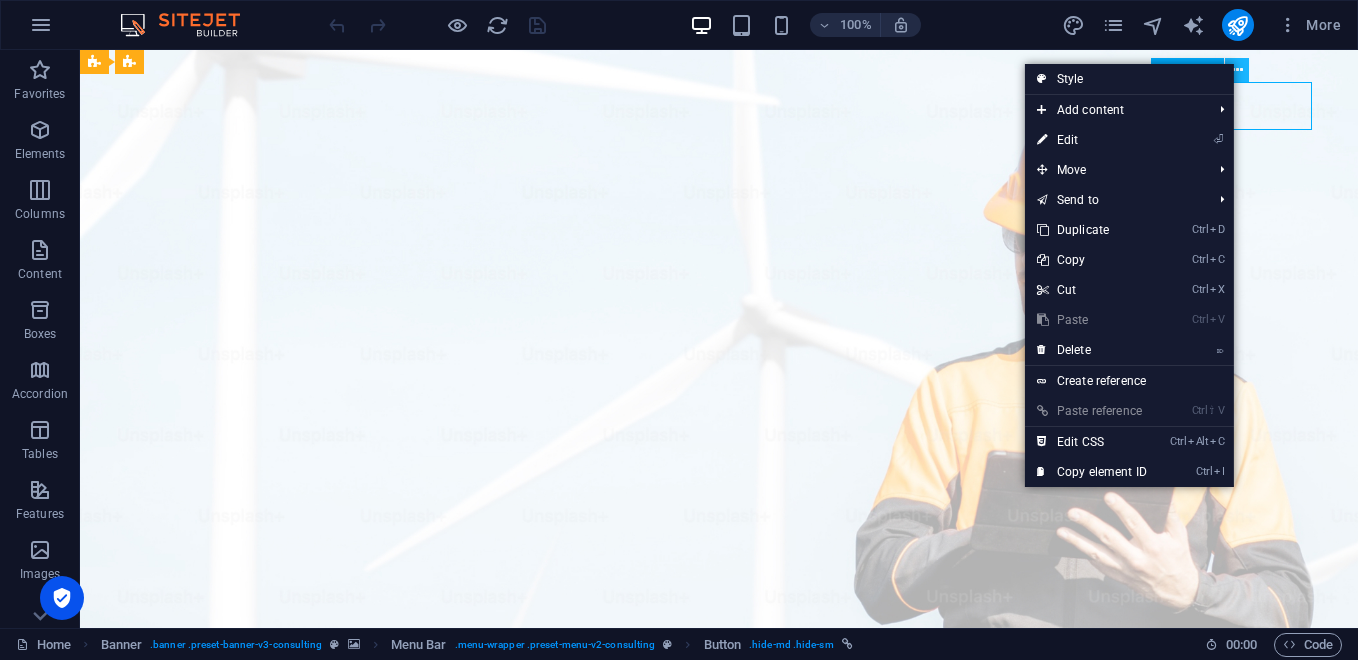 click at bounding box center [1237, 70] 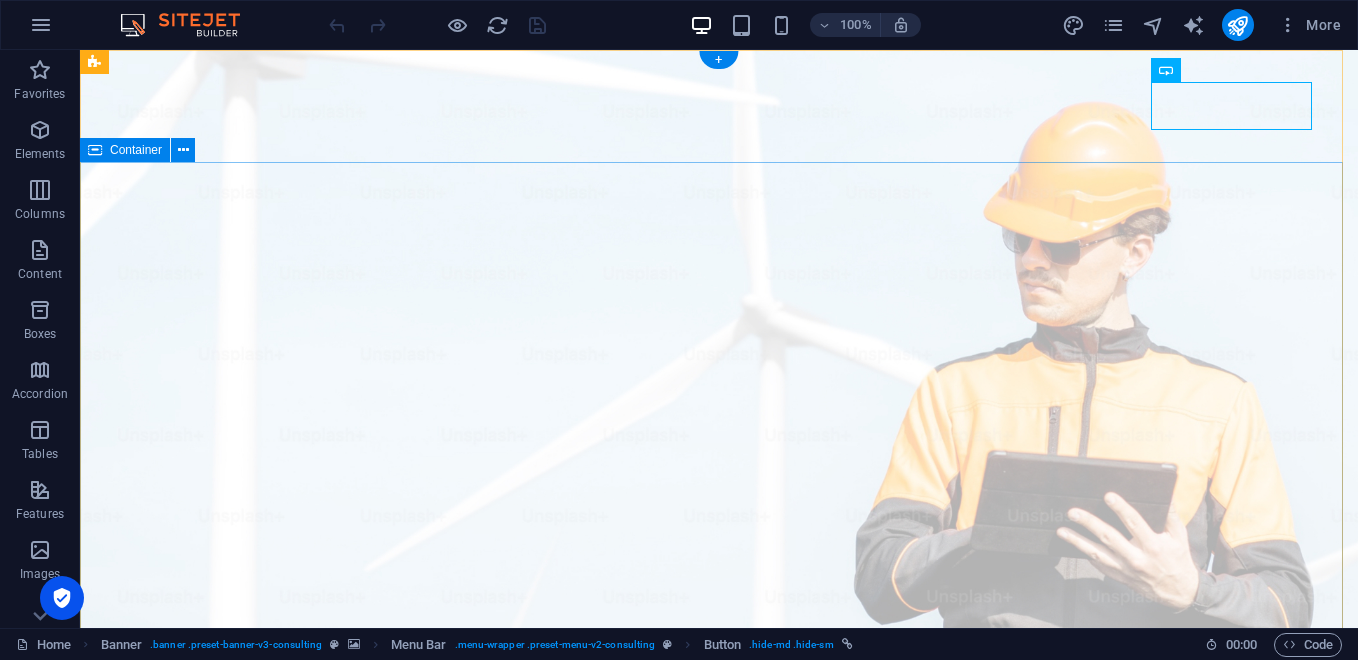 click on "Elevate Your Business With Sustainable Energy And Strategic Consulting Empowering businesses for a greener future and strategic growth Get Started" at bounding box center (719, 1371) 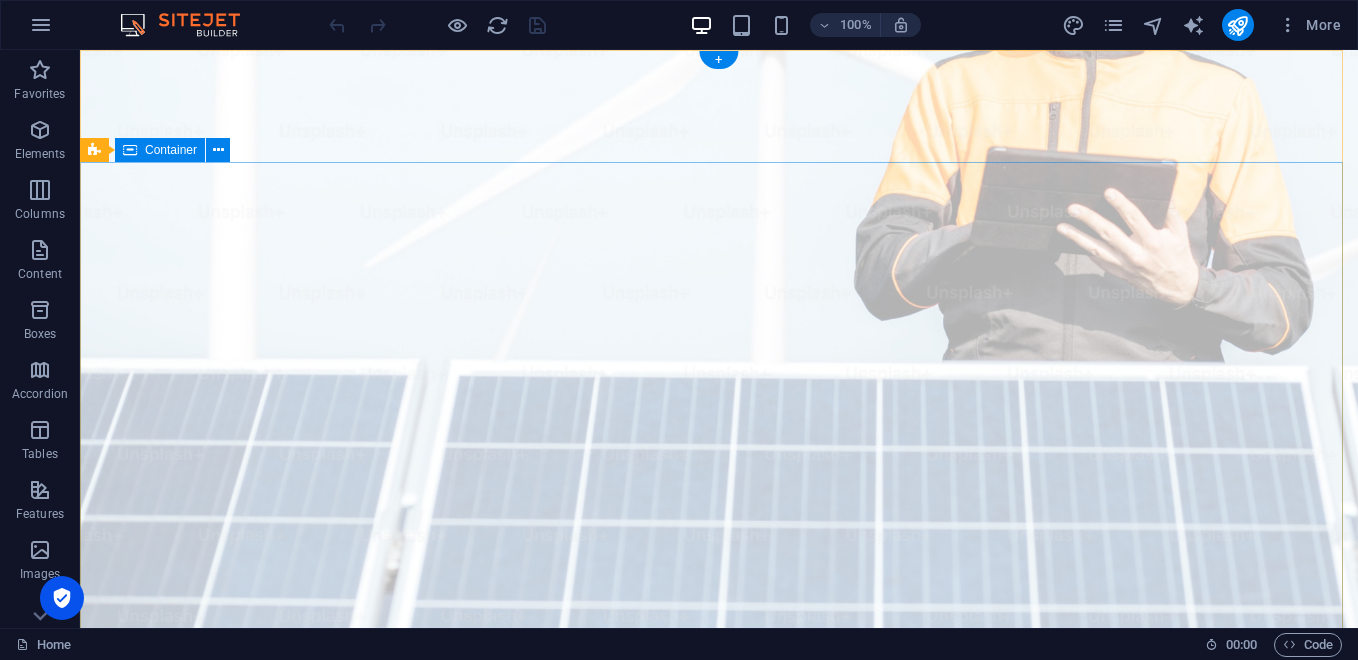 scroll, scrollTop: 0, scrollLeft: 0, axis: both 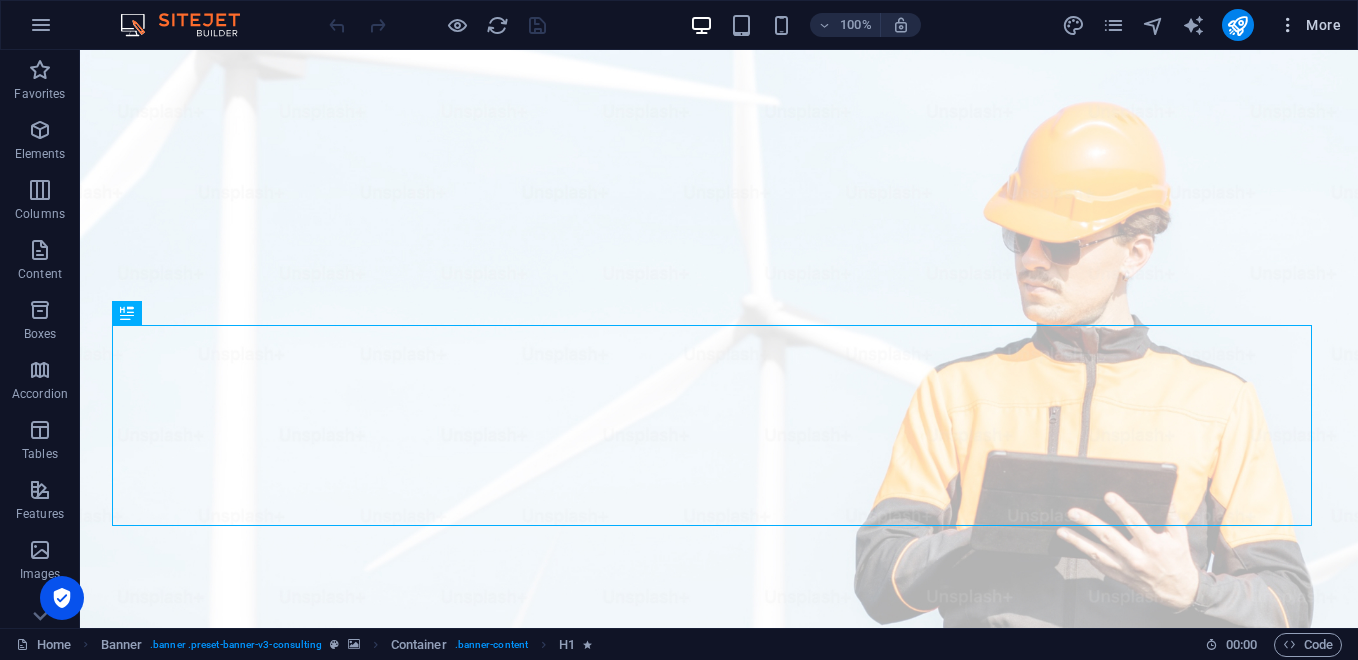click at bounding box center (1288, 25) 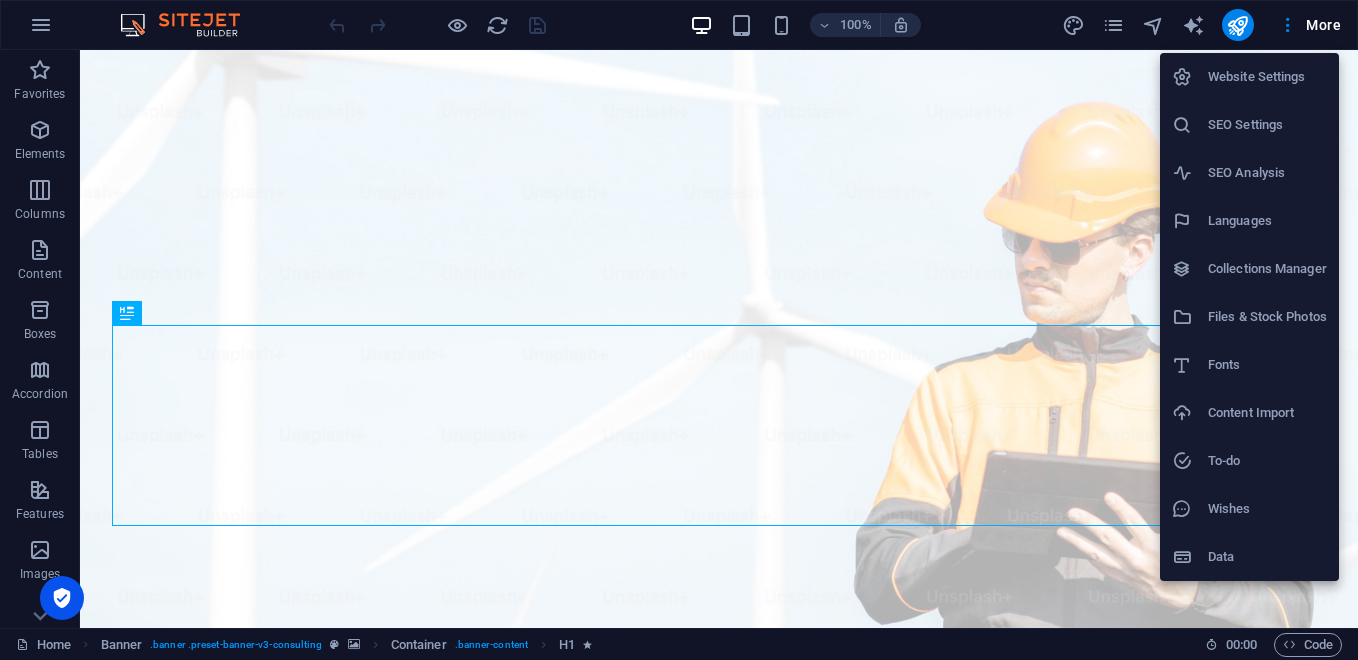 click at bounding box center (679, 330) 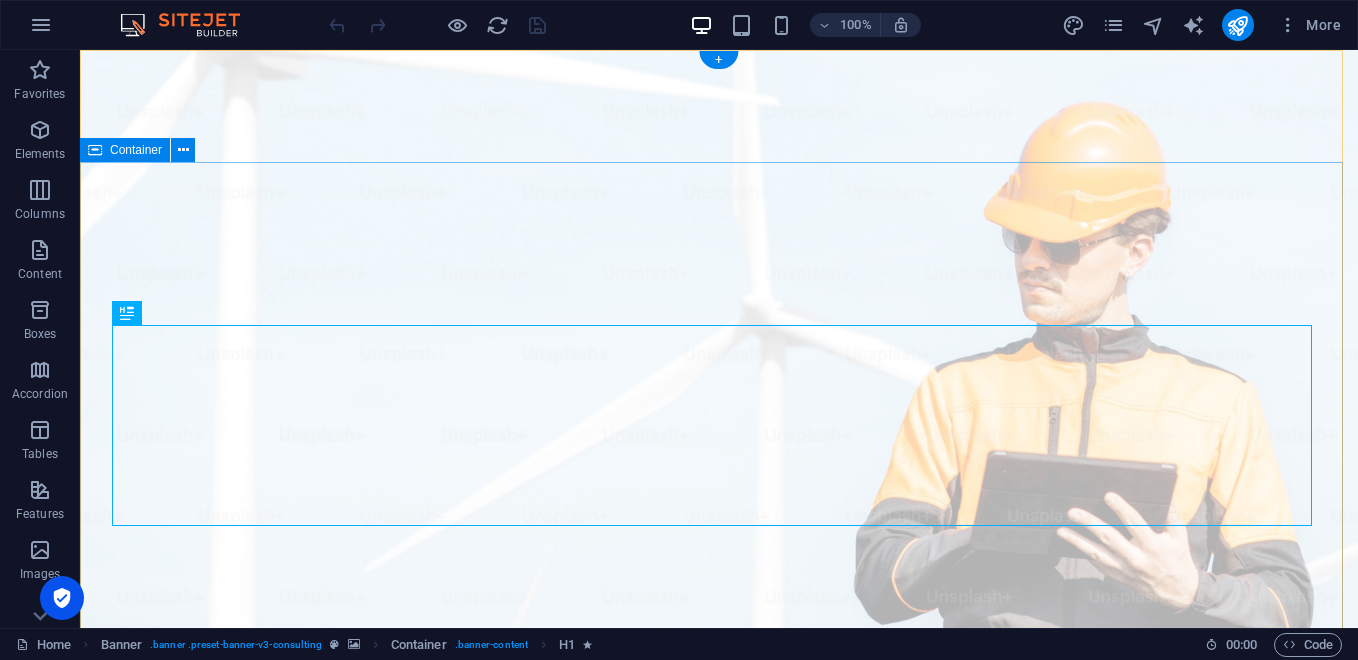click on "Elevate Your Business With Sustainable Energy And Strategic Consulting Empowering businesses for a greener future and strategic growth Get Started" at bounding box center (719, 1371) 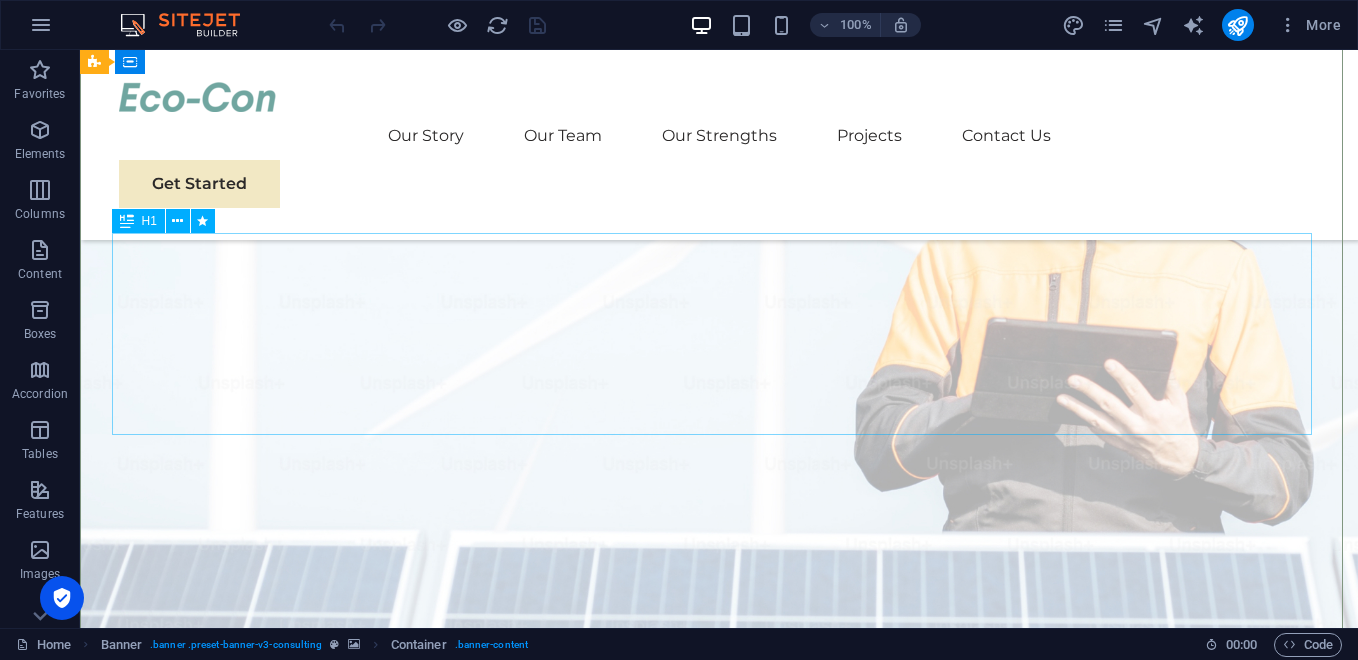 scroll, scrollTop: 0, scrollLeft: 0, axis: both 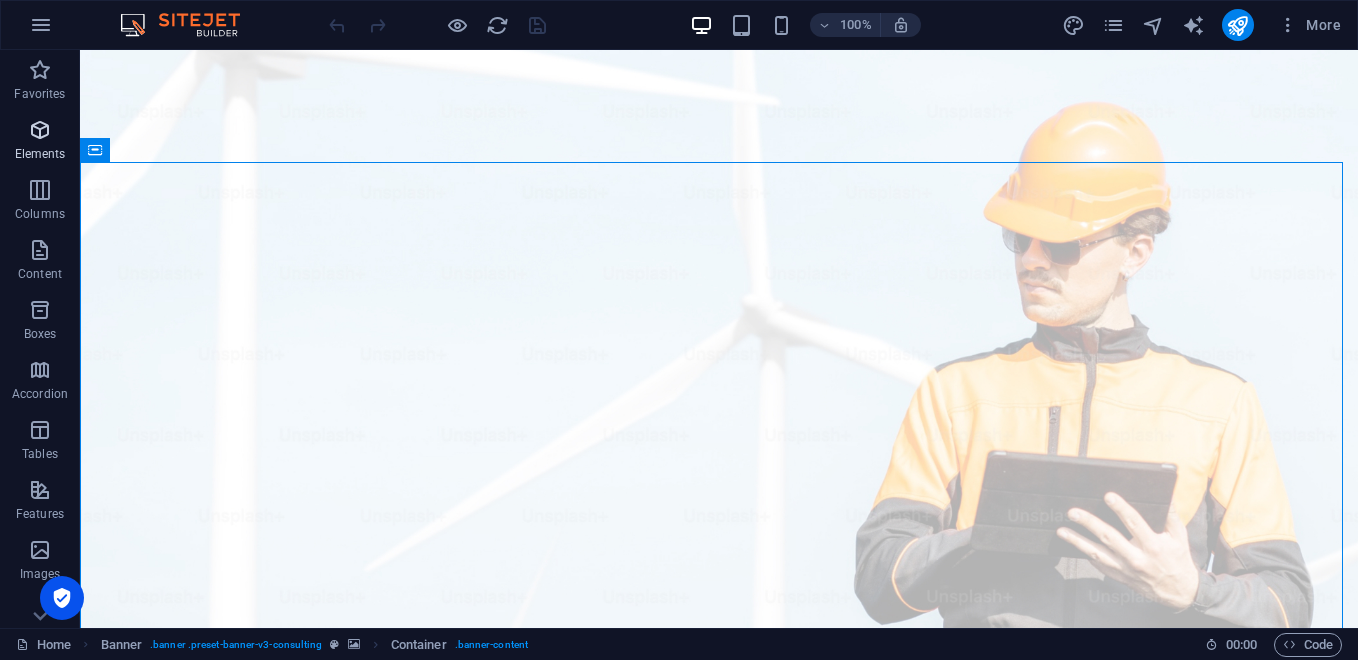 click on "Elements" at bounding box center (40, 142) 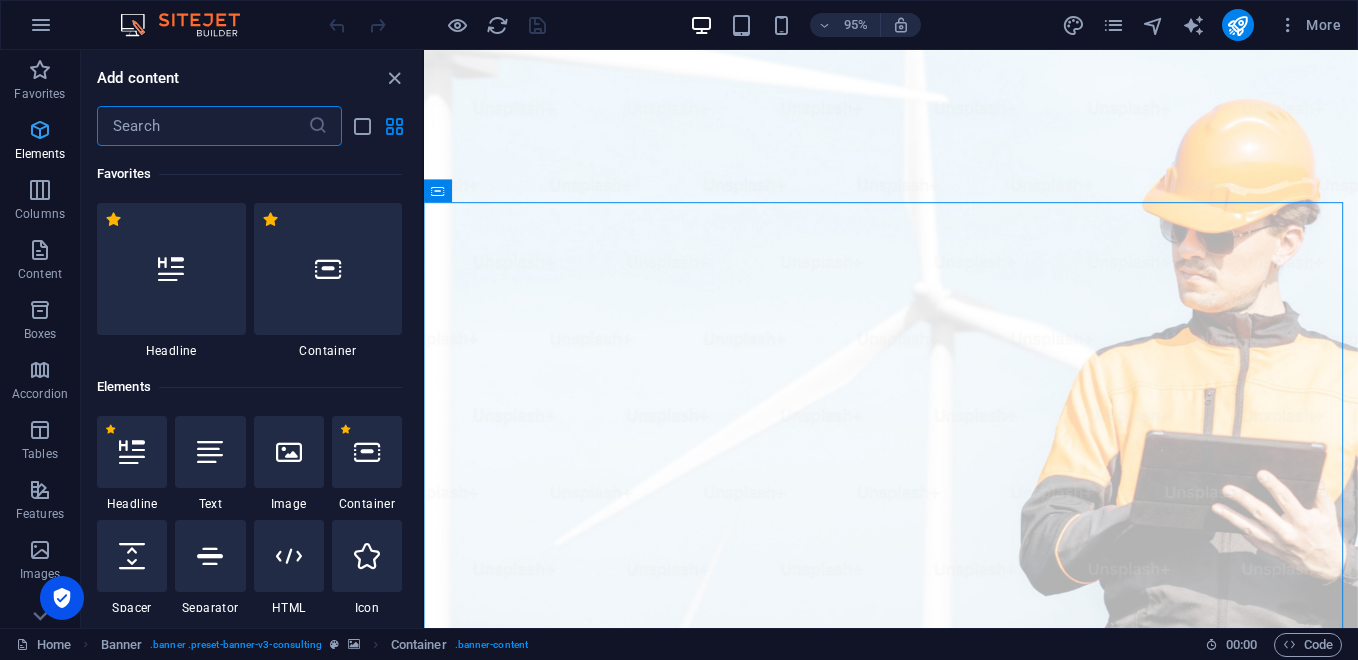 scroll, scrollTop: 213, scrollLeft: 0, axis: vertical 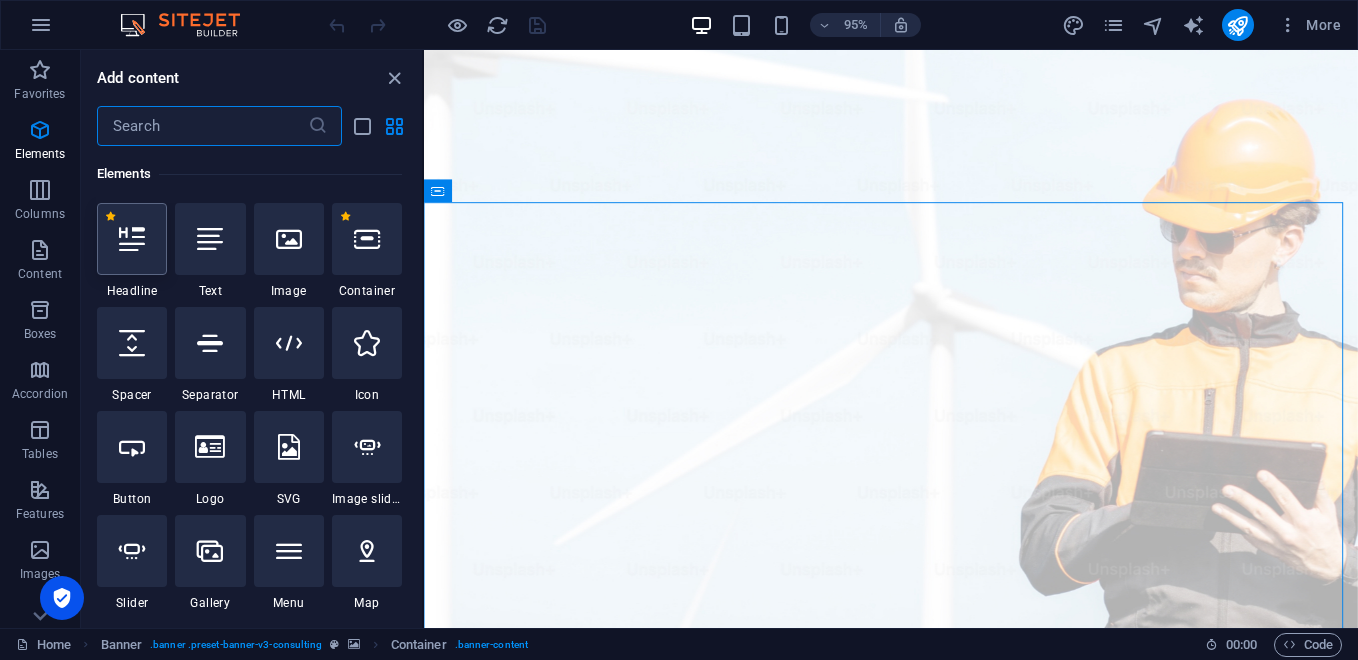 click at bounding box center [132, 239] 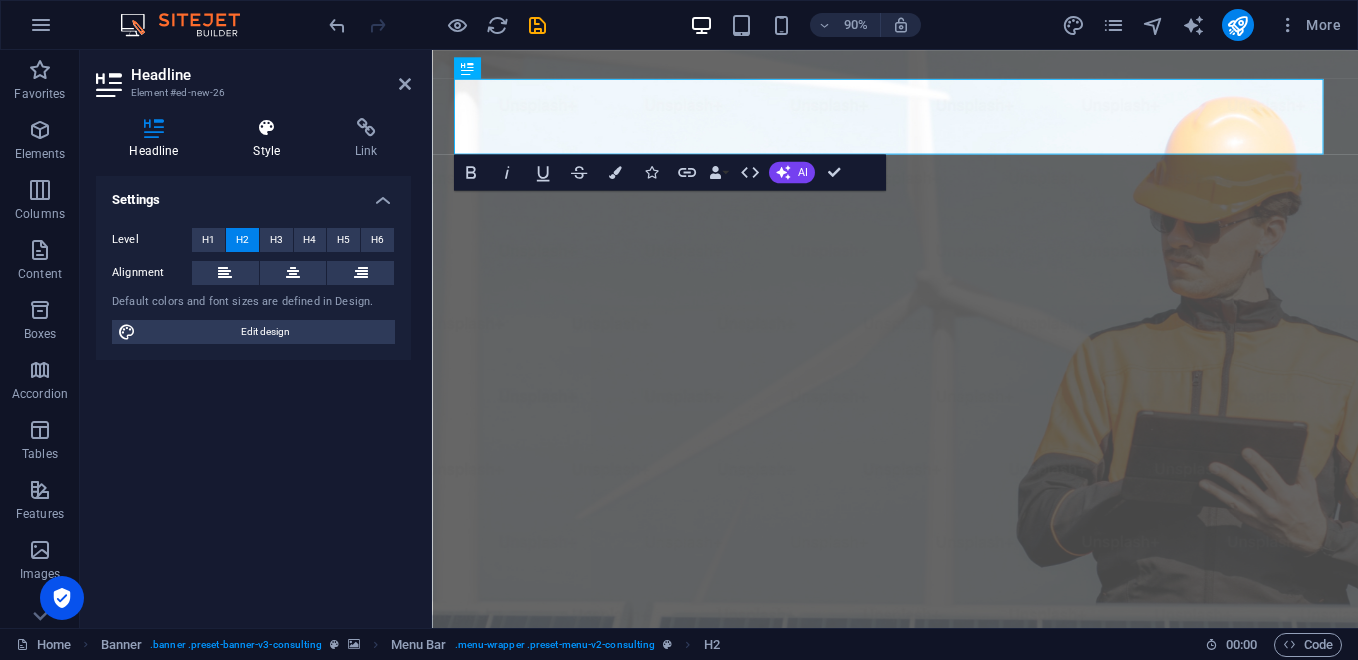 click on "Style" at bounding box center (271, 139) 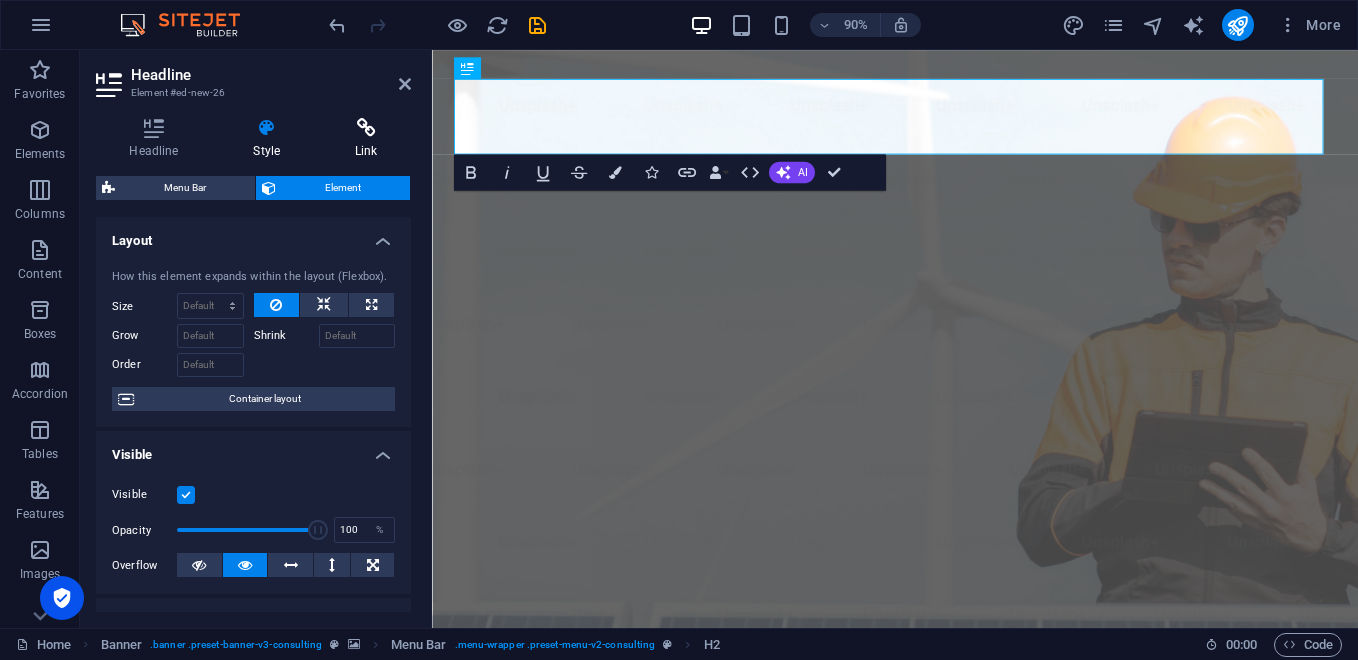 click at bounding box center [366, 128] 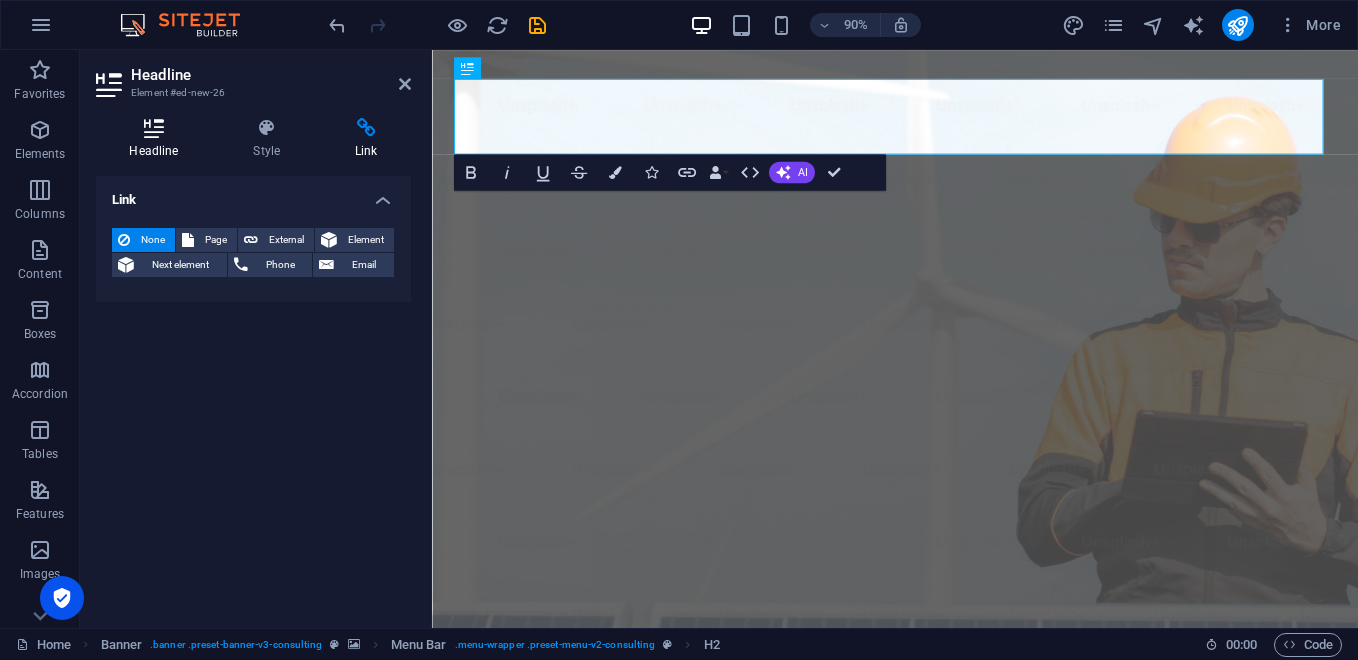 click at bounding box center [154, 128] 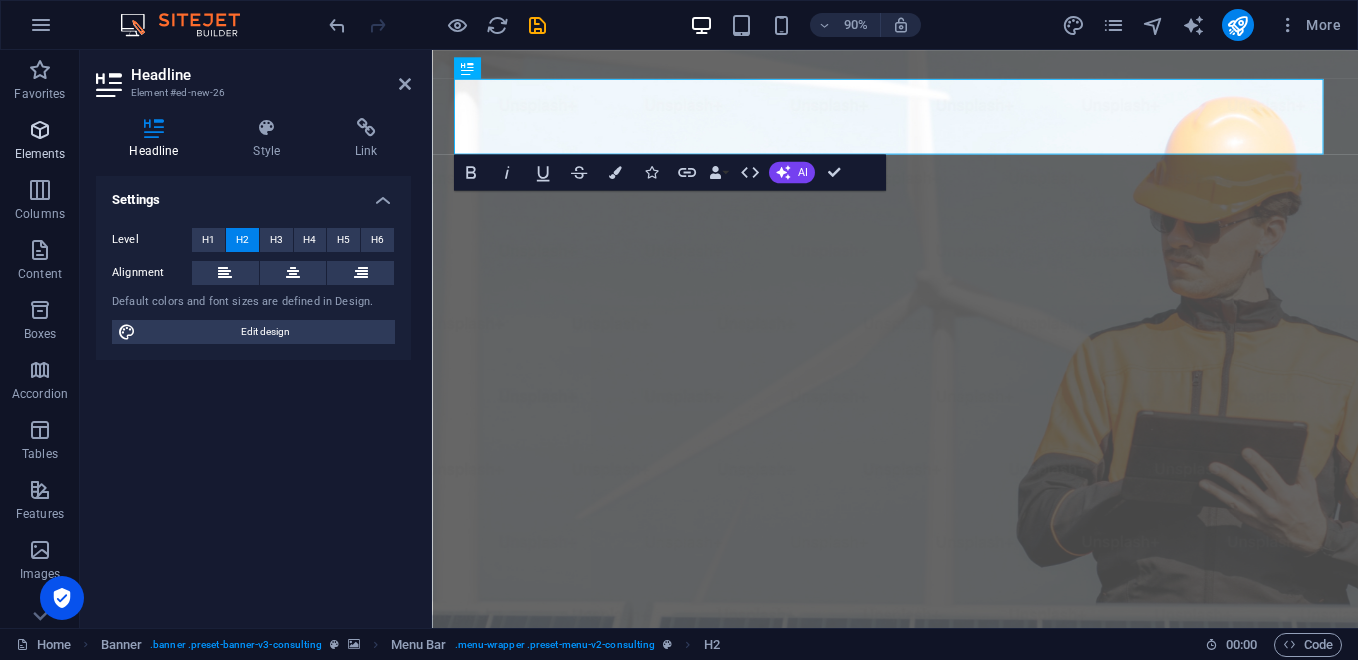 click on "Elements" at bounding box center (40, 142) 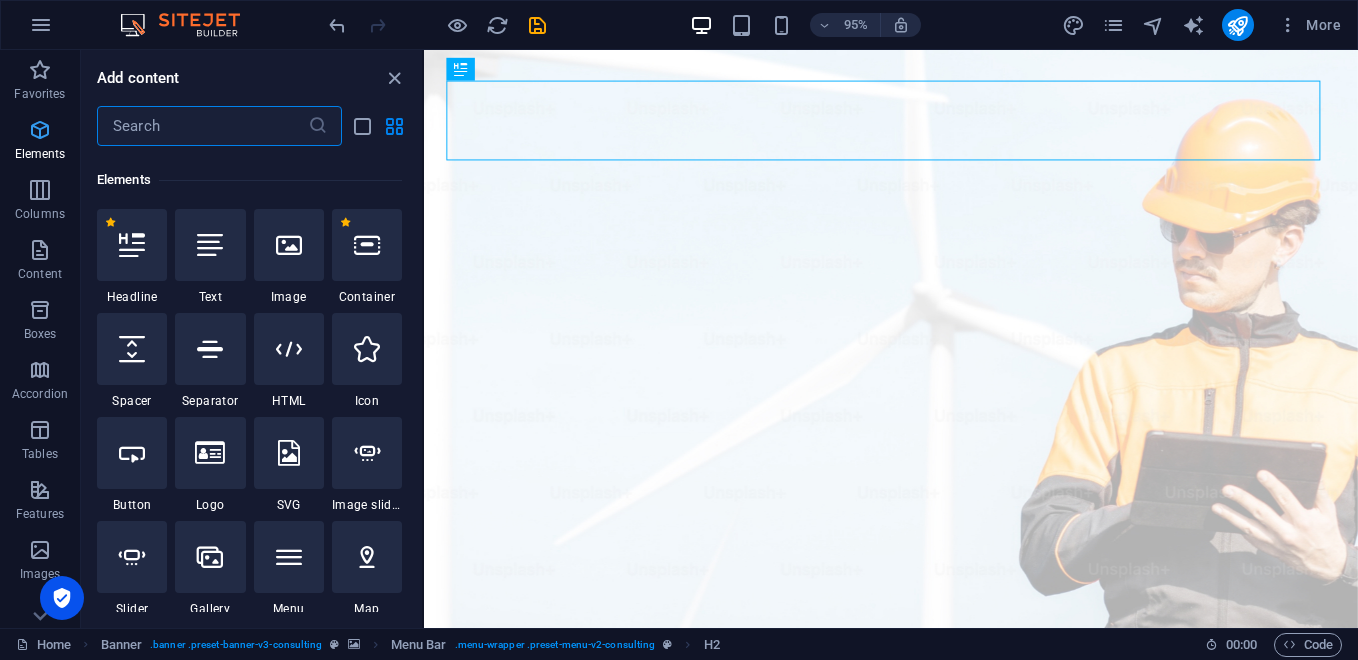 scroll, scrollTop: 213, scrollLeft: 0, axis: vertical 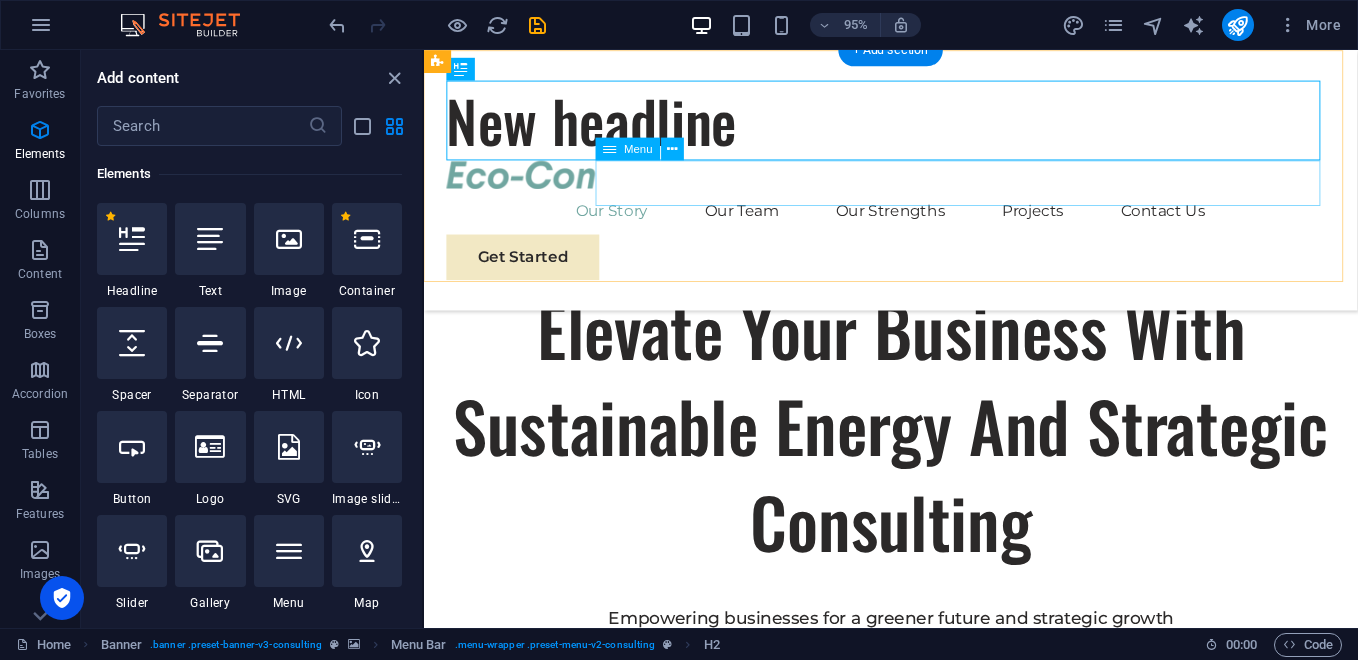 click on "Our Story Our Team Our Strengths Projects Contact Us" at bounding box center (915, 220) 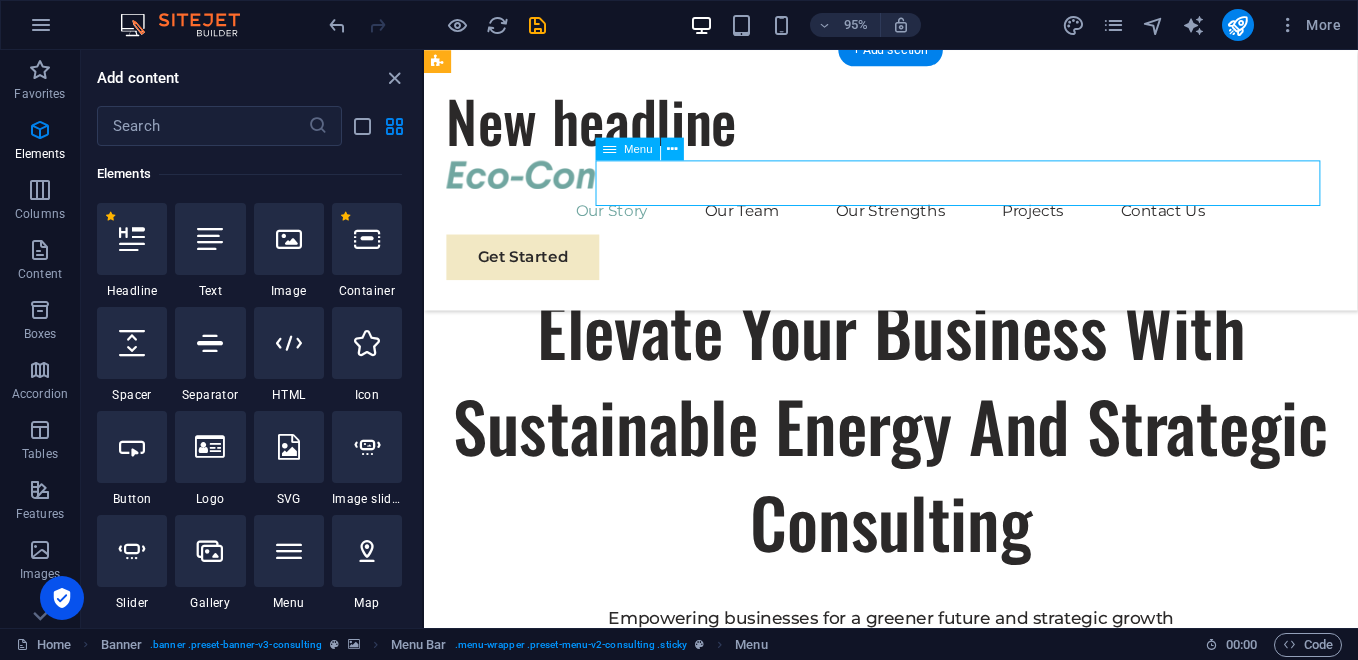 click on "Our Story Our Team Our Strengths Projects Contact Us" at bounding box center (915, 220) 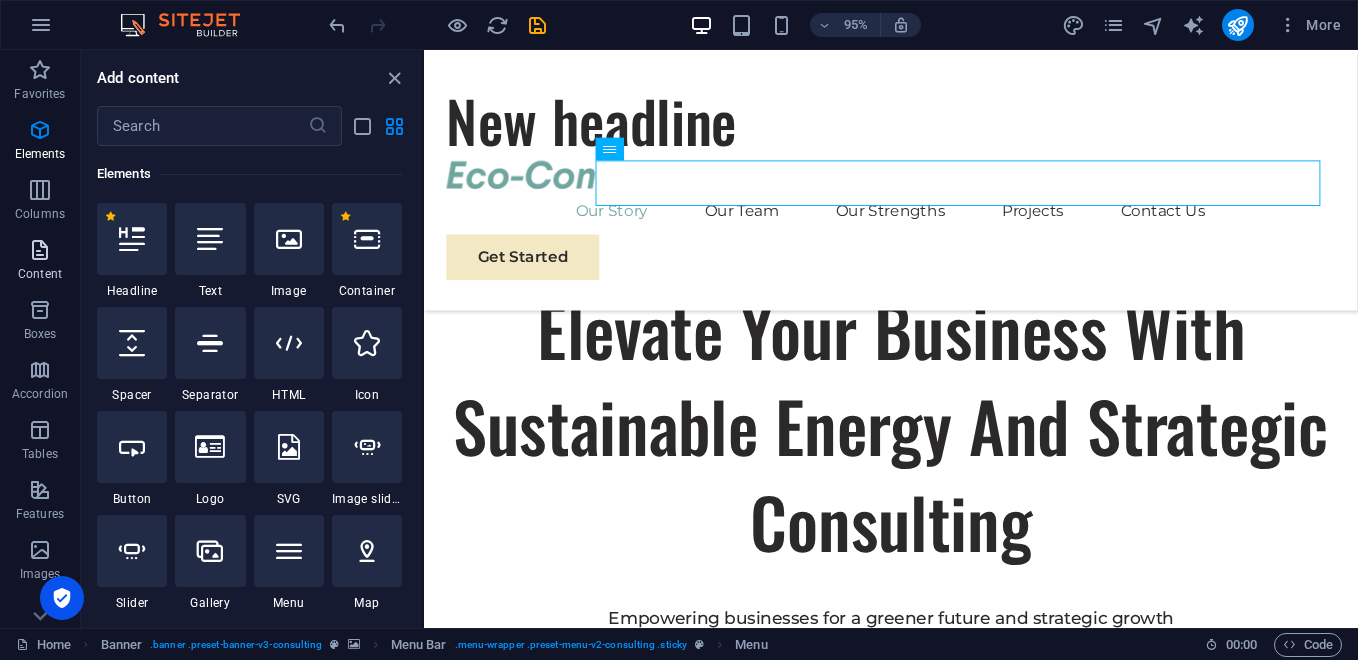 click on "Content" at bounding box center (40, 274) 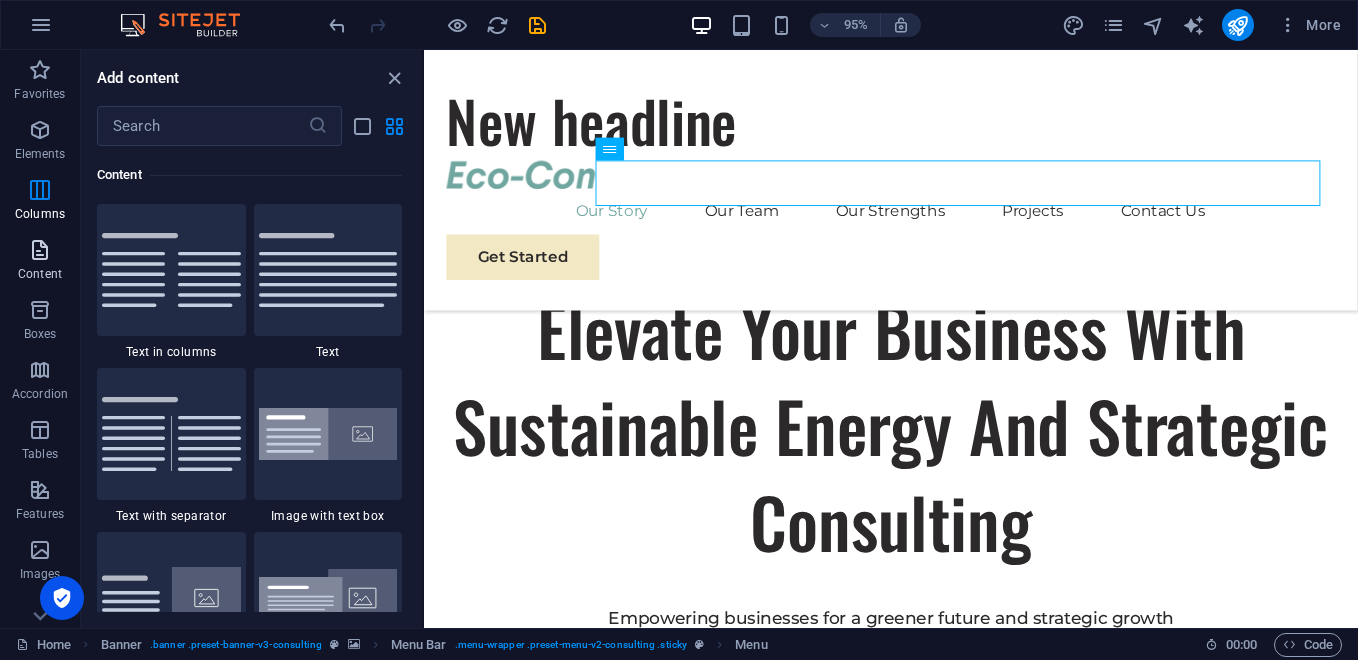scroll, scrollTop: 3499, scrollLeft: 0, axis: vertical 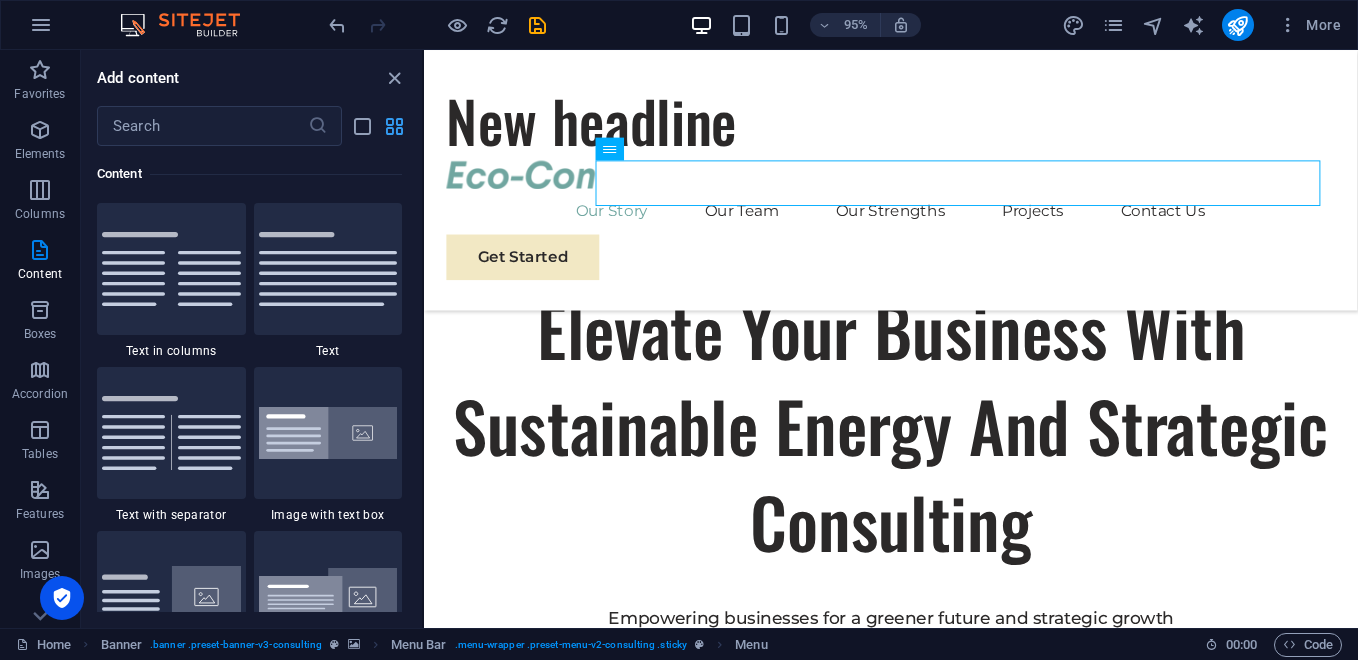 click at bounding box center [394, 126] 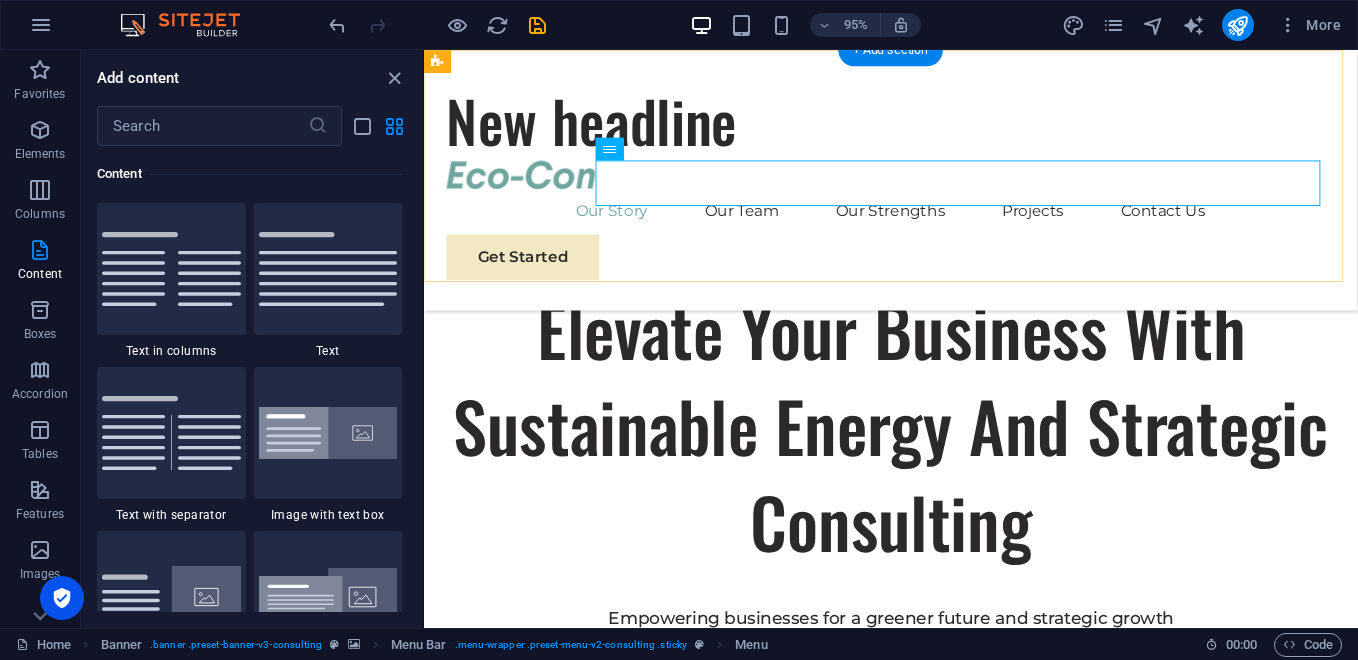 click on "New headline Our Story Our Team Our Strengths Projects Contact Us Get Started" at bounding box center (915, 187) 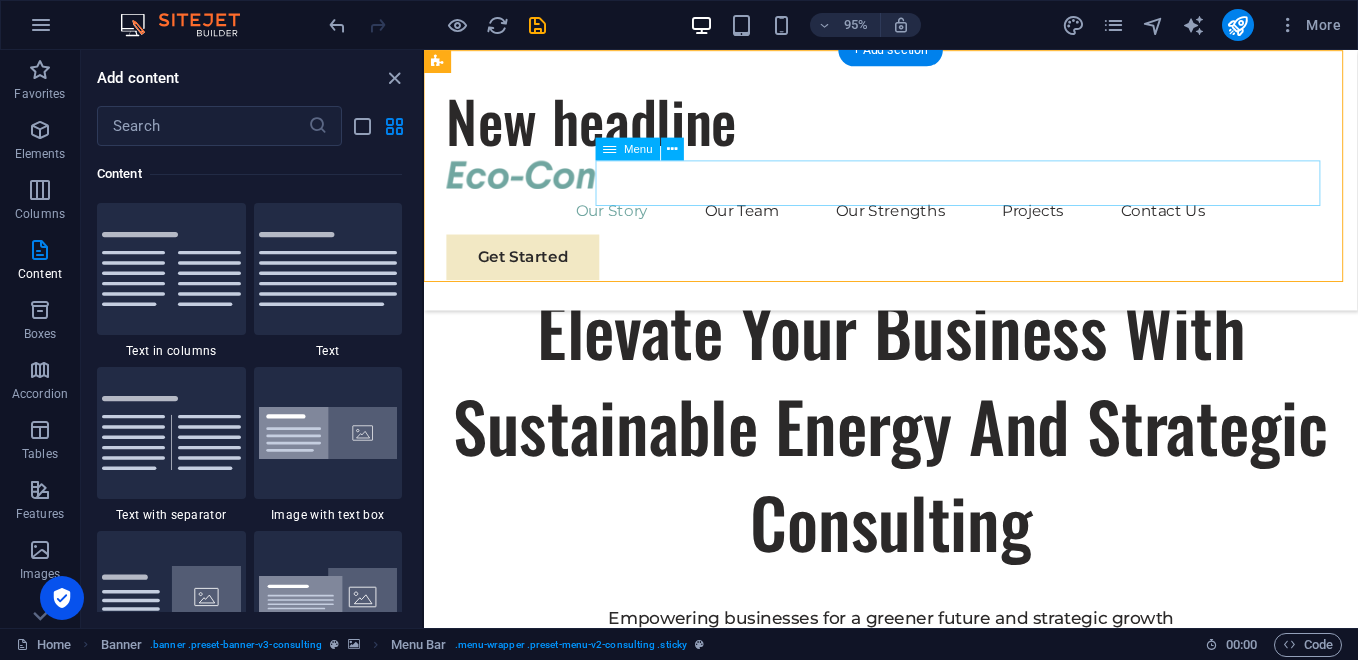 click on "Our Story Our Team Our Strengths Projects Contact Us" at bounding box center [915, 220] 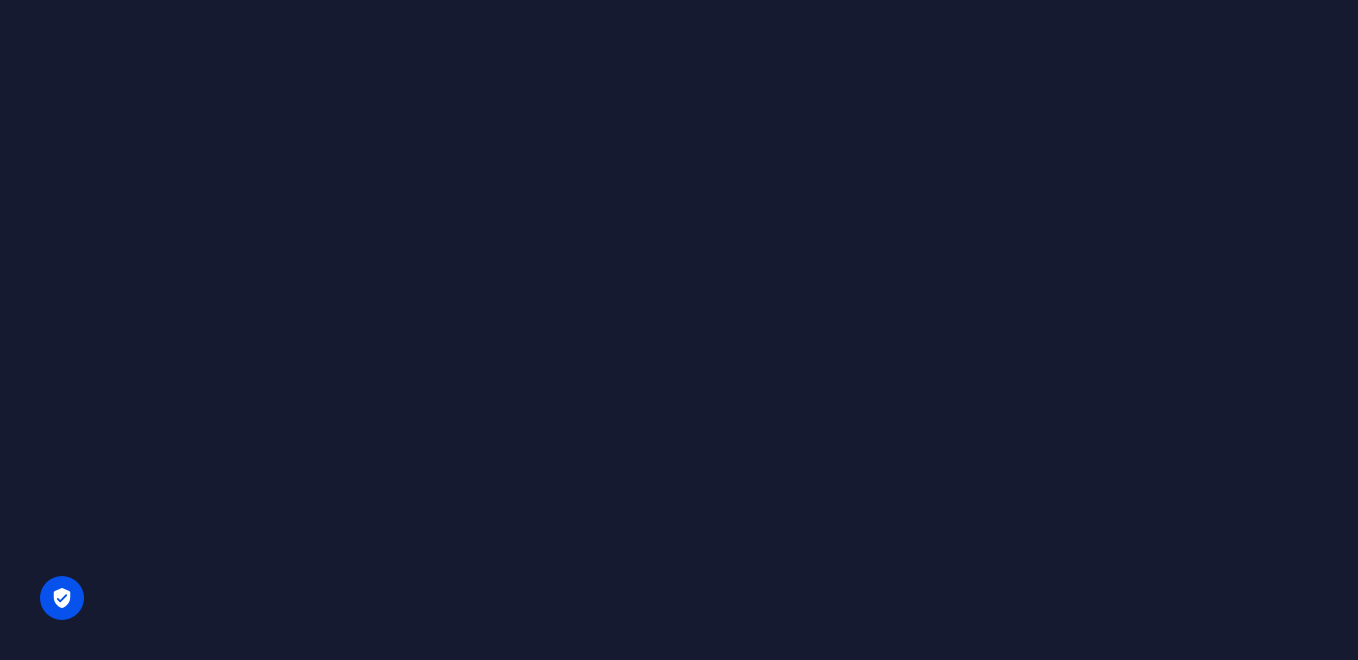 scroll, scrollTop: 0, scrollLeft: 0, axis: both 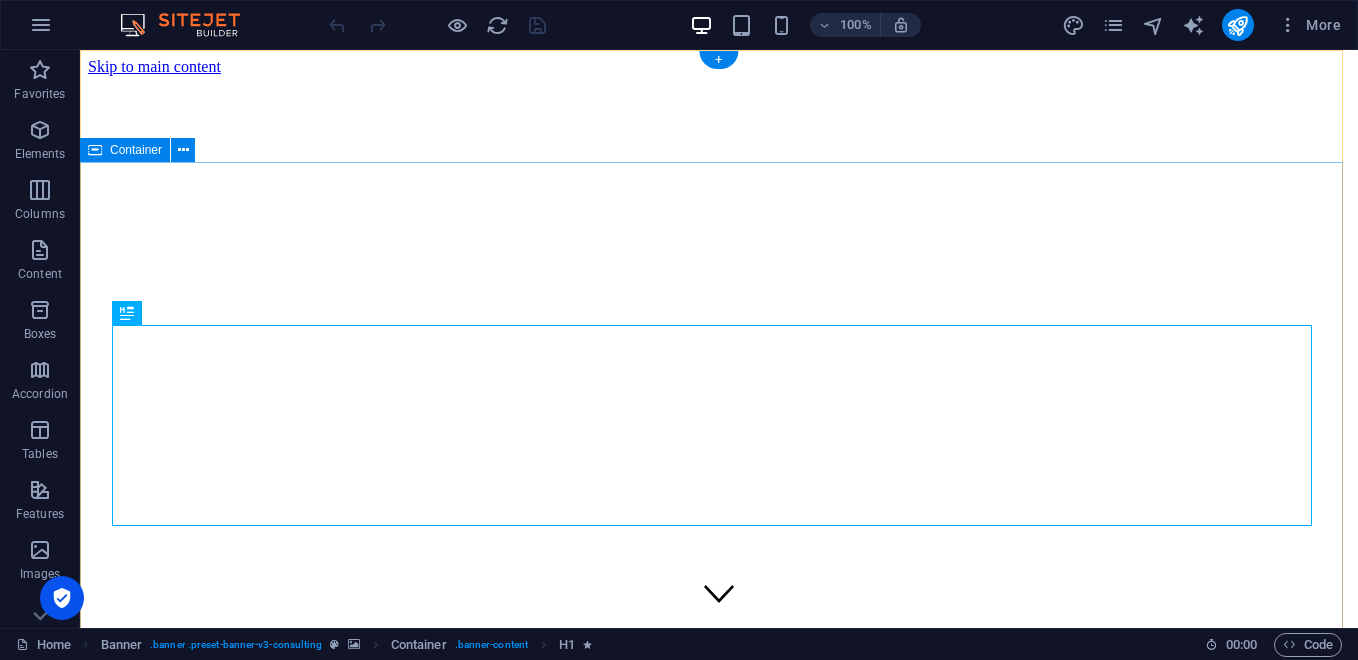 click on "Elevate Your Business With Sustainable Energy And Strategic Consulting Empowering businesses for a greener future and strategic growth Get Started" at bounding box center [719, 1337] 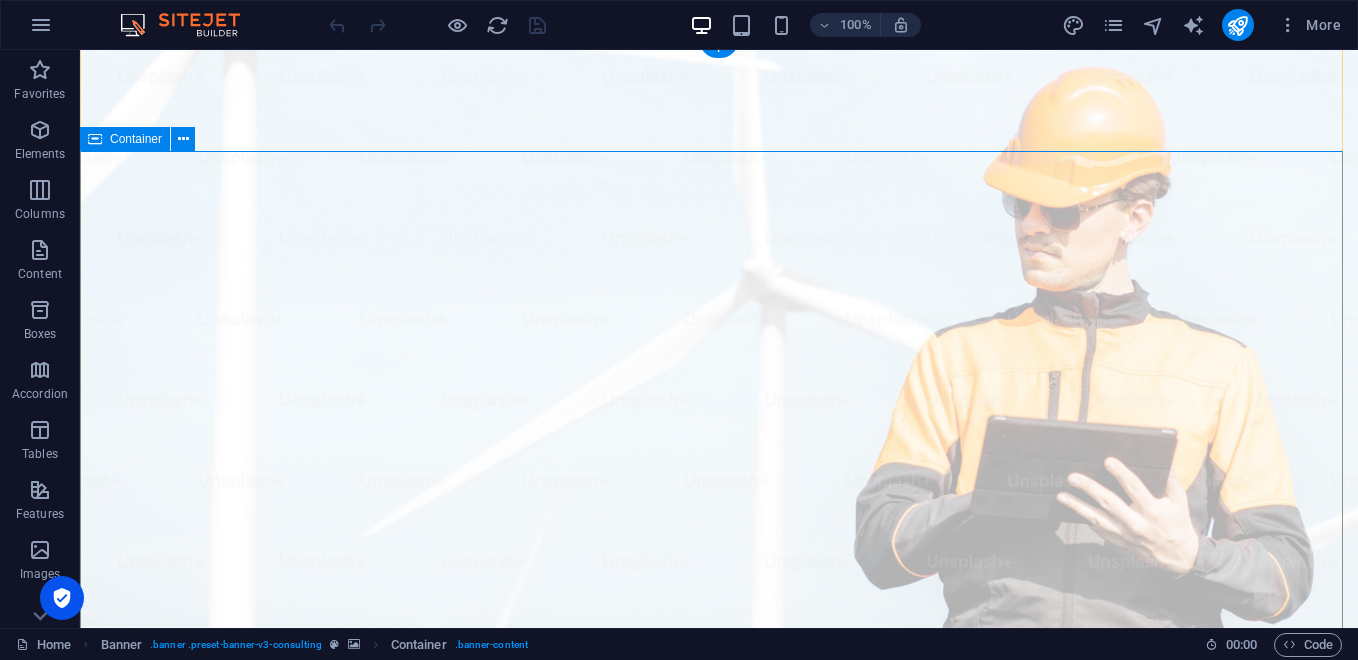 scroll, scrollTop: 0, scrollLeft: 0, axis: both 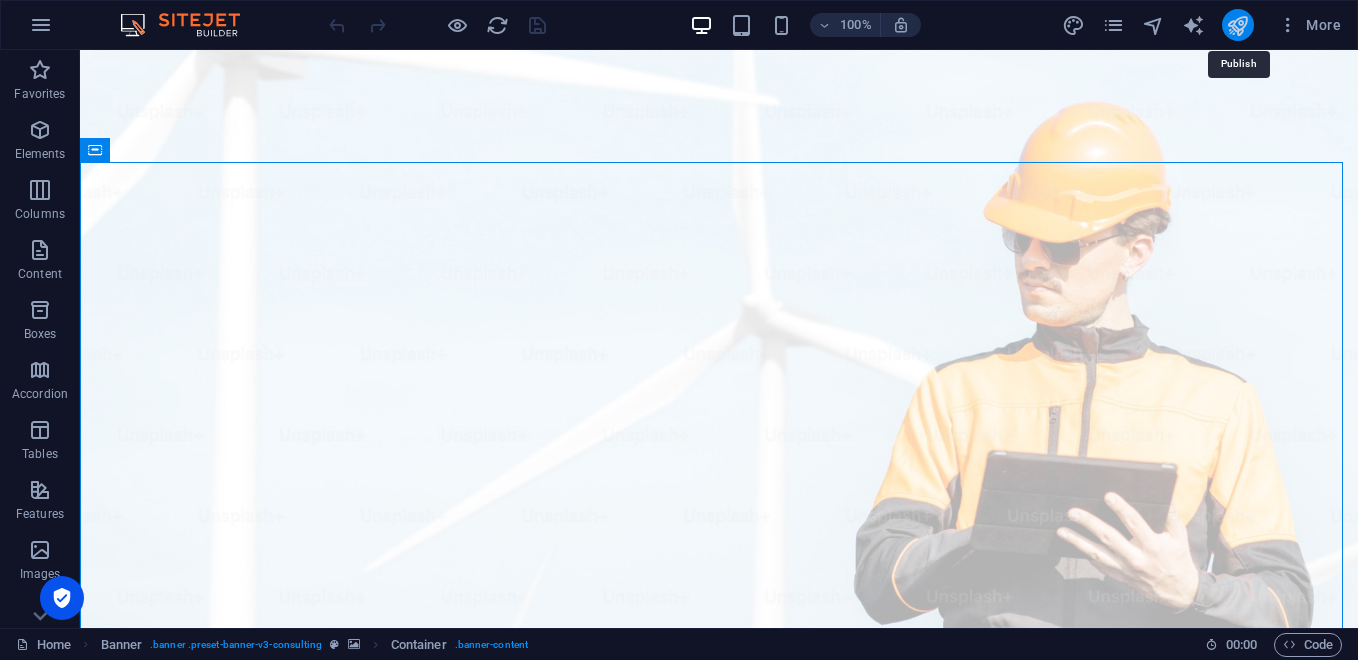 click at bounding box center [1237, 25] 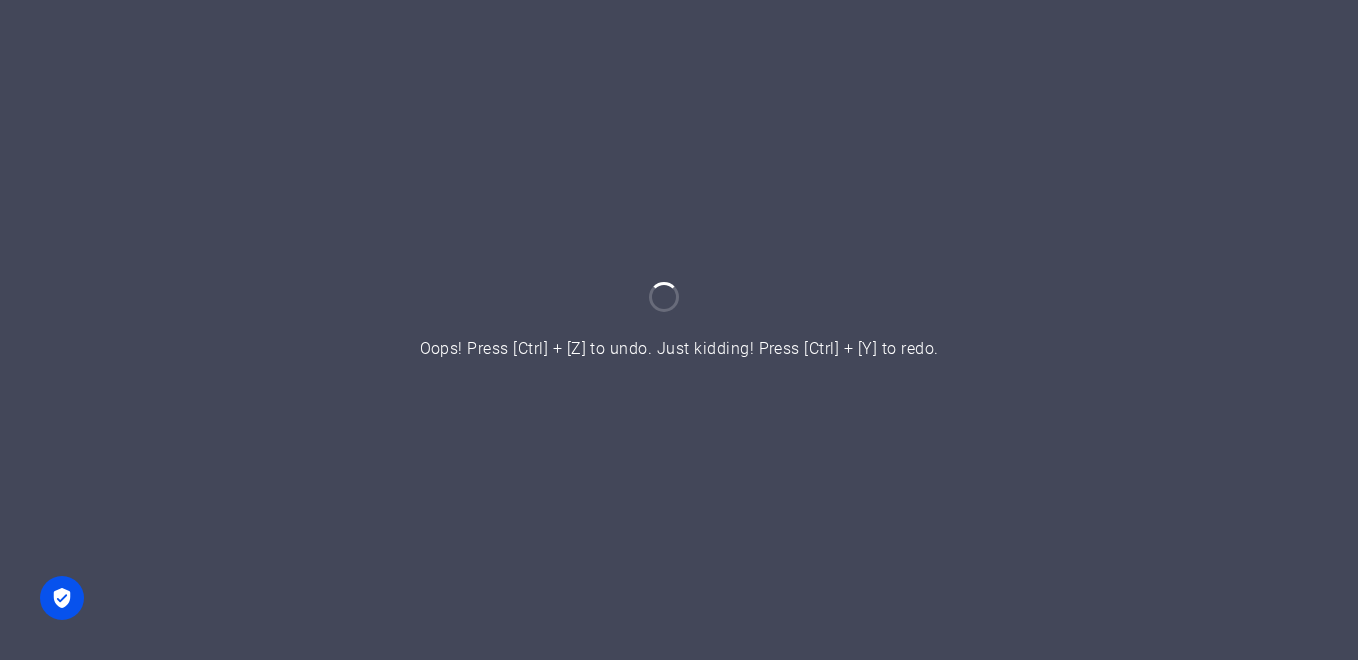scroll, scrollTop: 0, scrollLeft: 0, axis: both 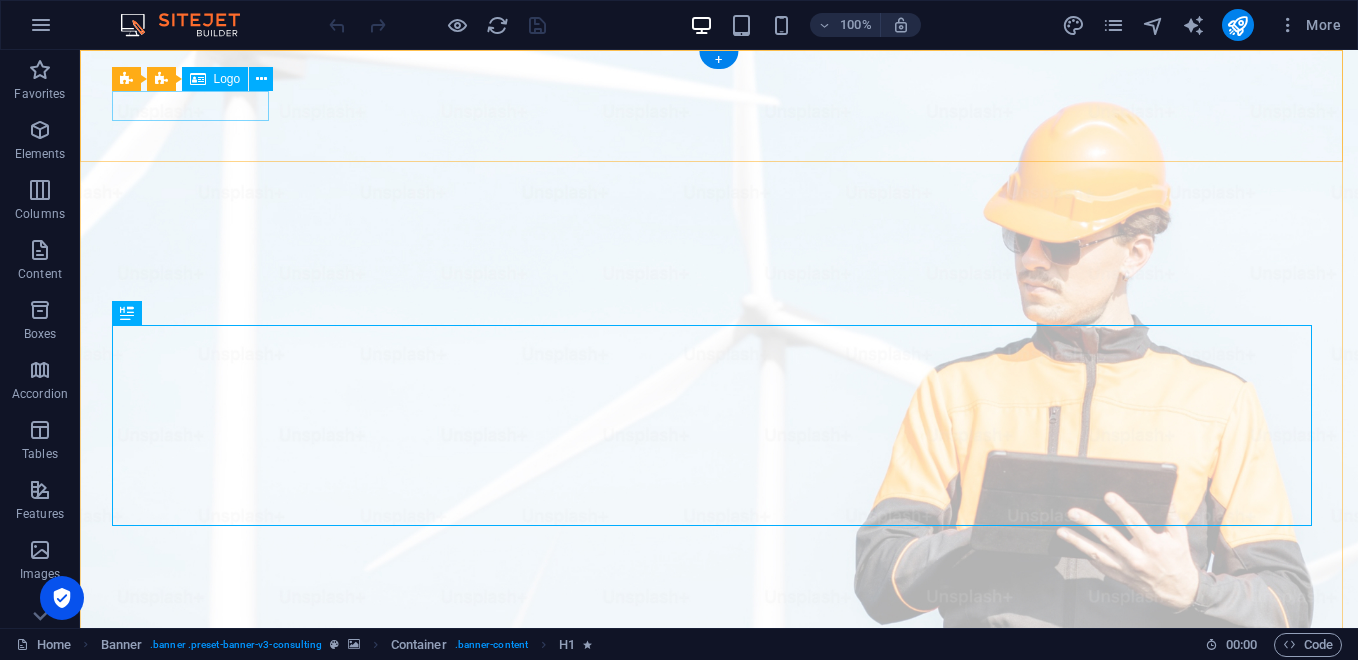 click at bounding box center [719, 997] 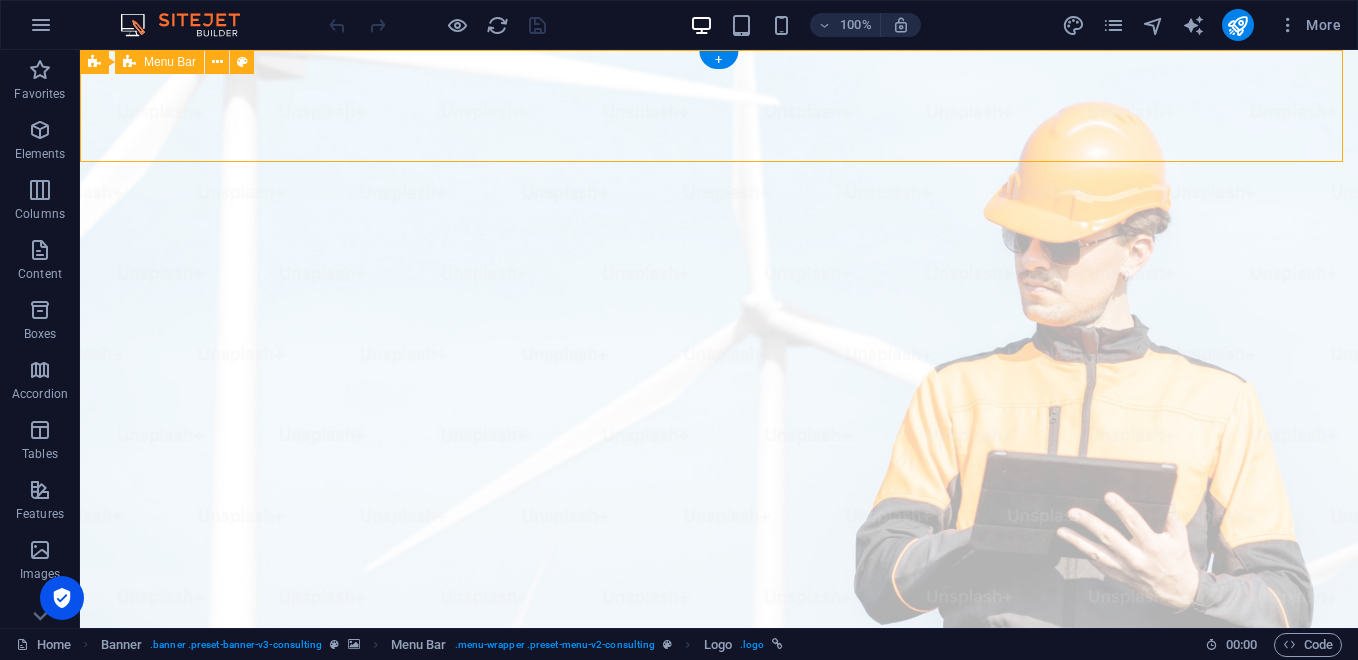 click on "Our Story Our Team Our Strengths Projects Contact Us Get Started" at bounding box center [719, 1045] 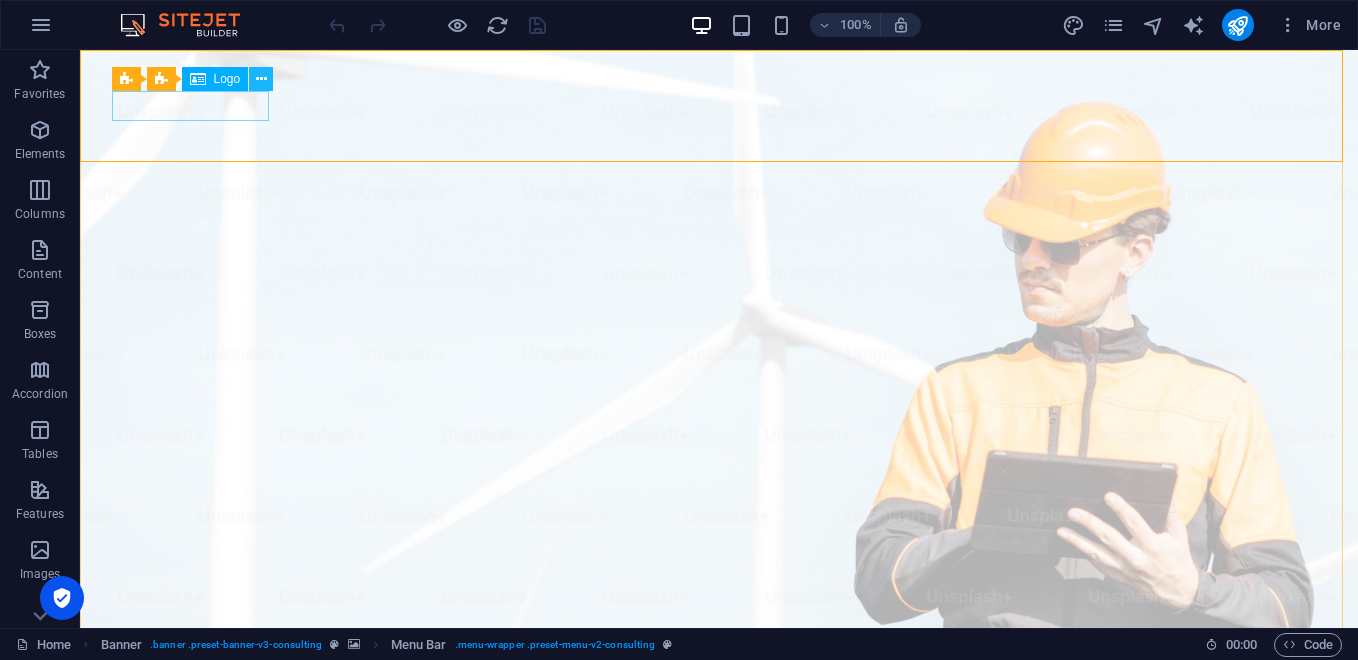 click at bounding box center (261, 79) 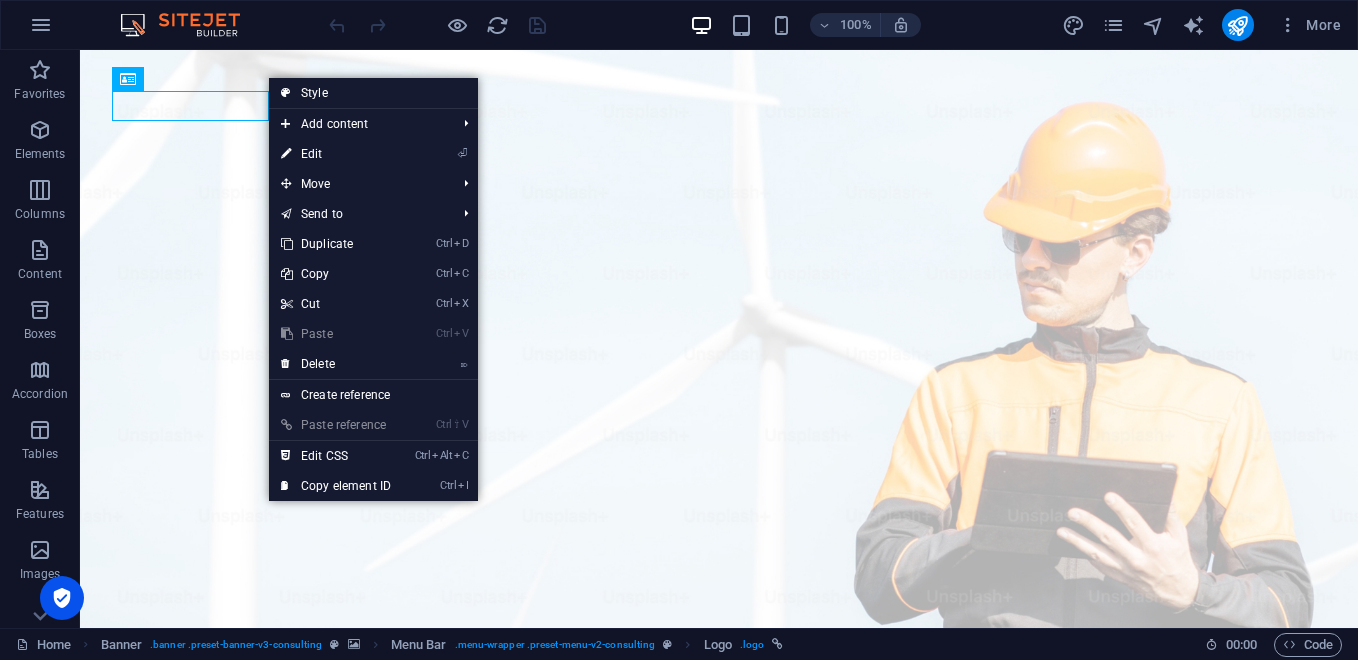 click at bounding box center (286, 154) 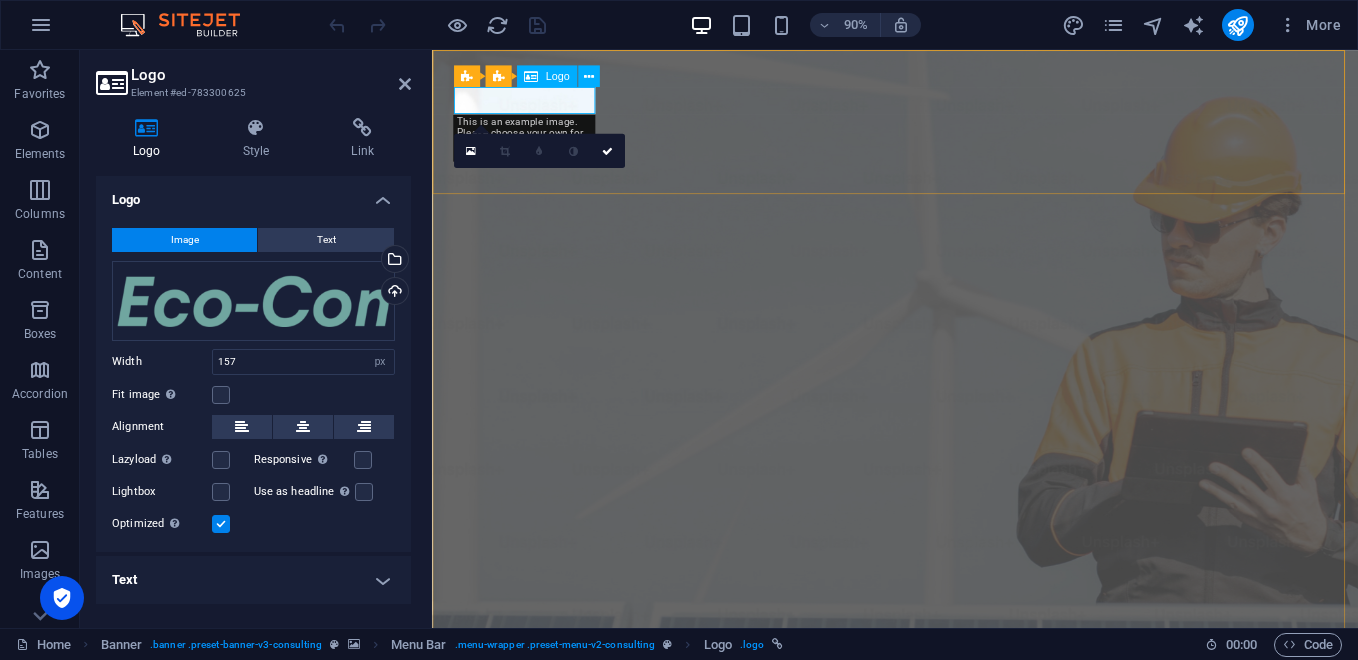 click on "Logo" at bounding box center [557, 76] 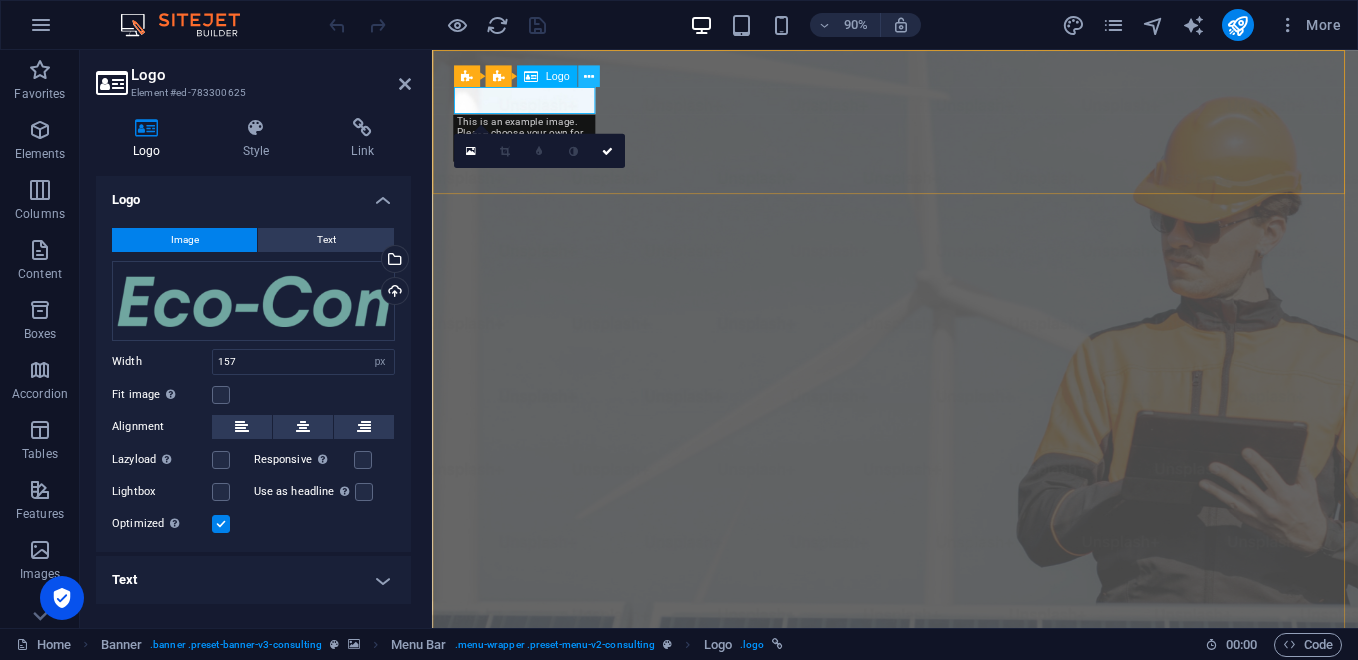 click at bounding box center [588, 76] 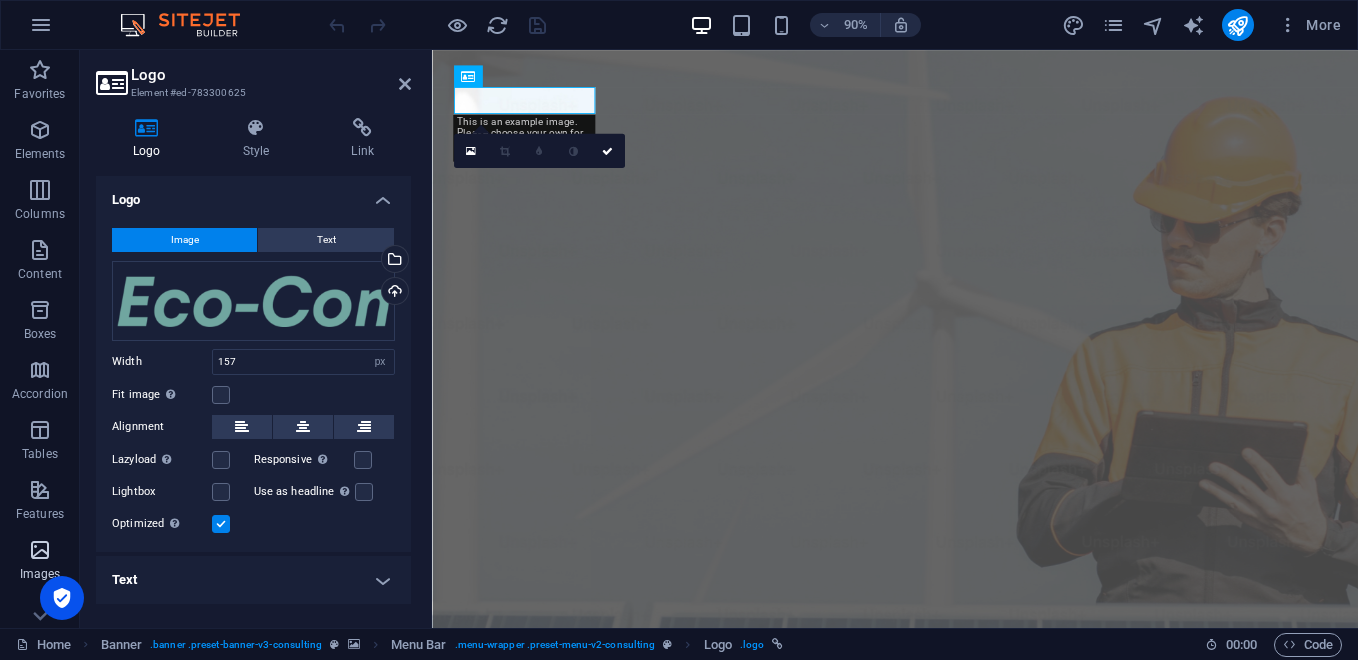 drag, startPoint x: 31, startPoint y: 546, endPoint x: 43, endPoint y: 263, distance: 283.2543 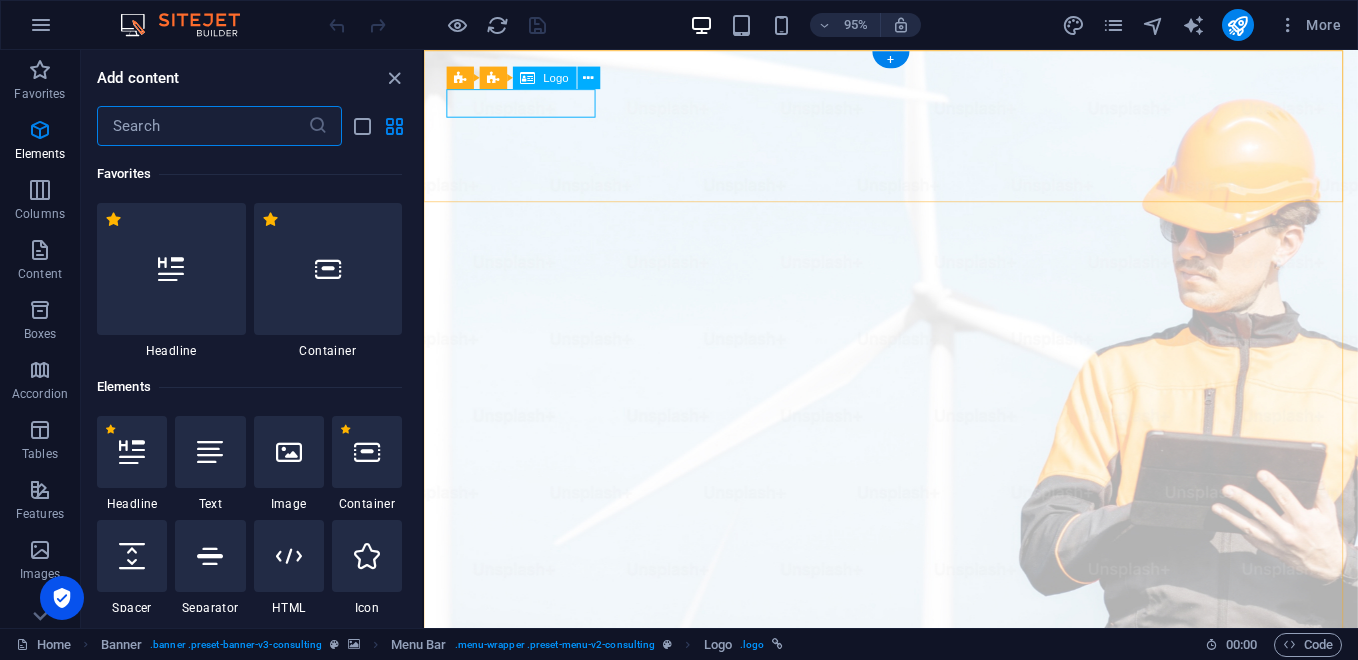 scroll, scrollTop: 9976, scrollLeft: 0, axis: vertical 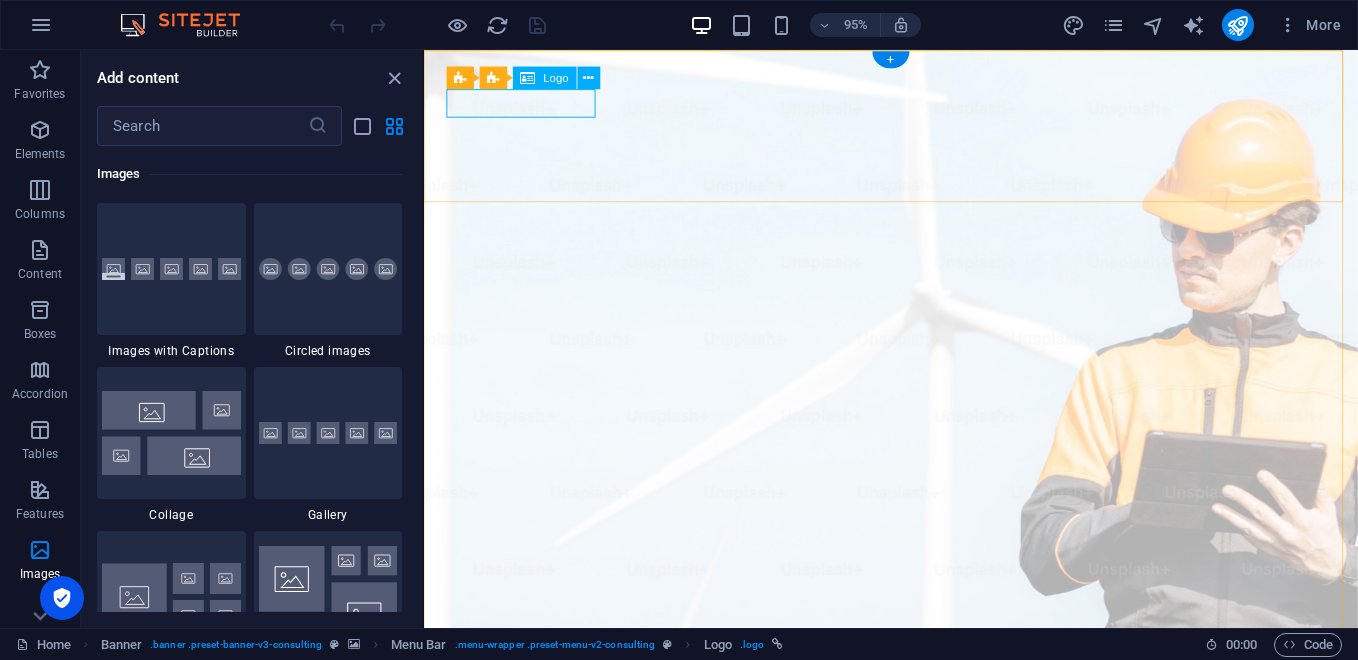 click at bounding box center [915, 997] 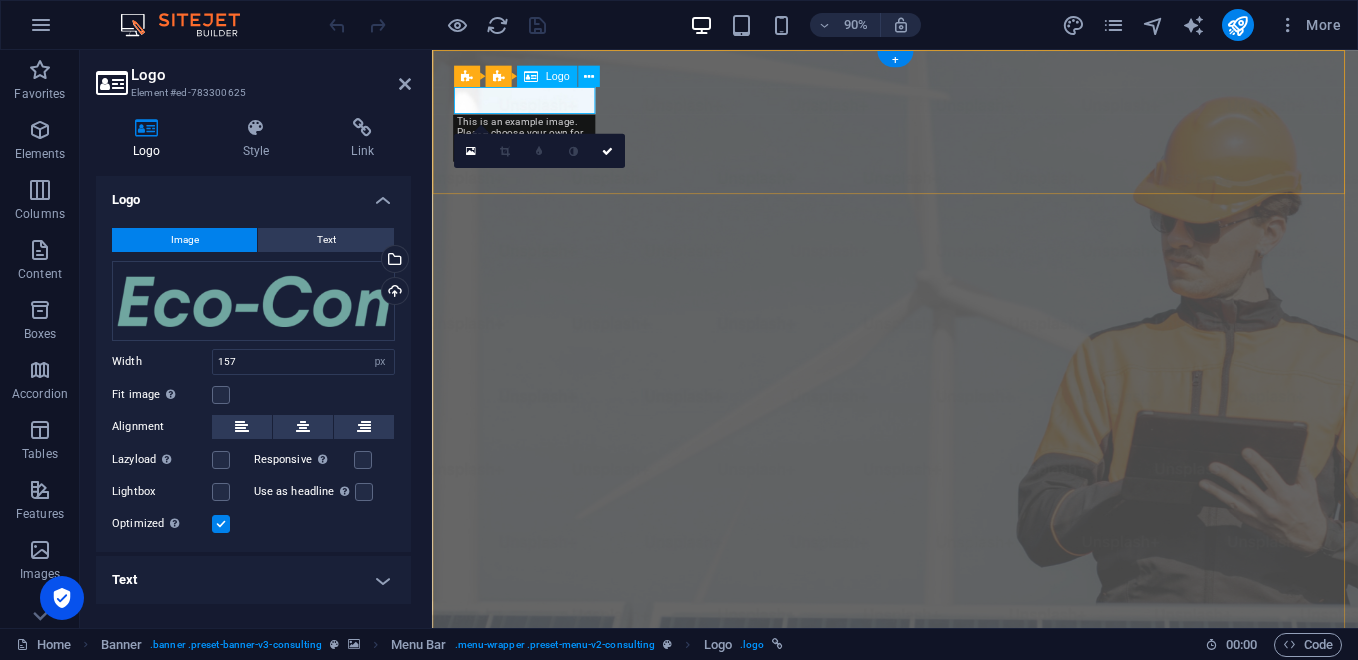 click at bounding box center (946, 997) 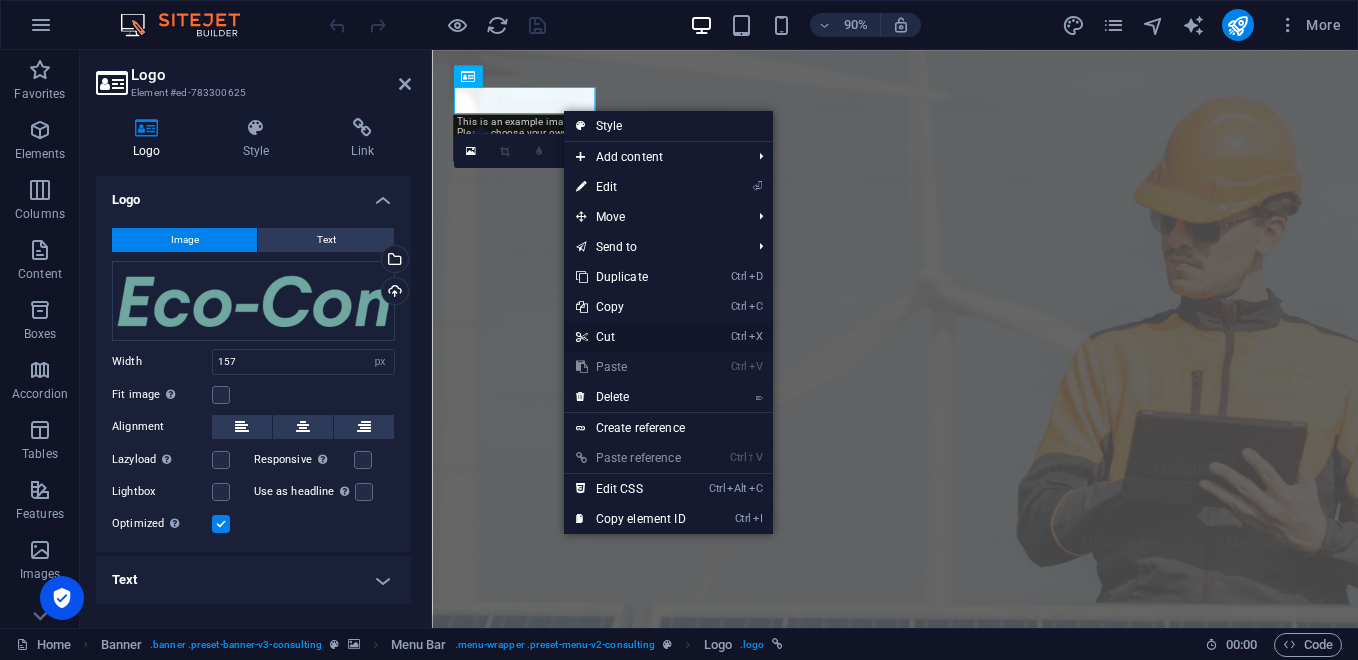 drag, startPoint x: 599, startPoint y: 340, endPoint x: 522, endPoint y: 290, distance: 91.809586 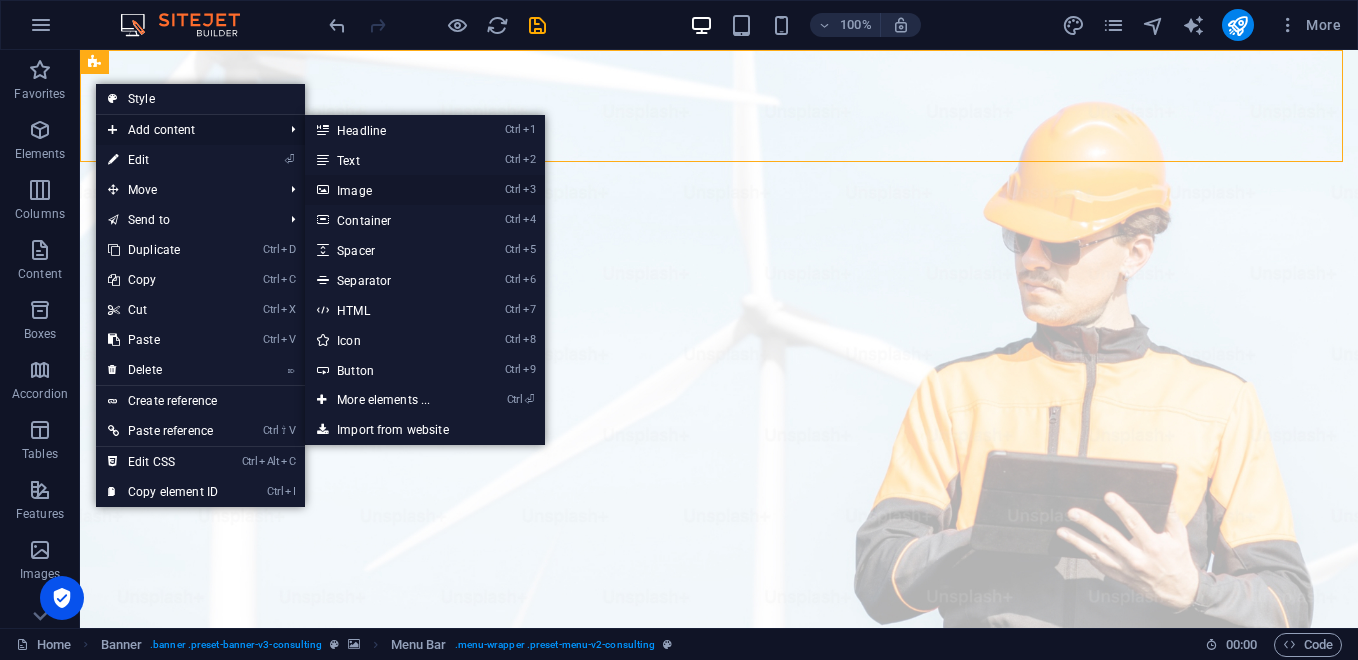 click on "Ctrl 3  Image" at bounding box center (387, 190) 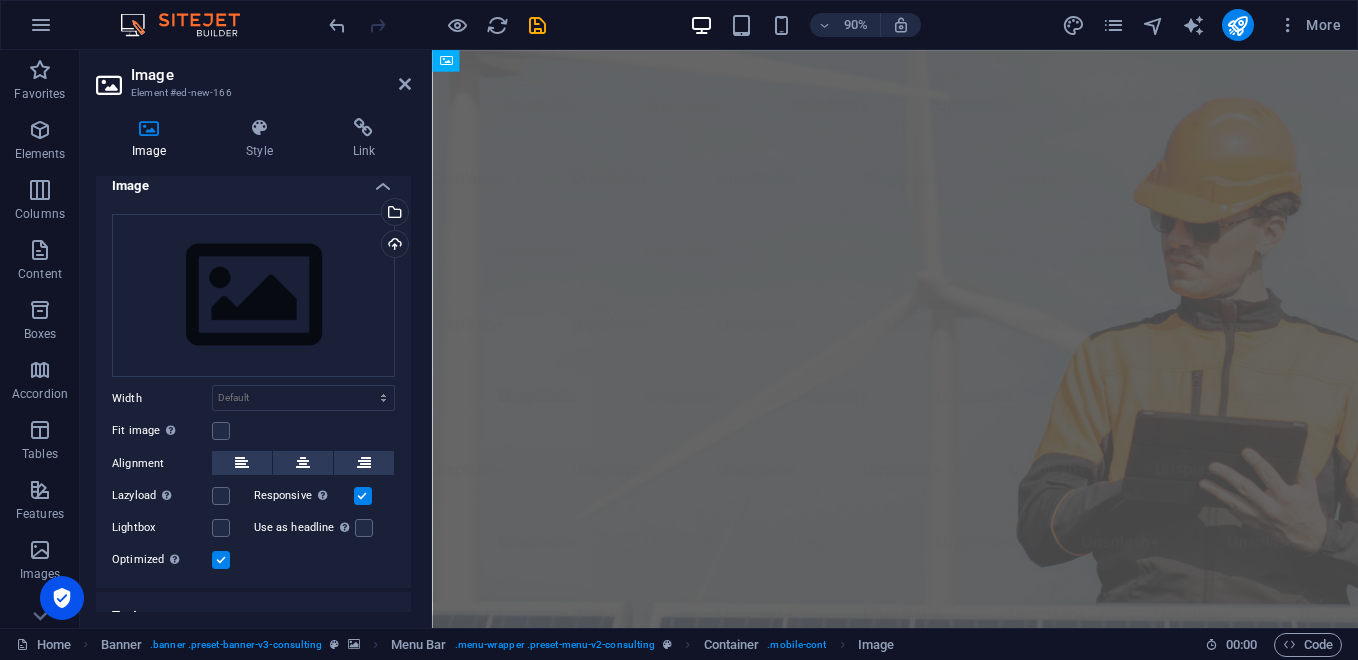 scroll, scrollTop: 0, scrollLeft: 0, axis: both 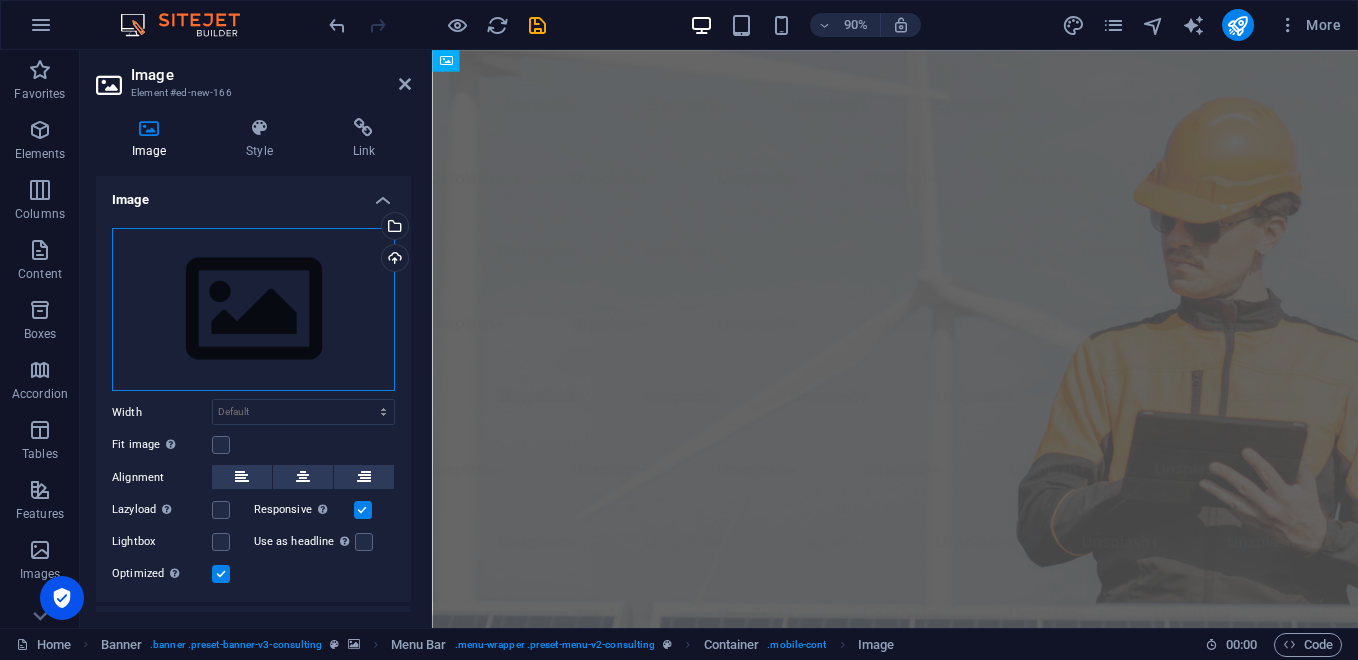 click on "Drag files here, click to choose files or select files from Files or our free stock photos & videos" at bounding box center [253, 310] 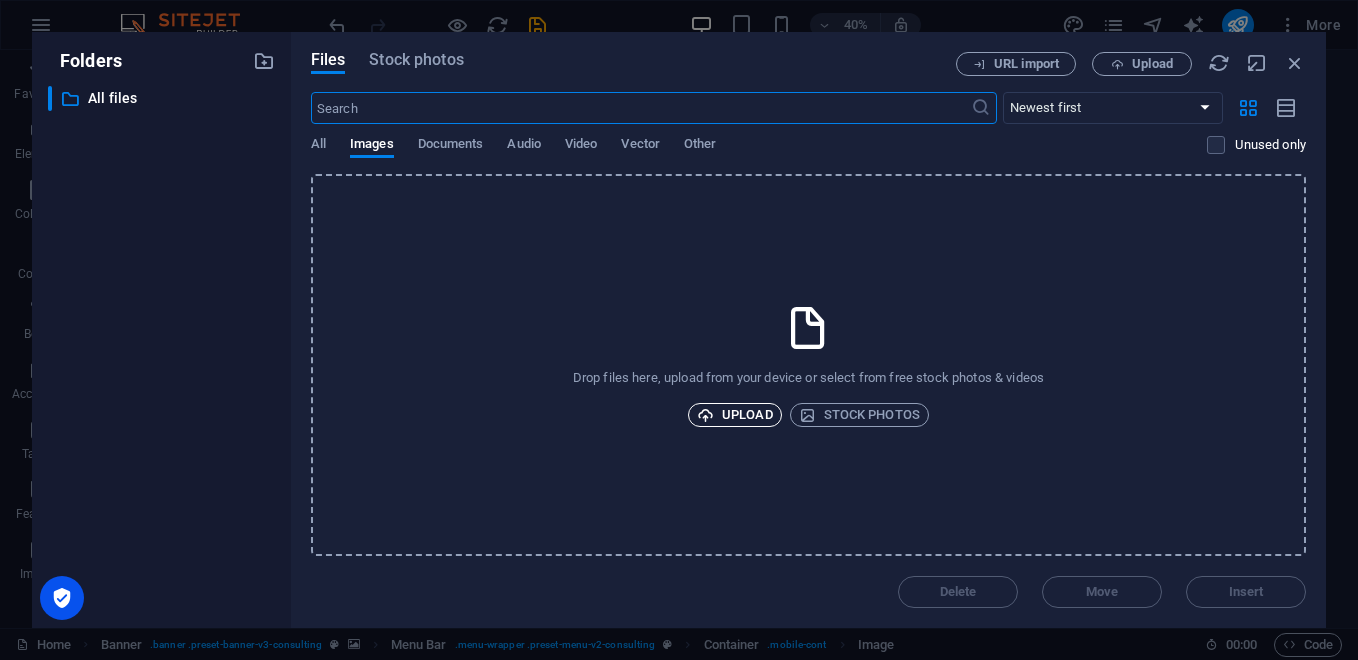 click at bounding box center [705, 415] 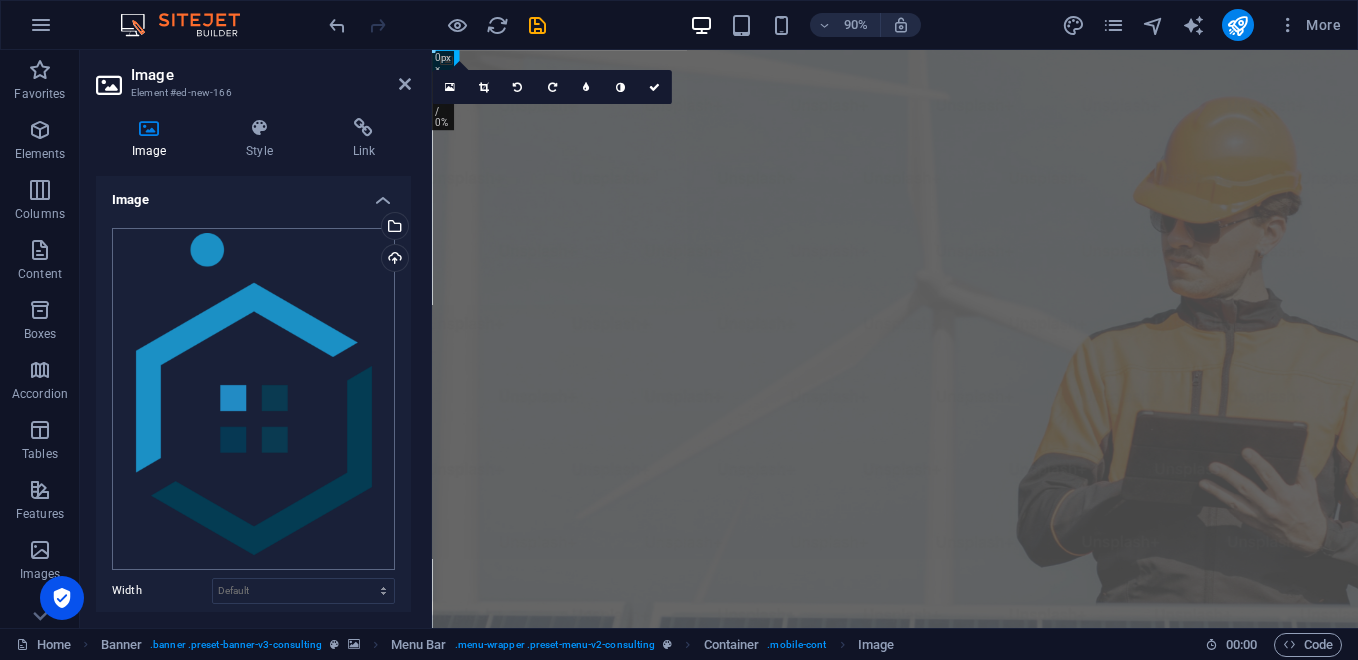 scroll, scrollTop: 133, scrollLeft: 0, axis: vertical 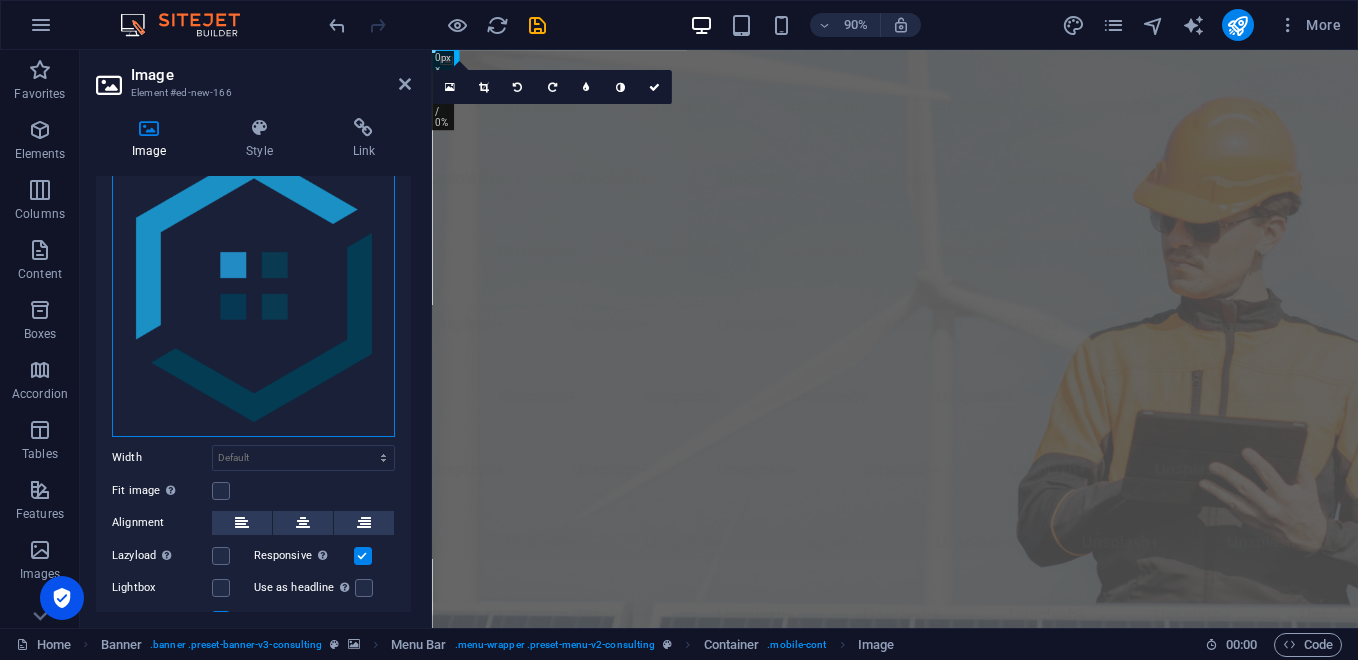 click on "Drag files here, click to choose files or select files from Files or our free stock photos & videos" at bounding box center (253, 266) 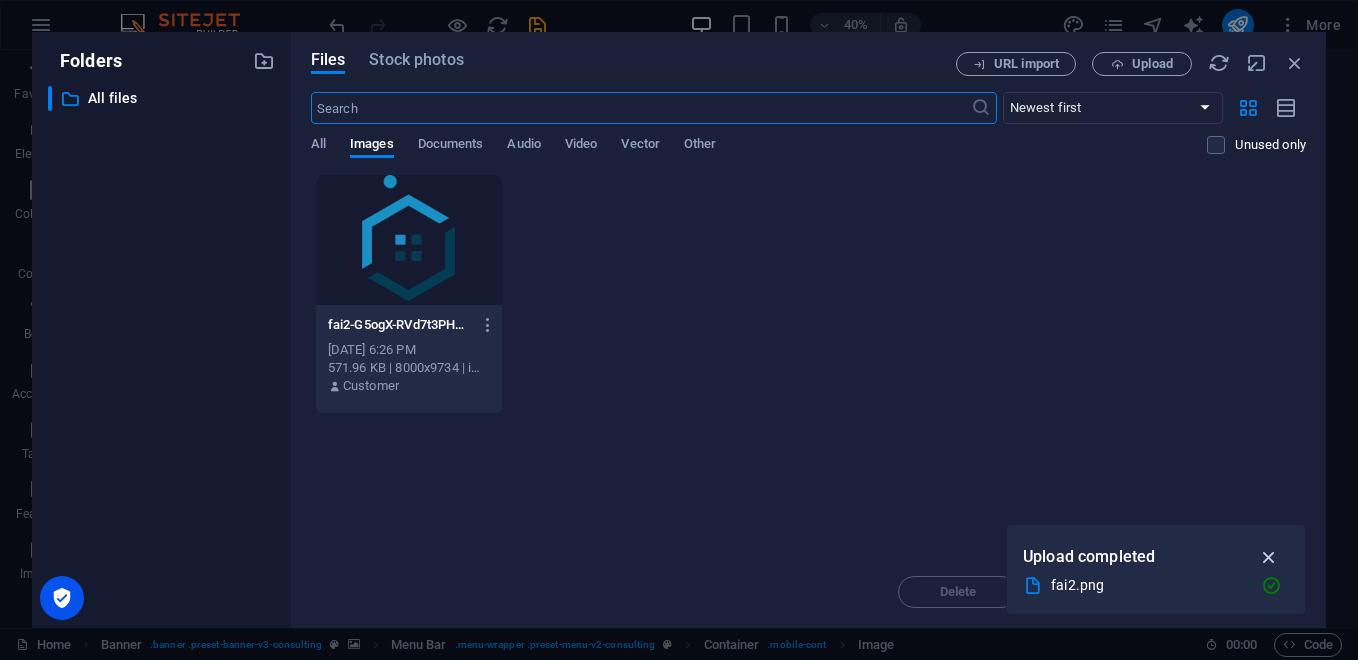 click at bounding box center (1269, 557) 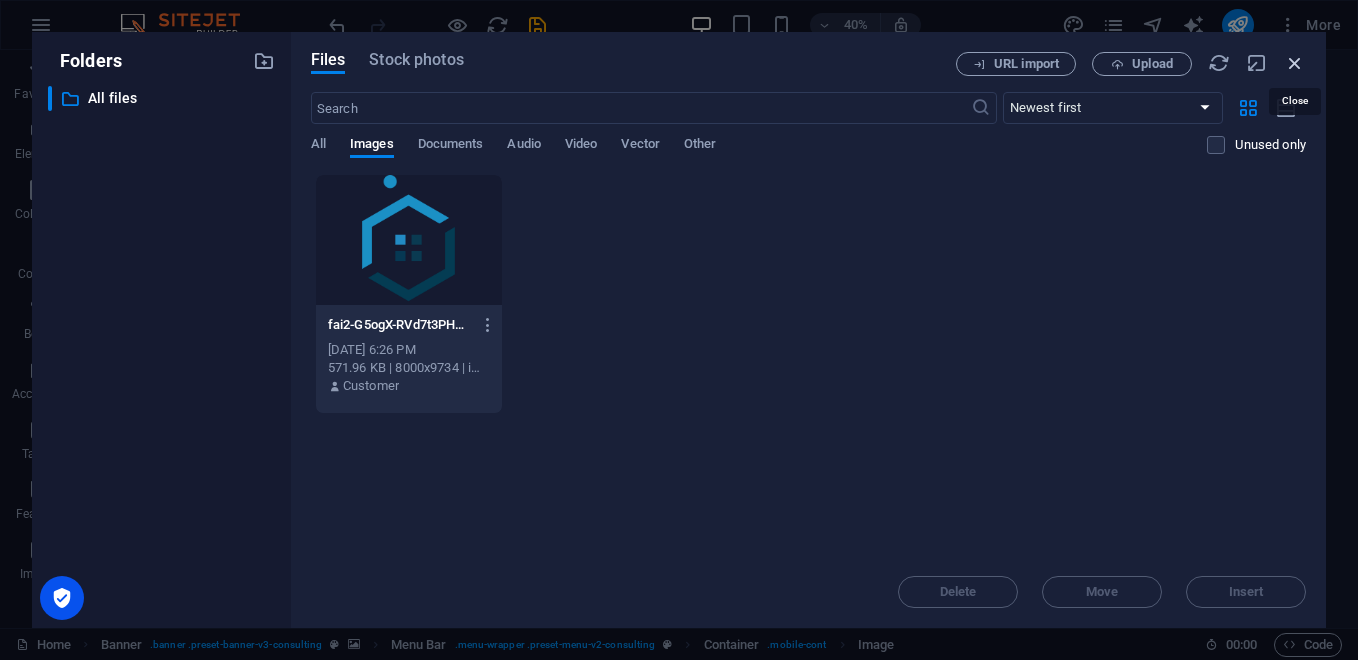 click at bounding box center [1295, 63] 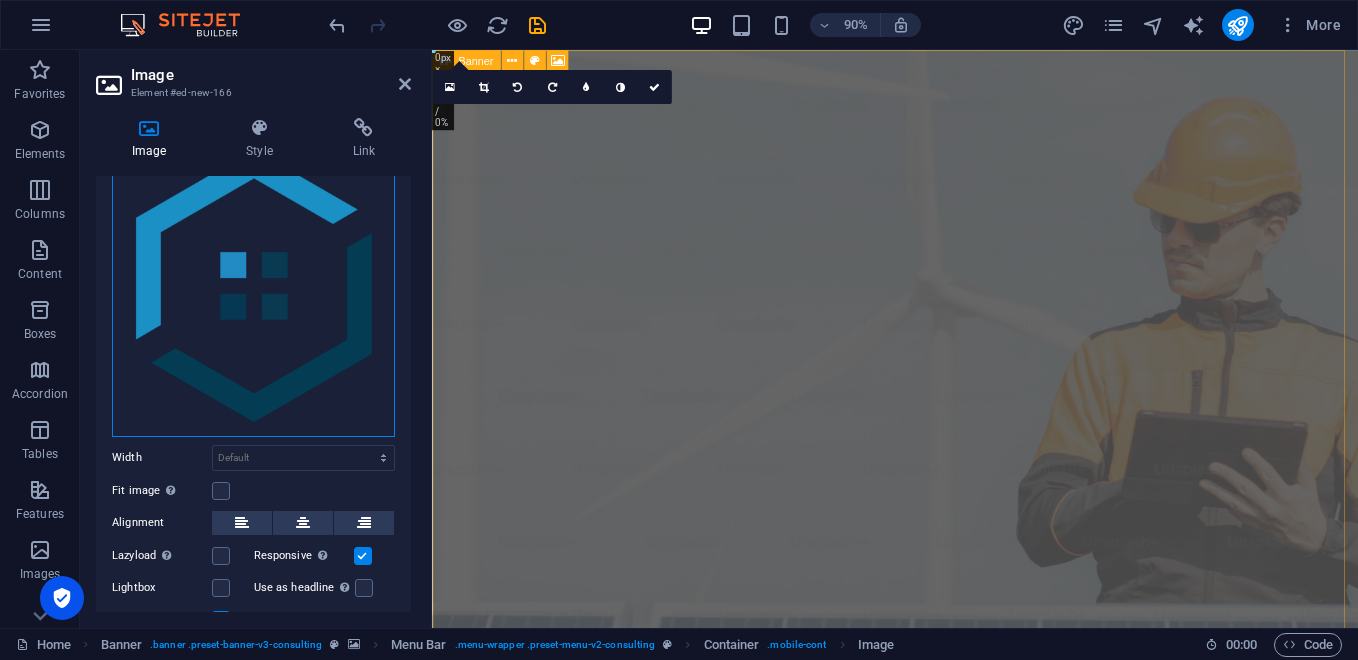 drag, startPoint x: 216, startPoint y: 298, endPoint x: 471, endPoint y: 63, distance: 346.7708 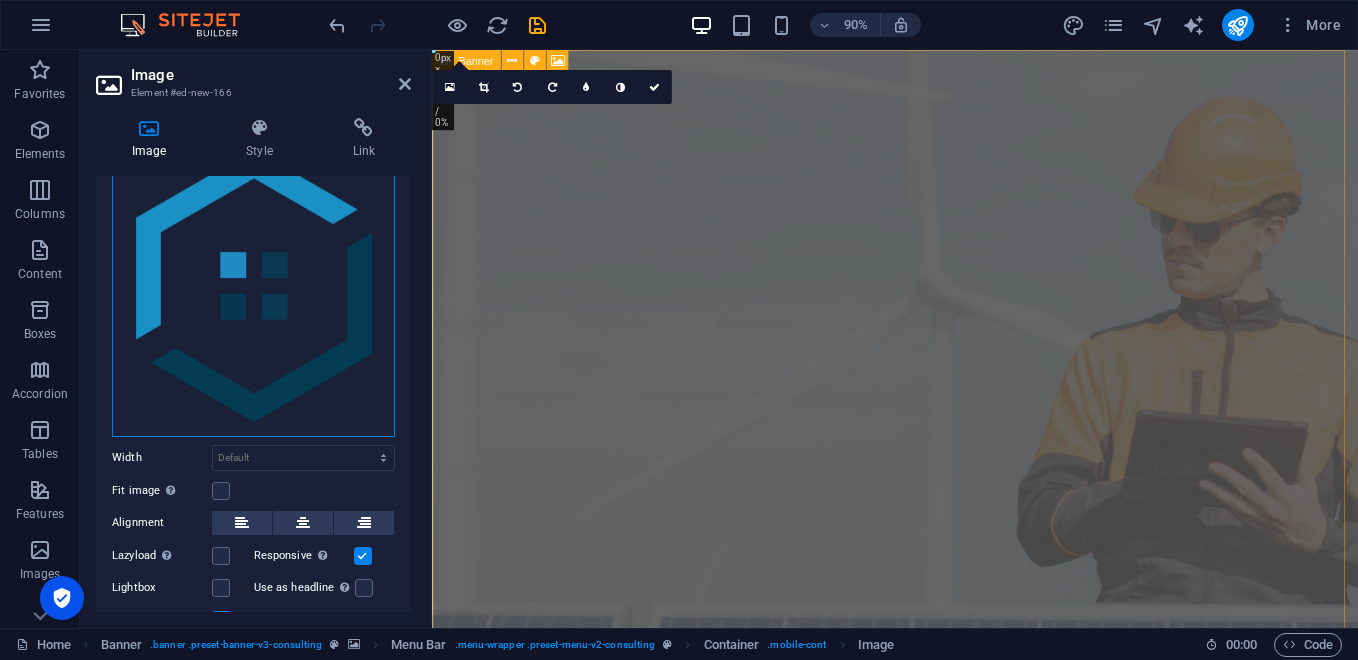 click on "Image Element #ed-new-166 Image Style Link Image Drag files here, click to choose files or select files from Files or our free stock photos & videos Select files from the file manager, stock photos, or upload file(s) Upload Width Default auto px rem % em vh vw Fit image Automatically fit image to a fixed width and height Height Default auto px Alignment Lazyload Loading images after the page loads improves page speed. Responsive Automatically load retina image and smartphone optimized sizes. Lightbox Use as headline The image will be wrapped in an H1 headline tag. Useful for giving alternative text the weight of an H1 headline, e.g. for the logo. Leave unchecked if uncertain. Optimized Images are compressed to improve page speed. Position Direction Custom X offset 50 px rem % vh vw Y offset 50 px rem % vh vw Text Float No float Image left Image right Determine how text should behave around the image. Text Alternative text Image caption Paragraph Format Normal Heading 1 Heading 2 Heading 3 Heading 4 Heading 5" at bounding box center [719, 339] 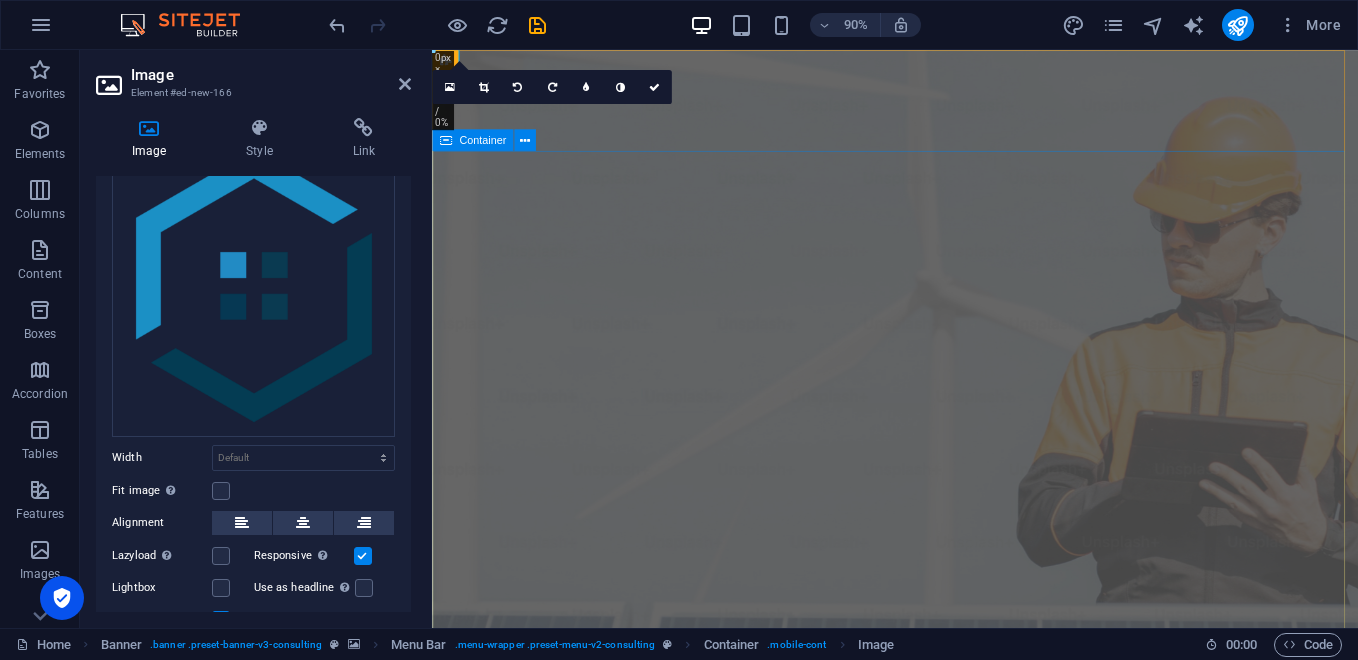 click on "Elevate Your Business With Sustainable Energy And Strategic Consulting Empowering businesses for a greener future and strategic growth Get Started" at bounding box center [946, 1392] 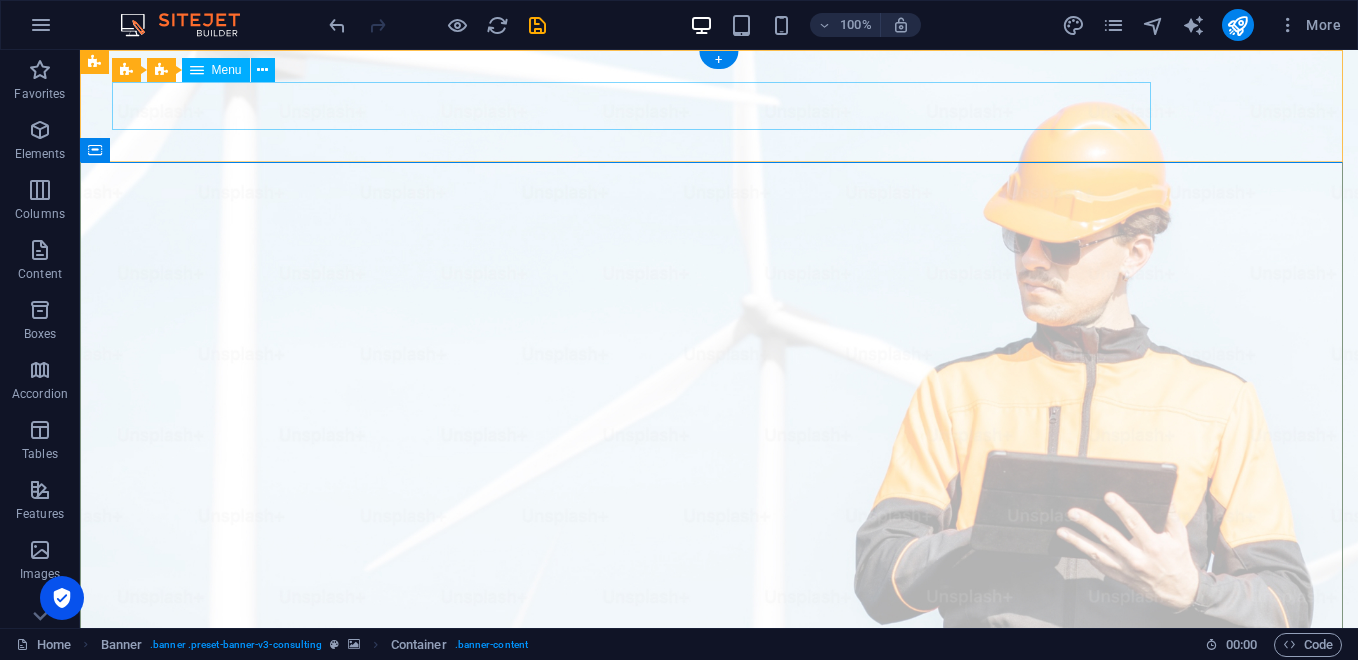 click on "Our Story Our Team Our Strengths Projects Contact Us" at bounding box center (719, 1006) 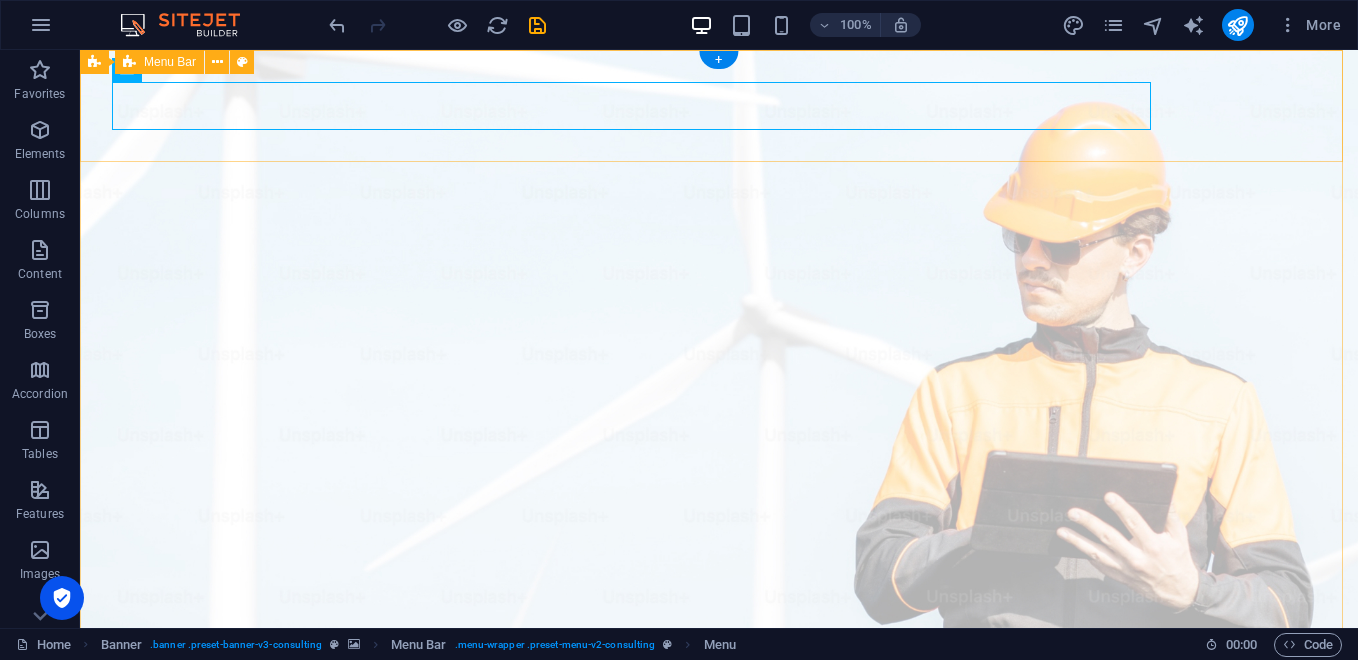 click on "Our Story Our Team Our Strengths Projects Contact Us Get Started" at bounding box center (719, 1030) 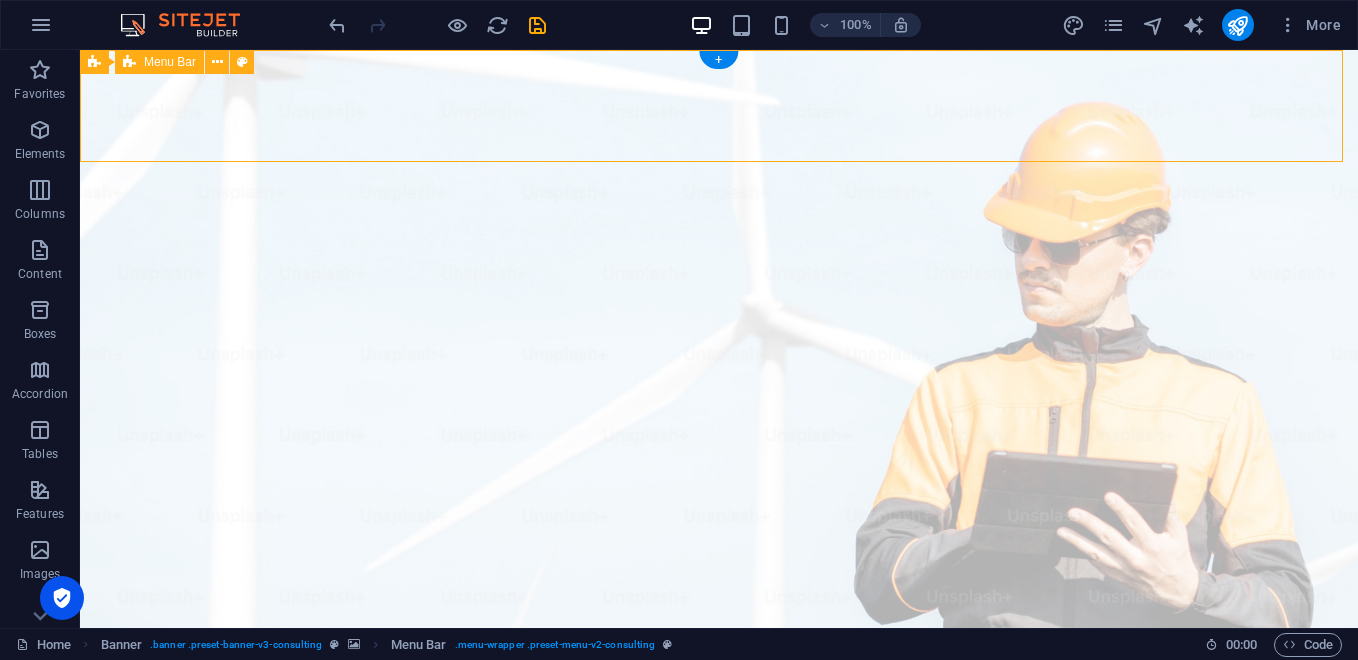 click on "Our Story Our Team Our Strengths Projects Contact Us Get Started" at bounding box center (719, 1030) 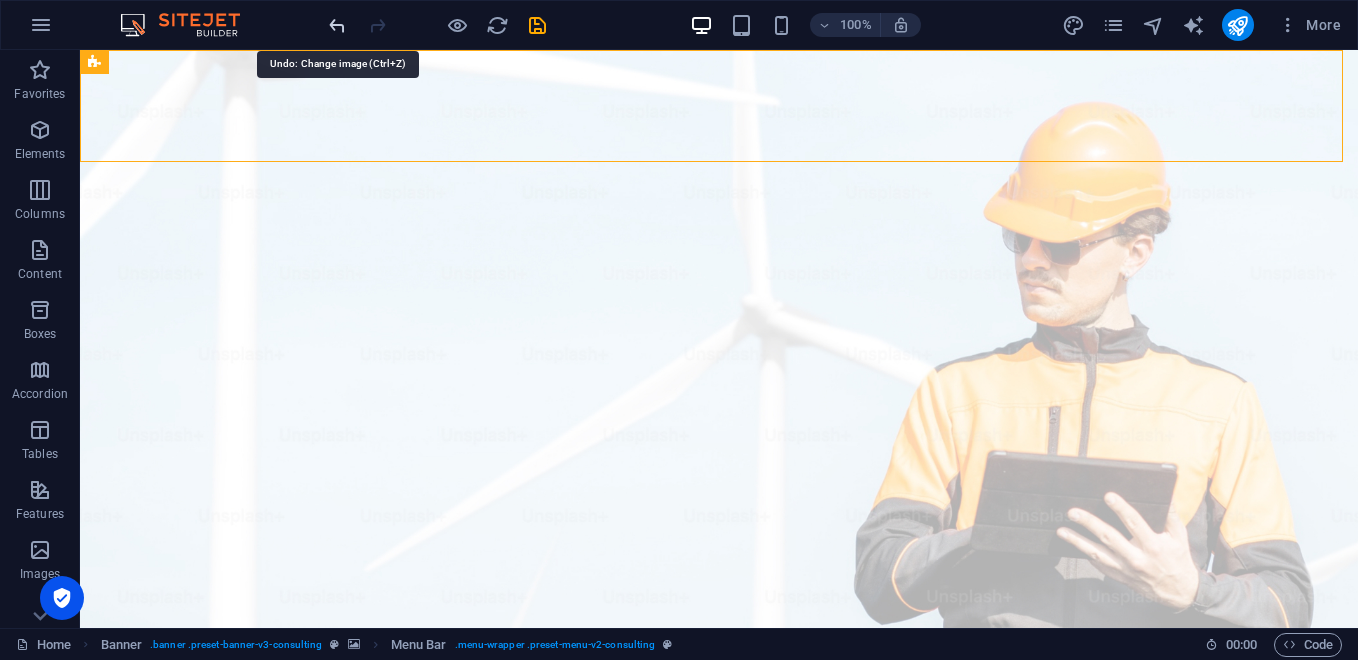 click at bounding box center (337, 25) 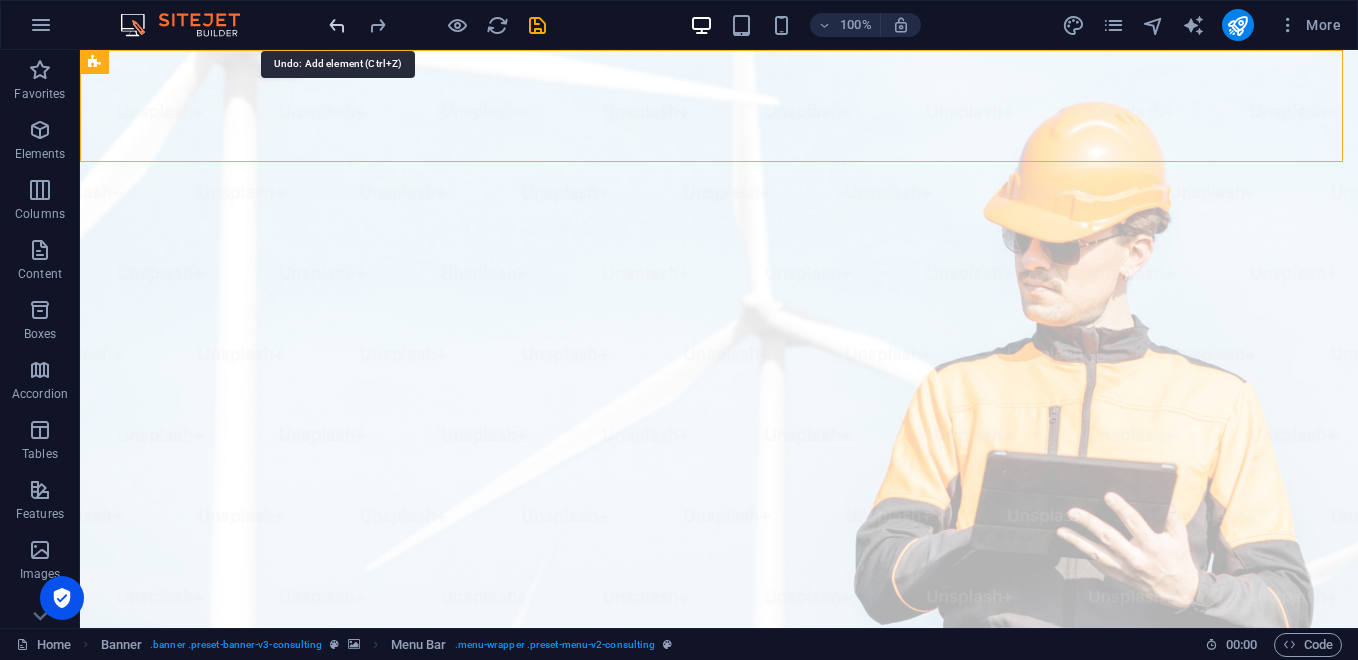 click at bounding box center [337, 25] 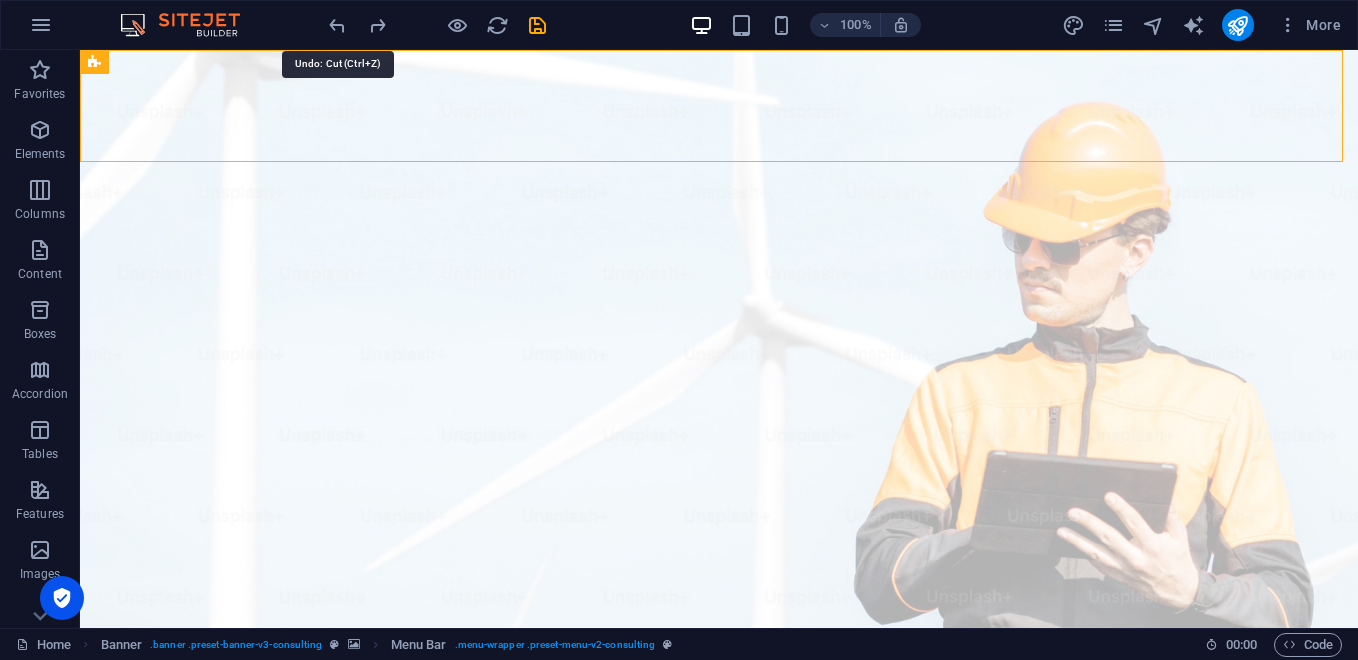 click at bounding box center [337, 25] 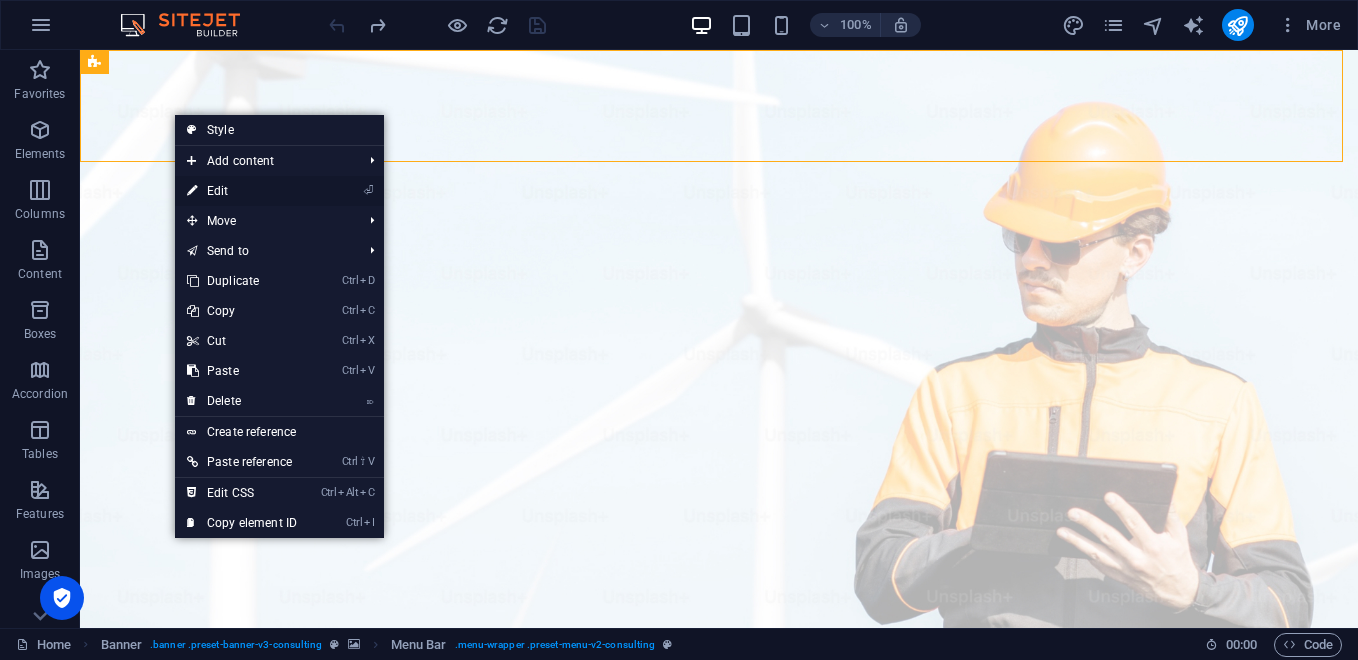 click on "⏎  Edit" at bounding box center (242, 191) 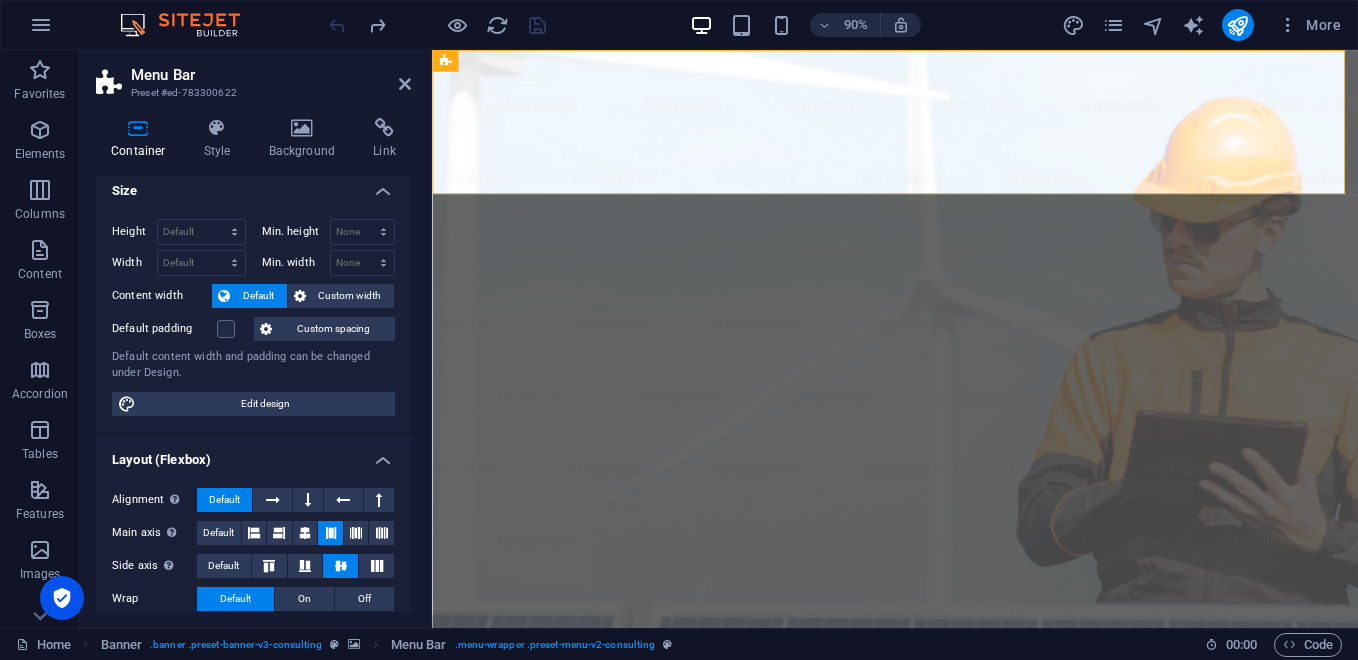 scroll, scrollTop: 0, scrollLeft: 0, axis: both 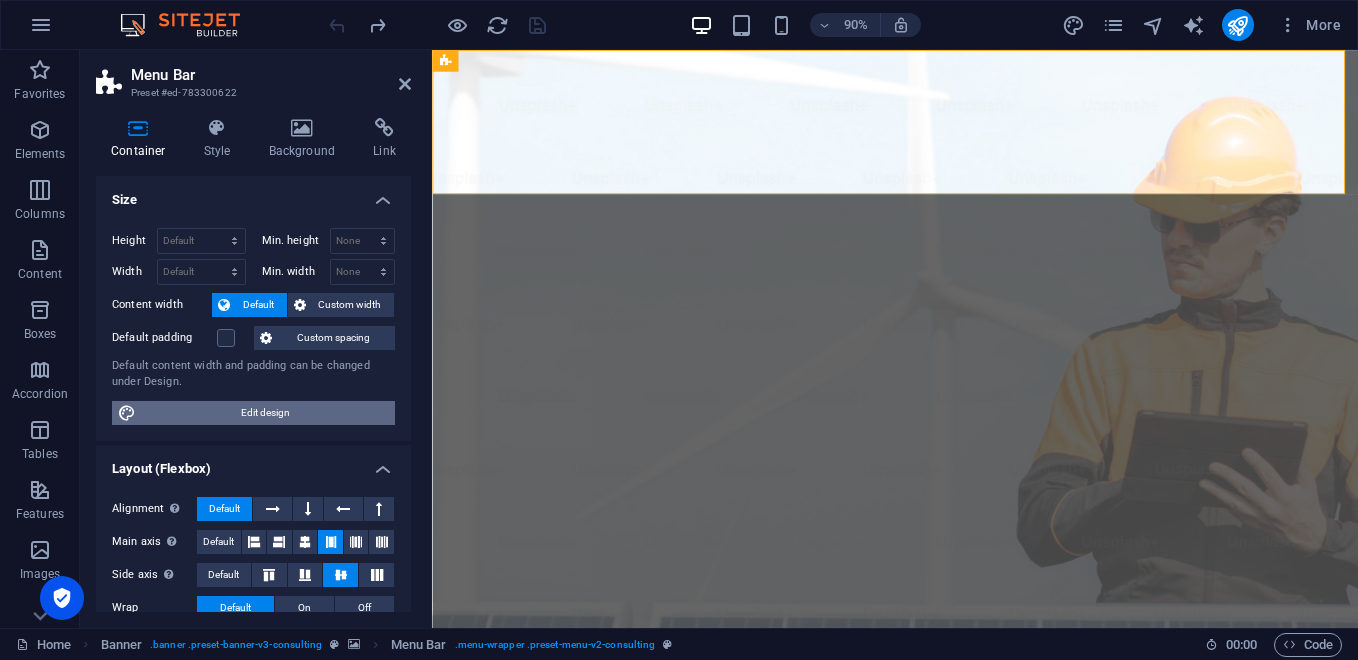 click on "Edit design" at bounding box center [265, 413] 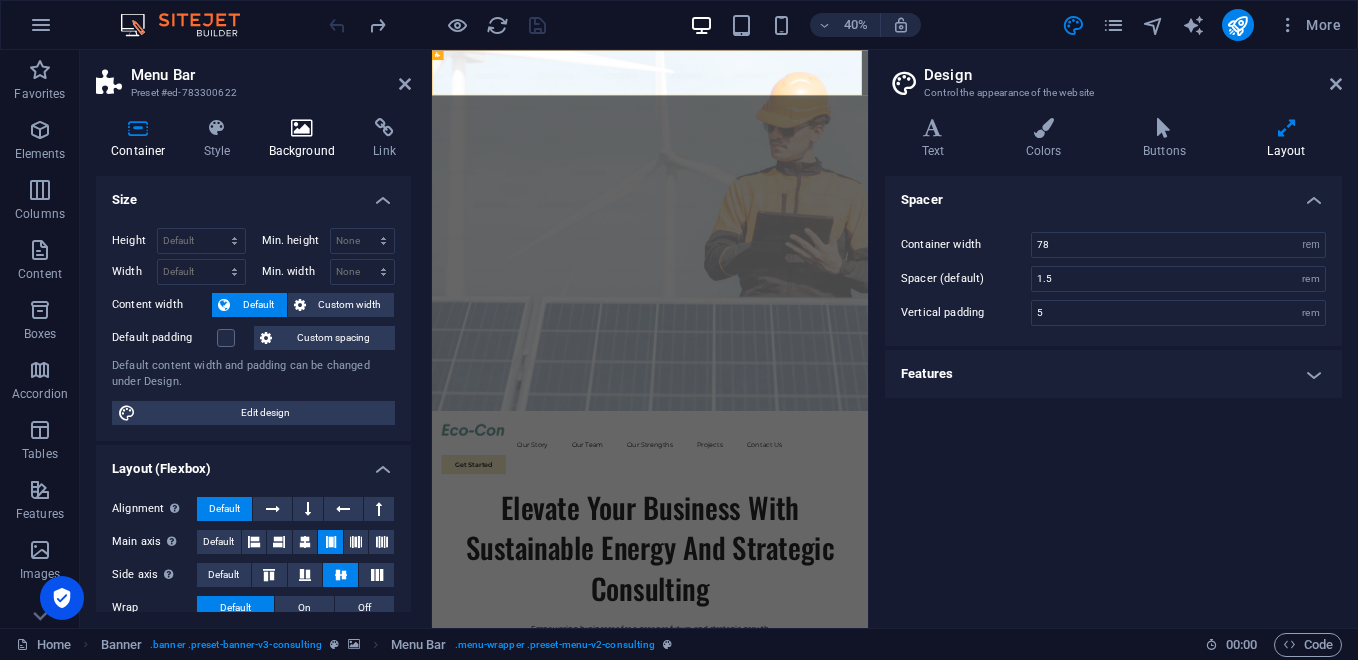 click on "Background" at bounding box center (306, 139) 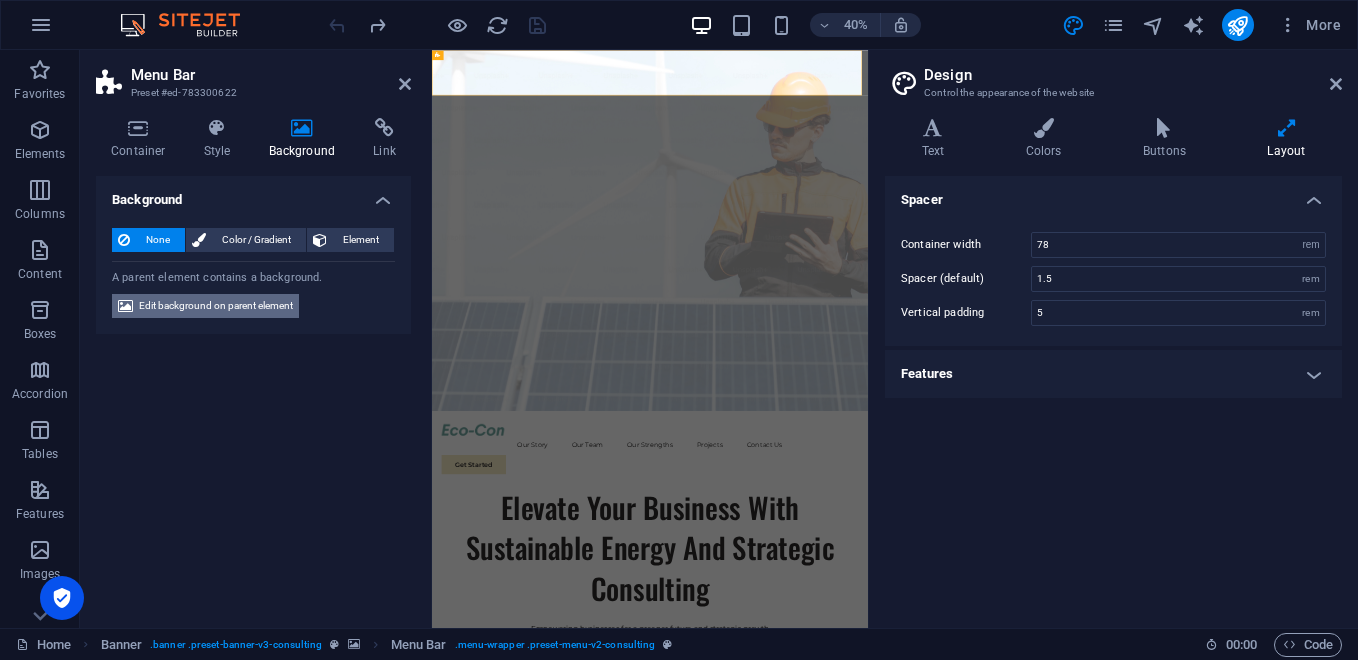 click on "Edit background on parent element" at bounding box center (216, 306) 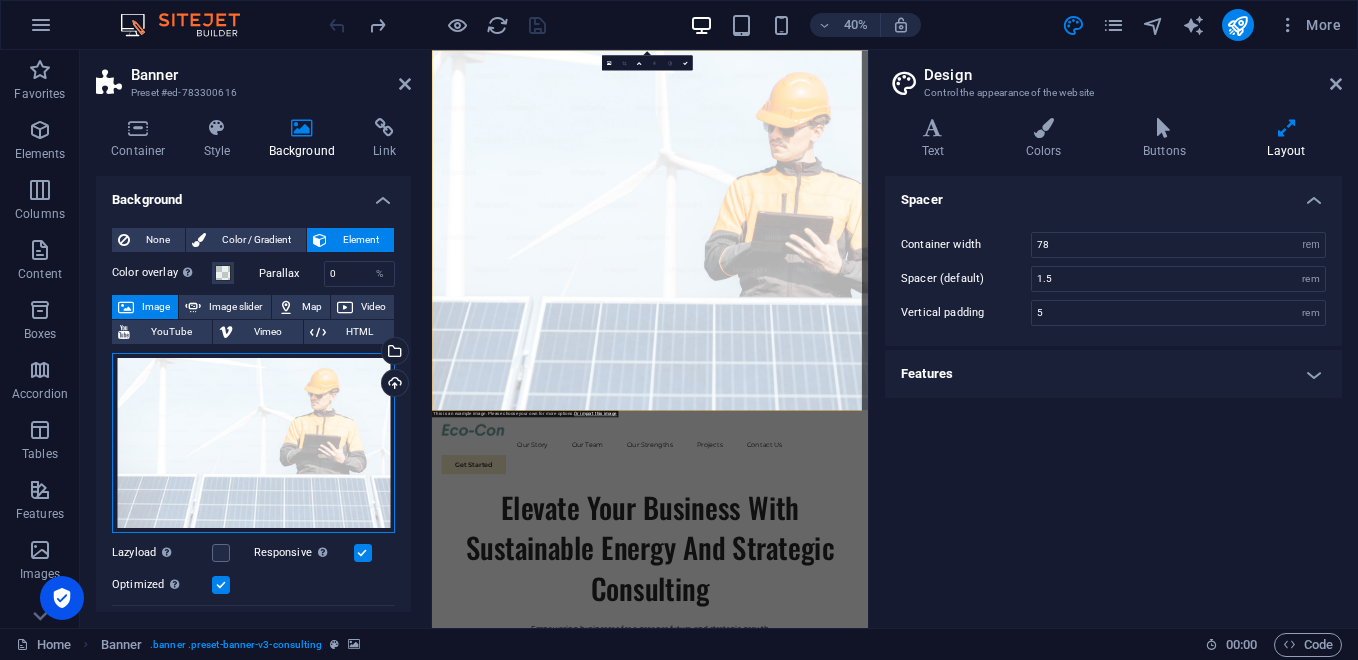 click on "Drag files here, click to choose files or select files from Files or our free stock photos & videos" at bounding box center (253, 443) 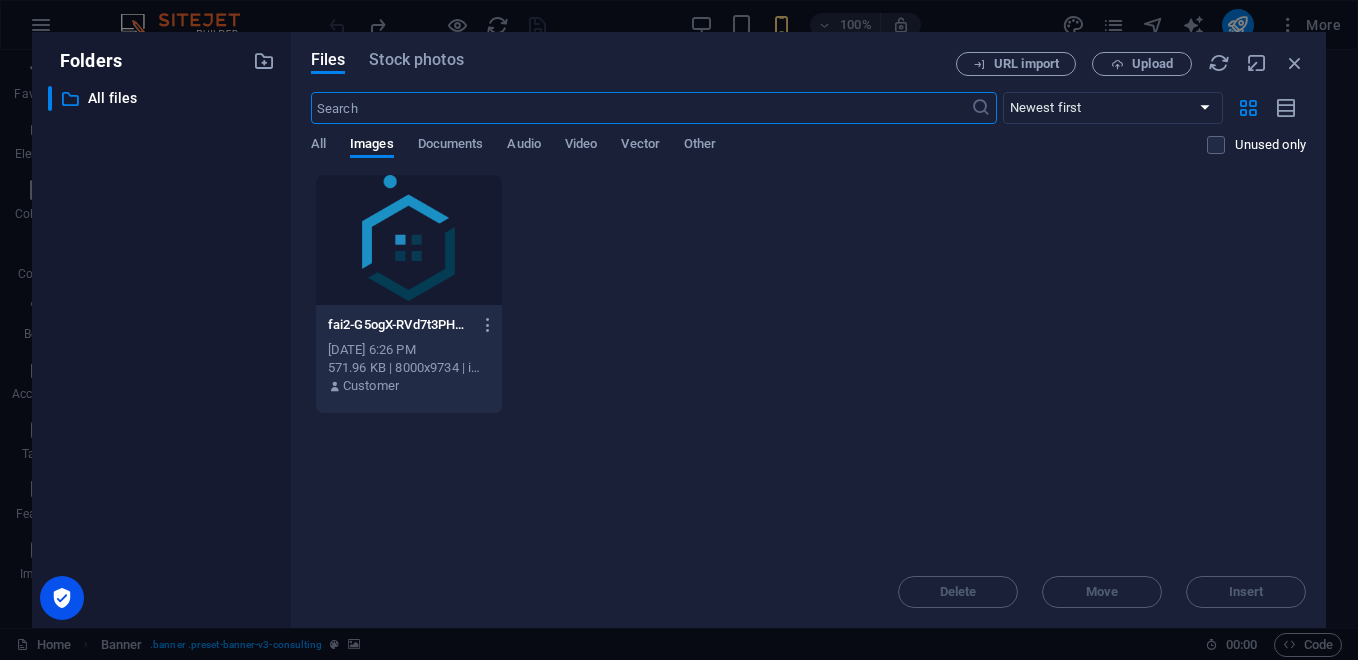 click at bounding box center [409, 240] 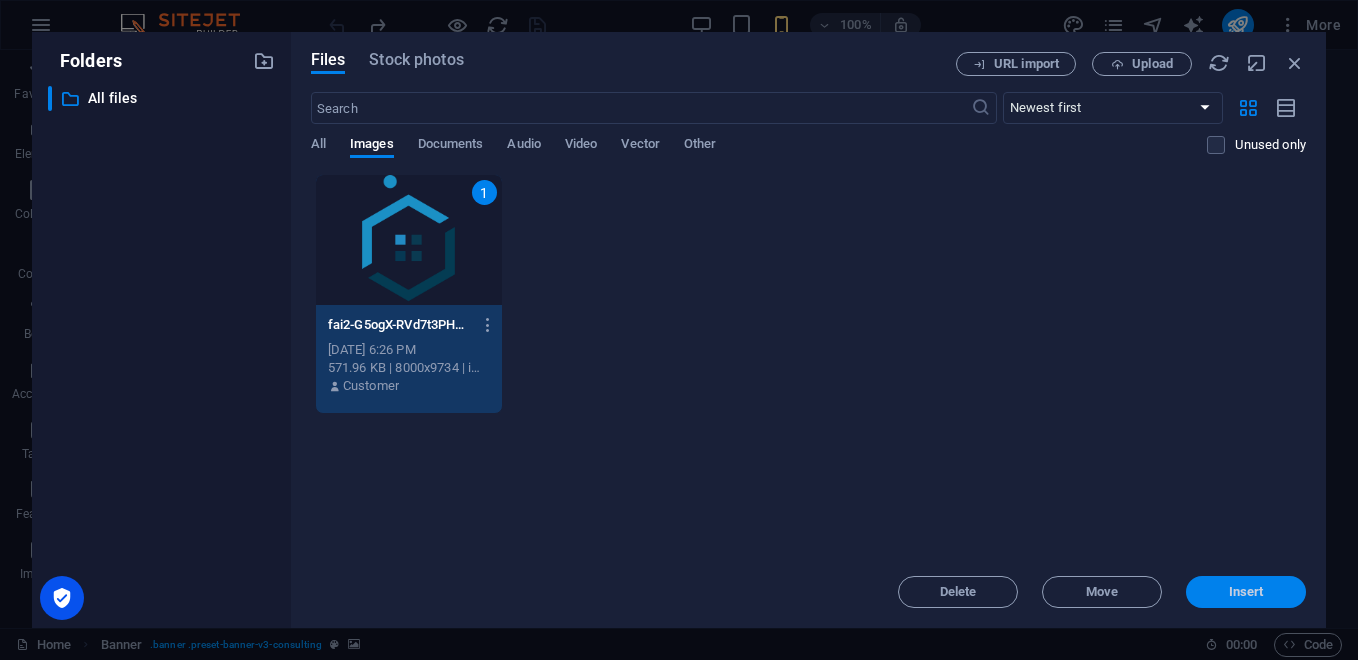 click on "Insert" at bounding box center (1246, 592) 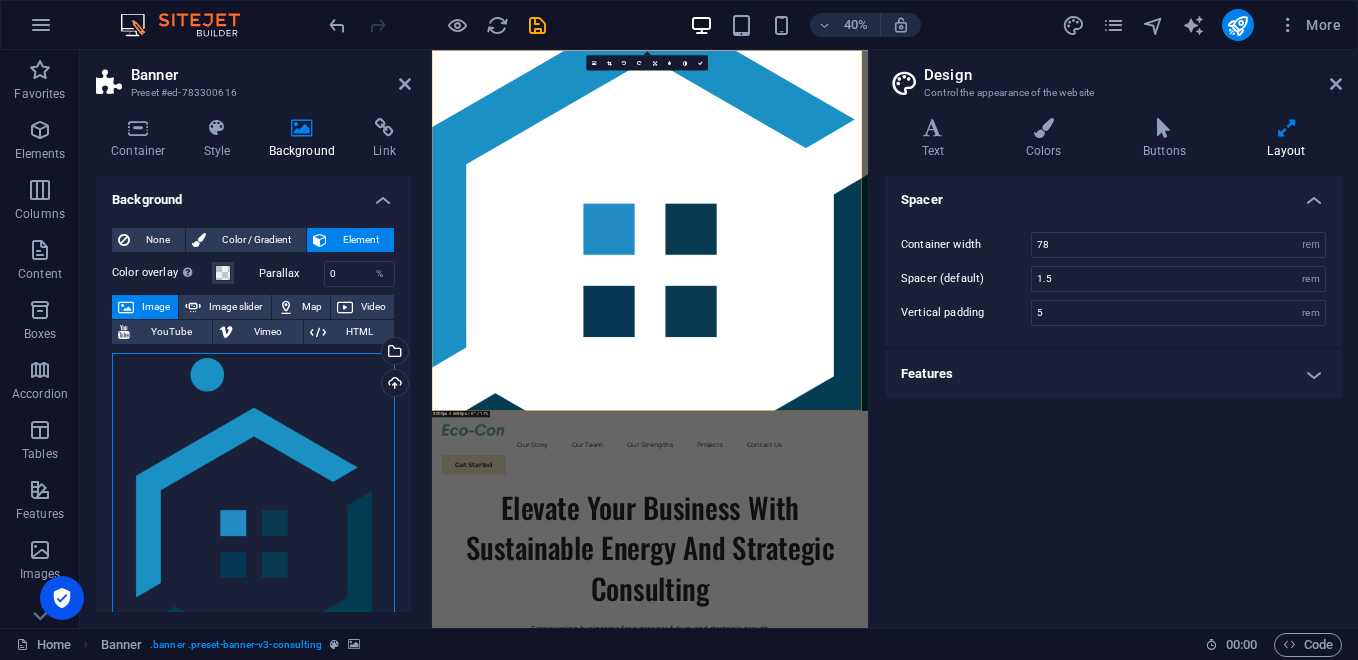 click on "Drag files here, click to choose files or select files from Files or our free stock photos & videos" at bounding box center (253, 524) 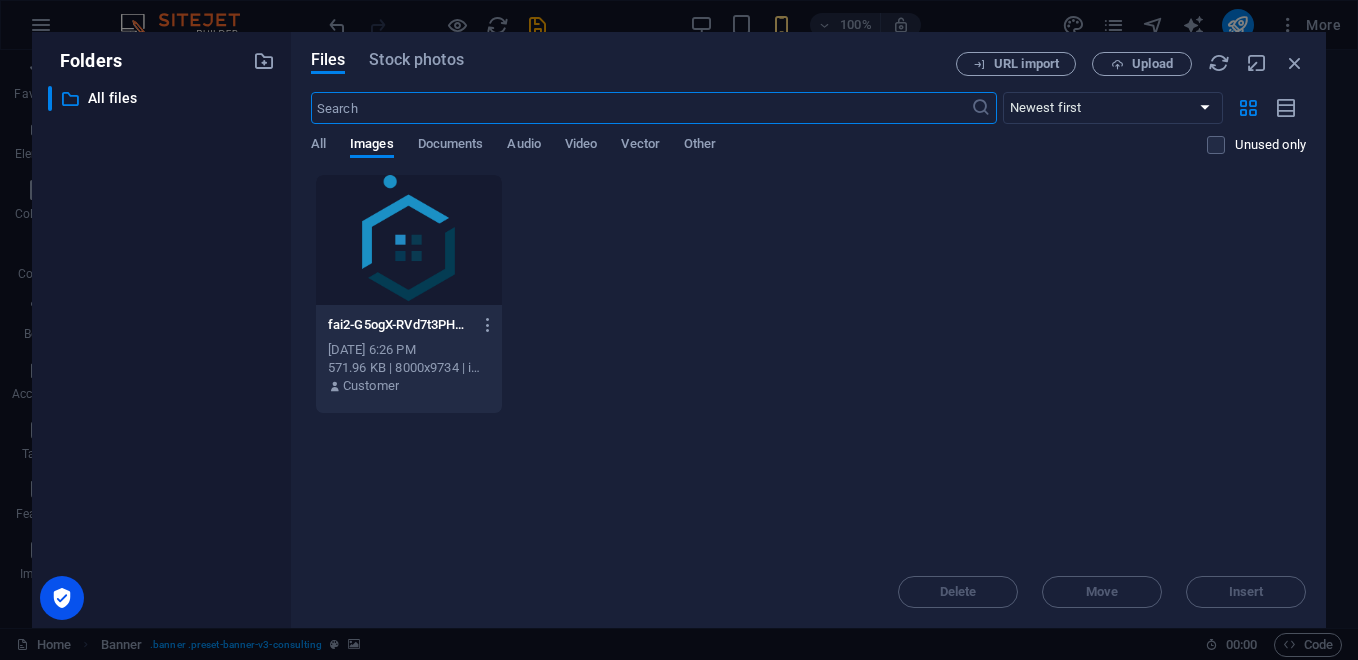click on "[DATE] 6:26 PM" at bounding box center (409, 350) 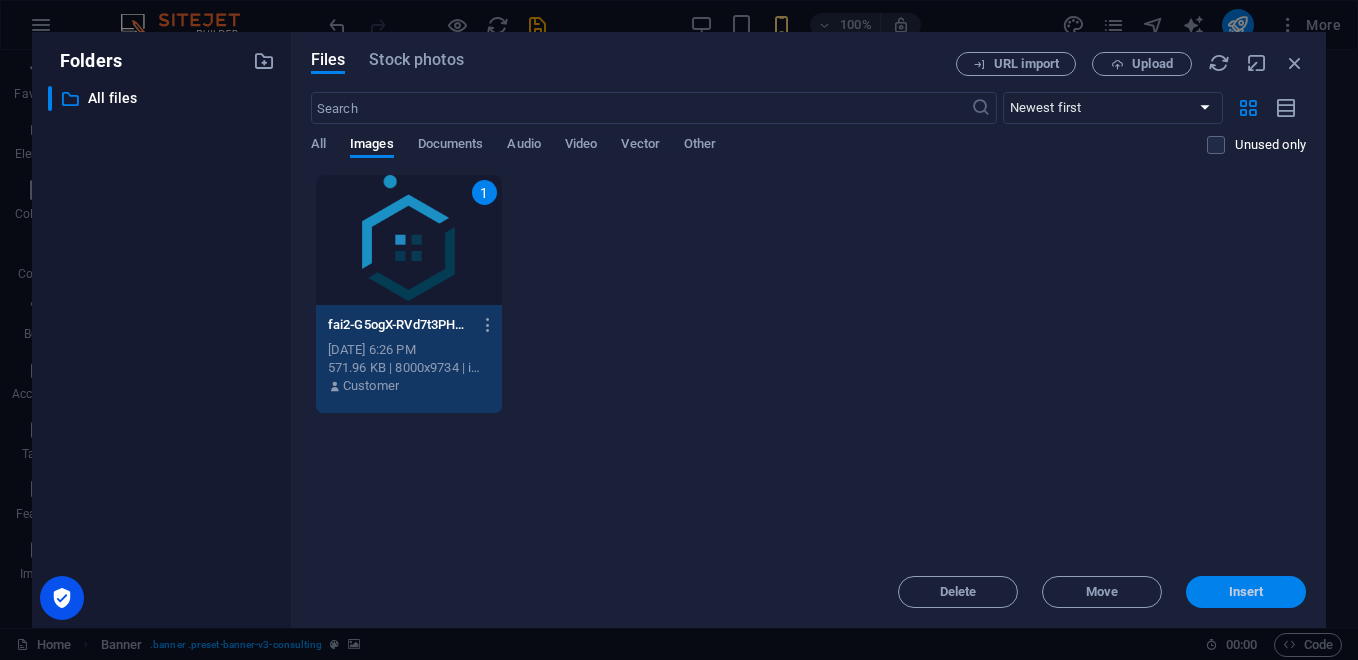 click on "Insert" at bounding box center (1246, 592) 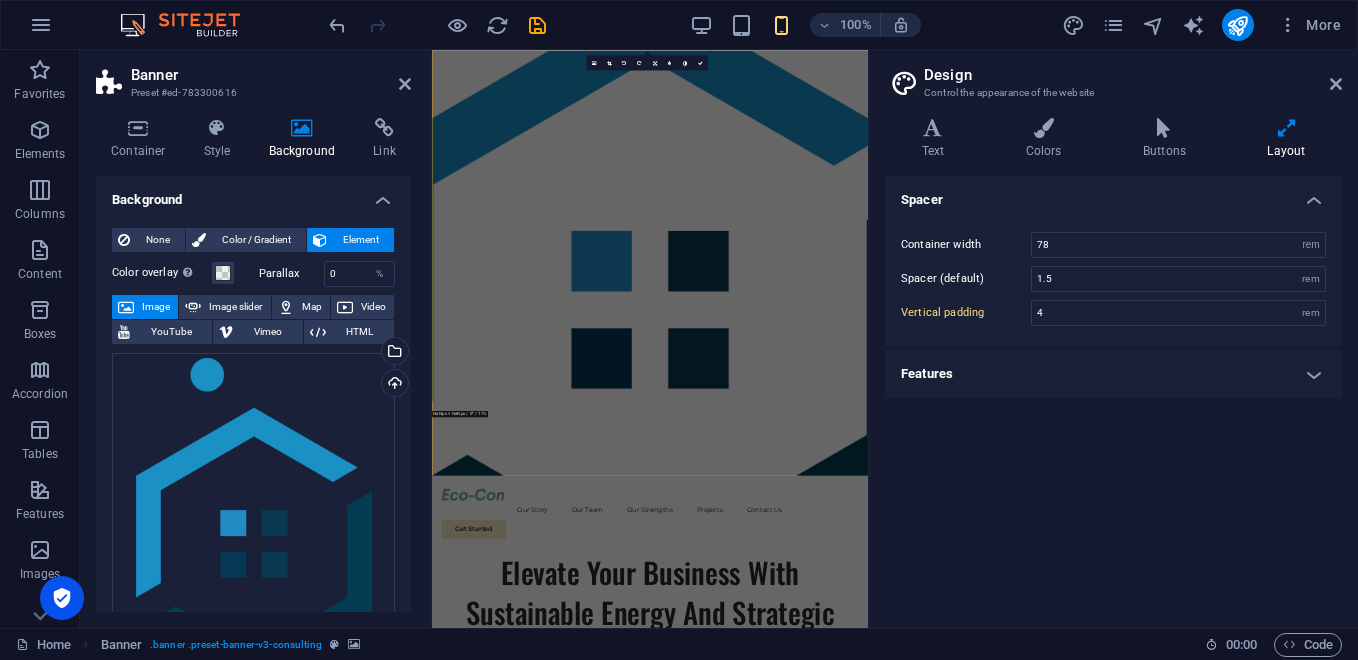 type on "5" 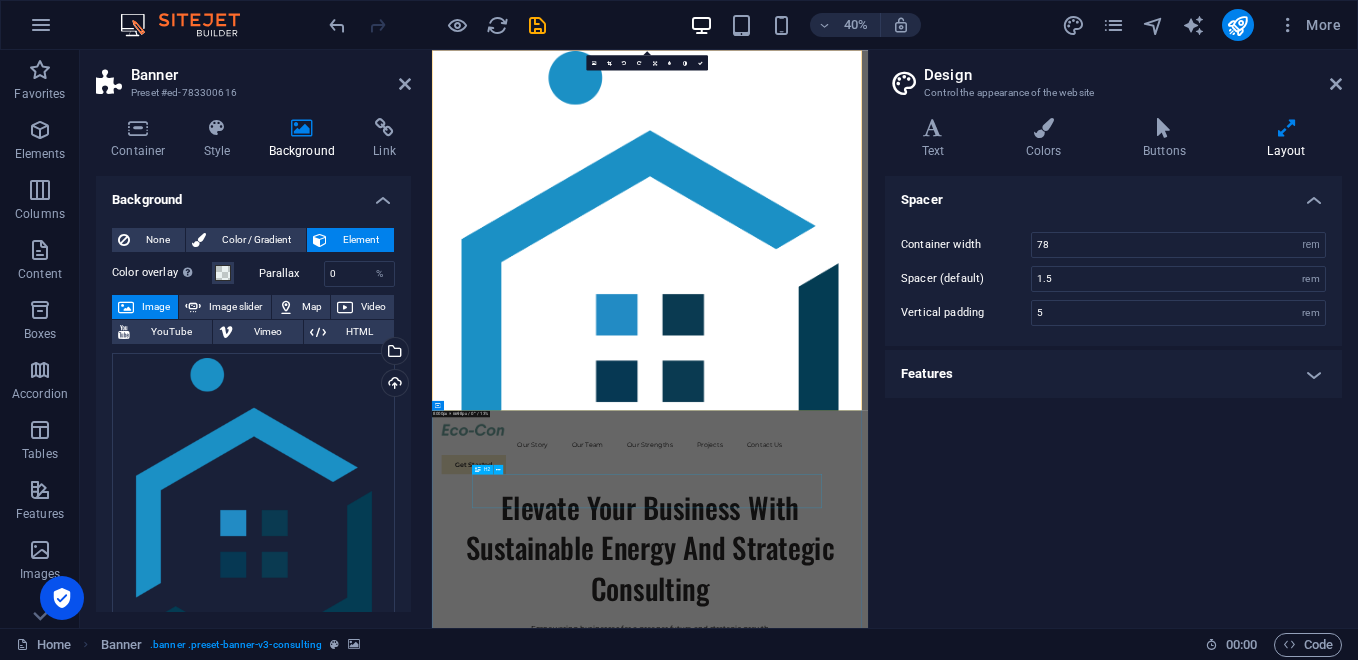 click on "Our Story" at bounding box center [977, 1906] 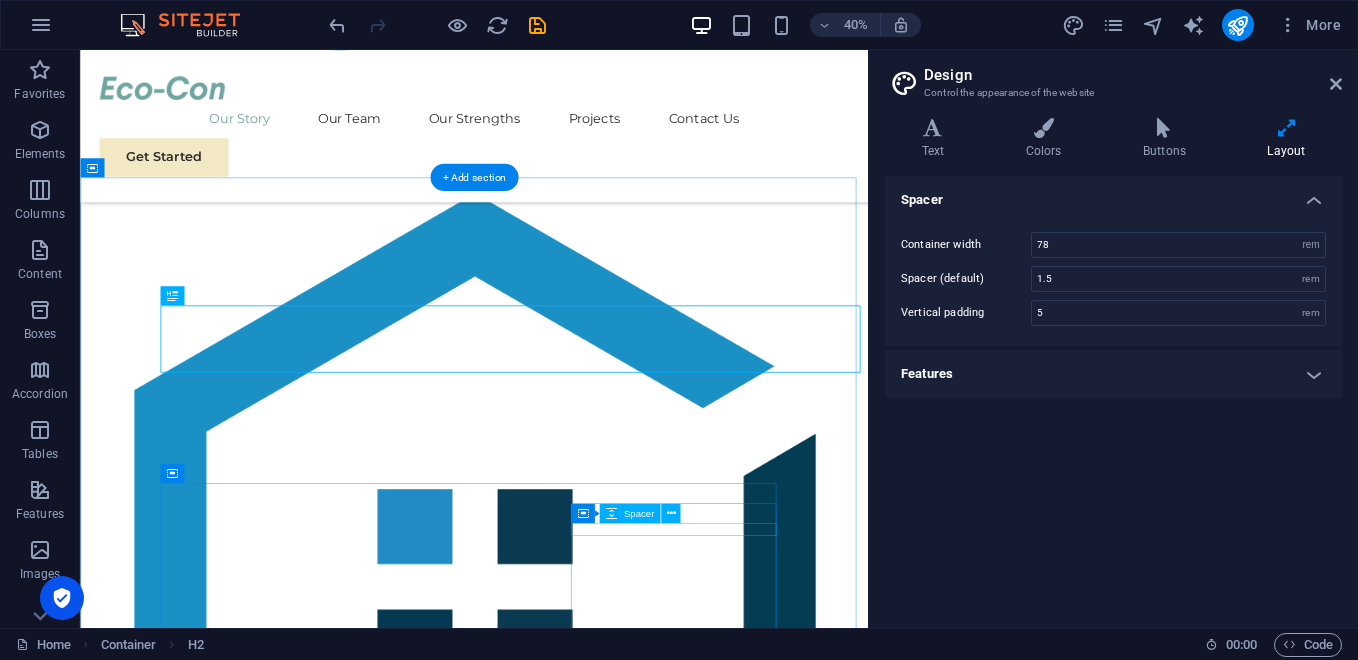 scroll, scrollTop: 741, scrollLeft: 0, axis: vertical 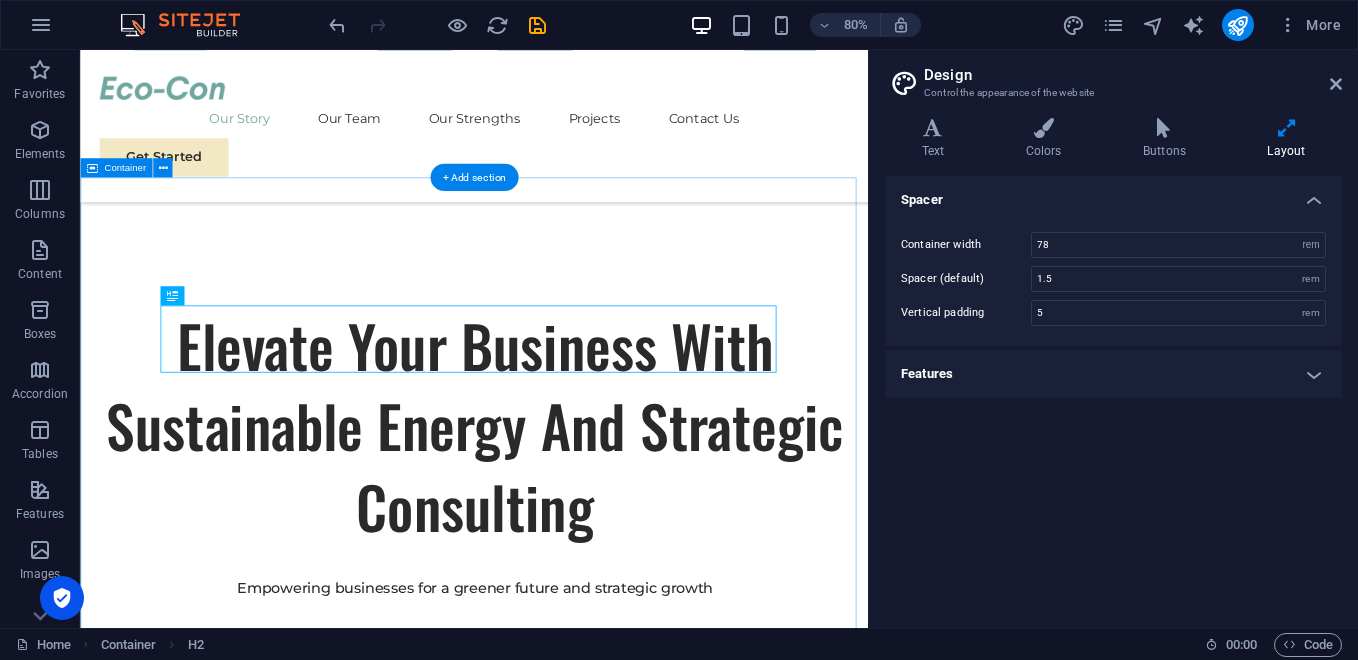 click on "Our Story We are a passionate consulting agency dedicated to helping businesses navigate the dynamic landscape of sustainable energy and strategic growth. Our core mission is to empower organizations to thrive while making a positive impact on the environment. Sustainable Success Partner At Eco-Con, we understand that success is not just about profitability; it's also about sustainability and responsible business practices. With a proven track record of guiding businesses towards greater profitability and environmental responsibility, we have become a trusted partner in the industry. Expertise For Results At Eco-Con, we understand that success is not just about profitability; it's also about sustainability and responsible business practices. With a proven track record of guiding businesses towards greater profitability and environmental responsibility, we have become a trusted partner in the industry." at bounding box center (572, 1776) 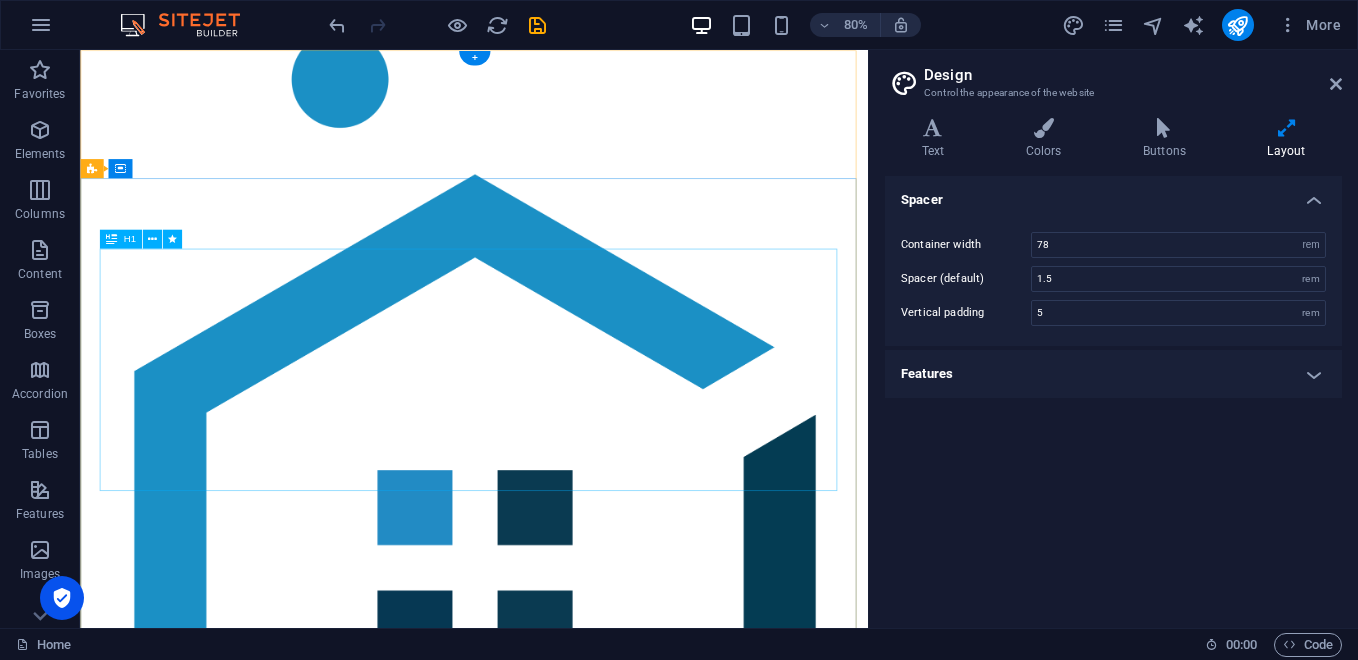 scroll, scrollTop: 0, scrollLeft: 0, axis: both 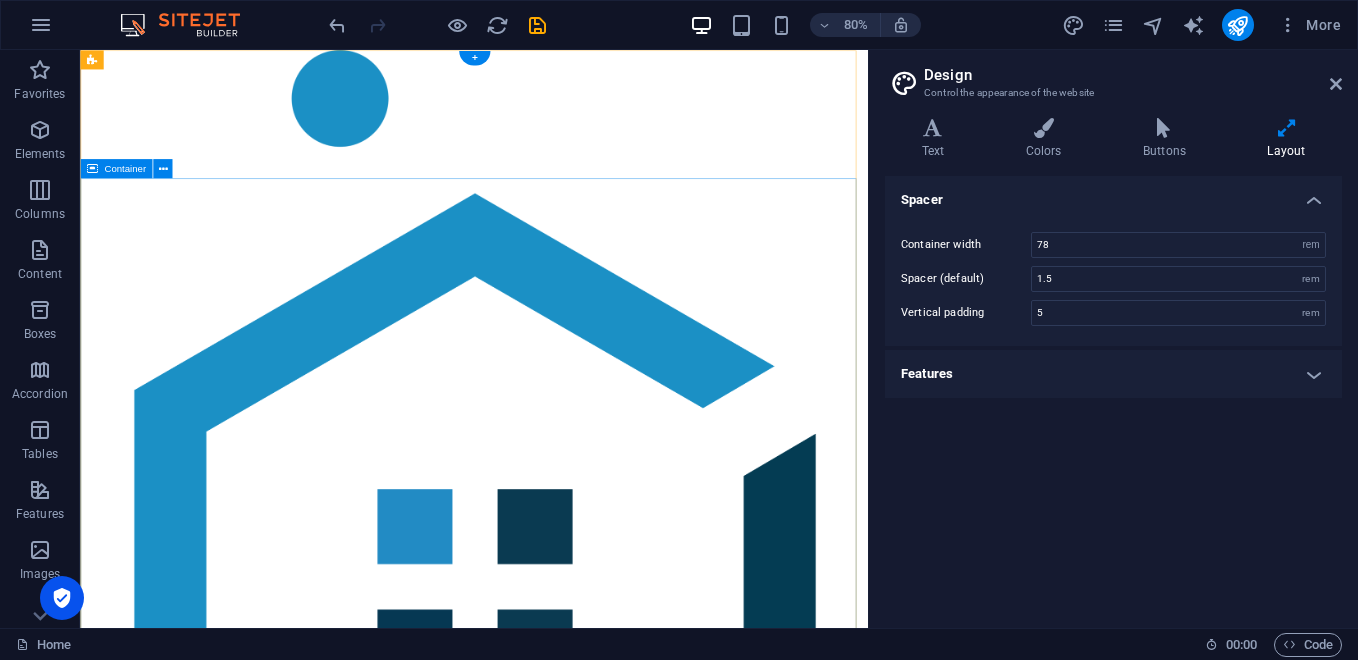 click on "Elevate Your Business With Sustainable Energy And Strategic Consulting Empowering businesses for a greener future and strategic growth Get Started" at bounding box center [572, 1422] 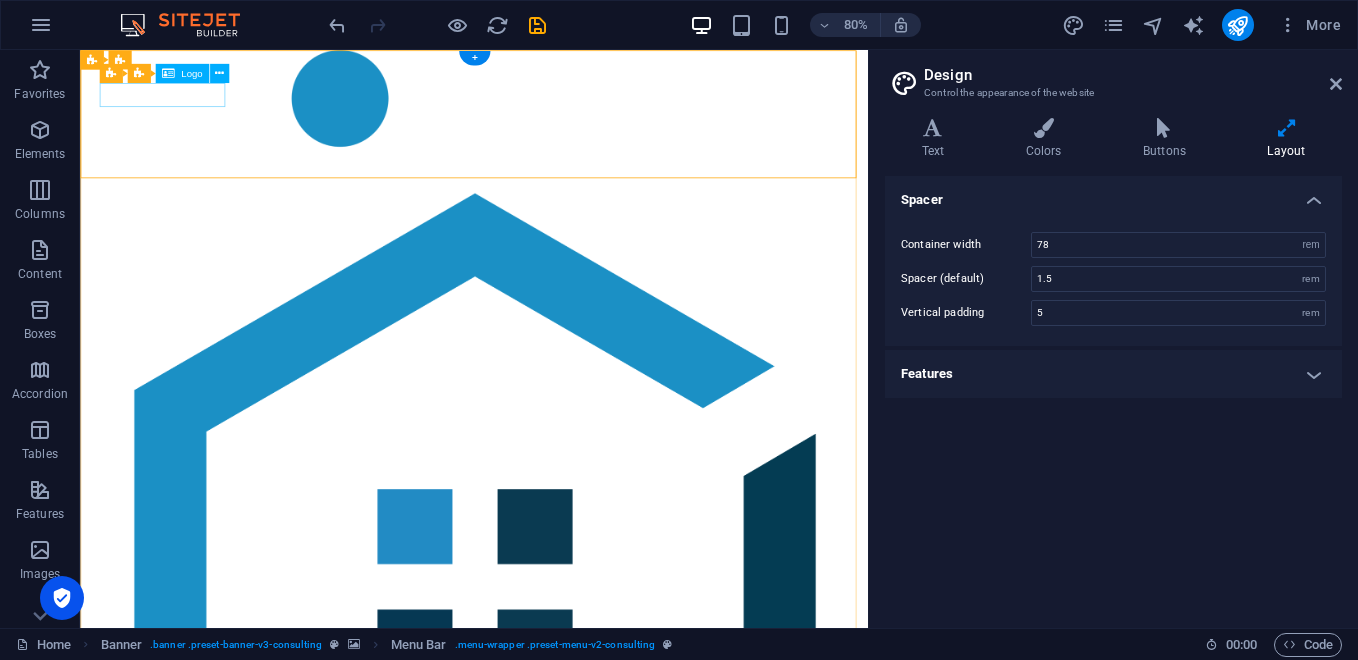 click at bounding box center [572, 997] 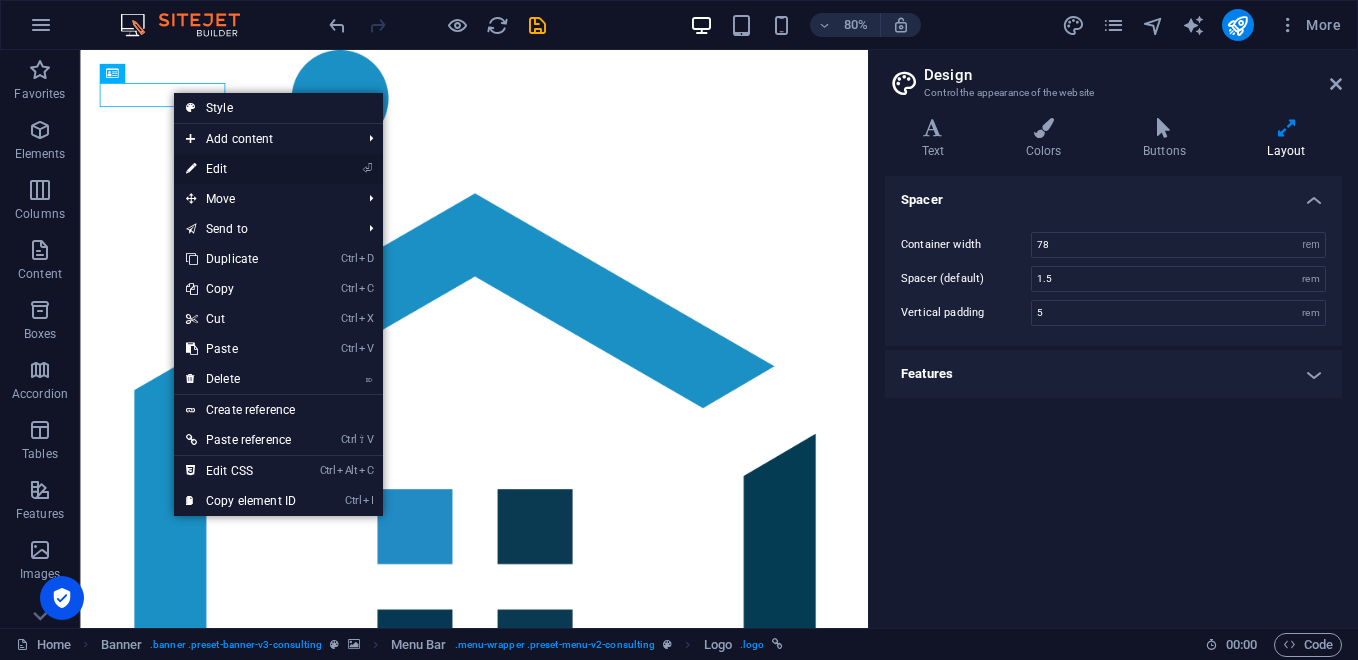click on "⏎  Edit" at bounding box center (241, 169) 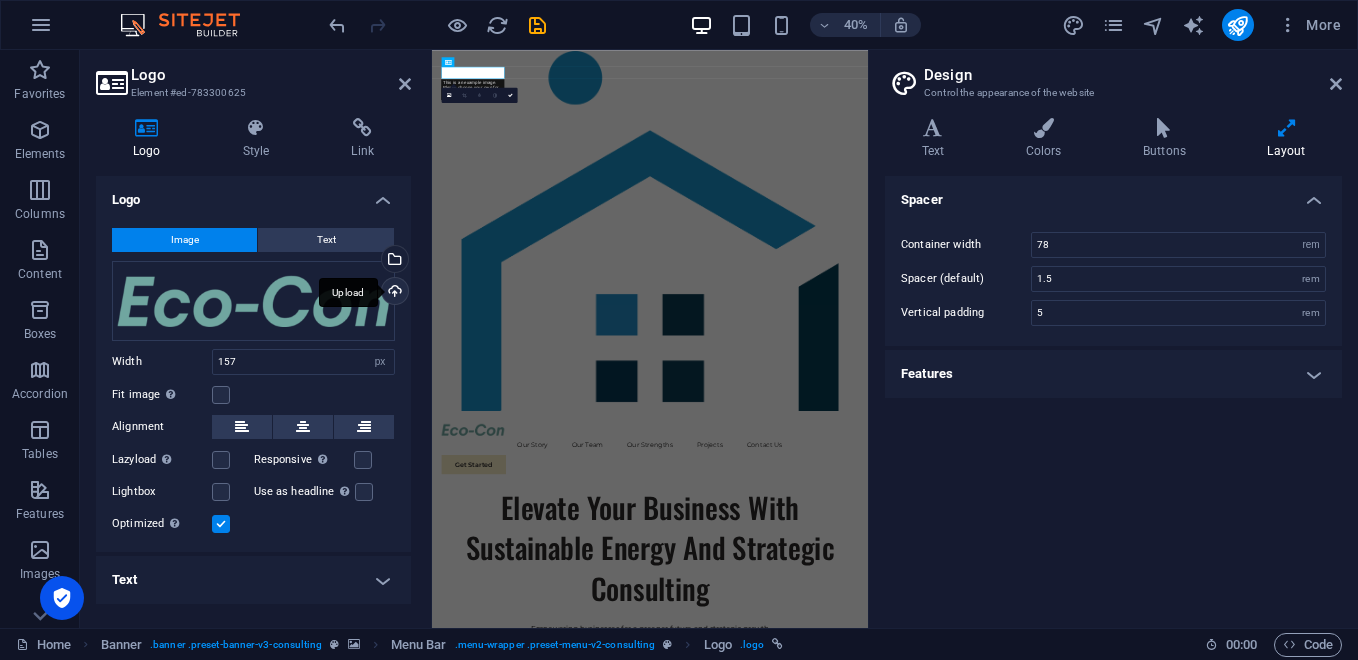 click on "Upload" at bounding box center [393, 293] 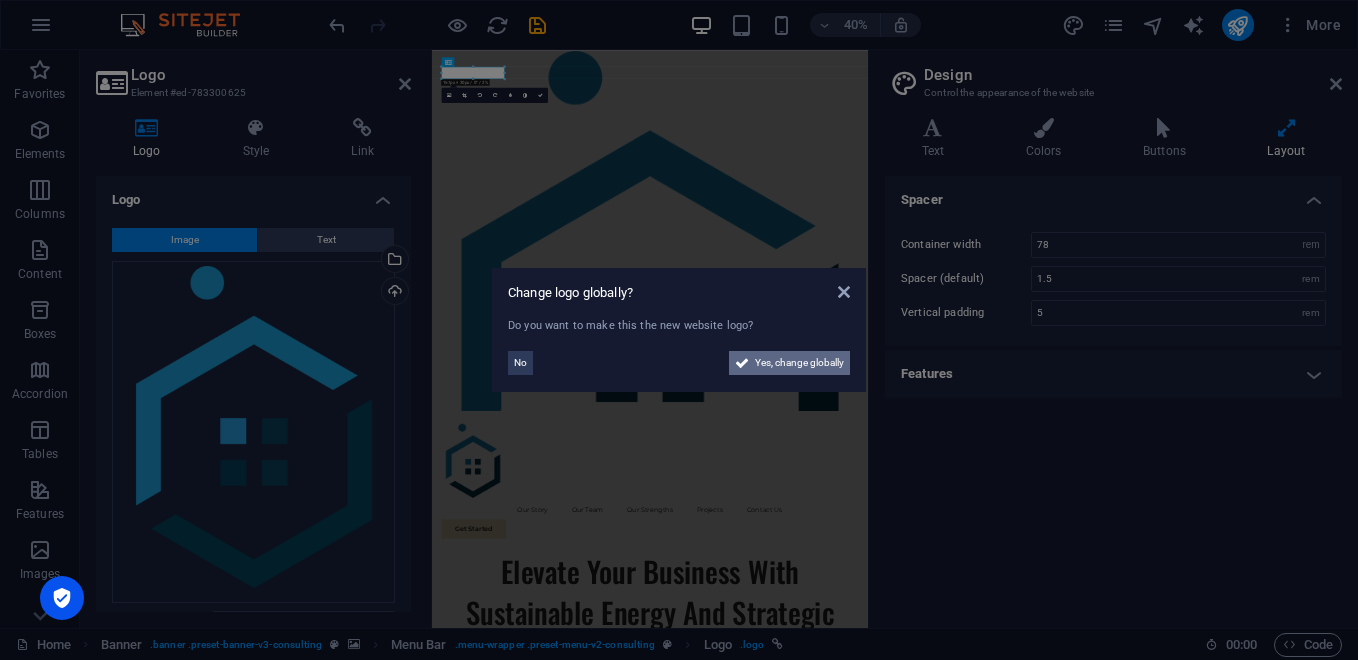 drag, startPoint x: 796, startPoint y: 361, endPoint x: 432, endPoint y: 782, distance: 556.5402 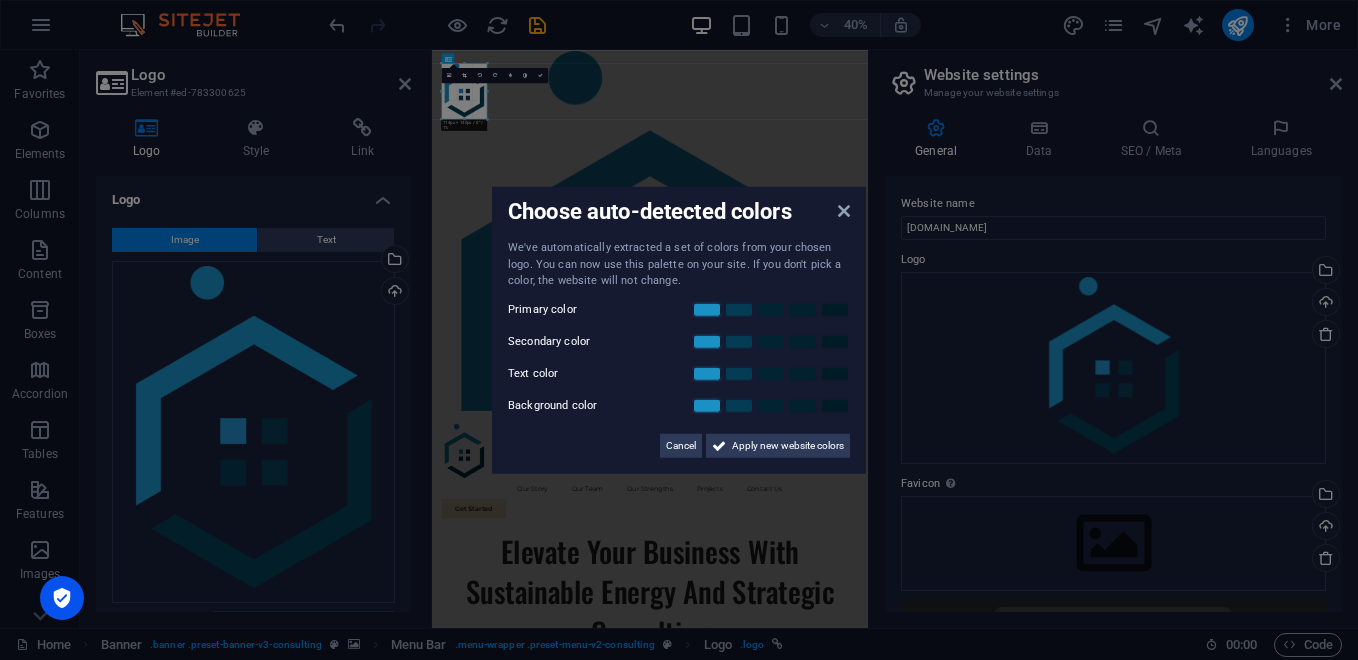drag, startPoint x: 504, startPoint y: 138, endPoint x: 455, endPoint y: 71, distance: 83.00603 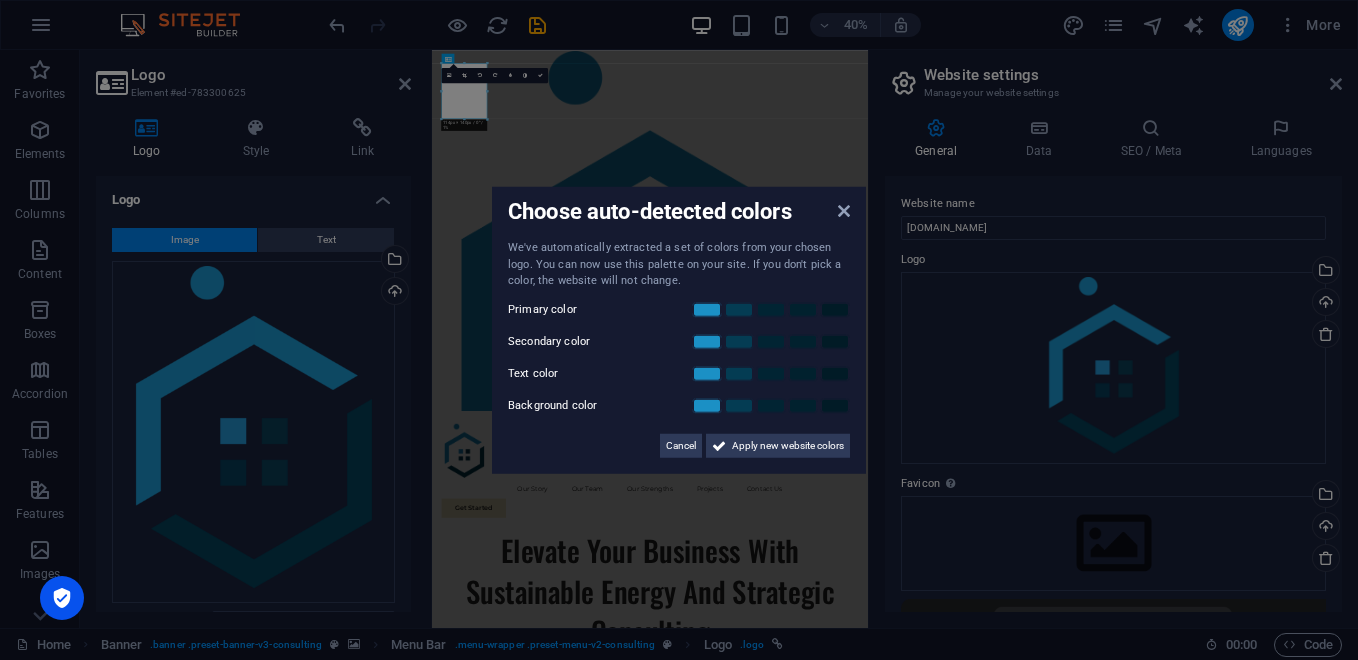click on "Choose auto-detected colors We've automatically extracted a set of colors from your chosen logo. You can now use this palette on your site. If you don't pick a color, the website will not change.  Primary color Secondary color Text color Background color Cancel Apply new website colors" at bounding box center [679, 330] 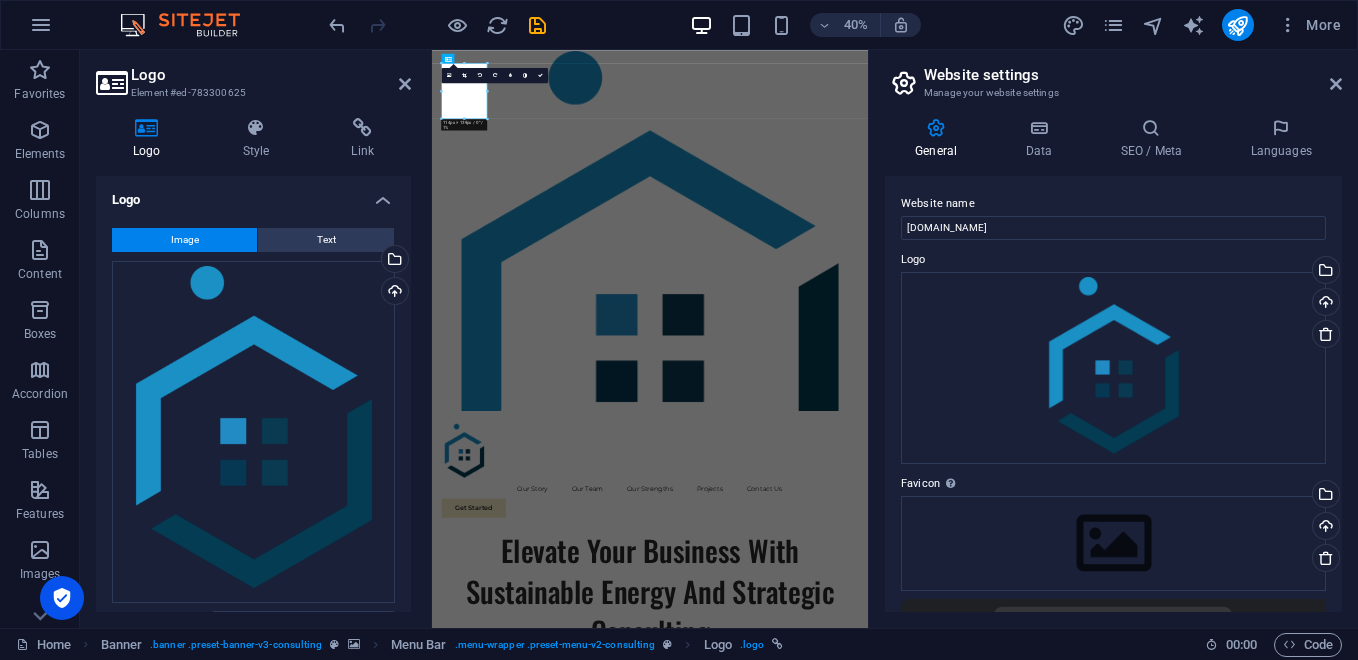click on "Logo Style Link Logo Image Text Drag files here, click to choose files or select files from Files or our free stock photos & videos Select files from the file manager, stock photos, or upload file(s) Upload Width 114 Default auto px rem % em vh vw Fit image Automatically fit image to a fixed width and height Height Default auto px Alignment Lazyload Loading images after the page loads improves page speed. Responsive Automatically load retina image and smartphone optimized sizes. Lightbox Use as headline The image will be wrapped in an H1 headline tag. Useful for giving alternative text the weight of an H1 headline, e.g. for the logo. Leave unchecked if uncertain. Optimized Images are compressed to improve page speed. Position Direction Custom X offset 50 px rem % vh vw Y offset 50 px rem % vh vw Edit design Text Float No float Image left Image right Determine how text should behave around the image. Text Alternative text Eco Con Template Image caption Paragraph Format Normal Heading 1 Heading 2 Heading 3 Code" at bounding box center [253, 365] 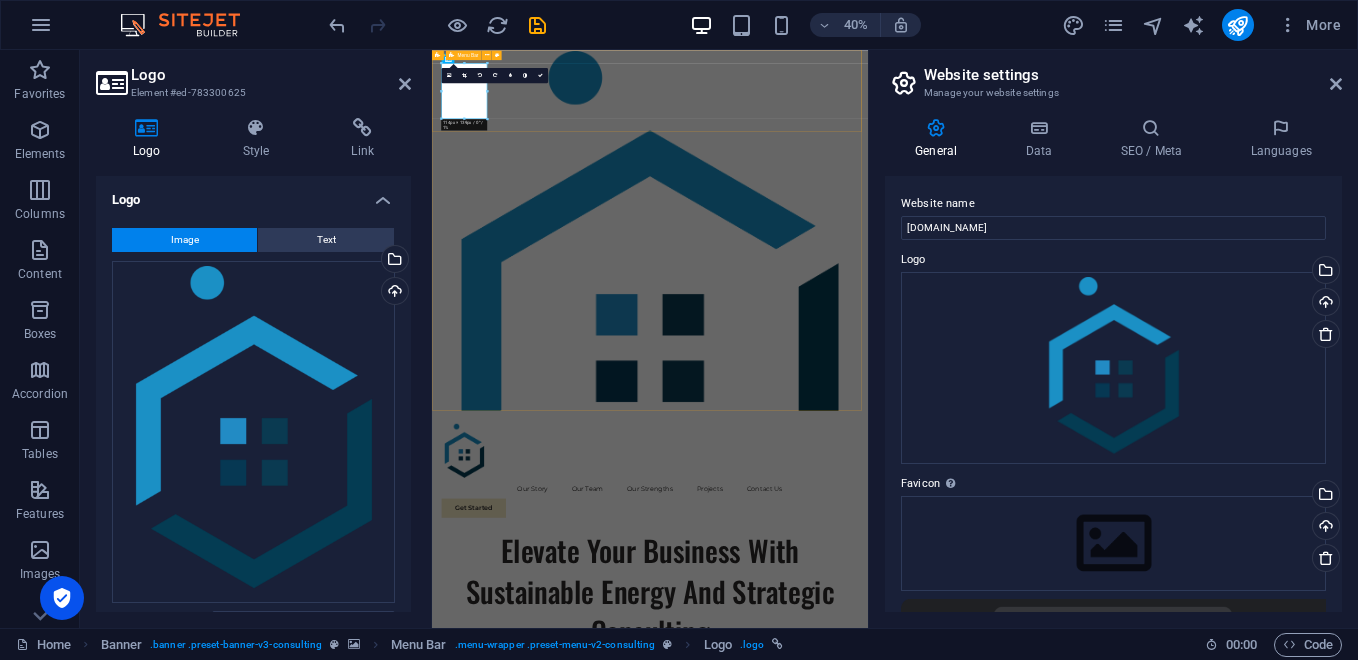 click on "Our Story Our Team Our Strengths Projects Contact Us Get Started" at bounding box center [977, 1099] 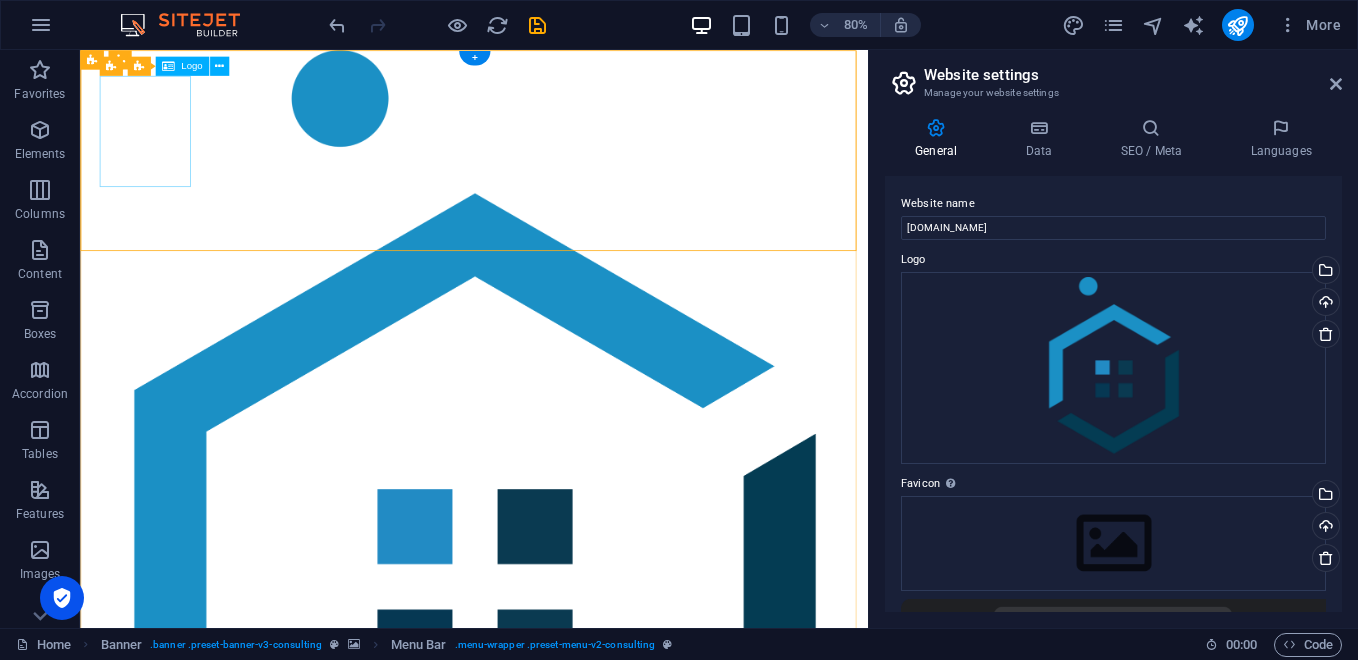 click at bounding box center [572, 1051] 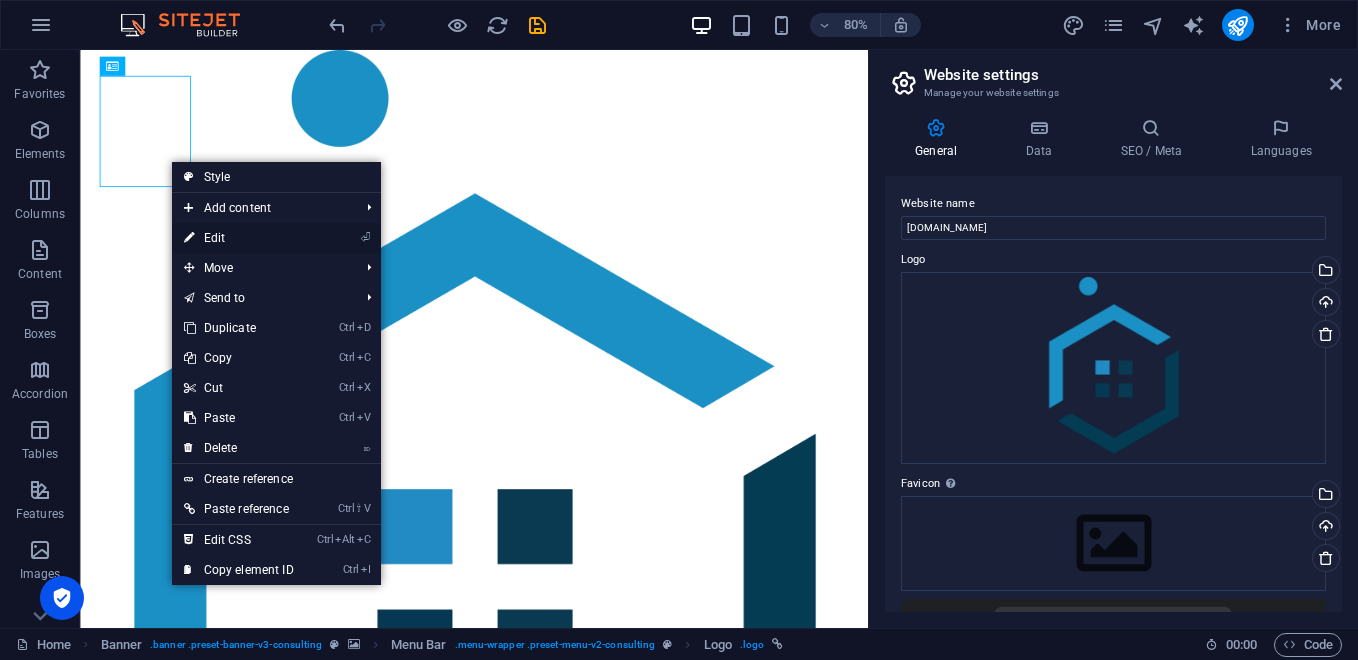 click on "⏎  Edit" at bounding box center [239, 238] 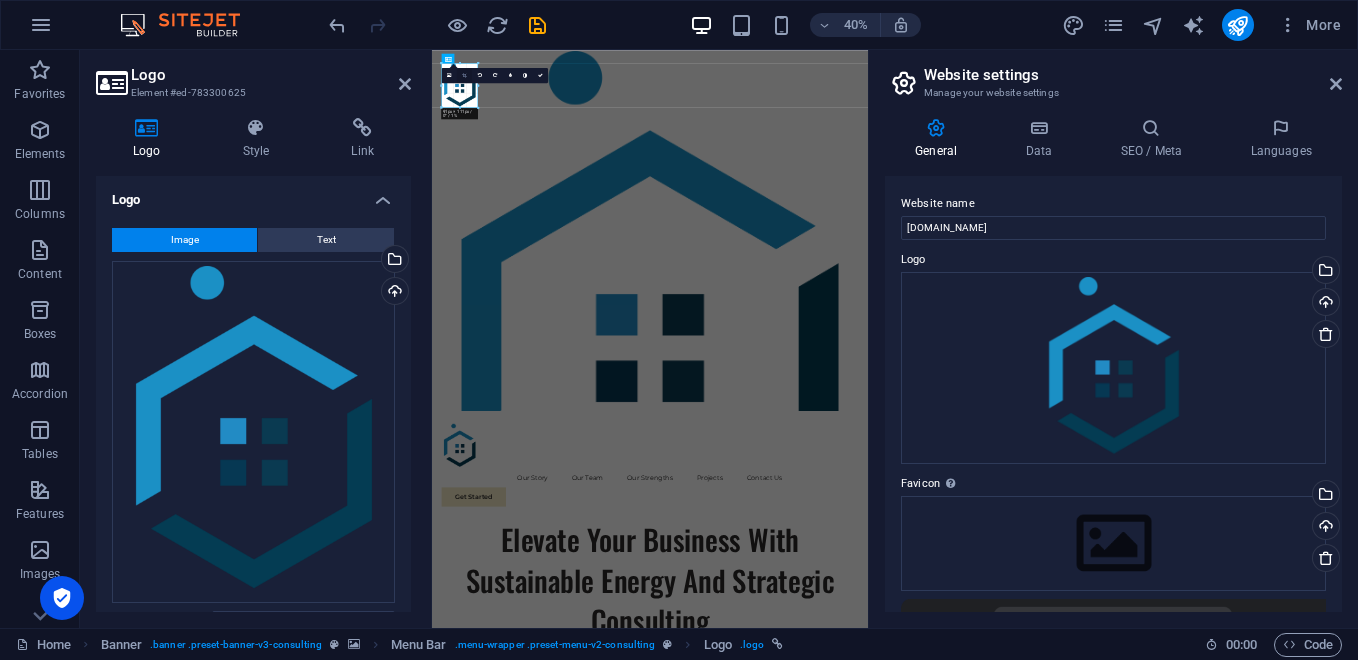 drag, startPoint x: 488, startPoint y: 118, endPoint x: 460, endPoint y: 77, distance: 49.648766 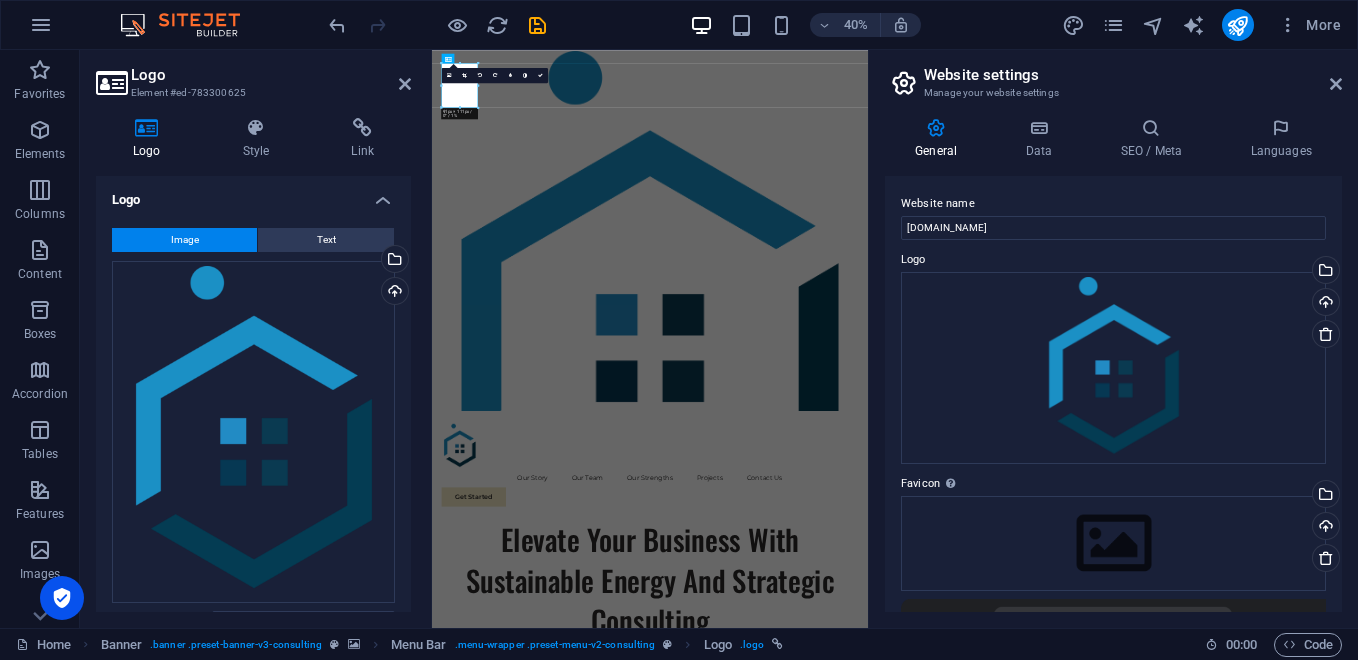 click on "Logo" at bounding box center [271, 75] 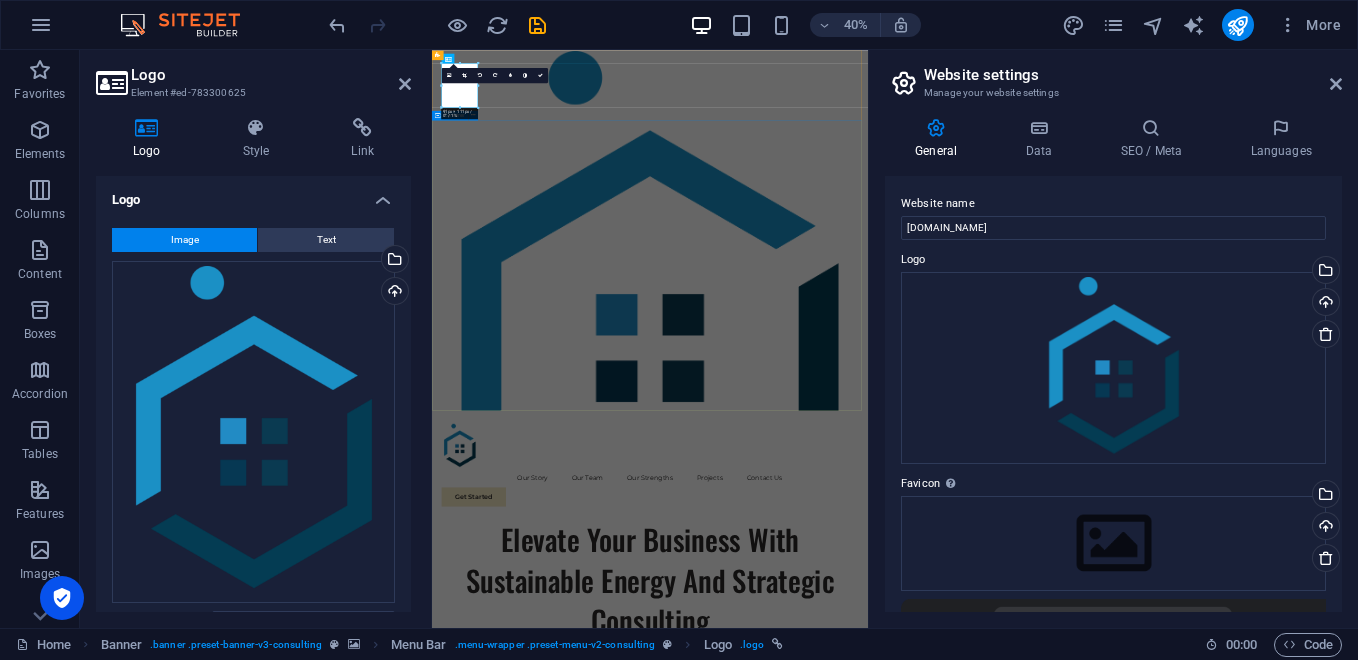 drag, startPoint x: 1274, startPoint y: 837, endPoint x: 1293, endPoint y: 442, distance: 395.4567 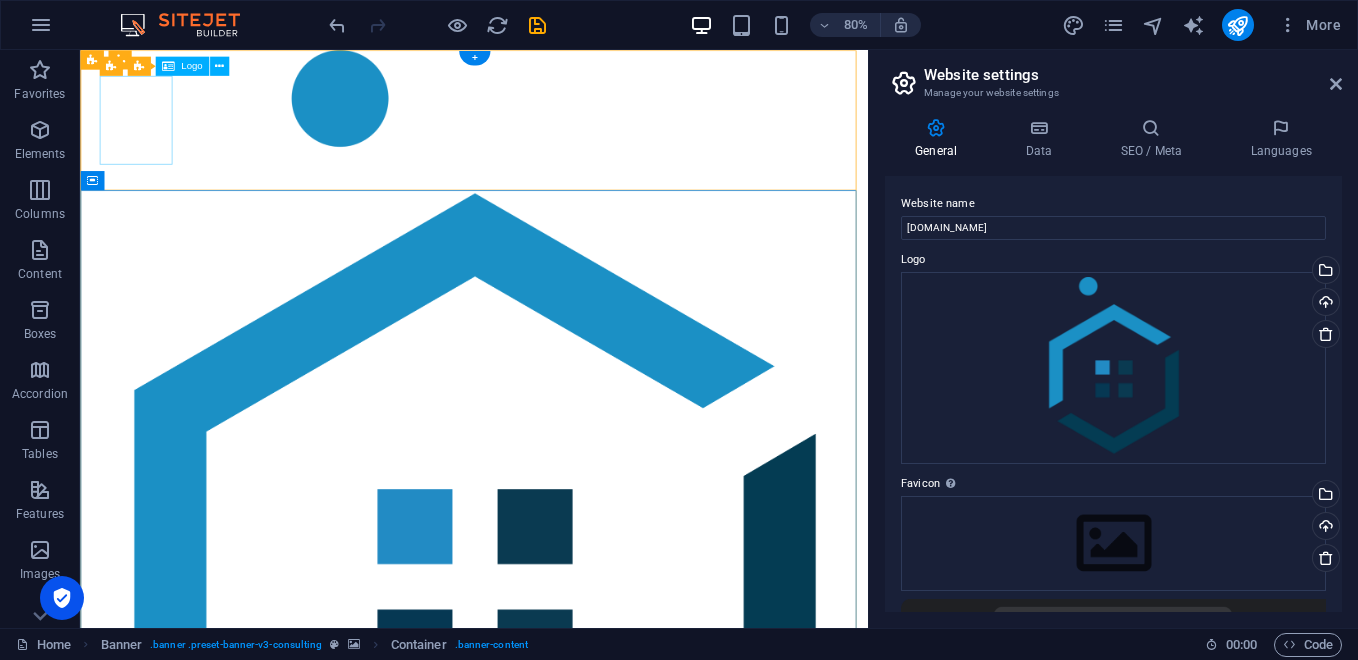 click at bounding box center (572, 1037) 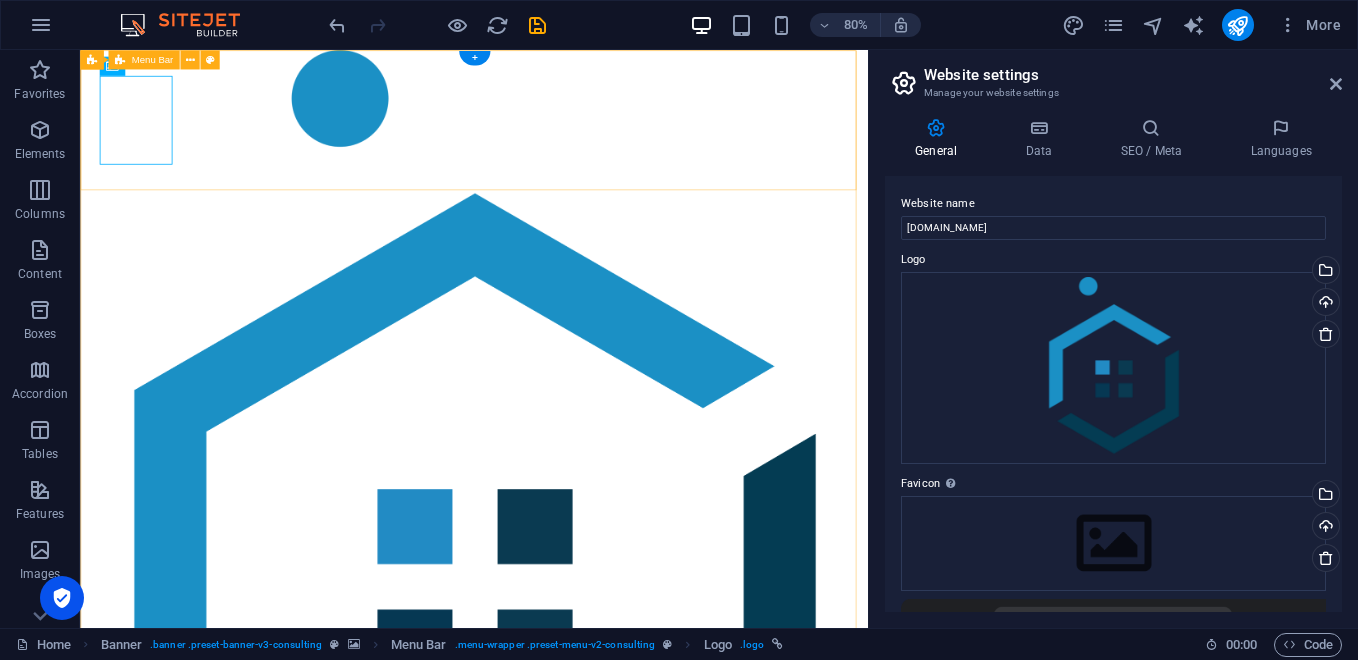 click on "Our Story Our Team Our Strengths Projects Contact Us Get Started" at bounding box center [572, 1085] 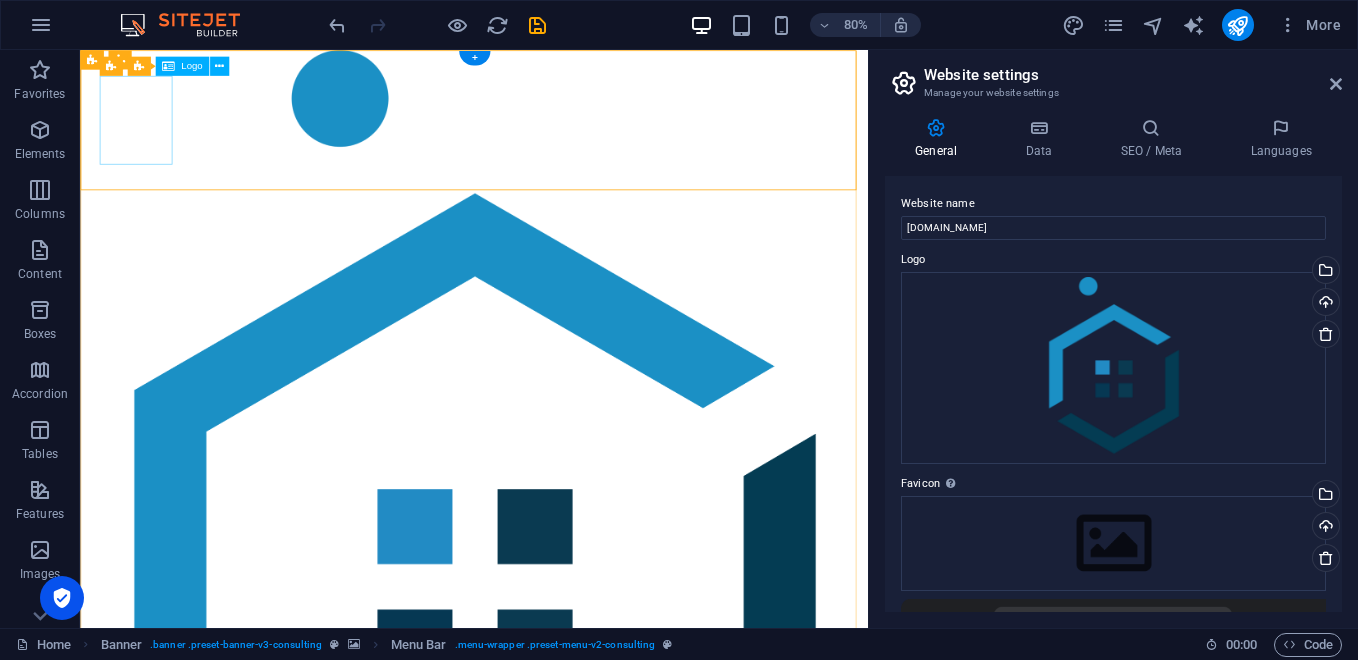 click at bounding box center (572, 1037) 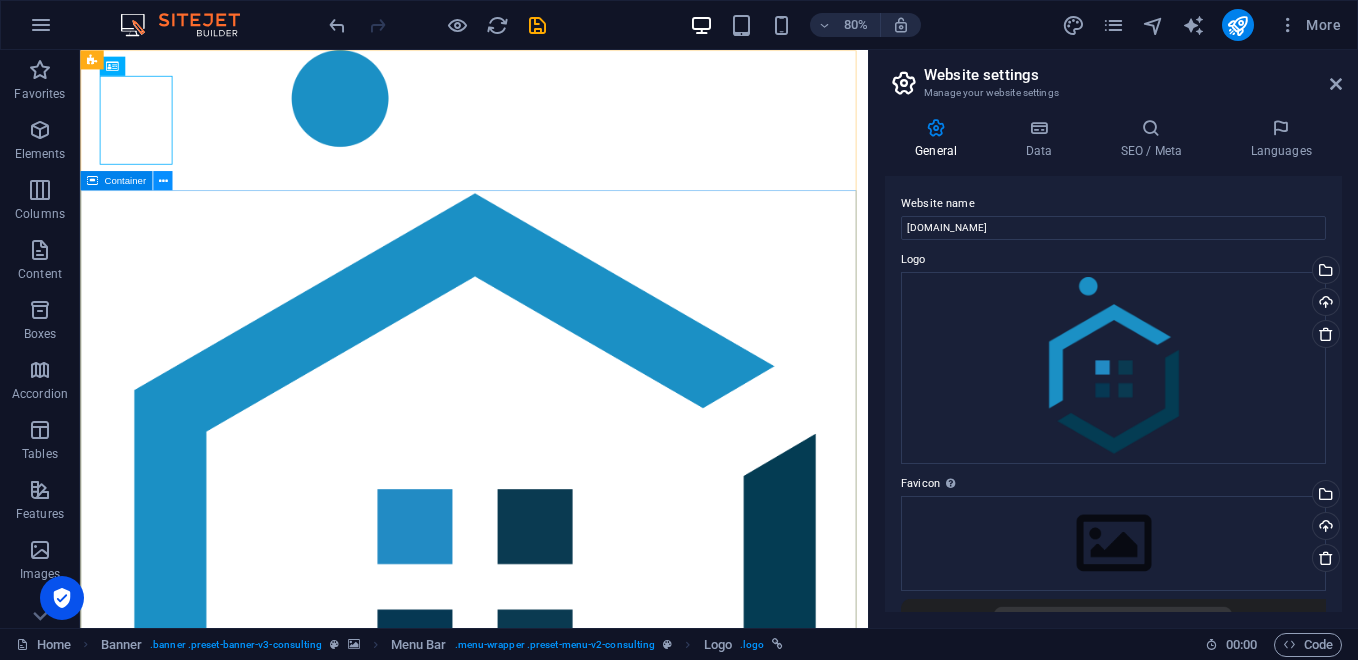 click at bounding box center [162, 180] 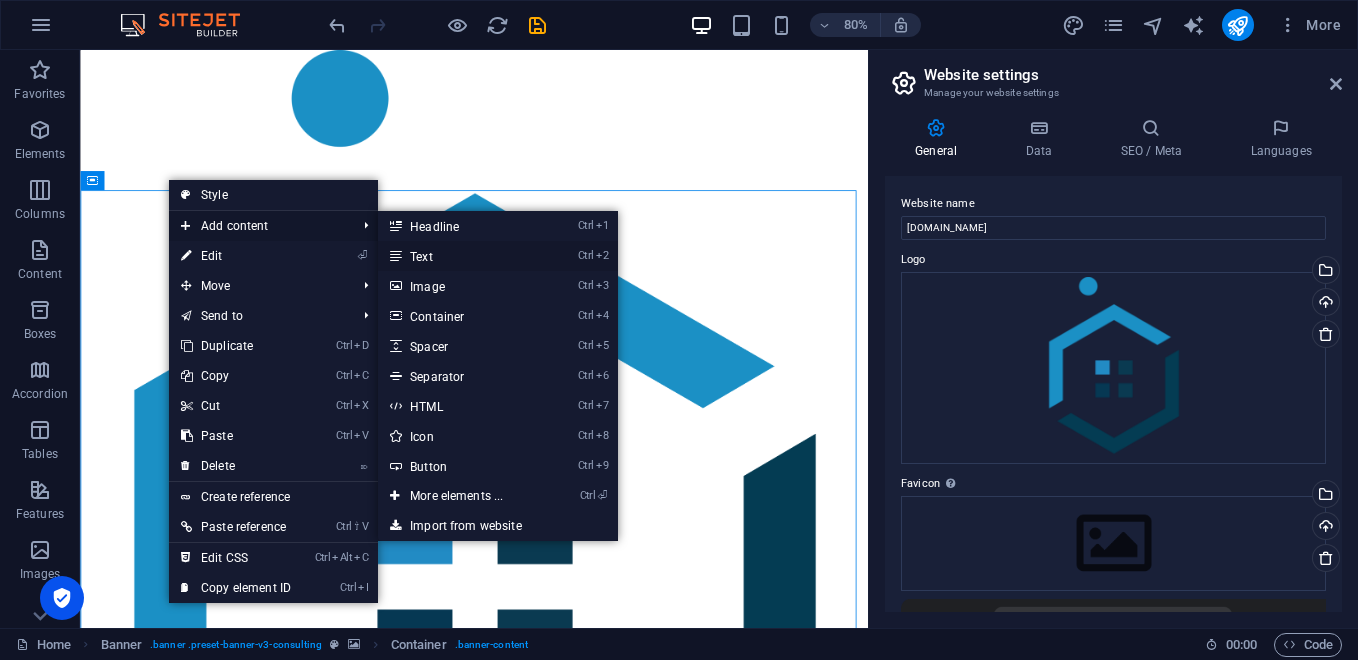 click on "Ctrl 2  Text" at bounding box center [460, 256] 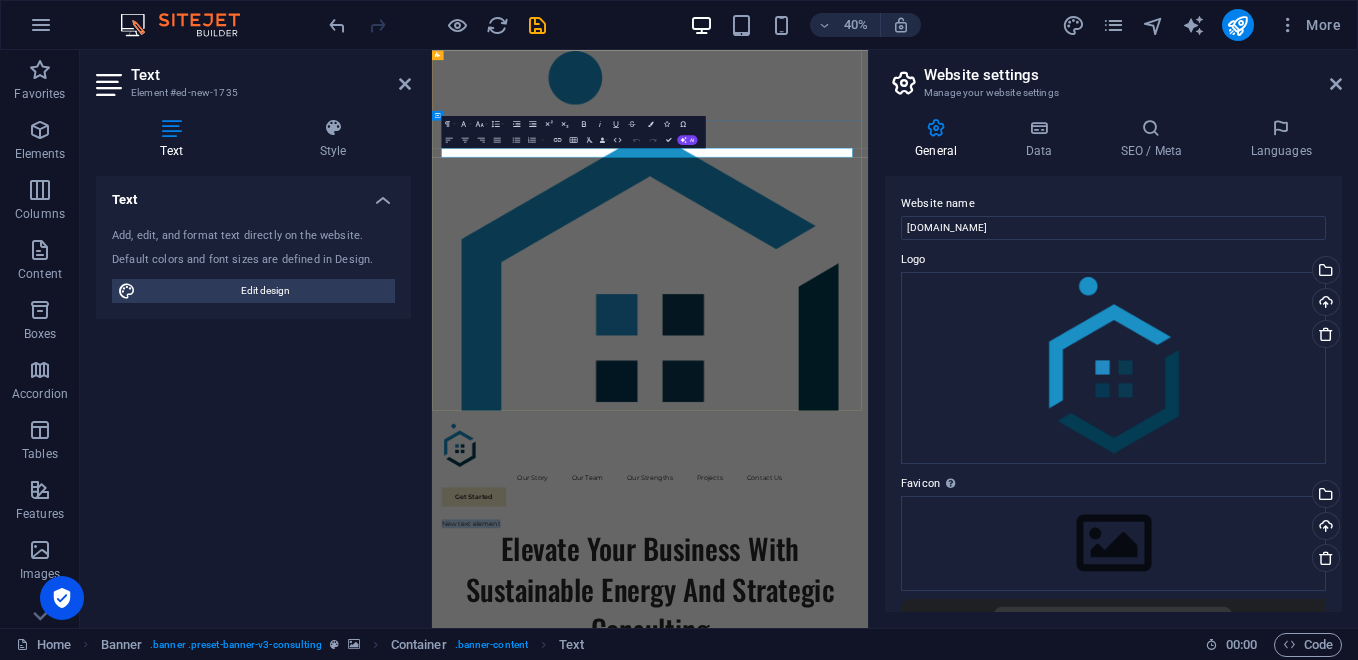 click on "New text element" at bounding box center [977, 1232] 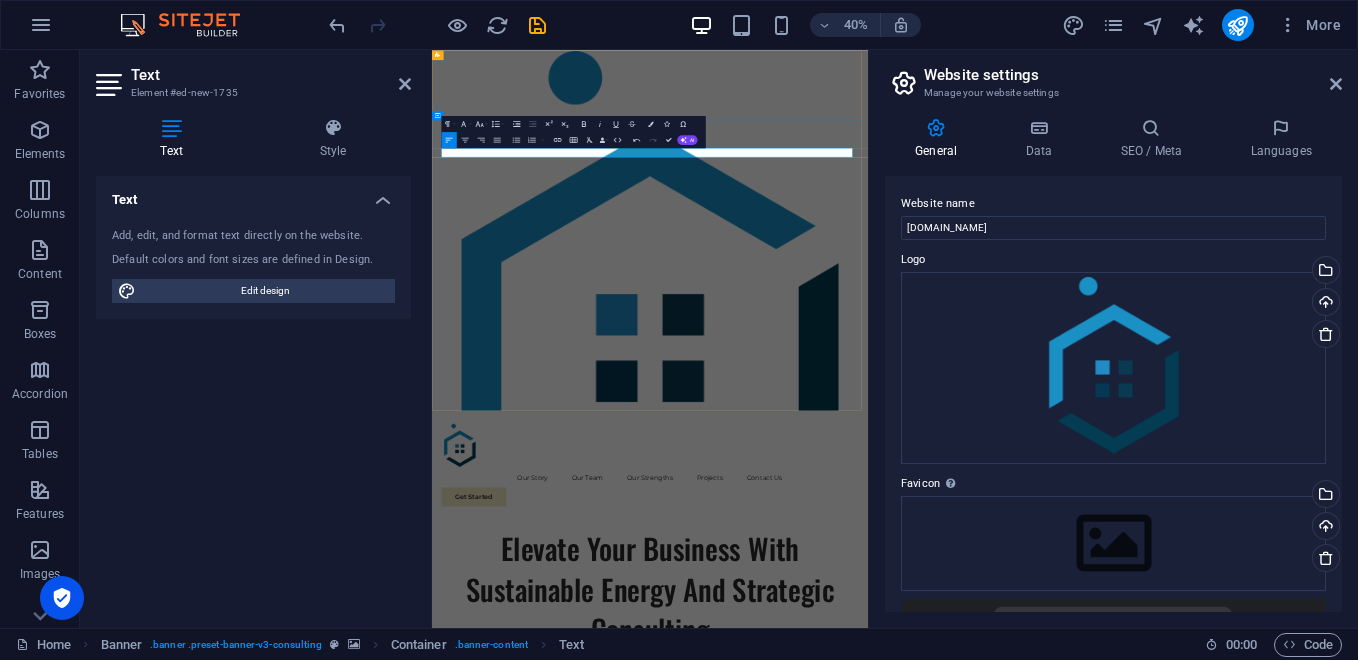type 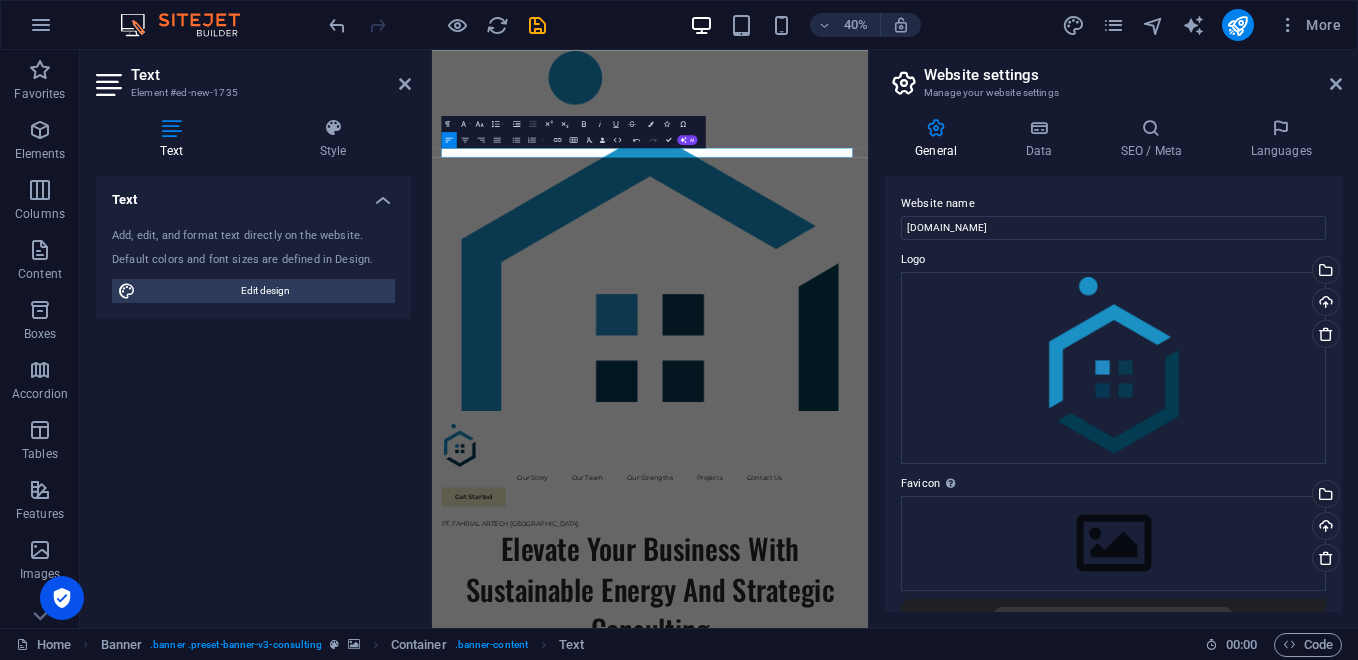 click on "Text Add, edit, and format text directly on the website. Default colors and font sizes are defined in Design. Edit design Alignment Left aligned Centered Right aligned" at bounding box center [253, 394] 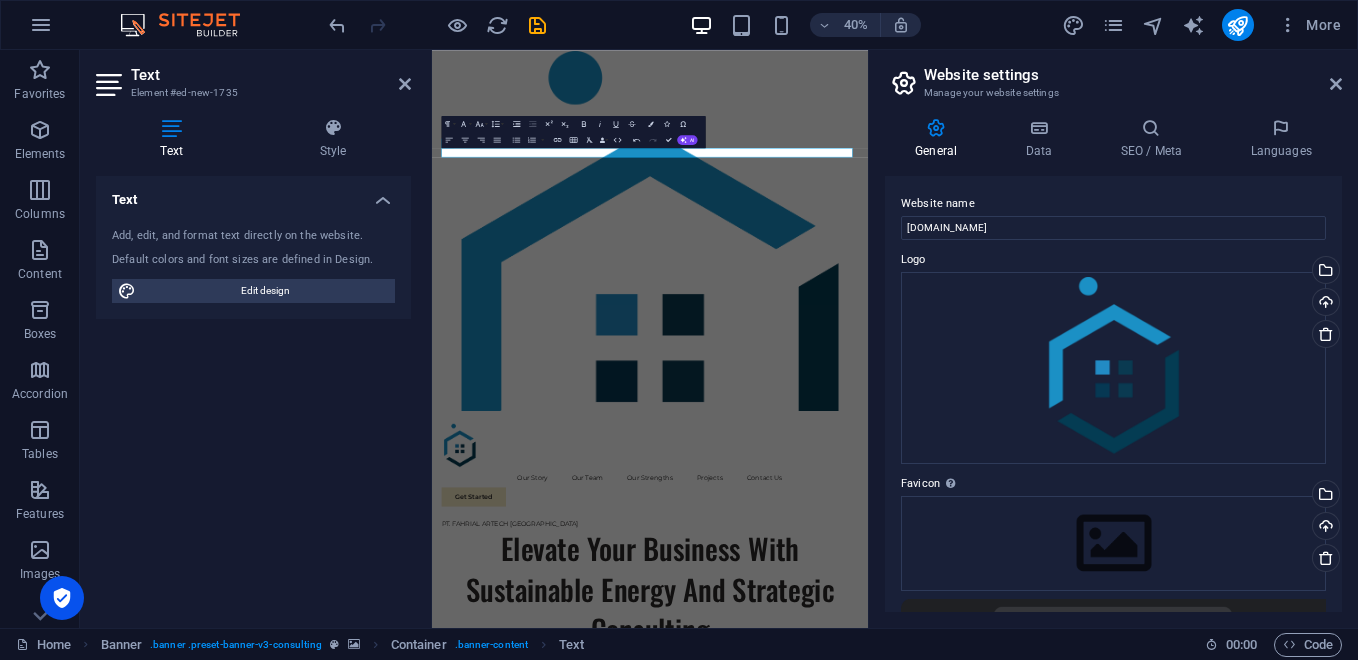 click on "Text Add, edit, and format text directly on the website. Default colors and font sizes are defined in Design. Edit design Alignment Left aligned Centered Right aligned" at bounding box center (253, 394) 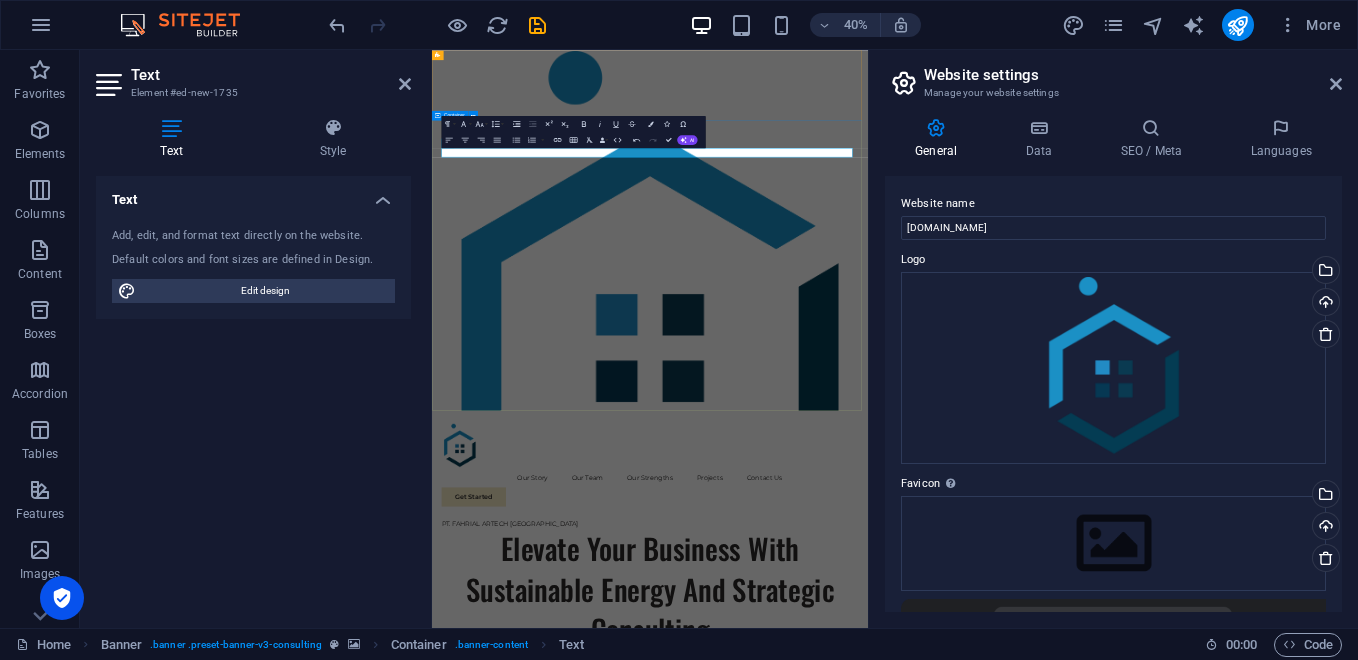 drag, startPoint x: 729, startPoint y: 867, endPoint x: 1023, endPoint y: 458, distance: 503.70328 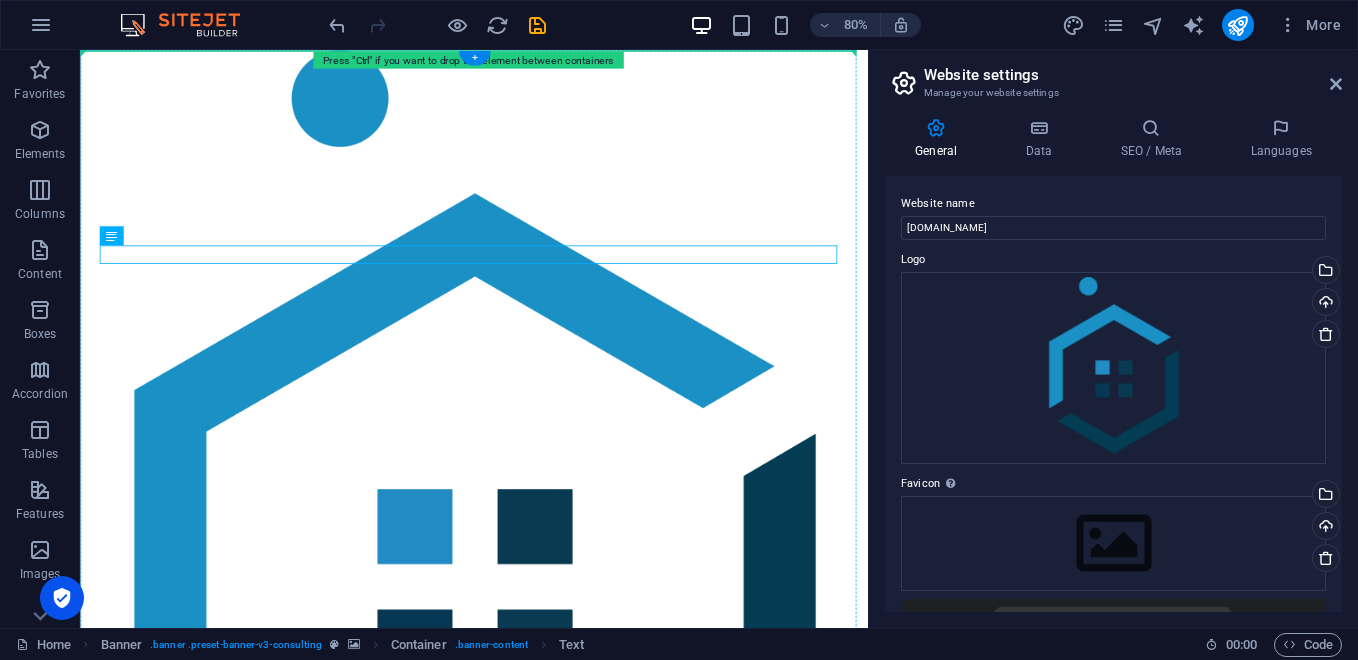 drag, startPoint x: 228, startPoint y: 307, endPoint x: 227, endPoint y: 210, distance: 97.00516 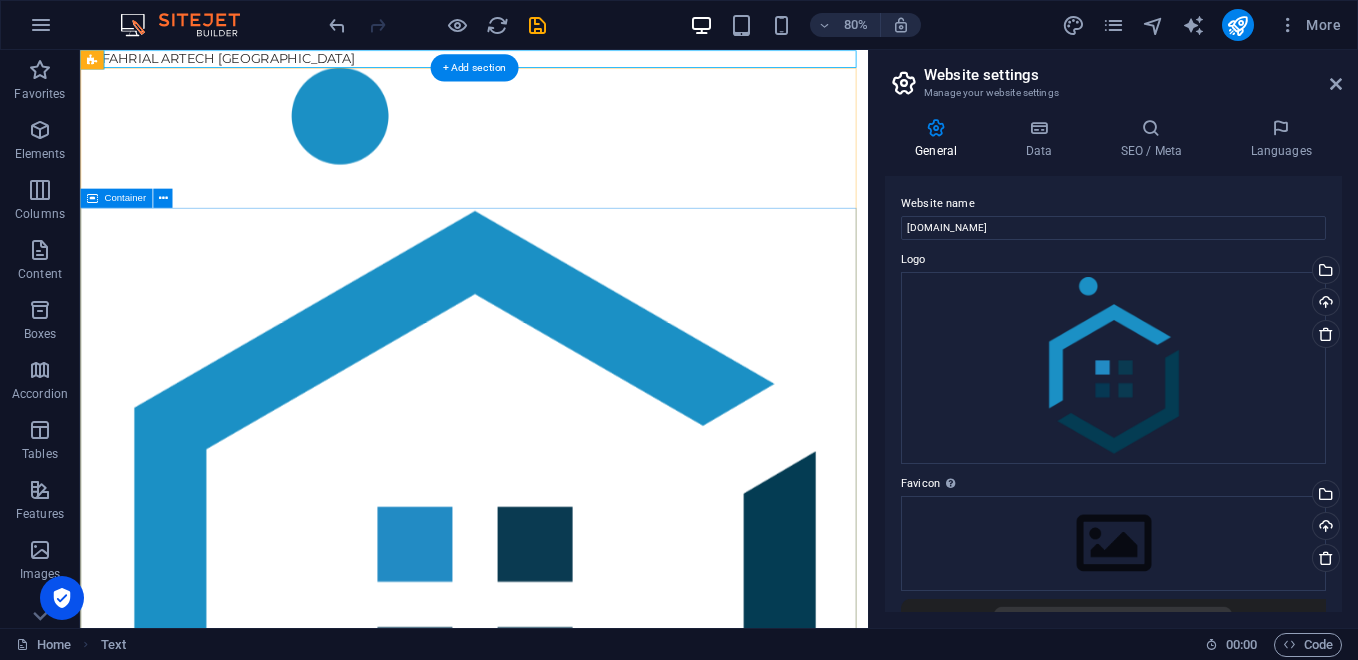 click on "Elevate Your Business With Sustainable Energy And Strategic Consulting Empowering businesses for a greener future and strategic growth Get Started" at bounding box center (572, 1526) 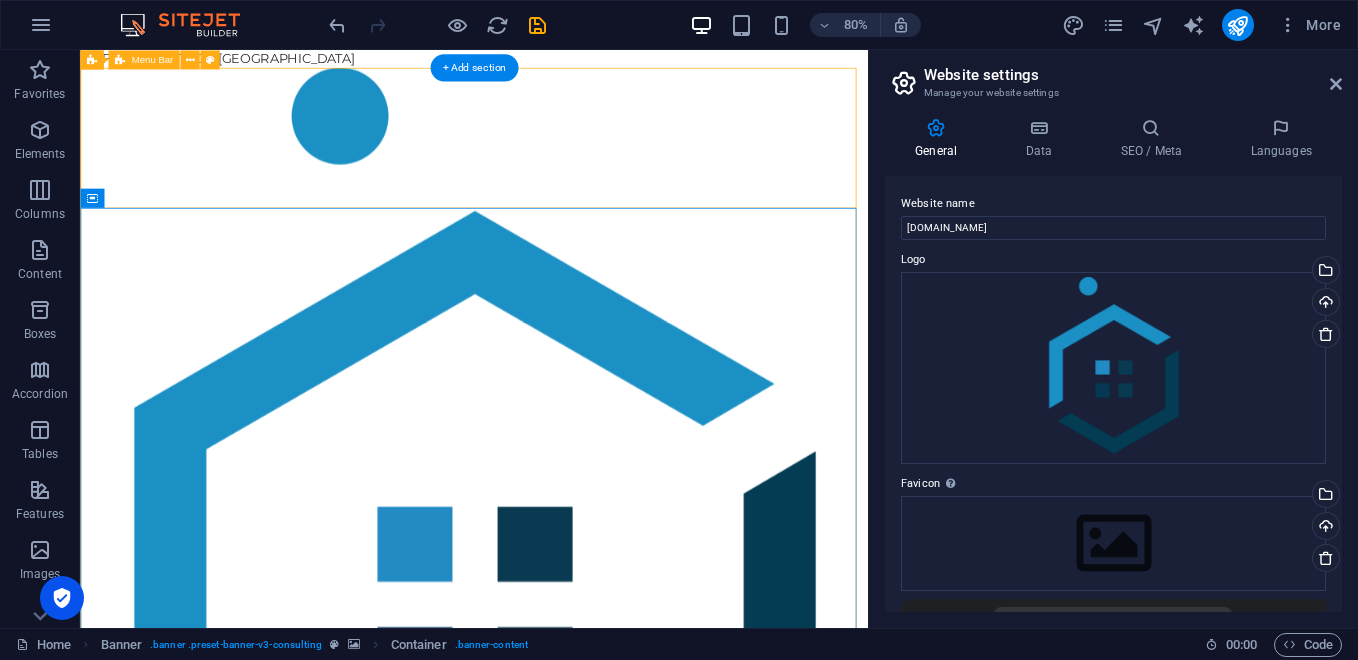 click on "Our Story Our Team Our Strengths Projects Contact Us Get Started" at bounding box center (572, 1107) 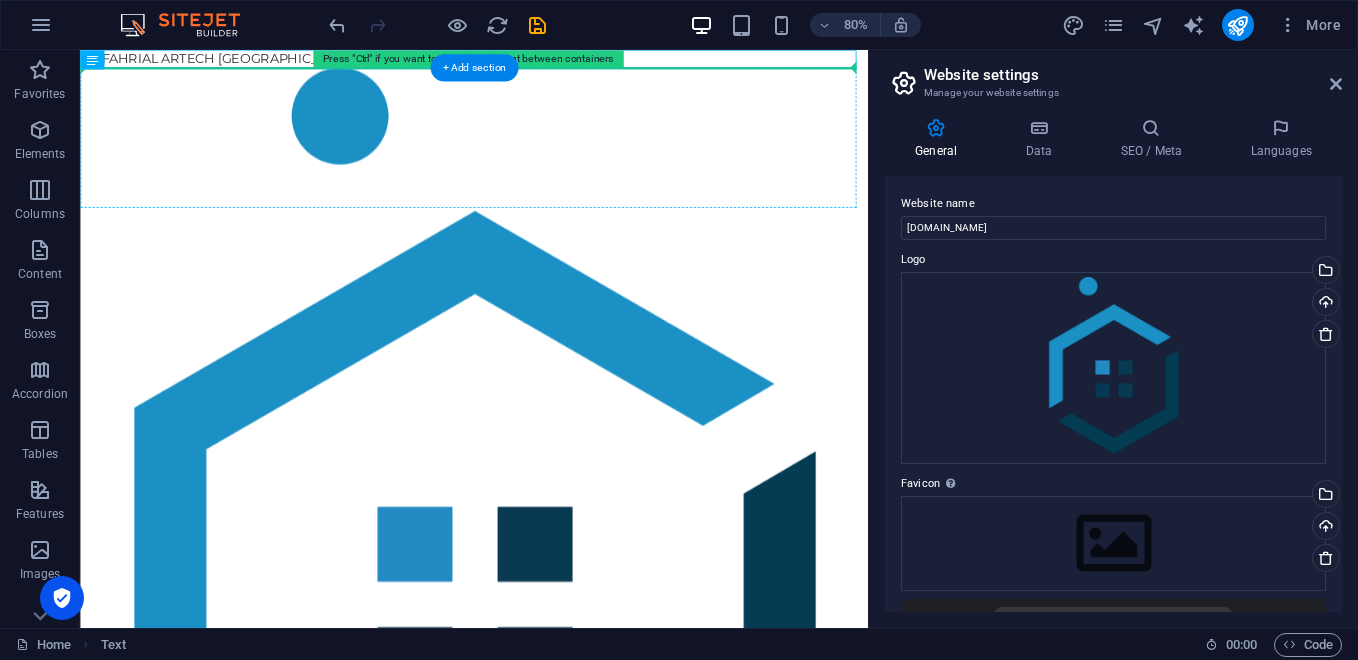 drag, startPoint x: 322, startPoint y: 67, endPoint x: 303, endPoint y: 143, distance: 78.339005 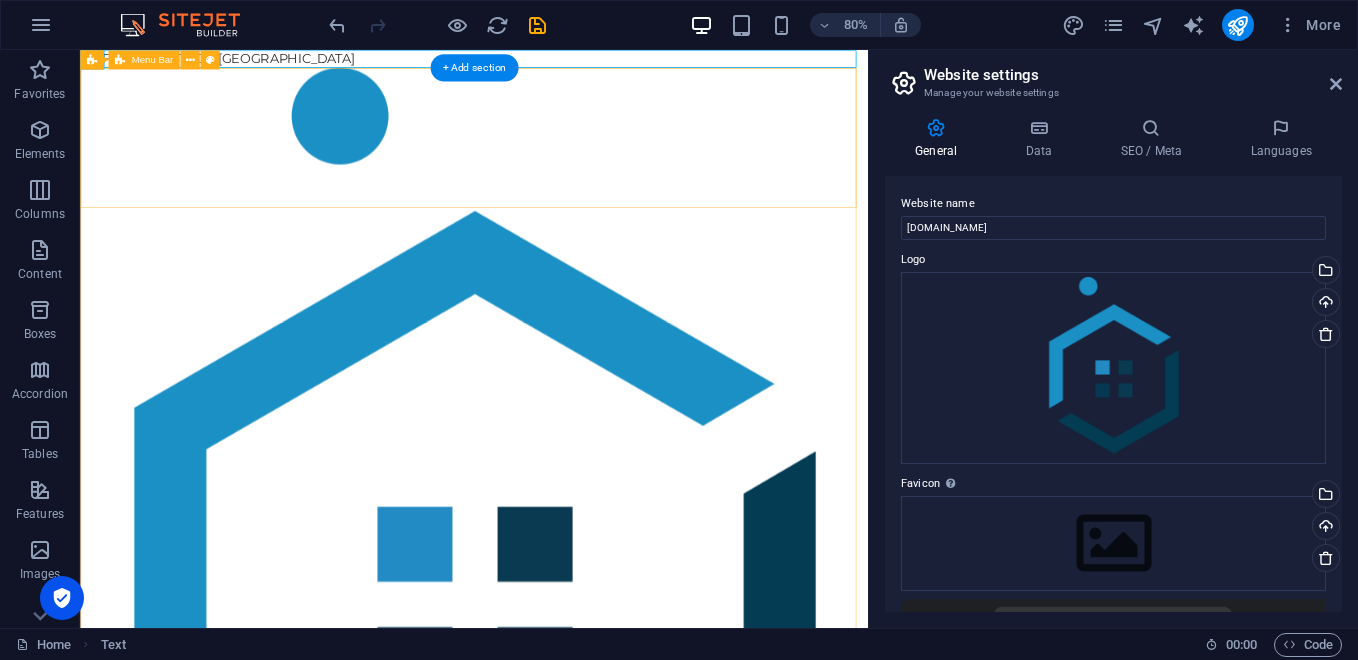 drag, startPoint x: 282, startPoint y: 66, endPoint x: 277, endPoint y: 237, distance: 171.07309 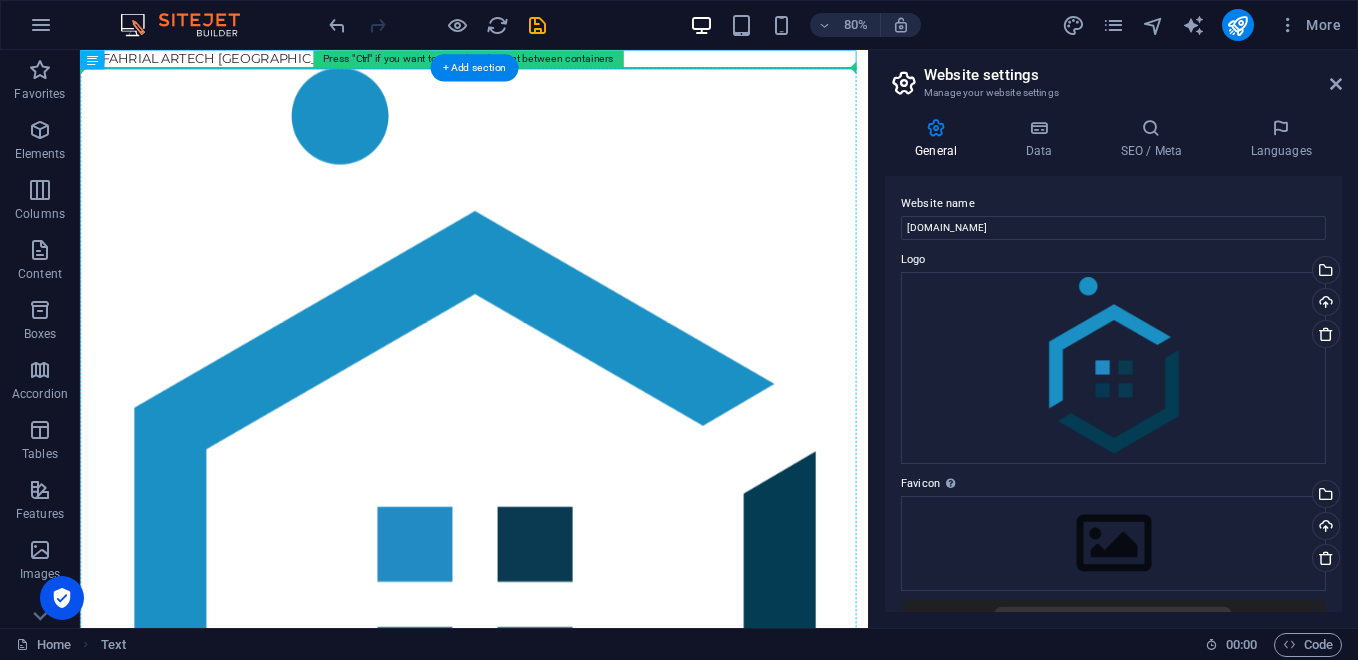 drag, startPoint x: 295, startPoint y: 55, endPoint x: 295, endPoint y: 290, distance: 235 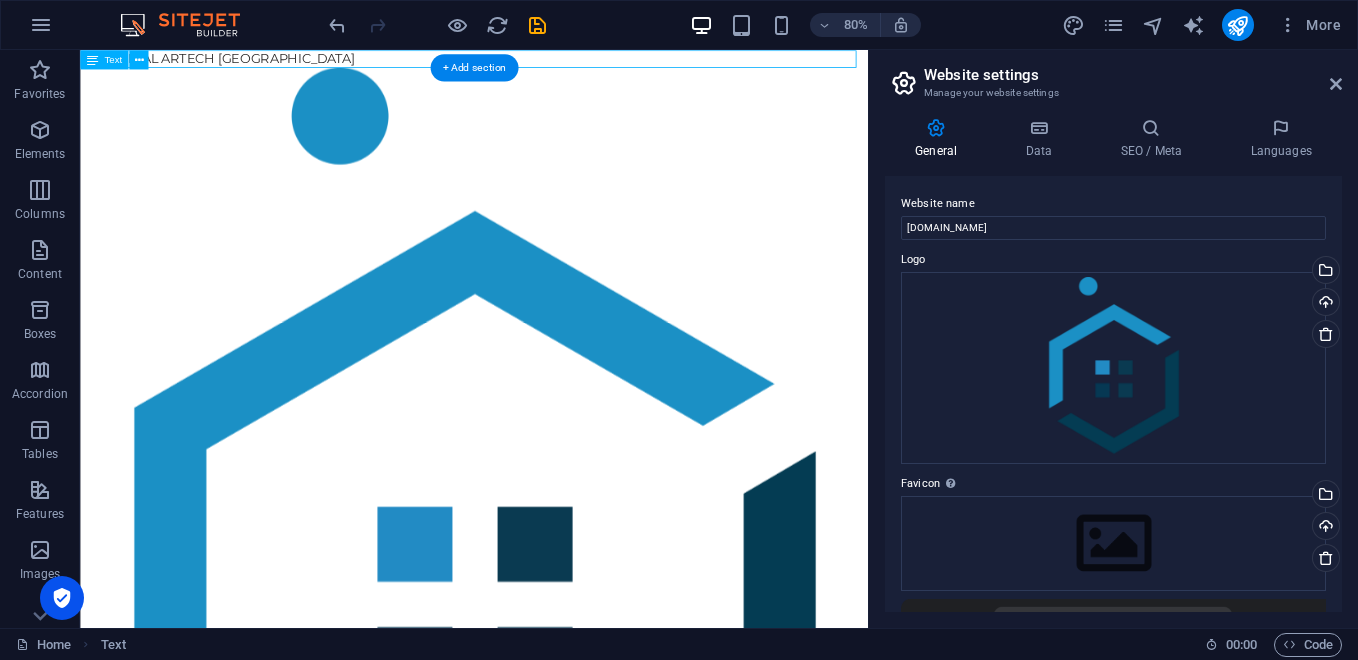 click on "PT. FAHRIAL ARTECH [GEOGRAPHIC_DATA]" at bounding box center (572, 61) 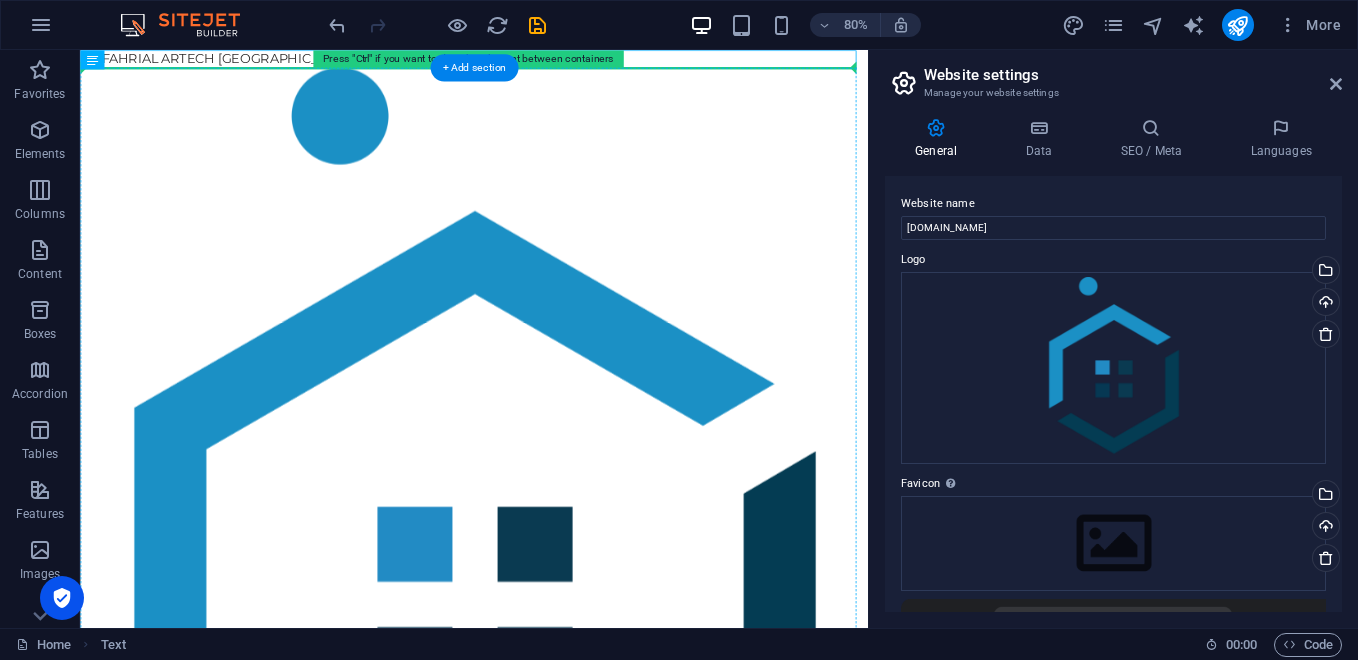 drag, startPoint x: 338, startPoint y: 63, endPoint x: 246, endPoint y: 221, distance: 182.83325 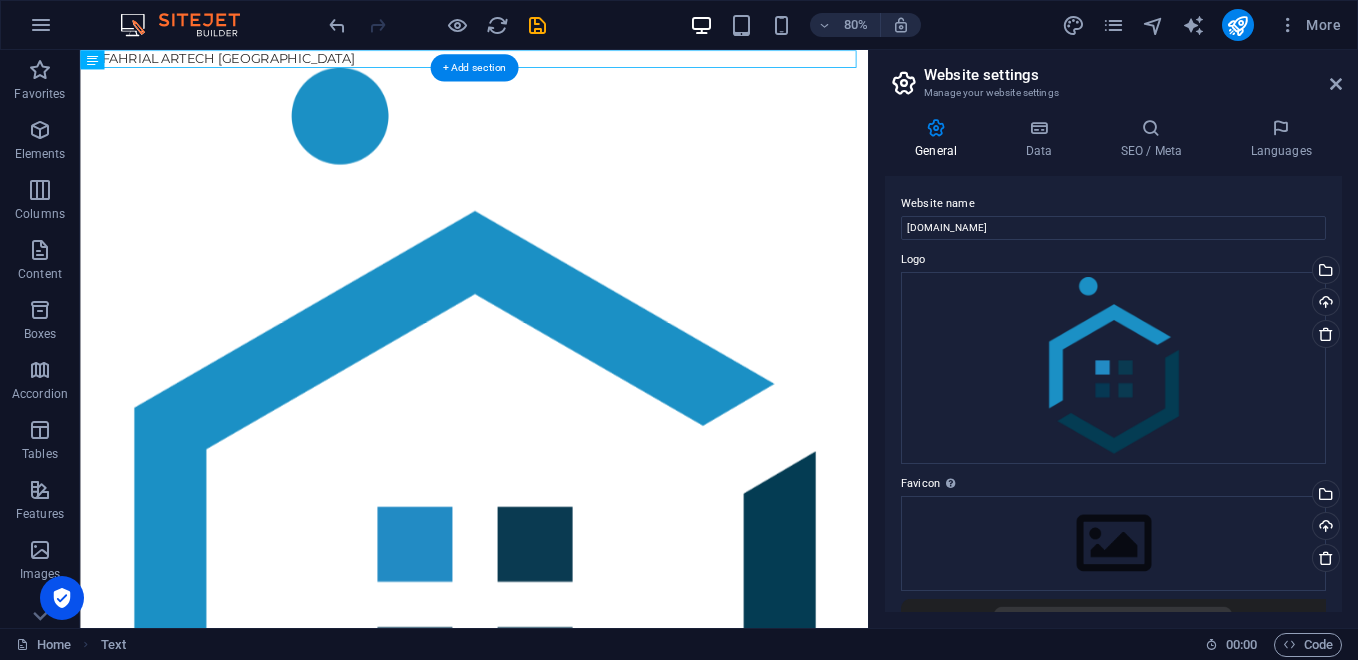click on "Our Story Our Team Our Strengths Projects Contact Us Get Started" at bounding box center (572, 1107) 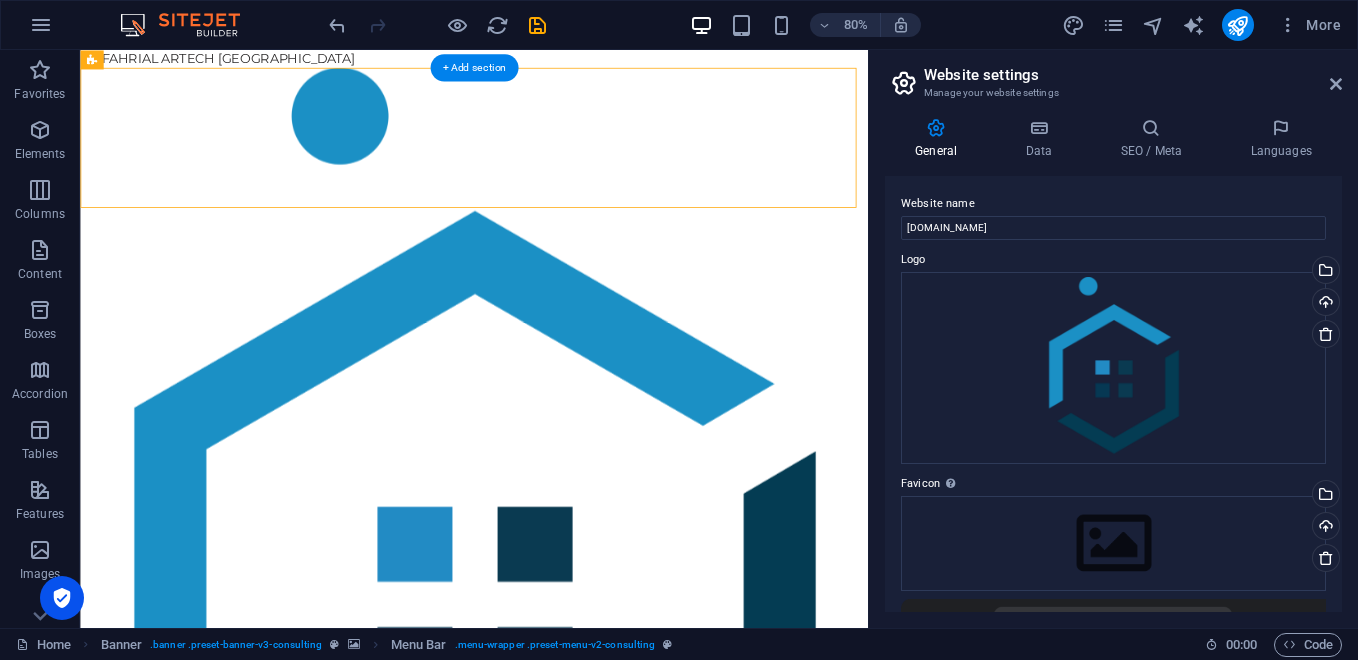 drag, startPoint x: 223, startPoint y: 196, endPoint x: 308, endPoint y: 166, distance: 90.13878 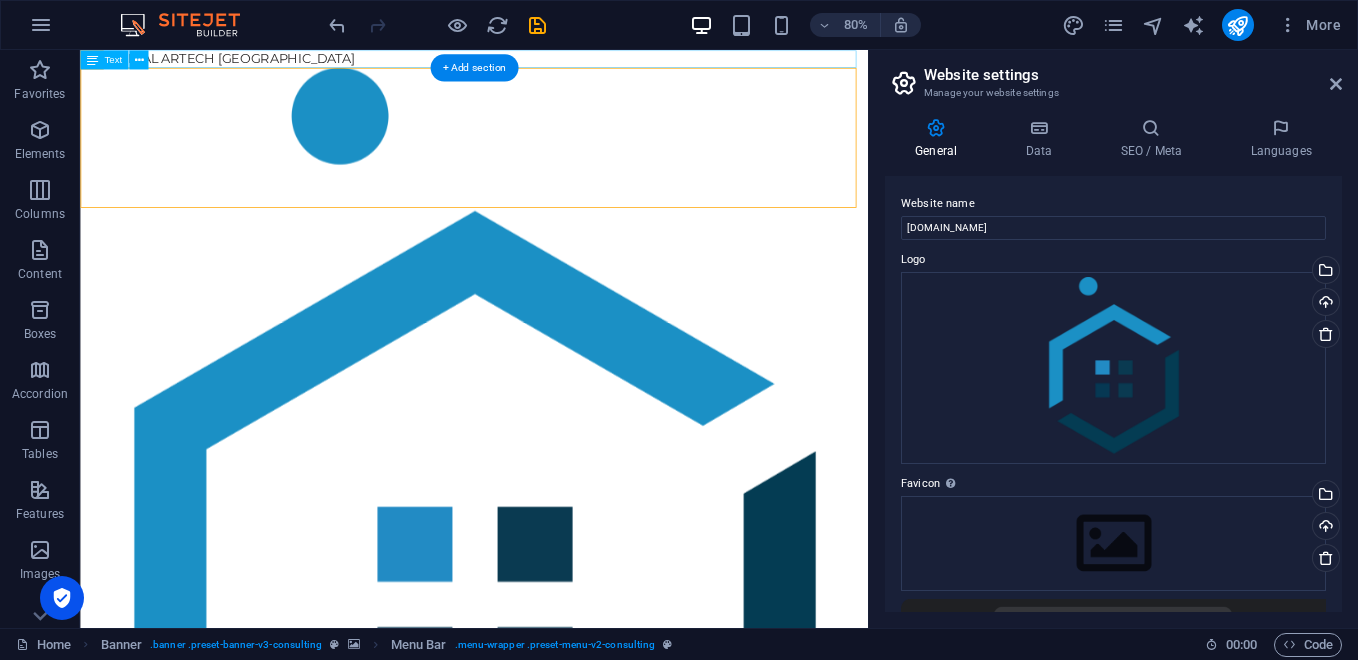 click on "PT. FAHRIAL ARTECH [GEOGRAPHIC_DATA]" at bounding box center [572, 61] 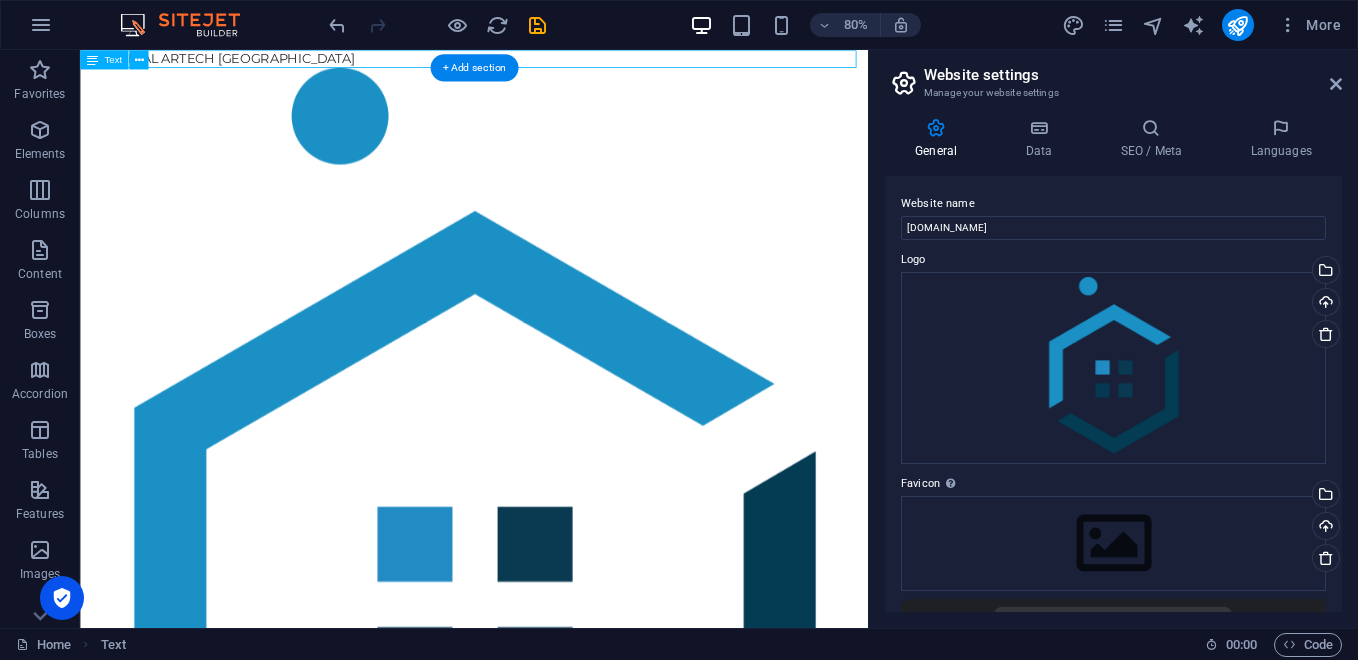 click on "PT. FAHRIAL ARTECH [GEOGRAPHIC_DATA]" at bounding box center (572, 61) 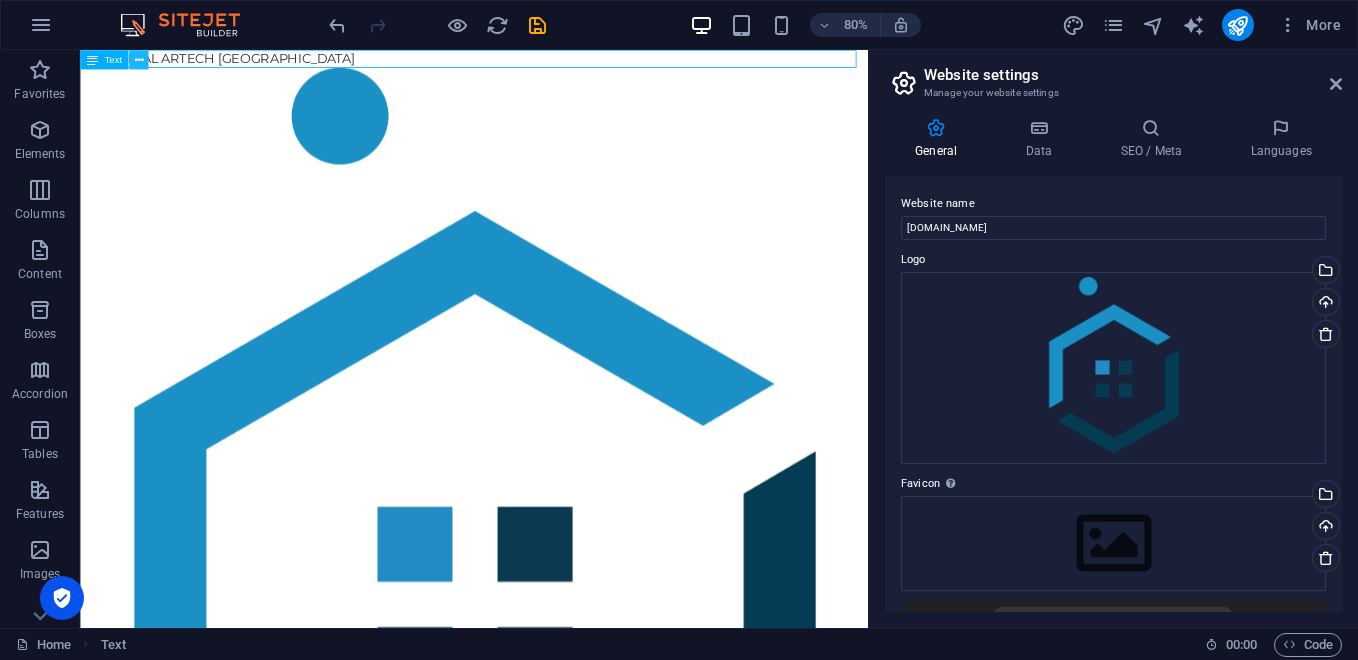 click at bounding box center [138, 59] 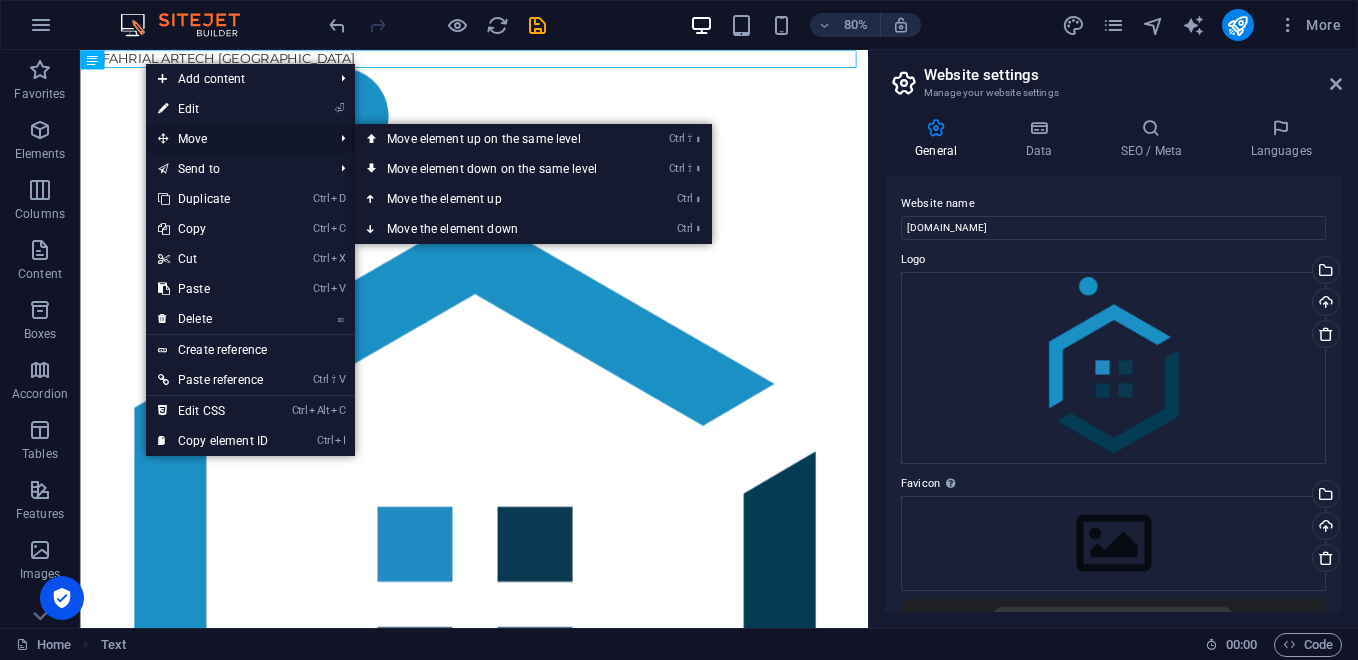 click on "Move" at bounding box center [235, 139] 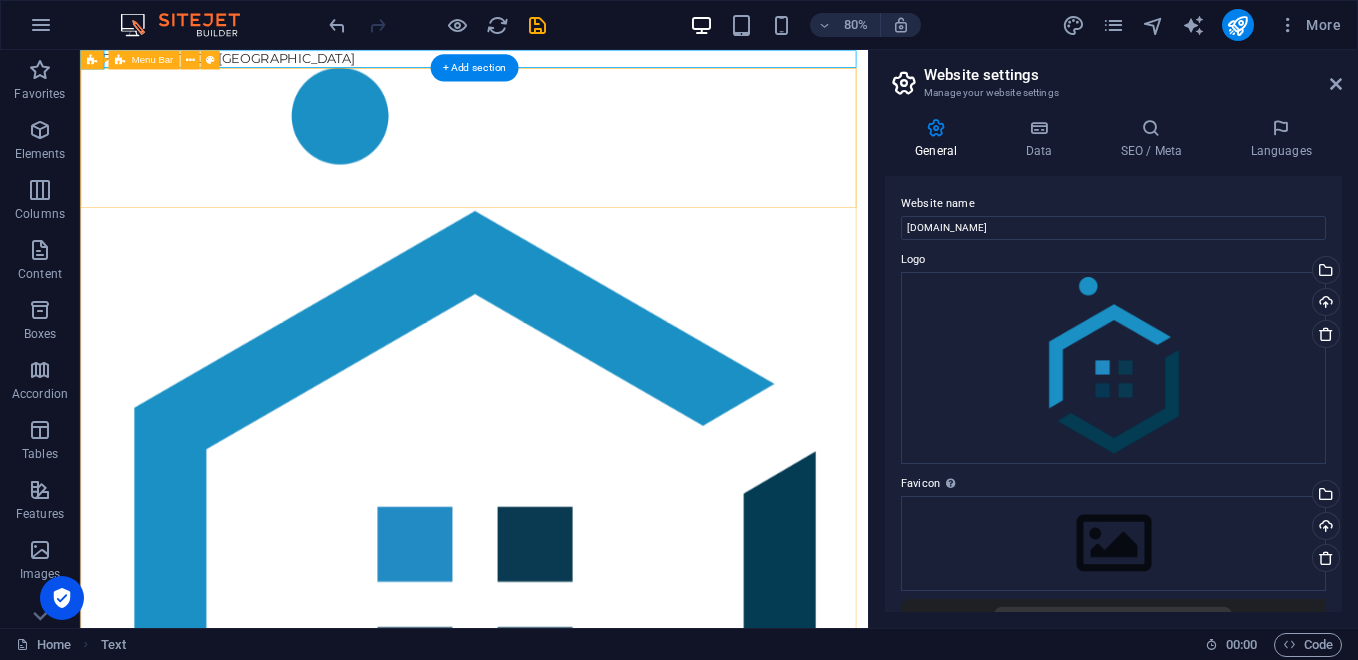 click on "Our Story Our Team Our Strengths Projects Contact Us Get Started" at bounding box center [572, 1107] 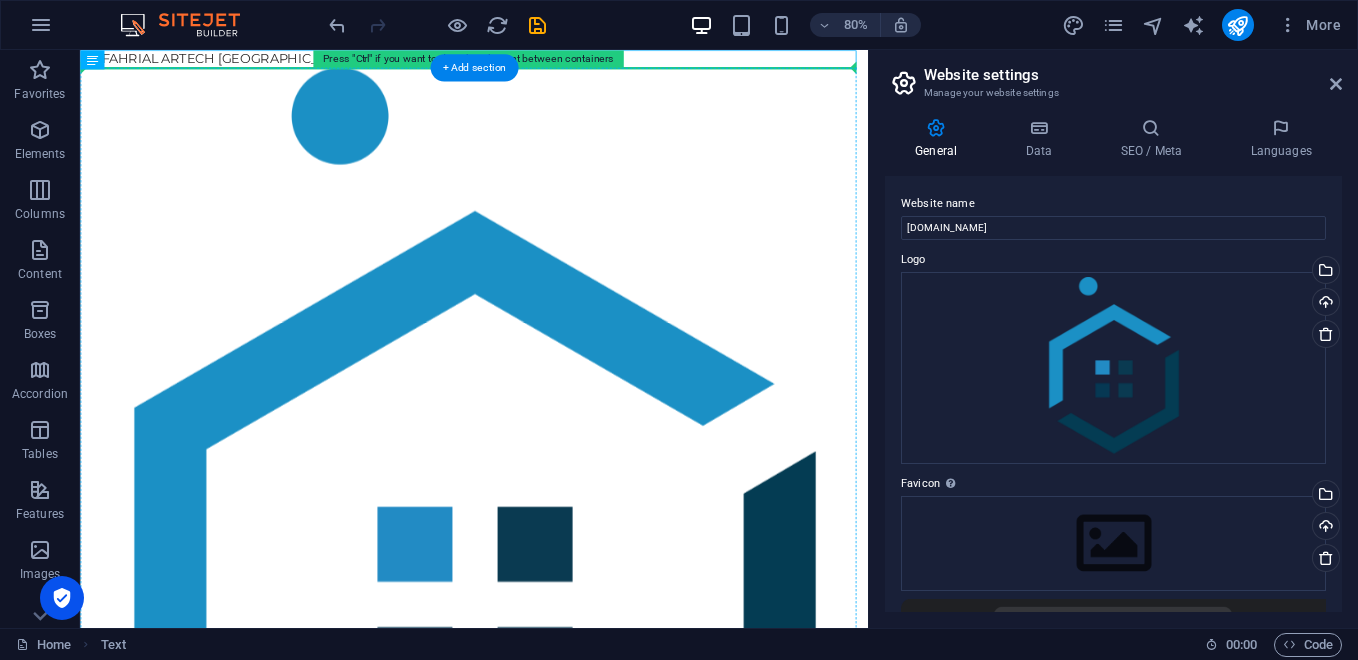 drag, startPoint x: 300, startPoint y: 65, endPoint x: 293, endPoint y: 297, distance: 232.10558 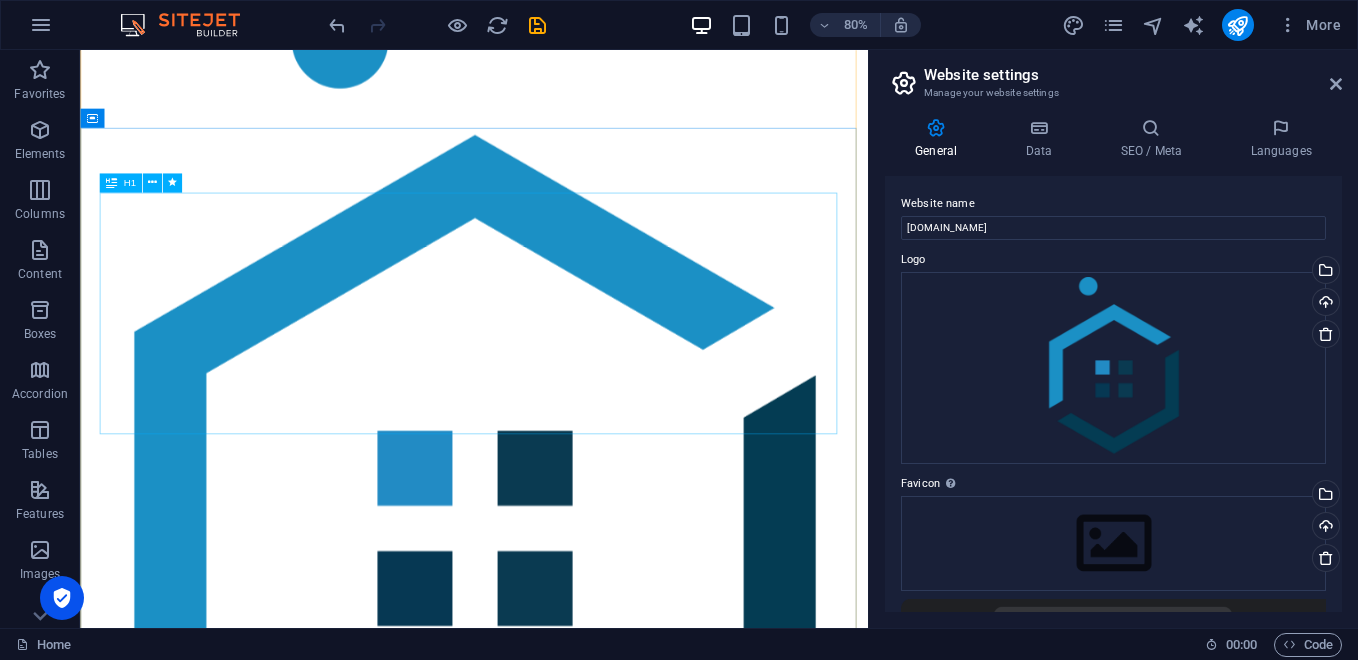 scroll, scrollTop: 33, scrollLeft: 0, axis: vertical 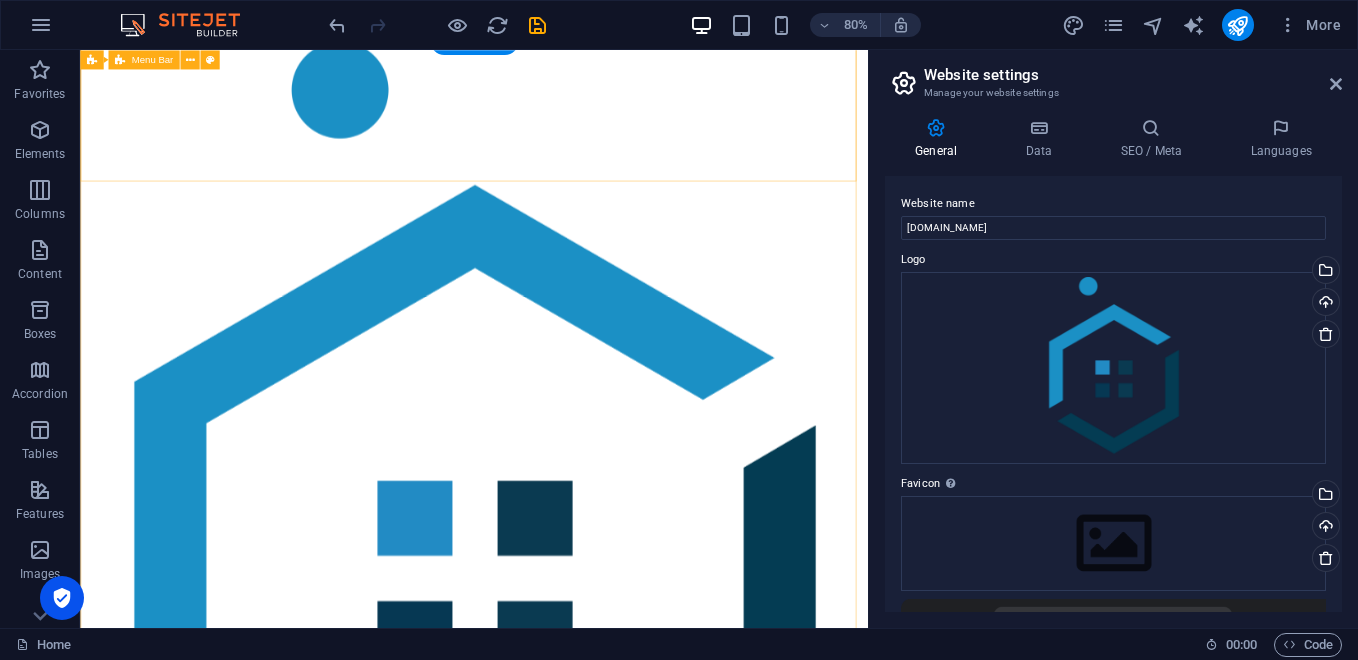click on "Our Story Our Team Our Strengths Projects Contact Us Get Started" at bounding box center [572, 1074] 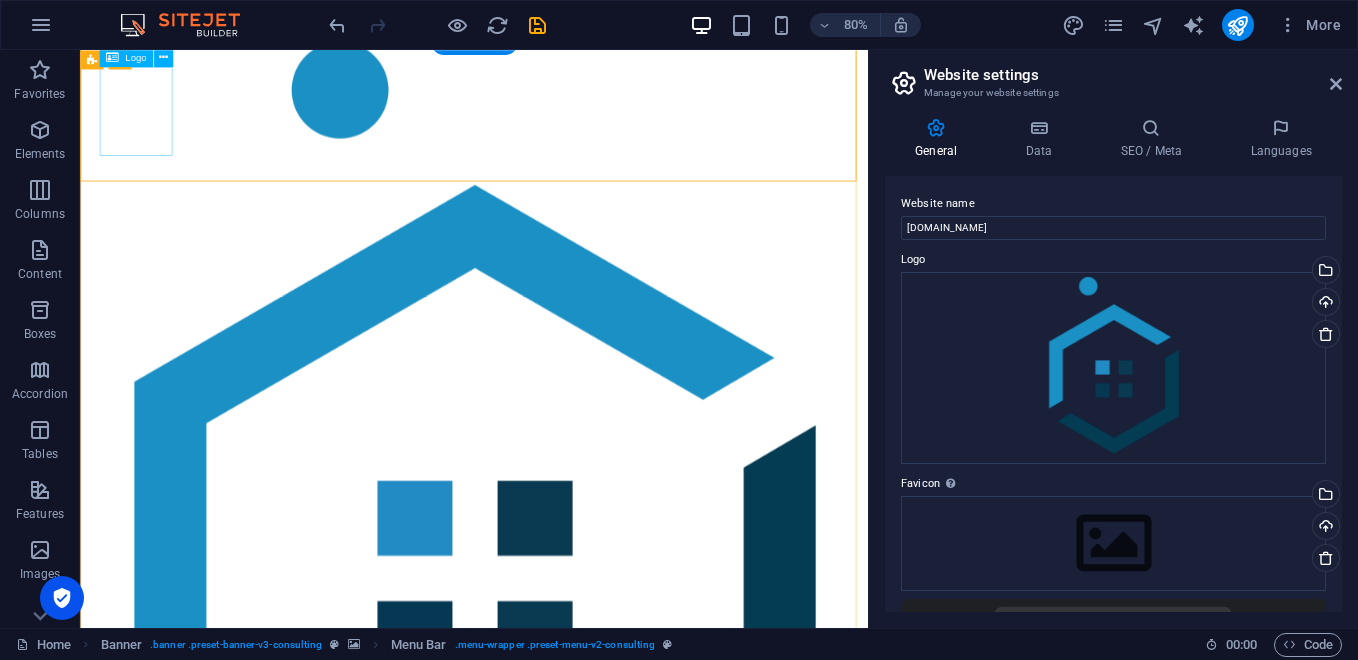click at bounding box center [572, 1026] 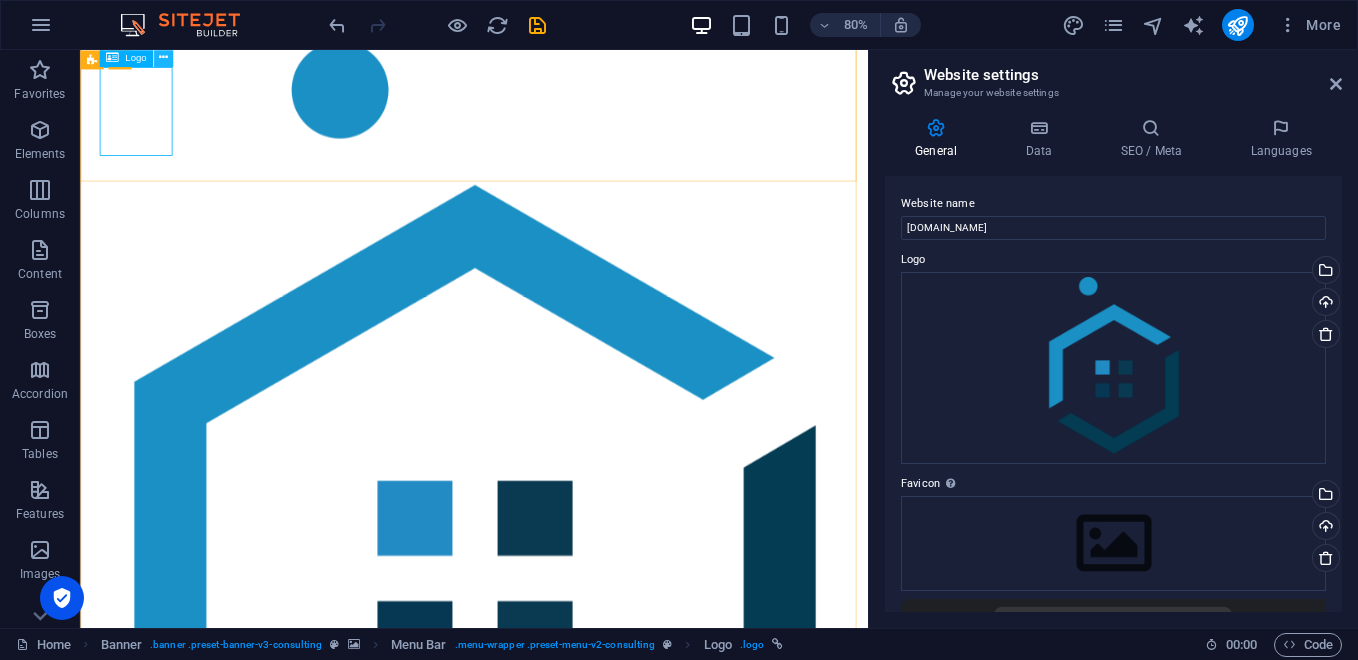 click at bounding box center [163, 57] 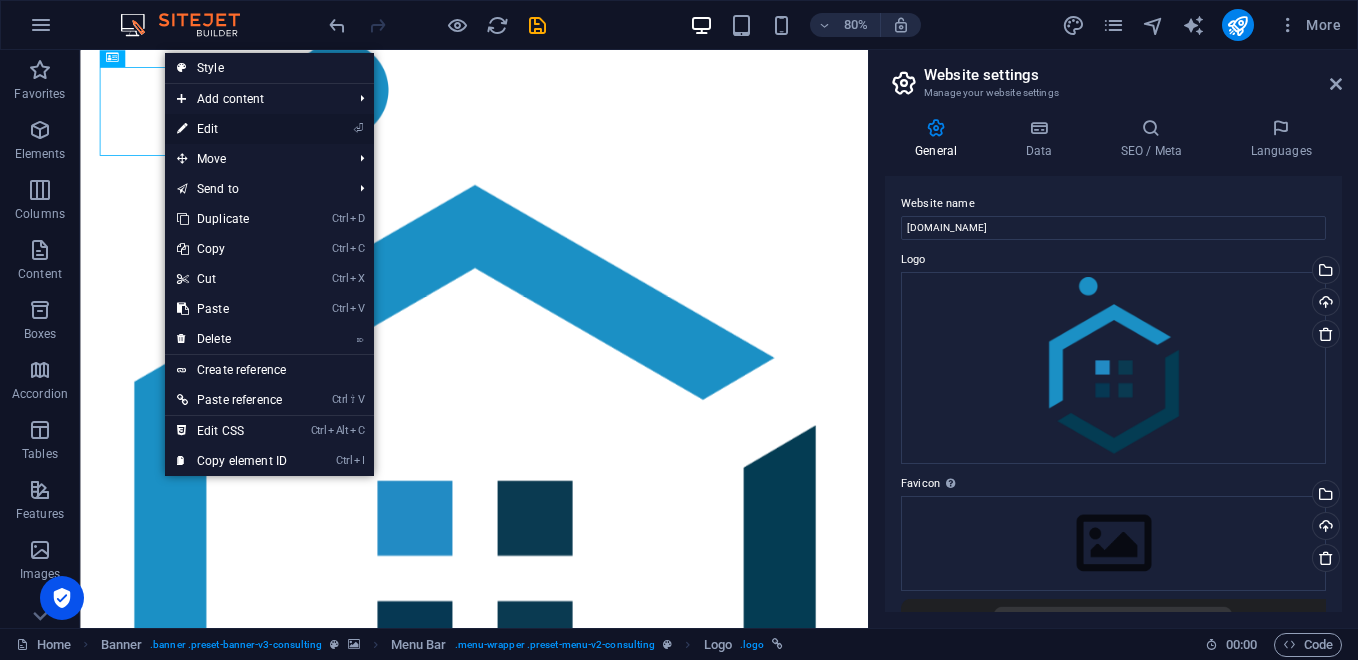 click at bounding box center (182, 129) 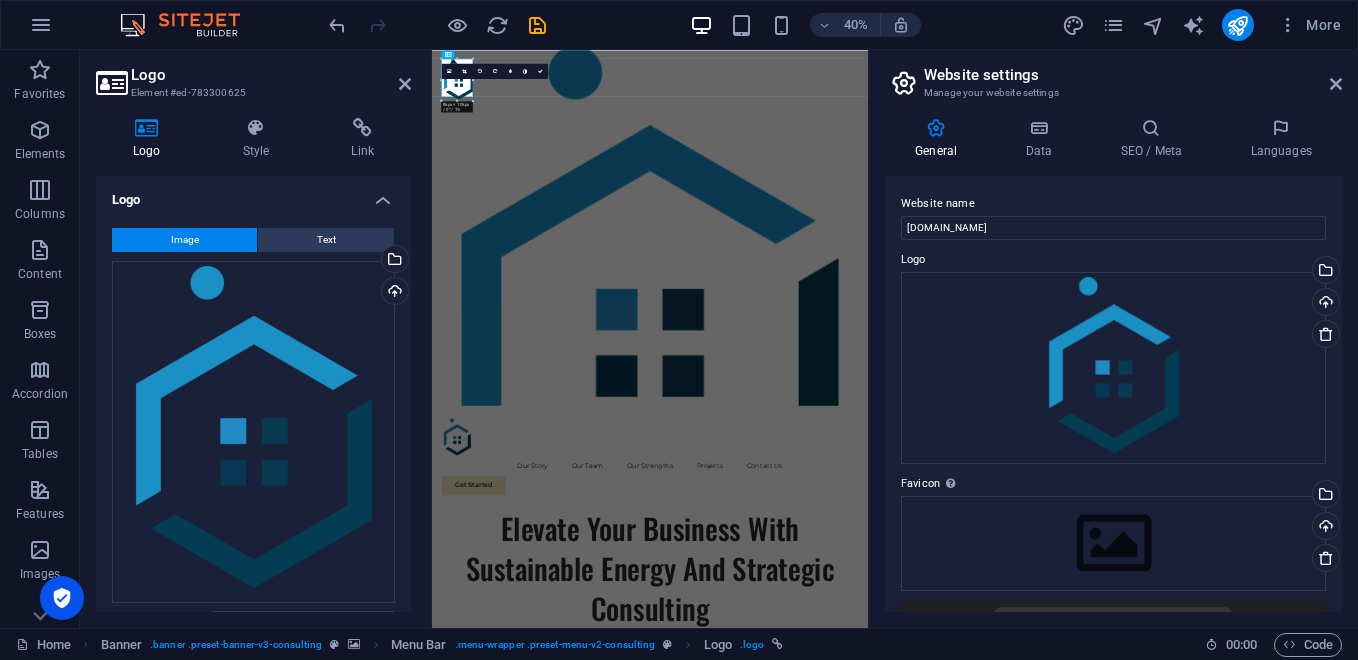 drag, startPoint x: 480, startPoint y: 102, endPoint x: 466, endPoint y: 86, distance: 21.260292 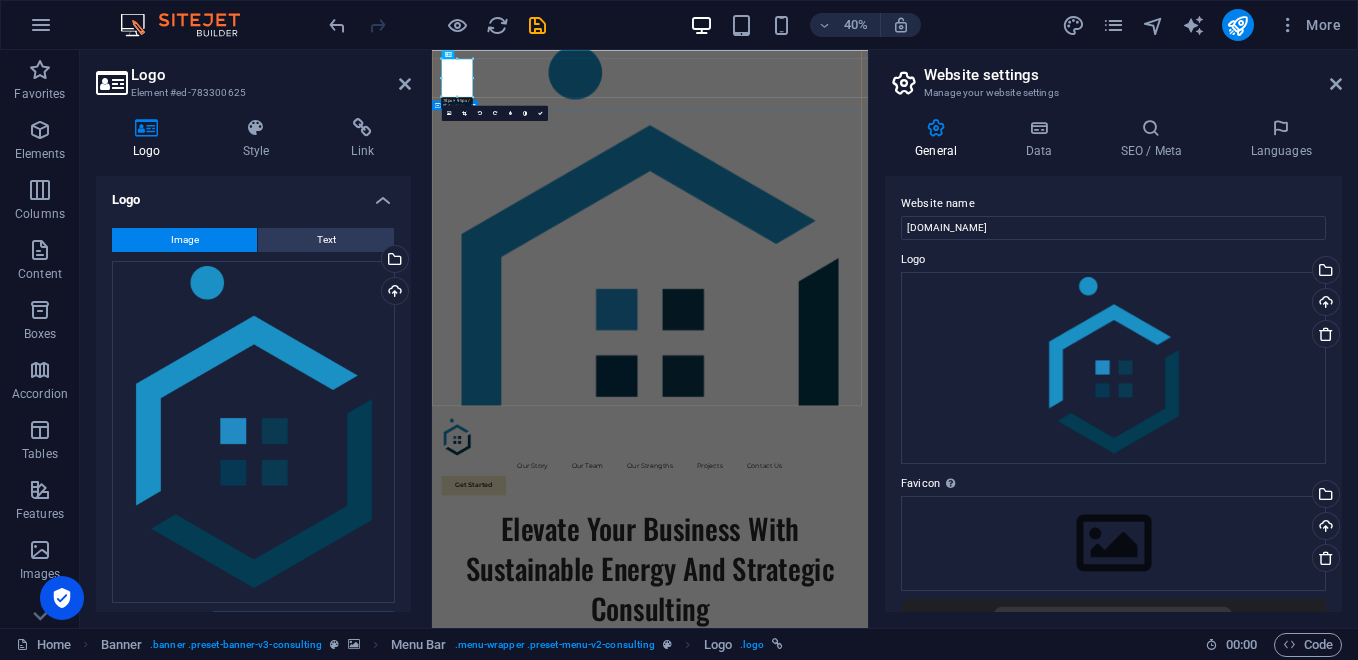 click on "Elevate Your Business With Sustainable Energy And Strategic Consulting Empowering businesses for a greener future and strategic growth Get Started" at bounding box center [977, 1477] 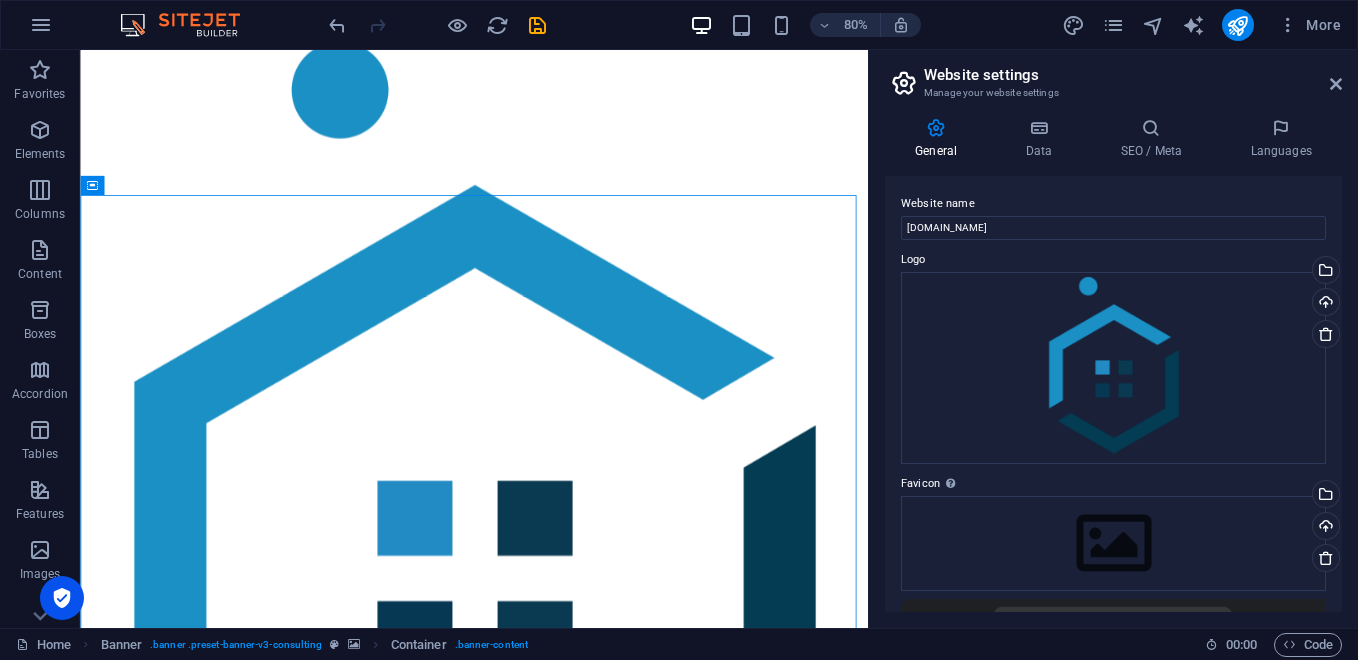 scroll, scrollTop: 0, scrollLeft: 0, axis: both 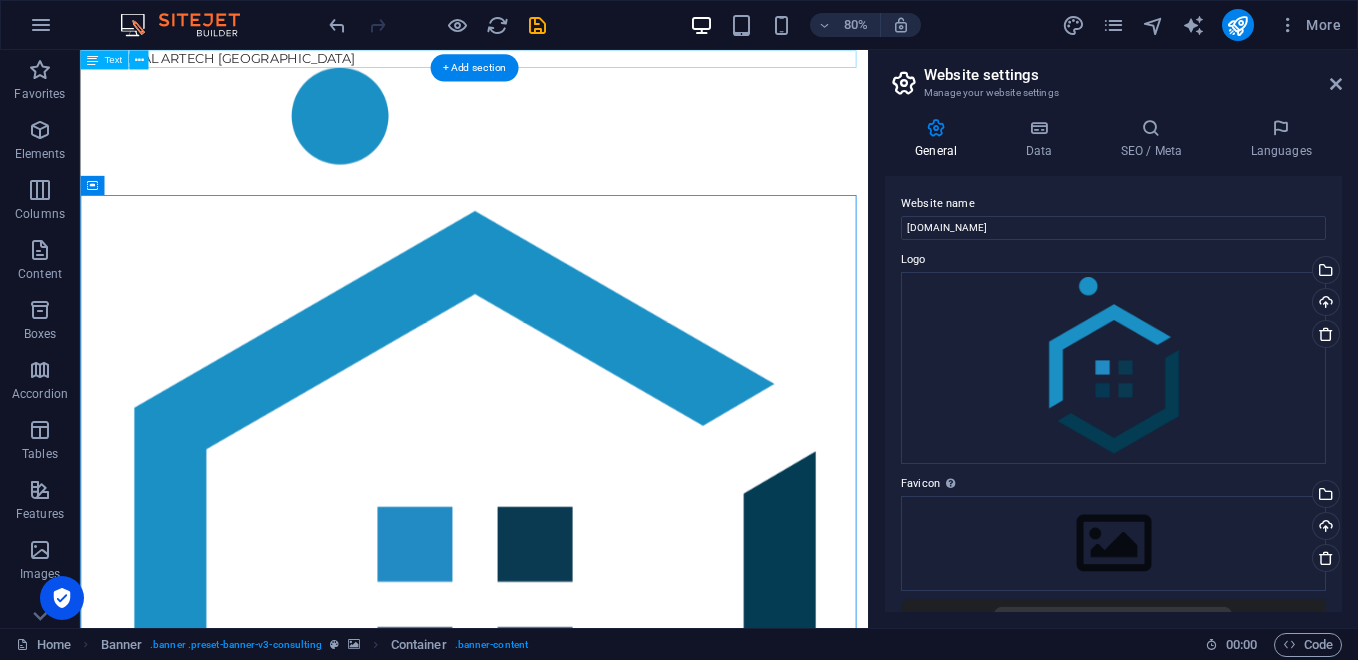 click on "PT. FAHRIAL ARTECH [GEOGRAPHIC_DATA]" at bounding box center (572, 61) 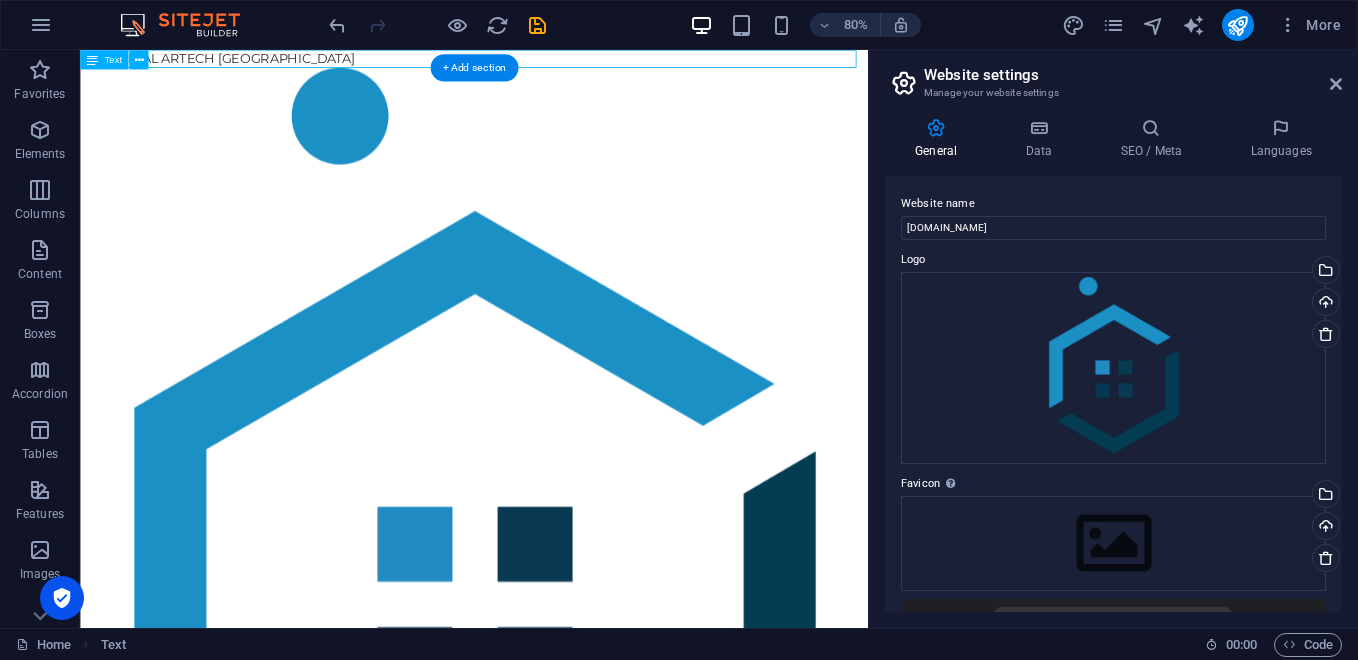 click on "PT. FAHRIAL ARTECH [GEOGRAPHIC_DATA]" at bounding box center (572, 61) 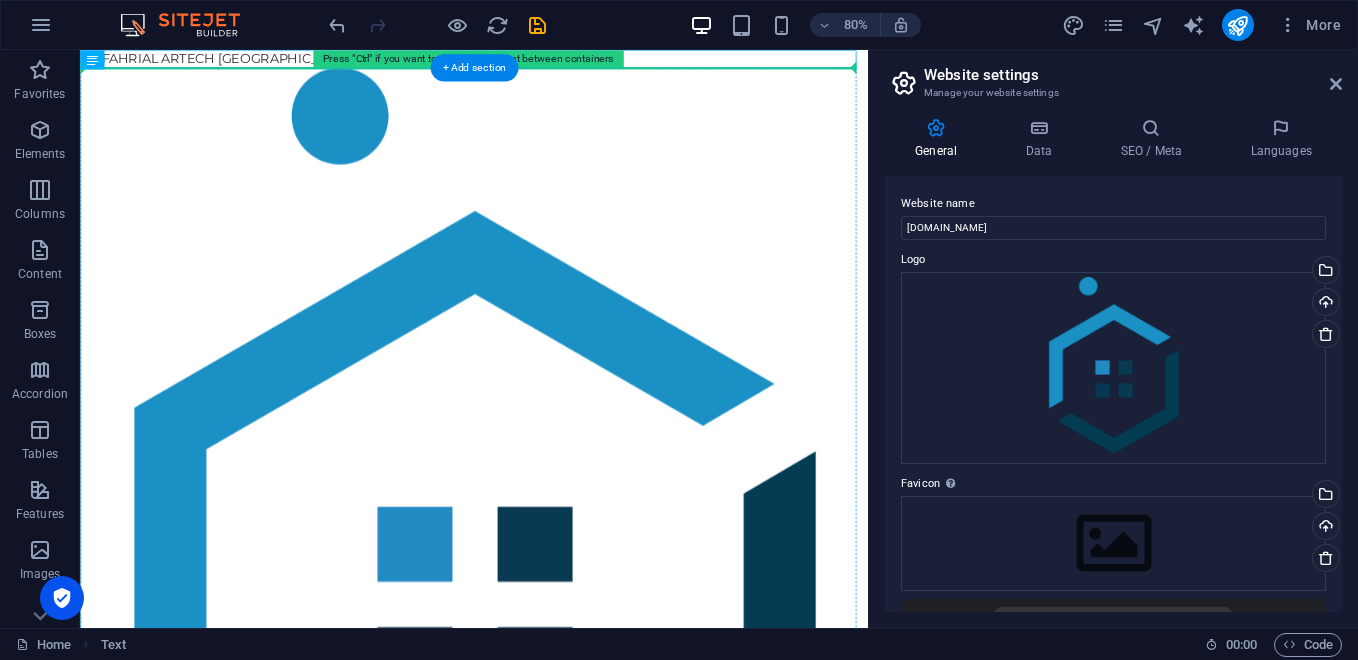 drag, startPoint x: 302, startPoint y: 57, endPoint x: 263, endPoint y: 305, distance: 251.0478 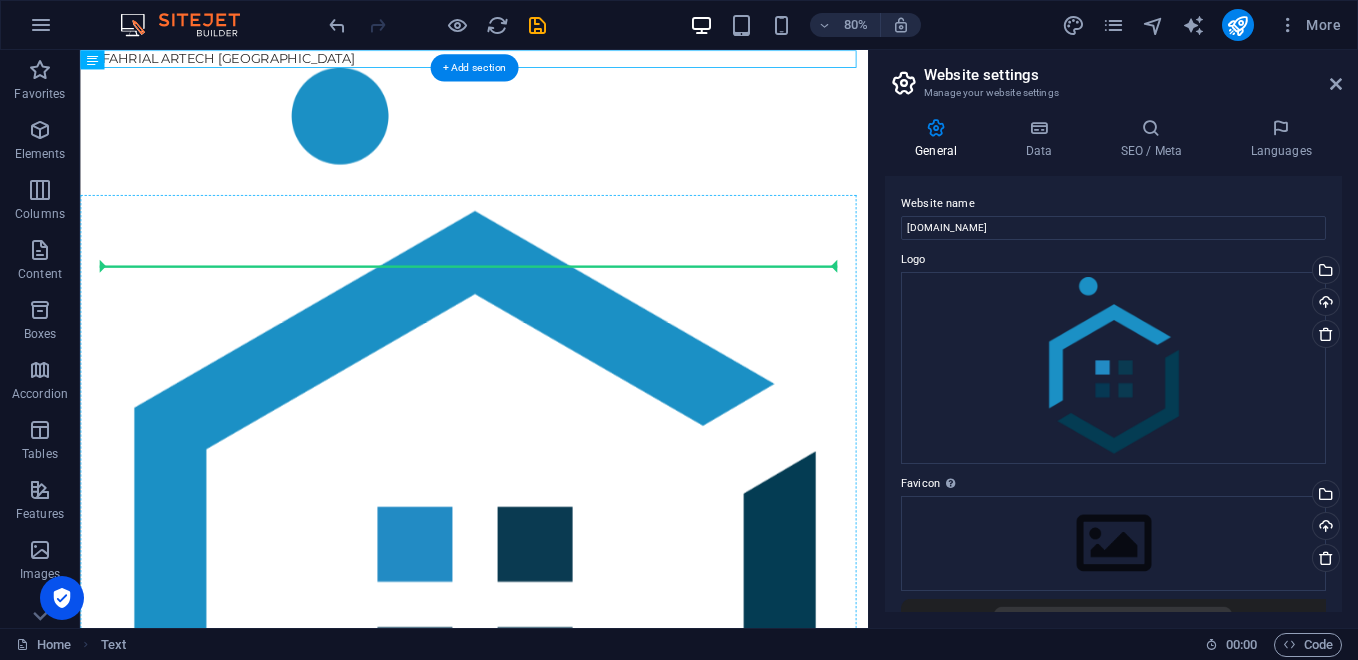 drag, startPoint x: 323, startPoint y: 55, endPoint x: 340, endPoint y: 322, distance: 267.54065 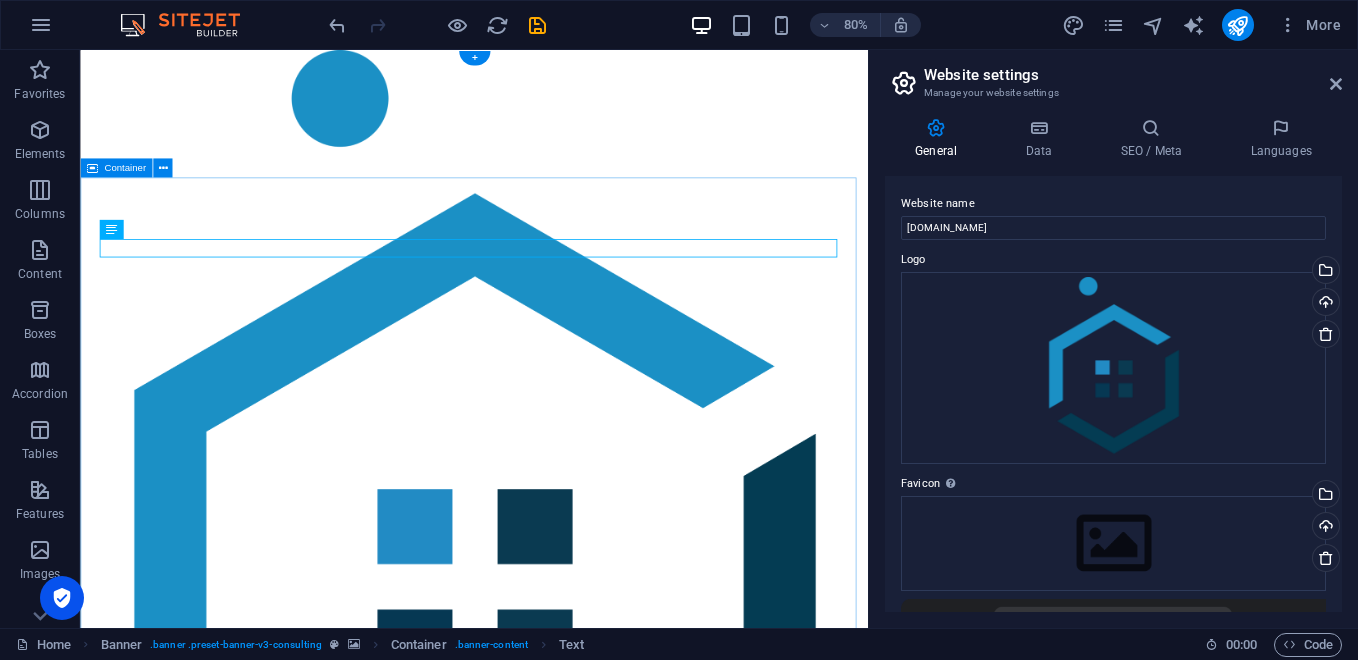 click on "PT. FAHRIAL ARTECH [GEOGRAPHIC_DATA] Elevate Your Business With Sustainable Energy And Strategic Consulting Empowering businesses for a greener future and strategic growth Get Started" at bounding box center (572, 1498) 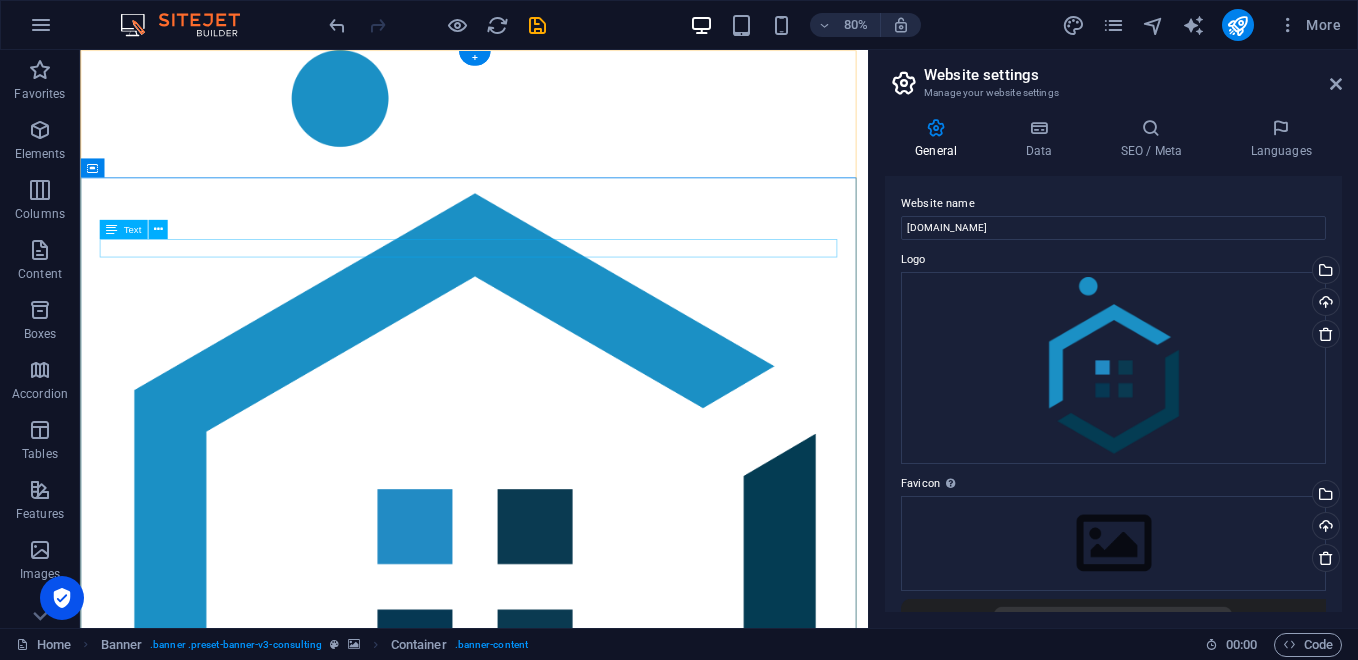 click on "PT. FAHRIAL ARTECH [GEOGRAPHIC_DATA]" at bounding box center [572, 1216] 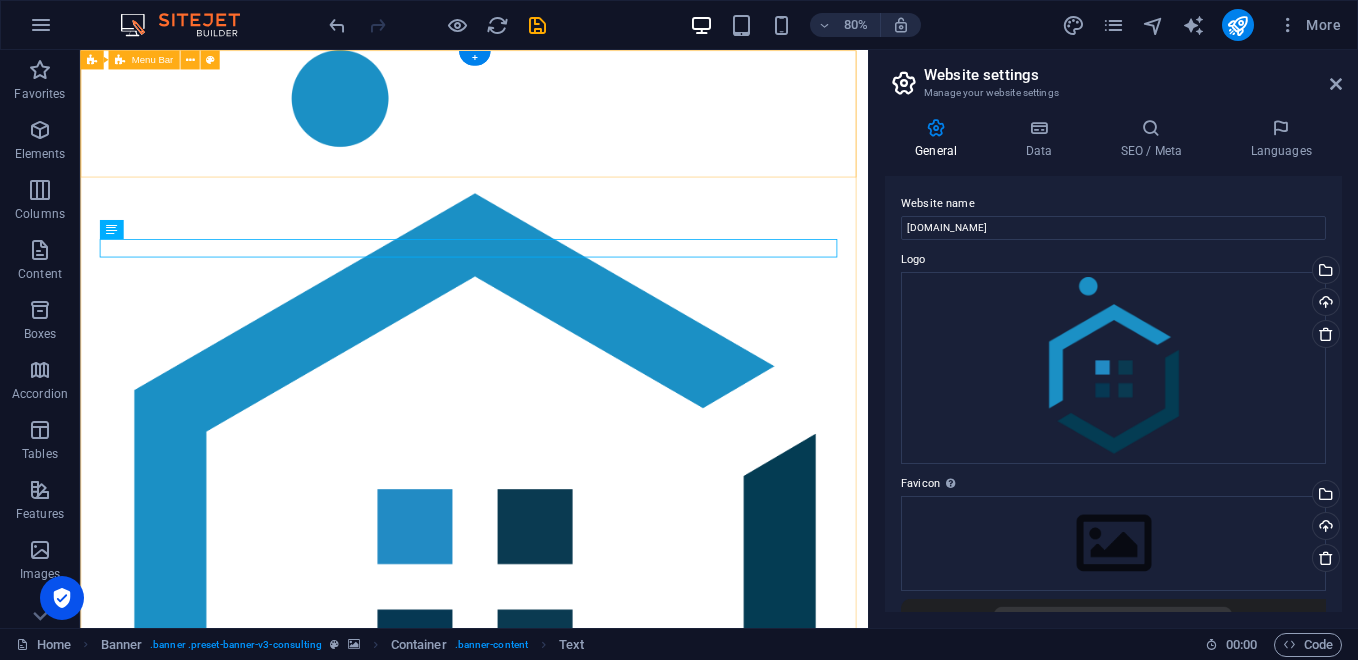 click on "Our Story Our Team Our Strengths Projects Contact Us Get Started" at bounding box center [572, 1077] 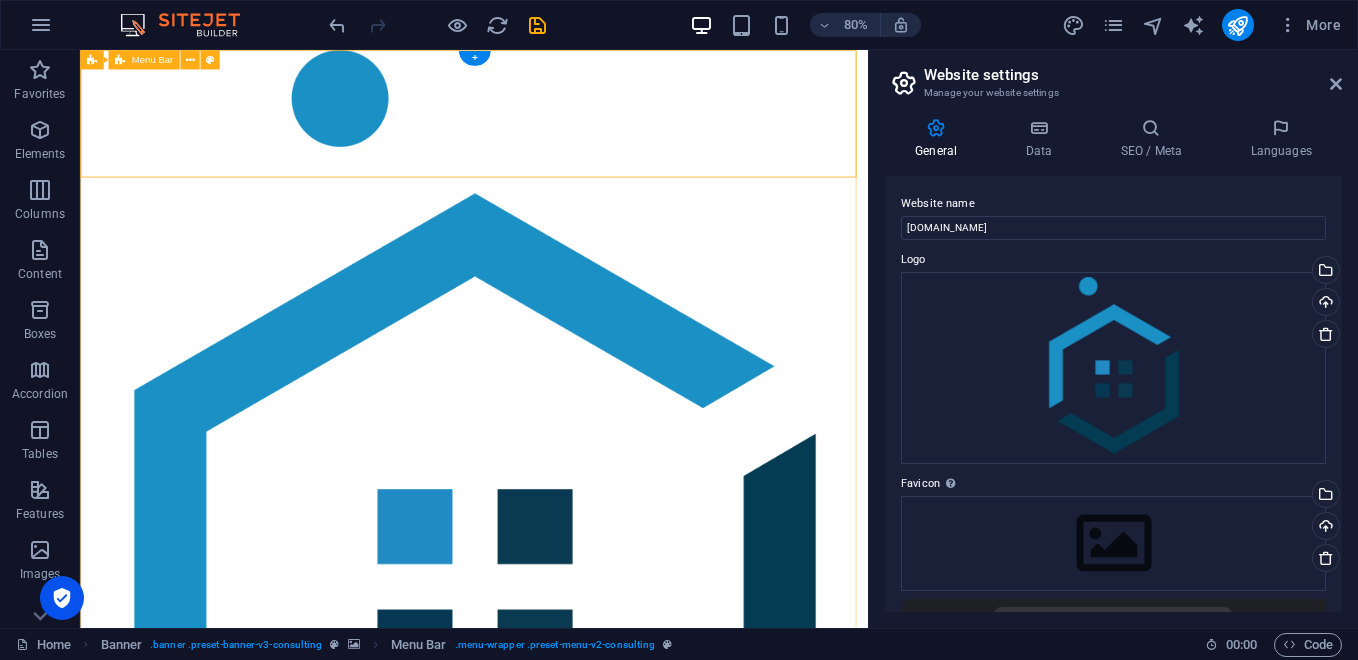click on "Our Story Our Team Our Strengths Projects Contact Us Get Started" at bounding box center (572, 1077) 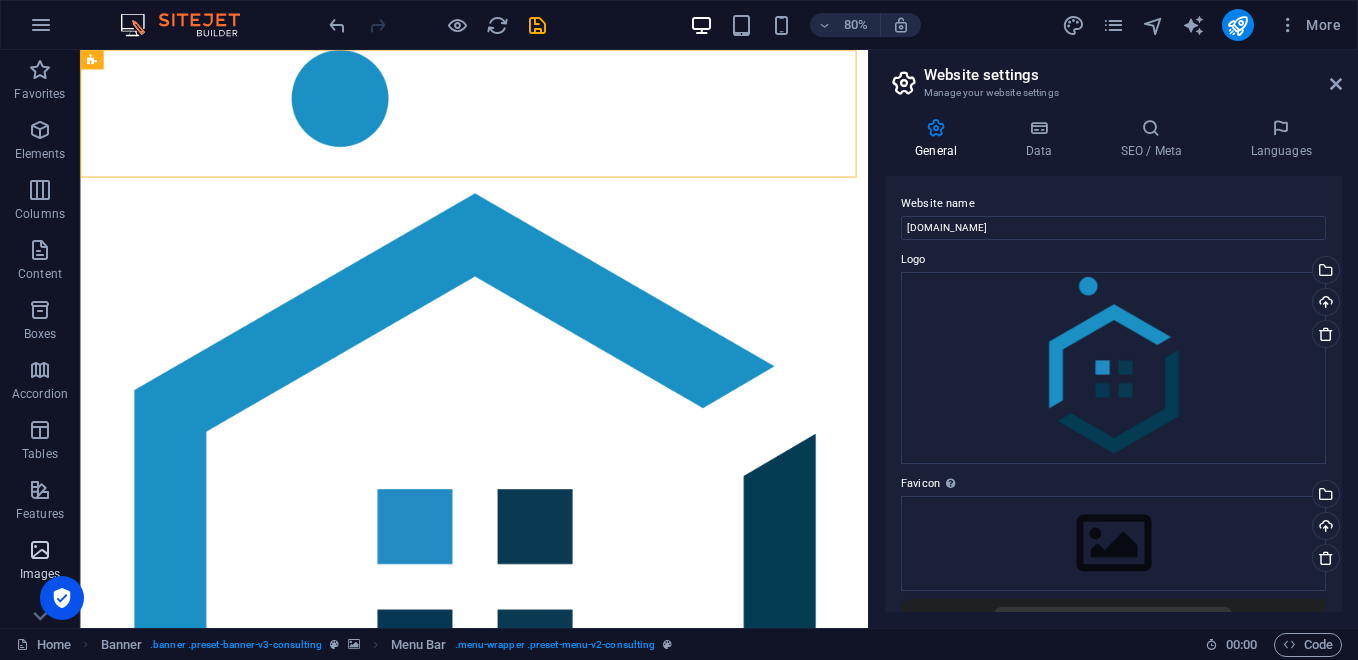 click at bounding box center [40, 550] 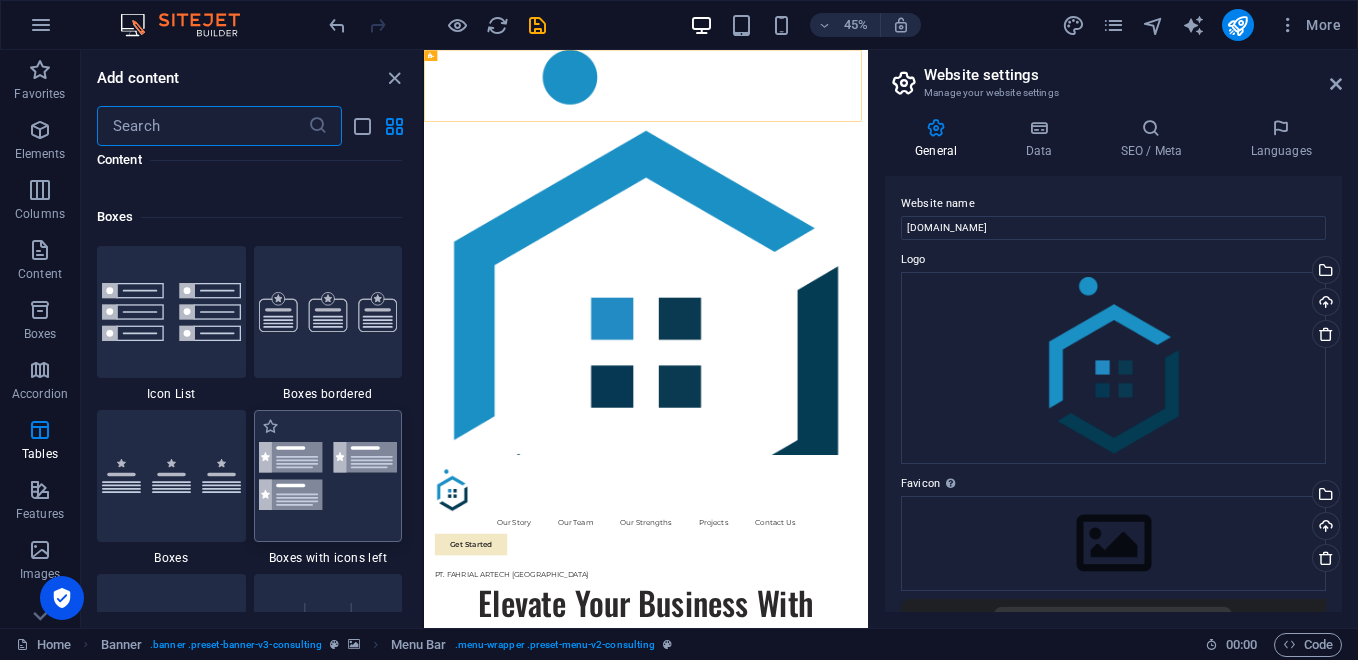 scroll, scrollTop: 4409, scrollLeft: 0, axis: vertical 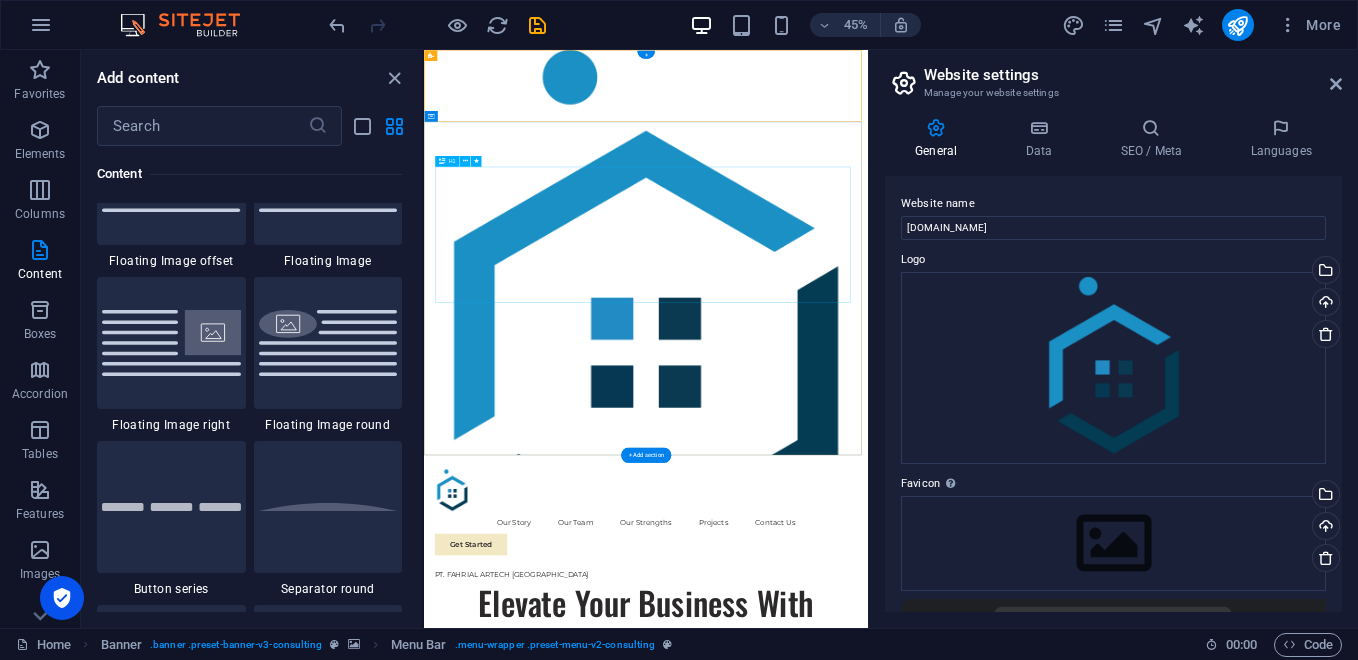 click on "Elevate Your Business With Sustainable Energy And Strategic Consulting" at bounding box center (917, 1379) 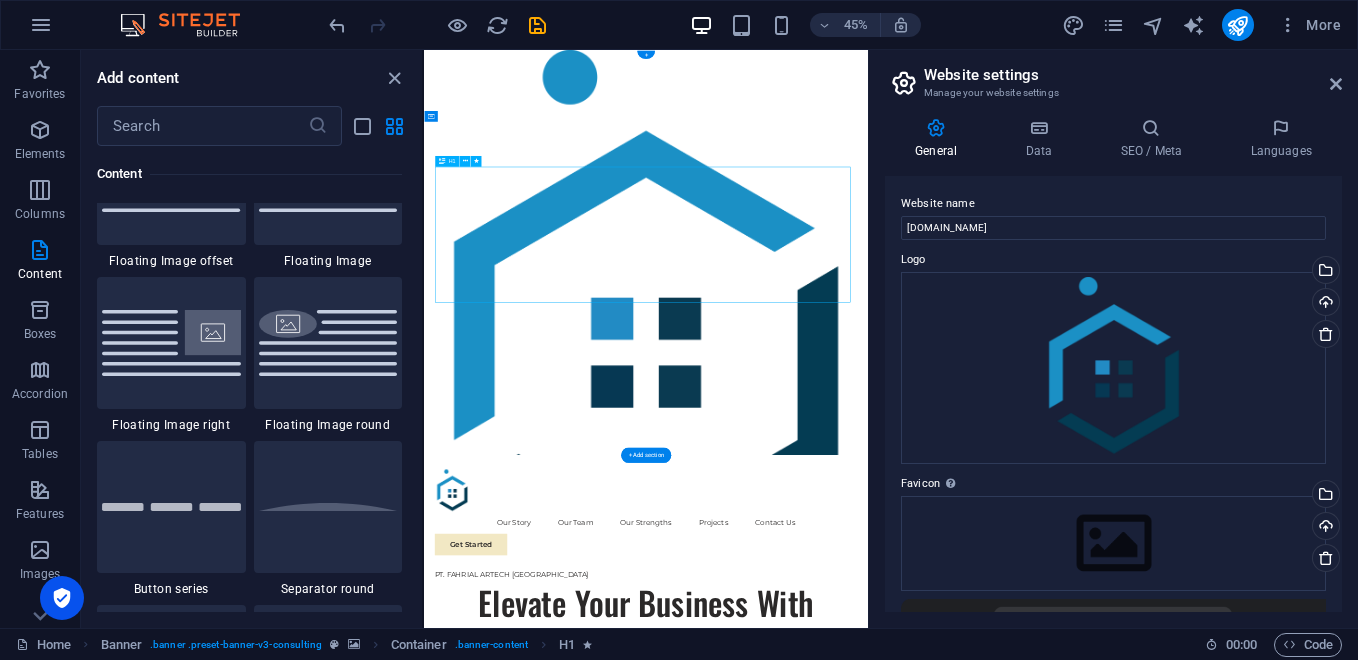 click on "Elevate Your Business With Sustainable Energy And Strategic Consulting" at bounding box center [917, 1379] 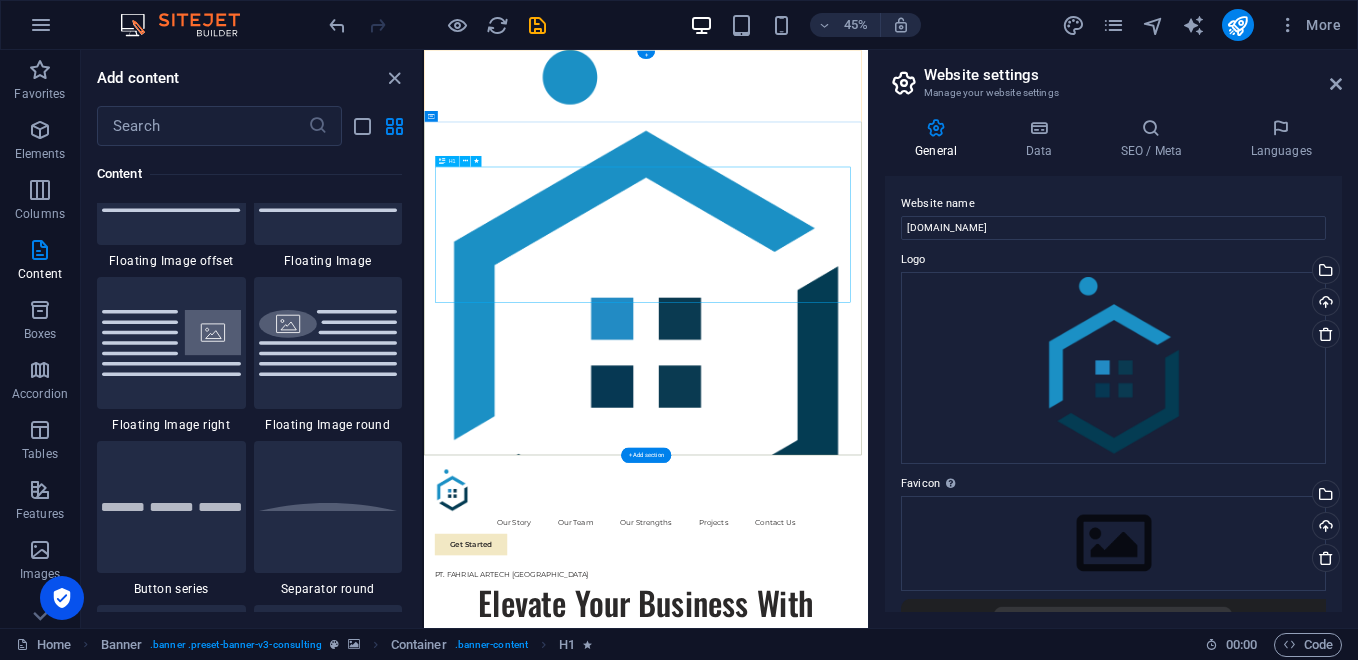 click on "Elevate Your Business With Sustainable Energy And Strategic Consulting" at bounding box center [917, 1379] 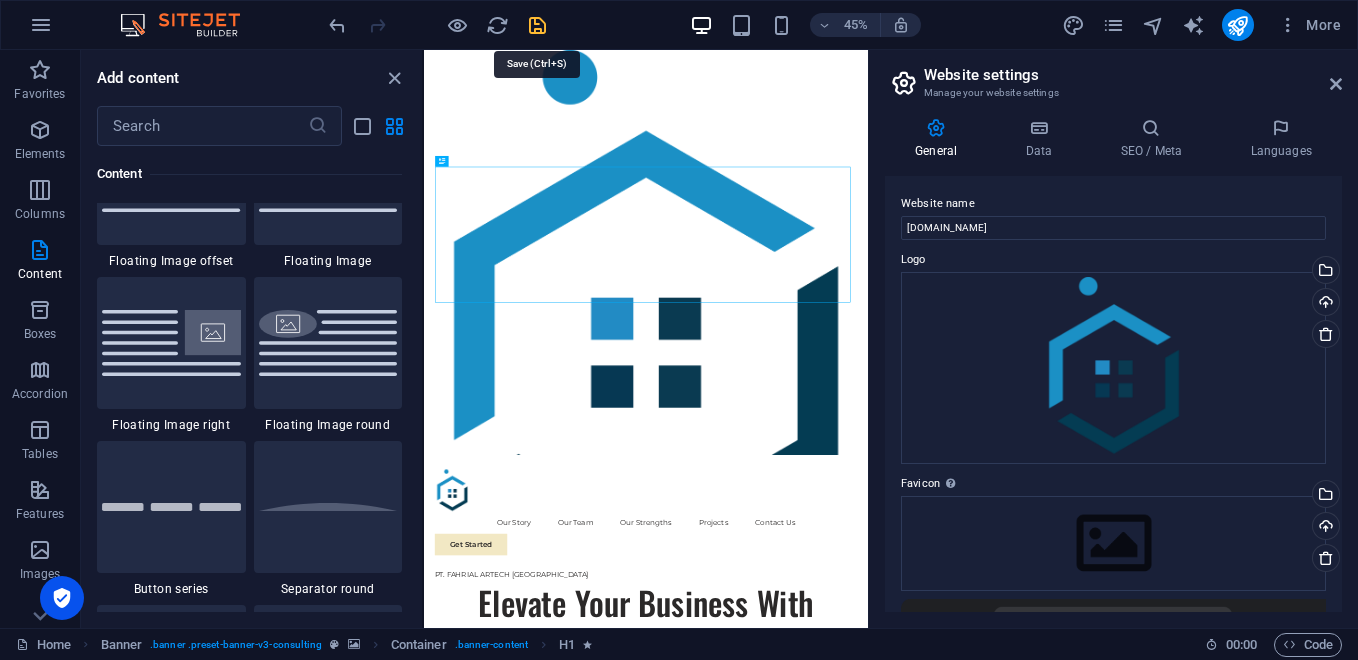 click at bounding box center (537, 25) 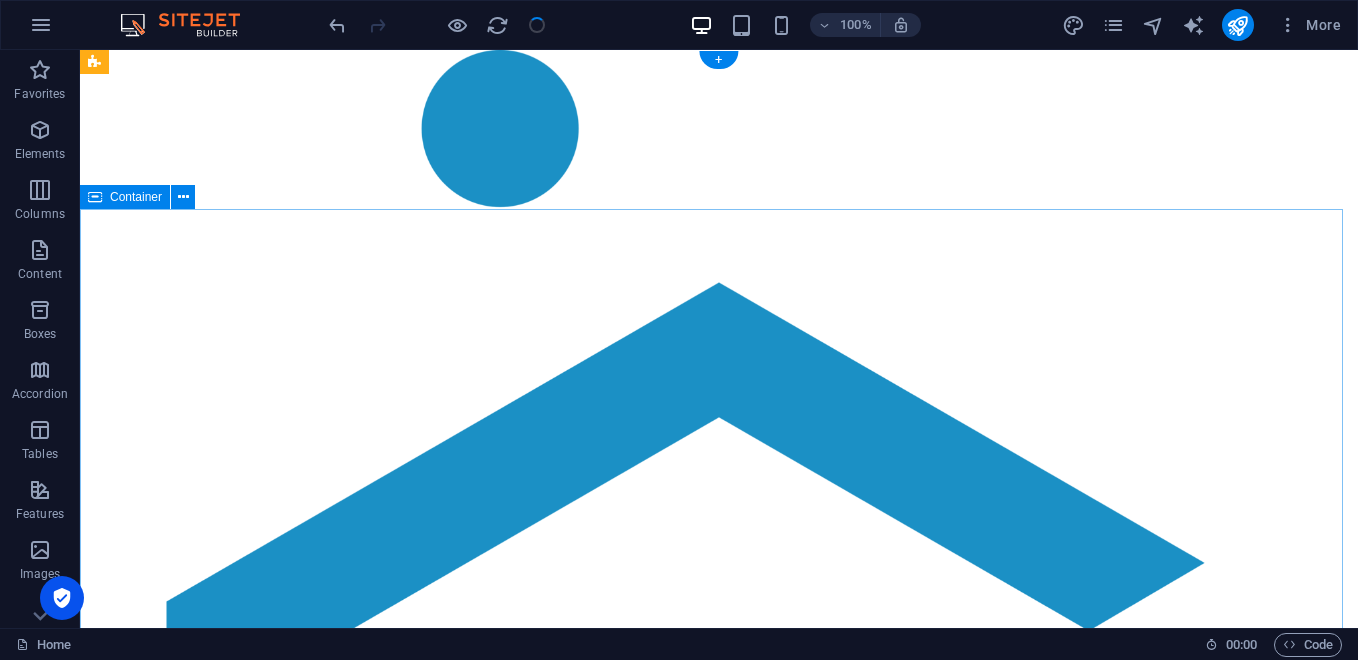 click on "PT. FAHRIAL ARTECH [GEOGRAPHIC_DATA] Elevate Your Business With Sustainable Energy And Strategic Consulting Empowering businesses for a greener future and strategic growth Get Started" at bounding box center [719, 1448] 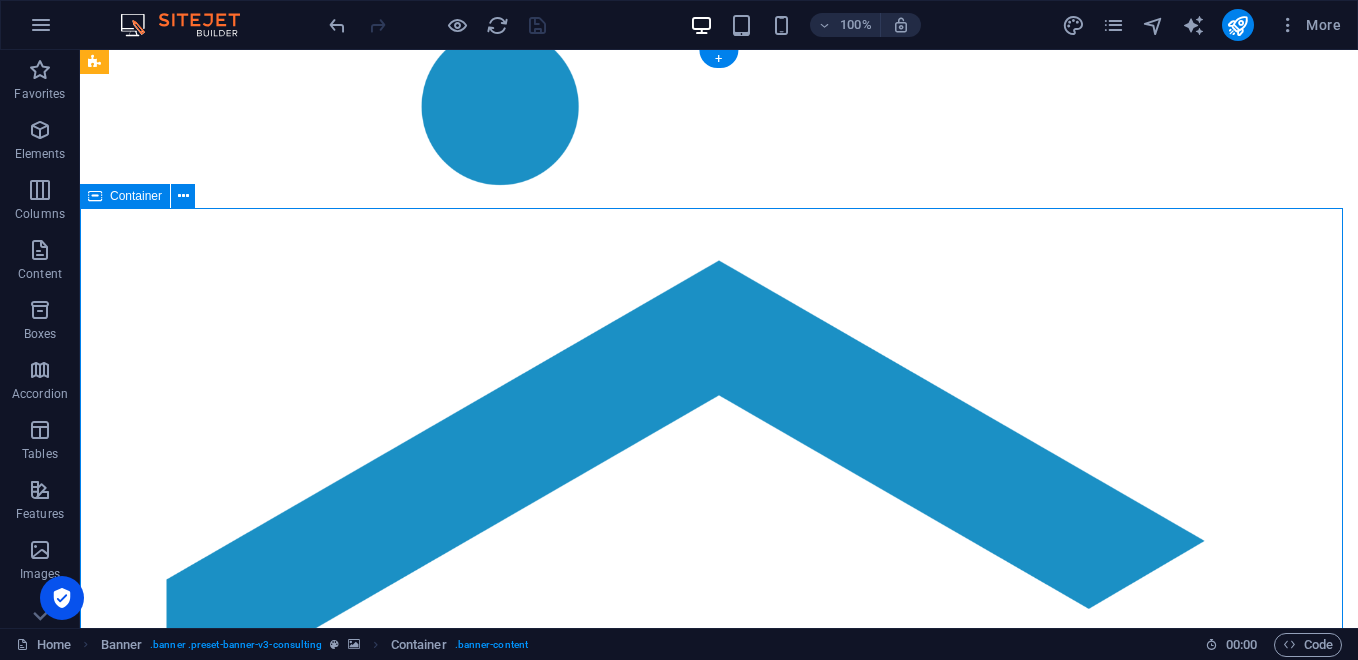 scroll, scrollTop: 0, scrollLeft: 0, axis: both 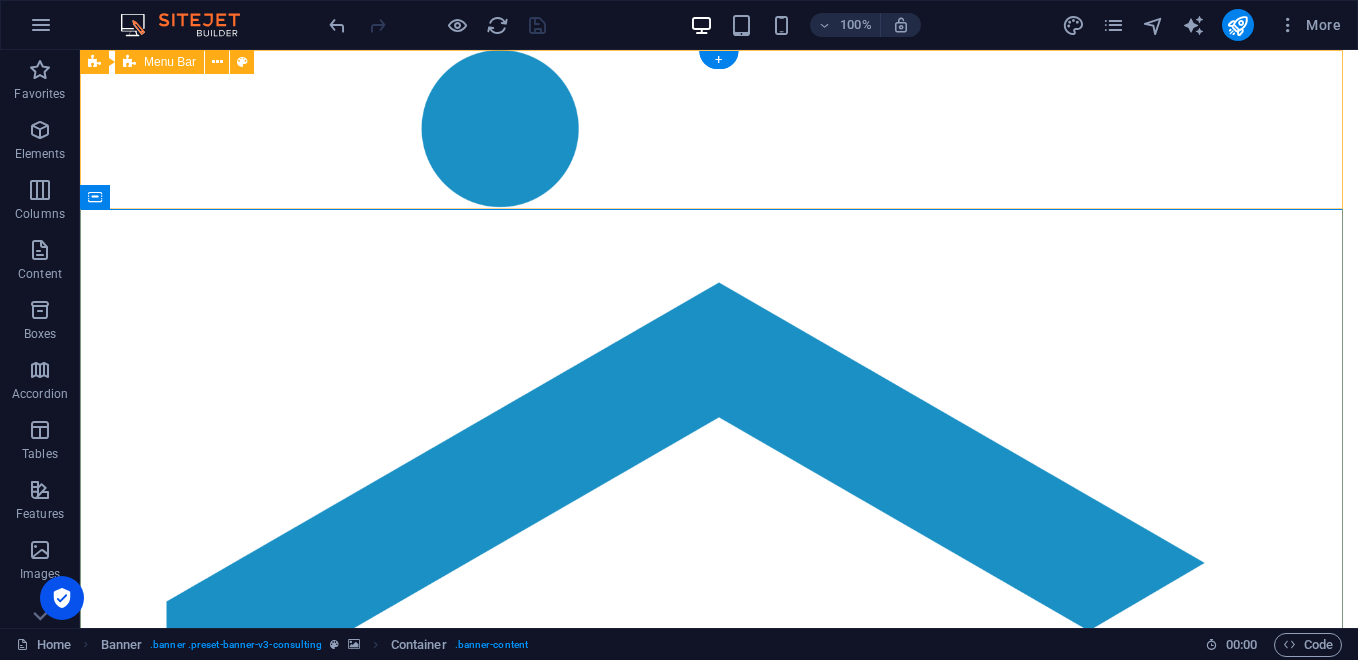 click on "Our Story Our Team Our Strengths Projects Contact Us Get Started" at bounding box center [719, 1077] 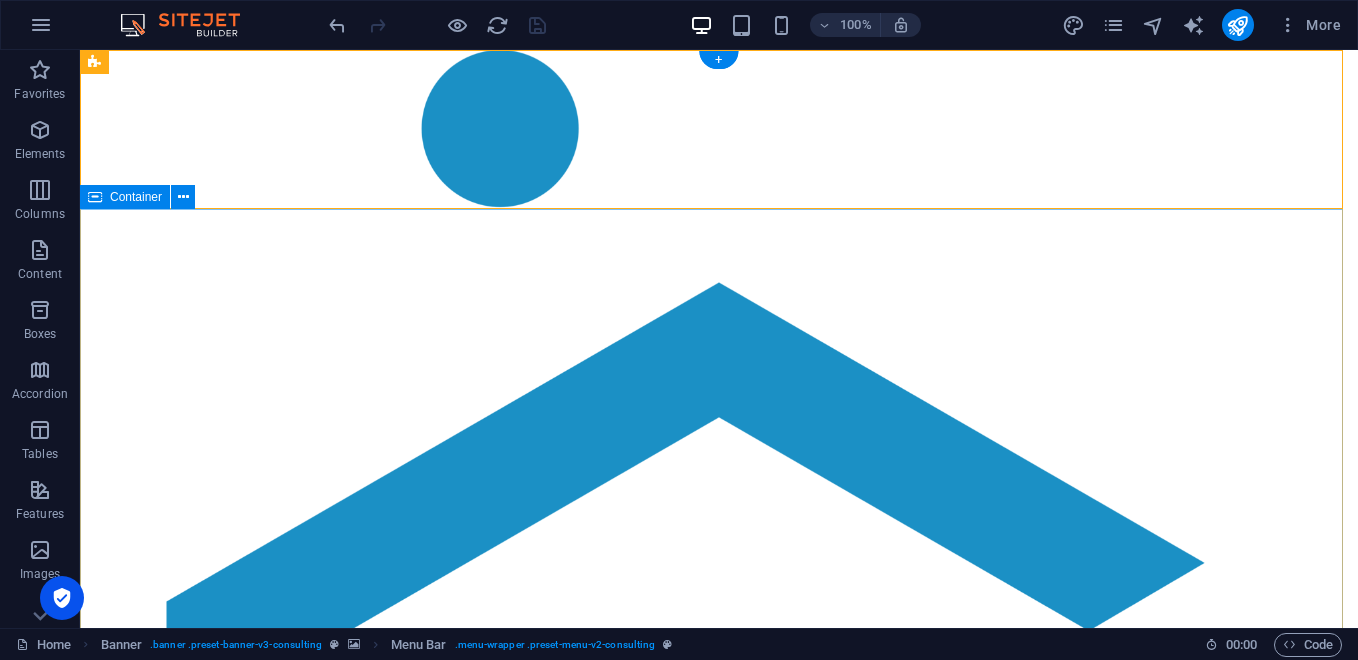 click on "PT. FAHRIAL ARTECH [GEOGRAPHIC_DATA] Elevate Your Business With Sustainable Energy And Strategic Consulting Empowering businesses for a greener future and strategic growth Get Started" at bounding box center [719, 1448] 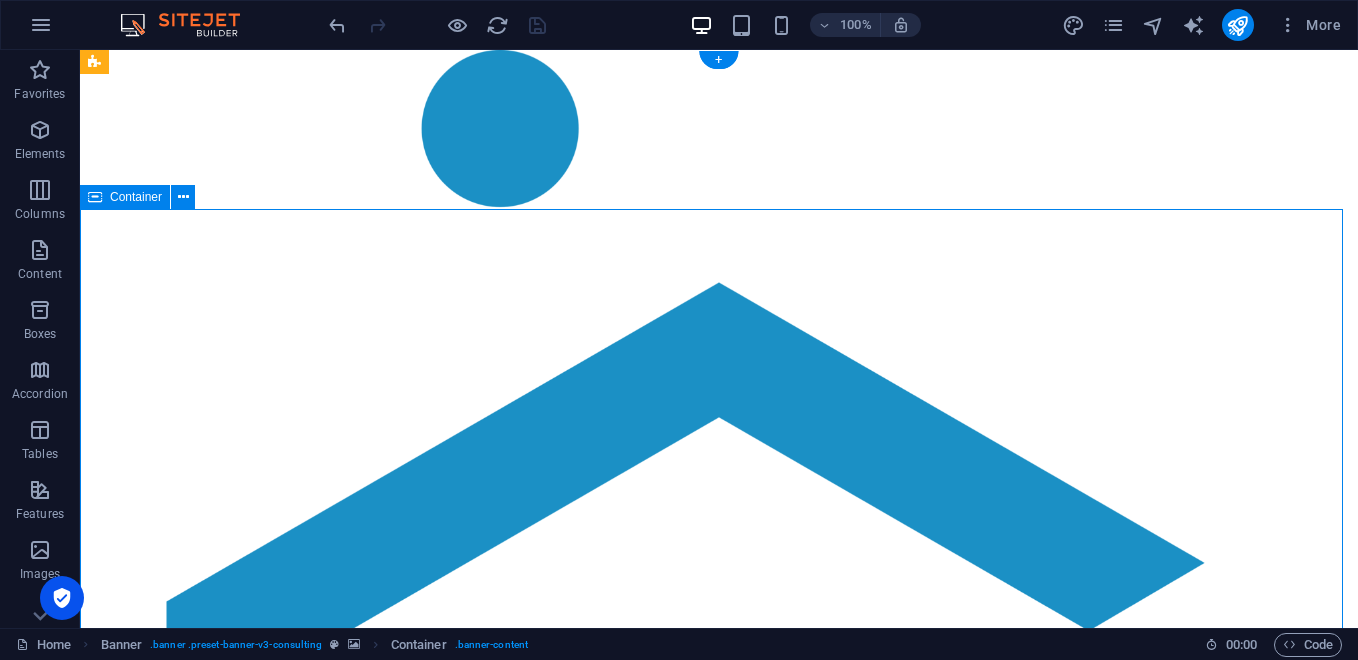 click on "PT. FAHRIAL ARTECH [GEOGRAPHIC_DATA] Elevate Your Business With Sustainable Energy And Strategic Consulting Empowering businesses for a greener future and strategic growth Get Started" at bounding box center [719, 1448] 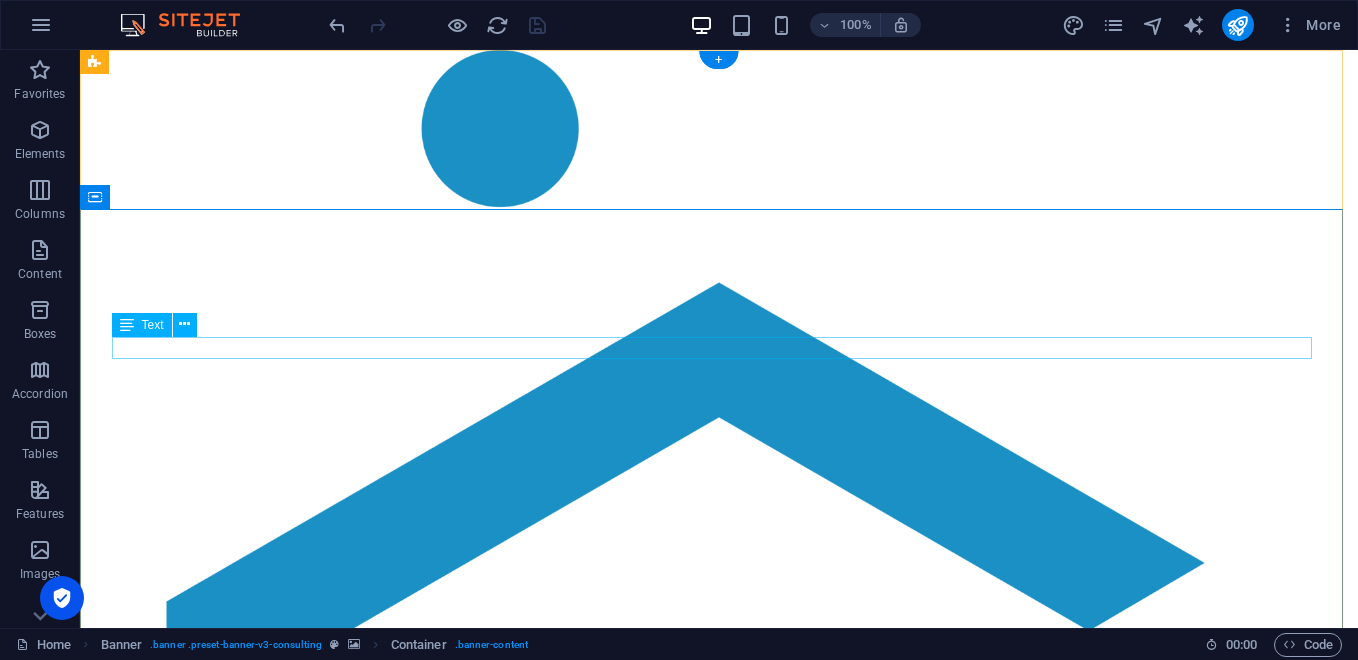 click on "PT. FAHRIAL ARTECH [GEOGRAPHIC_DATA]" at bounding box center (719, 1216) 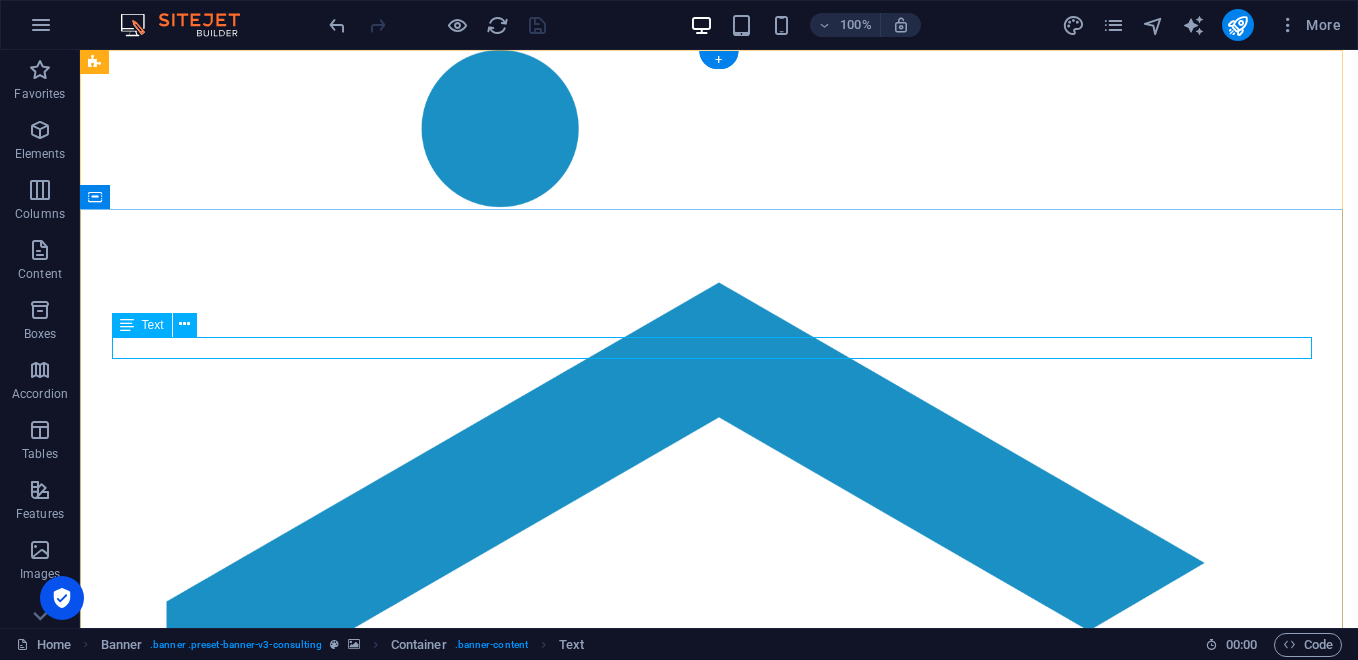 click on "PT. FAHRIAL ARTECH [GEOGRAPHIC_DATA]" at bounding box center (719, 1216) 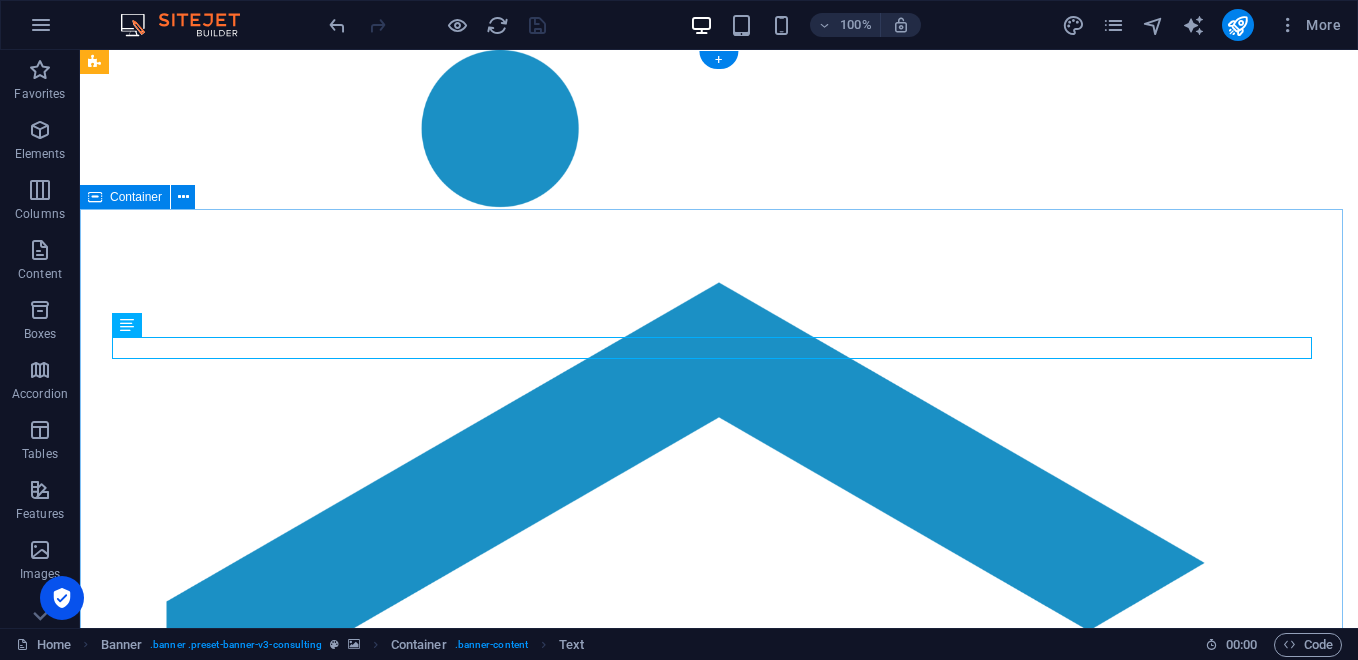 click on "PT. FAHRIAL ARTECH [GEOGRAPHIC_DATA] Elevate Your Business With Sustainable Energy And Strategic Consulting Empowering businesses for a greener future and strategic growth Get Started" at bounding box center [719, 1448] 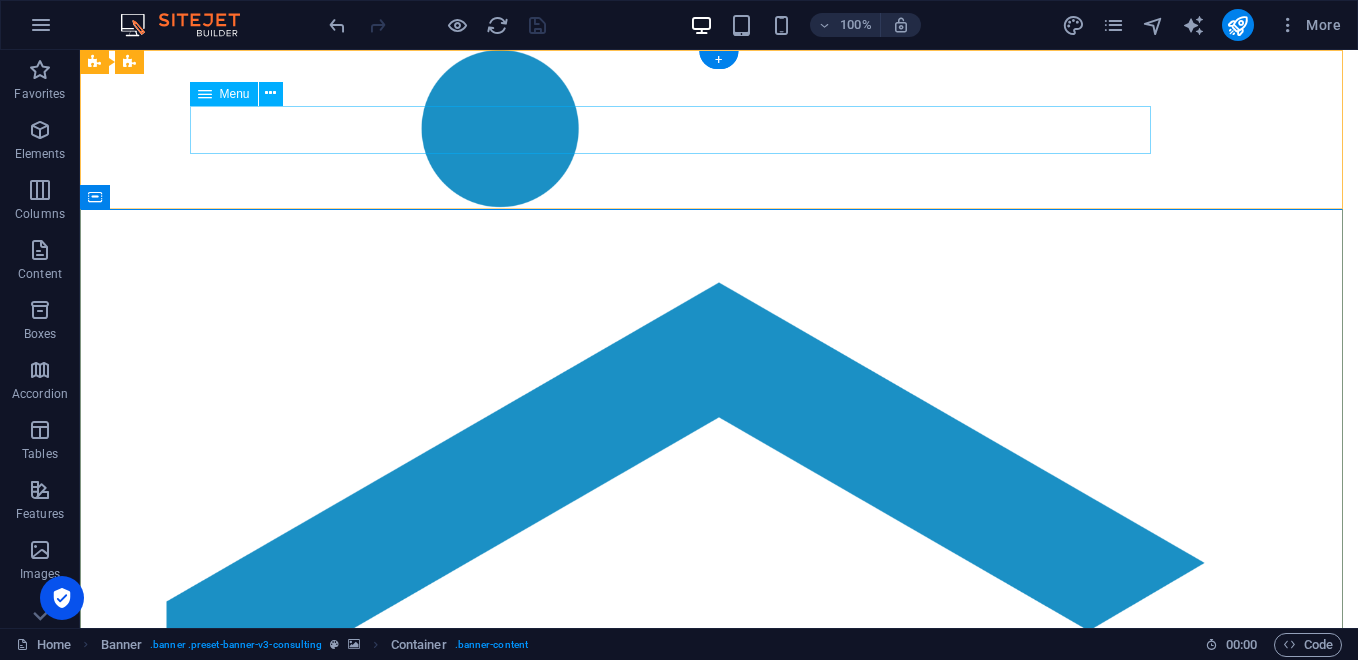 click on "Our Story Our Team Our Strengths Projects Contact Us" at bounding box center (719, 1101) 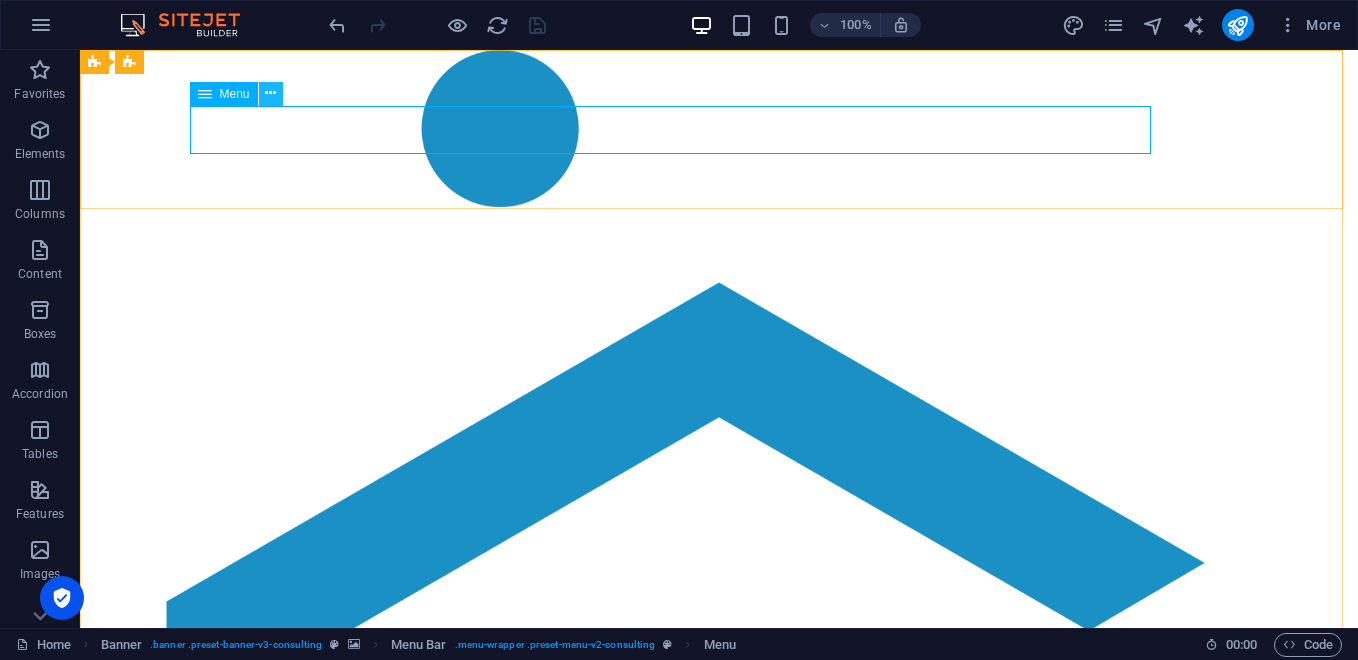 click at bounding box center (270, 93) 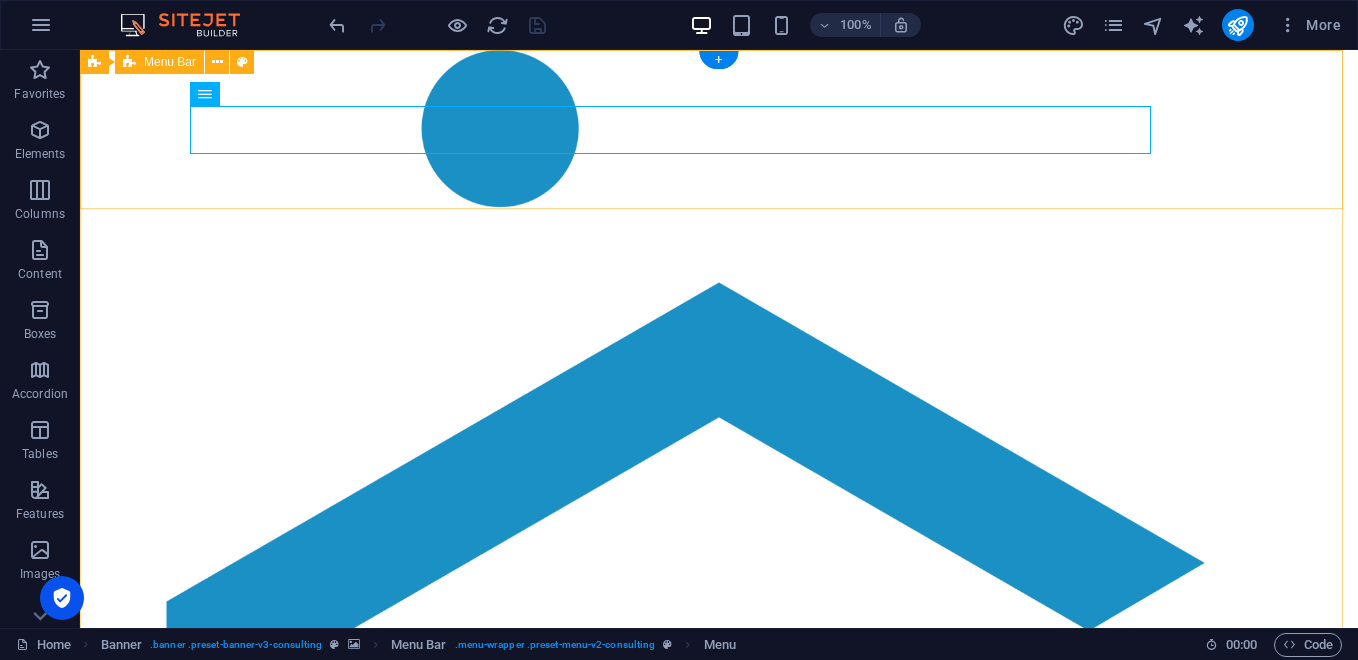 click on "Our Story Our Team Our Strengths Projects Contact Us Get Started" at bounding box center (719, 1077) 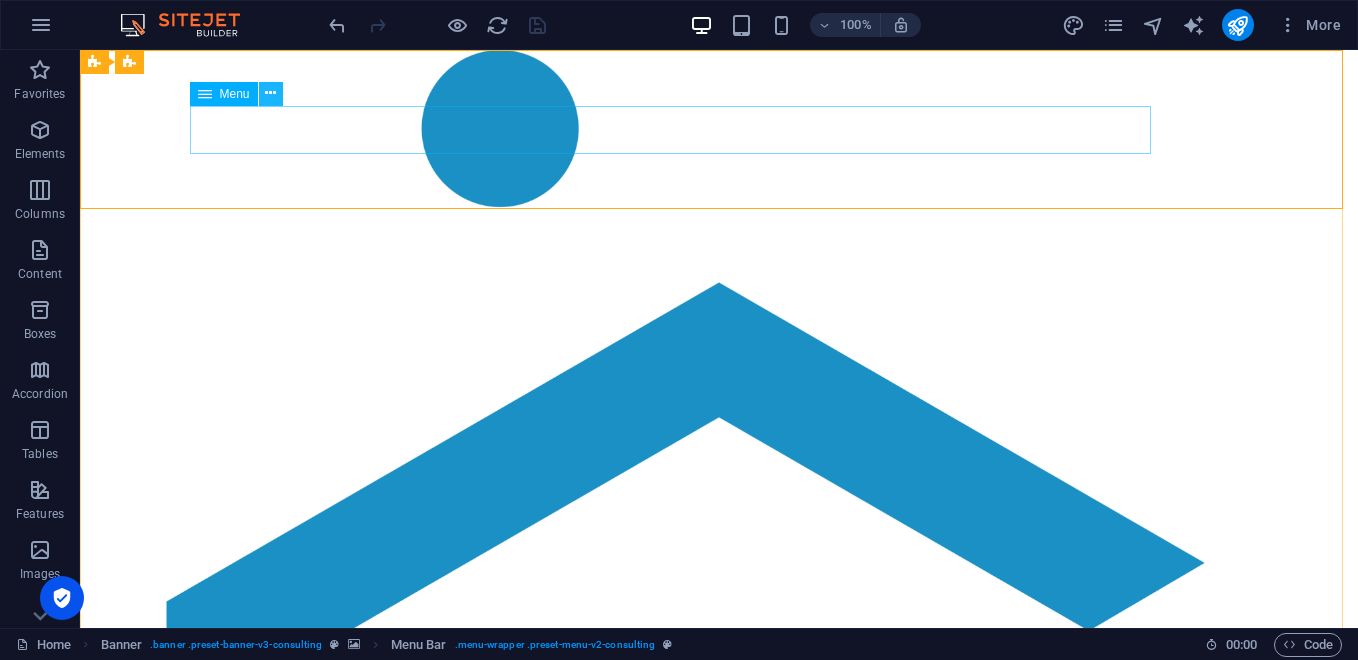 click at bounding box center (270, 93) 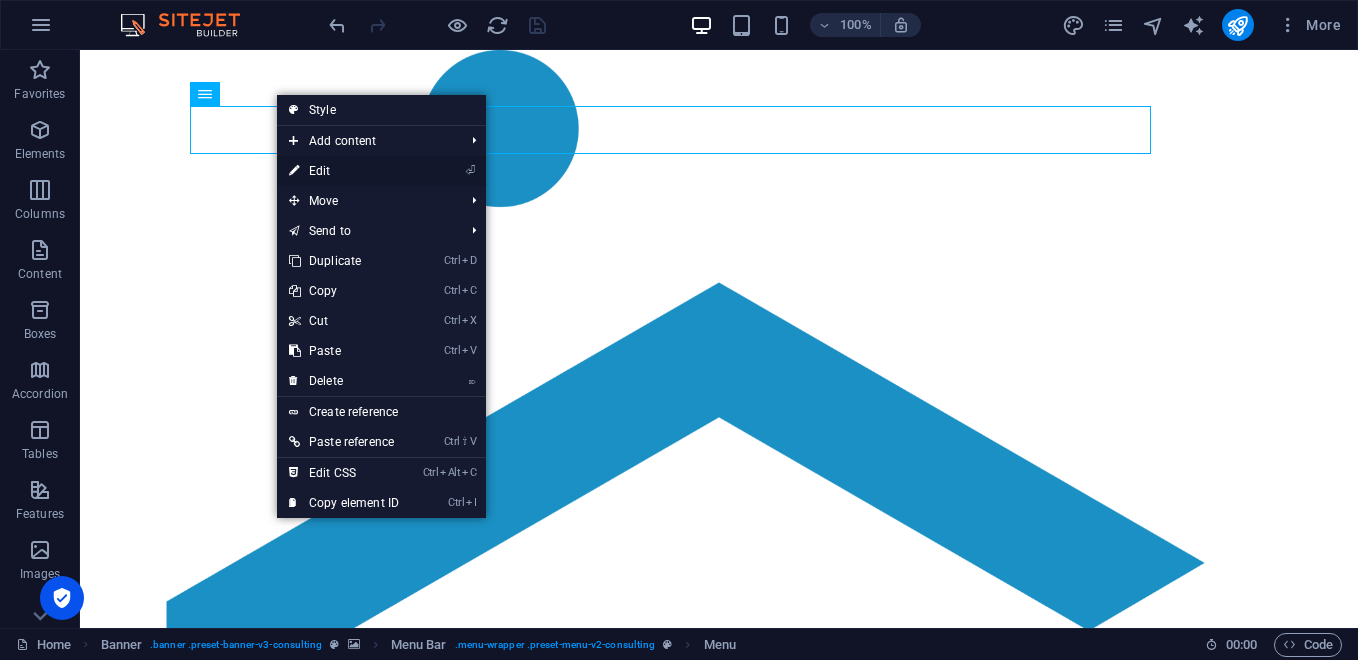 click on "⏎  Edit" at bounding box center [344, 171] 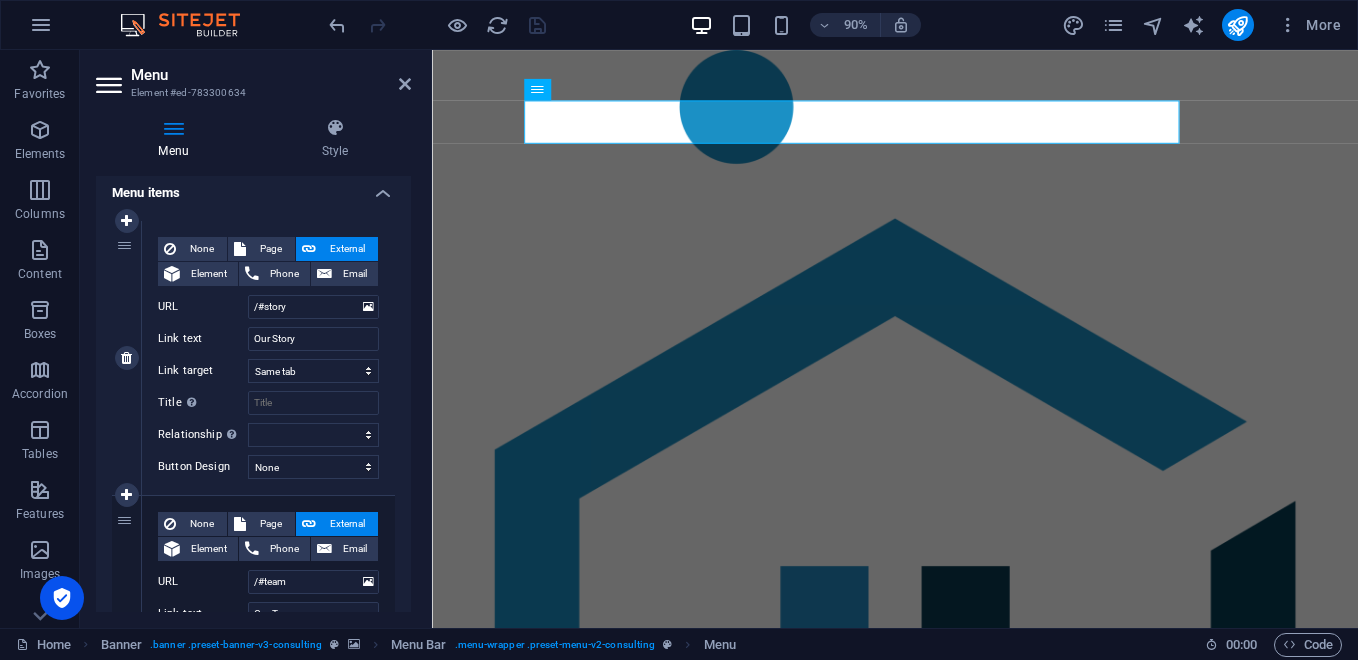 scroll, scrollTop: 0, scrollLeft: 0, axis: both 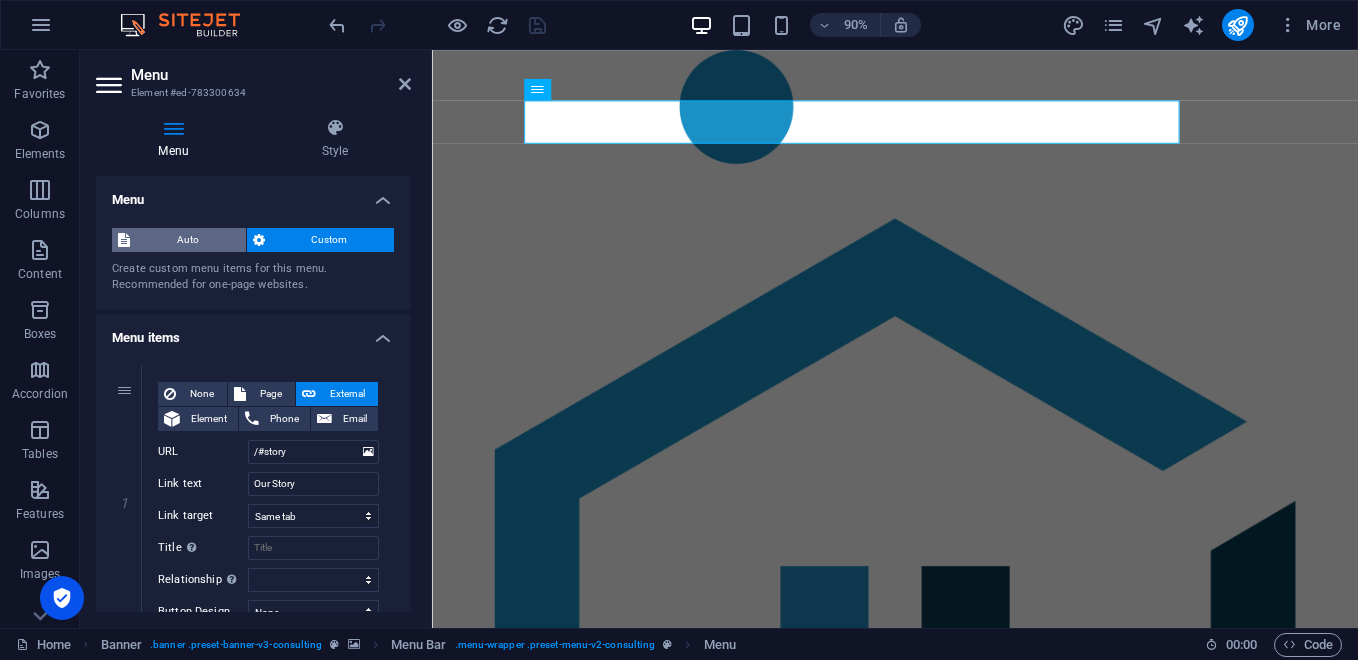 click on "Auto" at bounding box center (188, 240) 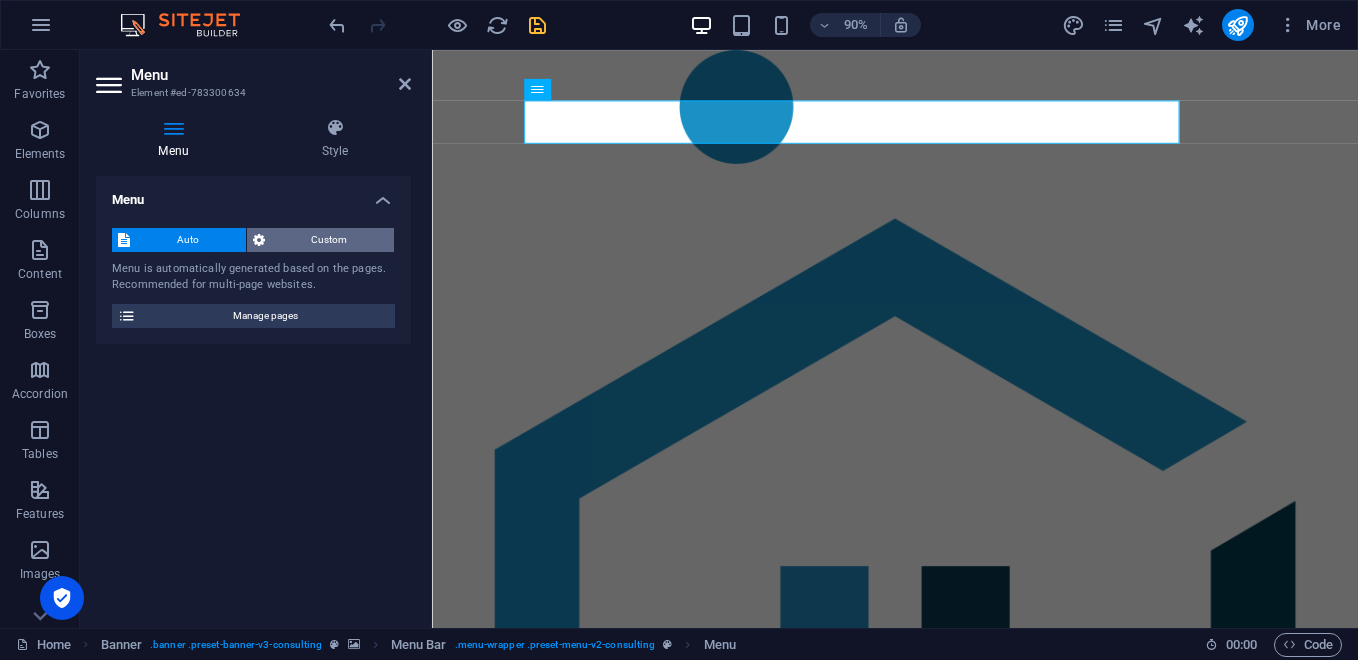 click on "Custom" at bounding box center (330, 240) 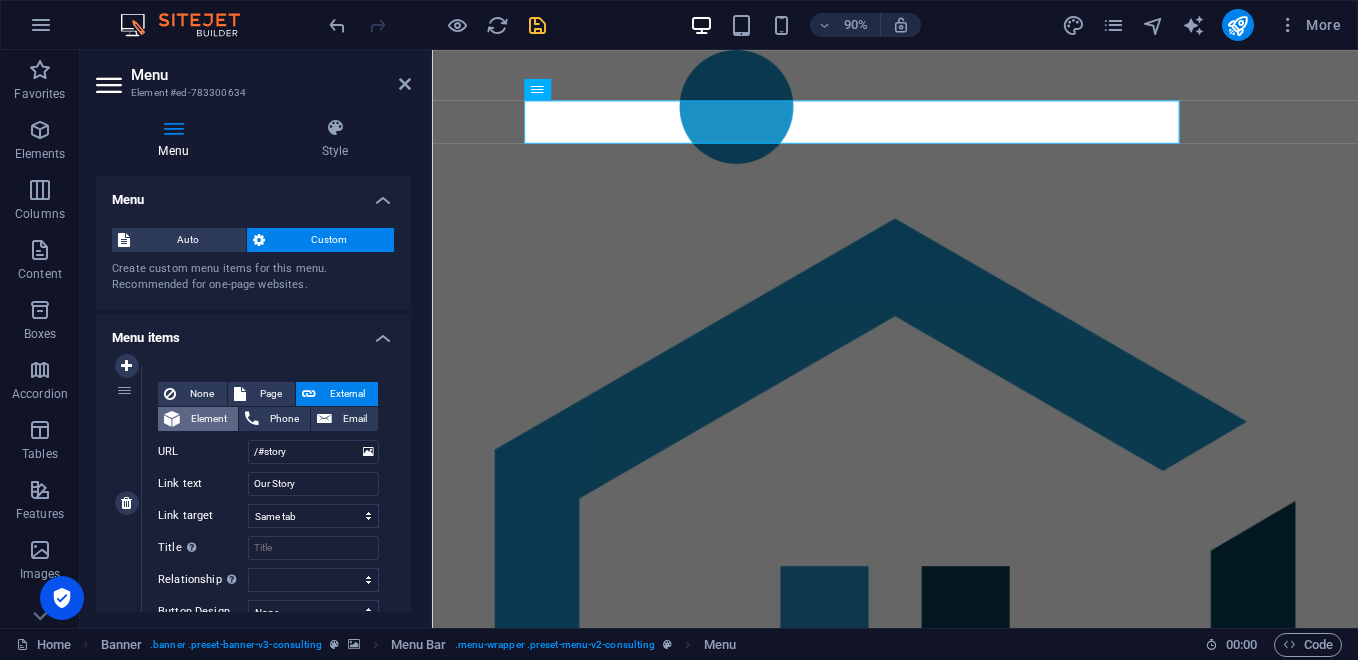 click on "Element" at bounding box center [209, 419] 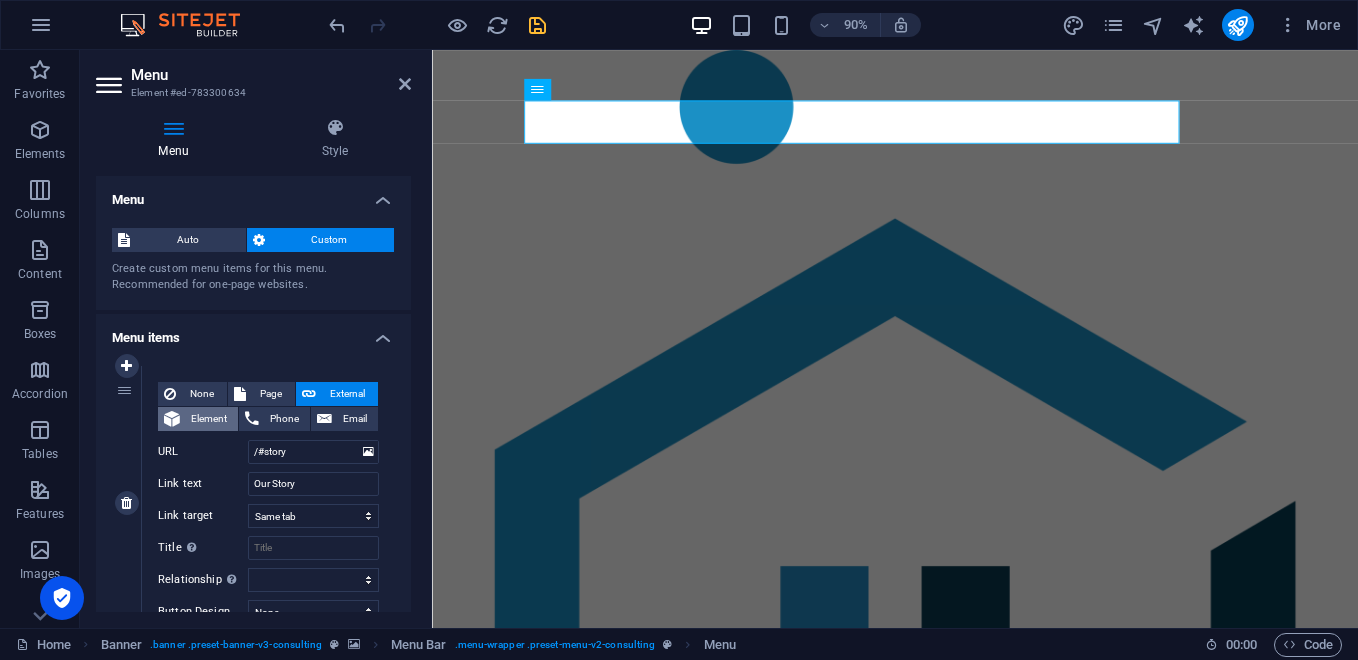 select 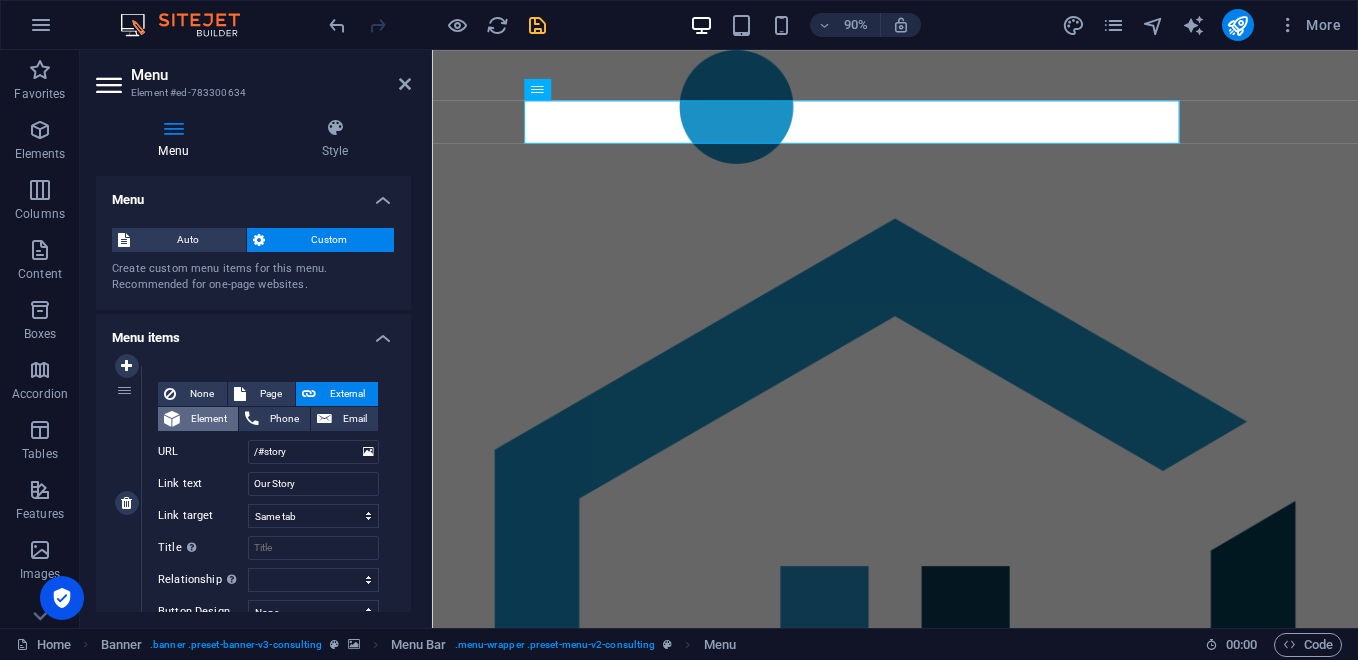 select 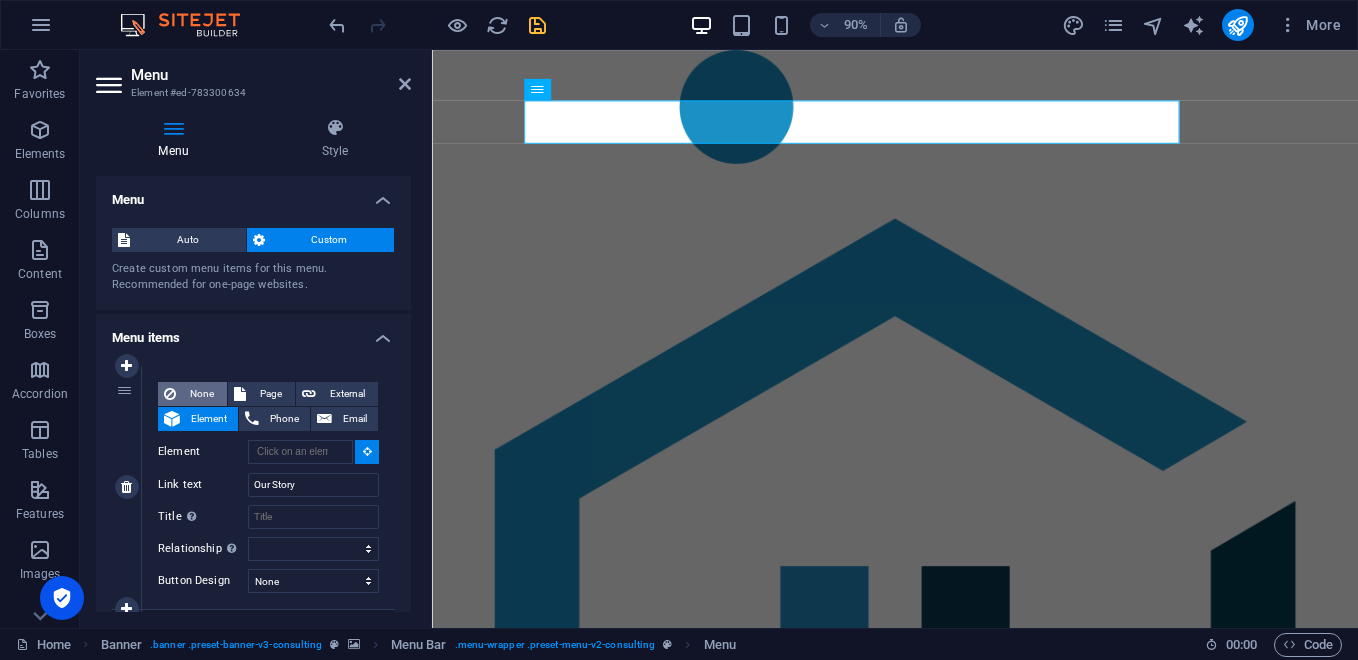 click on "None" at bounding box center [201, 394] 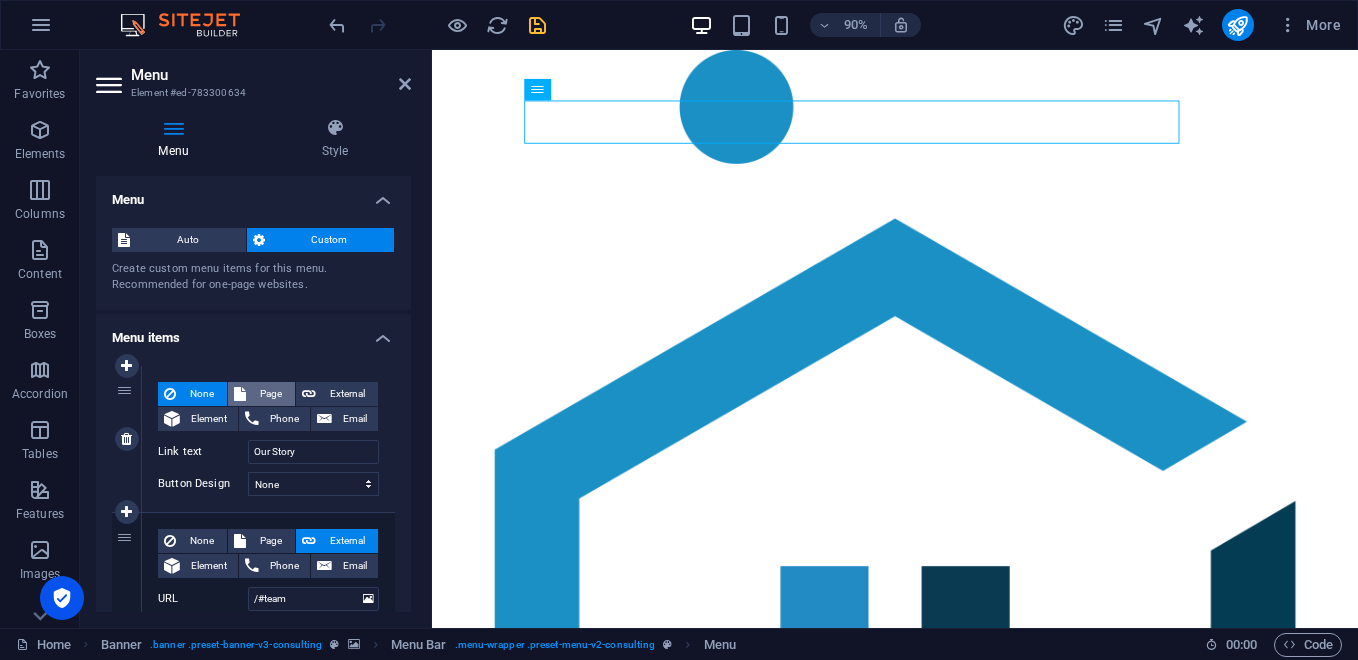 click on "Page" at bounding box center [270, 394] 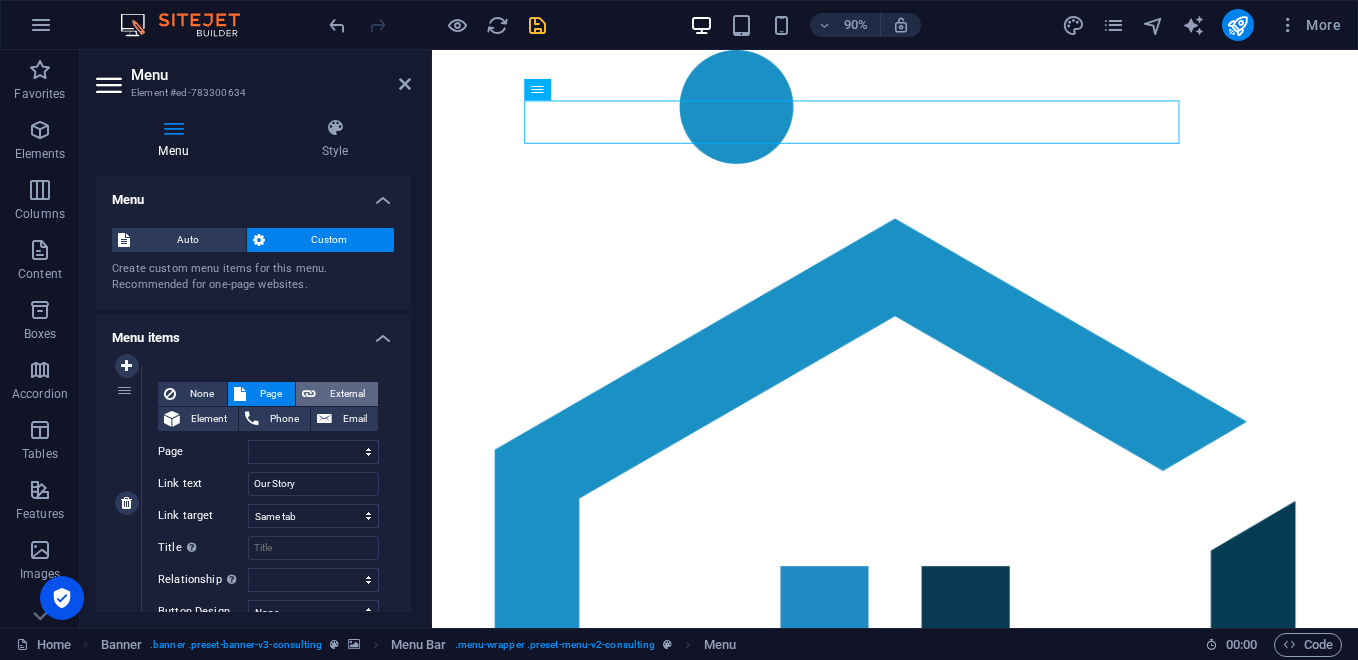 click on "External" at bounding box center [347, 394] 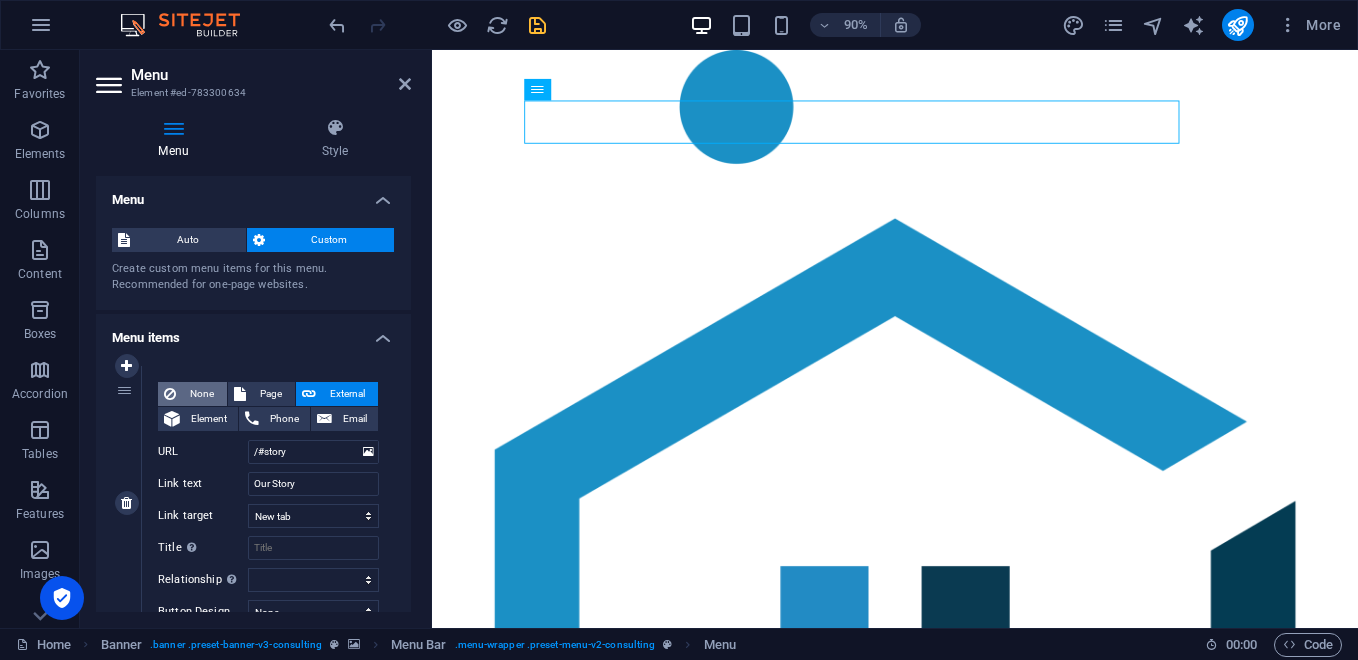 click on "None" at bounding box center (201, 394) 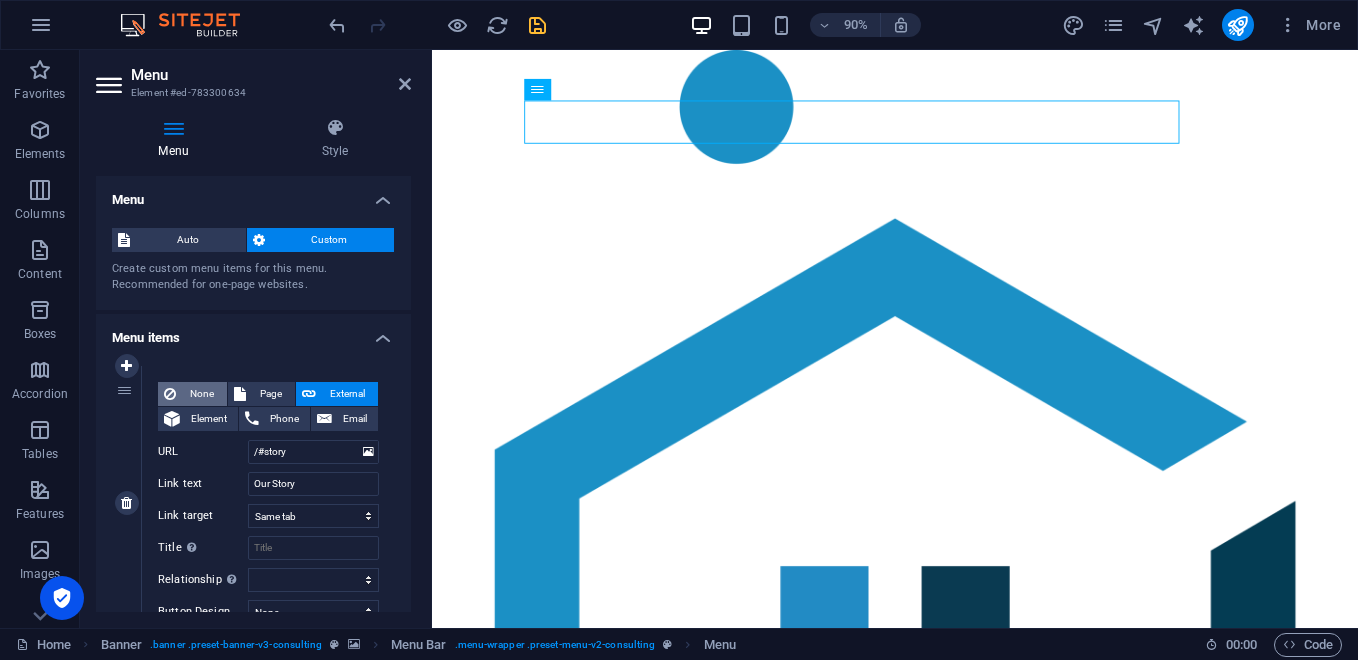 select 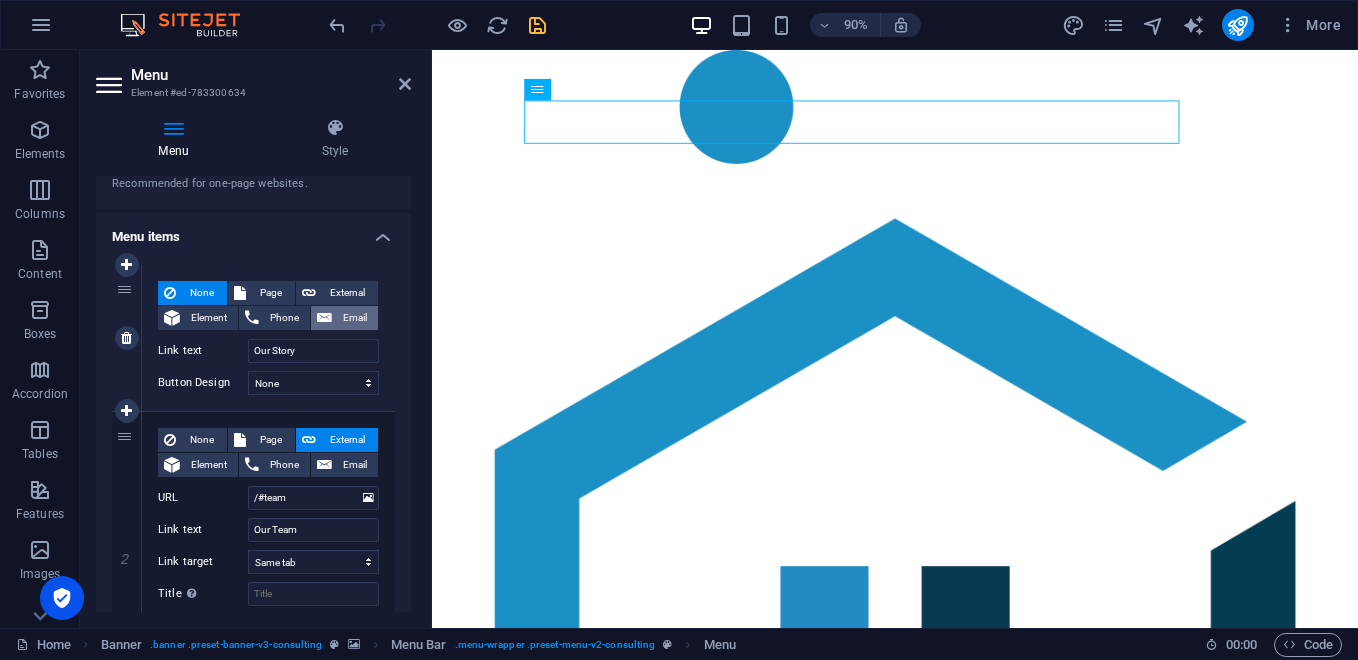 scroll, scrollTop: 0, scrollLeft: 0, axis: both 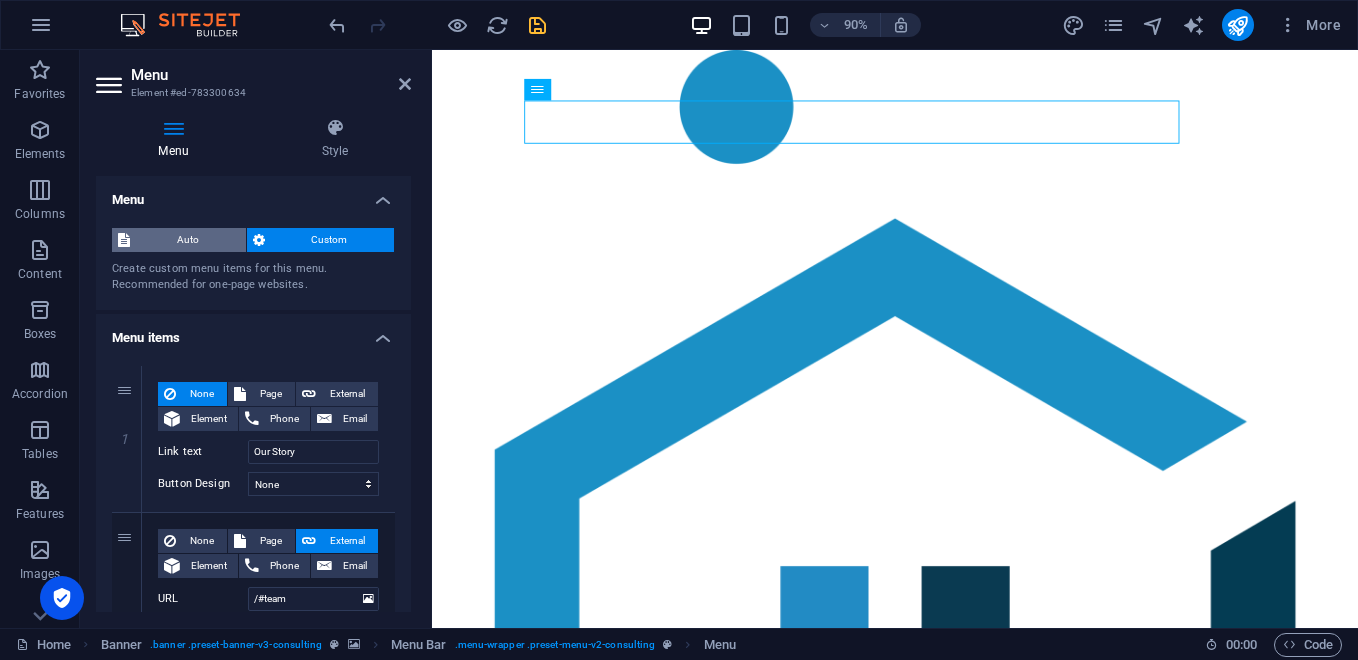 click on "Auto" at bounding box center (188, 240) 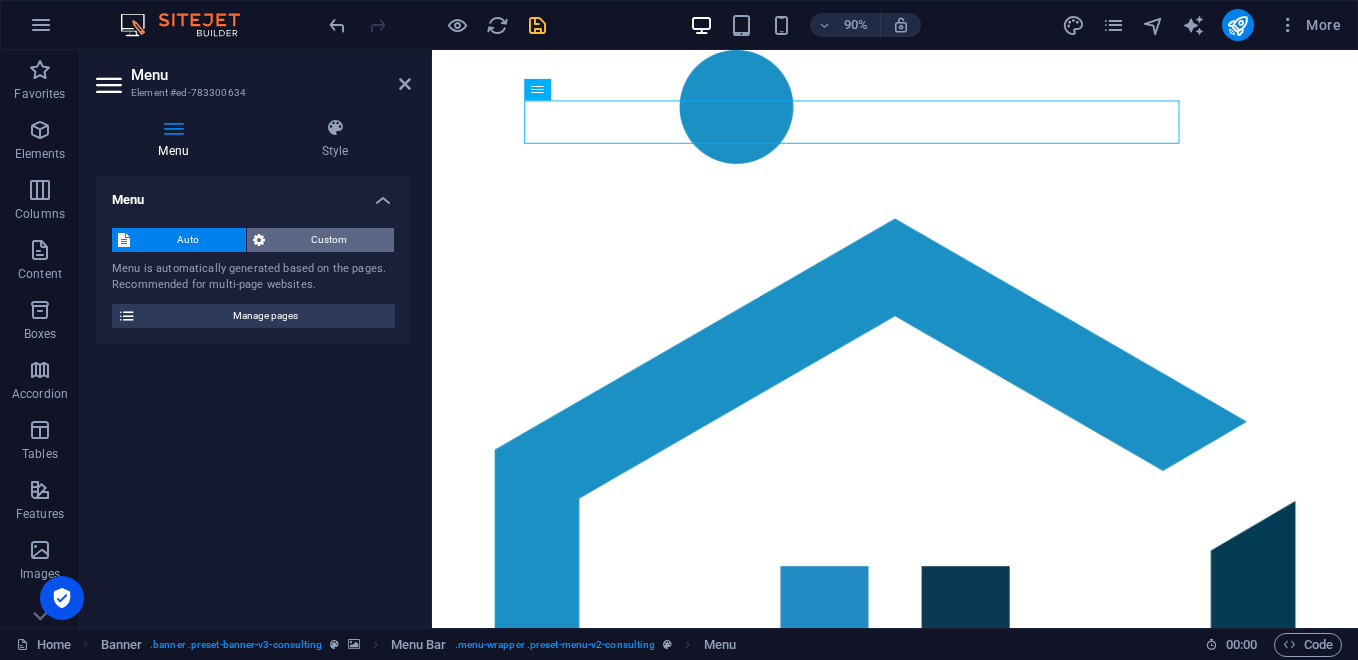 click on "Custom" at bounding box center [330, 240] 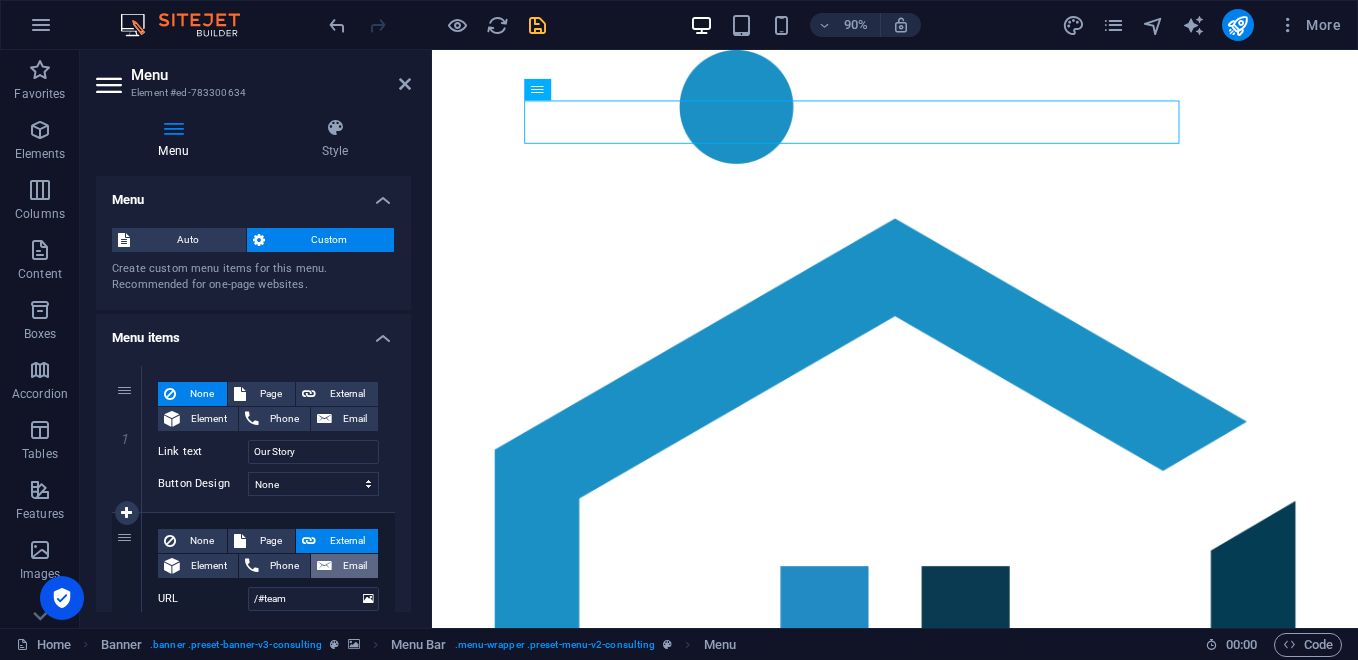 click on "Email" at bounding box center [355, 566] 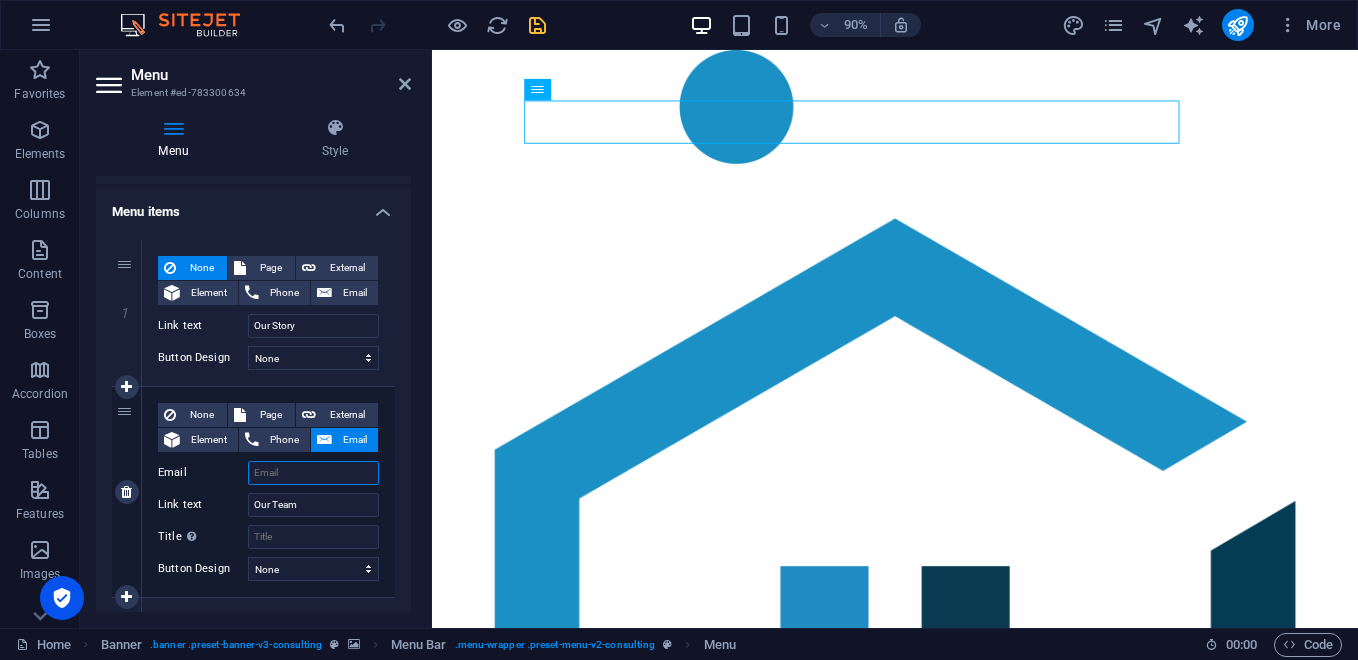 scroll, scrollTop: 133, scrollLeft: 0, axis: vertical 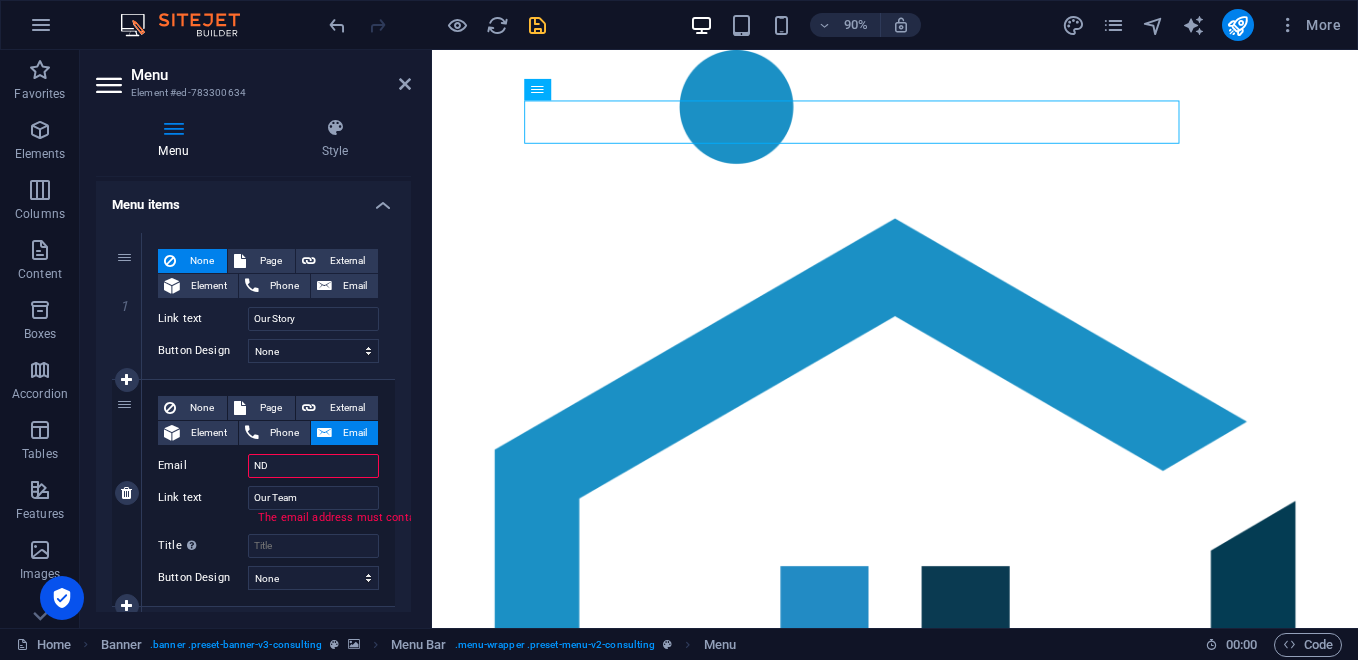 type on "N" 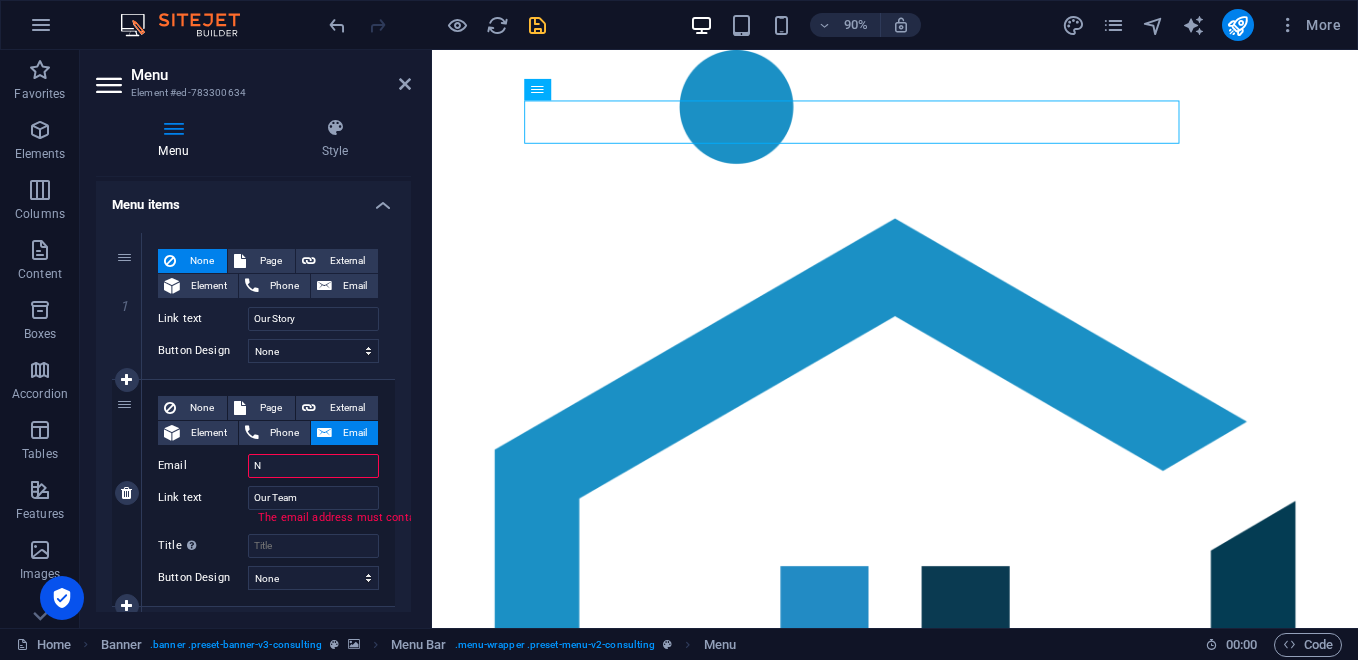 type 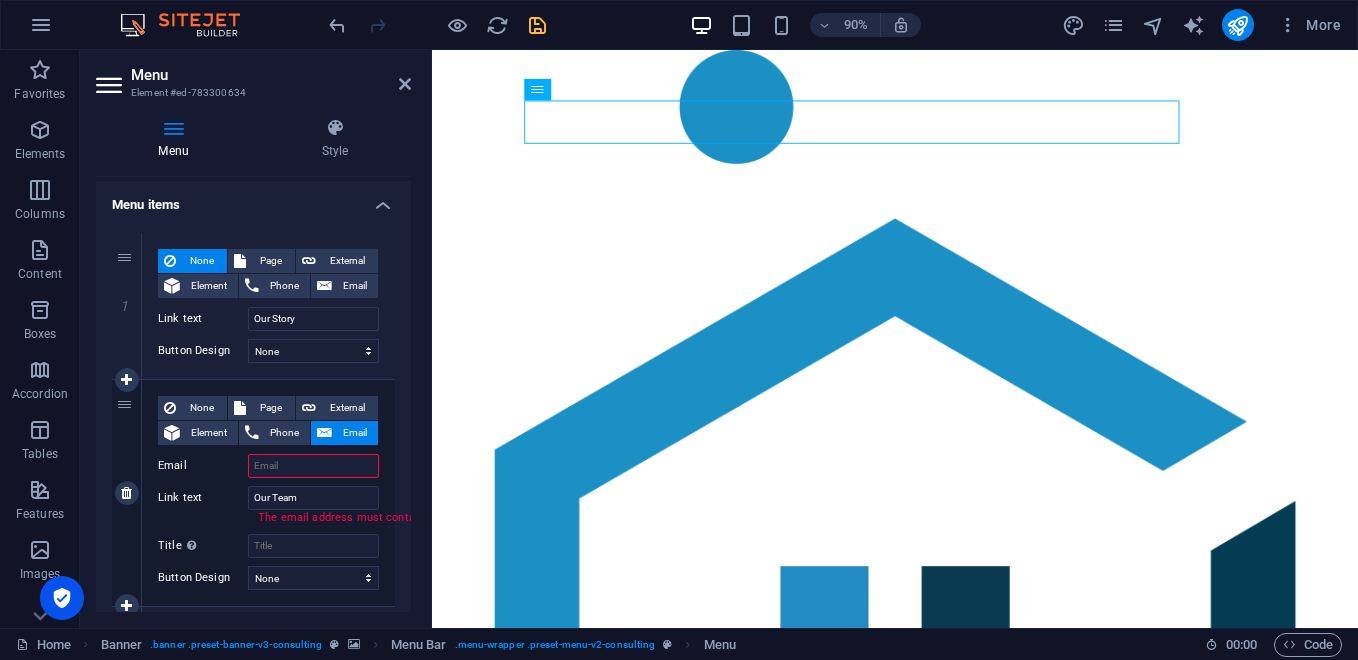 select 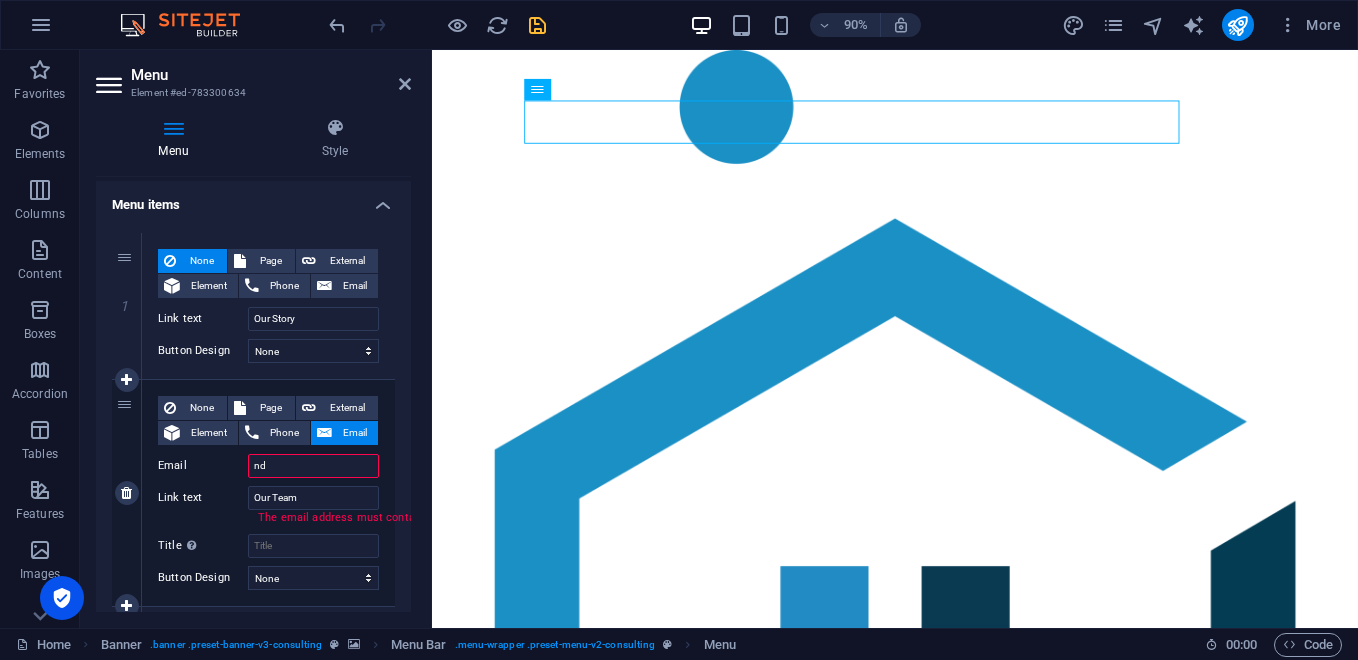 type on "n" 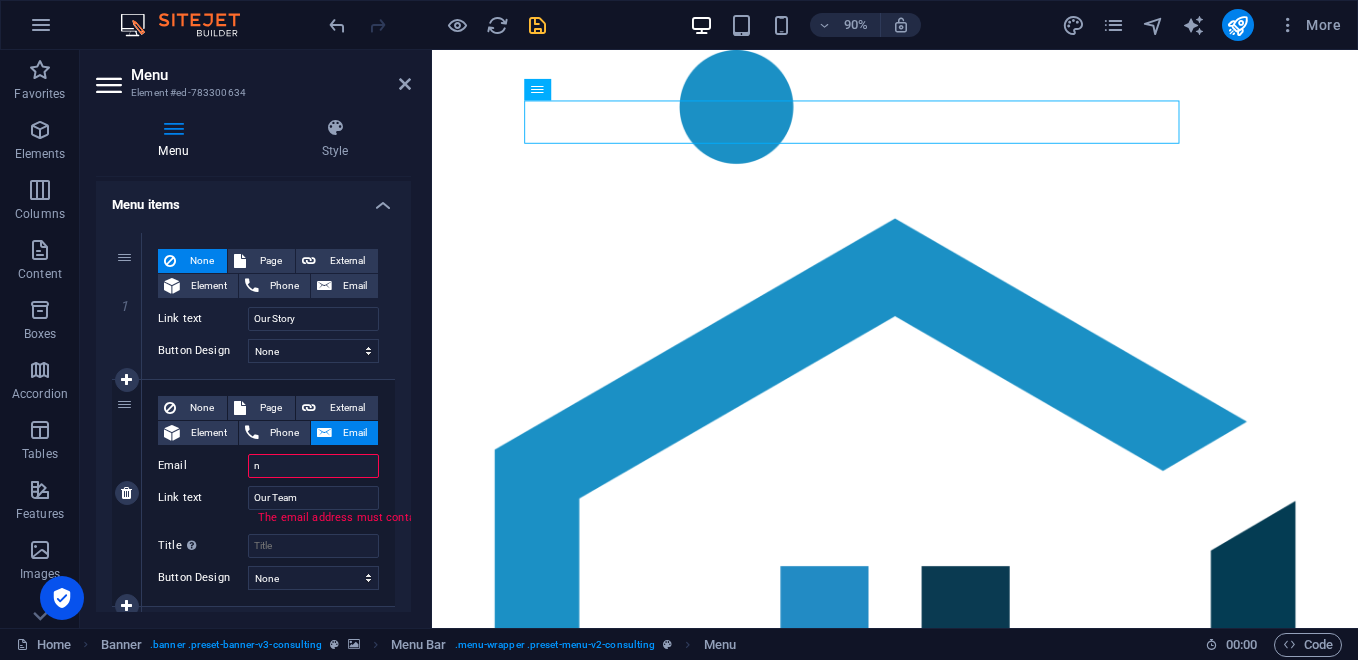 type 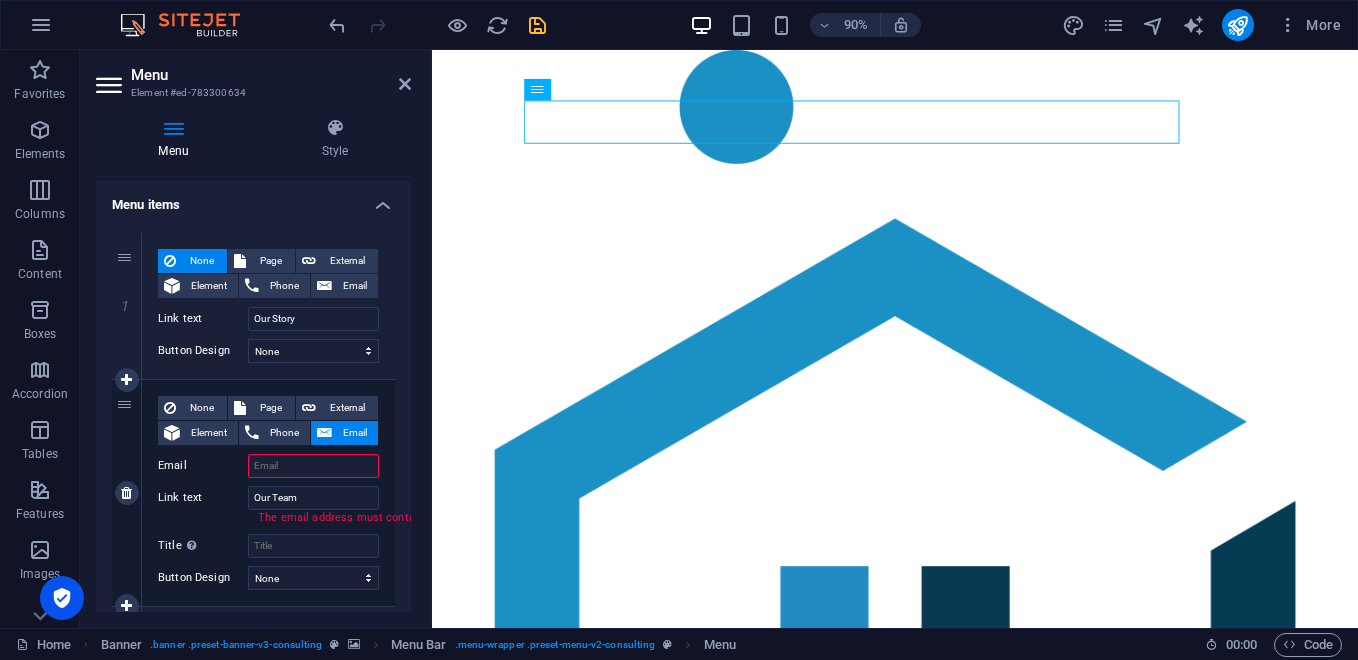 select 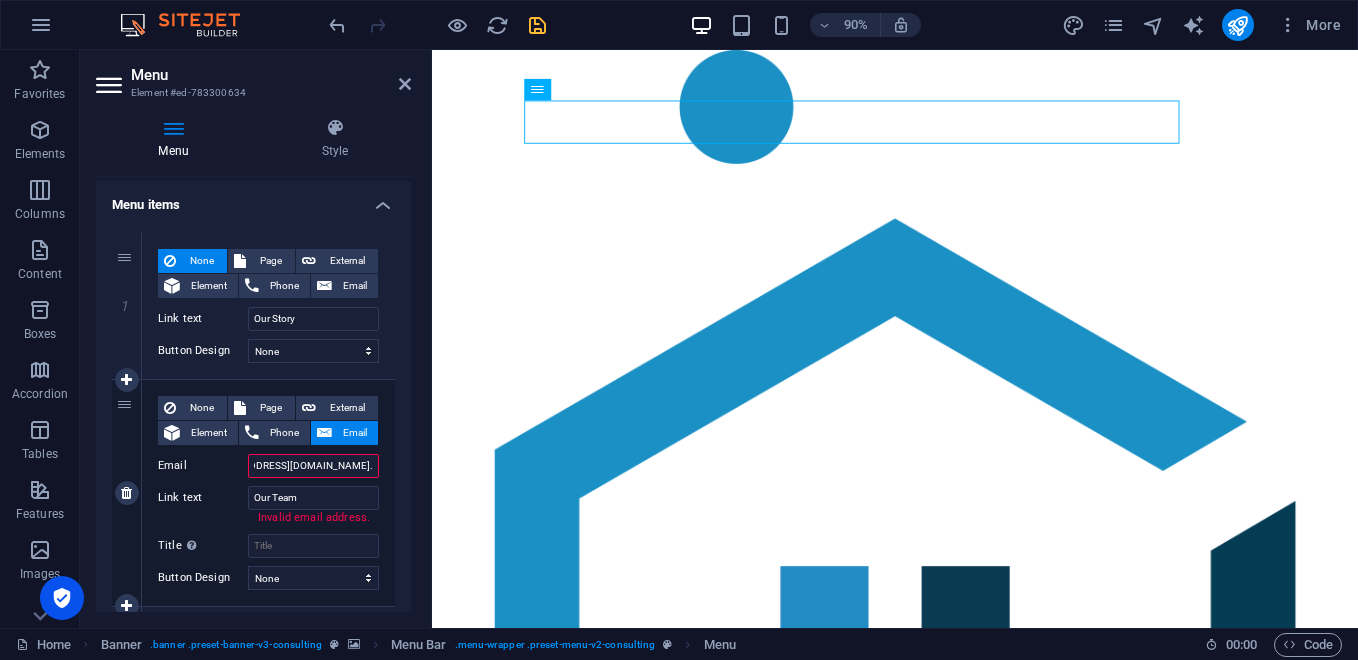 scroll, scrollTop: 0, scrollLeft: 86, axis: horizontal 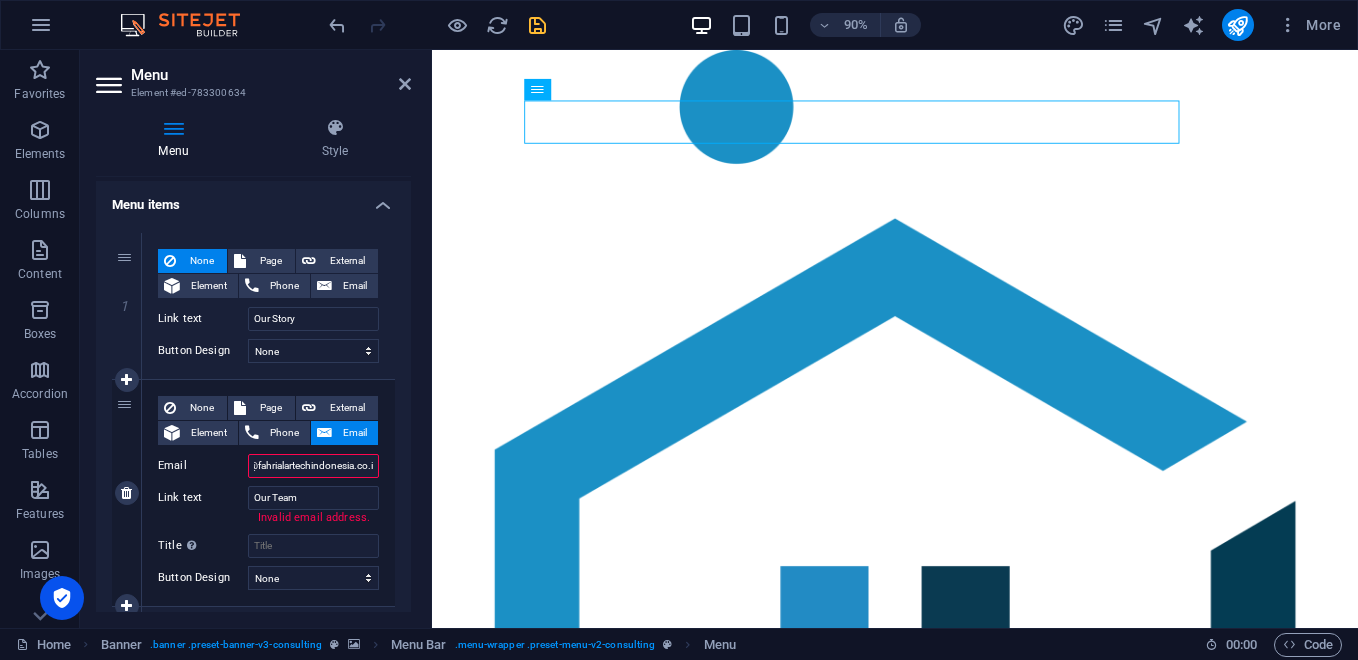 type on "[EMAIL_ADDRESS][DOMAIN_NAME]" 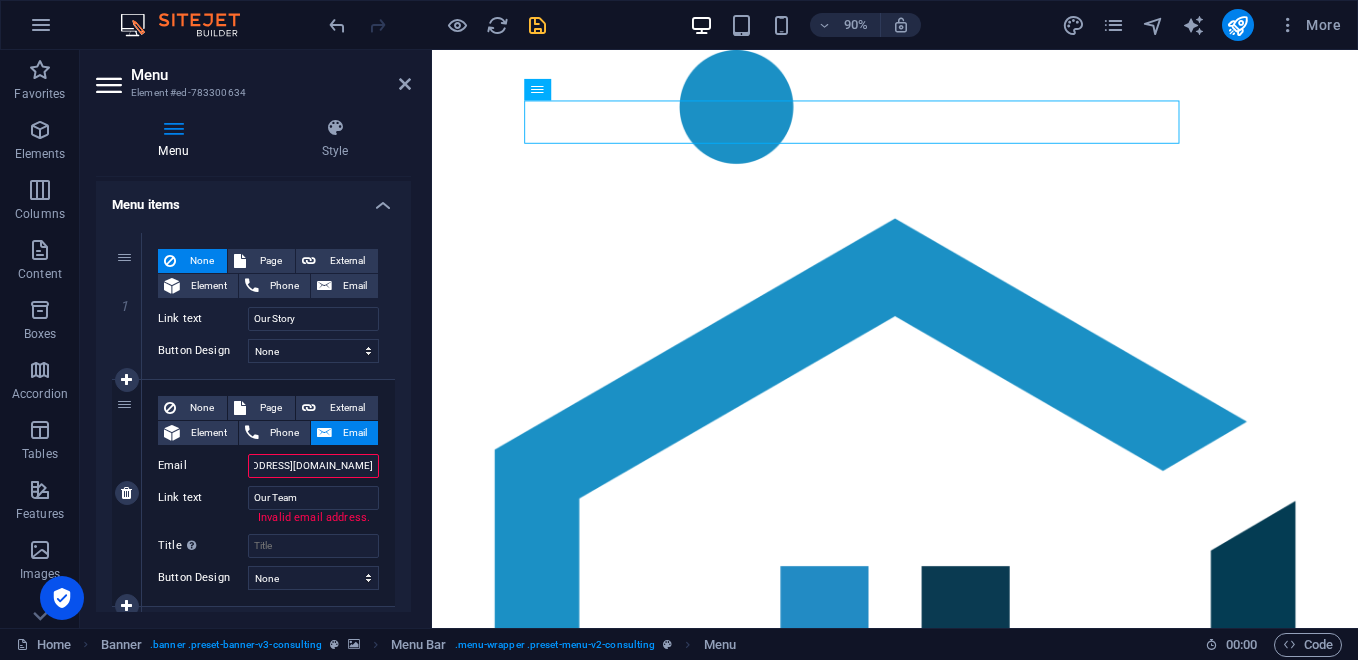 scroll, scrollTop: 0, scrollLeft: 94, axis: horizontal 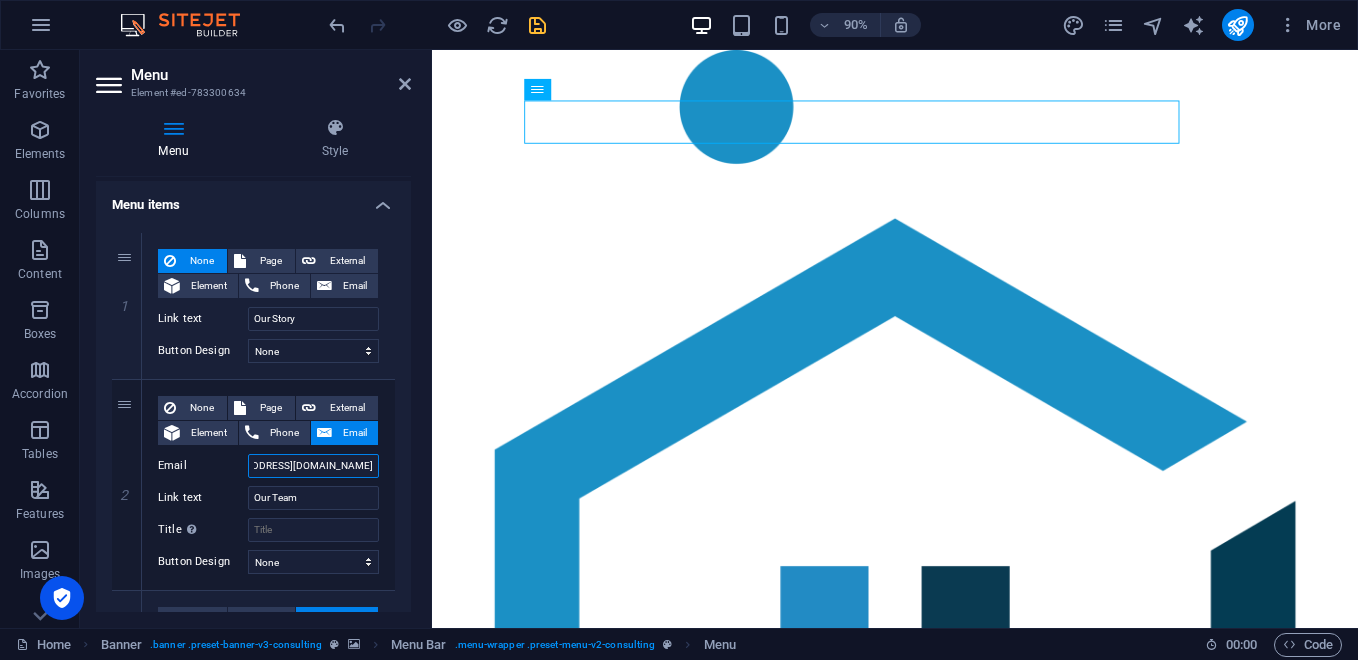 type on "[EMAIL_ADDRESS][DOMAIN_NAME]" 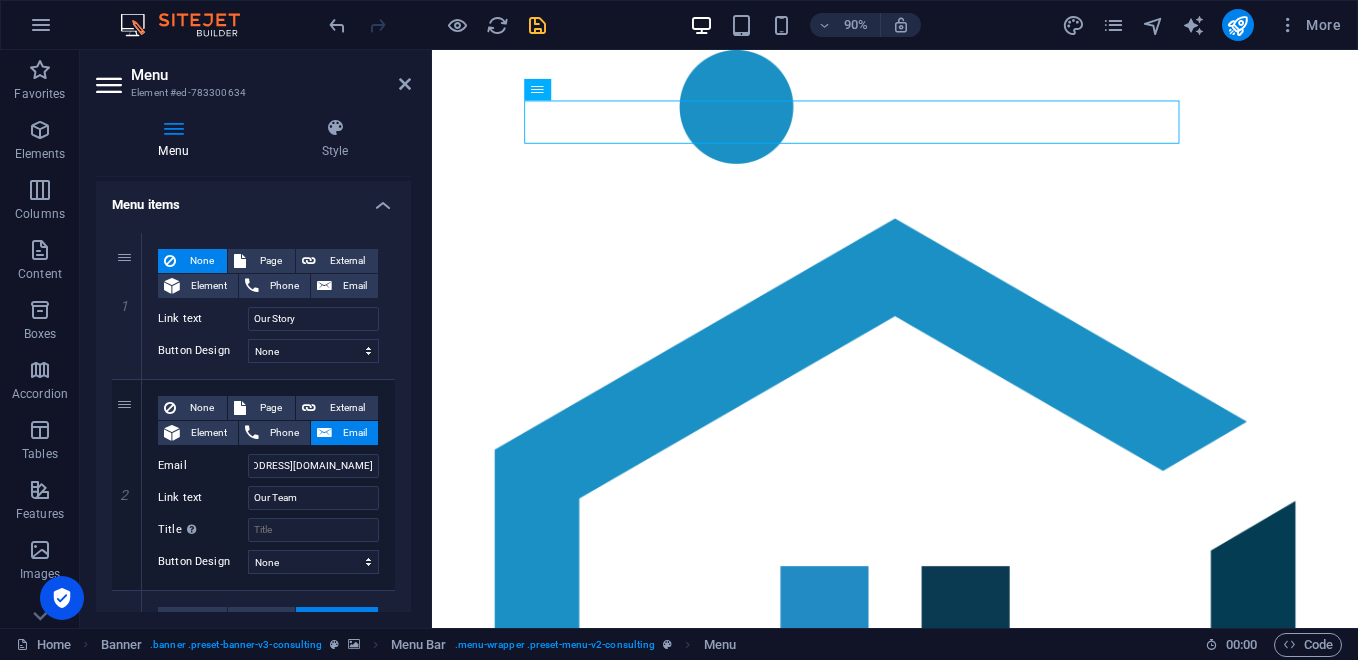 click on "1 None Page External Element Phone Email Page Home Subpage Legal Notice Privacy Element
URL /#story Phone Email Link text Our Story Link target New tab Same tab Overlay Title Additional link description, should not be the same as the link text. The title is most often shown as a tooltip text when the mouse moves over the element. Leave empty if uncertain. Relationship Sets the  relationship of this link to the link target . For example, the value "nofollow" instructs search engines not to follow the link. Can be left empty. alternate author bookmark external help license next nofollow noreferrer noopener prev search tag Button Design None Default Primary Secondary 2 None Page External Element Phone Email Page Home Subpage Legal Notice Privacy Element
URL /#team Phone Email corporate.ndtcon@fahrialartechindonesia.co.id Link text Our Team Invalid email address. Link target New tab Same tab Overlay Title Relationship Sets the  alternate author bookmark external tag" at bounding box center (253, 824) 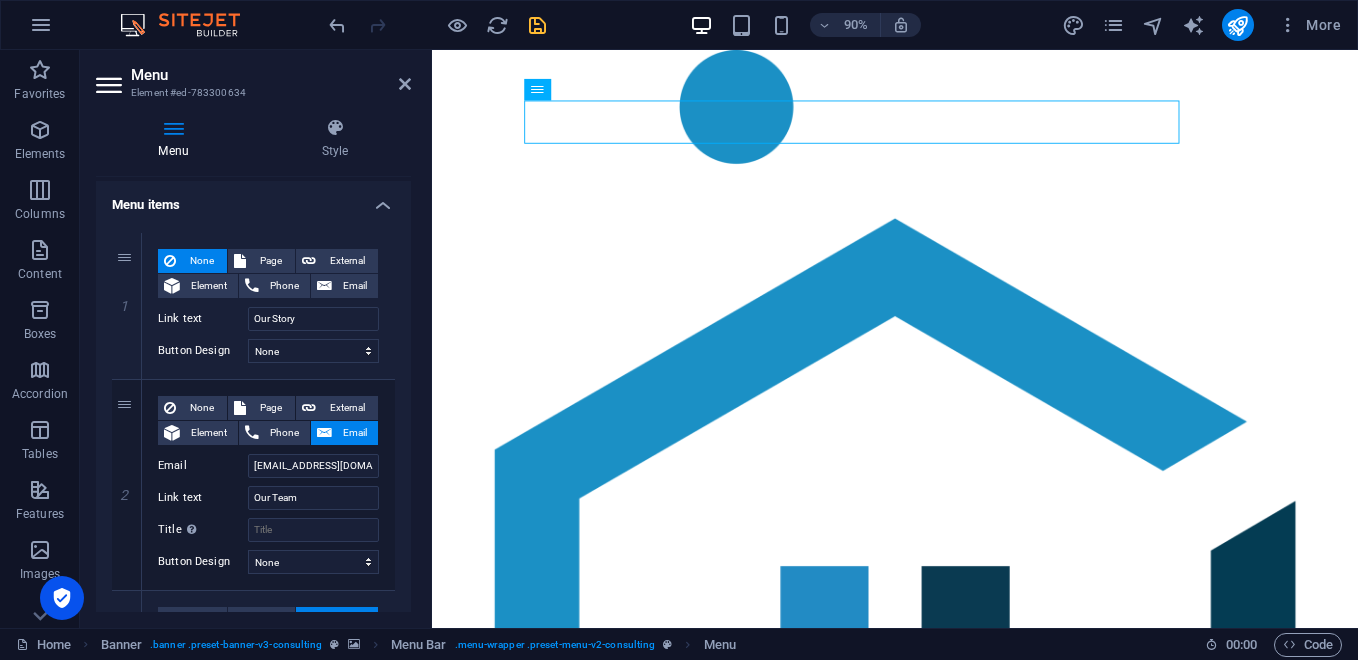 click on "1 None Page External Element Phone Email Page Home Subpage Legal Notice Privacy Element
URL /#story Phone Email Link text Our Story Link target New tab Same tab Overlay Title Additional link description, should not be the same as the link text. The title is most often shown as a tooltip text when the mouse moves over the element. Leave empty if uncertain. Relationship Sets the  relationship of this link to the link target . For example, the value "nofollow" instructs search engines not to follow the link. Can be left empty. alternate author bookmark external help license next nofollow noreferrer noopener prev search tag Button Design None Default Primary Secondary 2 None Page External Element Phone Email Page Home Subpage Legal Notice Privacy Element
URL /#team Phone Email corporate.ndtcon@fahrialartechindonesia.co.id Link text Our Team Invalid email address. Link target New tab Same tab Overlay Title Relationship Sets the  alternate author bookmark external tag" at bounding box center (253, 824) 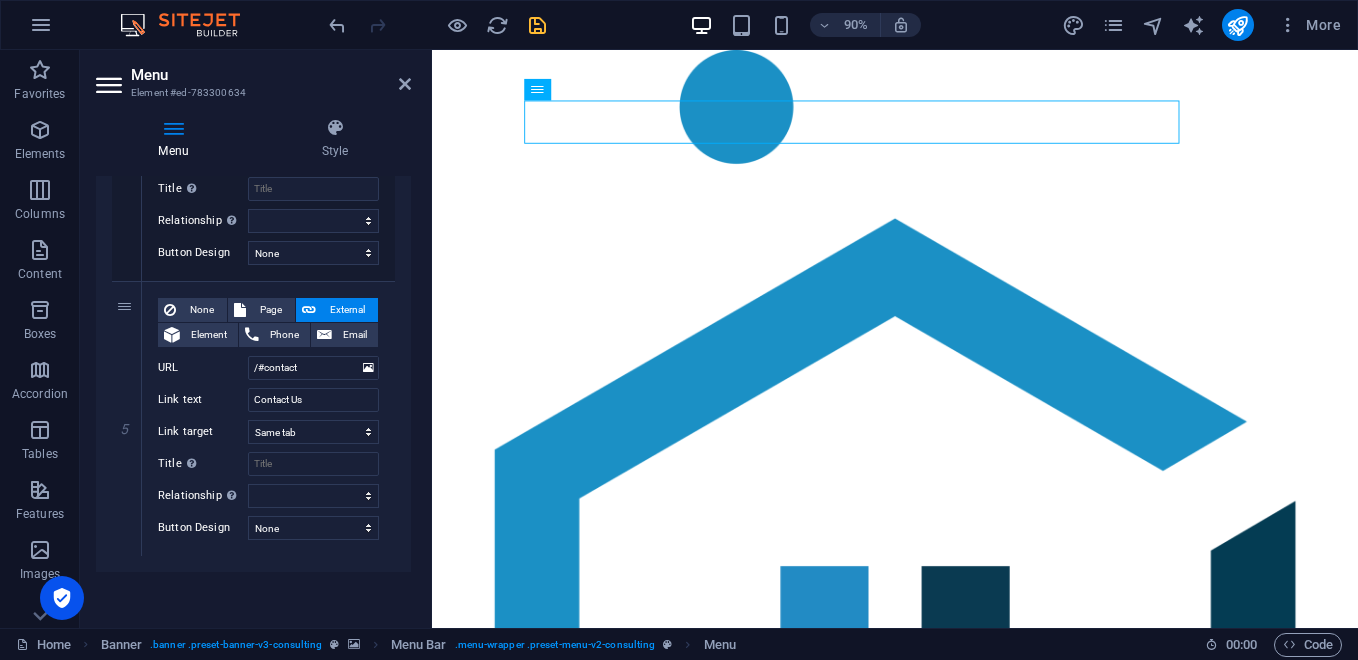 scroll, scrollTop: 0, scrollLeft: 0, axis: both 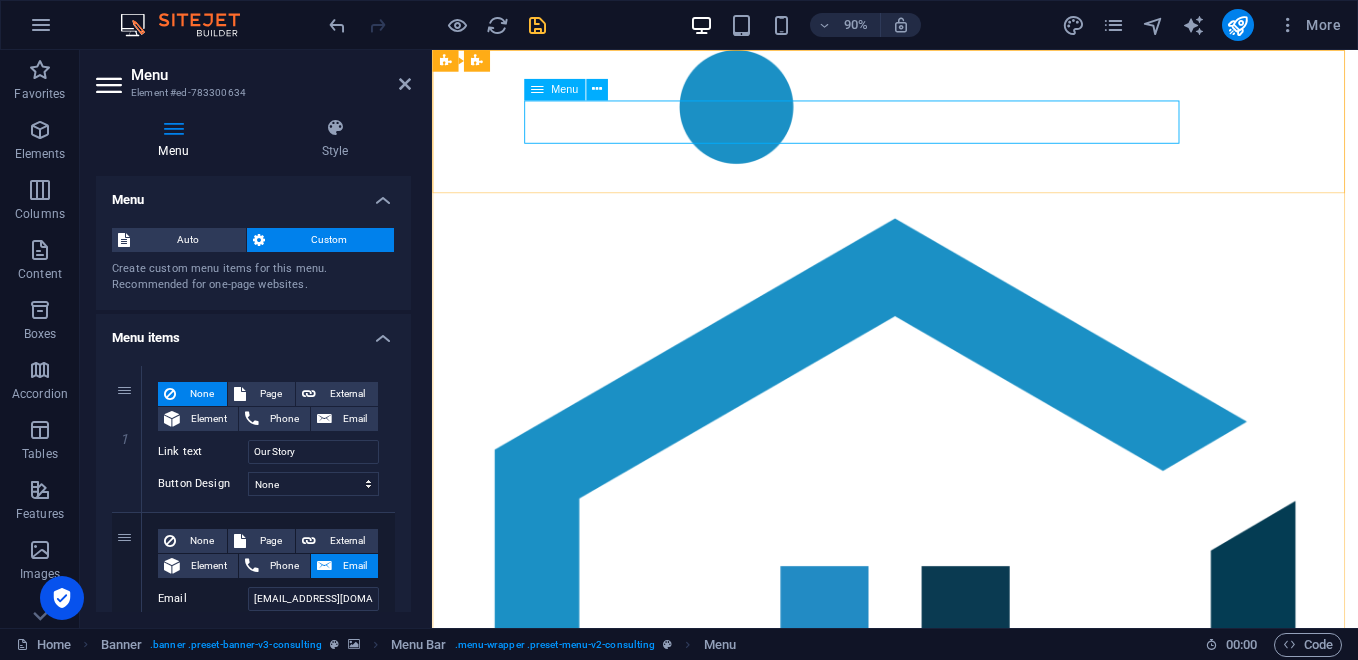 click on "Our Story Our Team Our Strengths Projects Contact Us" at bounding box center [946, 1101] 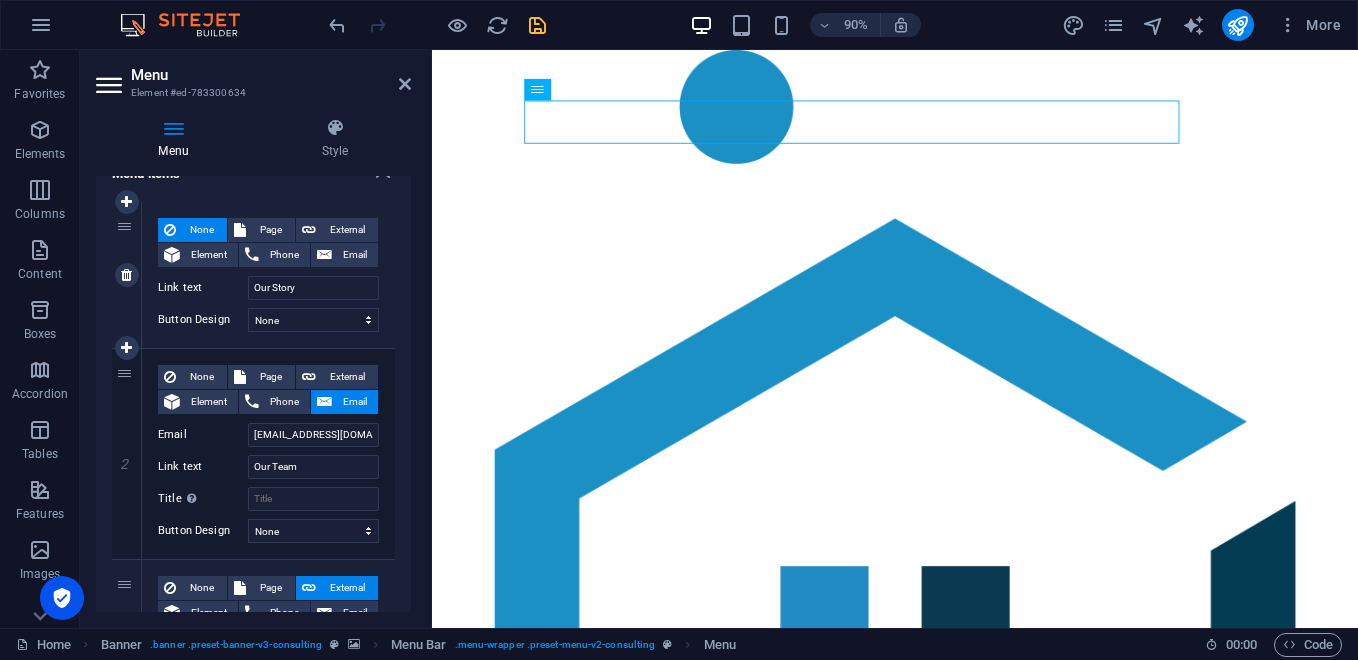 scroll, scrollTop: 0, scrollLeft: 0, axis: both 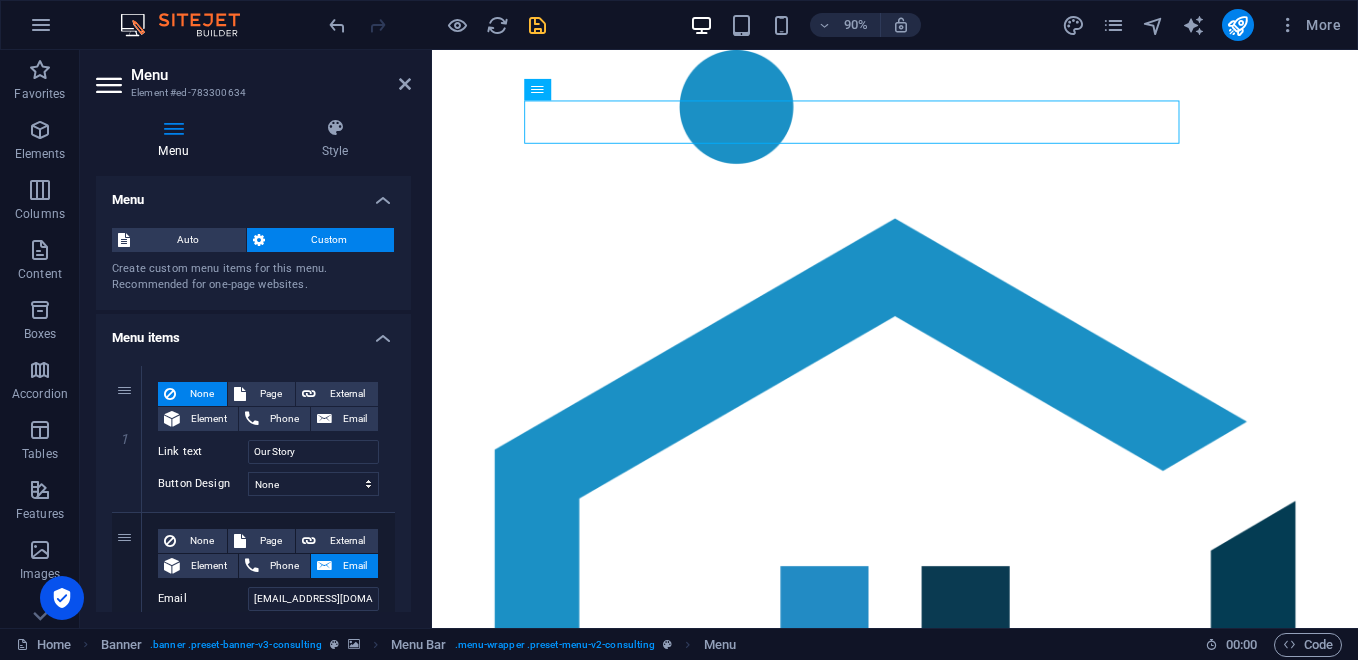 click on "Menu" at bounding box center (253, 194) 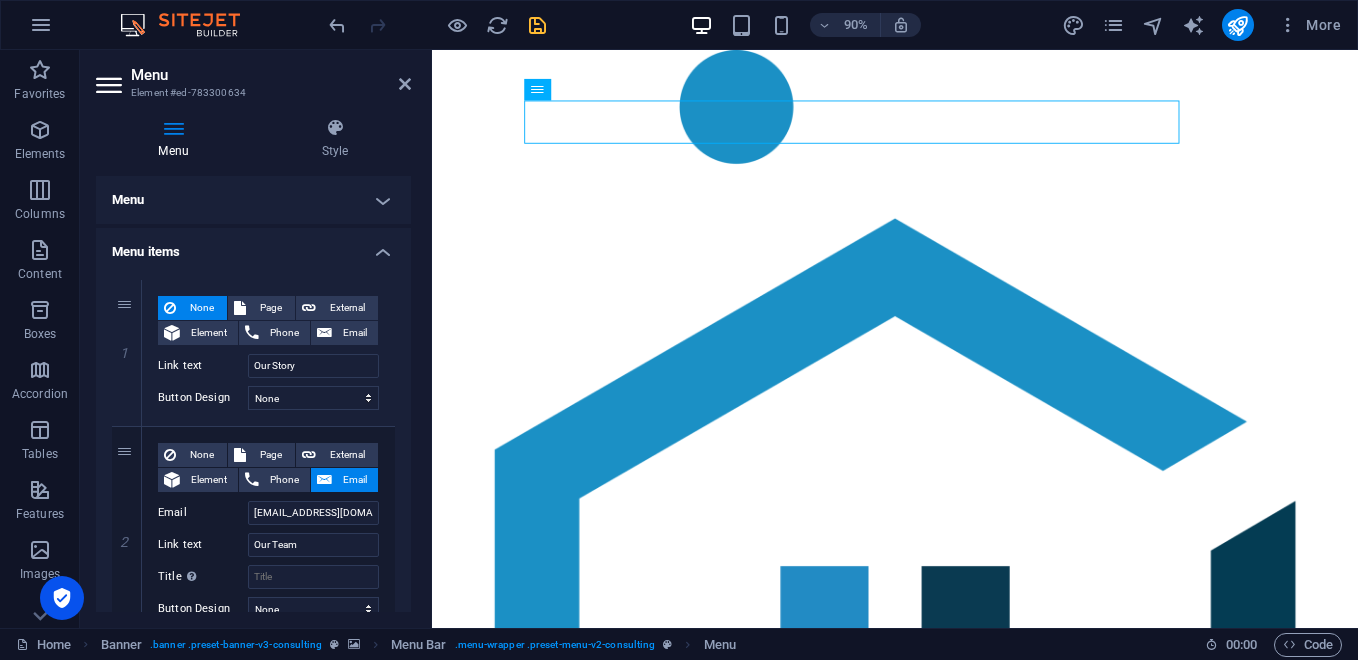 click on "Menu" at bounding box center [253, 200] 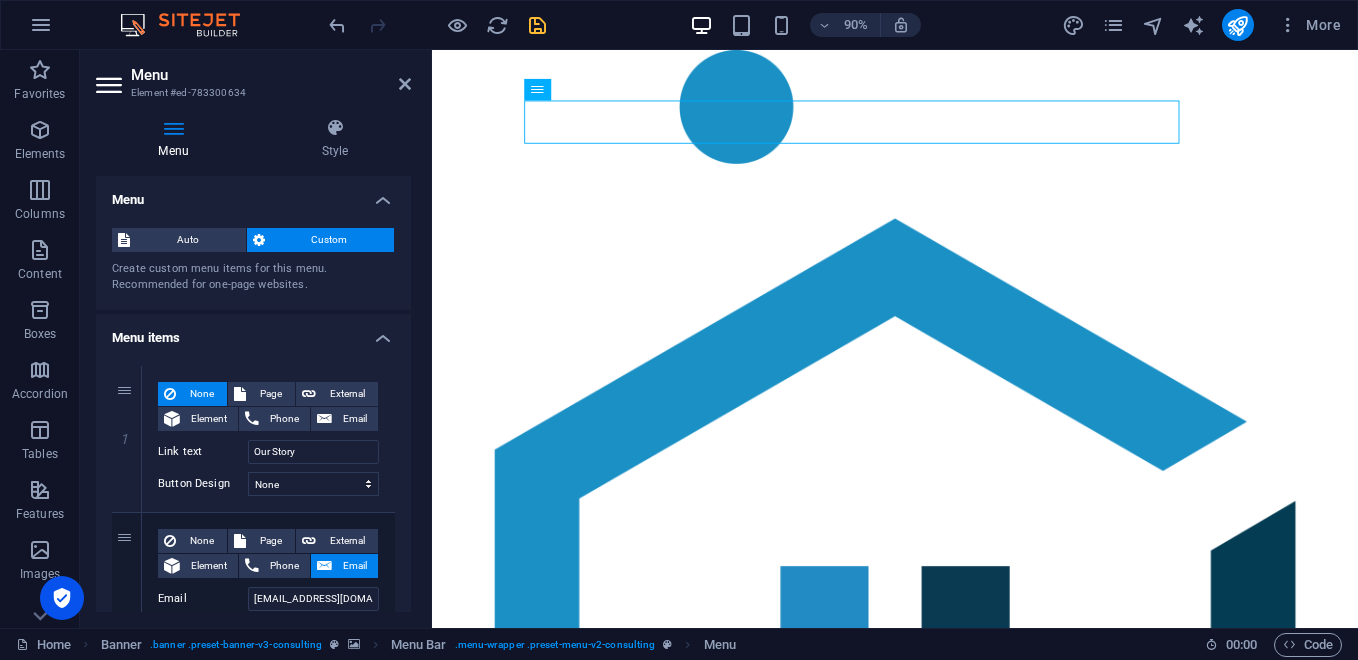 click on "Menu" at bounding box center (253, 194) 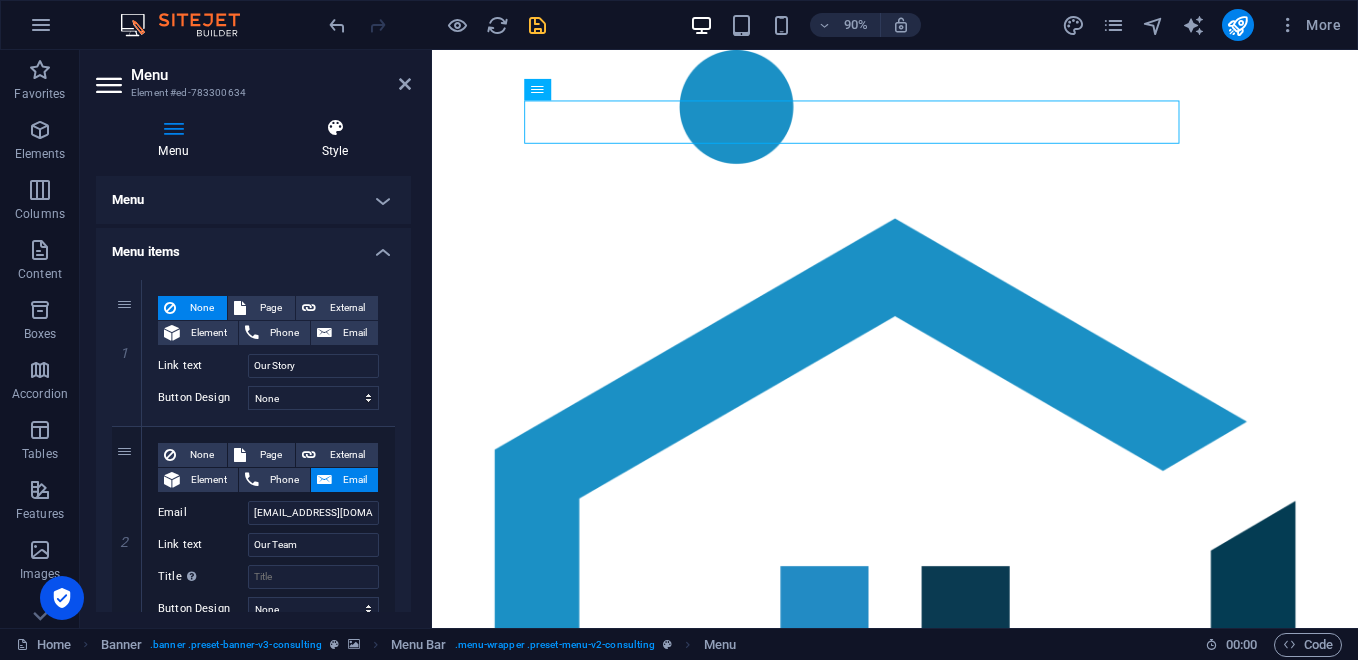 click at bounding box center (335, 128) 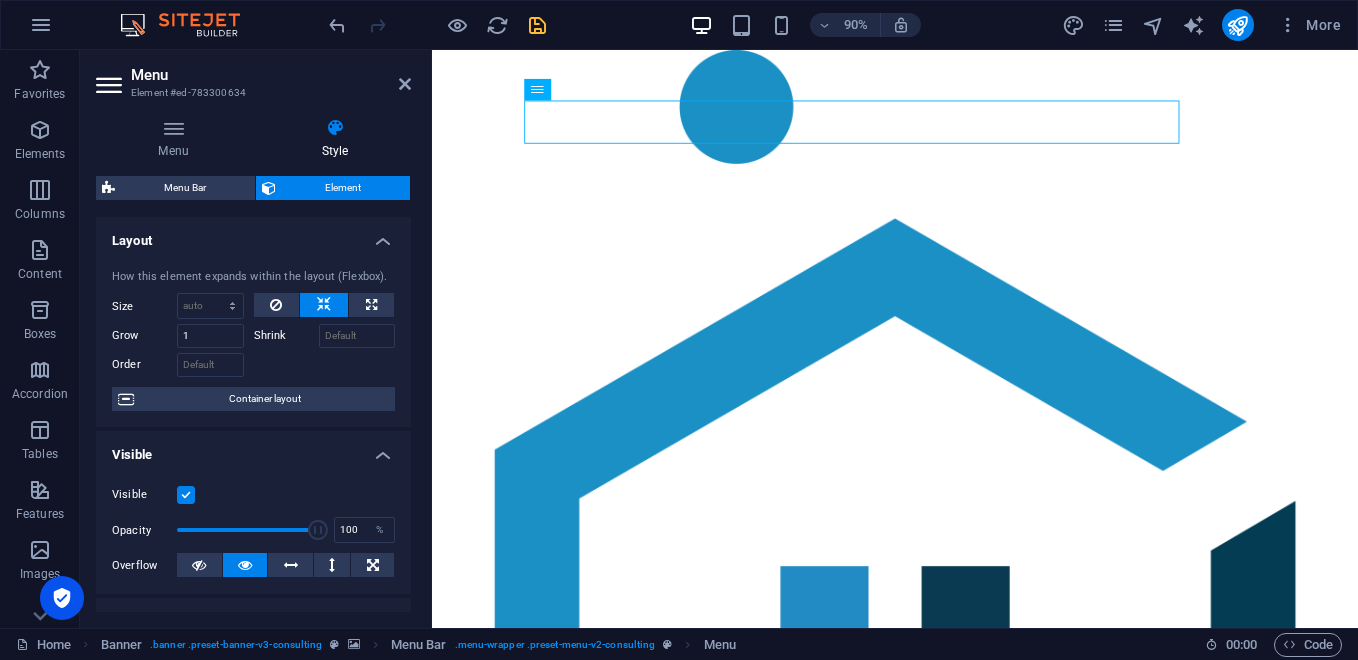 click at bounding box center [335, 128] 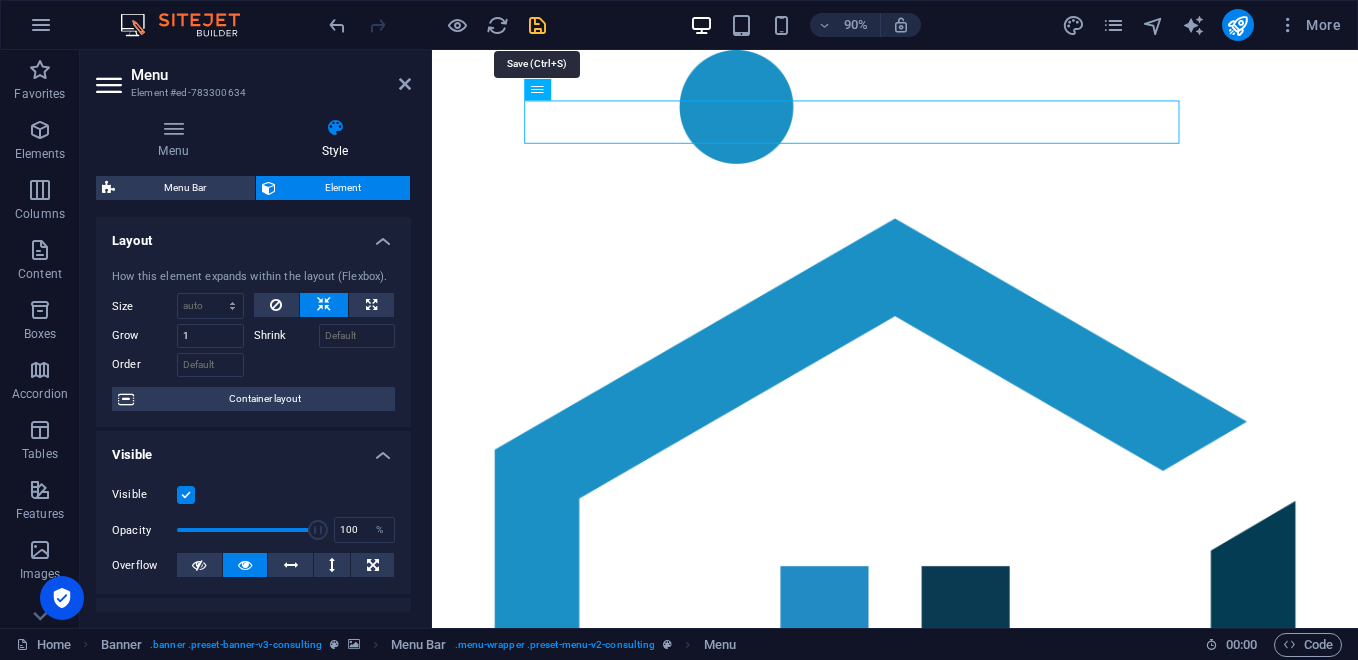 click at bounding box center (537, 25) 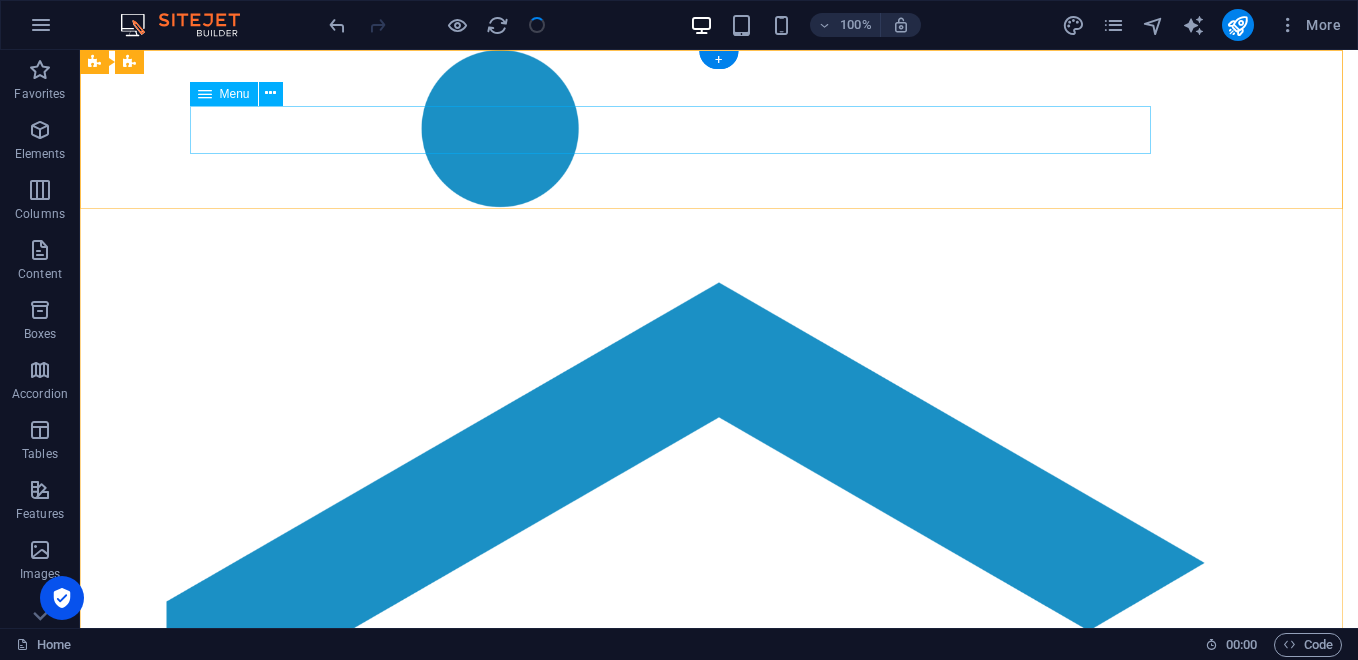 click on "Our Story Our Team Our Strengths Projects Contact Us" at bounding box center [719, 1101] 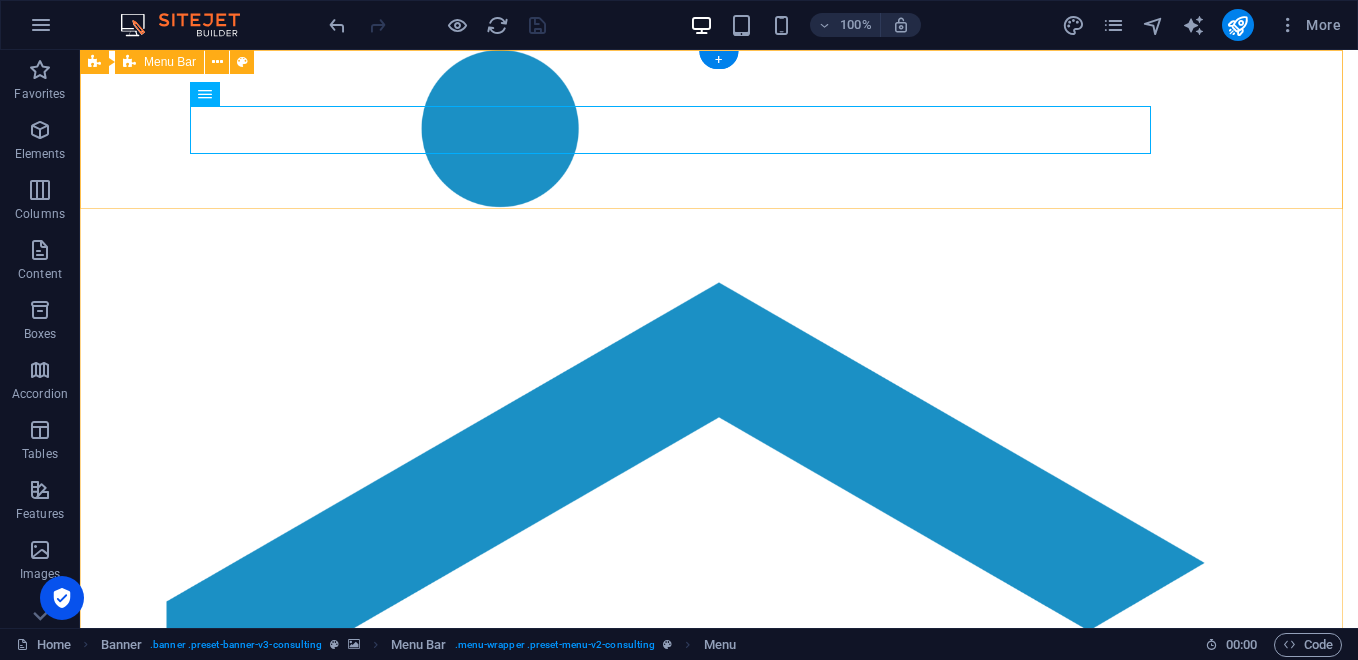 click on "Our Story Our Team Our Strengths Projects Contact Us Get Started" at bounding box center (719, 1077) 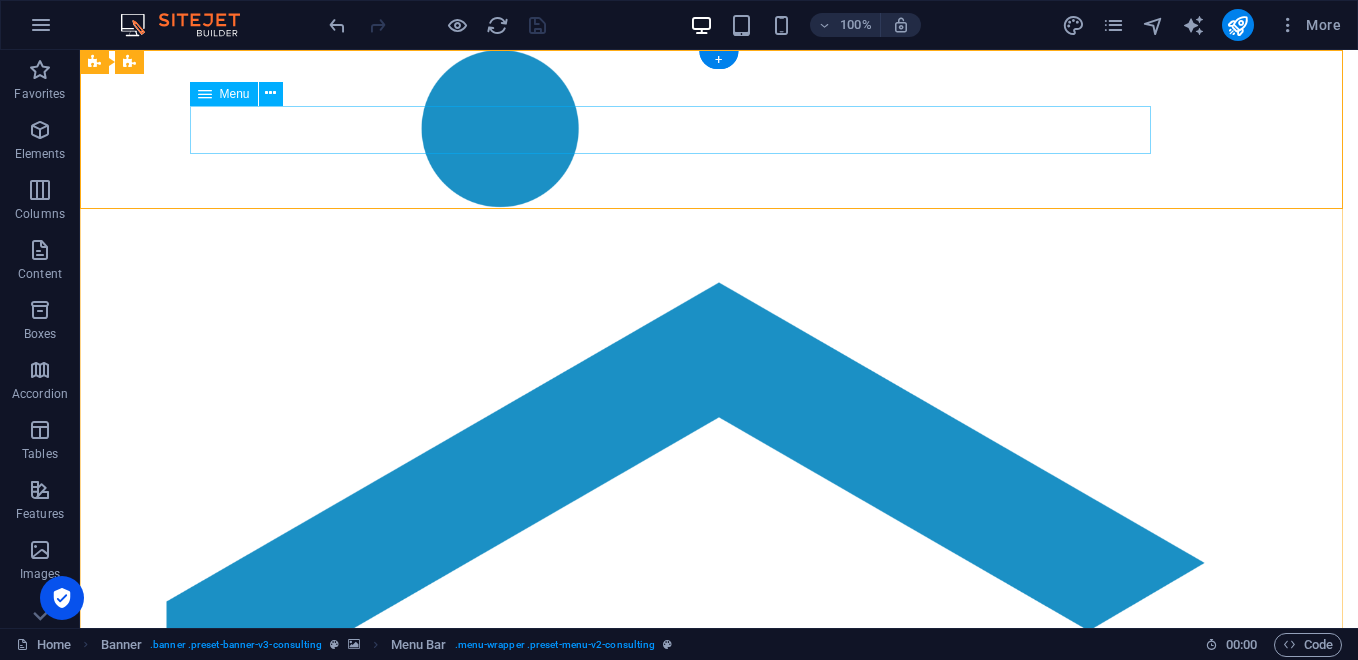 click on "Our Story Our Team Our Strengths Projects Contact Us" at bounding box center [719, 1101] 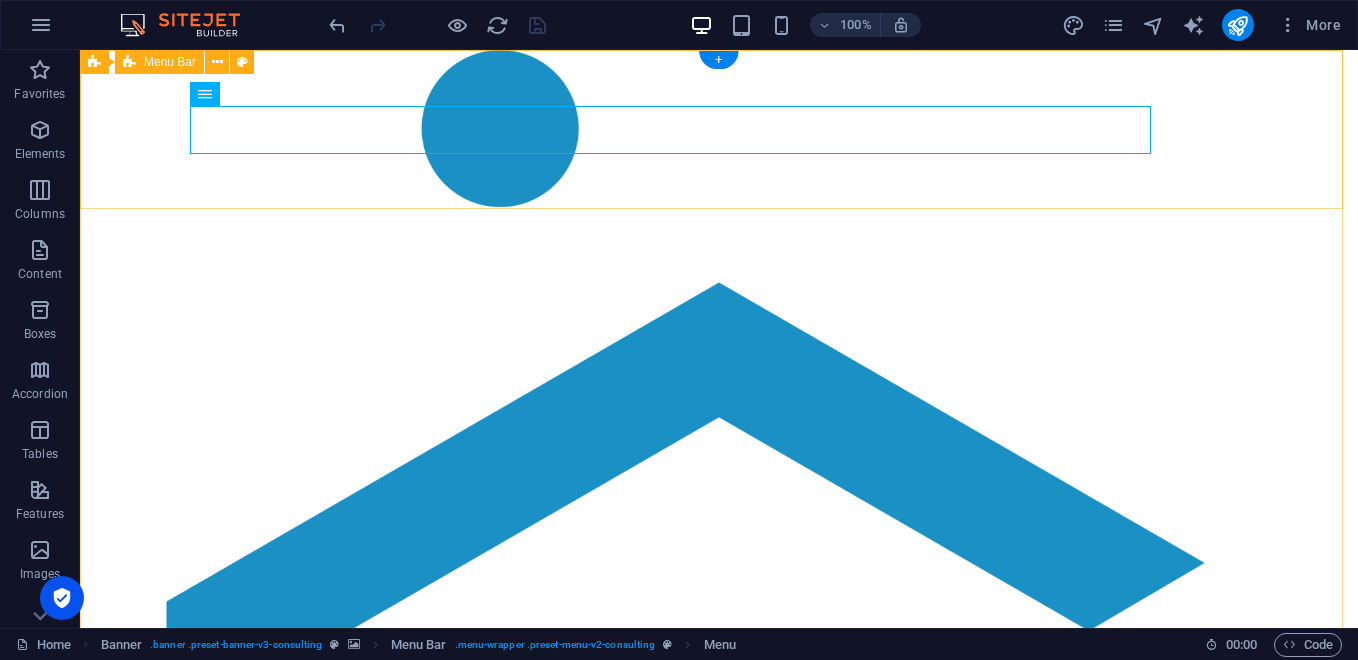 click on "Our Story Our Team Our Strengths Projects Contact Us Get Started" at bounding box center (719, 1077) 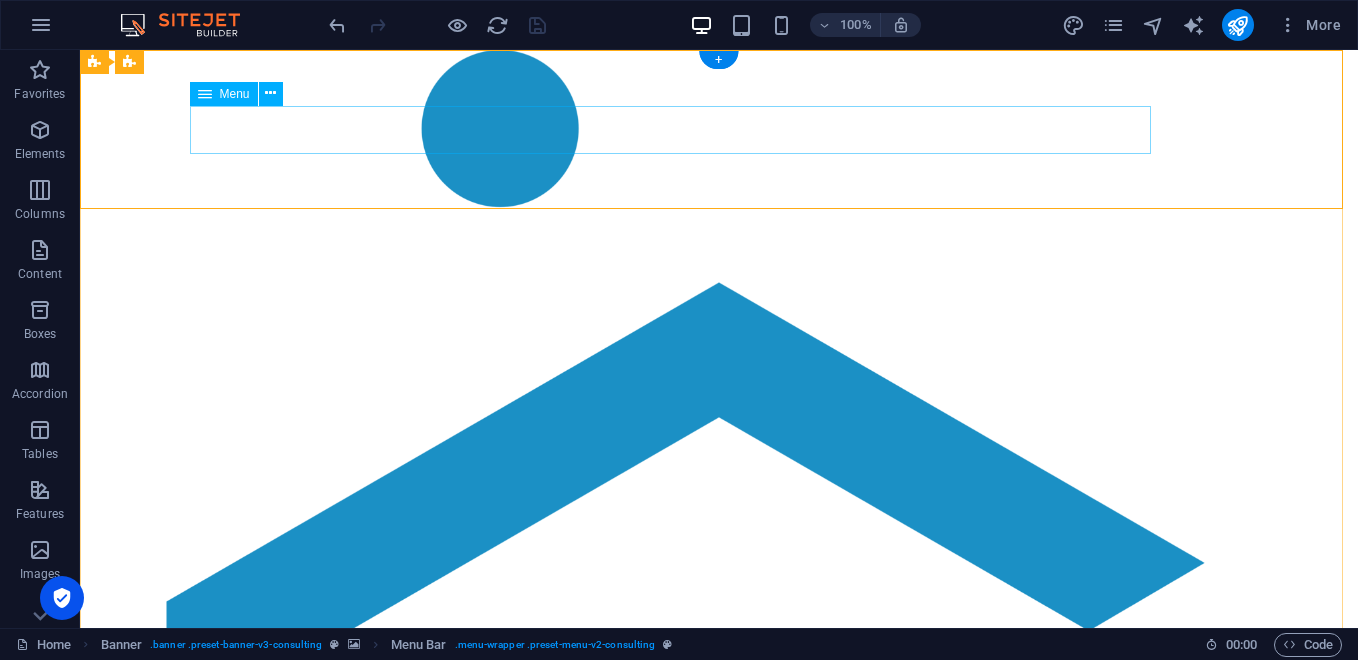 click on "Our Story Our Team Our Strengths Projects Contact Us" at bounding box center (719, 1101) 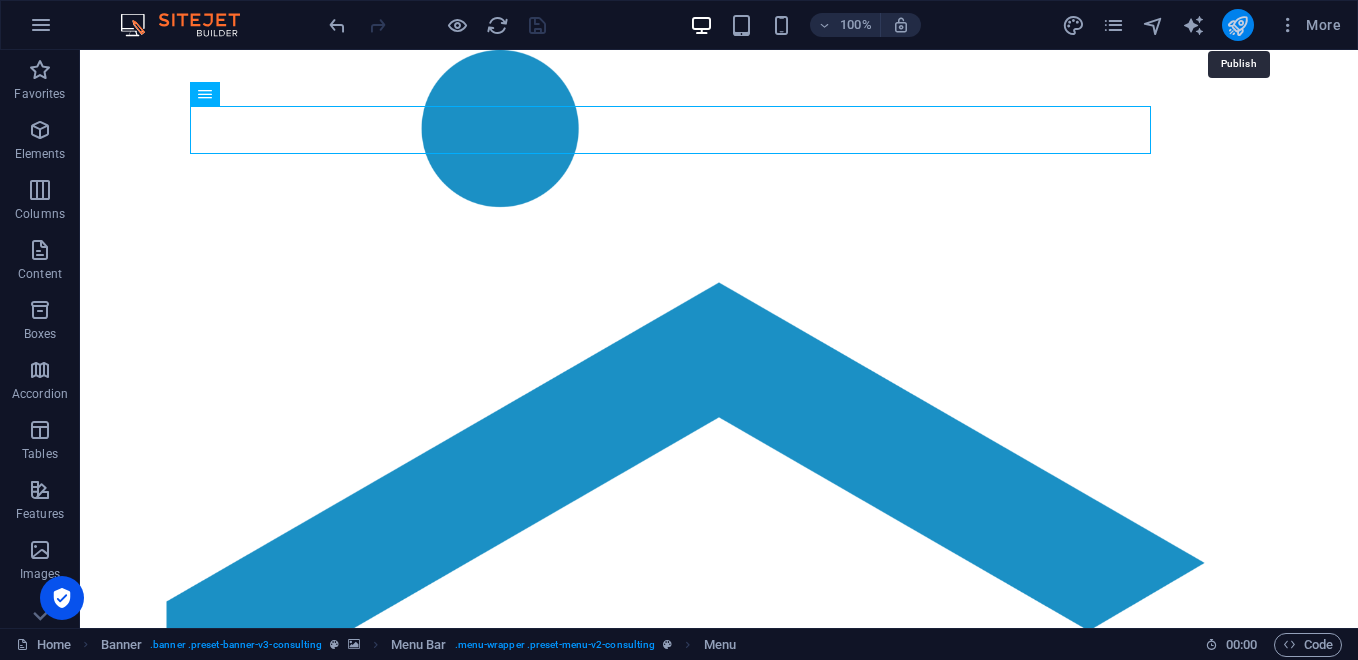 click at bounding box center [1237, 25] 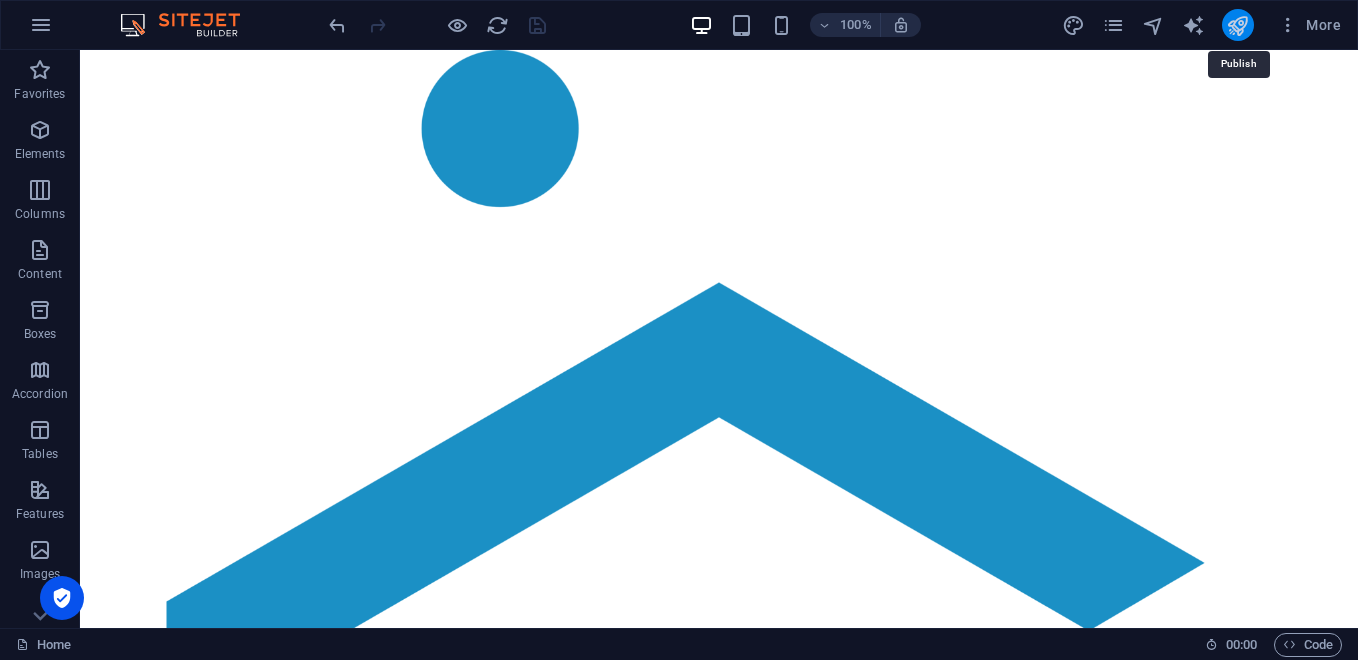 click at bounding box center [1237, 25] 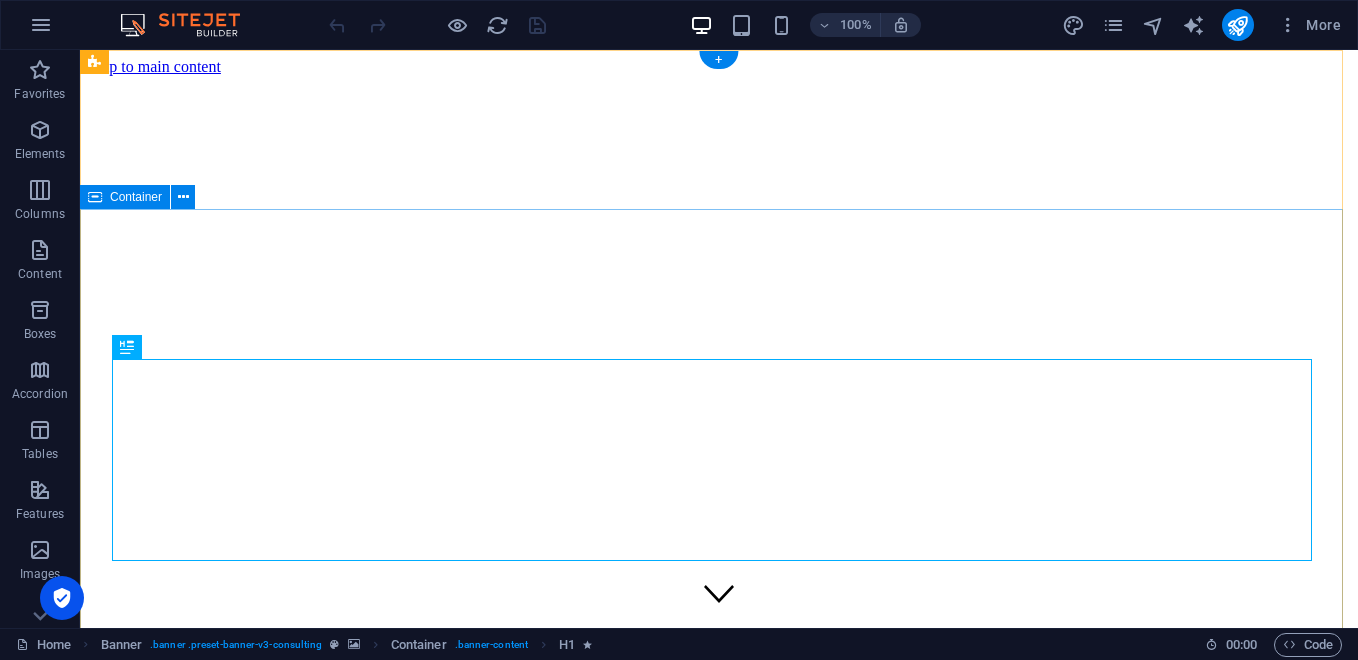 scroll, scrollTop: 0, scrollLeft: 0, axis: both 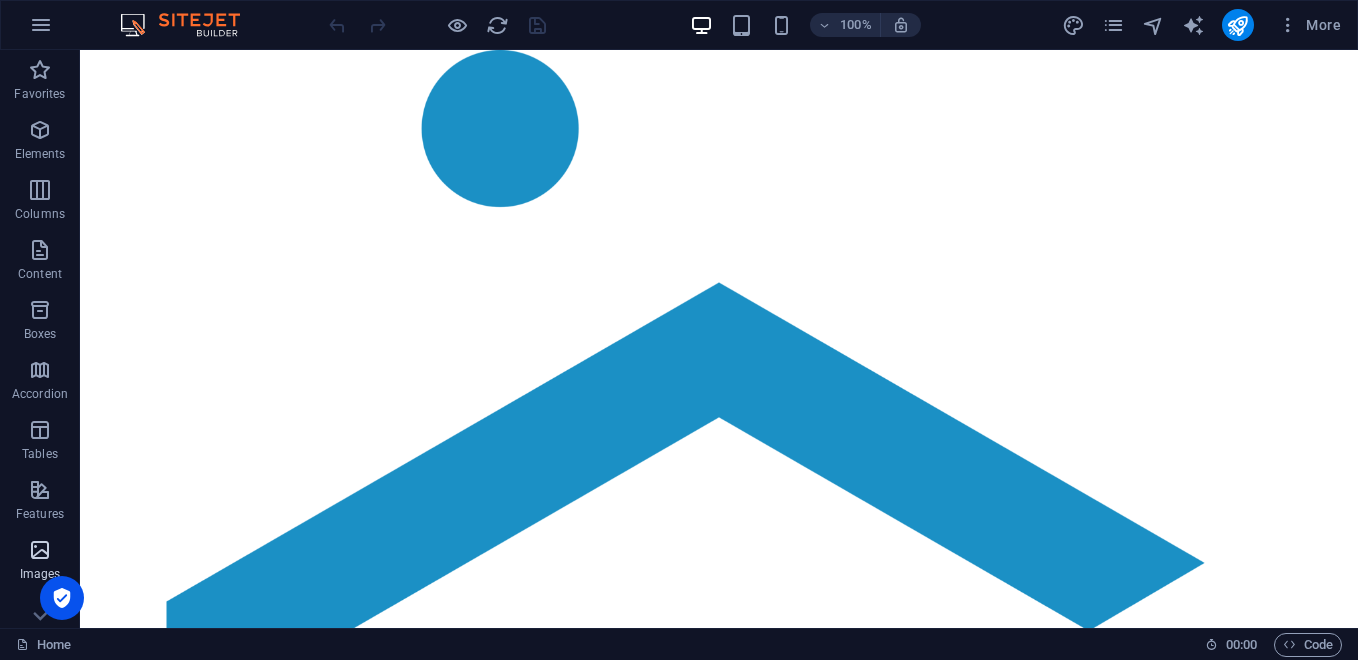 click at bounding box center (40, 550) 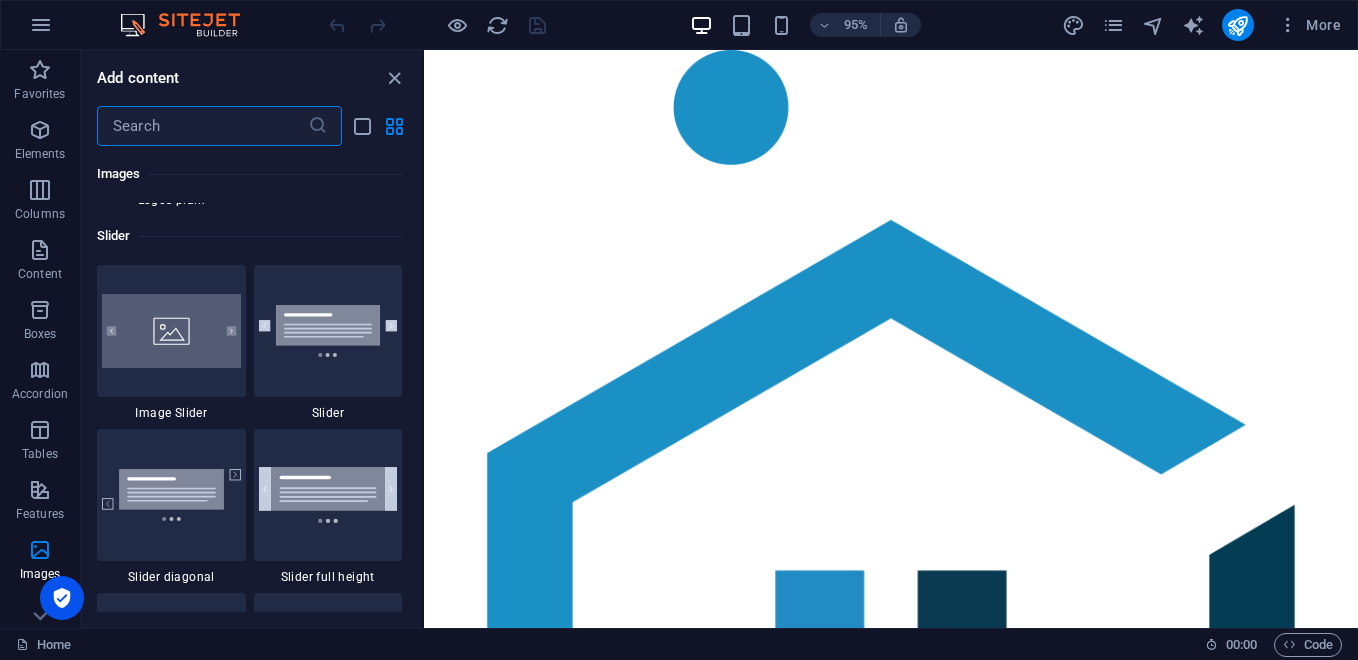 scroll, scrollTop: 11109, scrollLeft: 0, axis: vertical 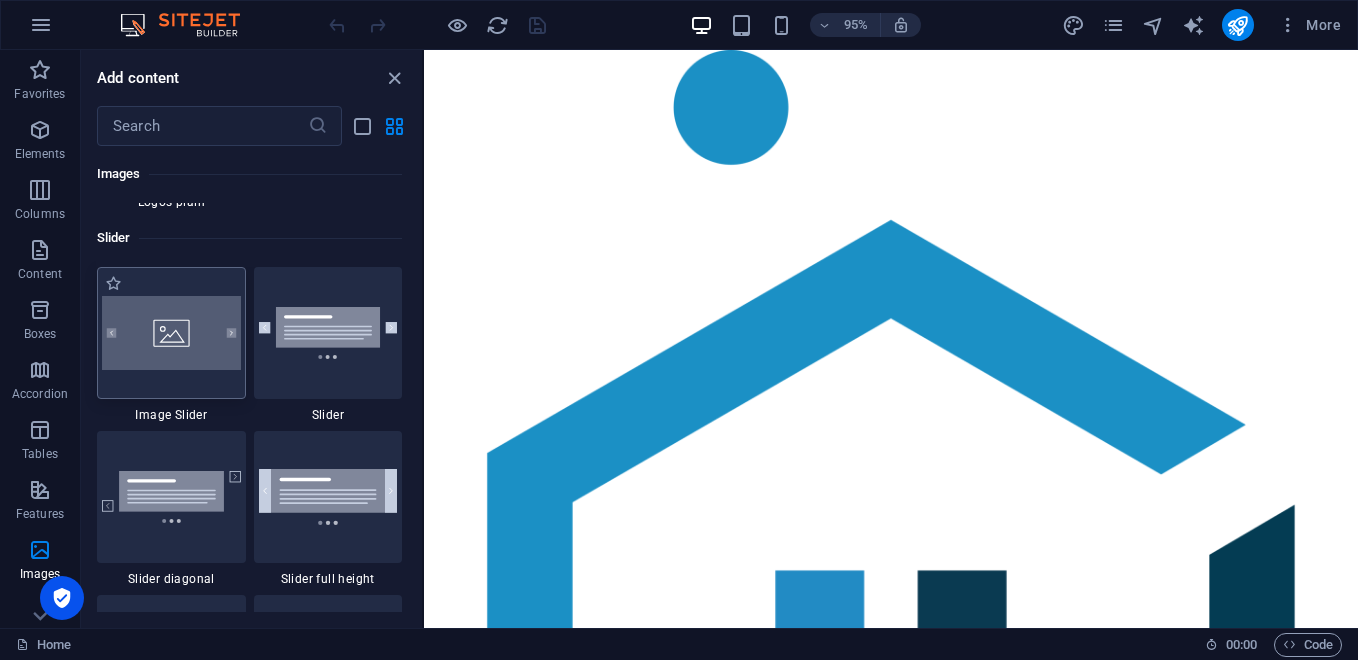 click at bounding box center [171, 333] 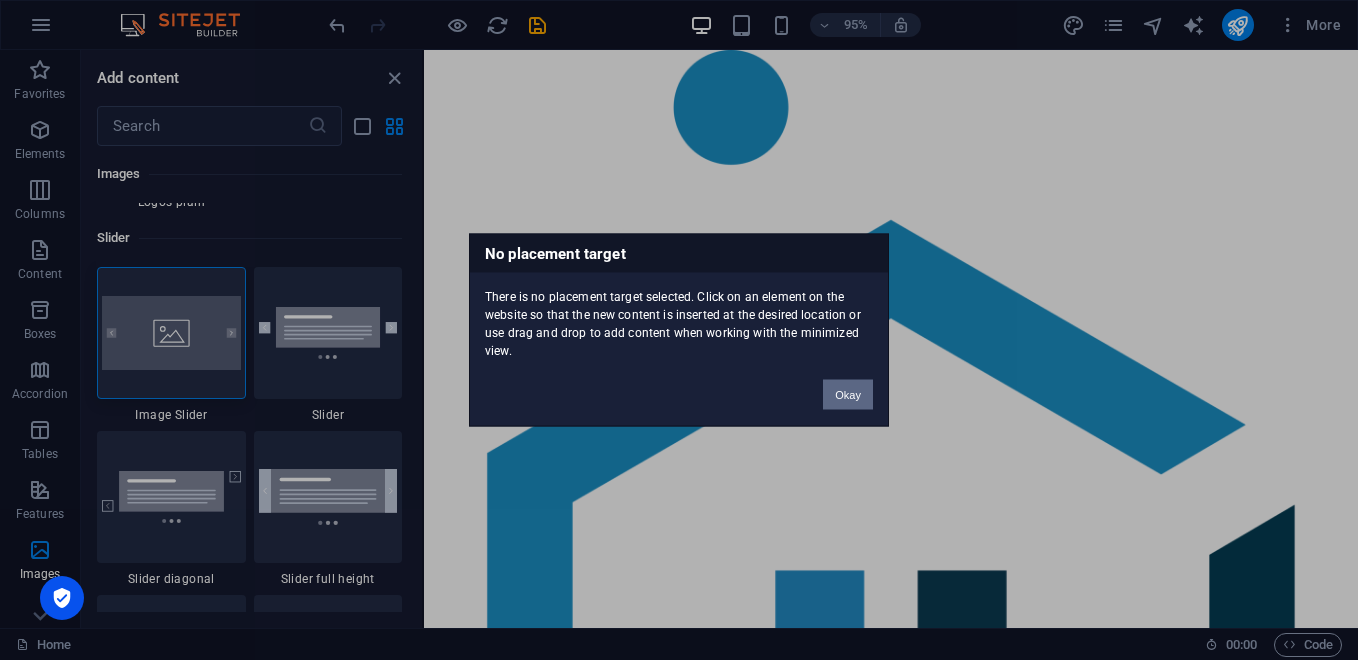 click on "Okay" at bounding box center (848, 395) 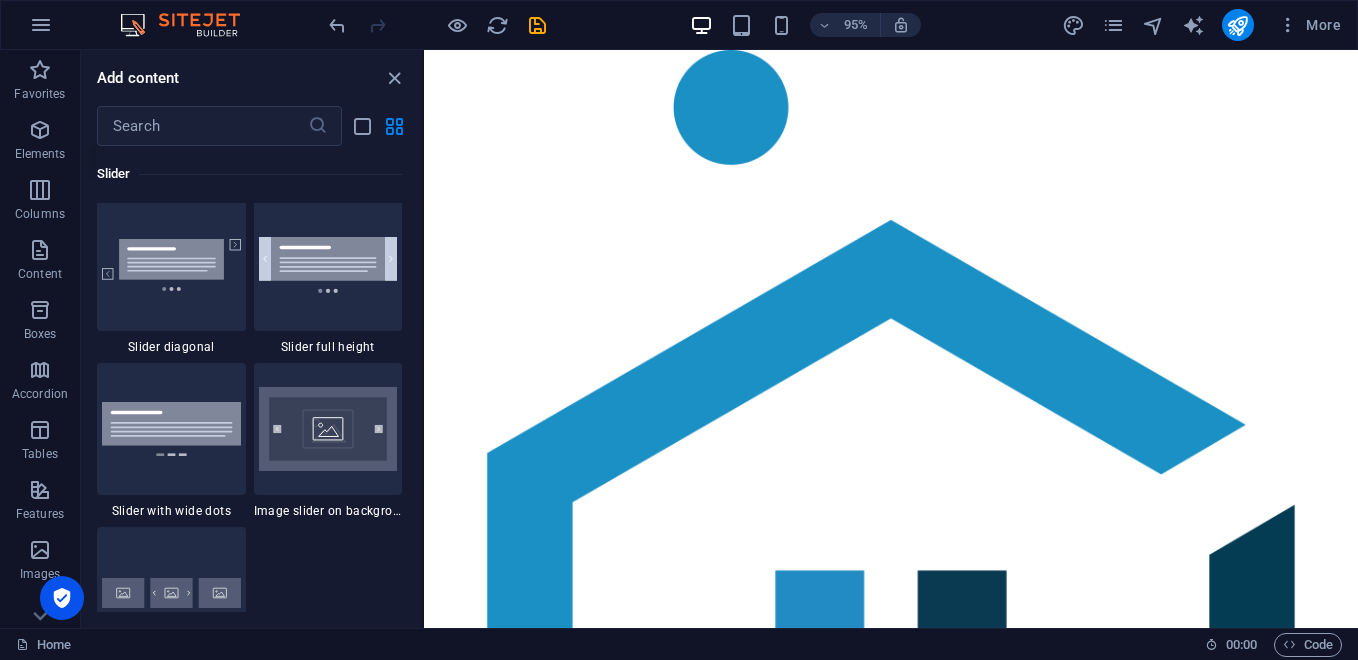 scroll, scrollTop: 11343, scrollLeft: 0, axis: vertical 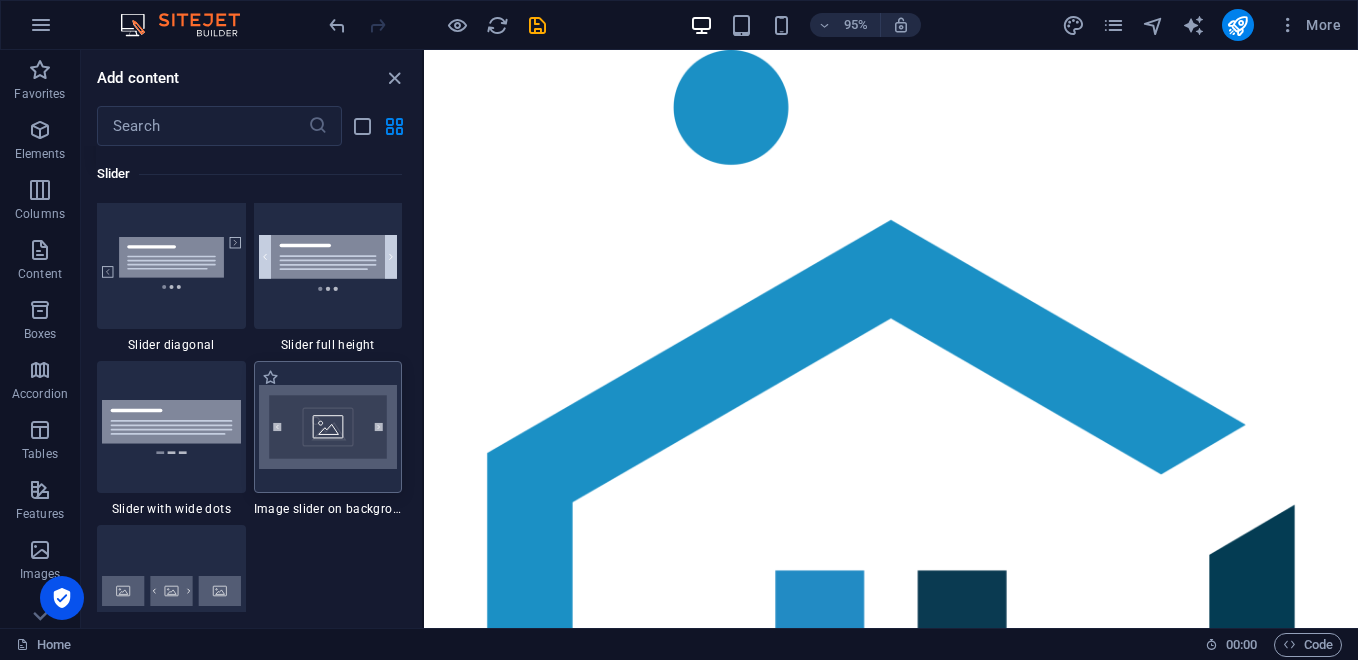 click at bounding box center [328, 427] 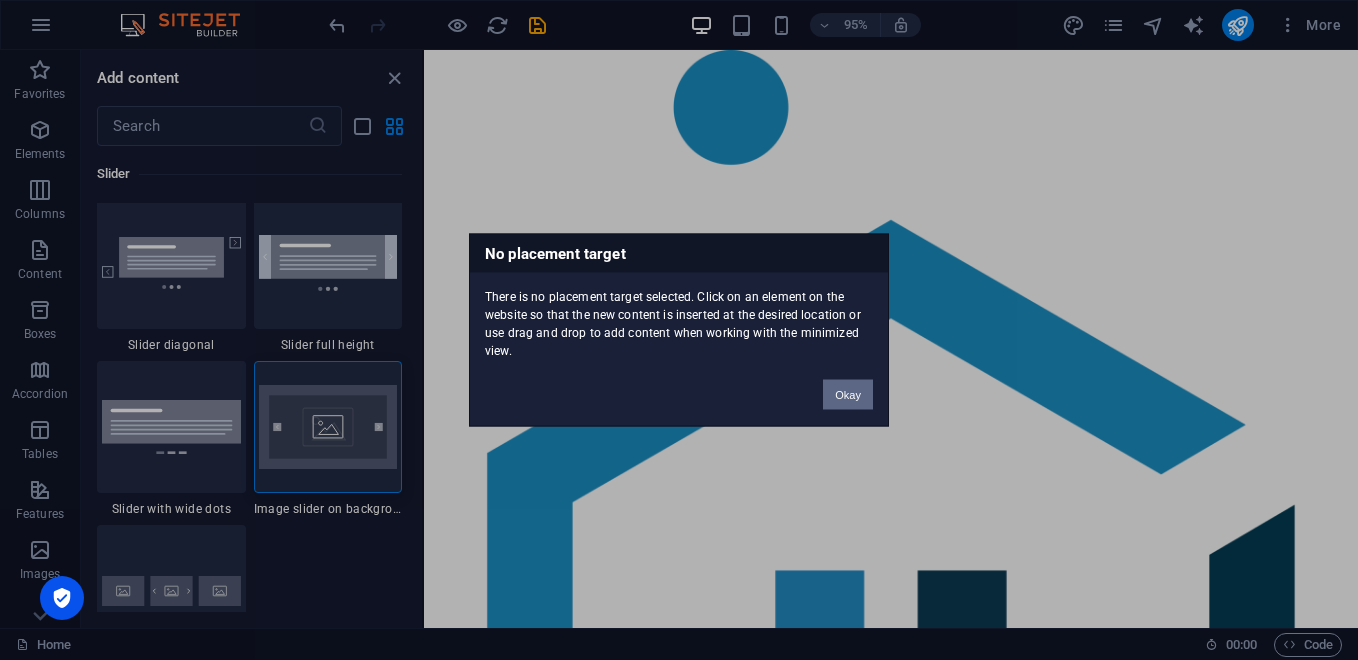 click on "Okay" at bounding box center [848, 395] 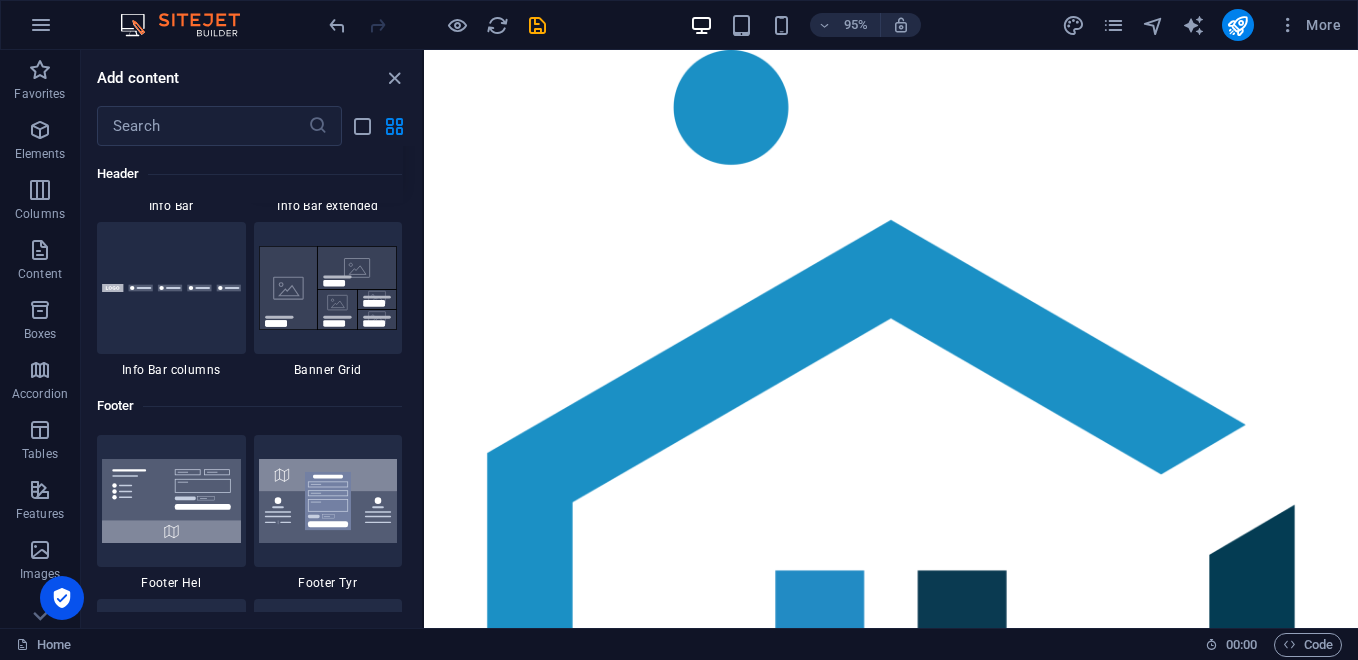 scroll, scrollTop: 12943, scrollLeft: 0, axis: vertical 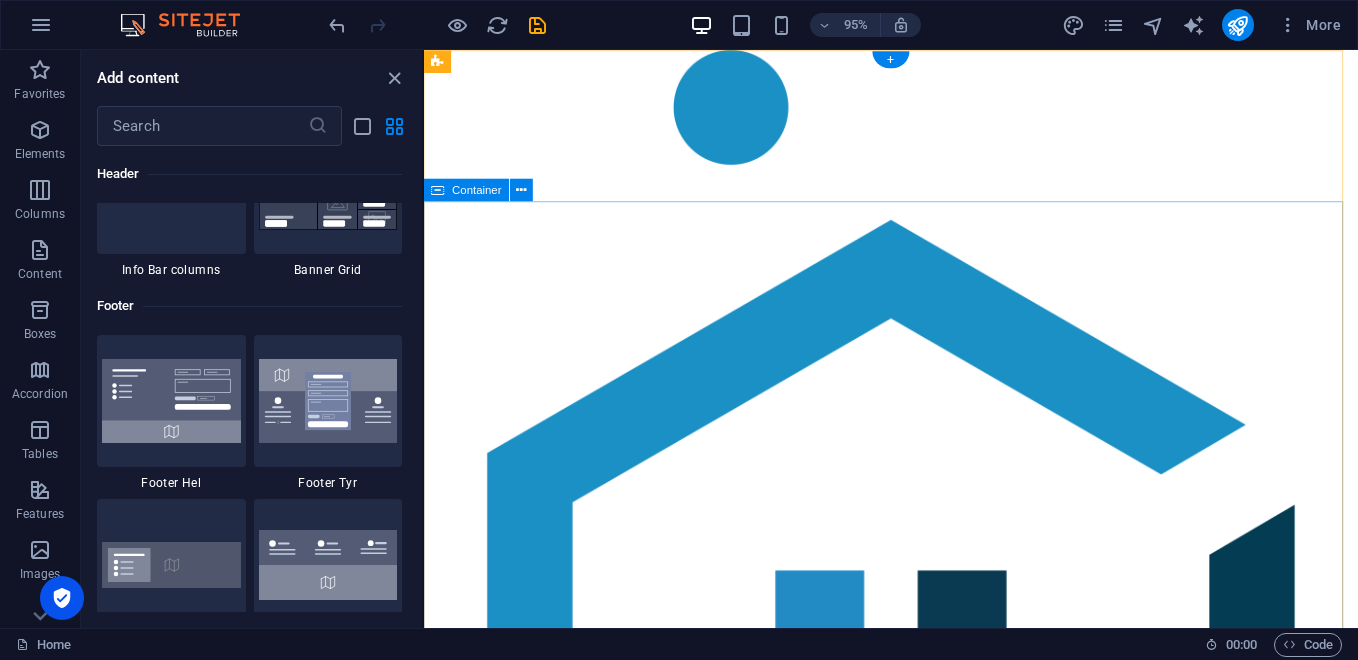 click on "PT. FAHRIAL ARTECH [GEOGRAPHIC_DATA] Elevate Your Business With Sustainable Energy And Strategic Consulting Empowering businesses for a greener future and strategic growth Get Started" at bounding box center (915, 1498) 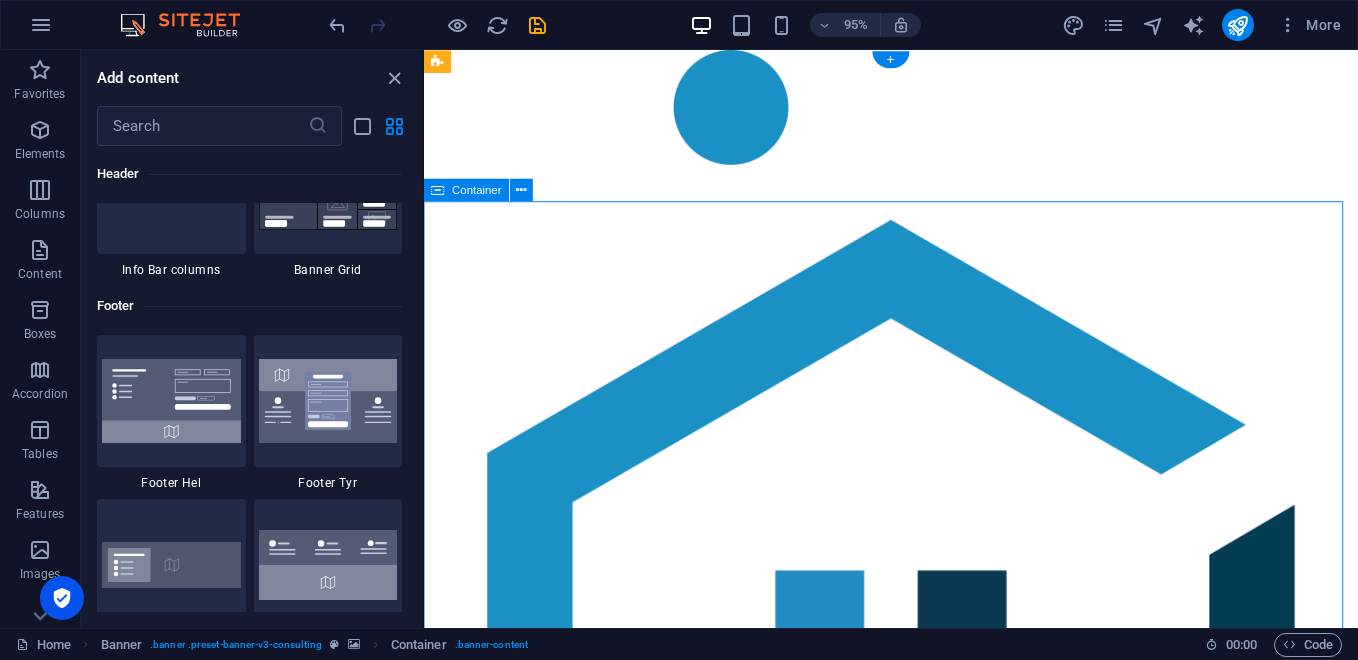 click on "PT. FAHRIAL ARTECH [GEOGRAPHIC_DATA] Elevate Your Business With Sustainable Energy And Strategic Consulting Empowering businesses for a greener future and strategic growth Get Started" at bounding box center [915, 1498] 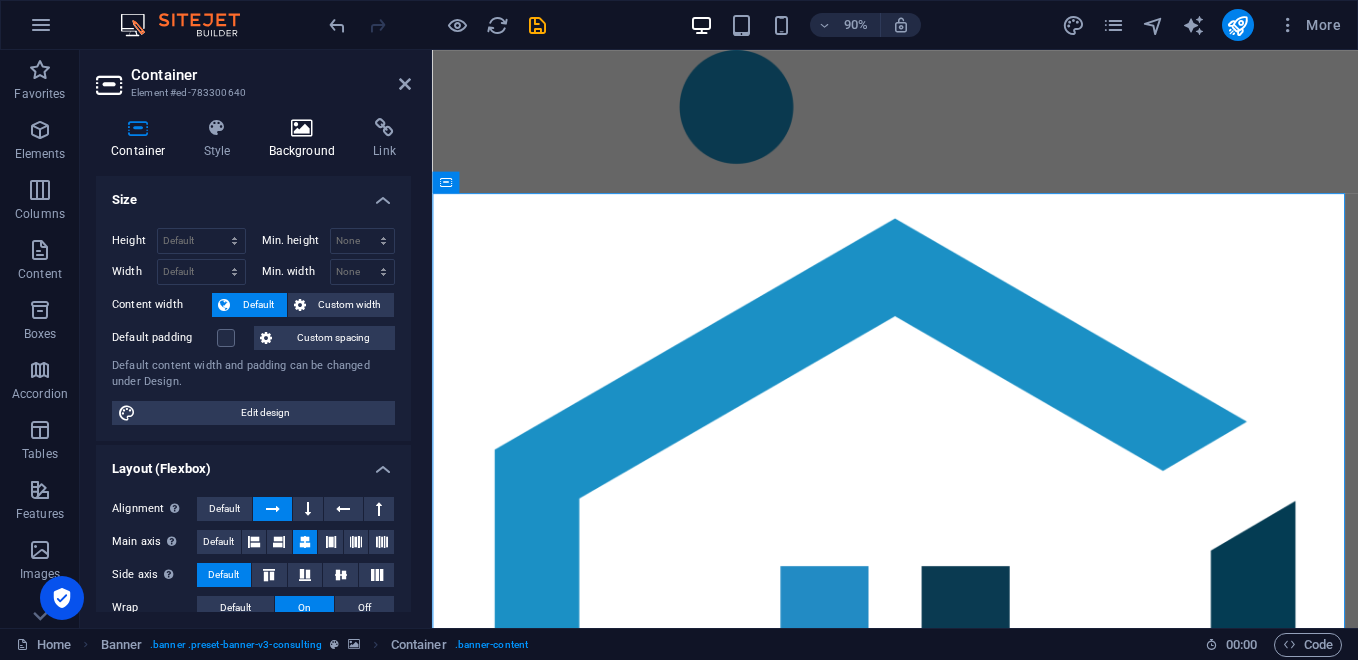 click at bounding box center (302, 128) 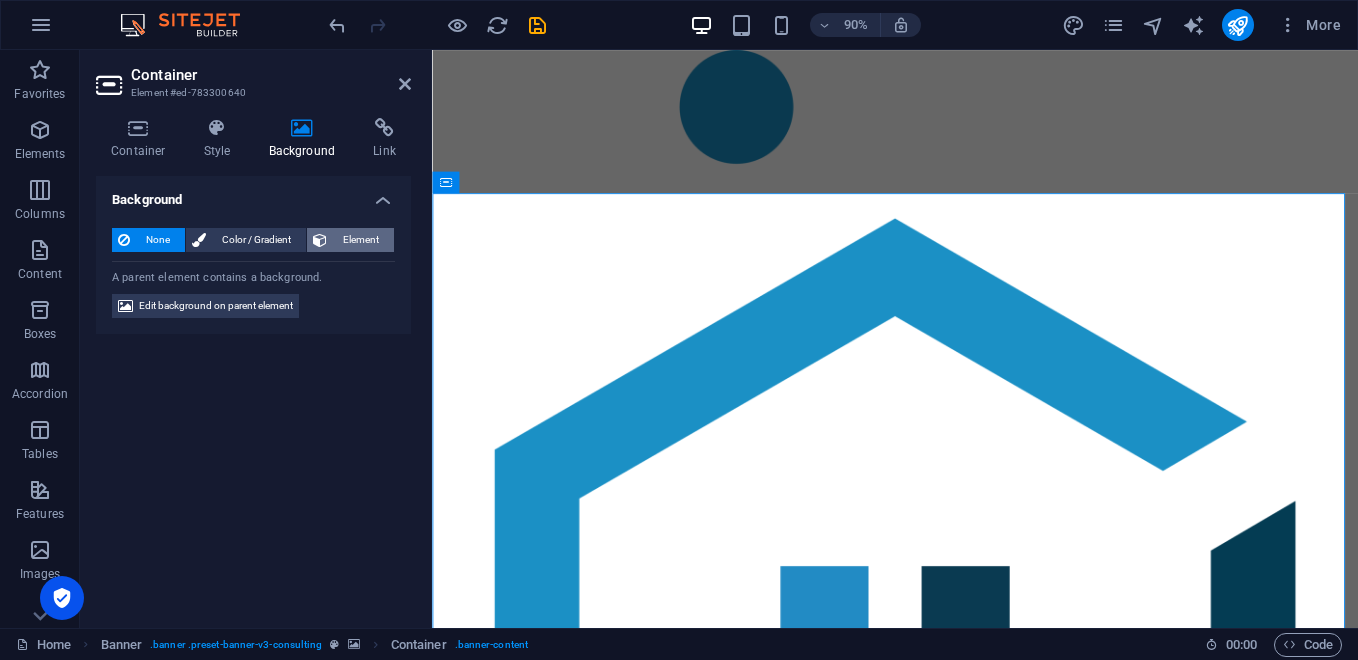 click on "Element" at bounding box center [360, 240] 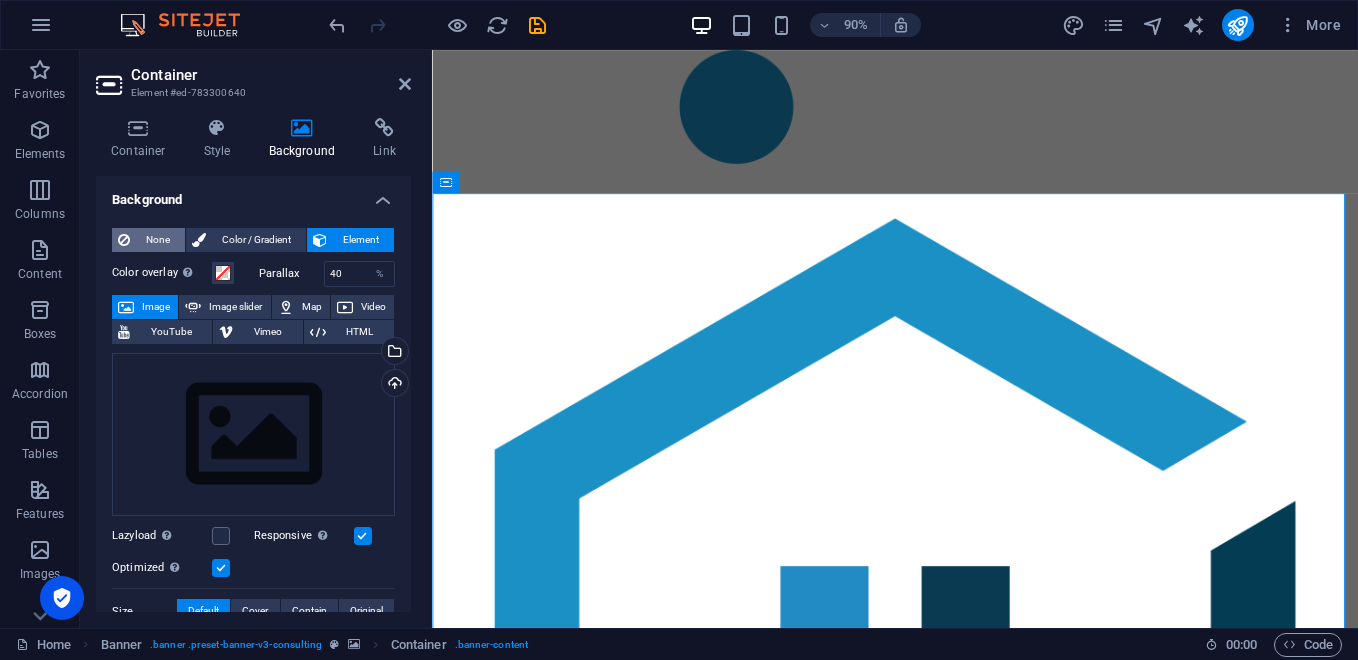 click on "None" at bounding box center (157, 240) 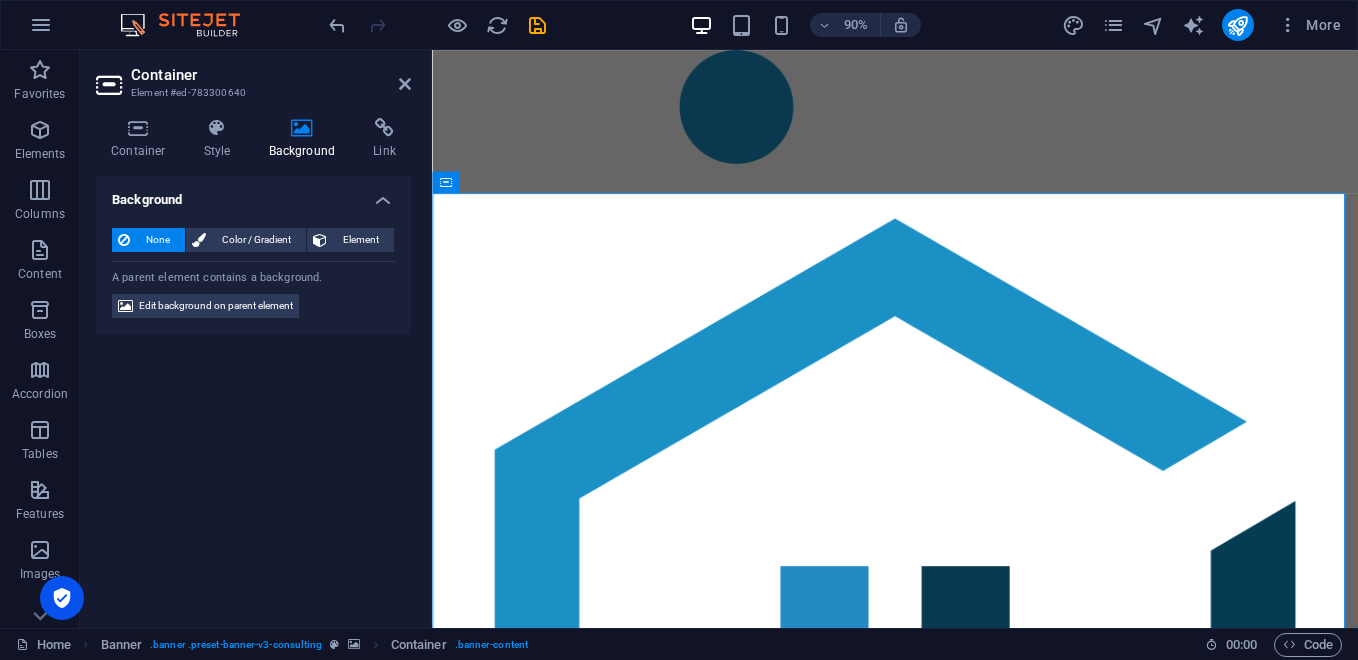 click on "Edit background on parent element" at bounding box center (216, 306) 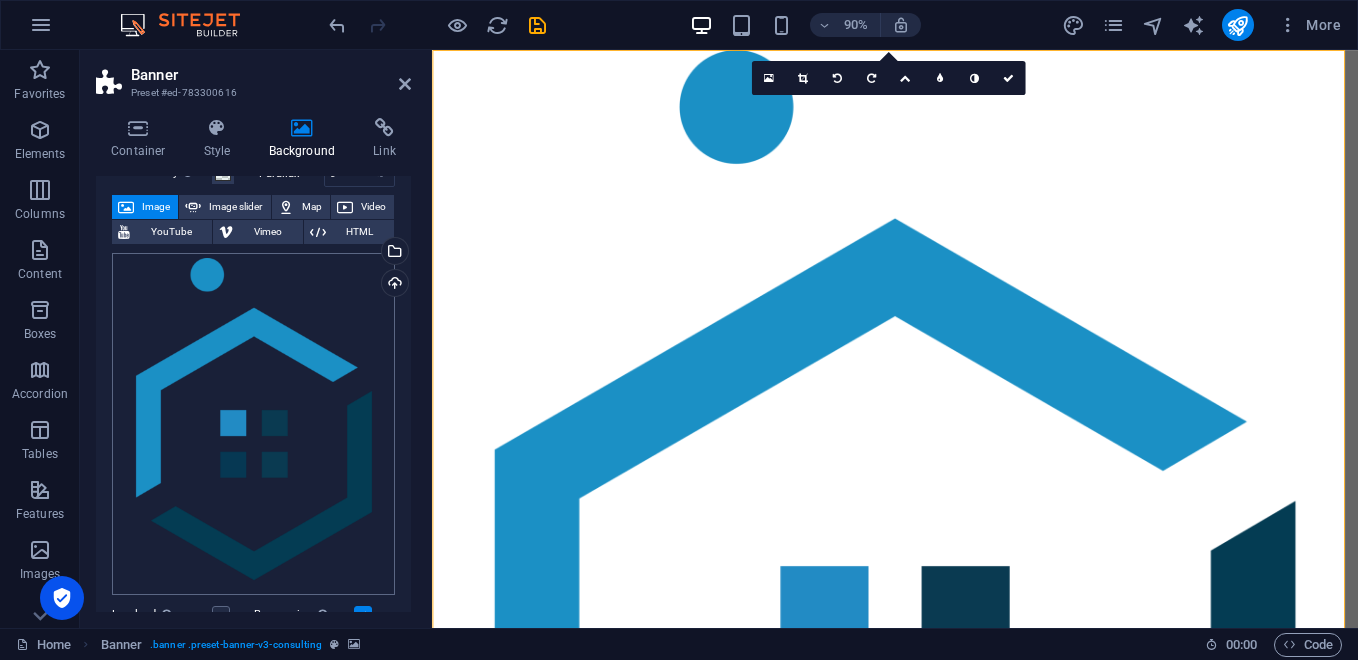 scroll, scrollTop: 467, scrollLeft: 0, axis: vertical 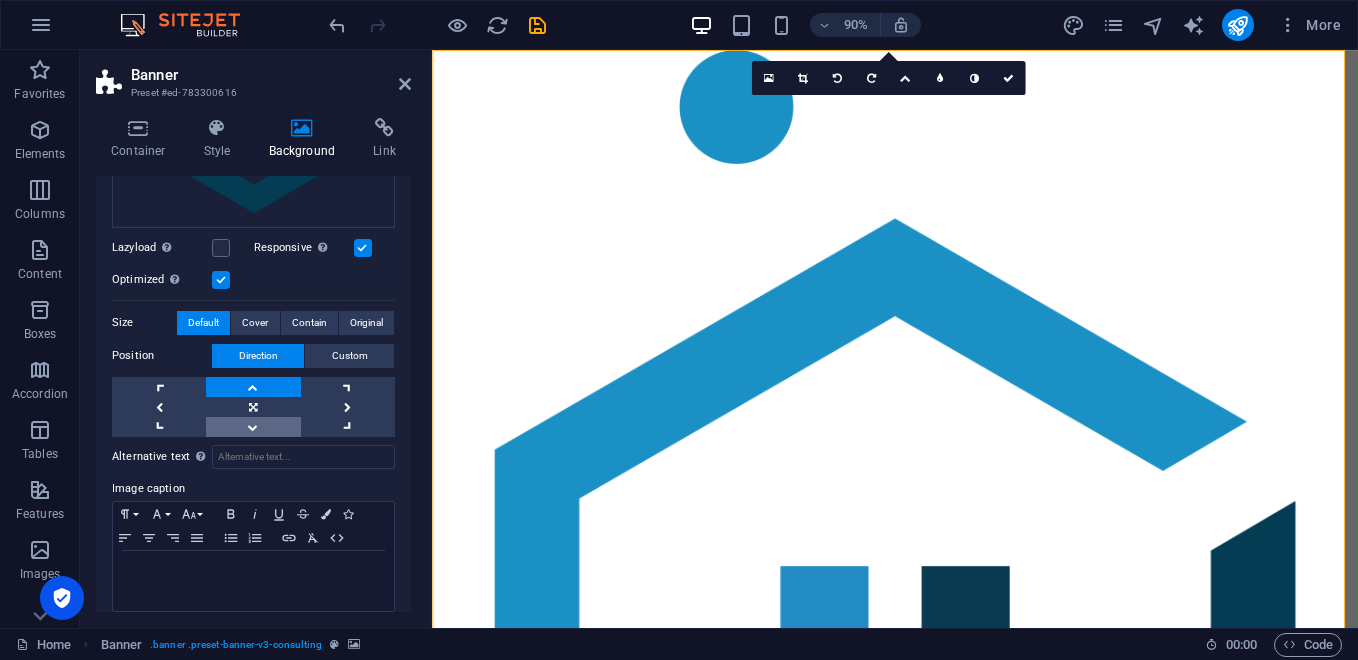 click at bounding box center (253, 427) 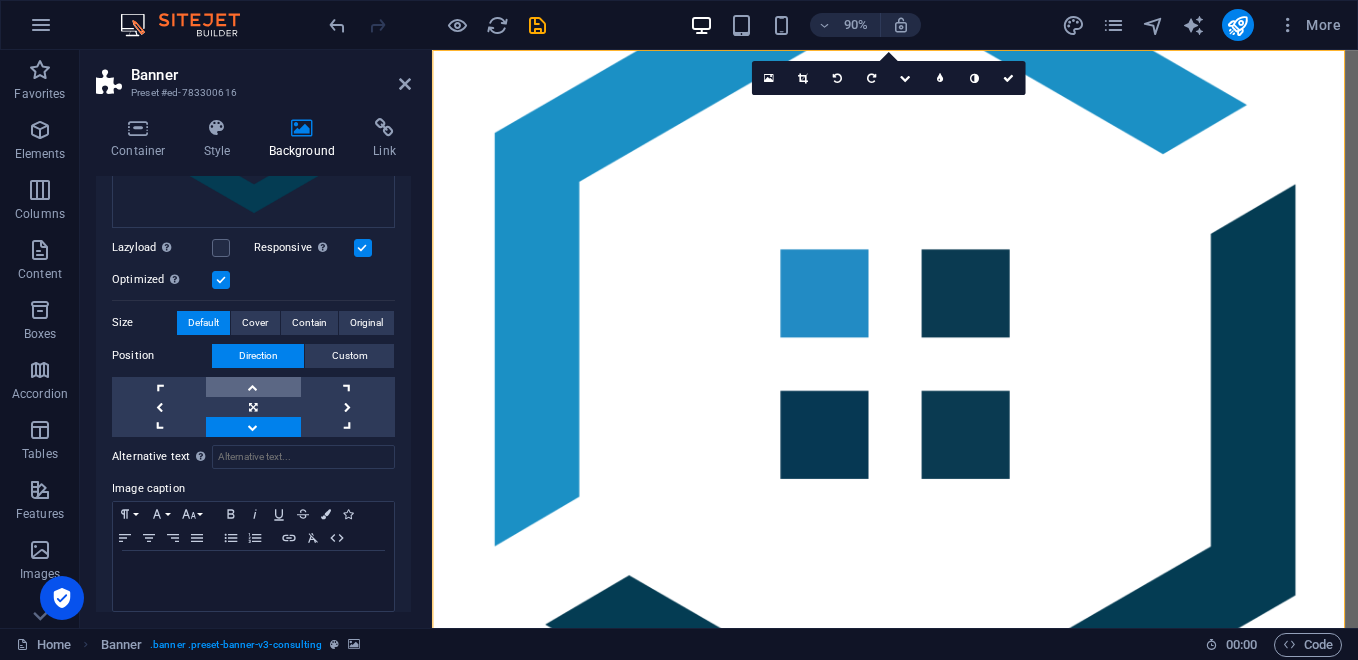 click at bounding box center [253, 387] 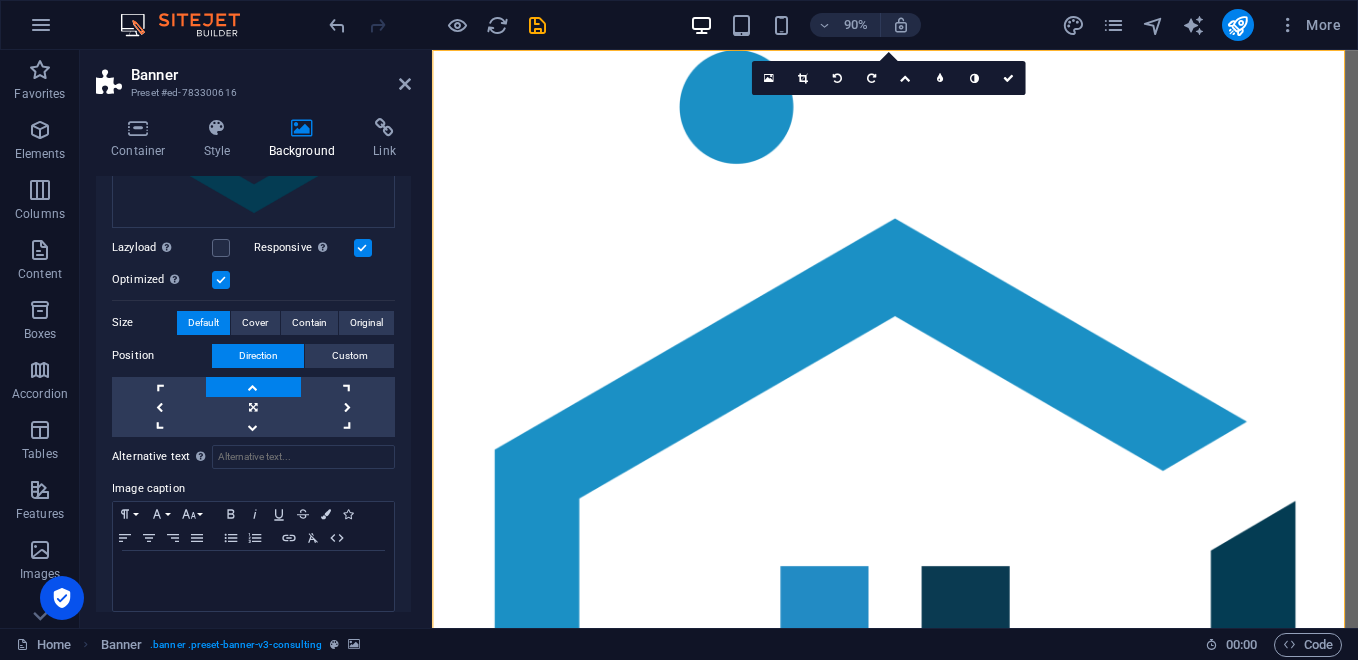 click at bounding box center [253, 387] 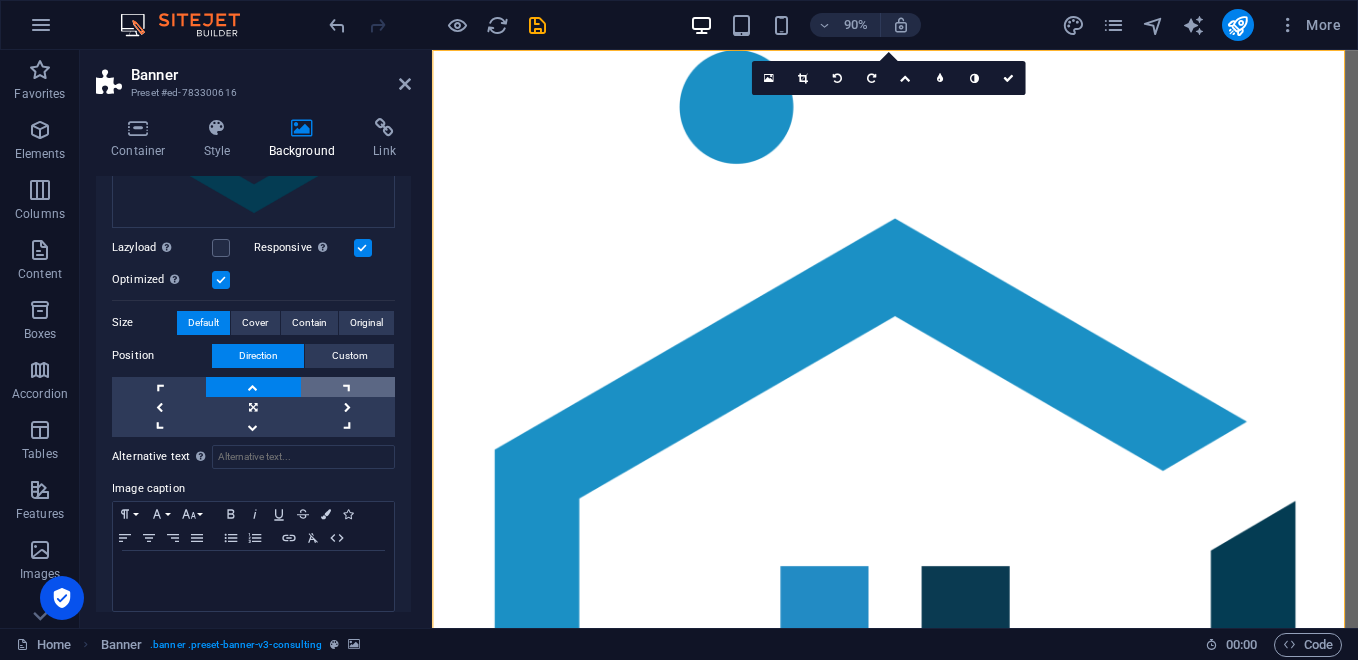 click at bounding box center [348, 387] 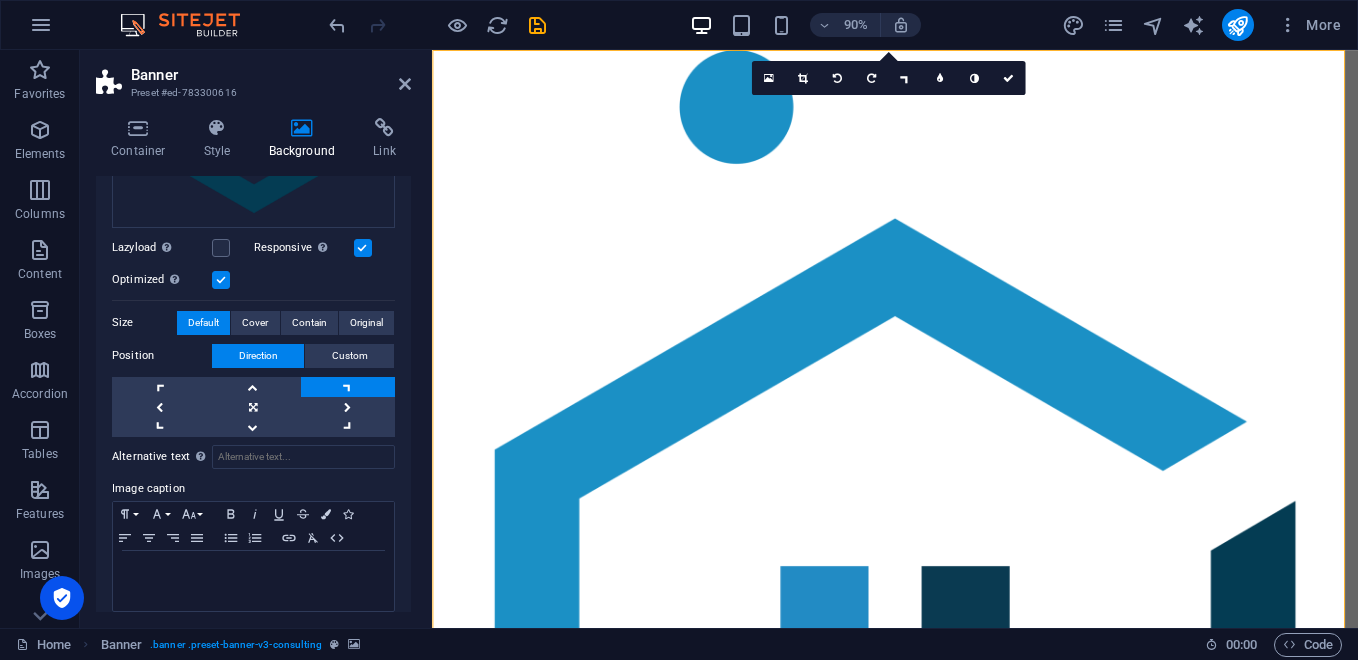 click at bounding box center [348, 387] 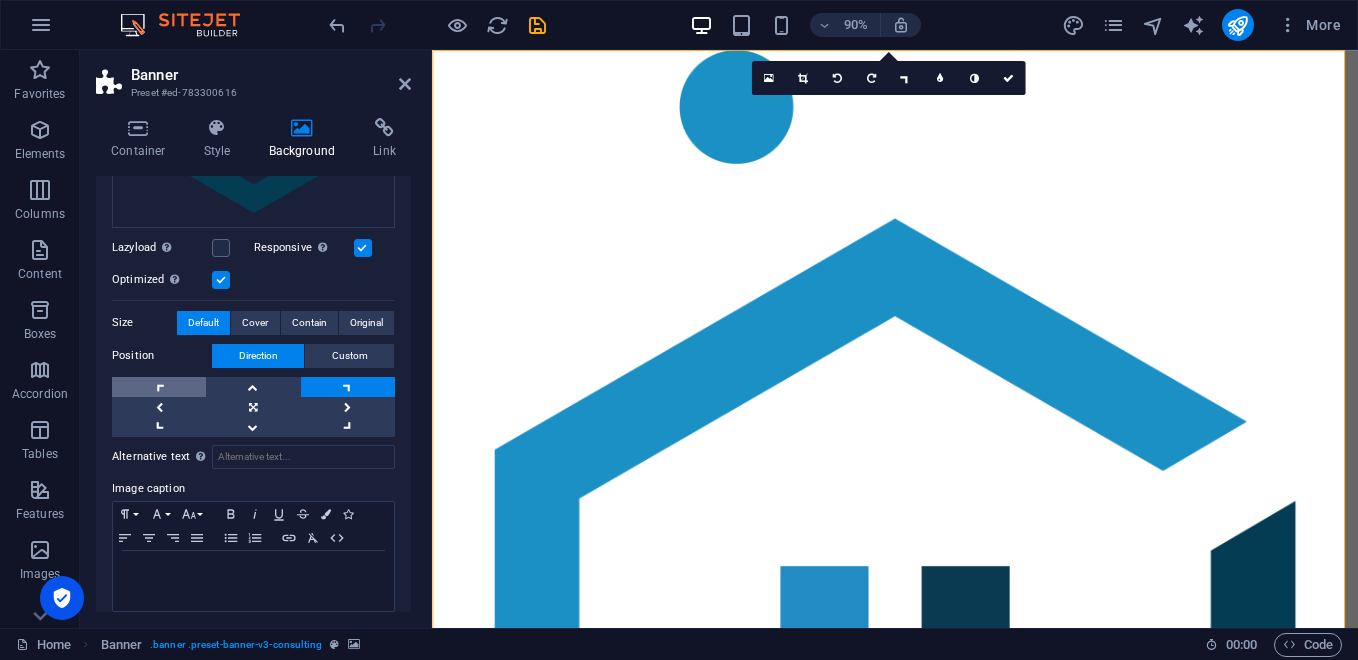 click at bounding box center (159, 387) 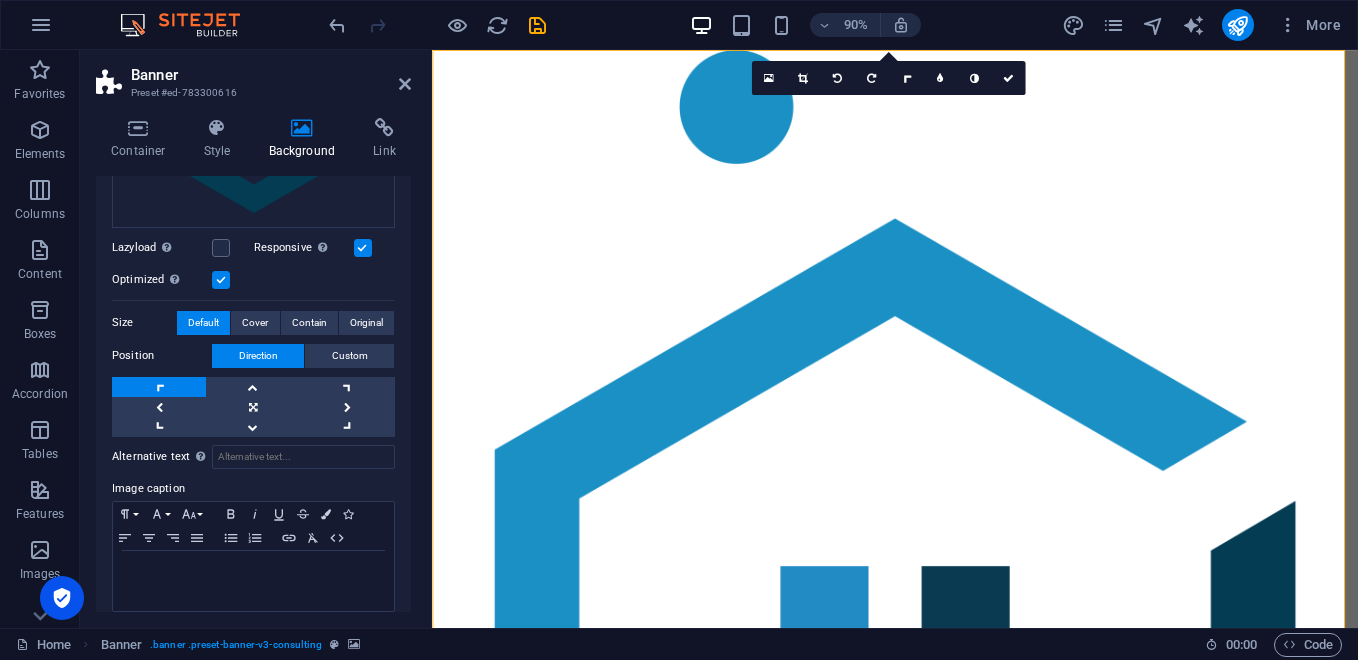 click at bounding box center [159, 387] 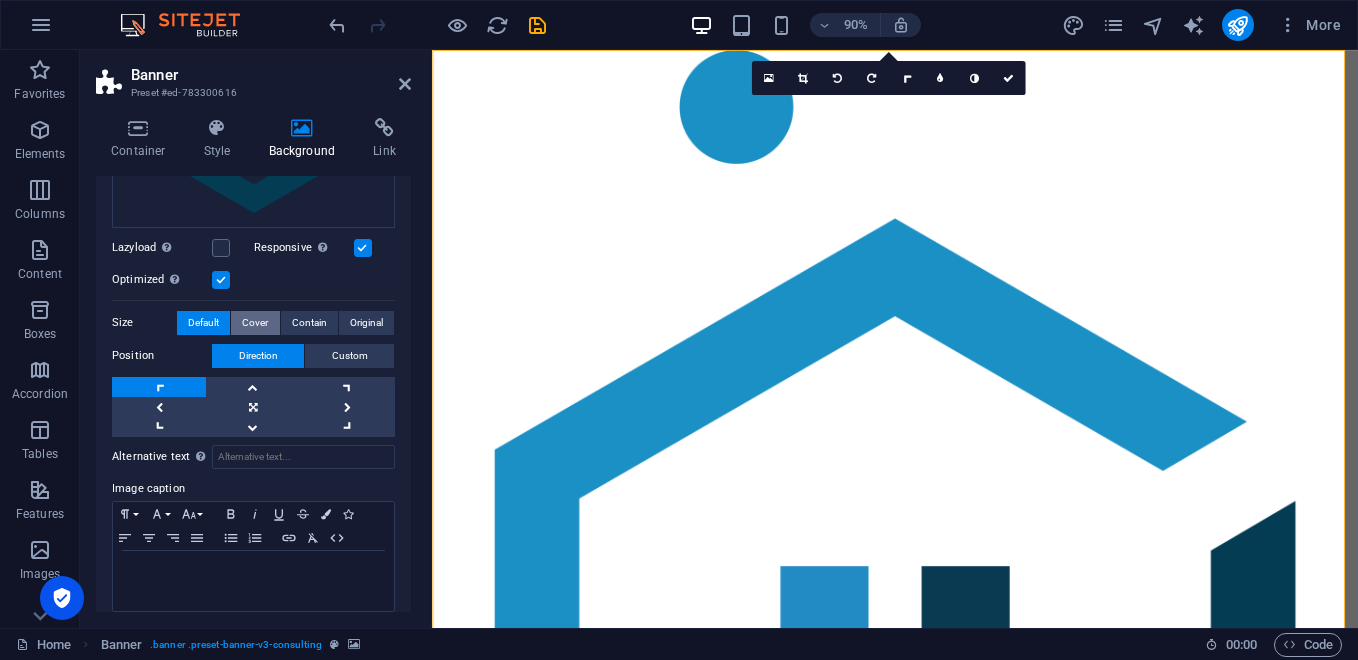 click on "Cover" at bounding box center (255, 323) 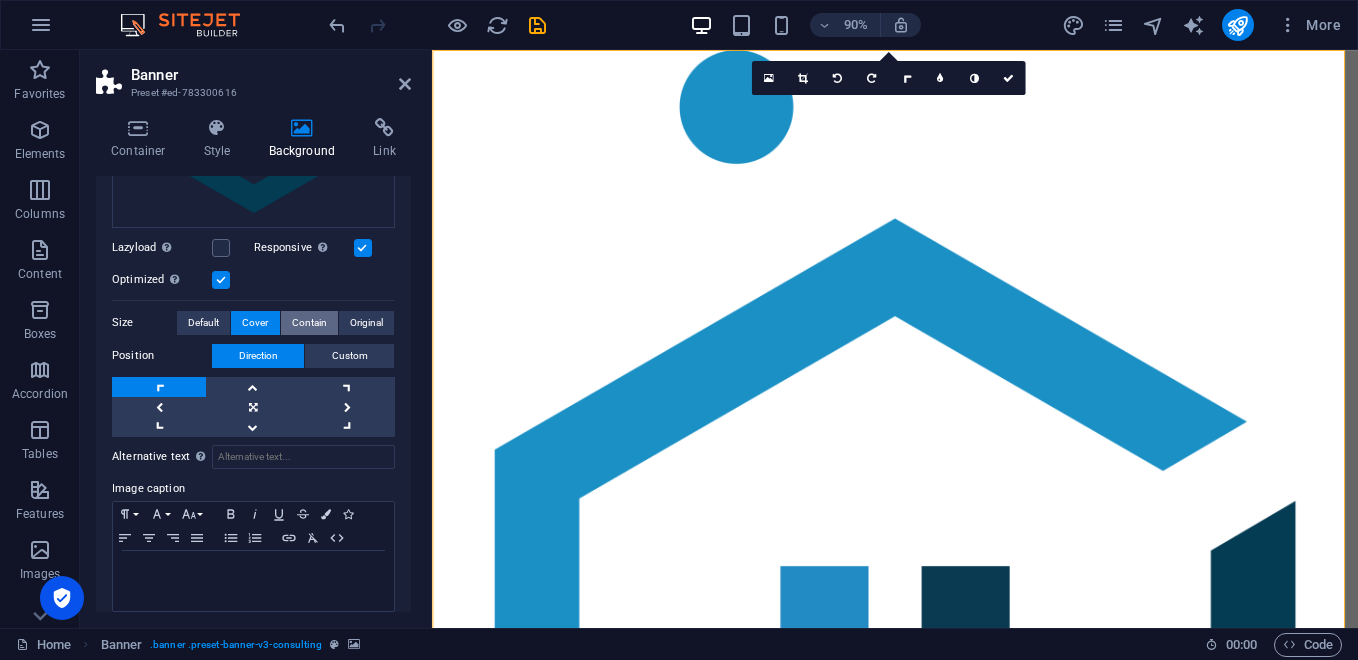 click on "Contain" at bounding box center [309, 323] 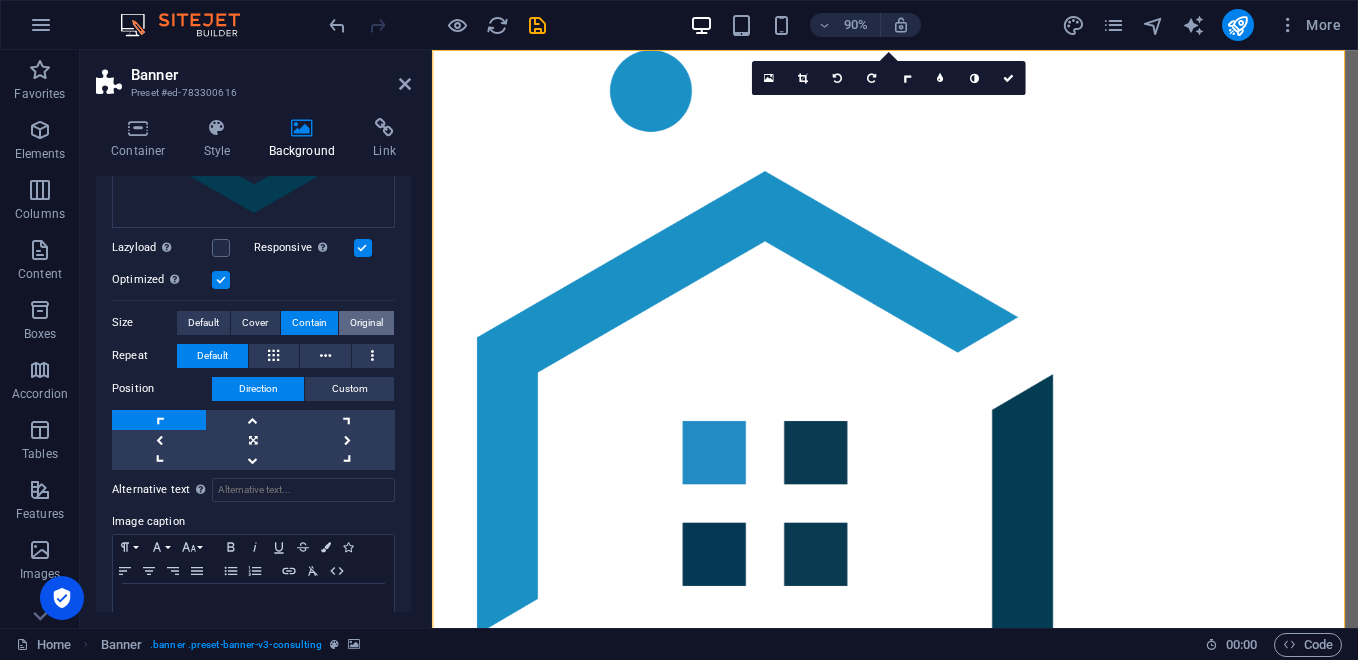 click on "Original" at bounding box center (366, 323) 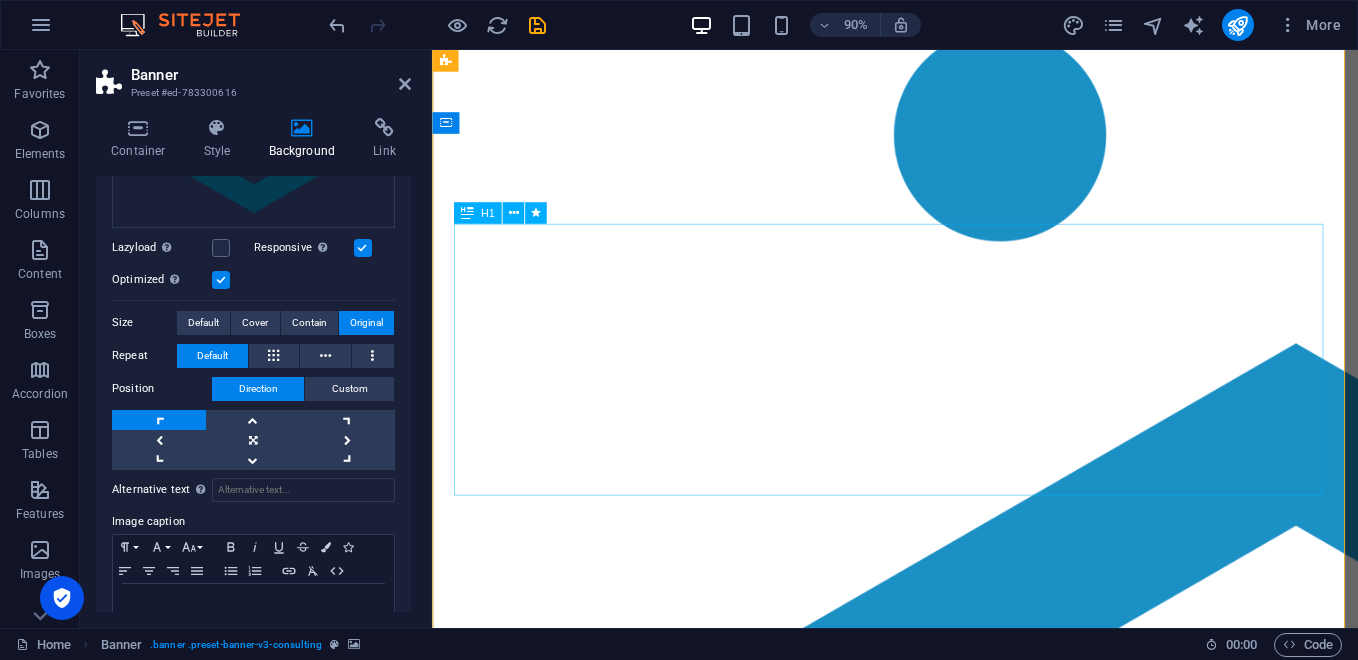 scroll, scrollTop: 0, scrollLeft: 0, axis: both 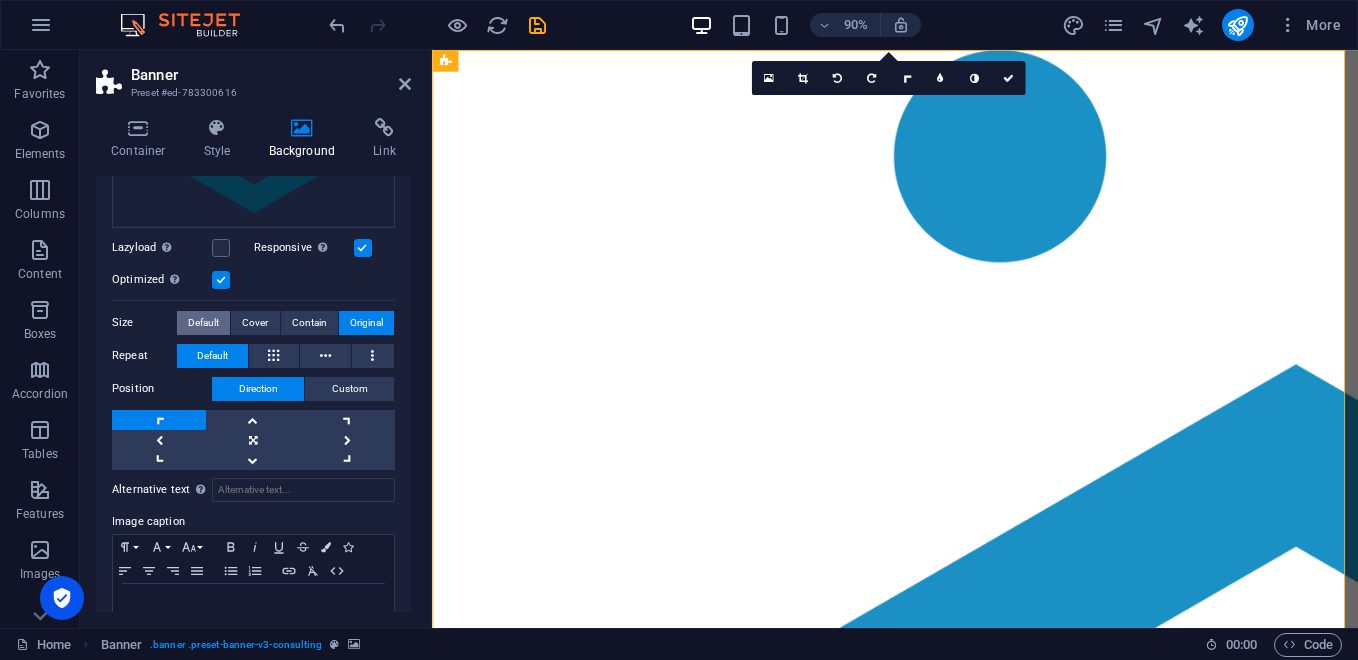 click on "Default" at bounding box center [203, 323] 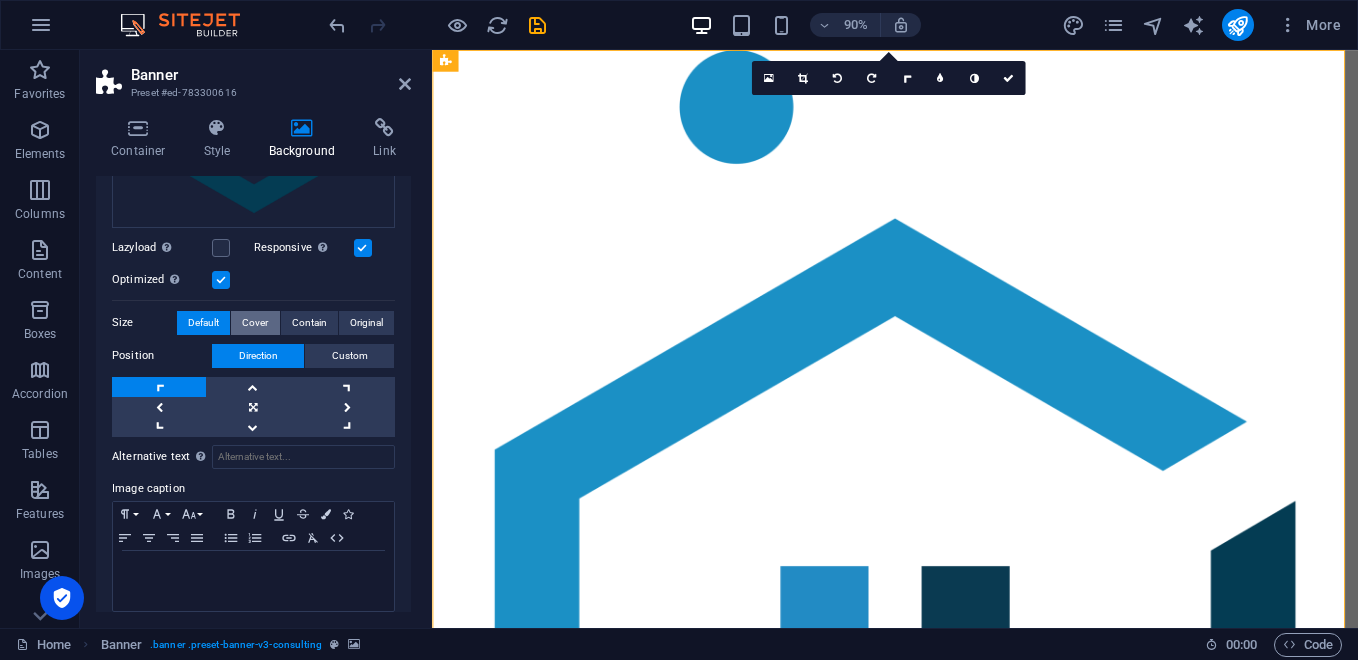 click on "Cover" at bounding box center (255, 323) 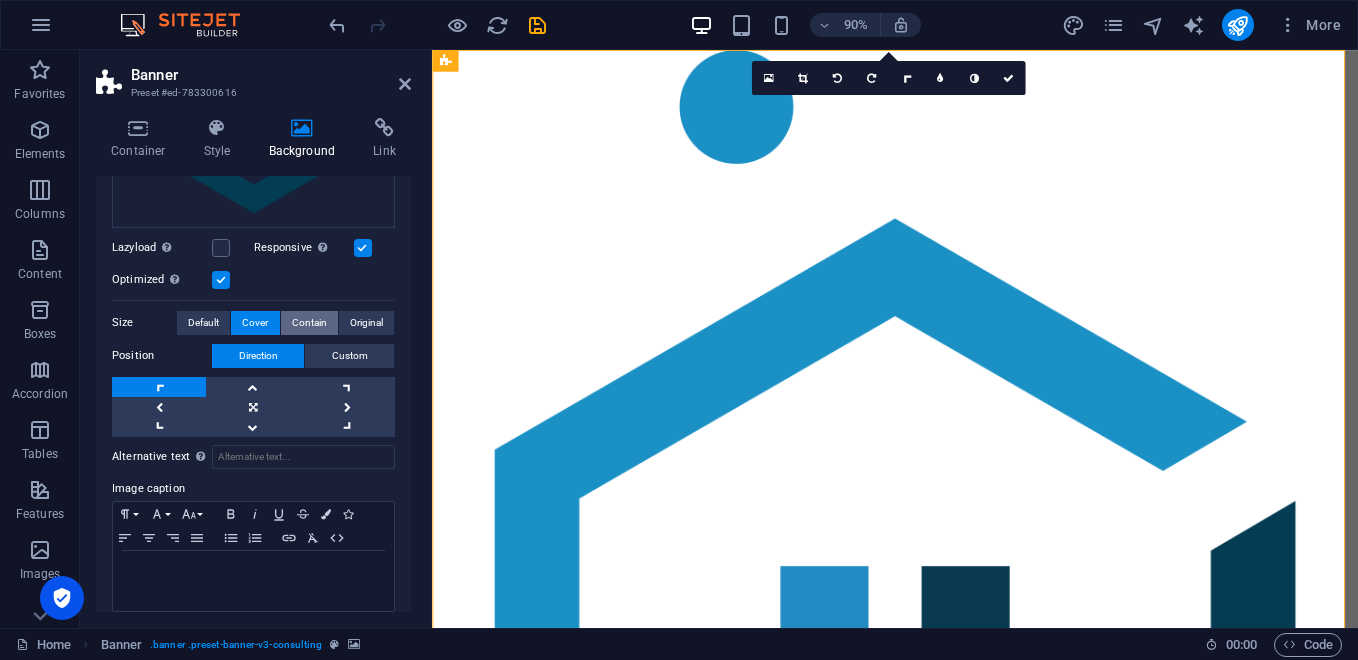 click on "Contain" at bounding box center (309, 323) 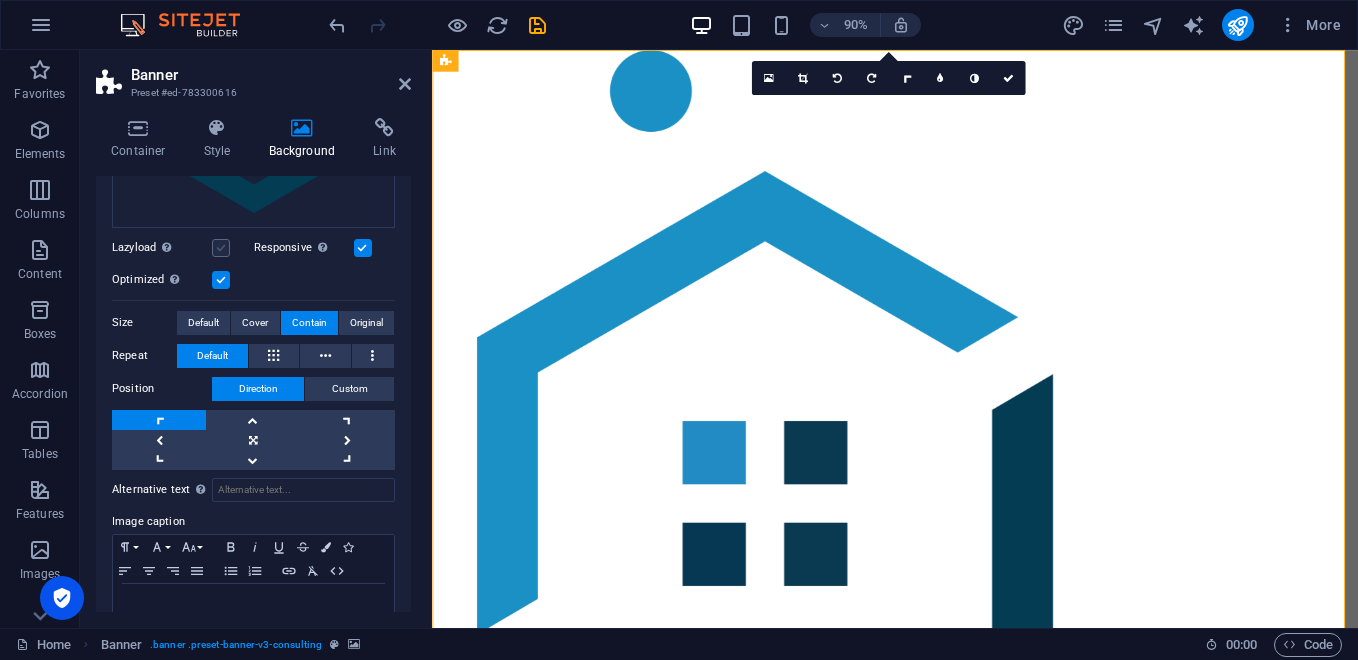 click at bounding box center [221, 248] 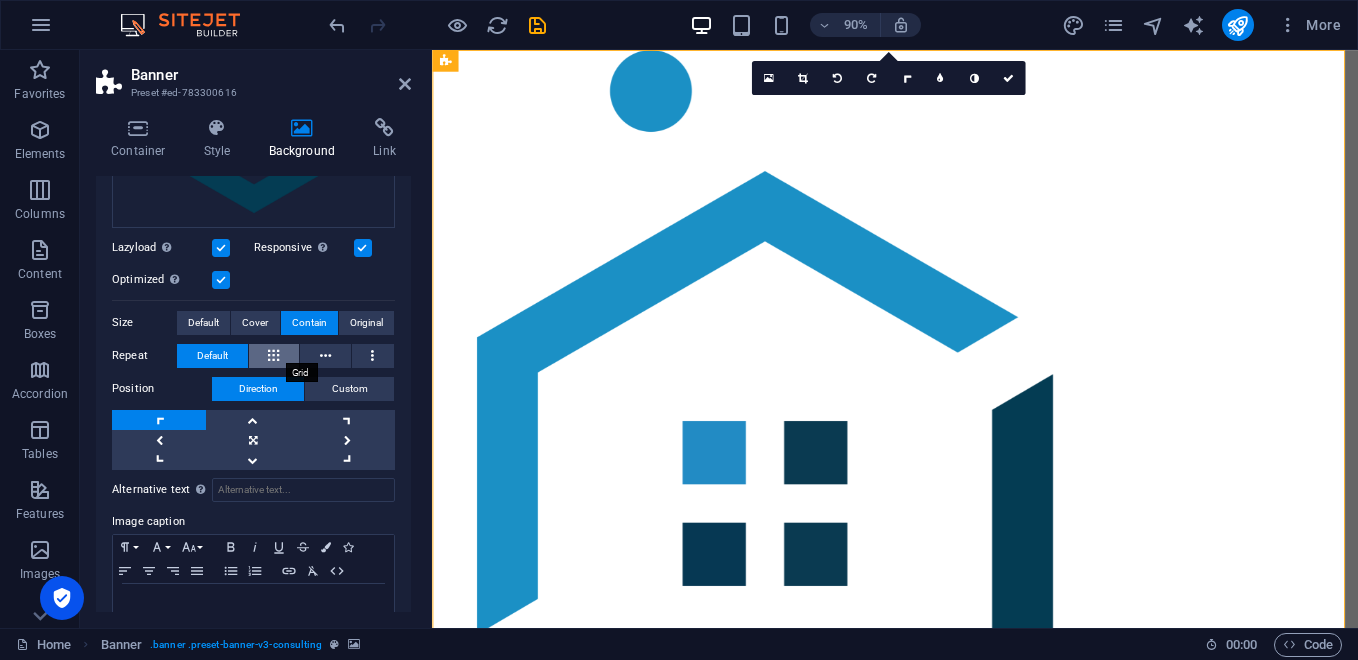 click at bounding box center [274, 356] 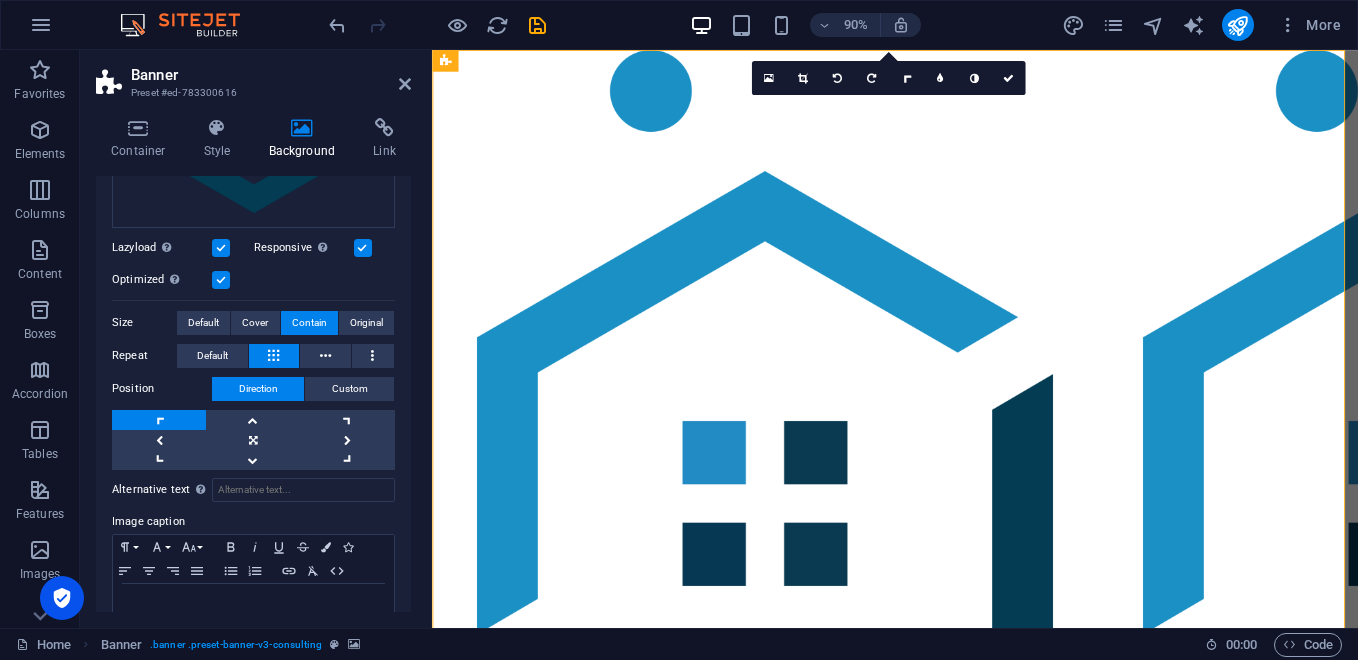 click at bounding box center [274, 356] 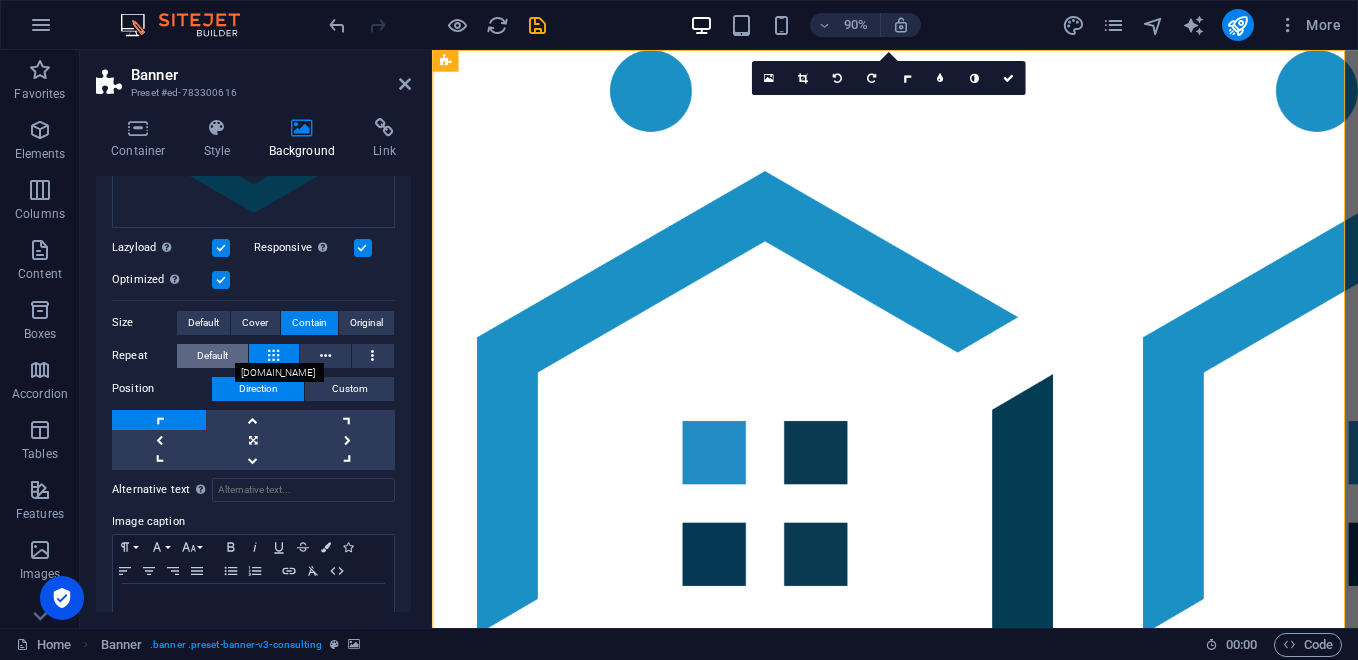 click on "Default" at bounding box center (212, 356) 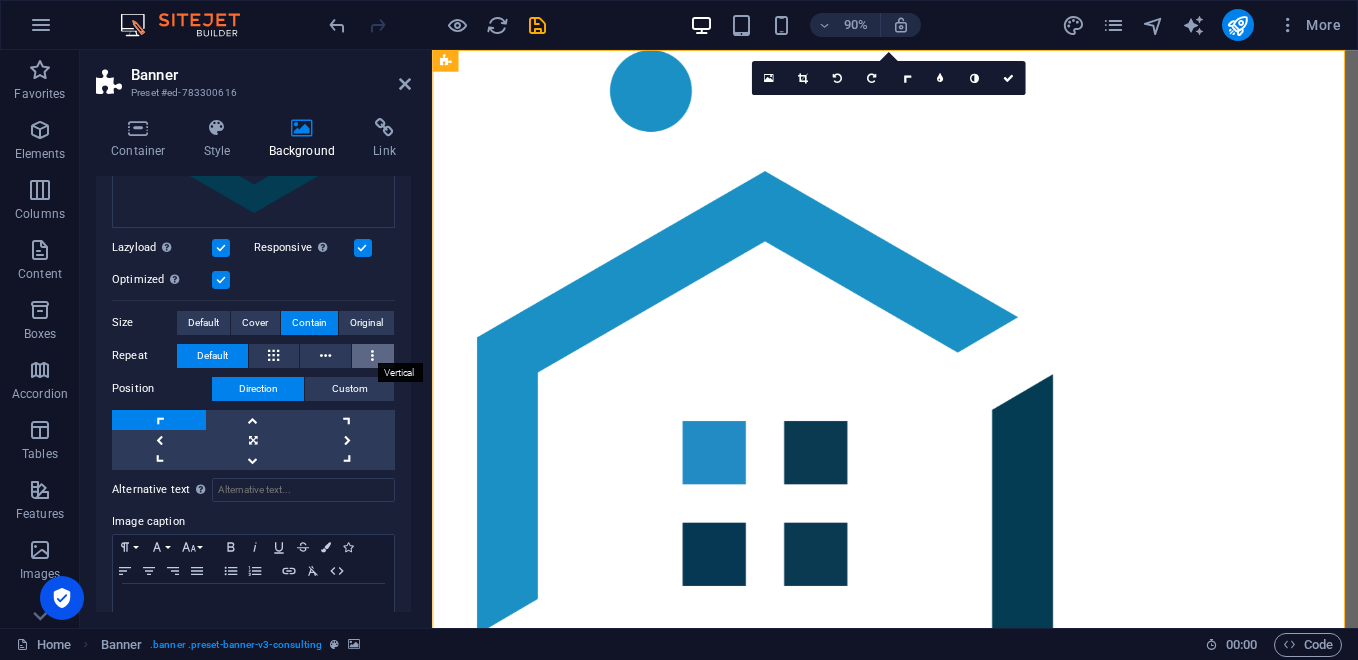 click at bounding box center (373, 356) 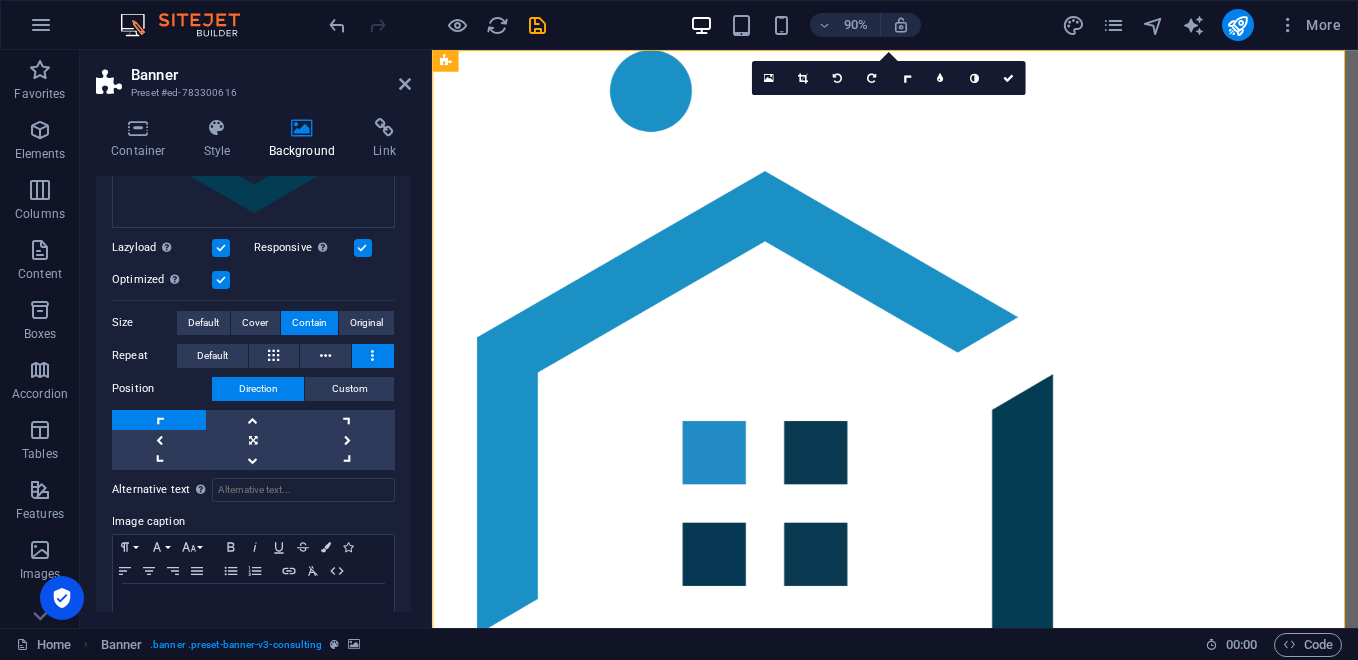 click at bounding box center (373, 356) 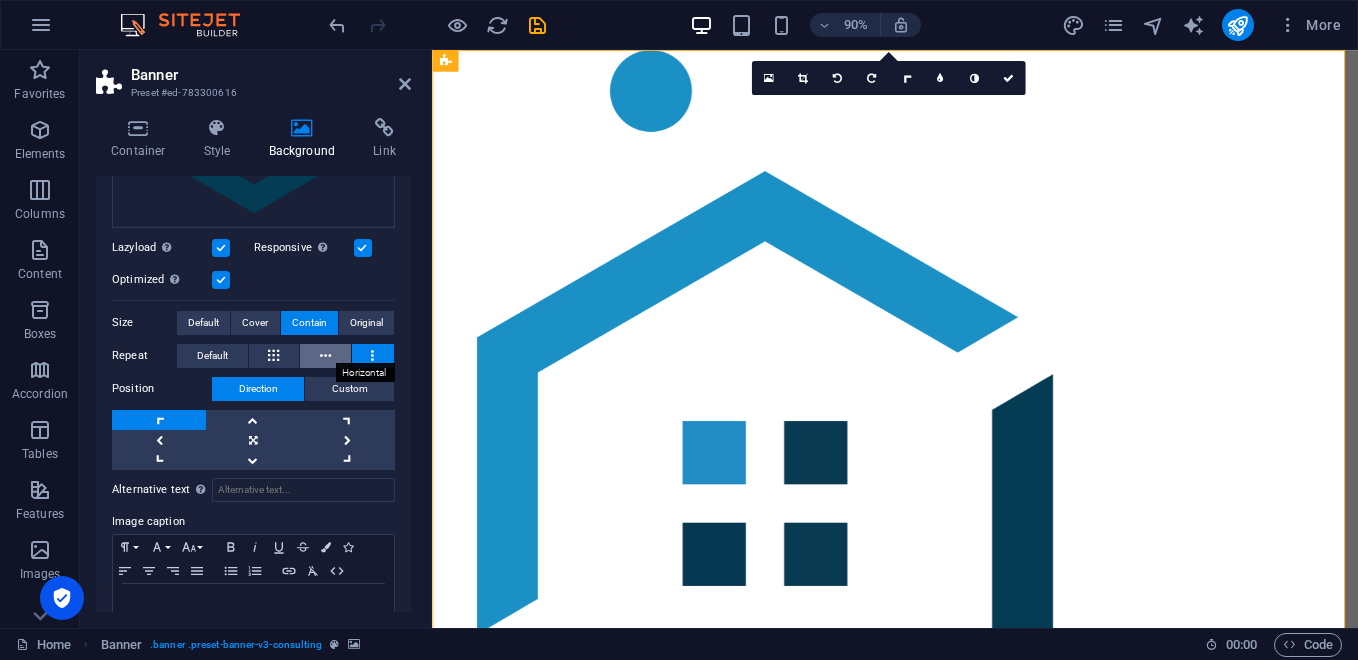 click at bounding box center (325, 356) 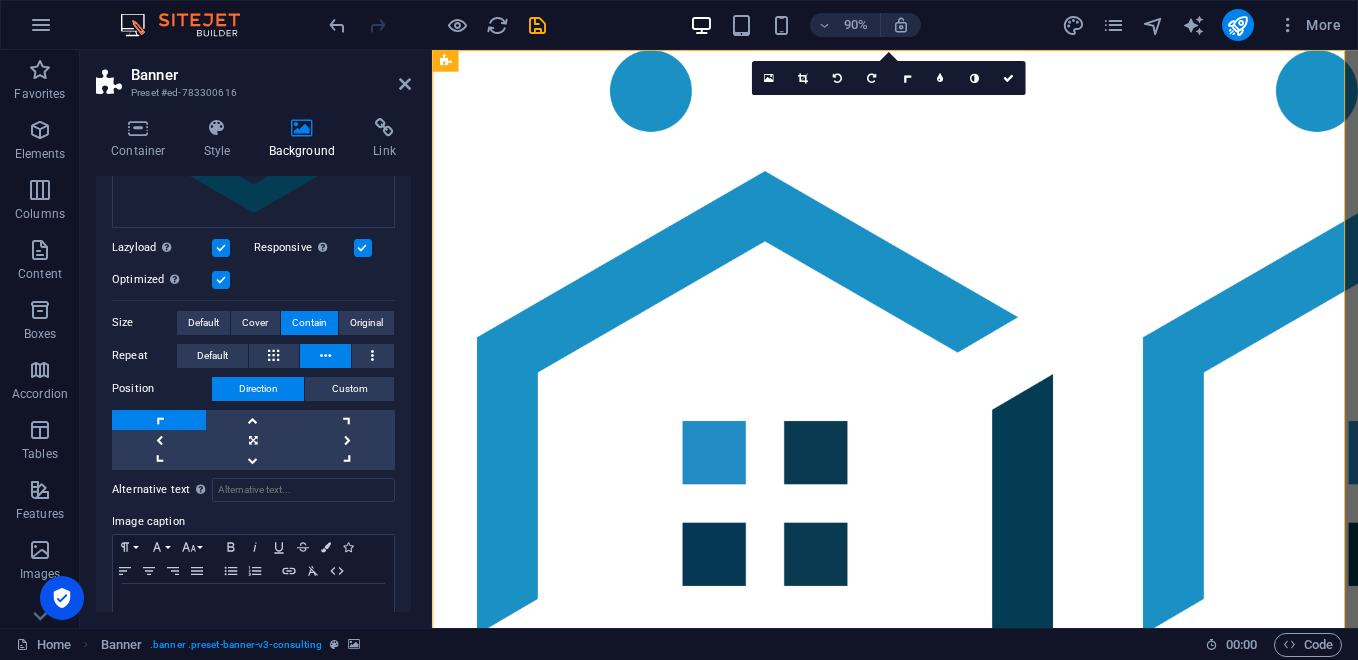 click at bounding box center (325, 356) 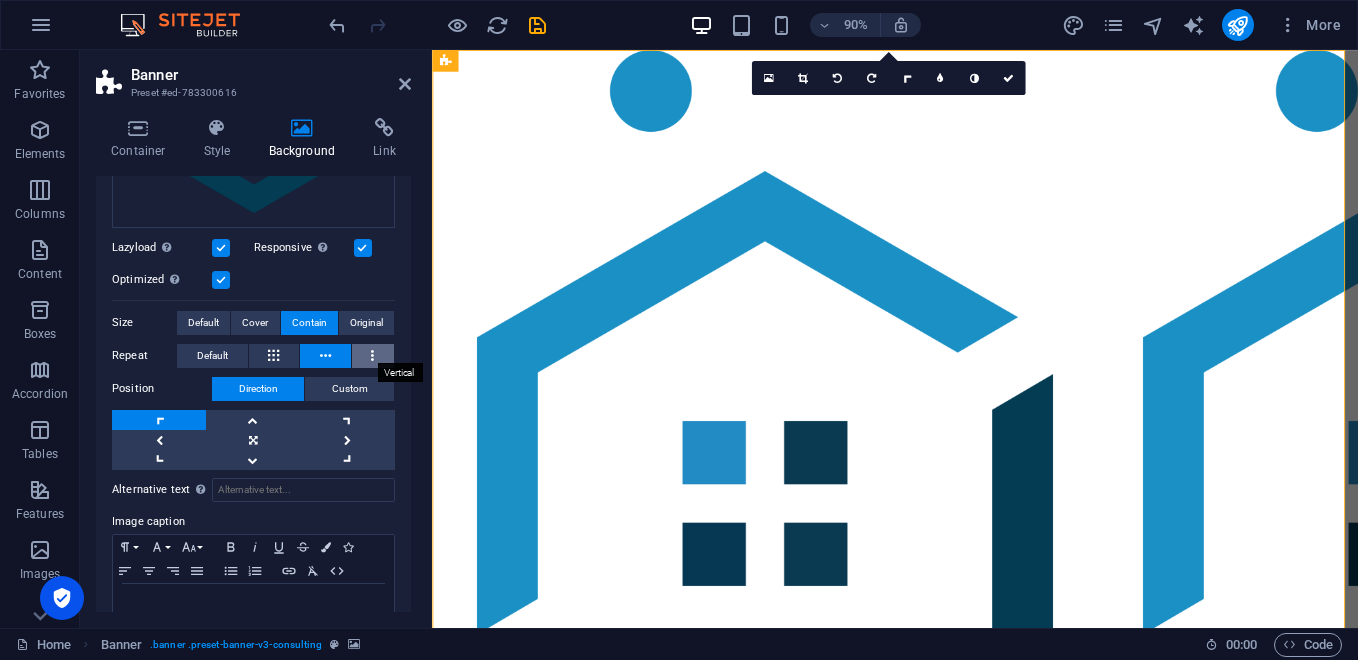click at bounding box center [372, 356] 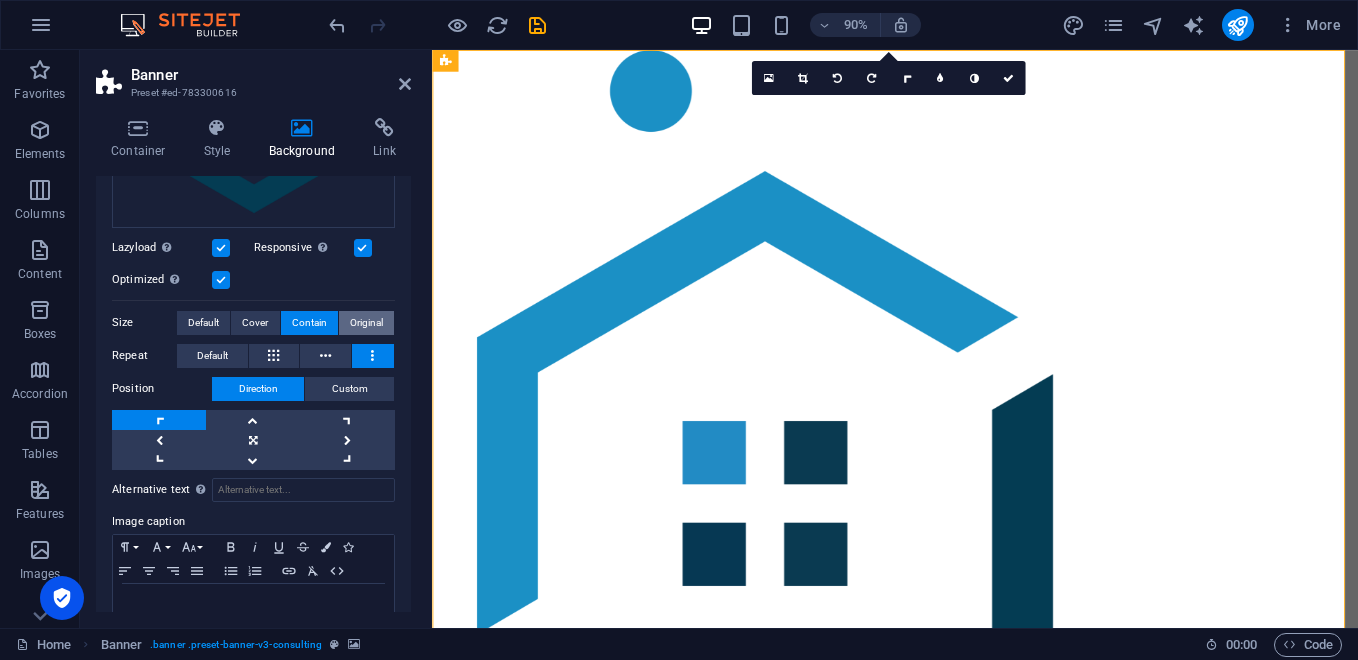 click on "Original" at bounding box center [366, 323] 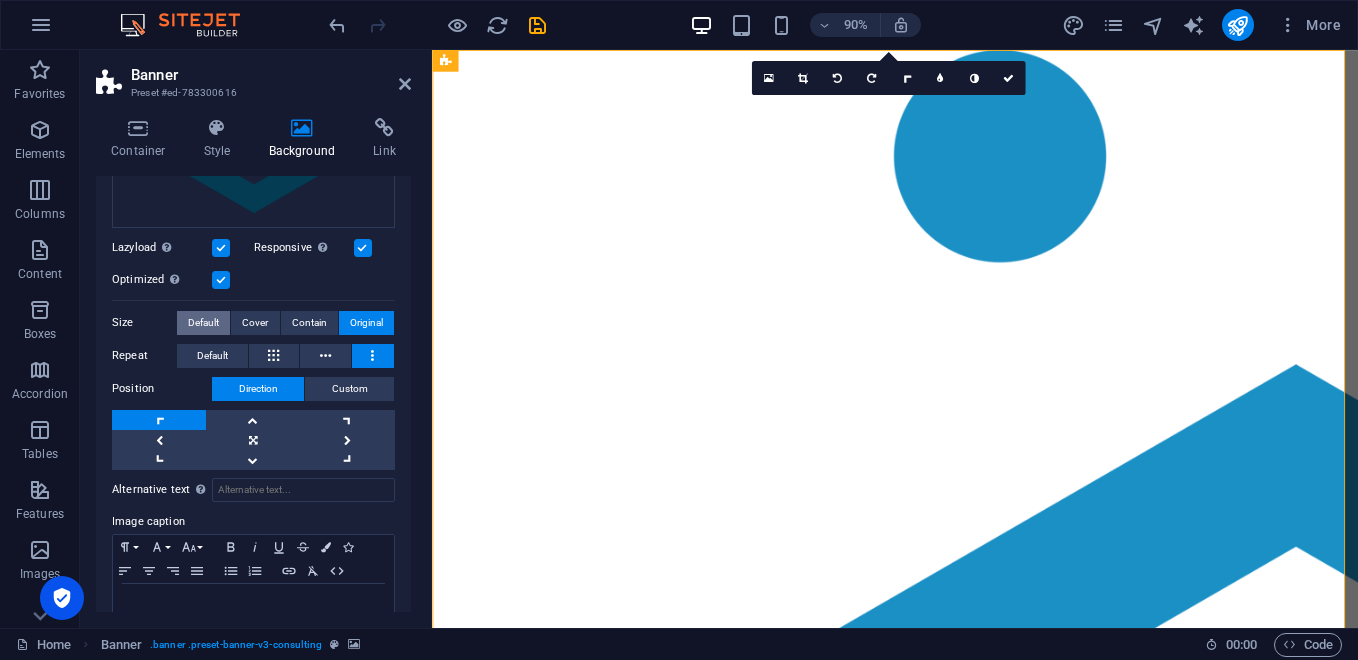 click on "Default" at bounding box center [203, 323] 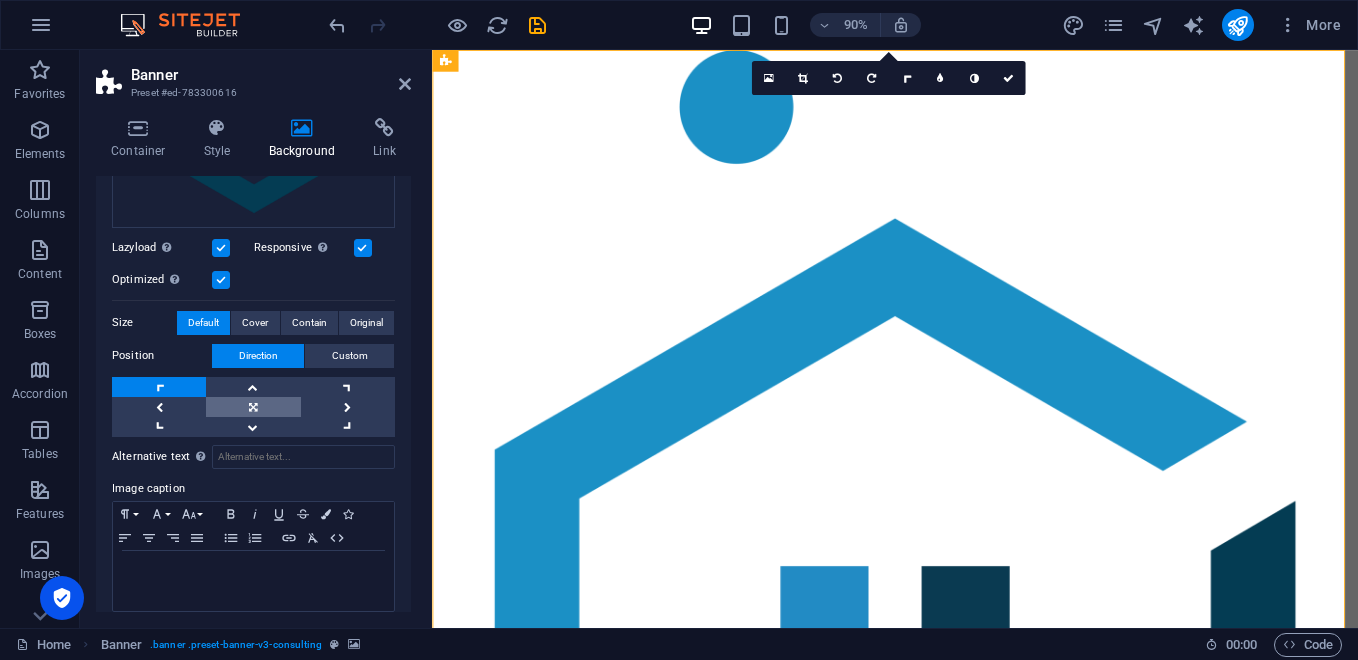 click at bounding box center [253, 407] 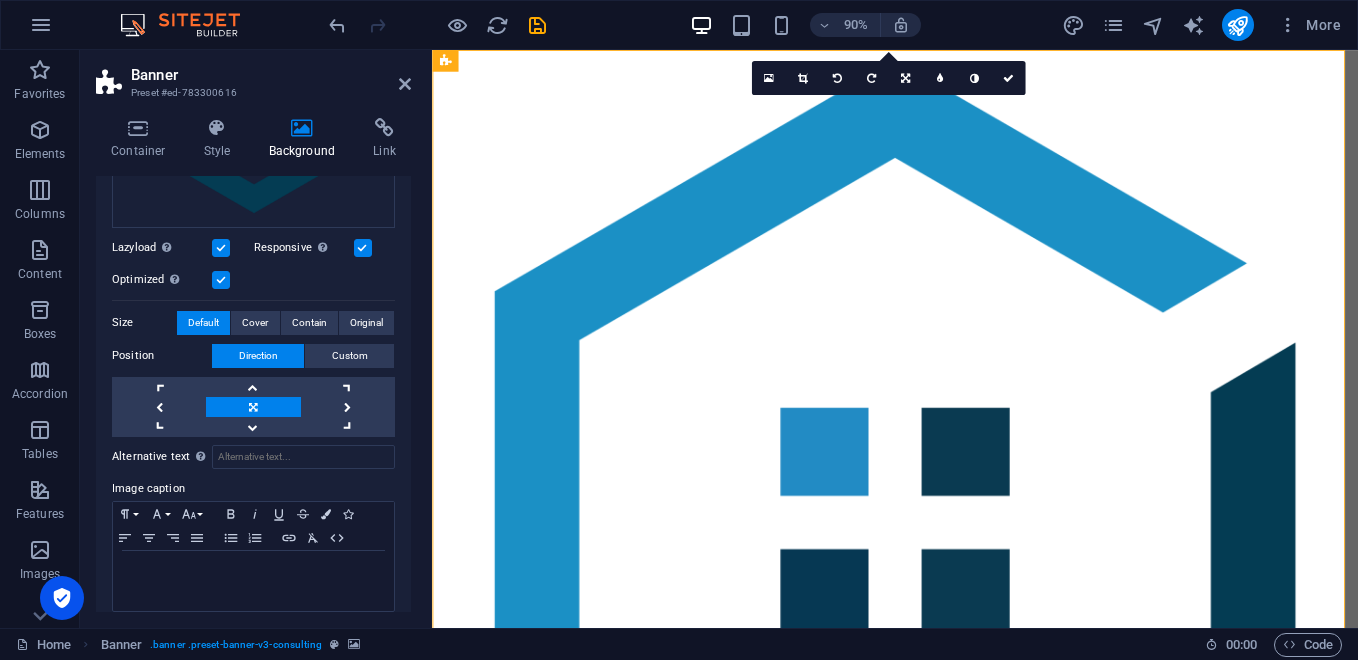 click at bounding box center (253, 407) 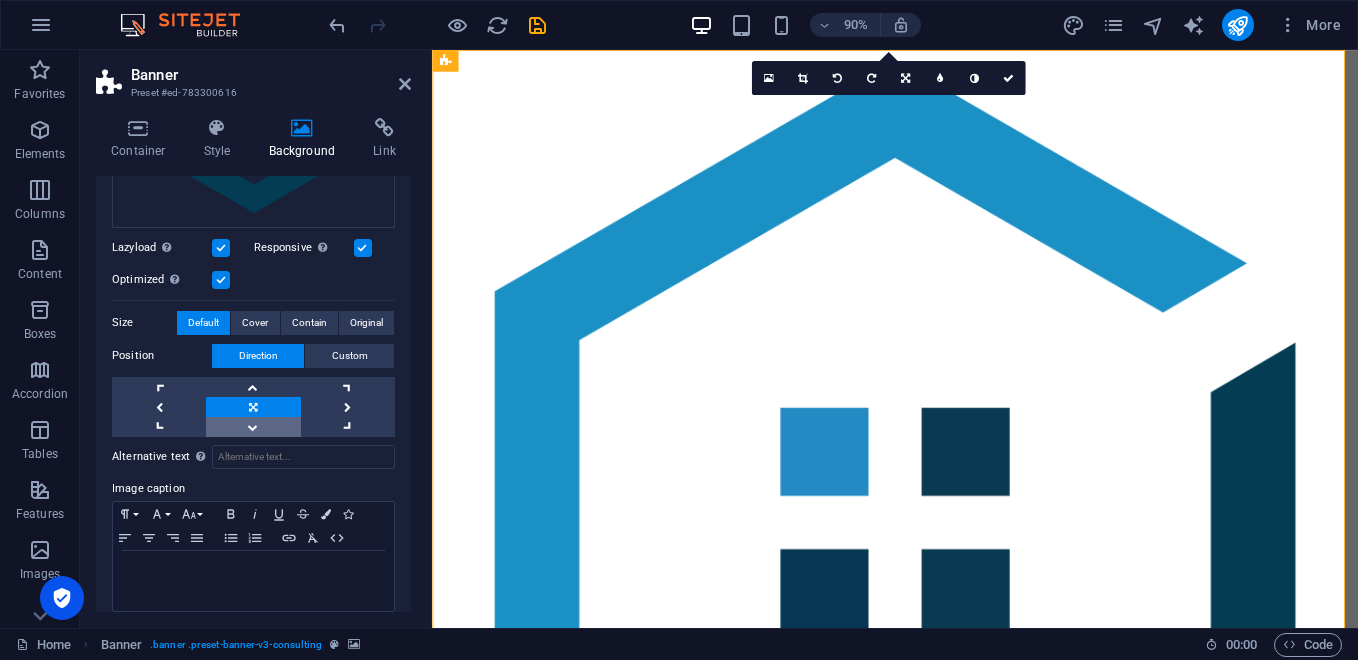 click at bounding box center (253, 427) 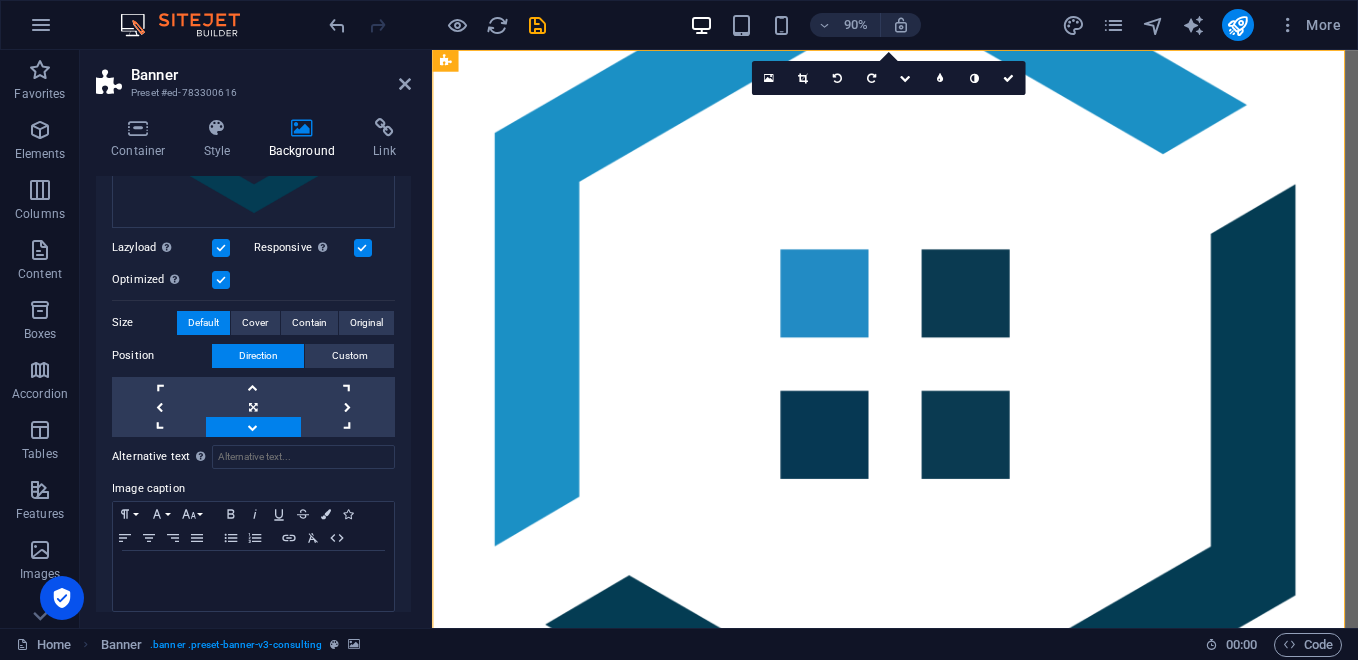 click at bounding box center (253, 427) 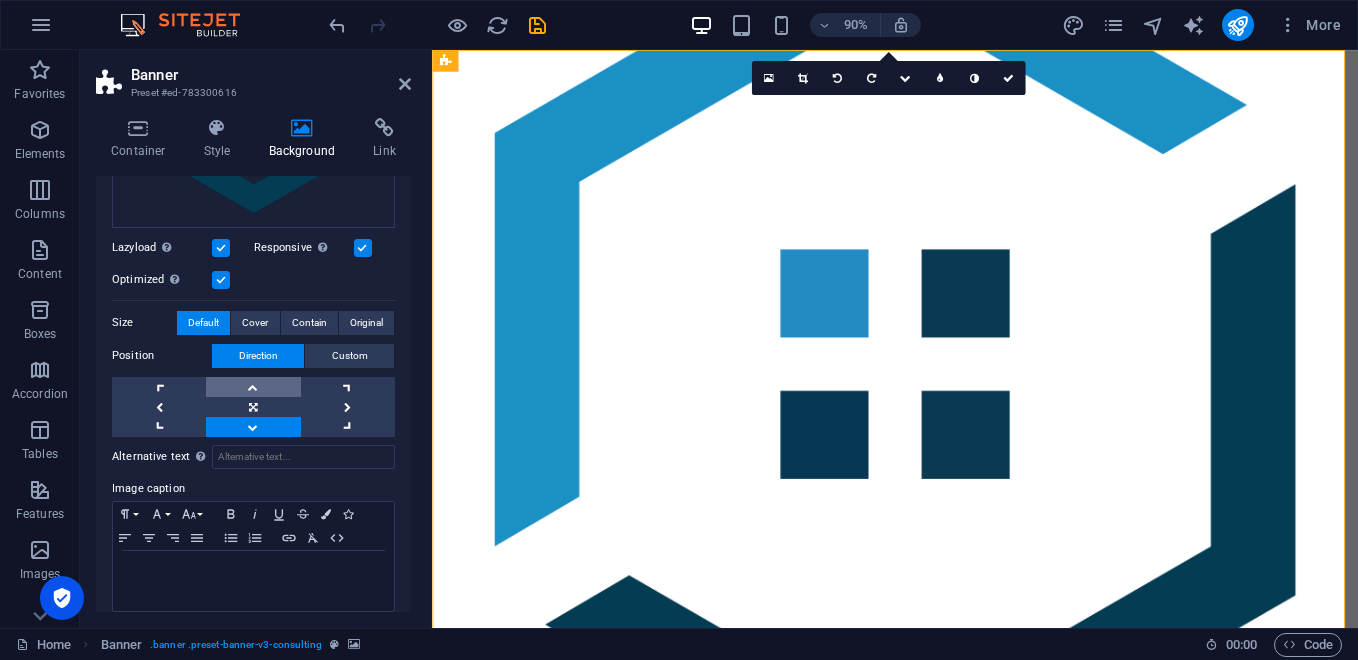 click at bounding box center (253, 387) 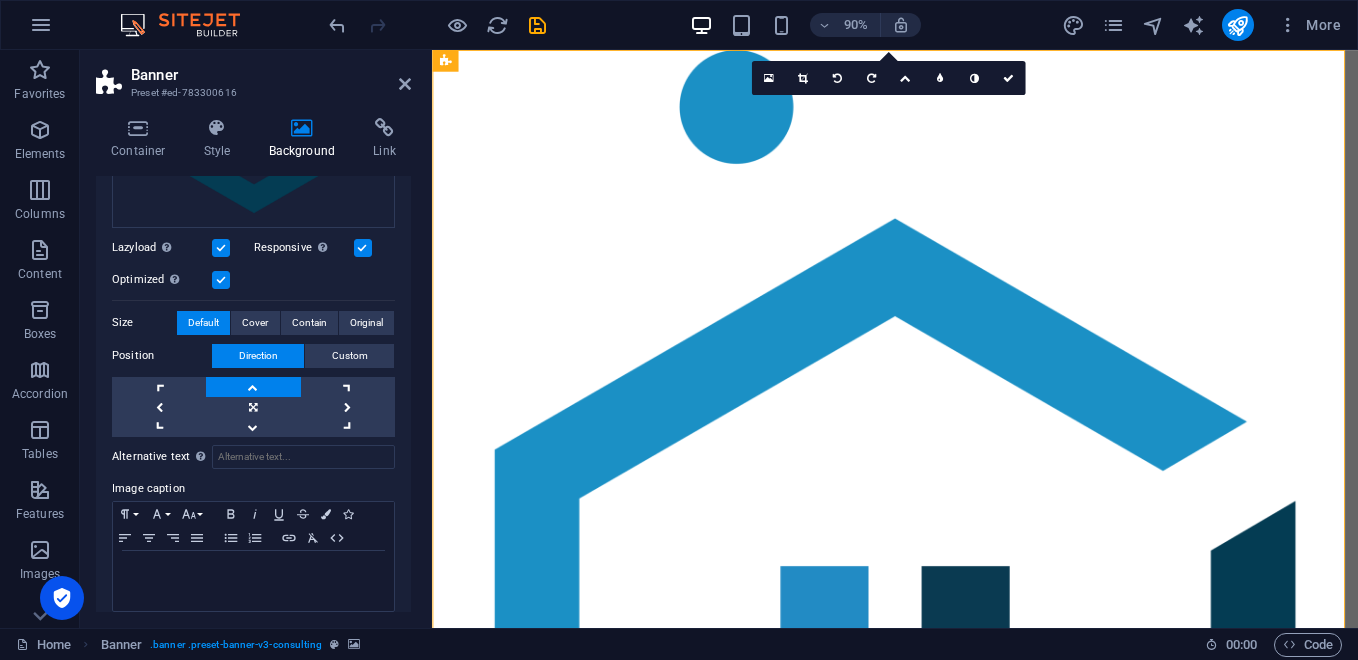 click at bounding box center [253, 387] 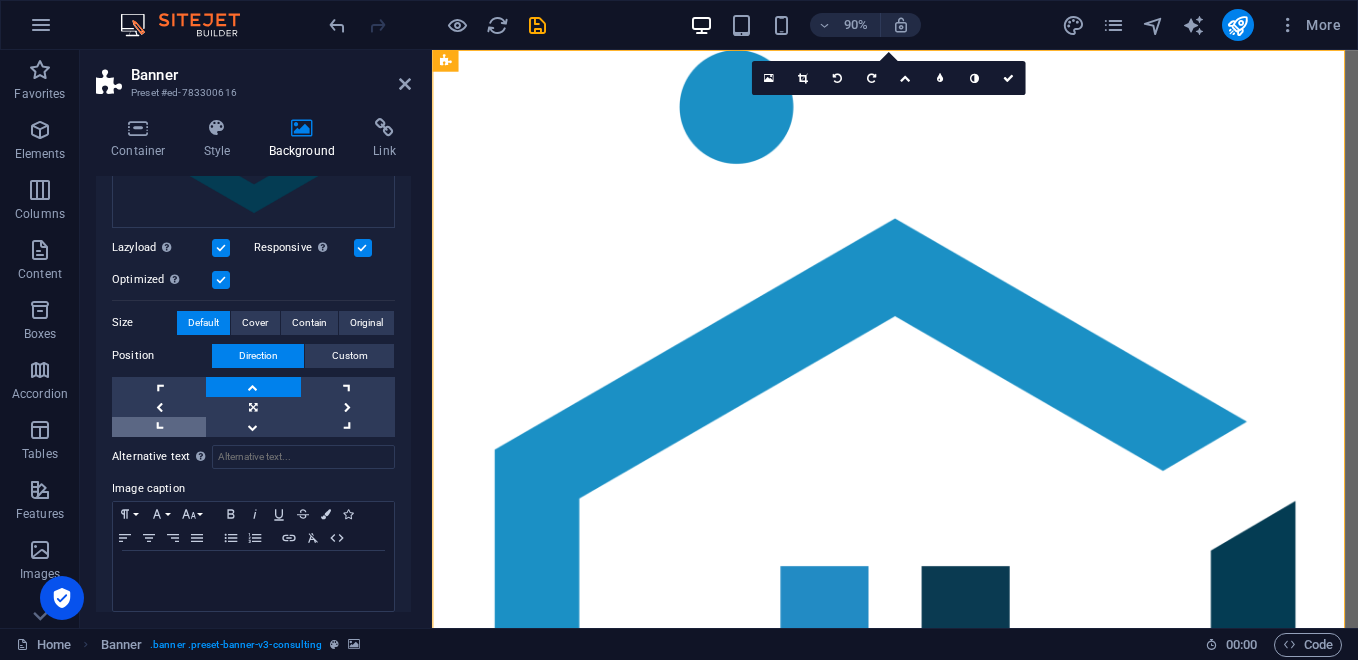 click at bounding box center [159, 427] 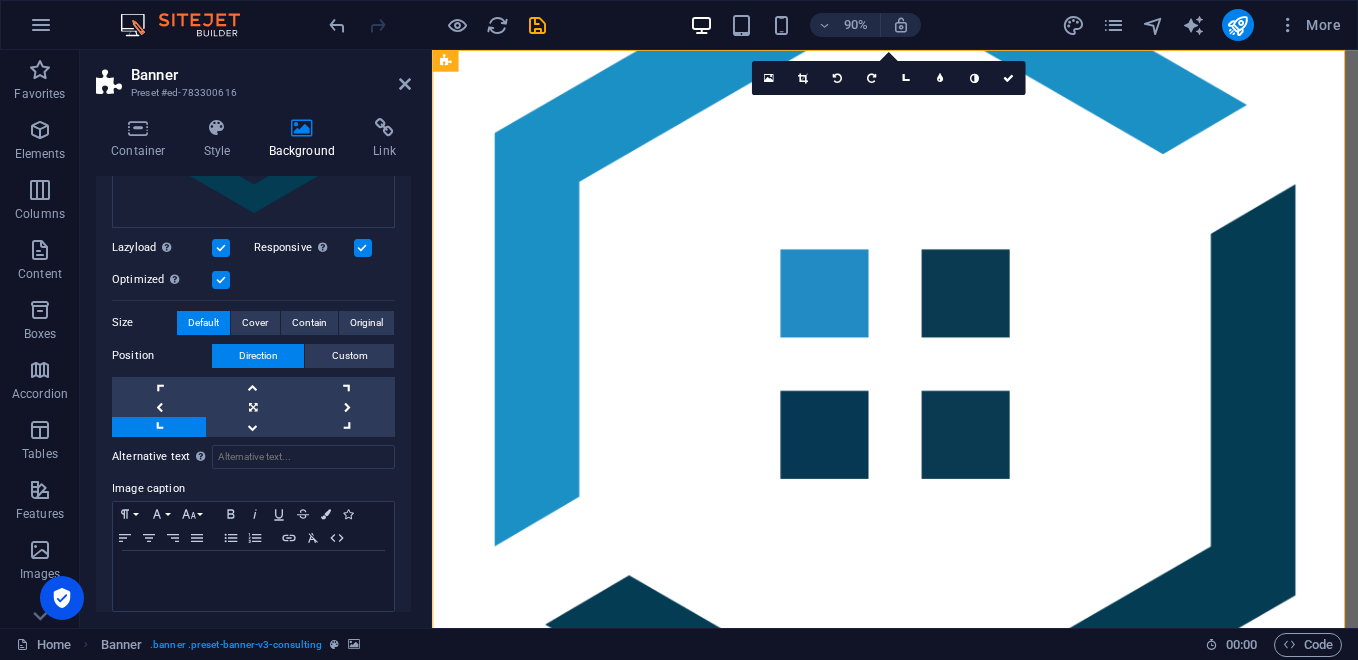 click at bounding box center [159, 427] 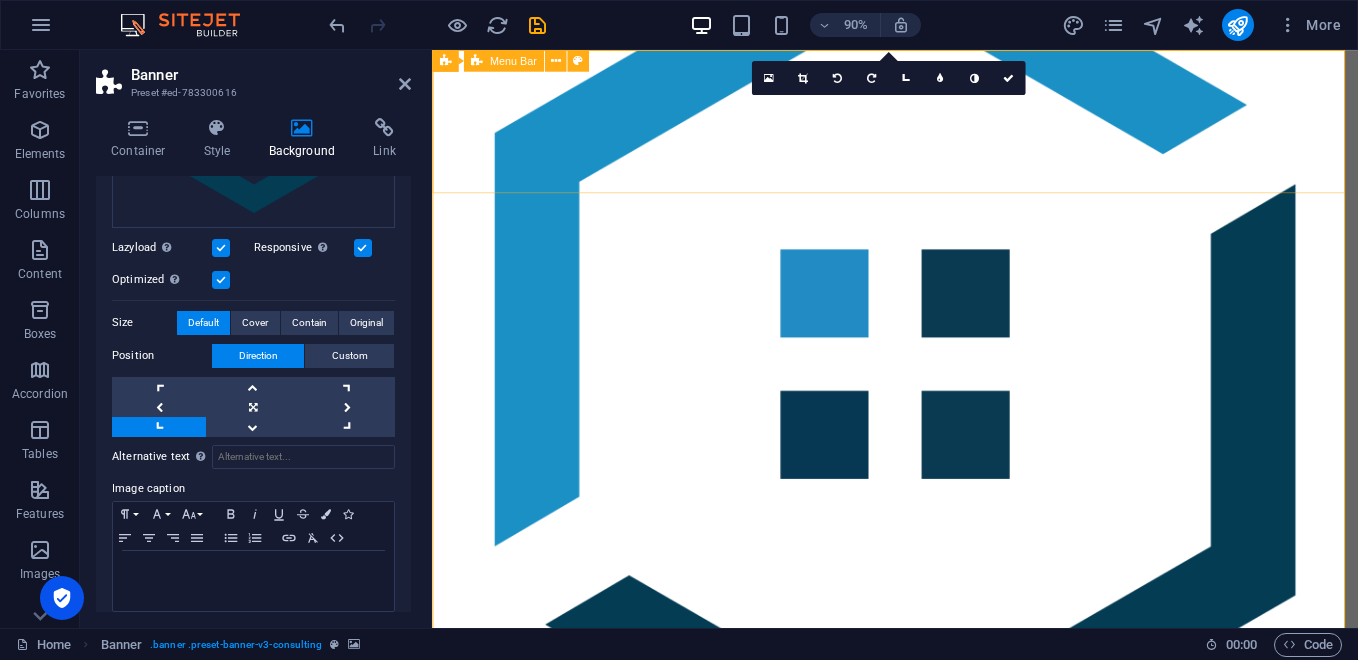 click on "Our Story Our Team Our Strengths Projects Contact Us Get Started" at bounding box center [946, 1077] 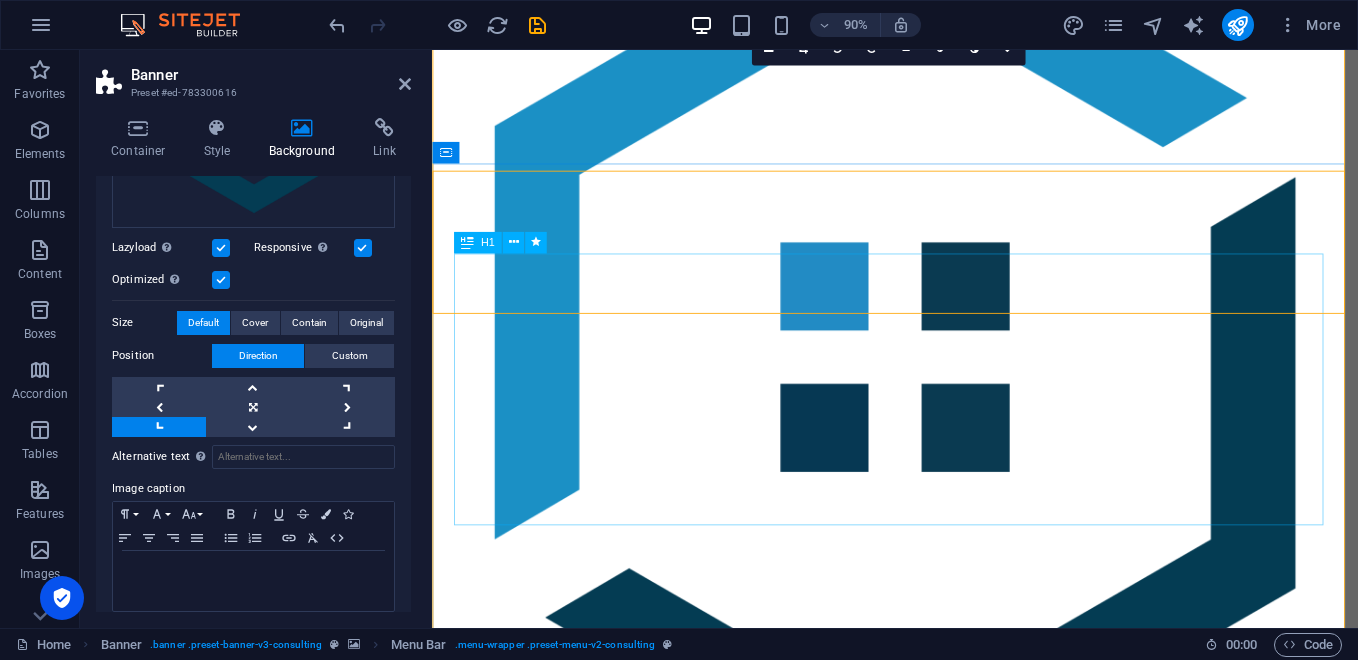scroll, scrollTop: 0, scrollLeft: 0, axis: both 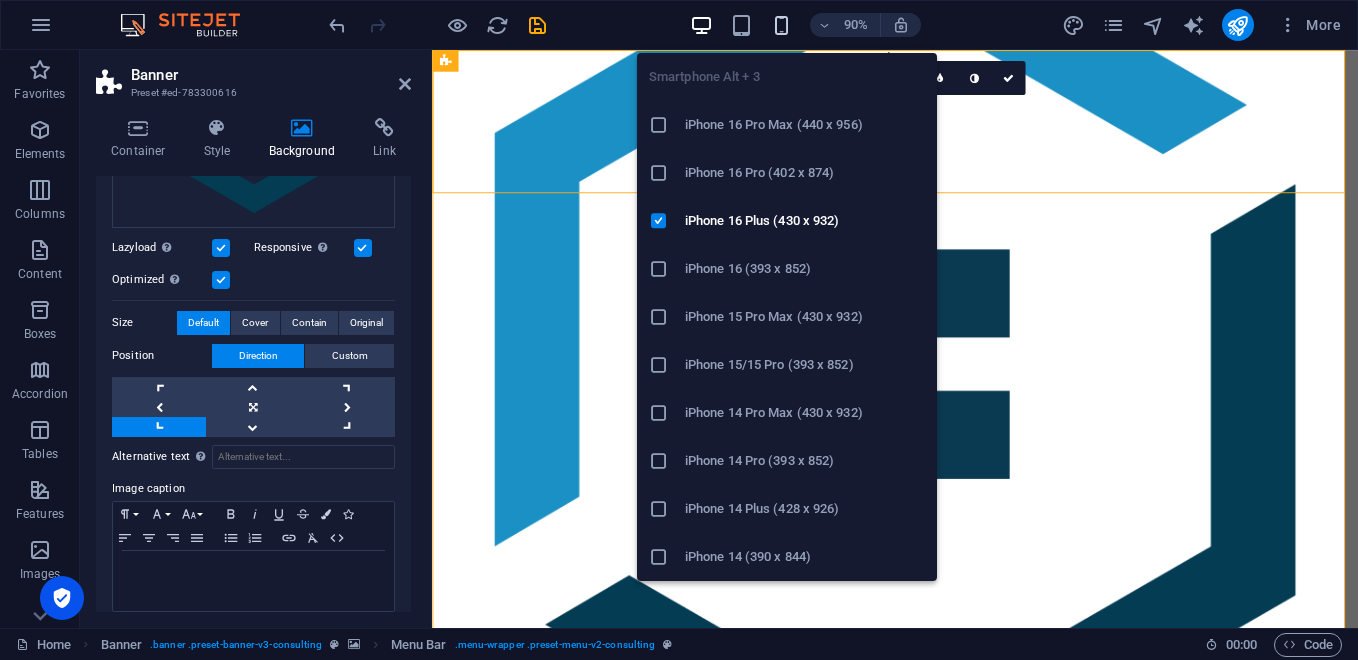 click at bounding box center [781, 25] 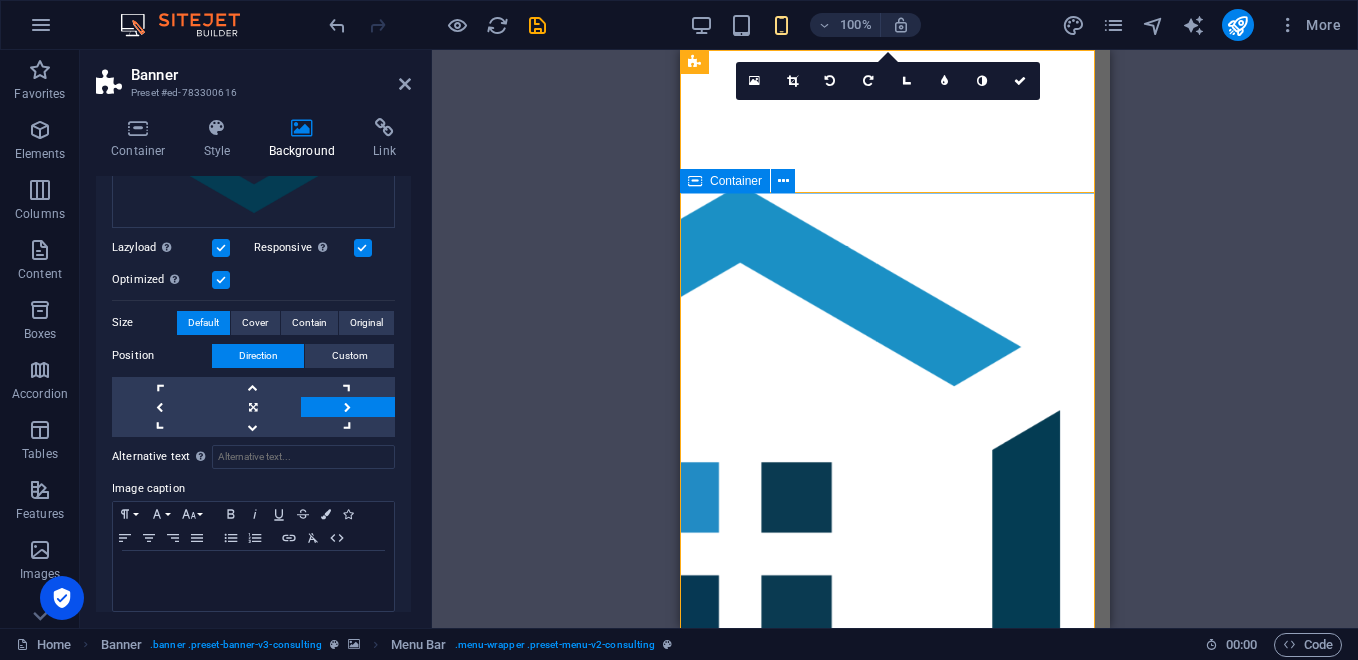 click on "PT. FAHRIAL ARTECH [GEOGRAPHIC_DATA] Elevate Your Business With Sustainable Energy And Strategic Consulting Empowering businesses for a greener future and strategic growth Get Started" at bounding box center [895, 1450] 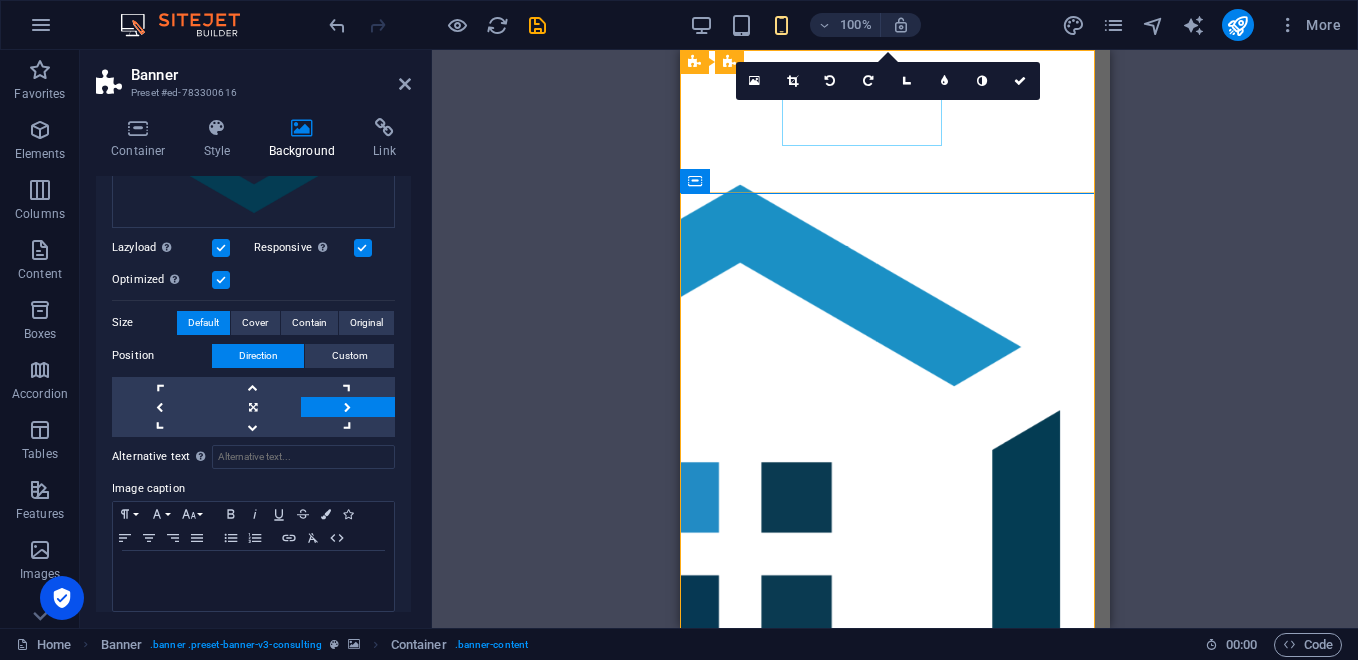 click on "Get Started" at bounding box center (895, 1118) 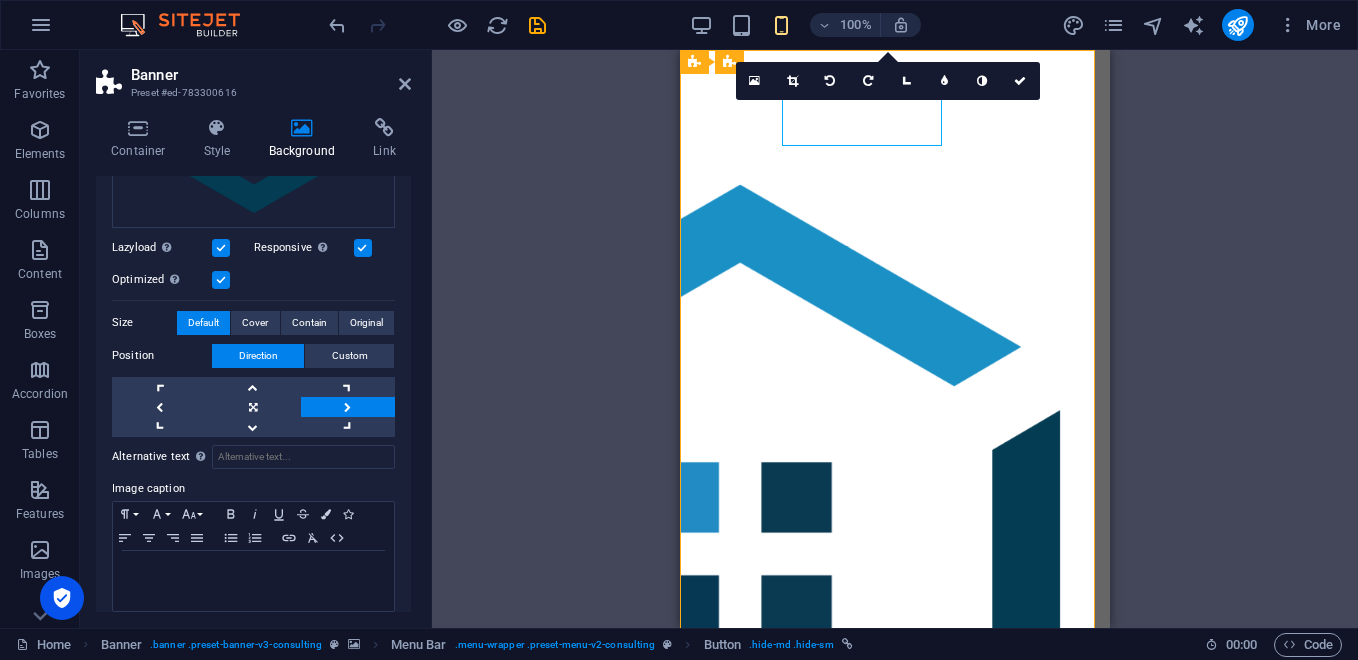 click on "Get Started" at bounding box center [895, 1118] 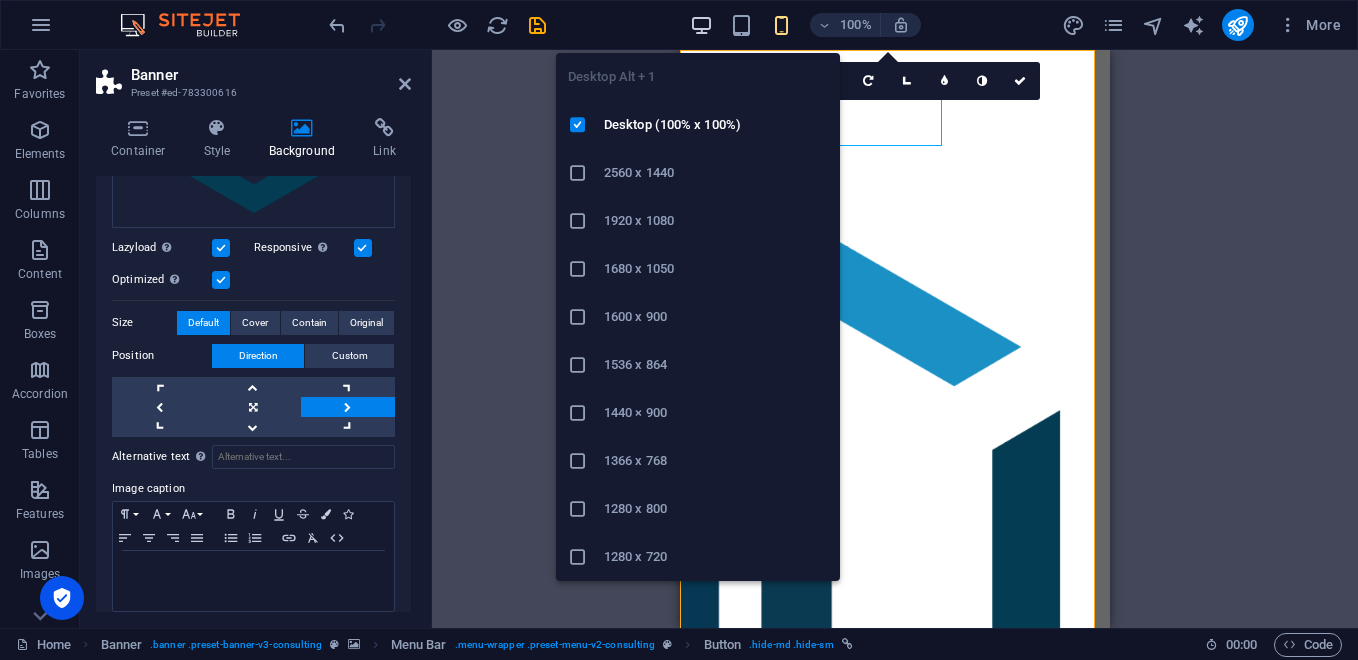 click at bounding box center (701, 25) 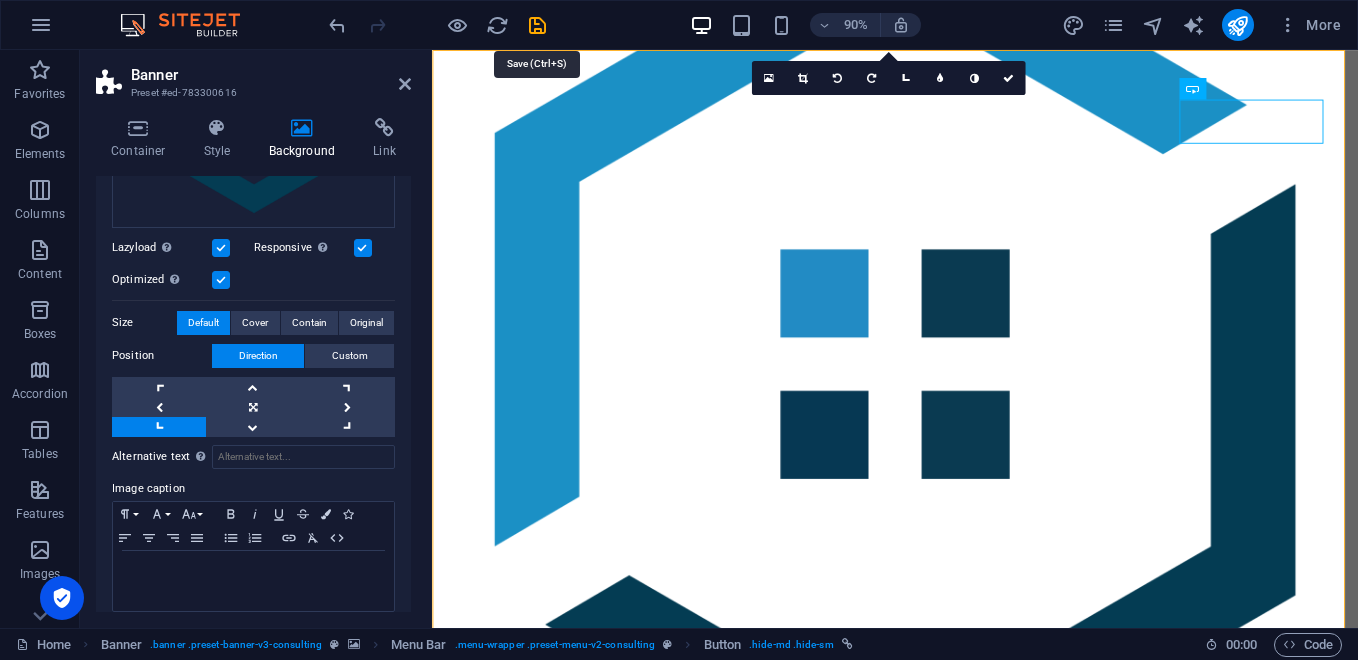 click at bounding box center (537, 25) 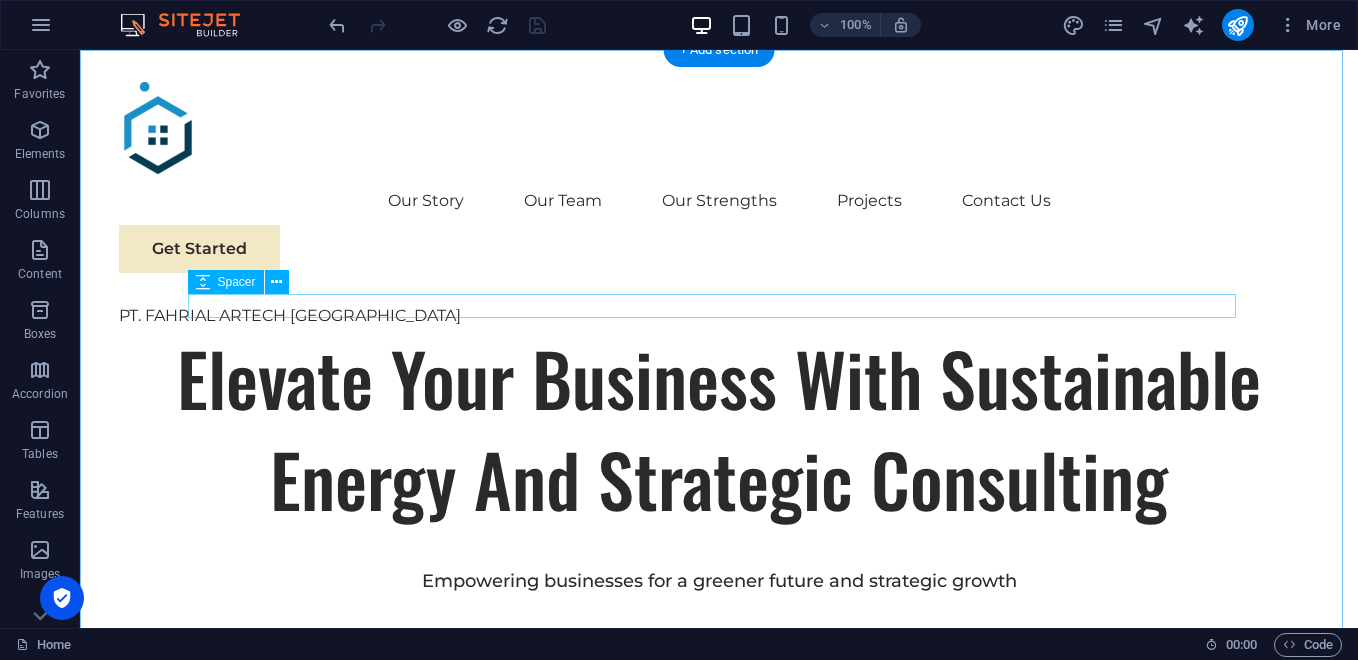 scroll, scrollTop: 0, scrollLeft: 0, axis: both 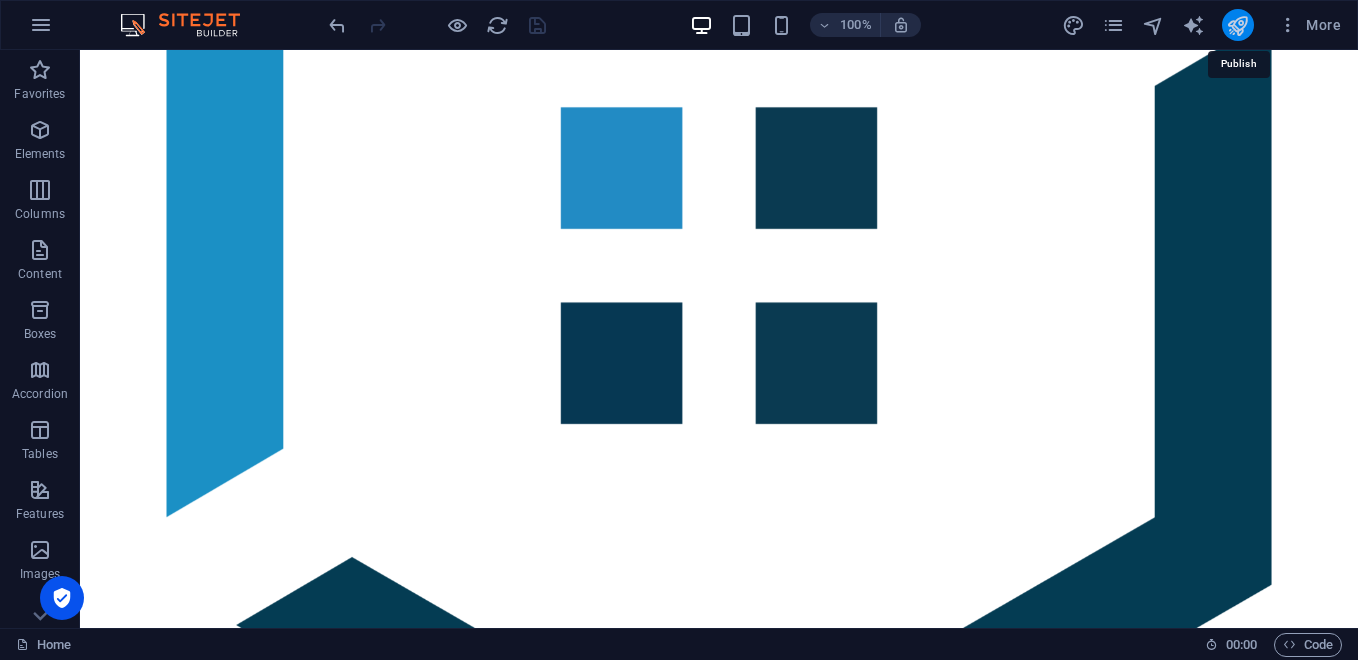 click at bounding box center [1237, 25] 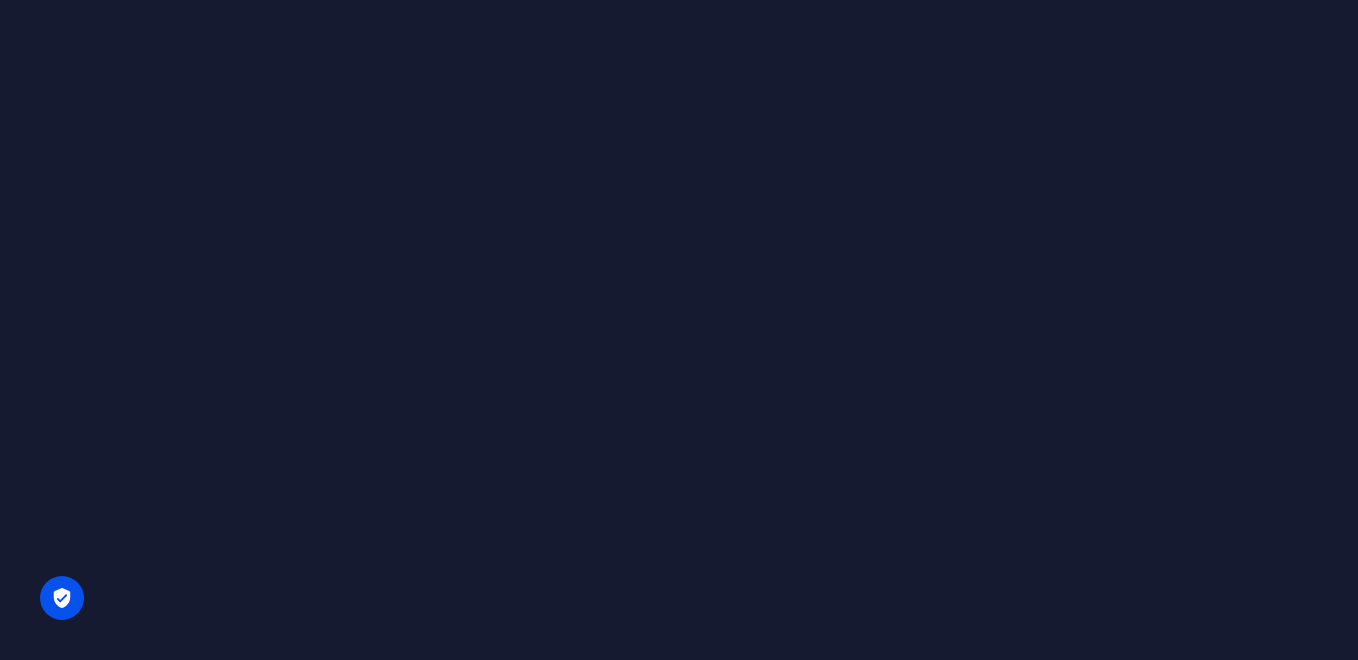 scroll, scrollTop: 0, scrollLeft: 0, axis: both 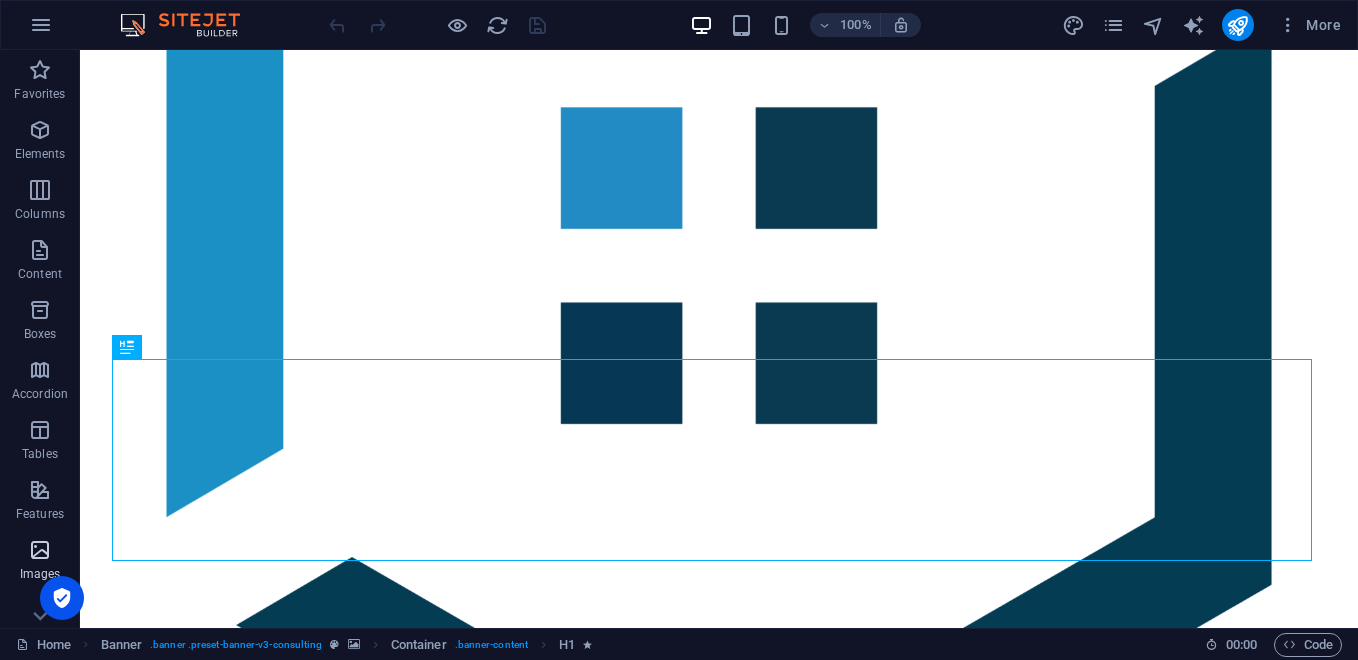 click at bounding box center [40, 550] 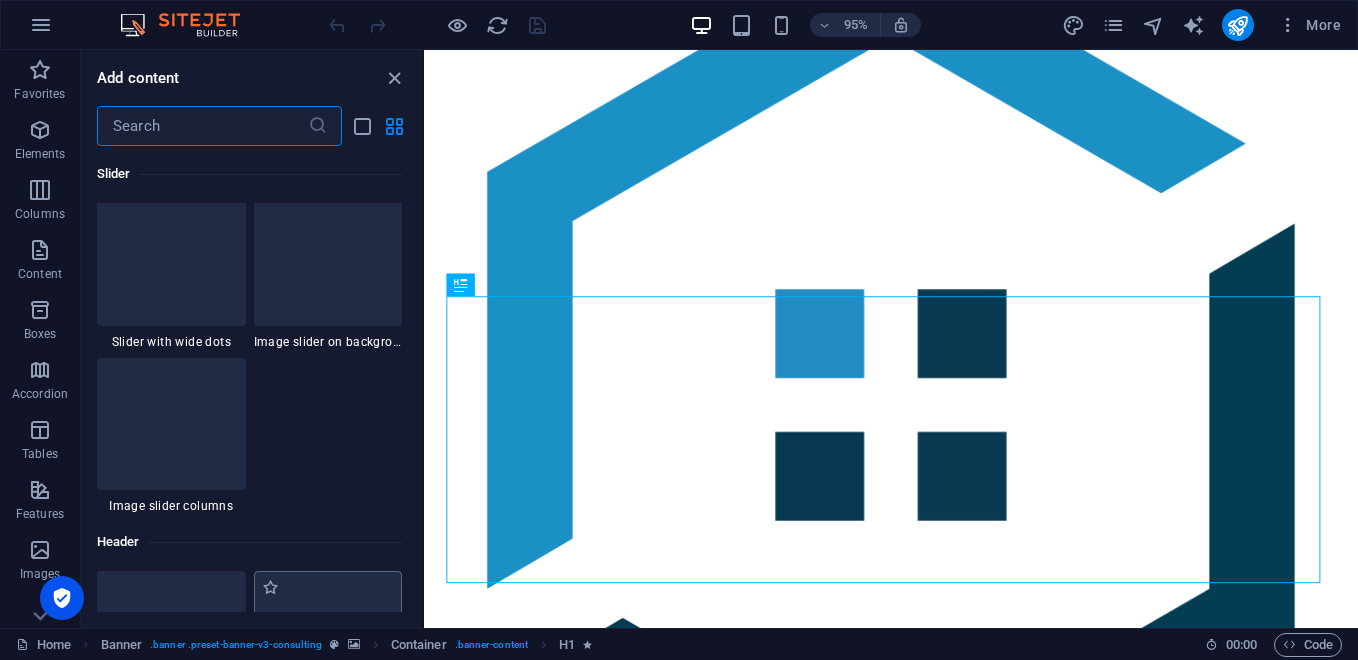 scroll, scrollTop: 11509, scrollLeft: 0, axis: vertical 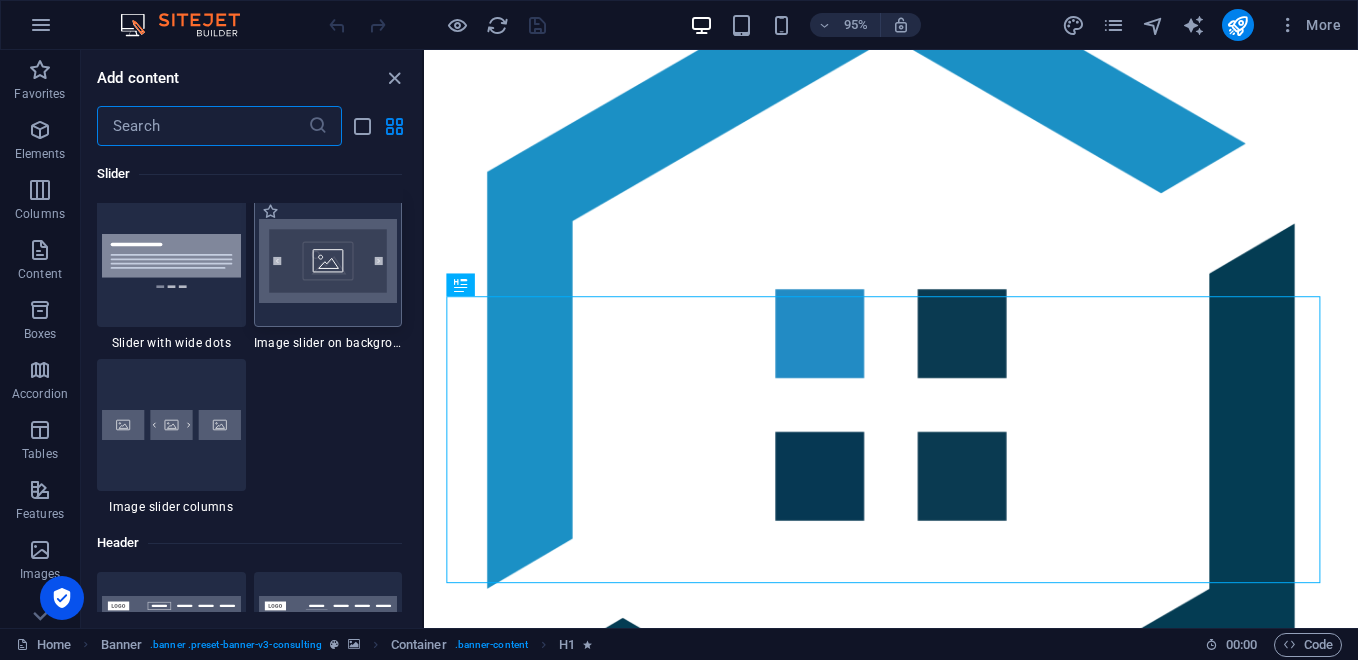 click at bounding box center (328, 261) 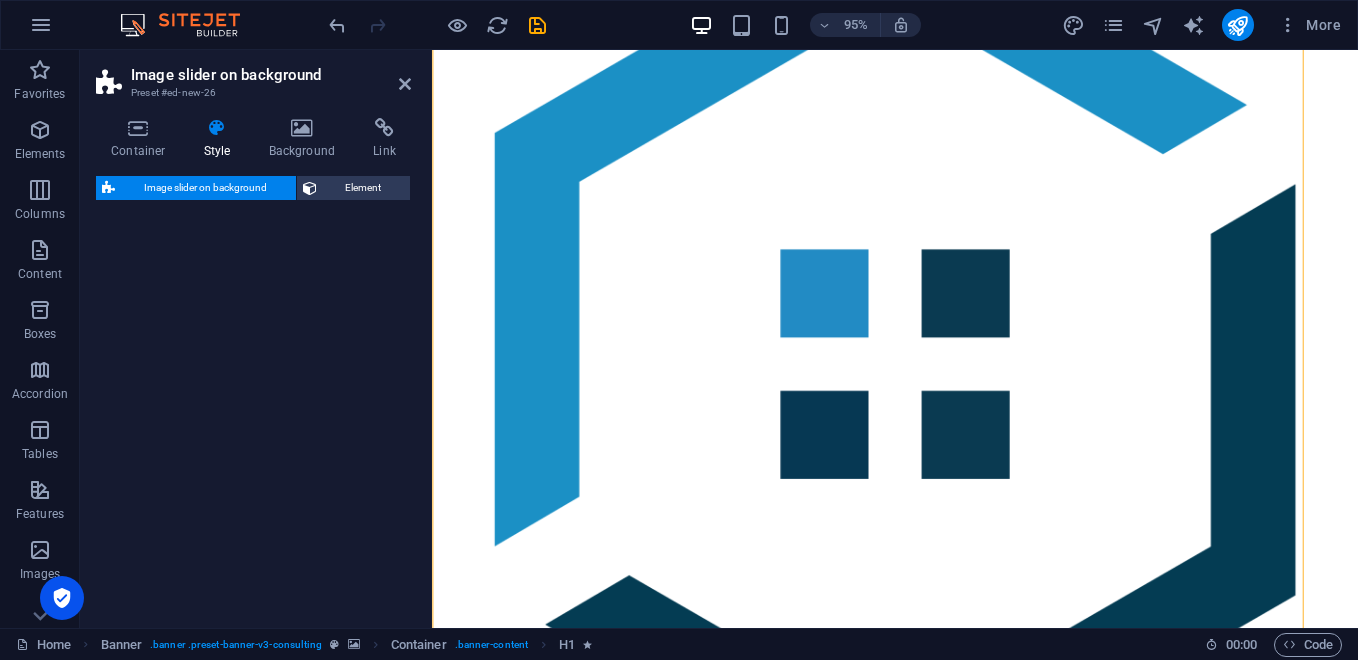 select on "rem" 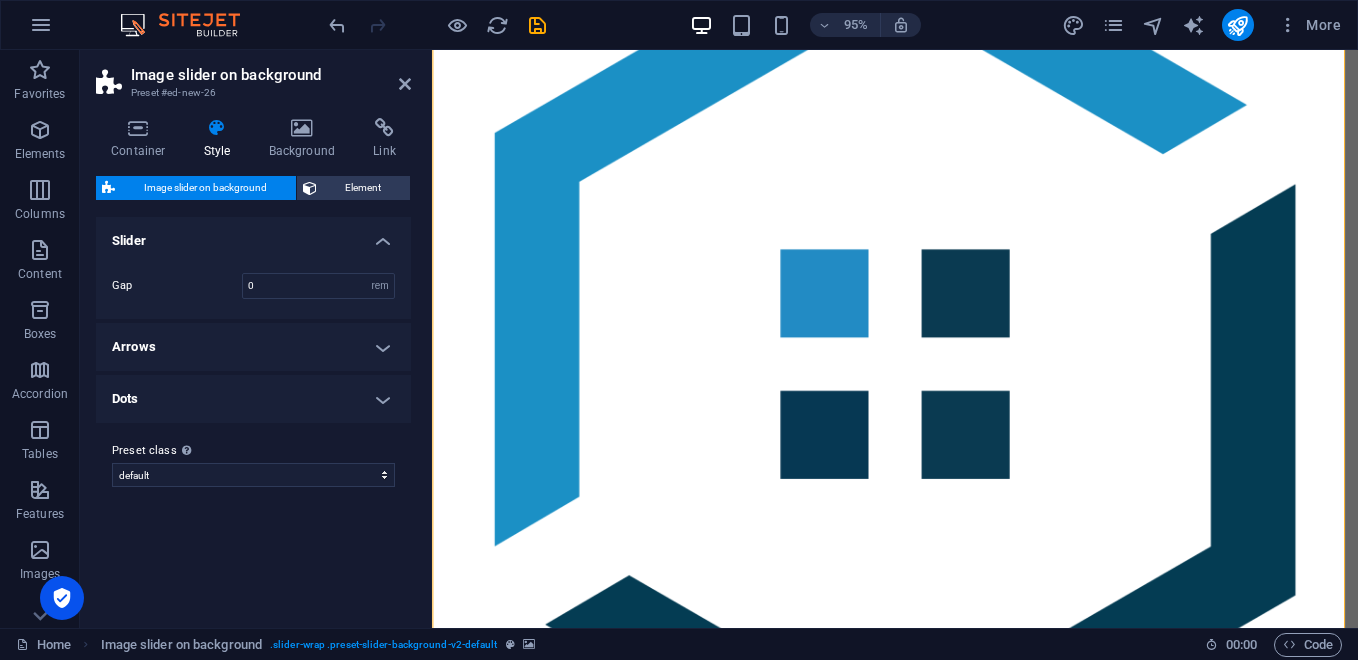 scroll, scrollTop: 909, scrollLeft: 0, axis: vertical 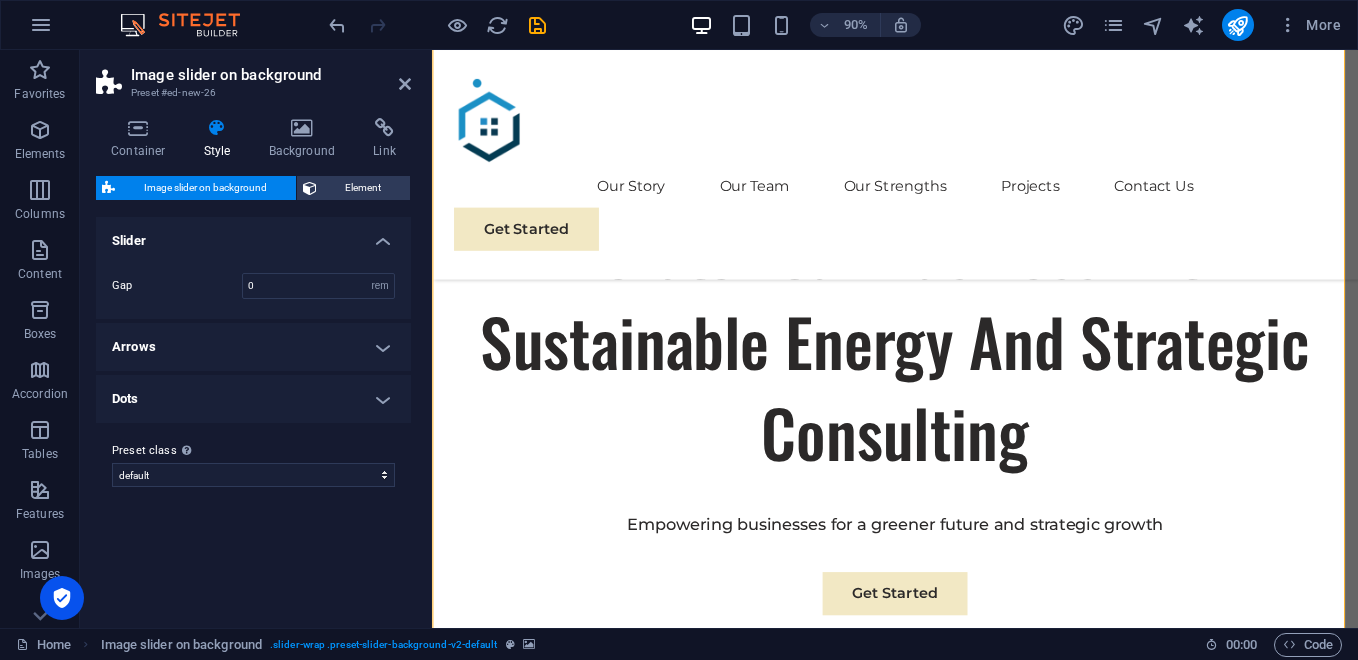 drag, startPoint x: 323, startPoint y: 291, endPoint x: 304, endPoint y: 116, distance: 176.02841 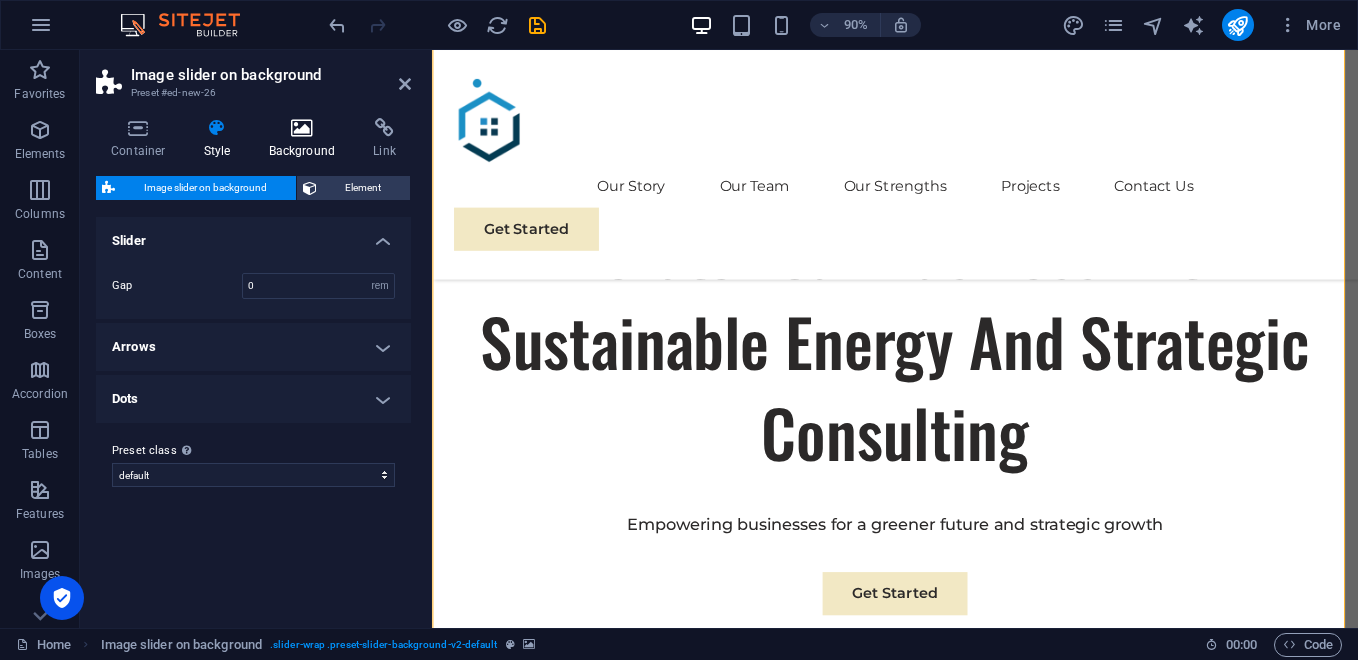 click on "Background" at bounding box center (306, 139) 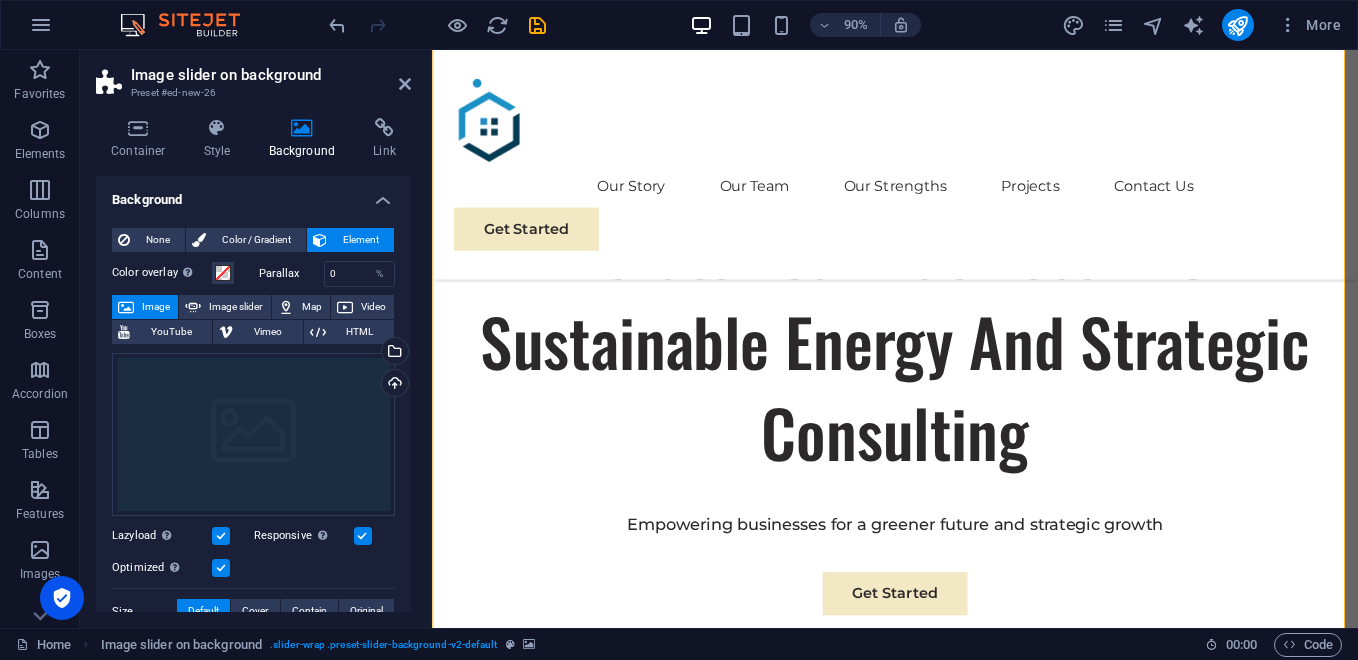 click at bounding box center (221, 536) 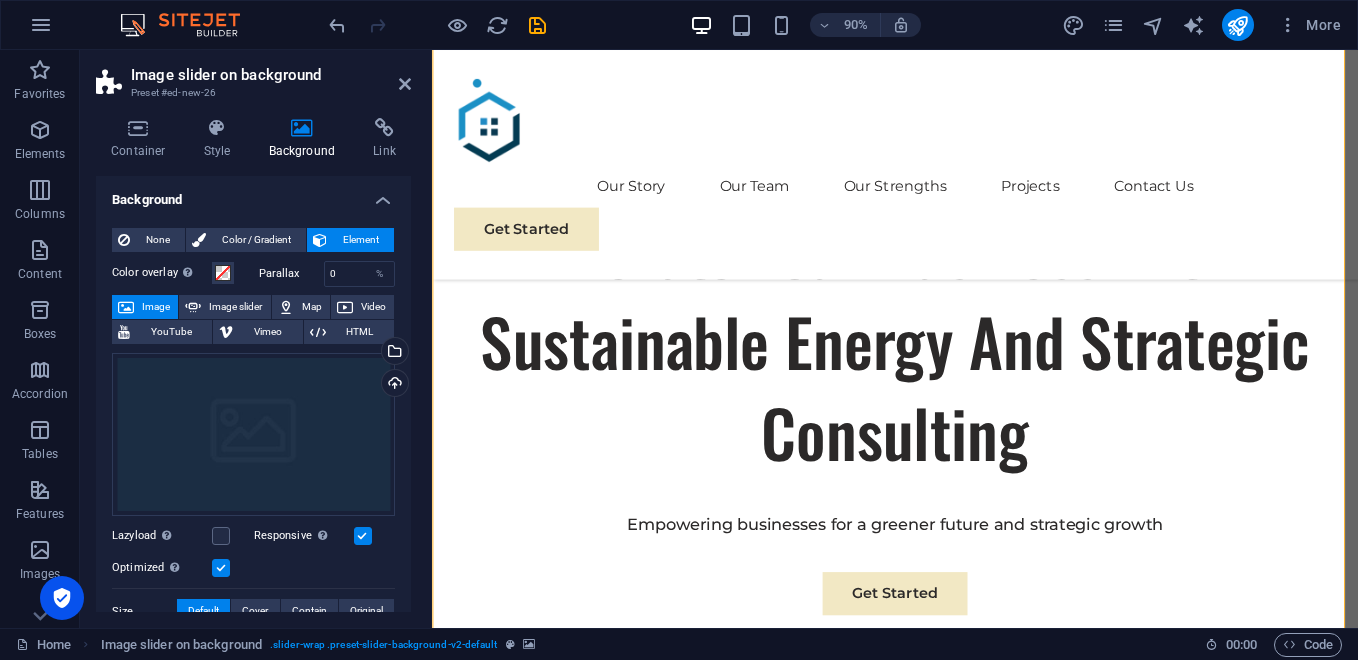 click at bounding box center (221, 568) 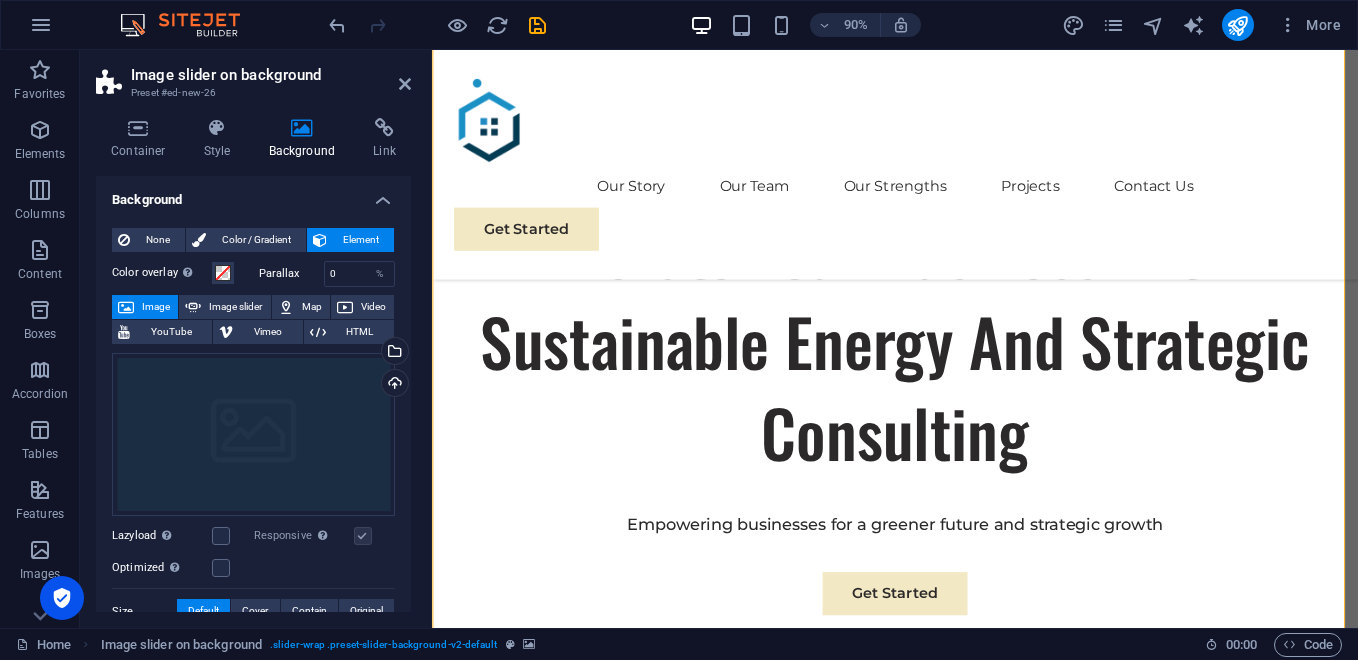 click at bounding box center [363, 536] 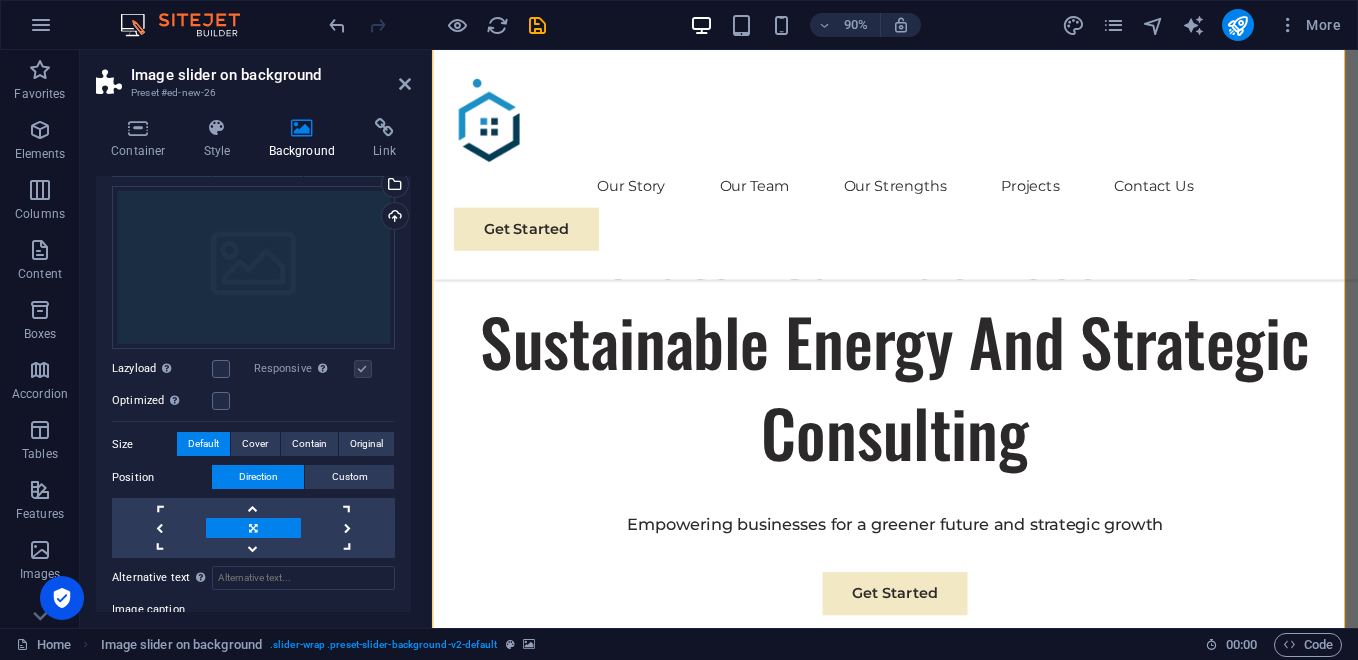 scroll, scrollTop: 0, scrollLeft: 0, axis: both 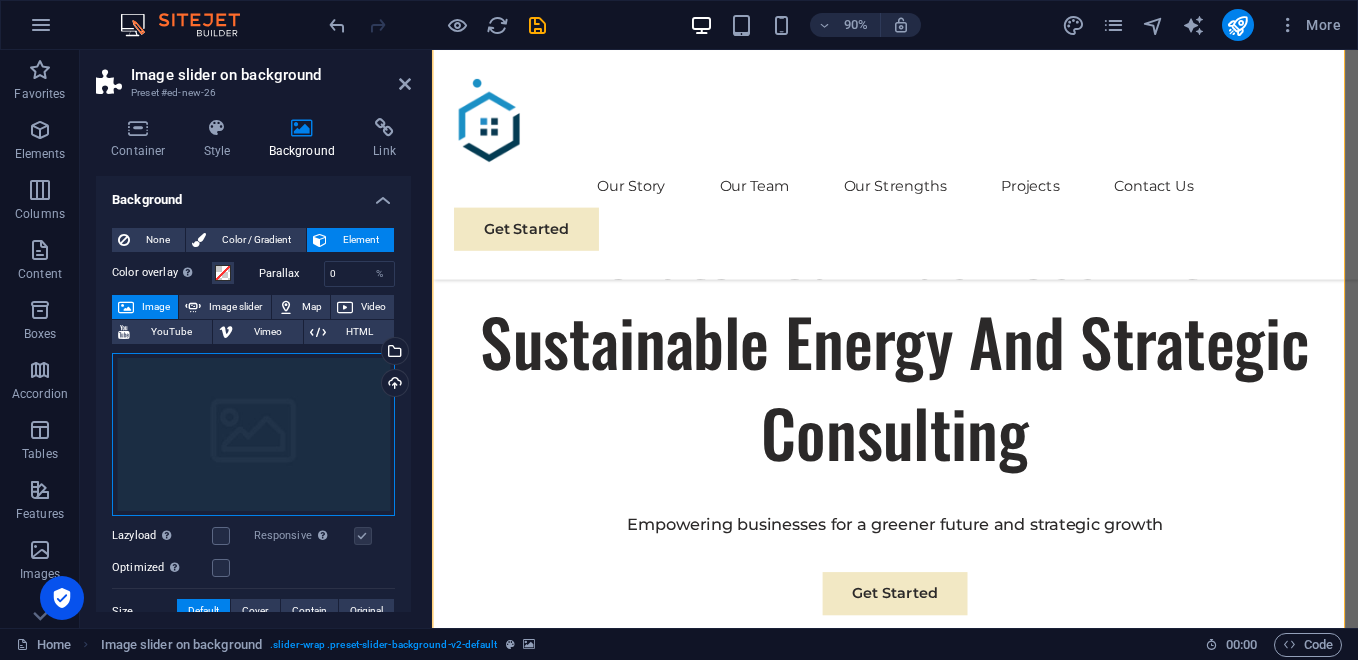 click on "Drag files here, click to choose files or select files from Files or our free stock photos & videos" at bounding box center (253, 435) 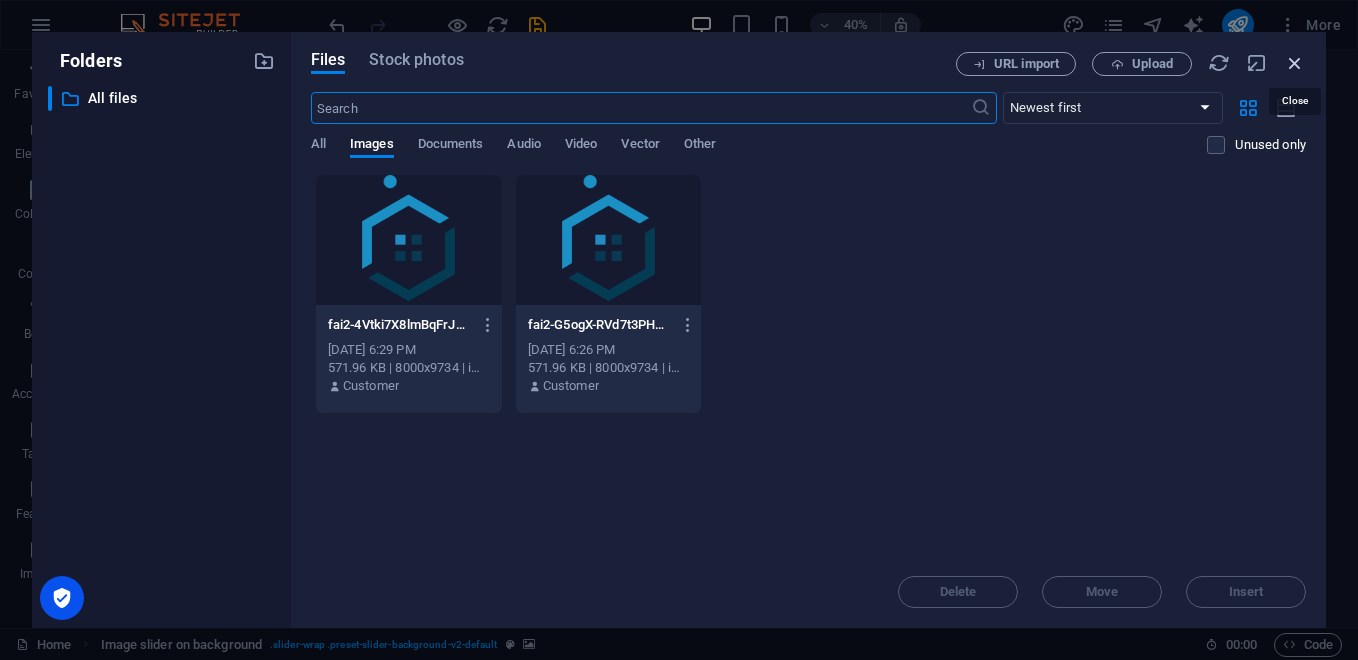 click at bounding box center (1295, 63) 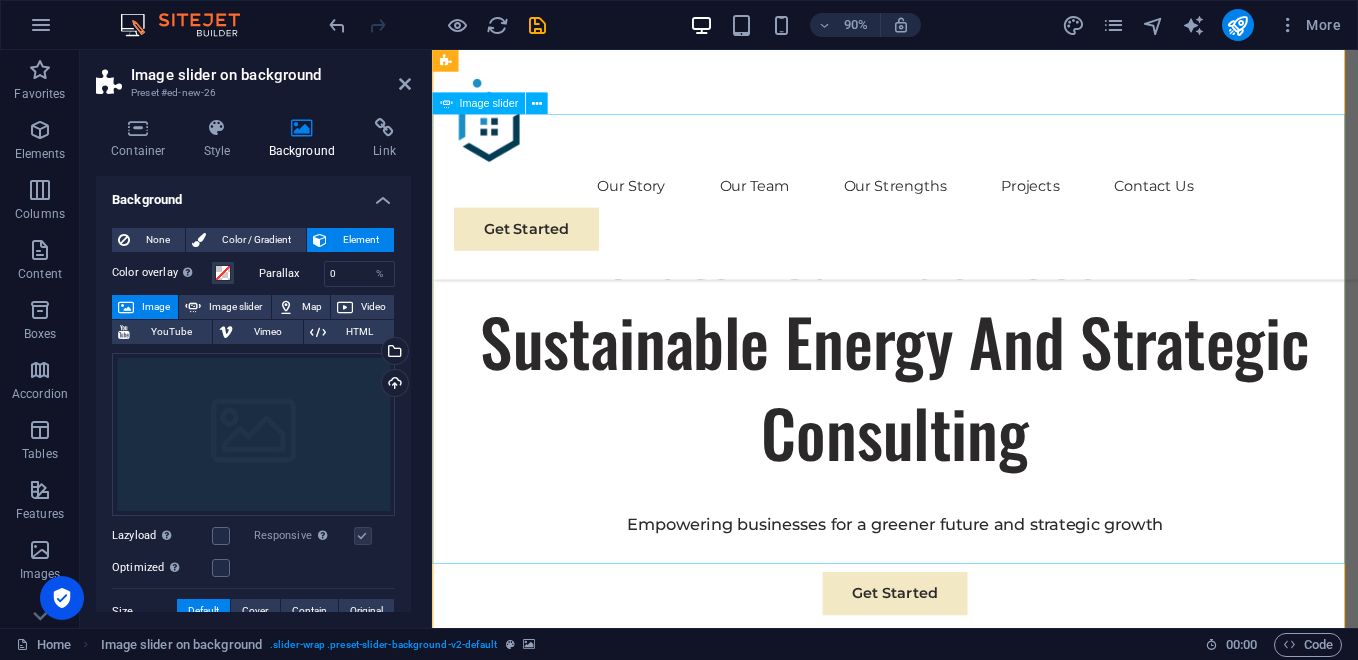 click at bounding box center (947, 1546) 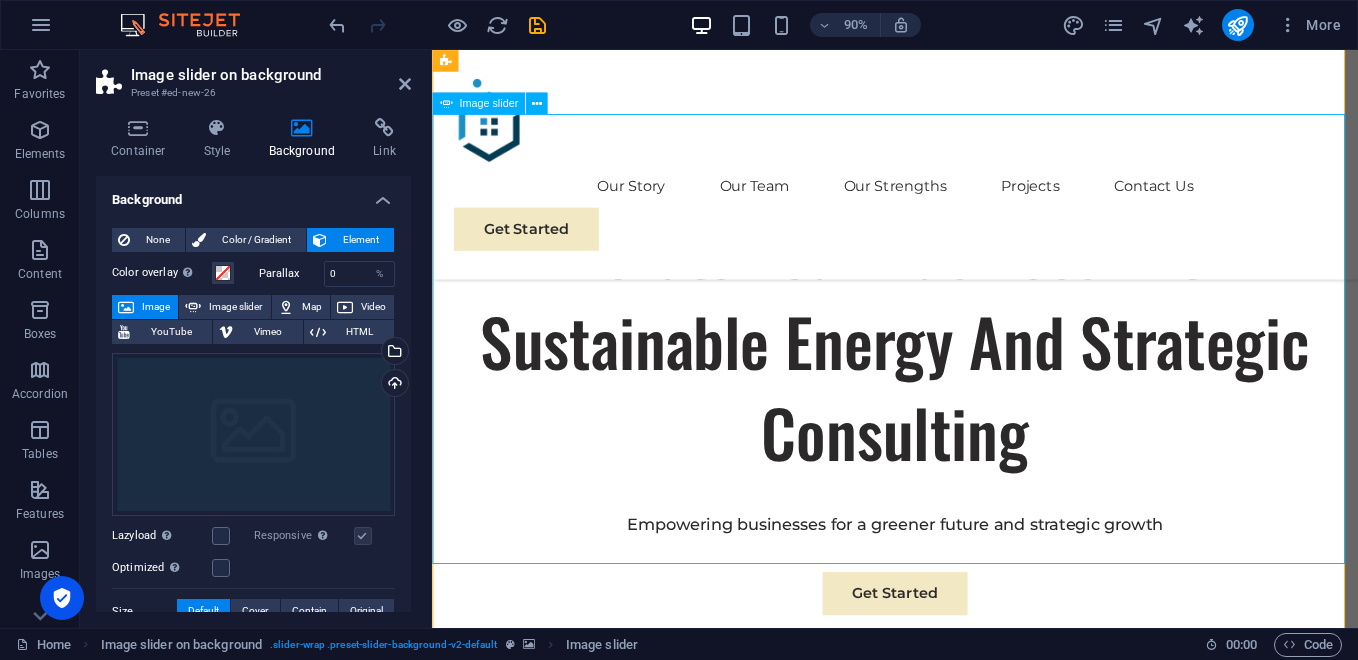 click at bounding box center (947, 1546) 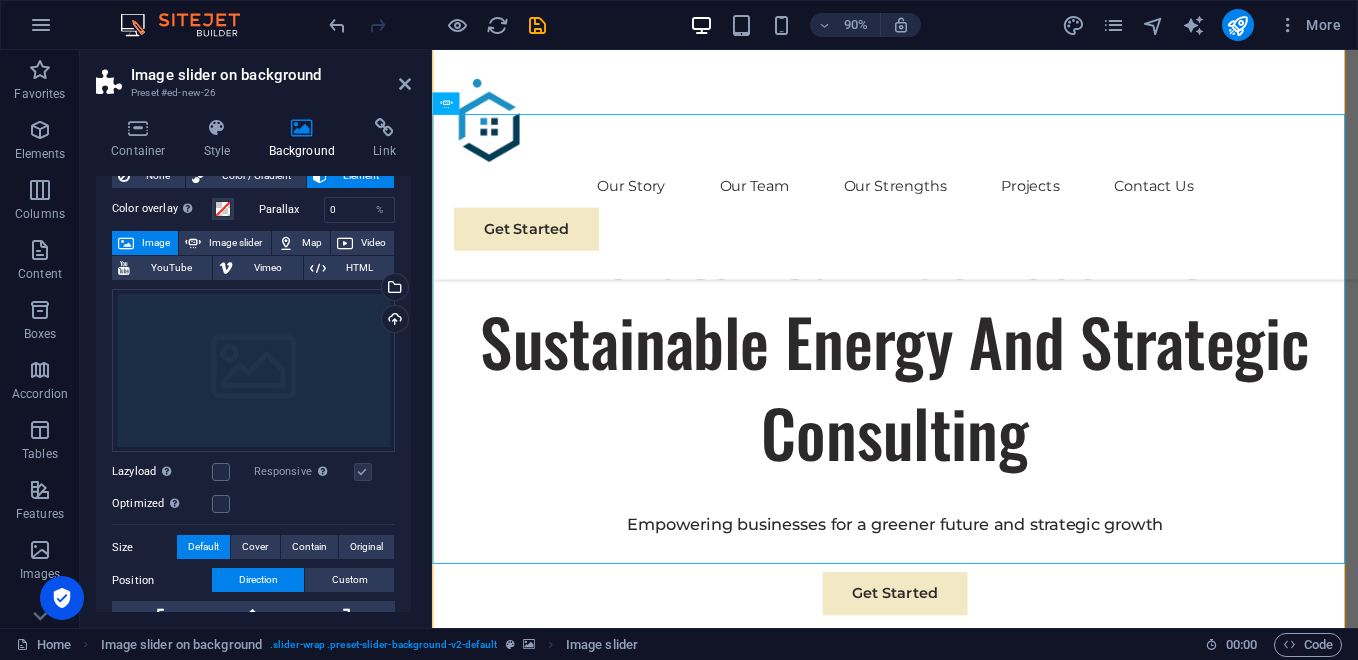 scroll, scrollTop: 0, scrollLeft: 0, axis: both 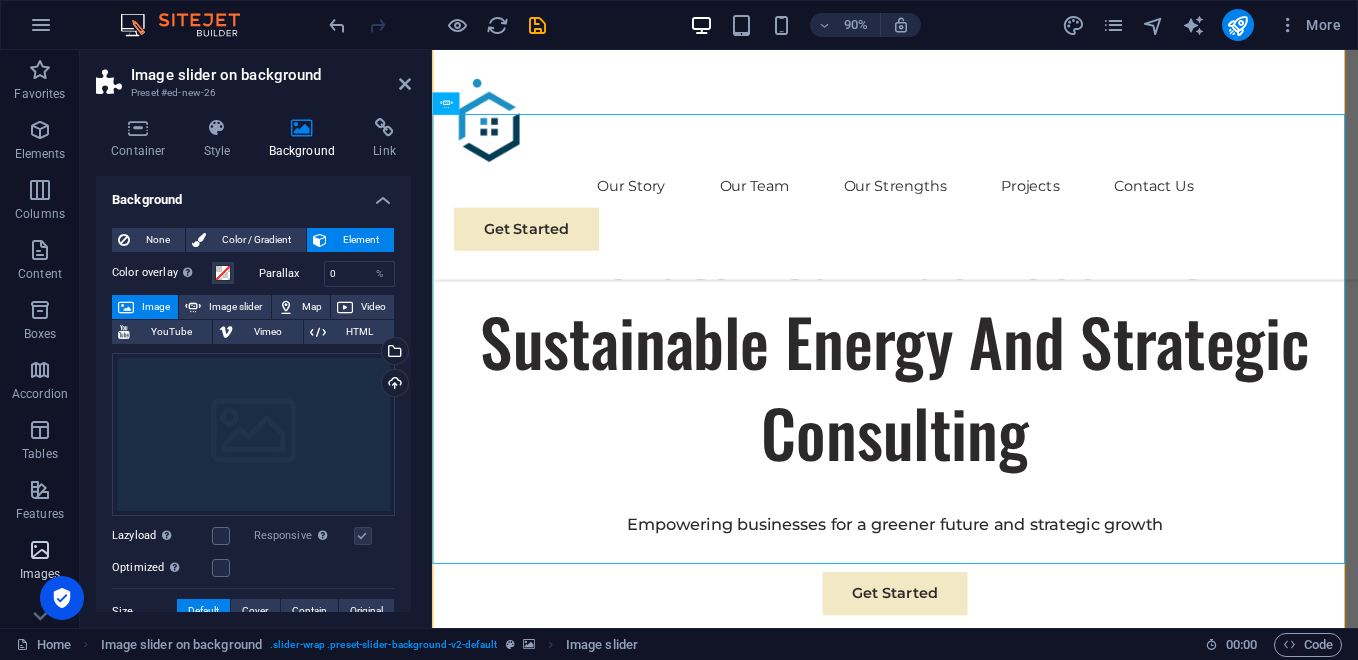 click at bounding box center (40, 550) 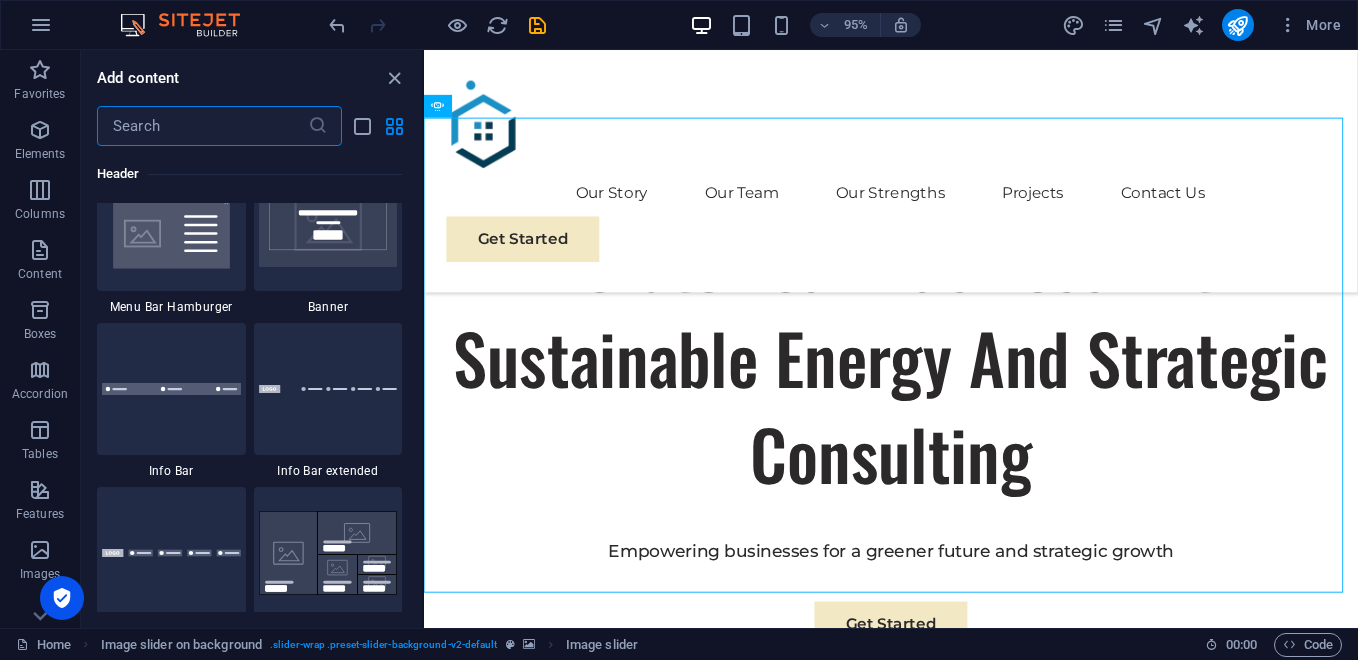 scroll, scrollTop: 12576, scrollLeft: 0, axis: vertical 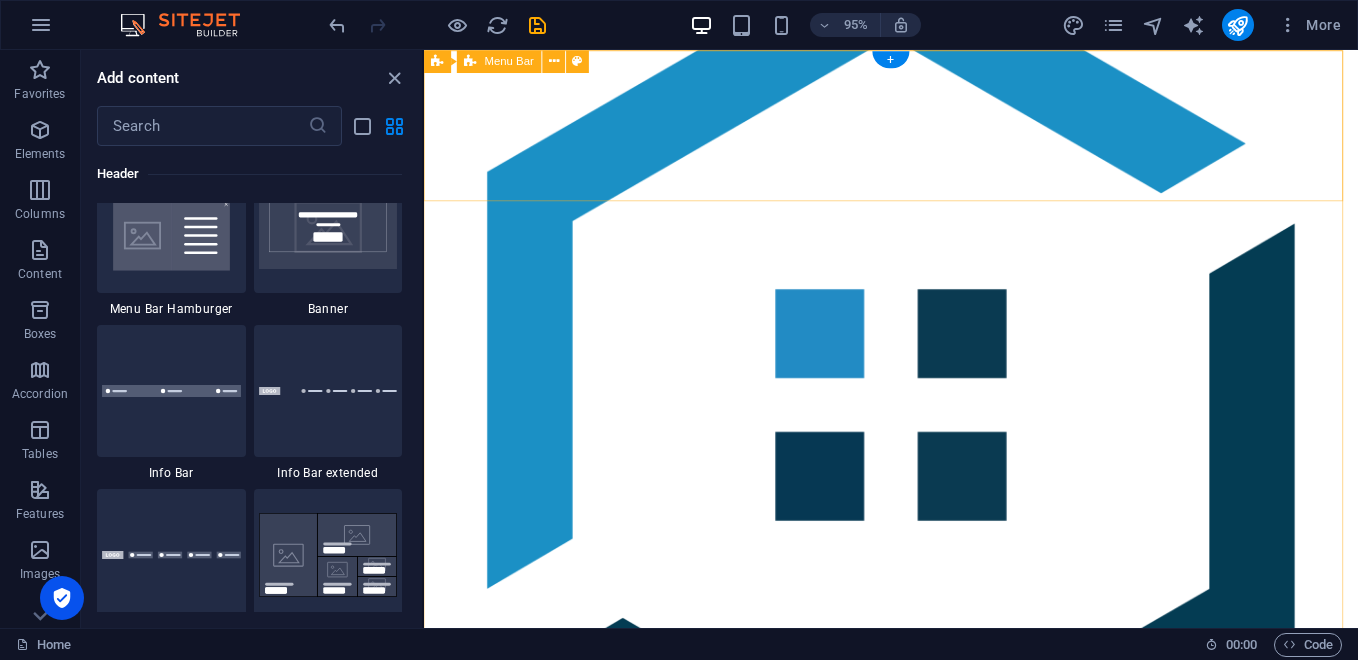 click on "Our Story Our Team Our Strengths Projects Contact Us Get Started" at bounding box center [915, 1077] 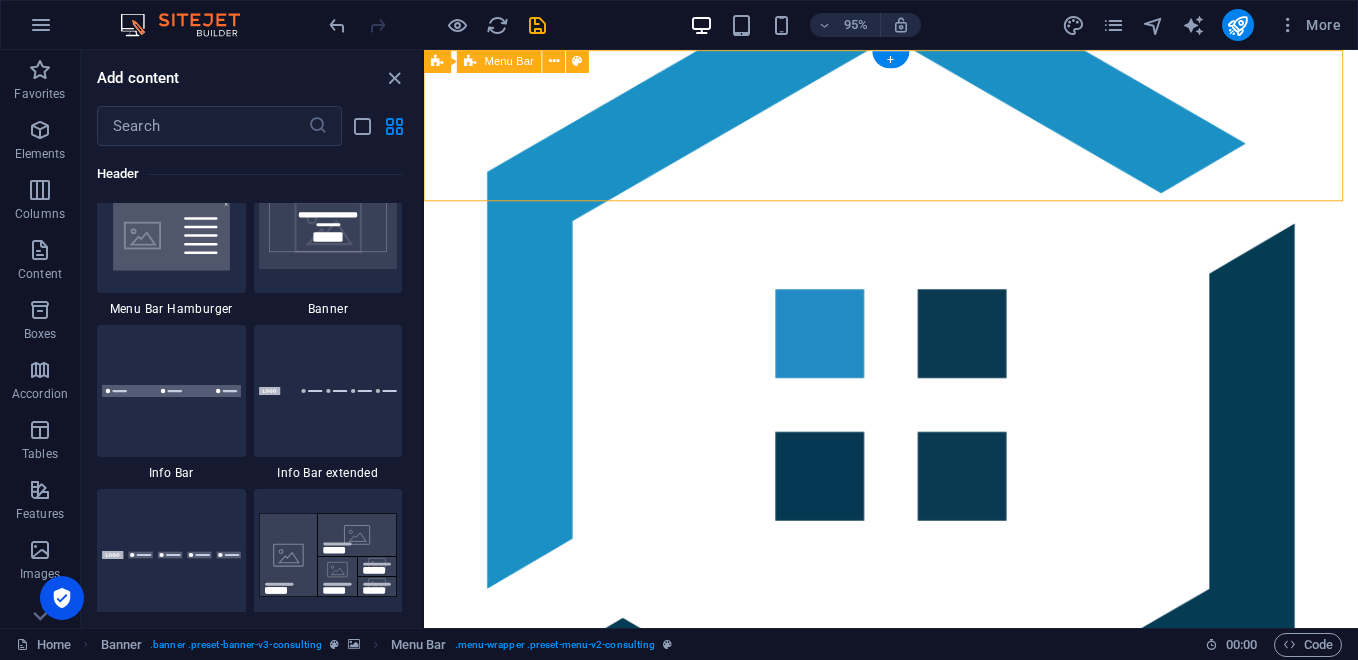 click on "Our Story Our Team Our Strengths Projects Contact Us Get Started" at bounding box center (915, 1077) 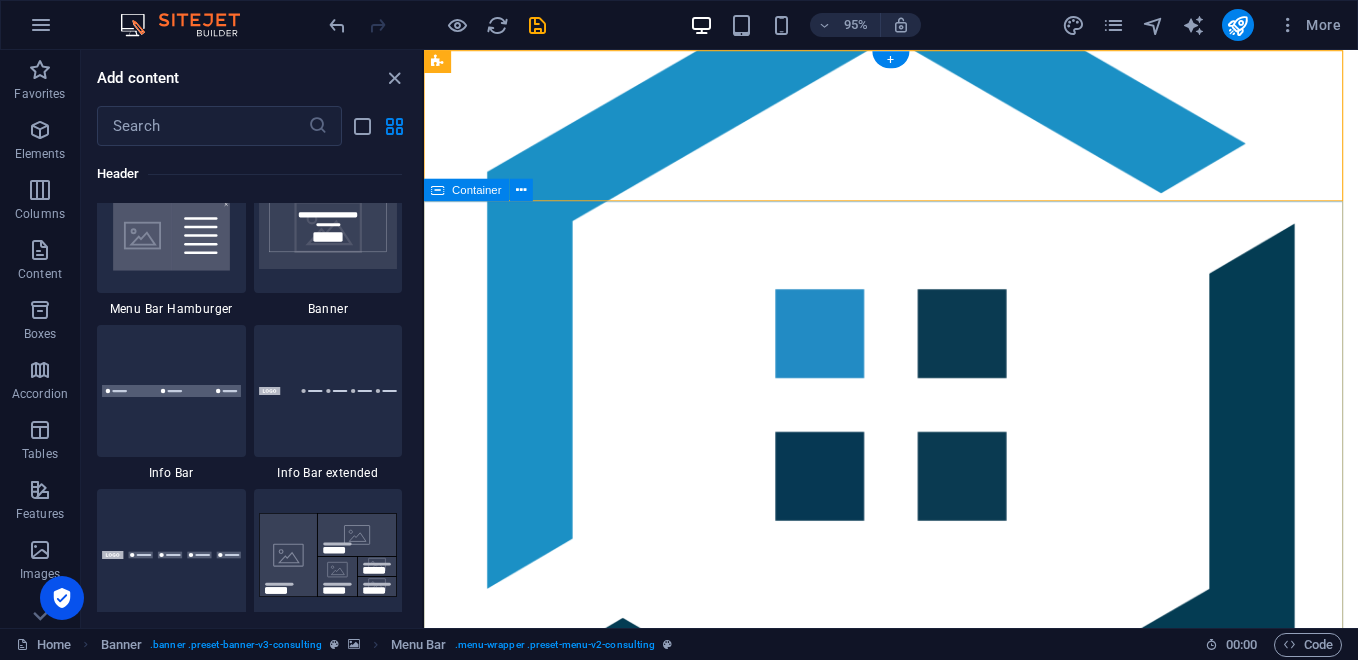 click on "PT. FAHRIAL ARTECH [GEOGRAPHIC_DATA] Elevate Your Business With Sustainable Energy And Strategic Consulting Empowering businesses for a greener future and strategic growth Get Started" at bounding box center [915, 1498] 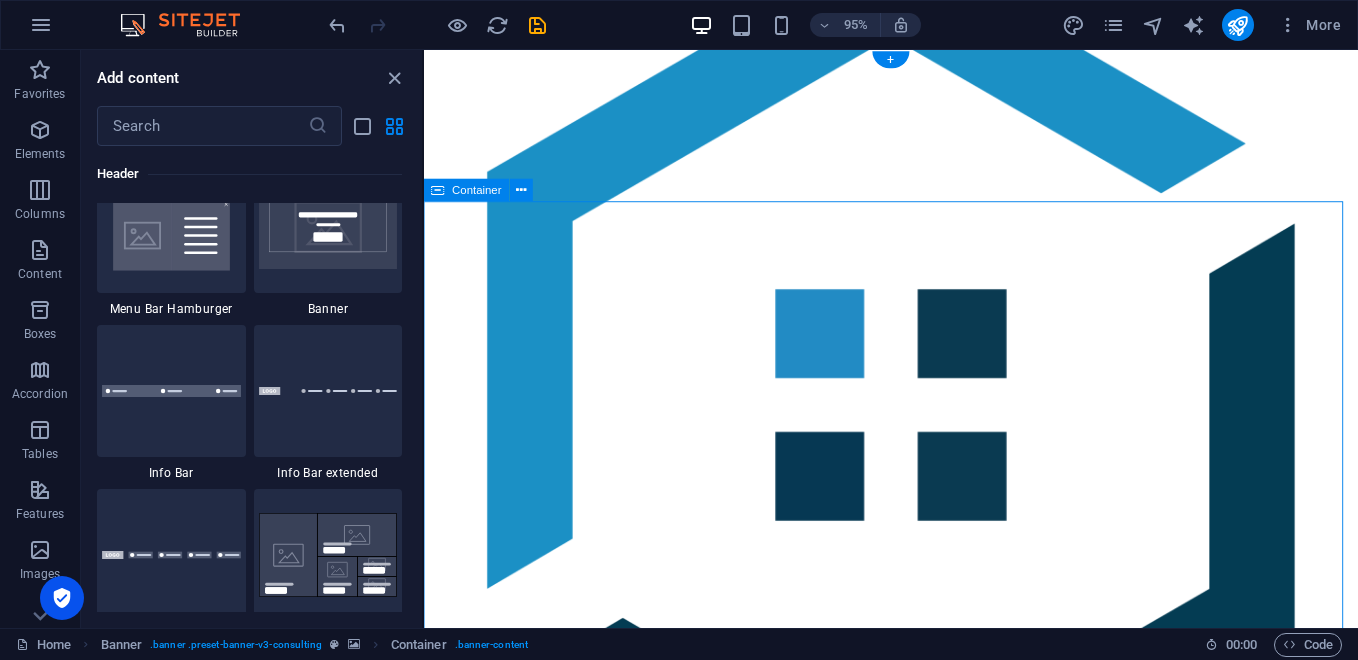 click on "PT. FAHRIAL ARTECH [GEOGRAPHIC_DATA] Elevate Your Business With Sustainable Energy And Strategic Consulting Empowering businesses for a greener future and strategic growth Get Started" at bounding box center (915, 1498) 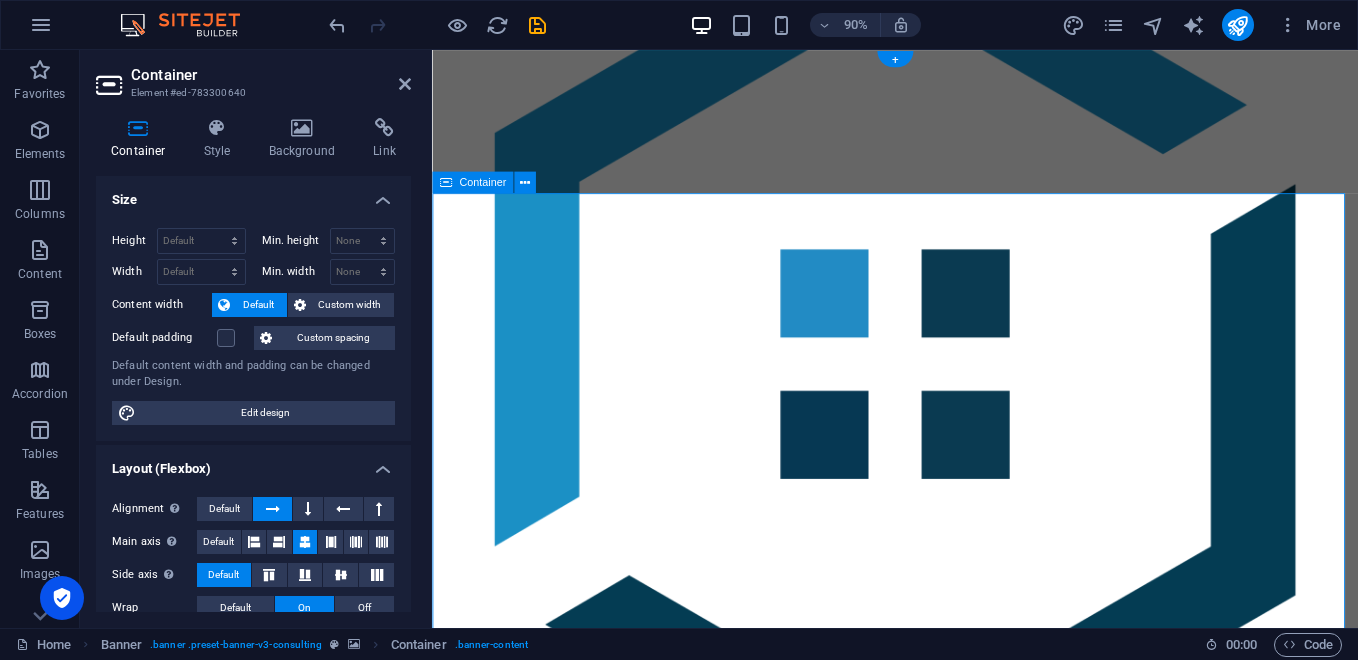 click on "PT. FAHRIAL ARTECH [GEOGRAPHIC_DATA] Elevate Your Business With Sustainable Energy And Strategic Consulting Empowering businesses for a greener future and strategic growth Get Started" at bounding box center [946, 1498] 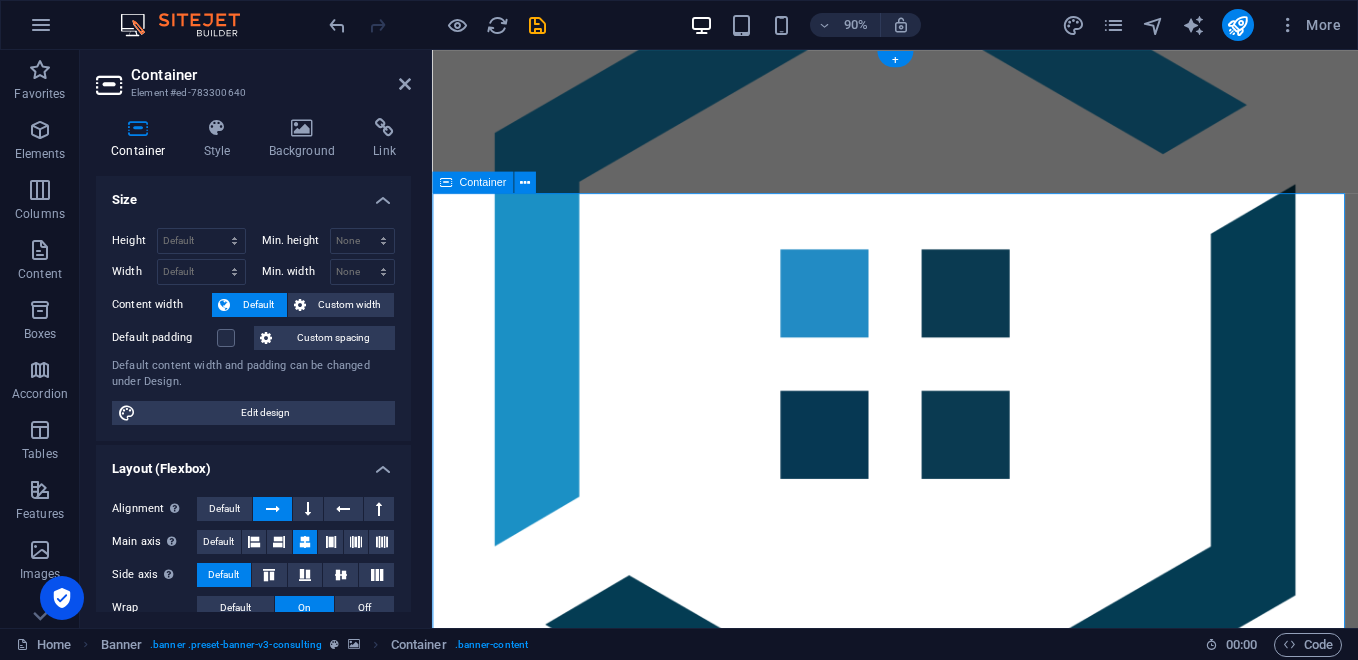 click on "PT. FAHRIAL ARTECH [GEOGRAPHIC_DATA] Elevate Your Business With Sustainable Energy And Strategic Consulting Empowering businesses for a greener future and strategic growth Get Started" at bounding box center (946, 1498) 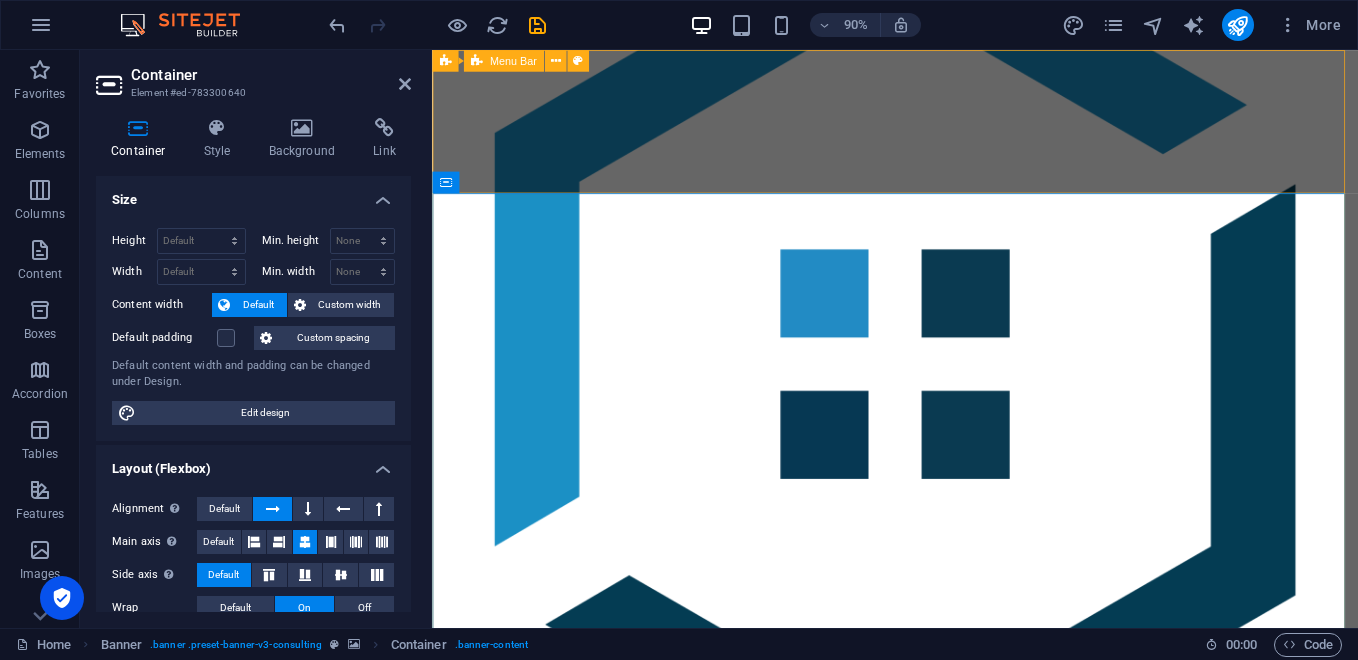 click on "Our Story Our Team Our Strengths Projects Contact Us Get Started" at bounding box center (946, 1077) 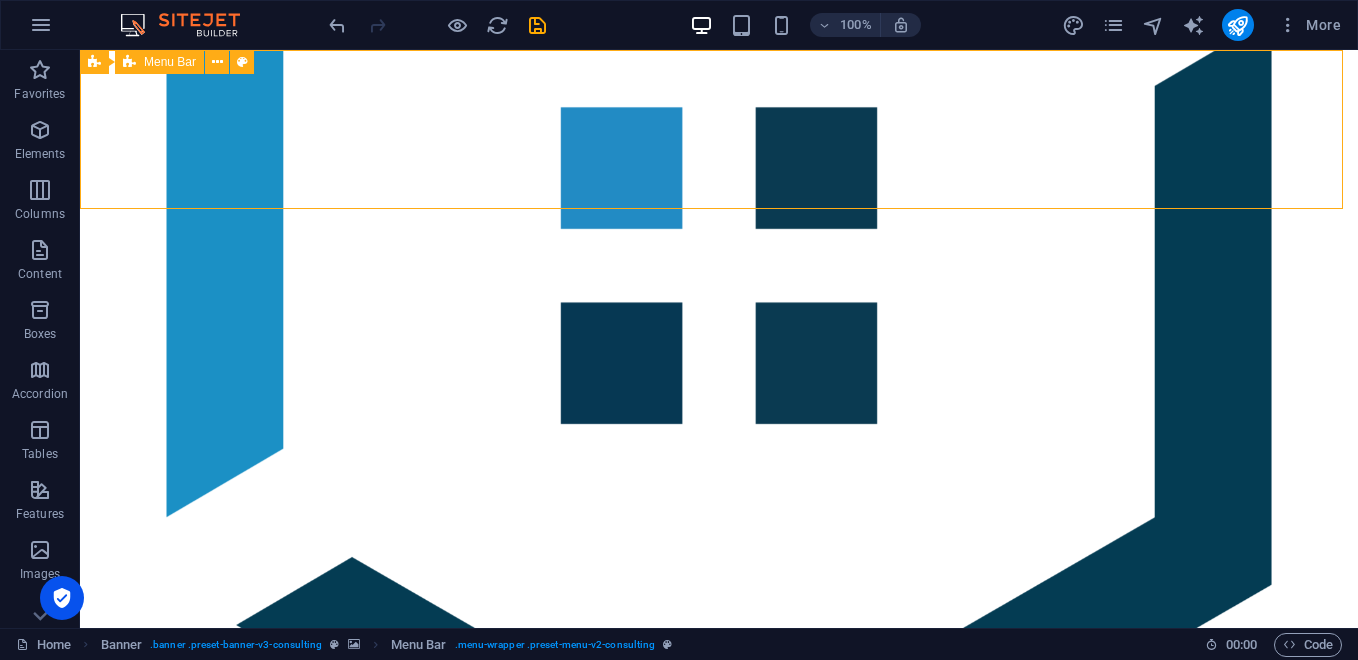 click on "Our Story Our Team Our Strengths Projects Contact Us Get Started" at bounding box center (719, 1077) 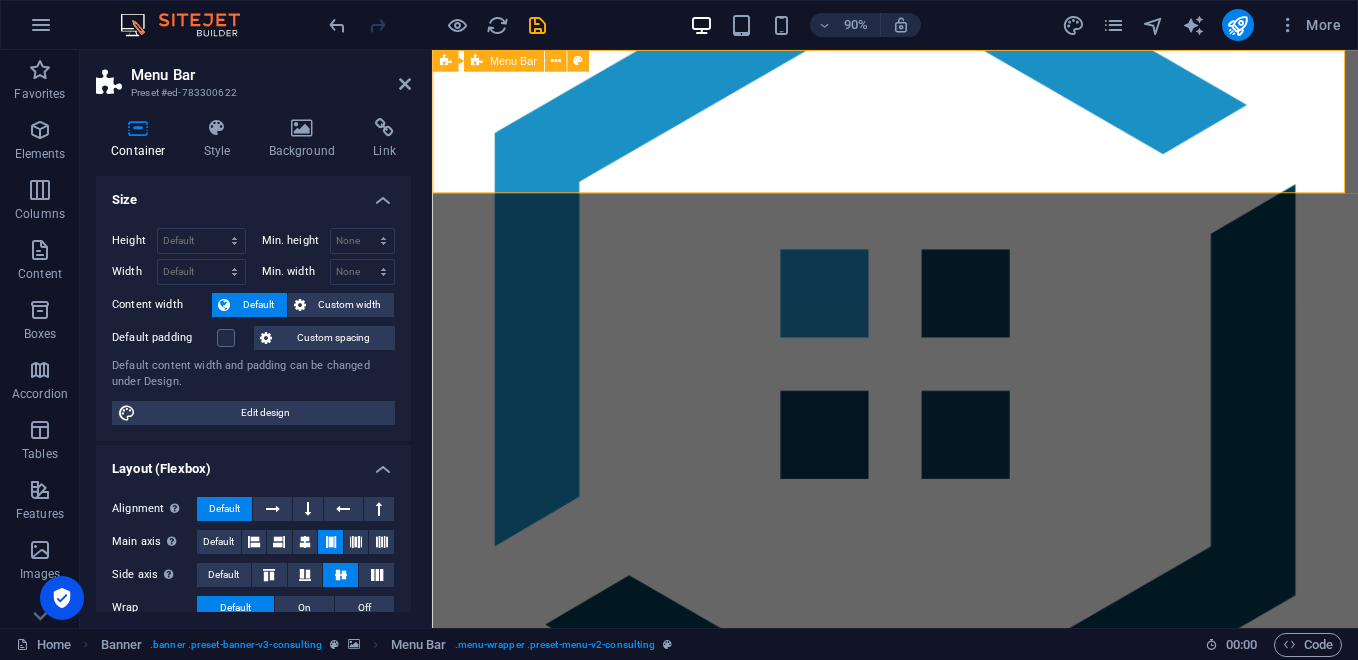 click on "Our Story Our Team Our Strengths Projects Contact Us Get Started" at bounding box center (946, 1077) 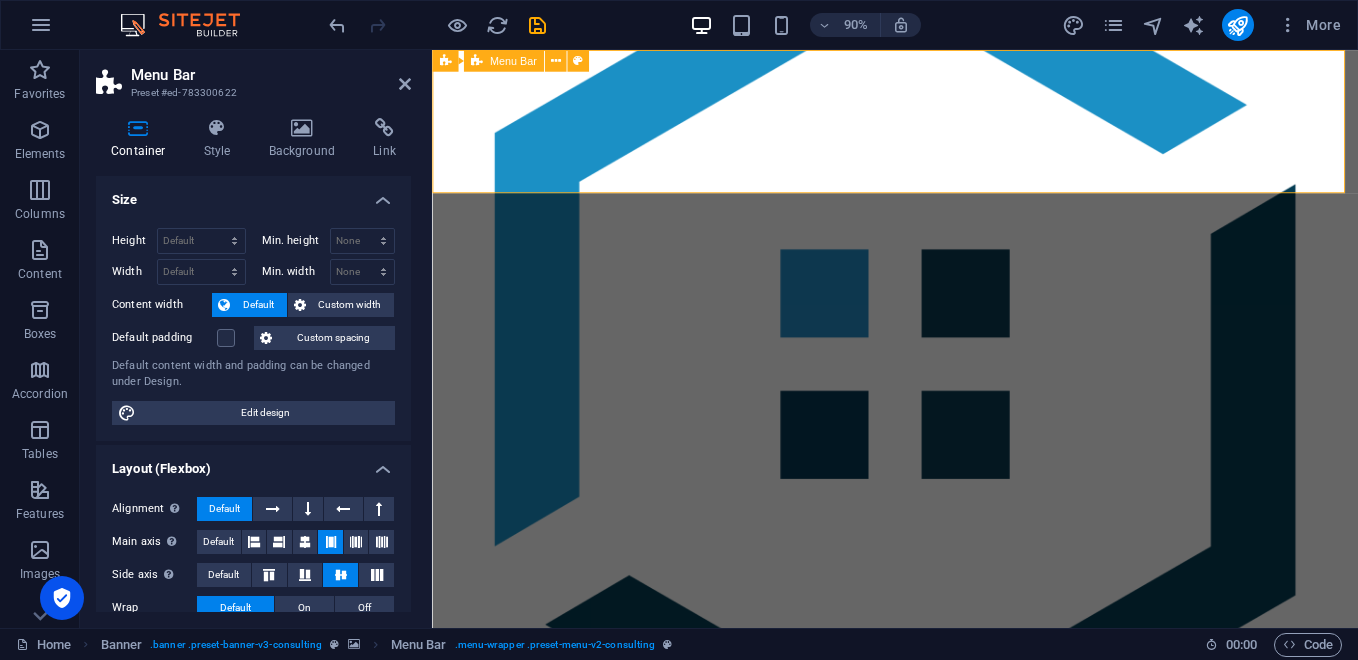 click on "Our Story Our Team Our Strengths Projects Contact Us Get Started" at bounding box center [946, 1077] 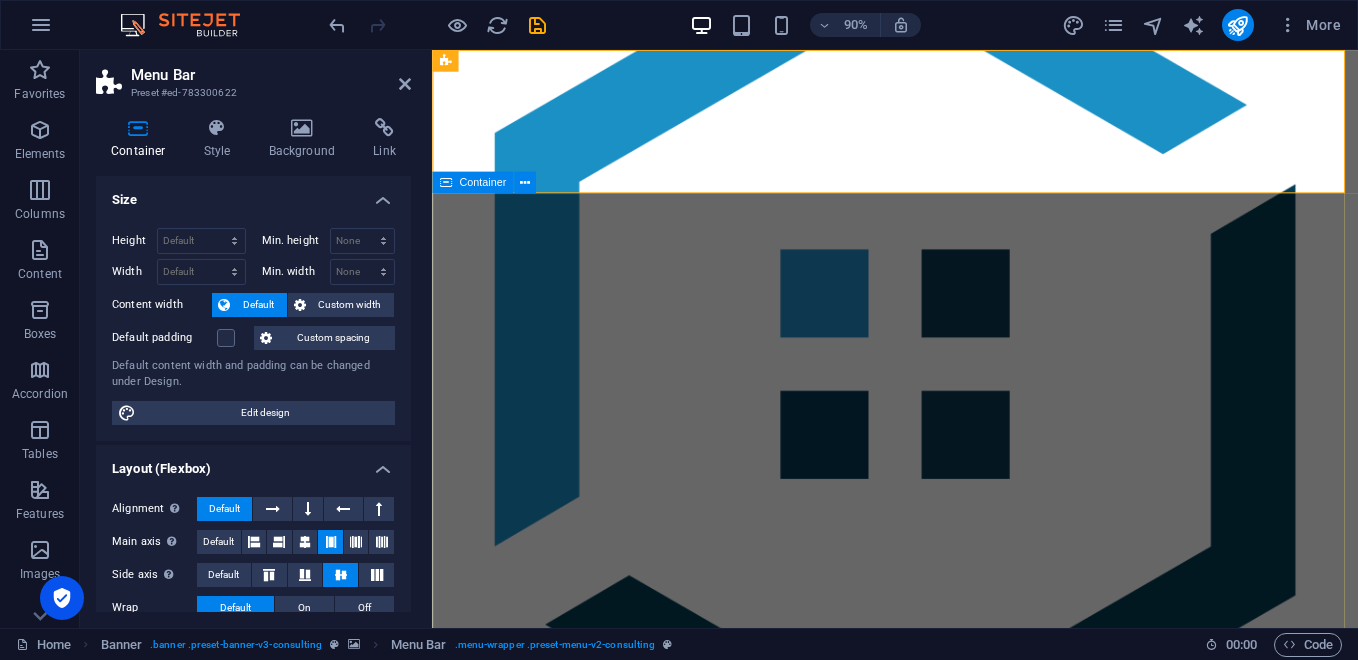 drag, startPoint x: 1204, startPoint y: 278, endPoint x: 1482, endPoint y: 256, distance: 278.86914 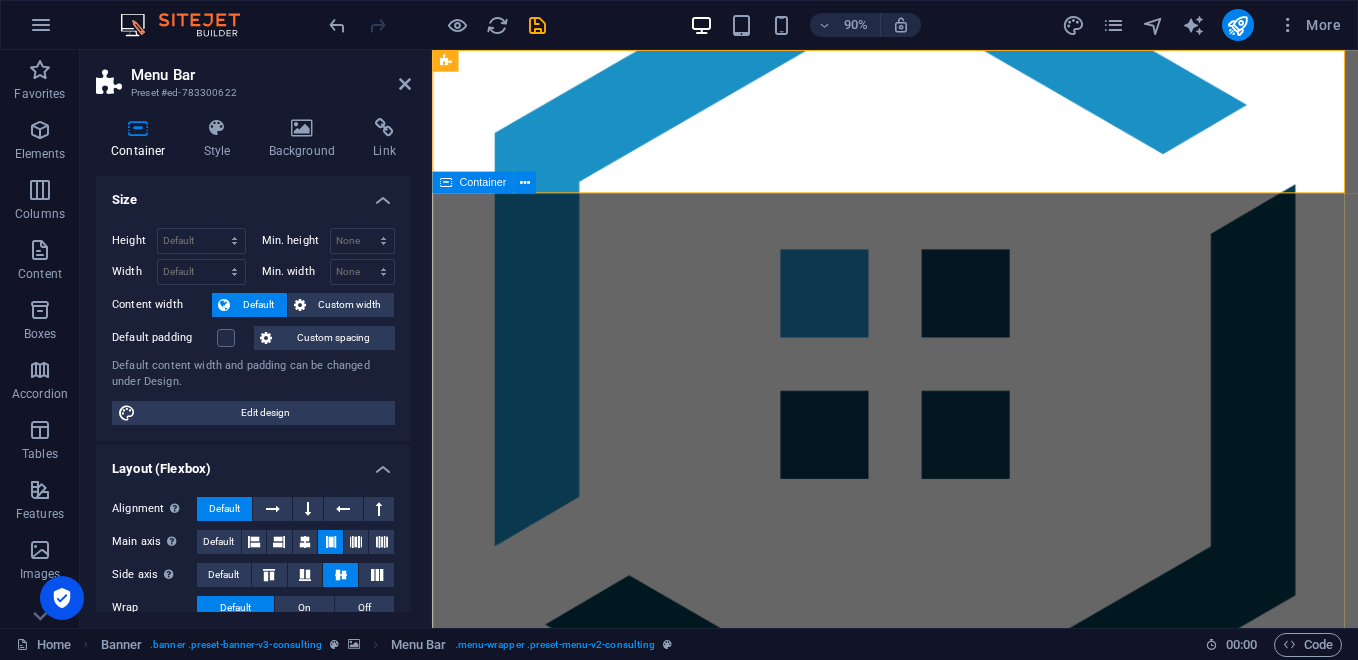 click on "PT. FAHRIAL ARTECH [GEOGRAPHIC_DATA] Elevate Your Business With Sustainable Energy And Strategic Consulting Empowering businesses for a greener future and strategic growth Get Started" at bounding box center (946, 1498) 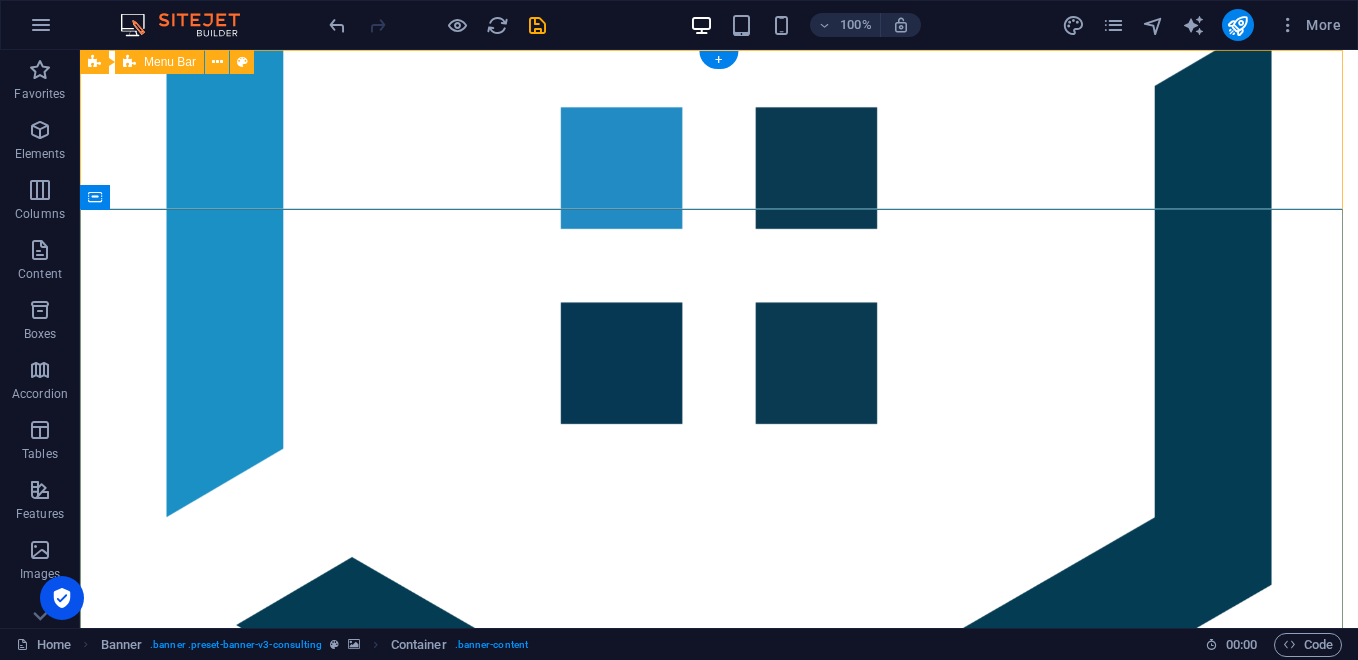 click on "Our Story Our Team Our Strengths Projects Contact Us Get Started" at bounding box center [719, 1077] 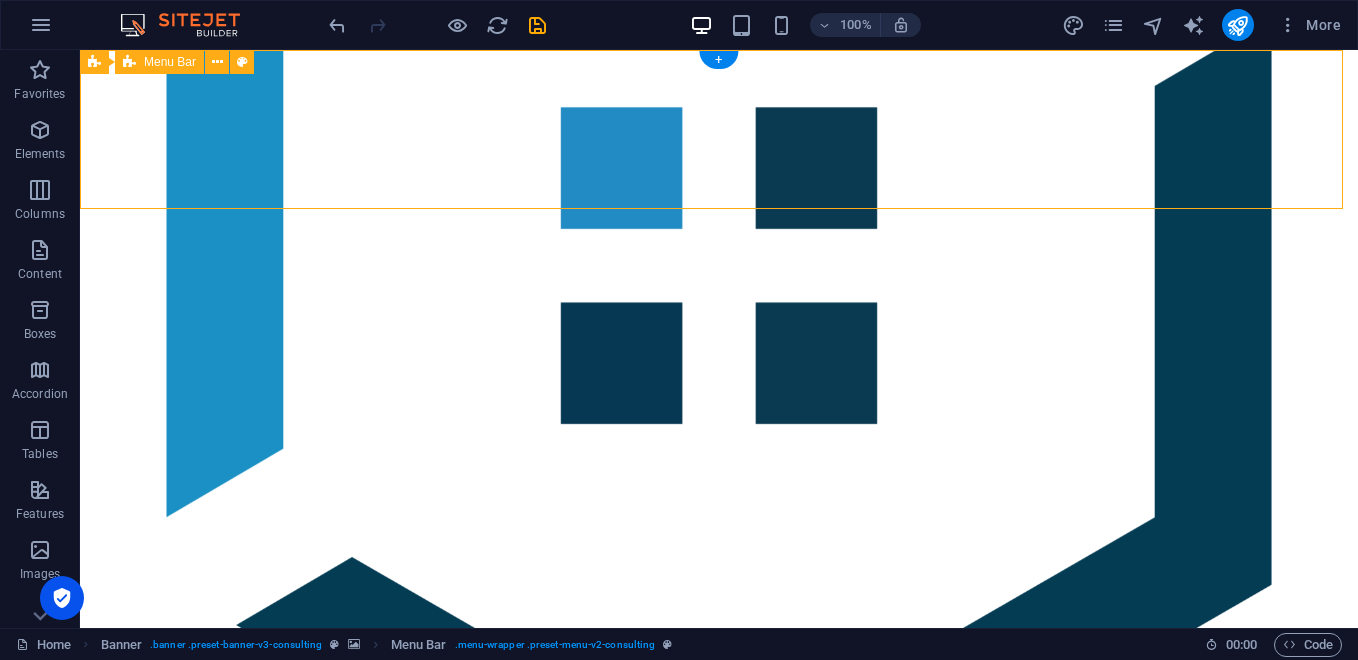 click on "Our Story Our Team Our Strengths Projects Contact Us Get Started" at bounding box center (719, 1077) 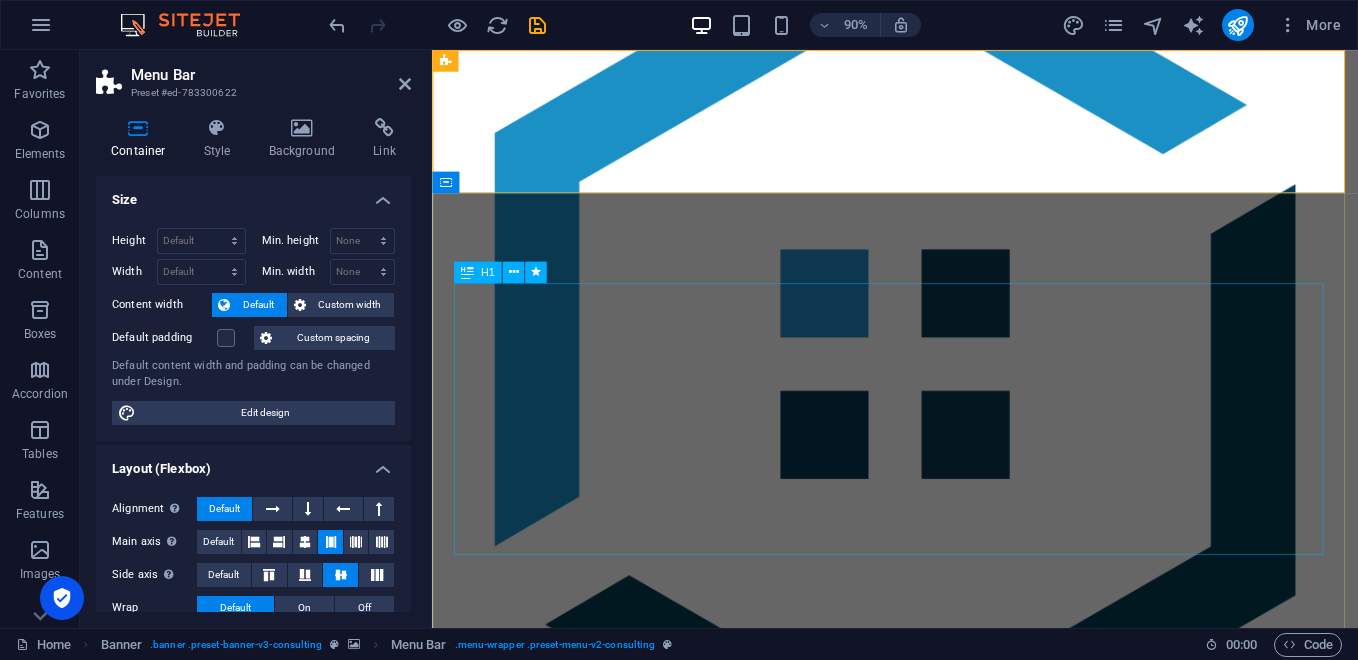 click on "Elevate Your Business With Sustainable Energy And Strategic Consulting" at bounding box center [946, 1379] 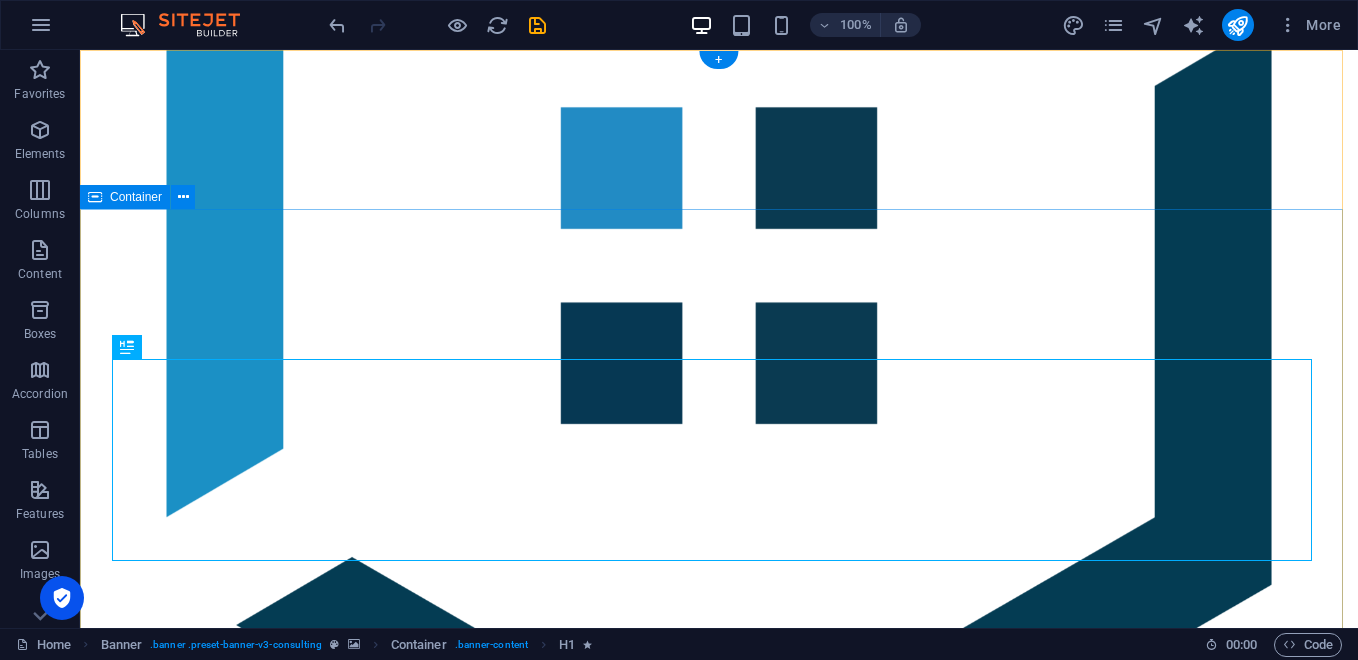 click on "PT. FAHRIAL ARTECH [GEOGRAPHIC_DATA] Elevate Your Business With Sustainable Energy And Strategic Consulting Empowering businesses for a greener future and strategic growth Get Started" at bounding box center (719, 1448) 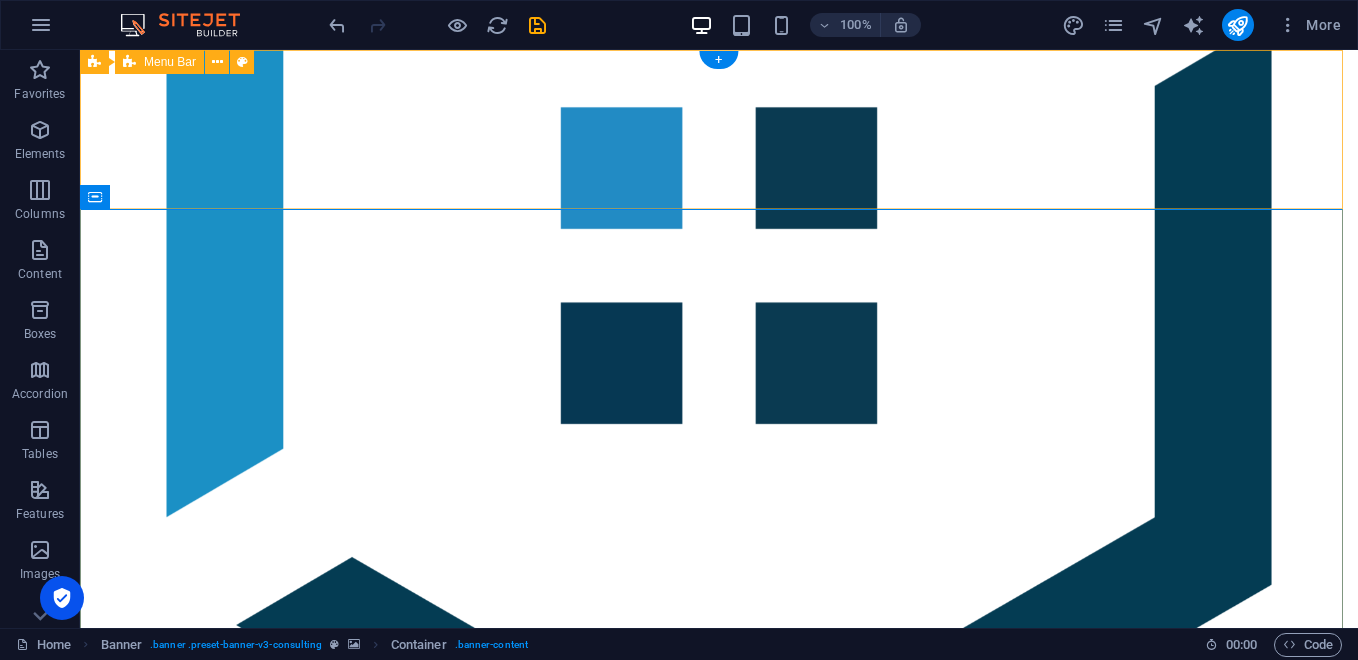 click on "Our Story Our Team Our Strengths Projects Contact Us Get Started" at bounding box center (719, 1077) 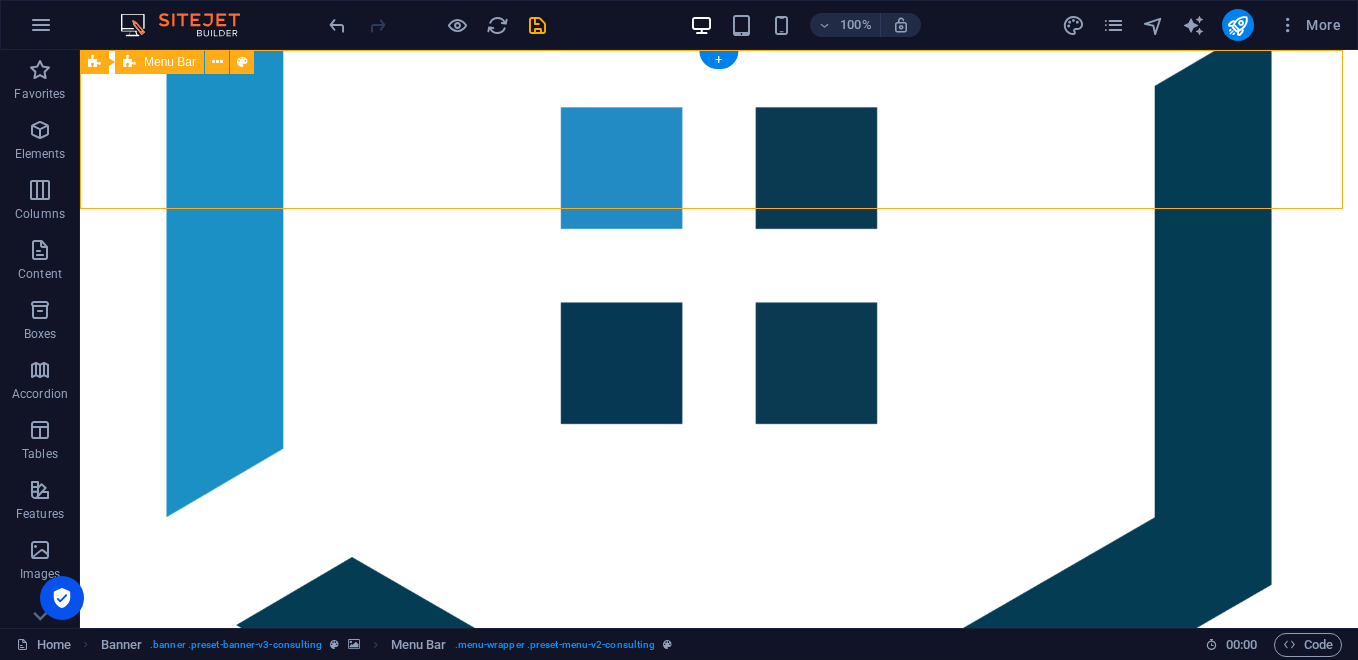 click on "Our Story Our Team Our Strengths Projects Contact Us Get Started" at bounding box center [719, 1077] 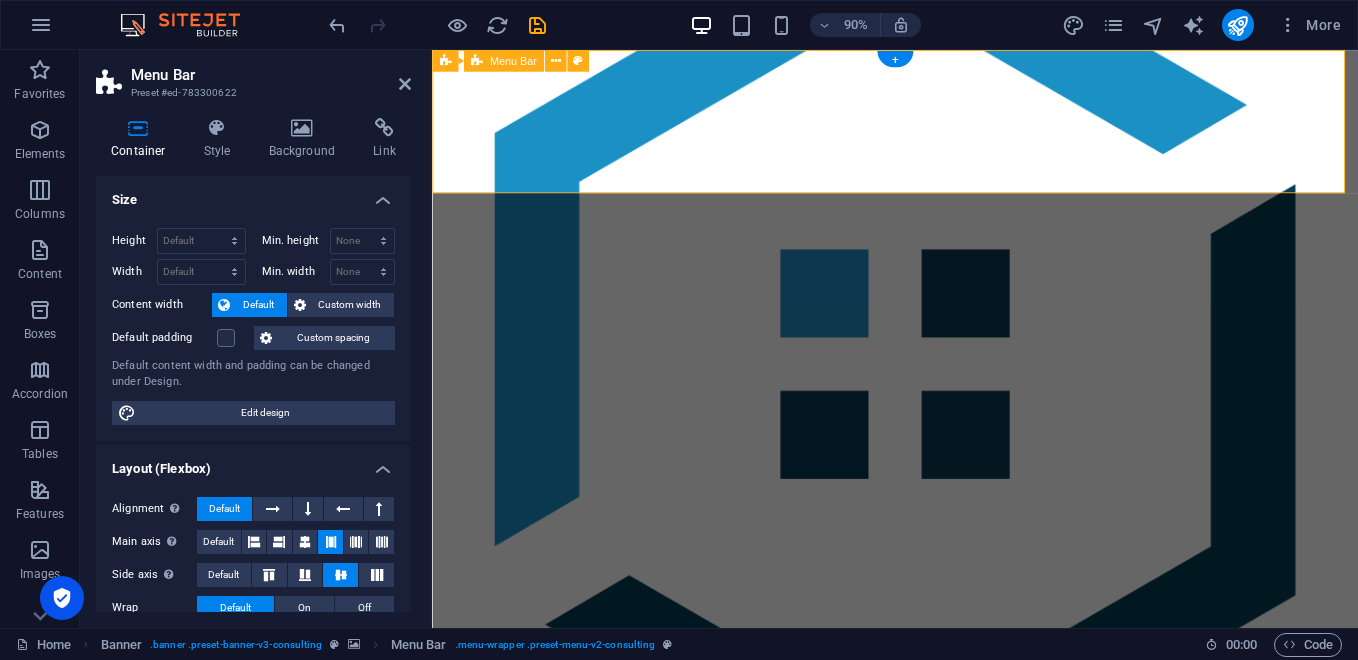 click on "Our Story Our Team Our Strengths Projects Contact Us Get Started" at bounding box center (946, 1077) 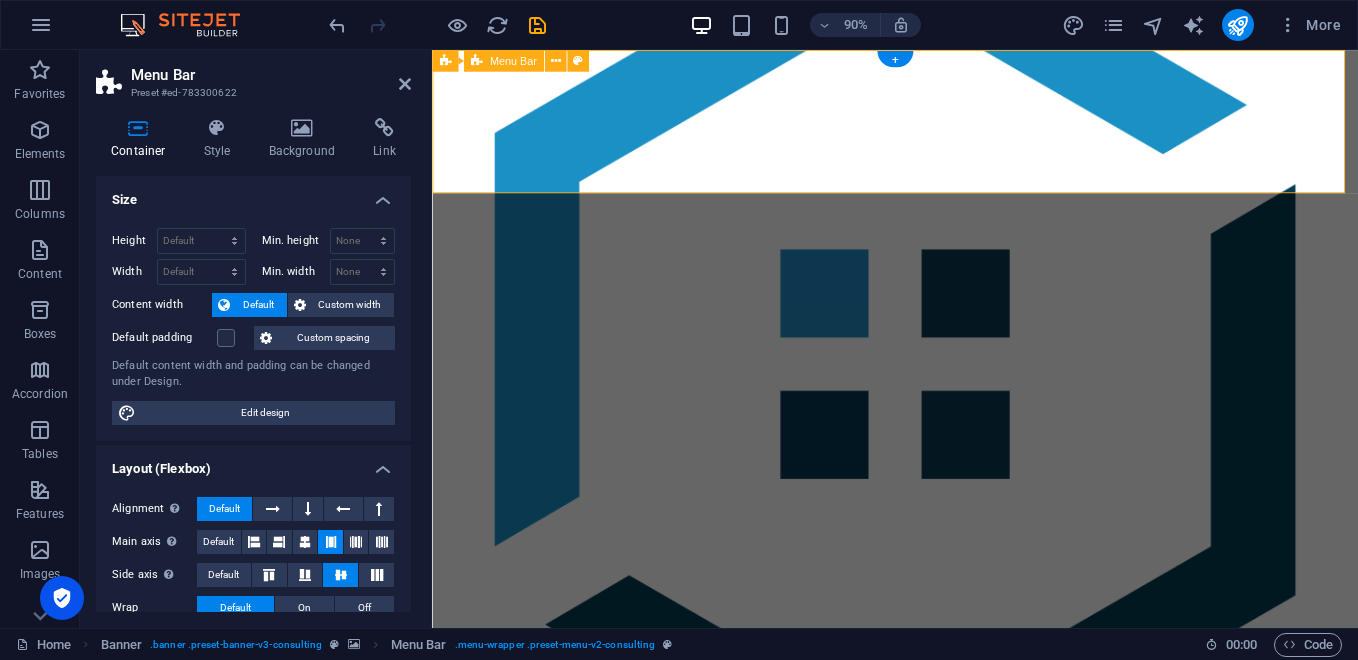 click on "Our Story Our Team Our Strengths Projects Contact Us Get Started" at bounding box center (946, 1077) 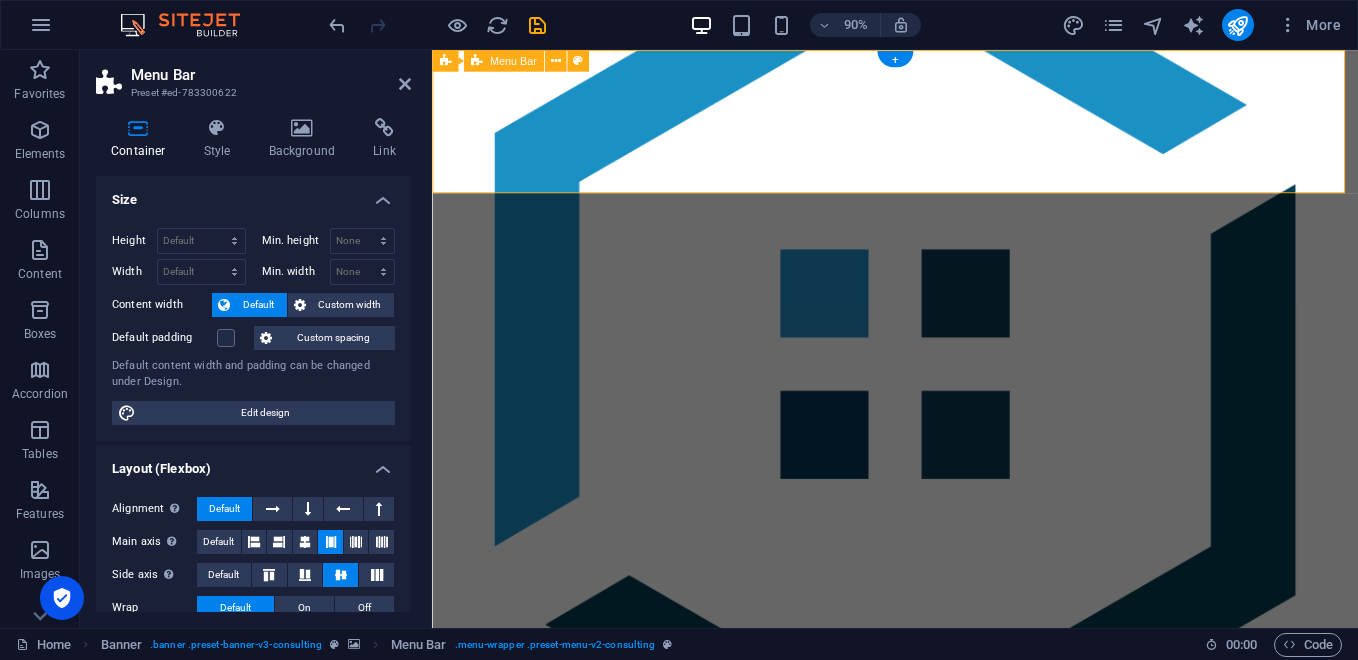 click on "Our Story Our Team Our Strengths Projects Contact Us Get Started" at bounding box center (946, 1077) 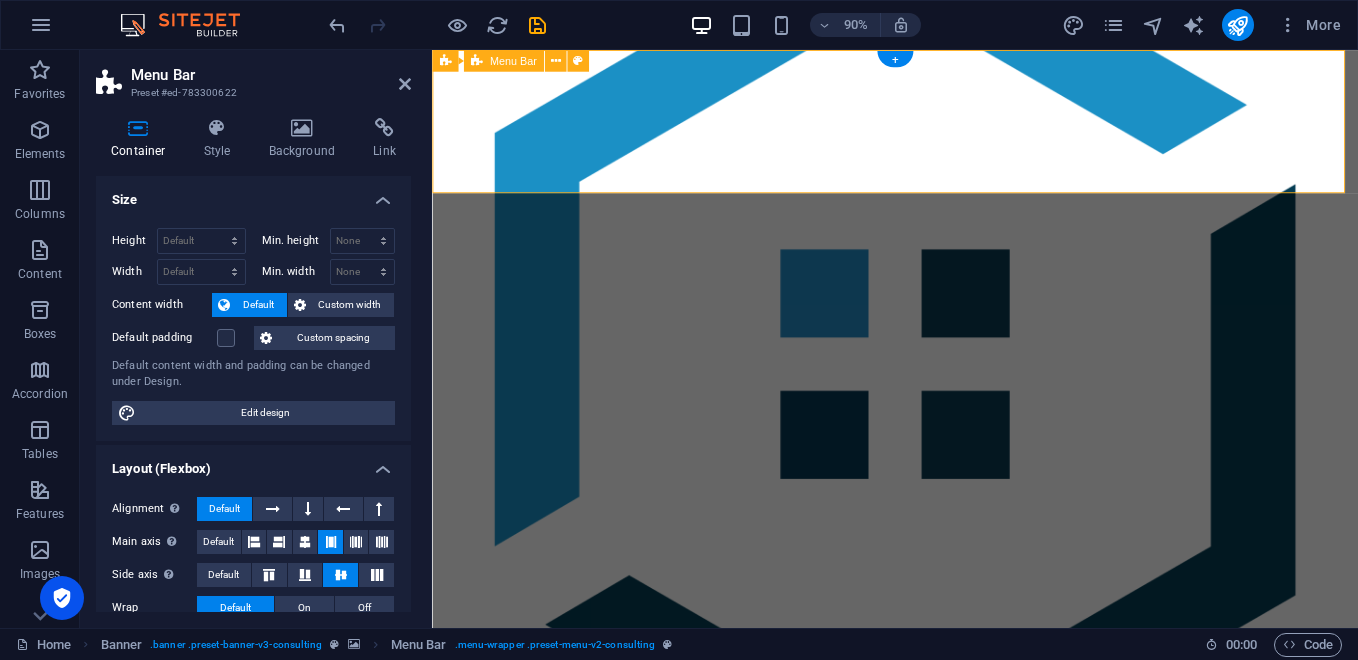 click on "Our Story Our Team Our Strengths Projects Contact Us Get Started" at bounding box center (946, 1077) 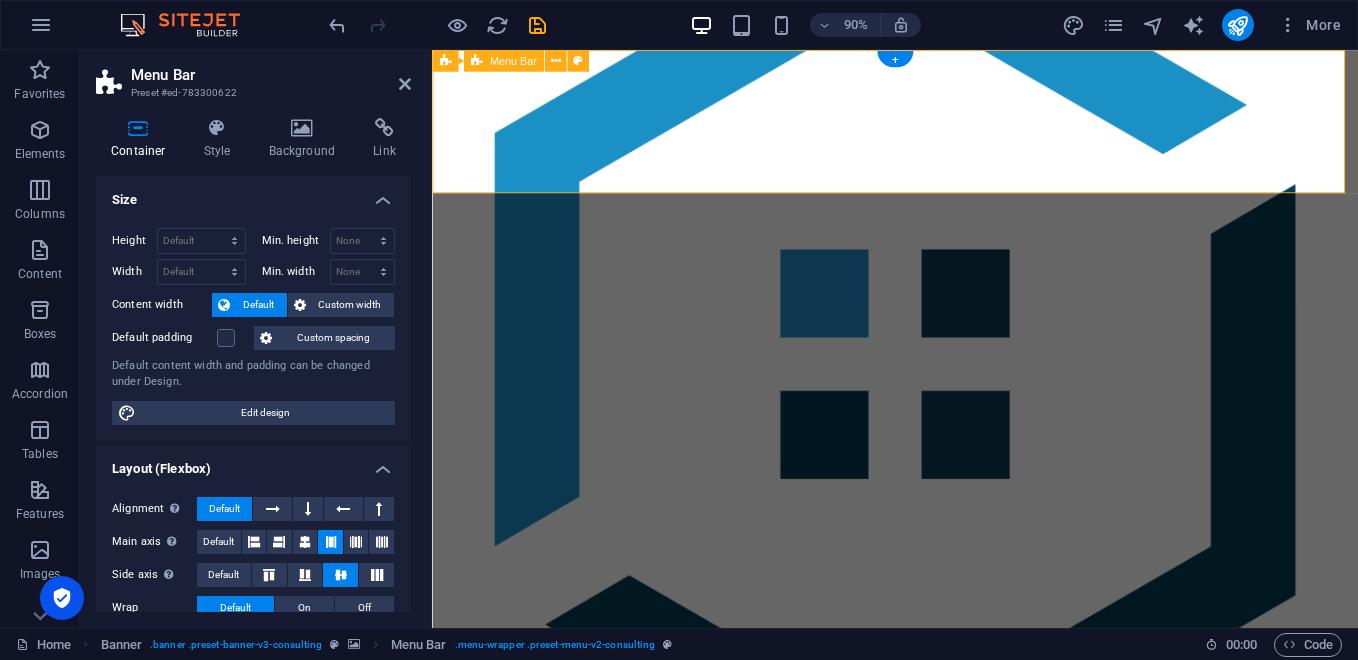 click on "Our Story Our Team Our Strengths Projects Contact Us Get Started" at bounding box center (946, 1077) 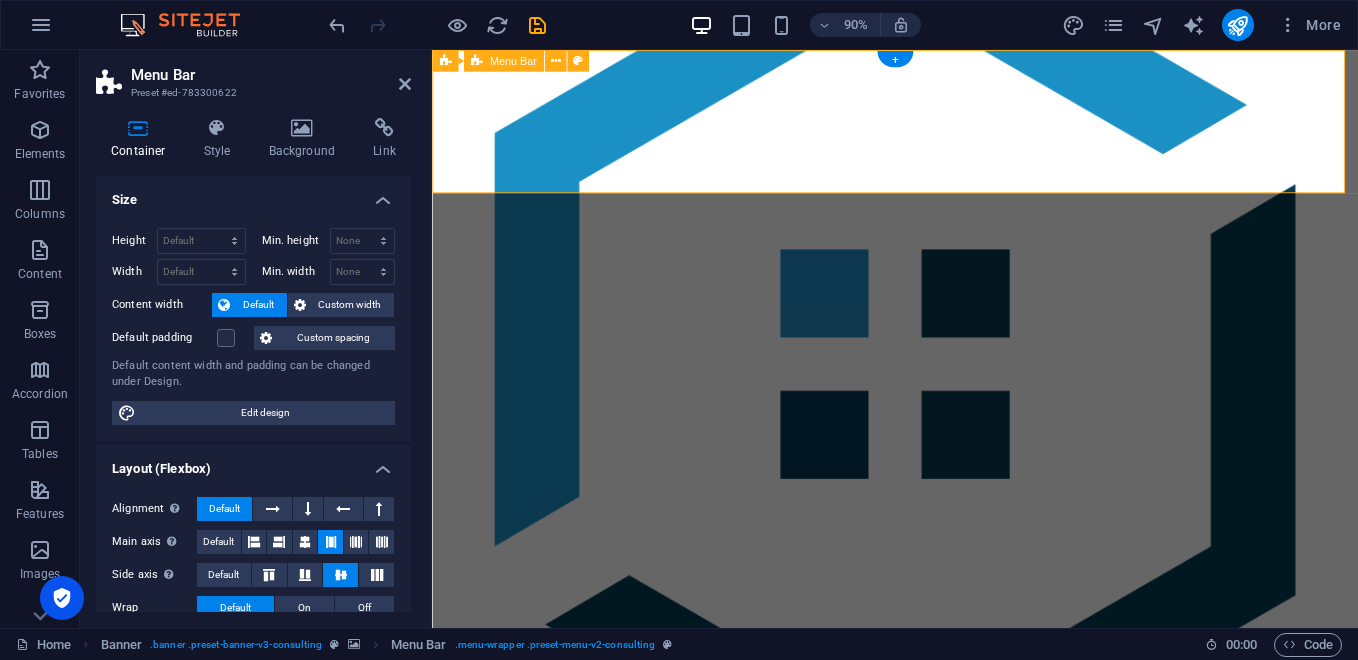 click on "Our Story Our Team Our Strengths Projects Contact Us Get Started" at bounding box center (946, 1077) 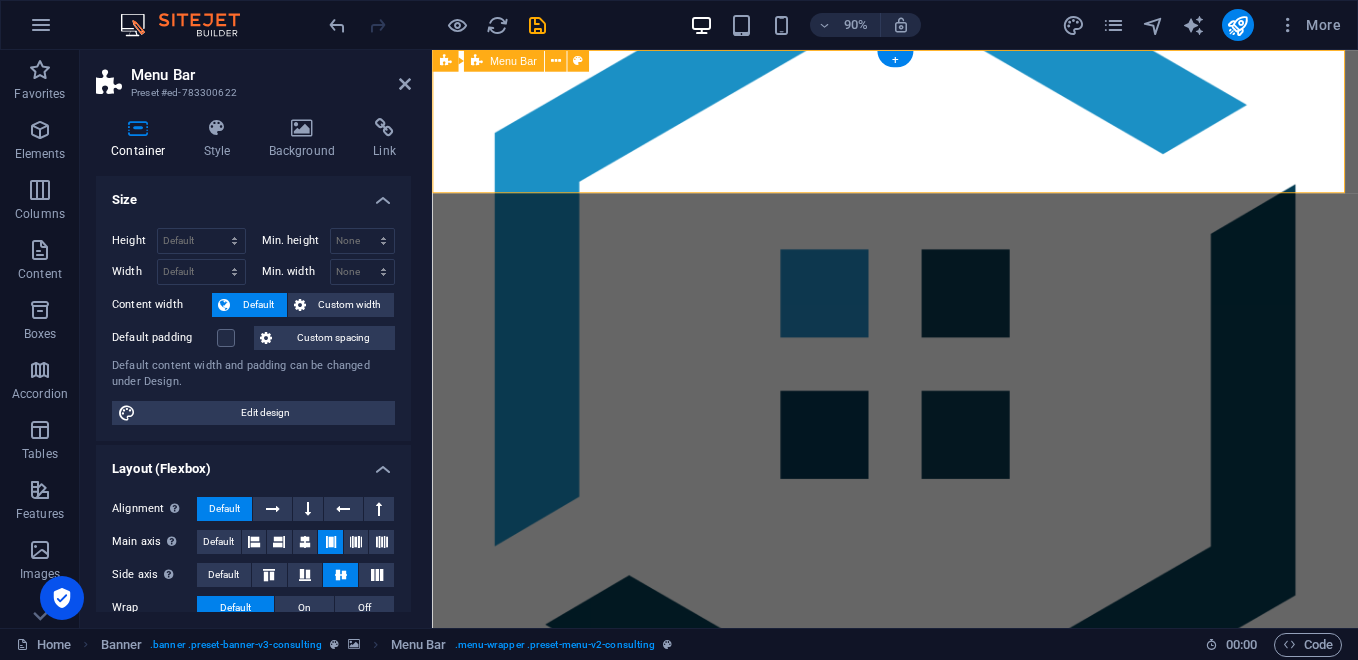 click on "Our Story Our Team Our Strengths Projects Contact Us Get Started" at bounding box center (946, 1077) 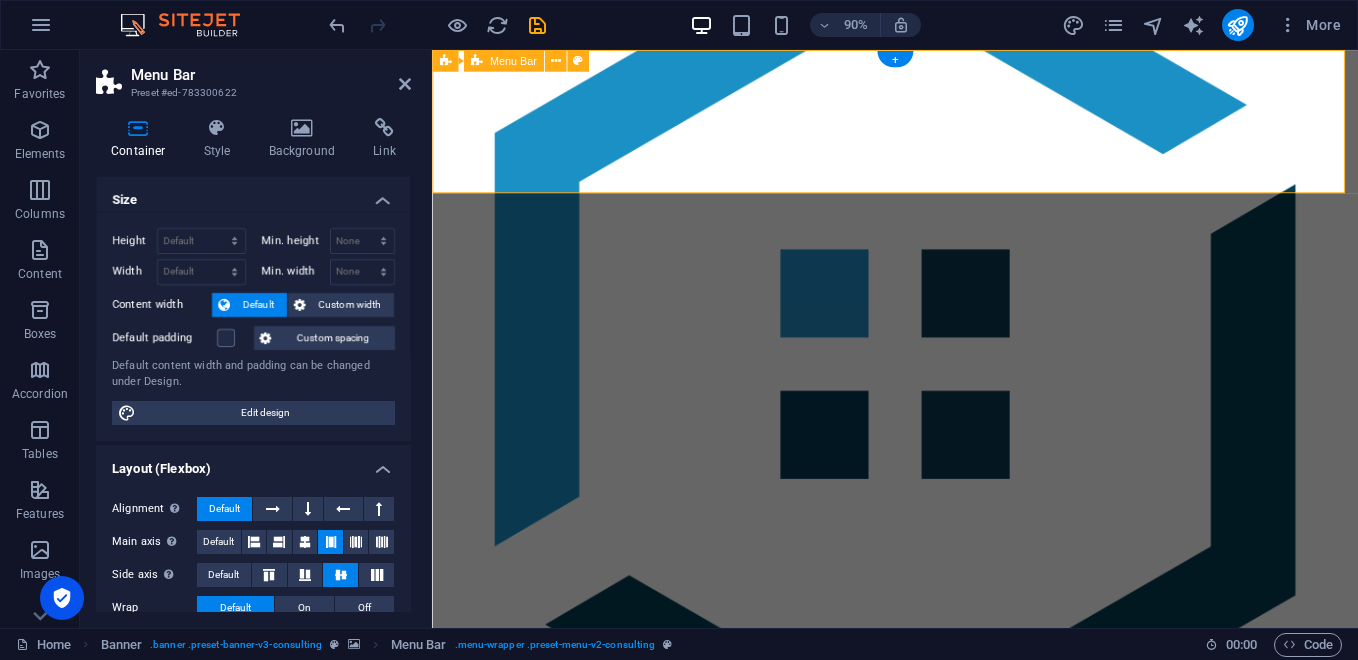 click on "Our Story Our Team Our Strengths Projects Contact Us Get Started" at bounding box center [946, 1077] 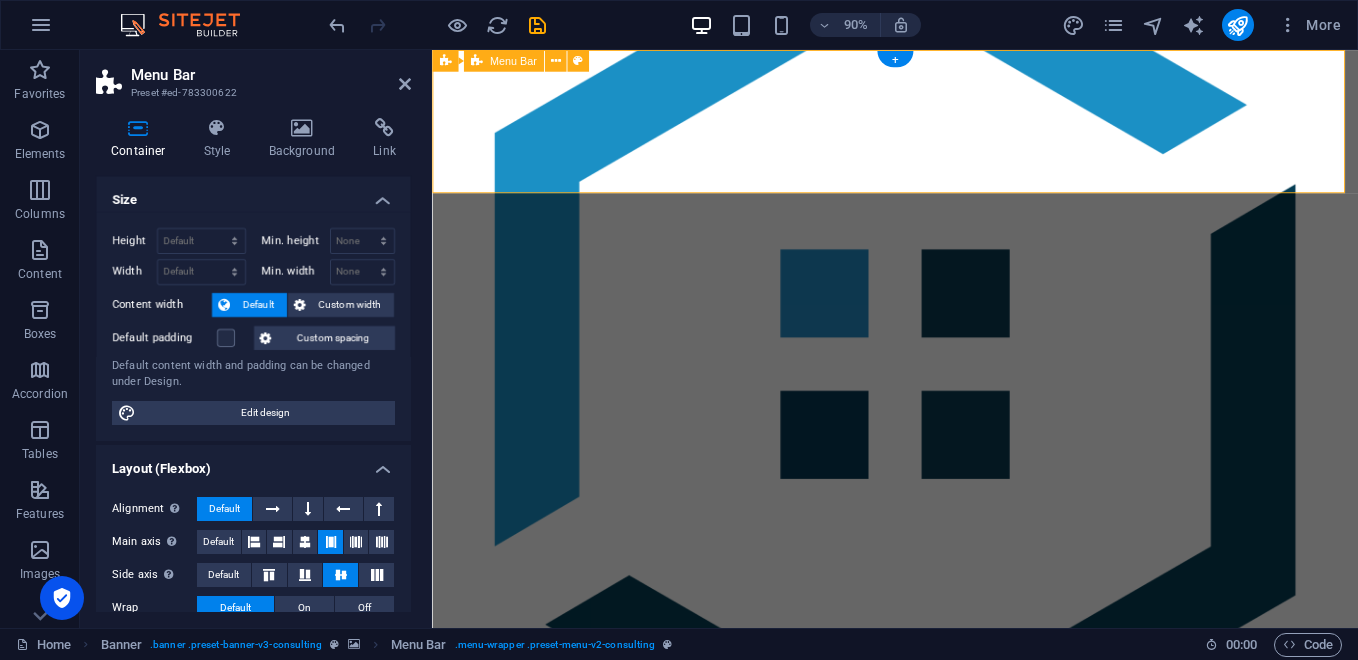 click on "Our Story Our Team Our Strengths Projects Contact Us Get Started" at bounding box center [946, 1077] 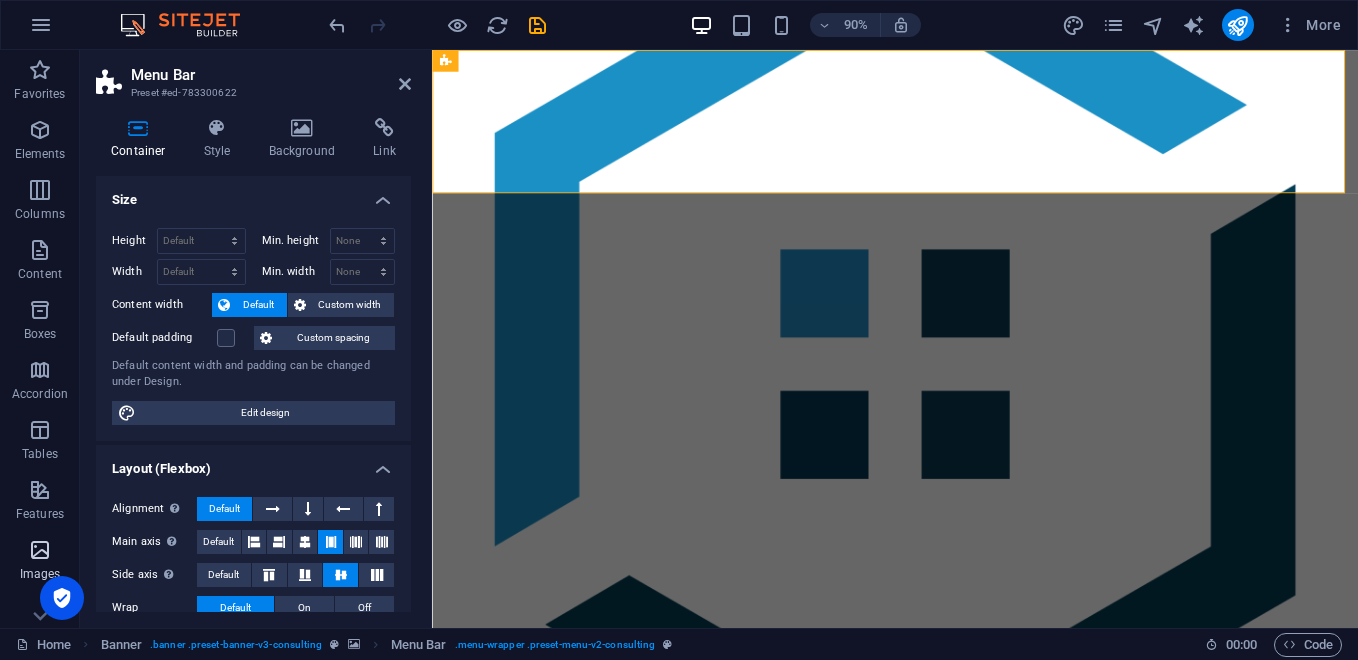 click on "Images" at bounding box center [40, 562] 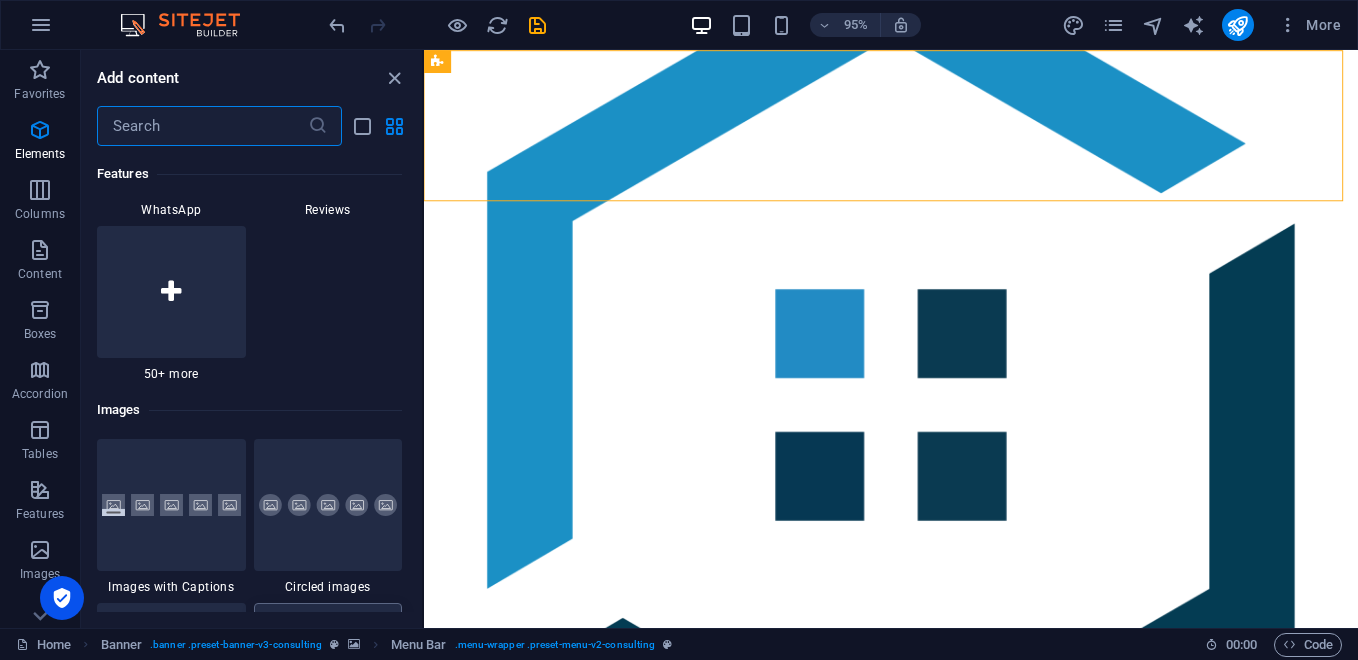 scroll, scrollTop: 9976, scrollLeft: 0, axis: vertical 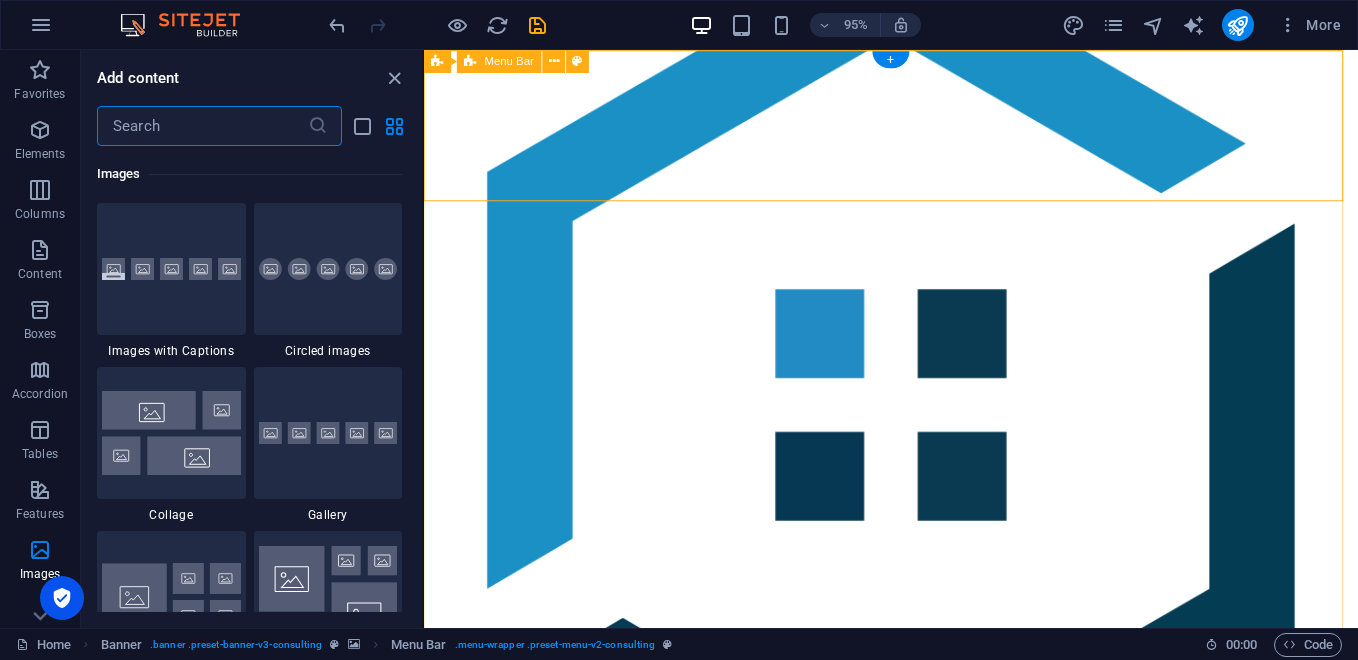 click on "Our Story Our Team Our Strengths Projects Contact Us Get Started" at bounding box center [915, 1077] 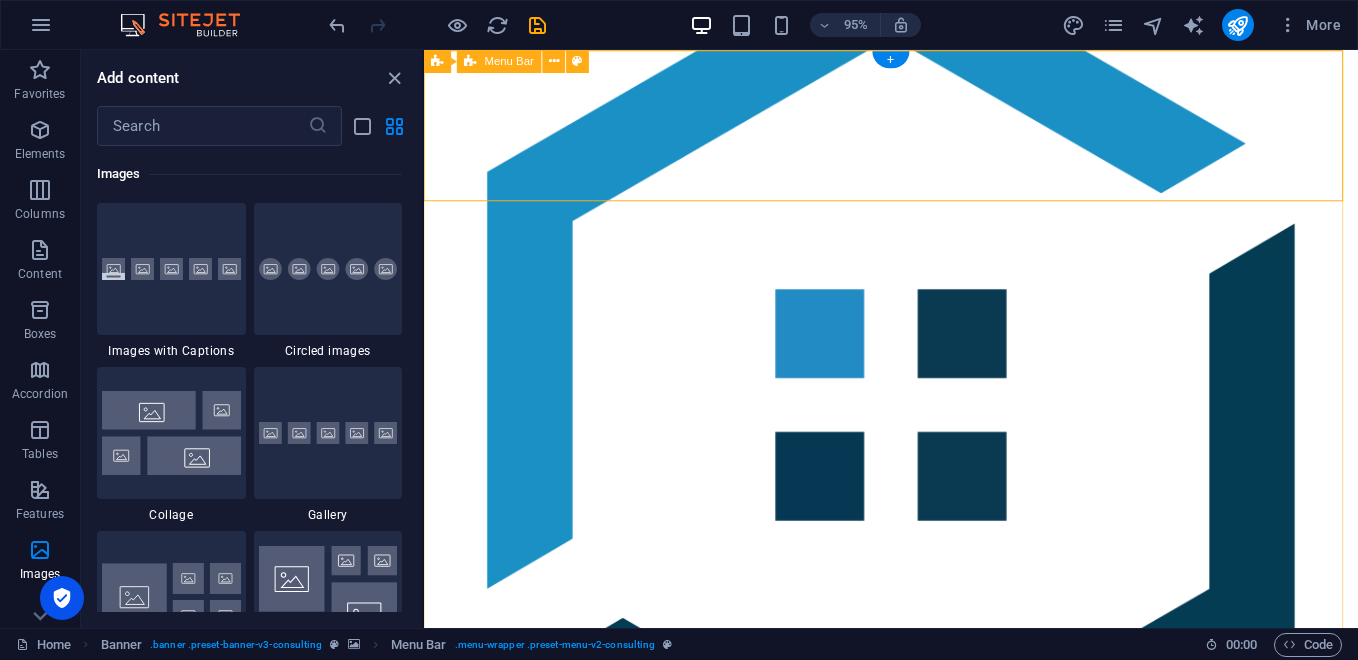 click on "Our Story Our Team Our Strengths Projects Contact Us Get Started" at bounding box center (915, 1077) 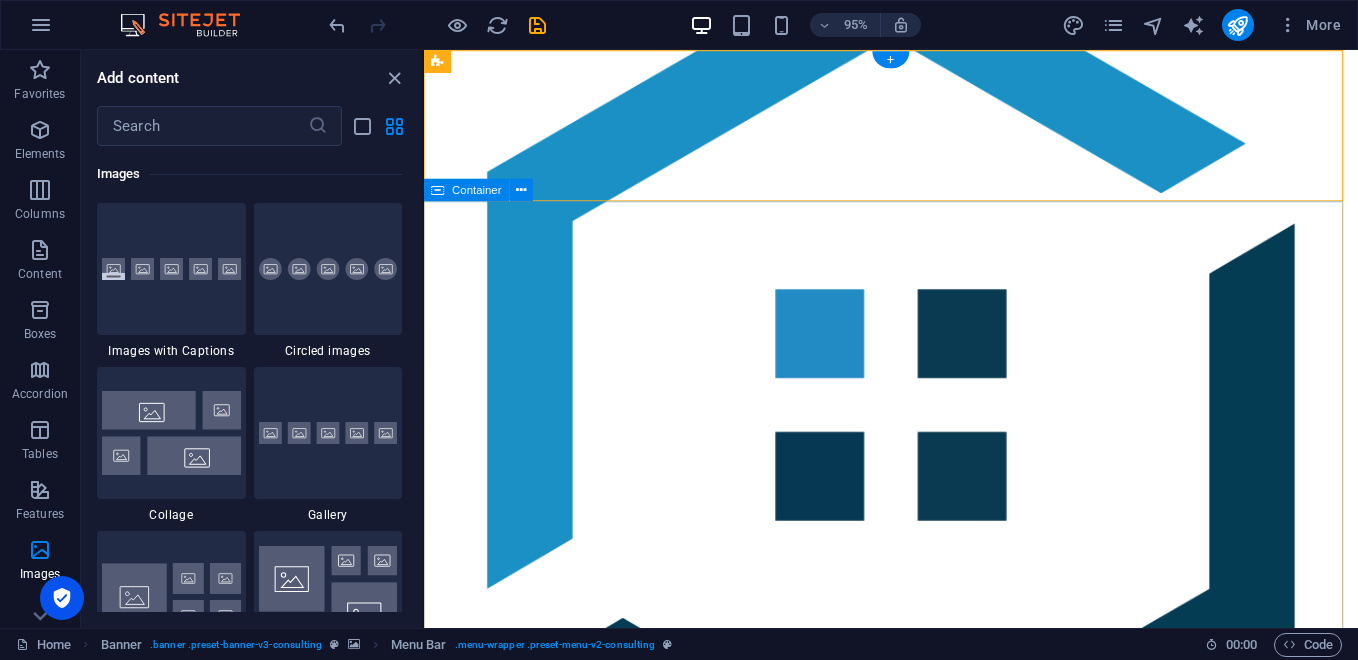 click on "PT. FAHRIAL ARTECH [GEOGRAPHIC_DATA] Elevate Your Business With Sustainable Energy And Strategic Consulting Empowering businesses for a greener future and strategic growth Get Started" at bounding box center [915, 1498] 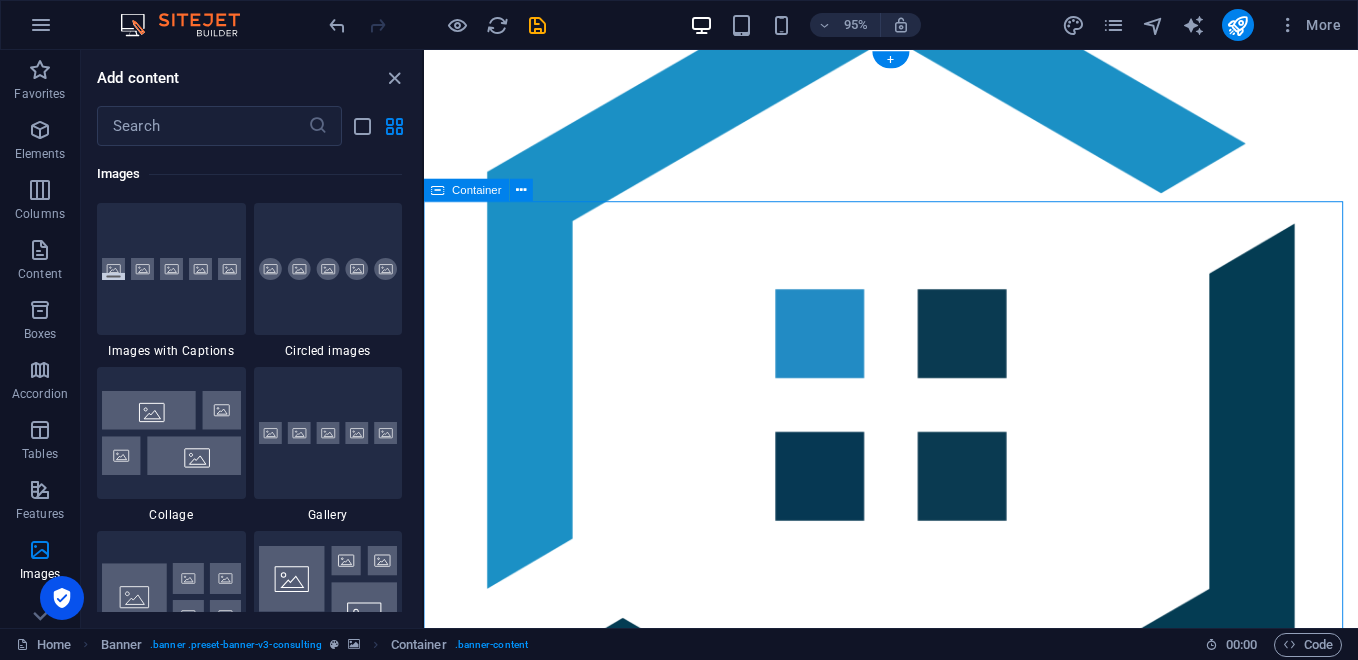 click on "PT. FAHRIAL ARTECH [GEOGRAPHIC_DATA] Elevate Your Business With Sustainable Energy And Strategic Consulting Empowering businesses for a greener future and strategic growth Get Started" at bounding box center (915, 1498) 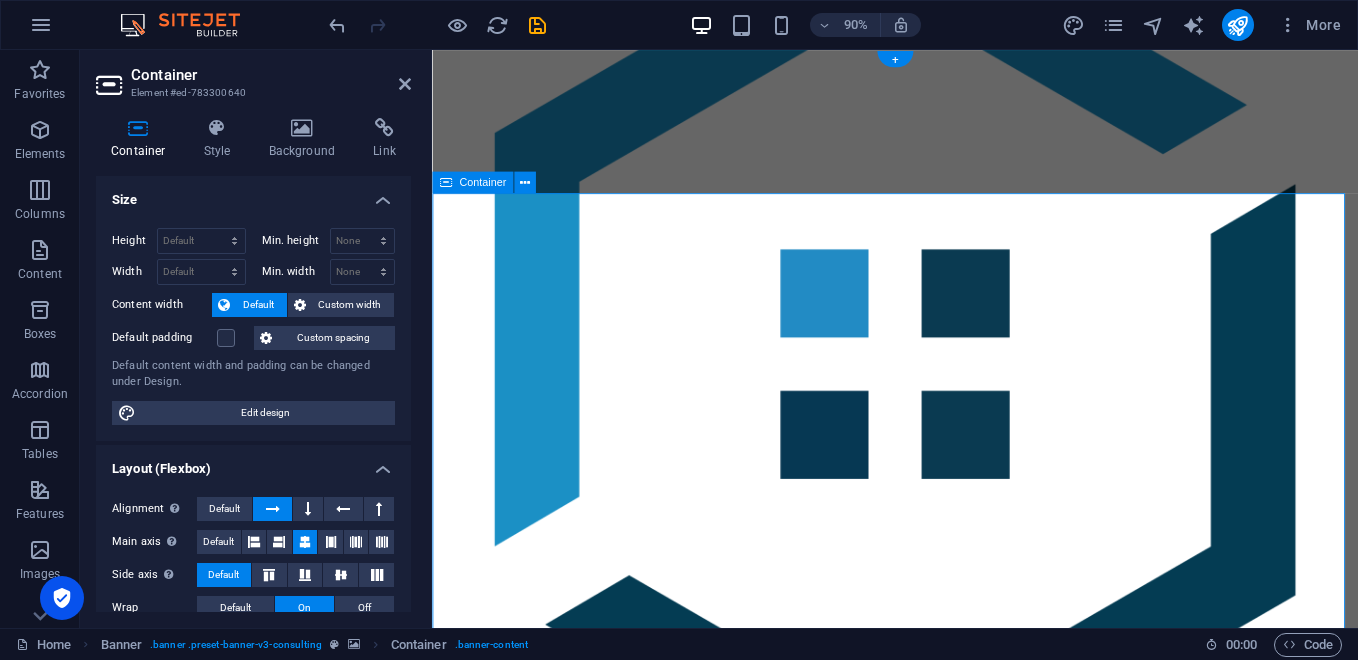 click on "PT. FAHRIAL ARTECH [GEOGRAPHIC_DATA] Elevate Your Business With Sustainable Energy And Strategic Consulting Empowering businesses for a greener future and strategic growth Get Started" at bounding box center (946, 1498) 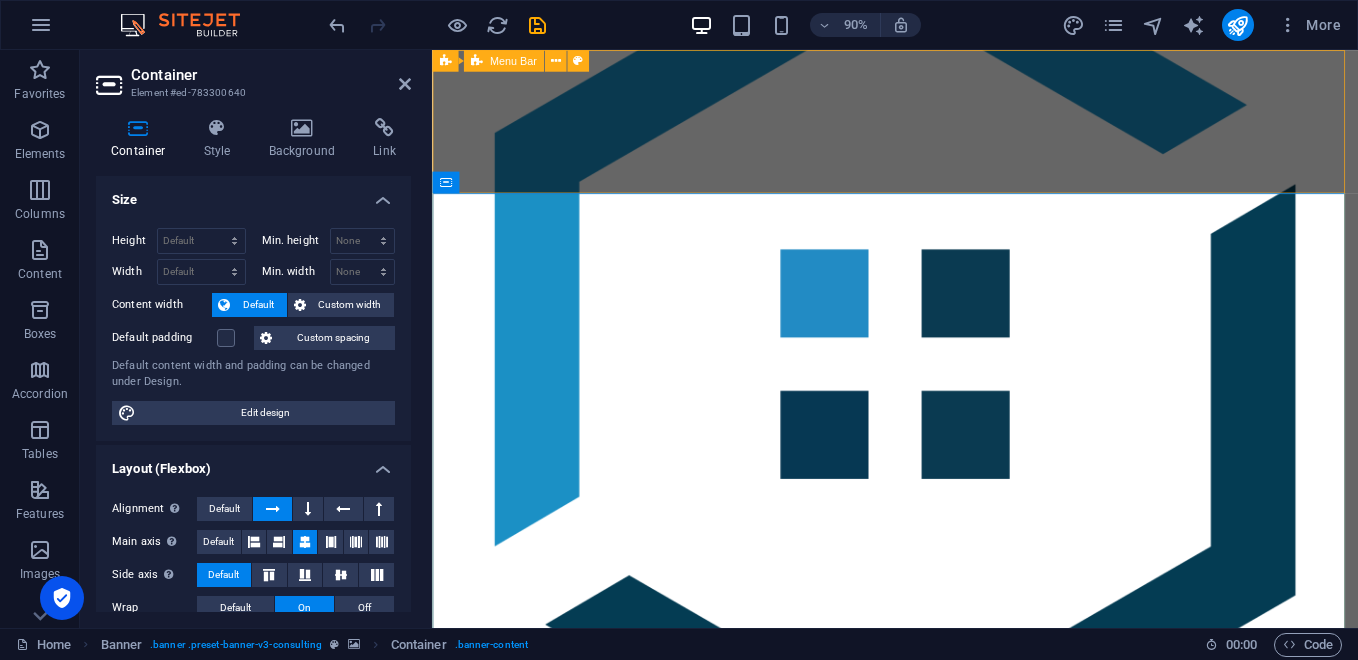click on "Our Story Our Team Our Strengths Projects Contact Us Get Started" at bounding box center (946, 1077) 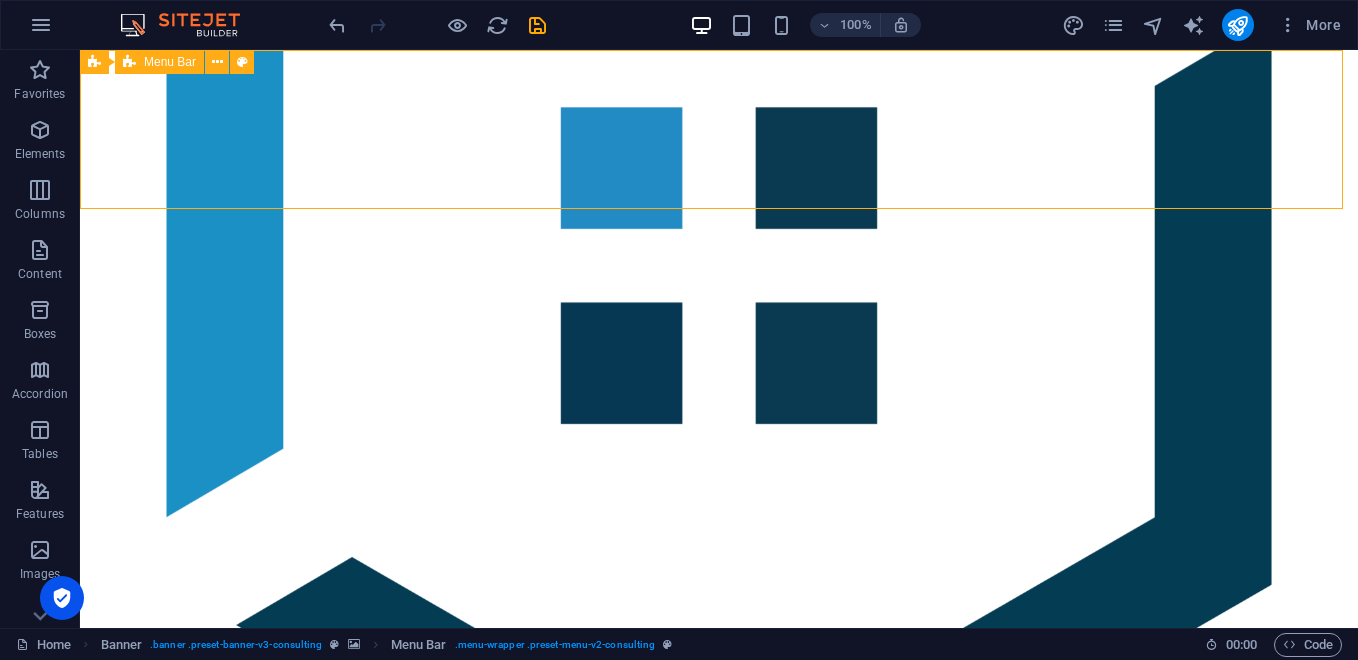 click on "Our Story Our Team Our Strengths Projects Contact Us Get Started" at bounding box center (719, 1077) 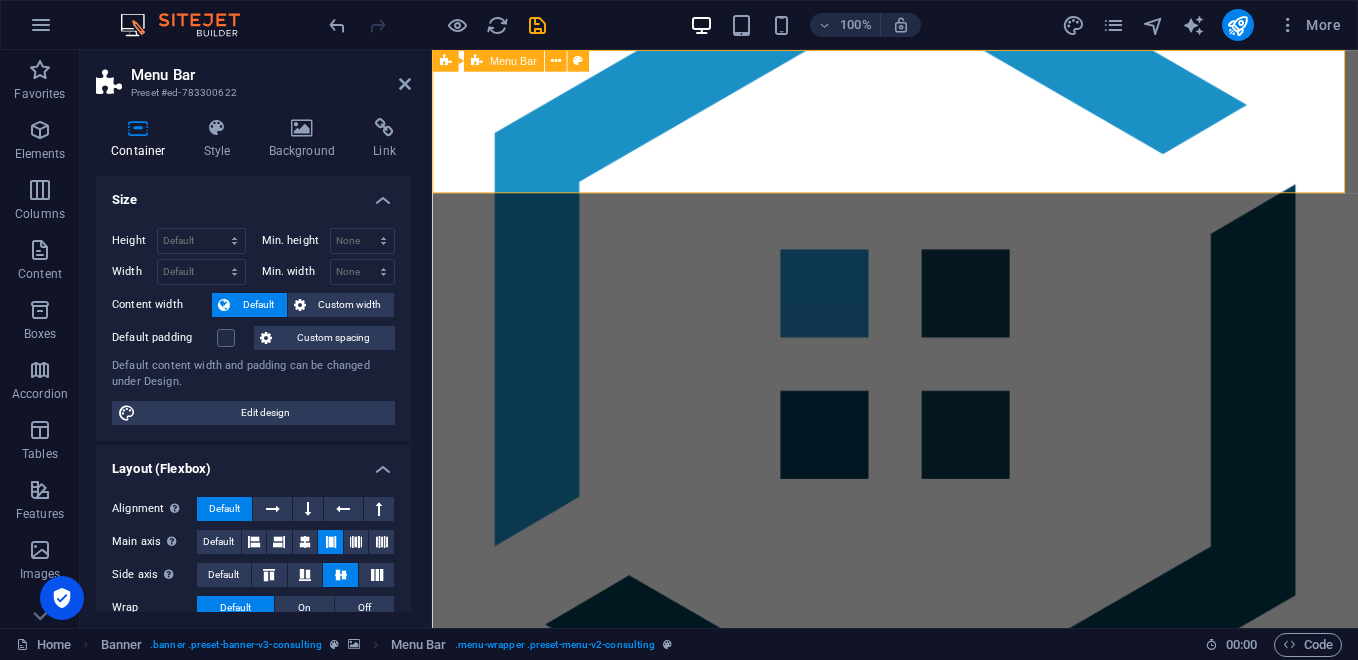 click on "Our Story Our Team Our Strengths Projects Contact Us Get Started" at bounding box center [946, 1077] 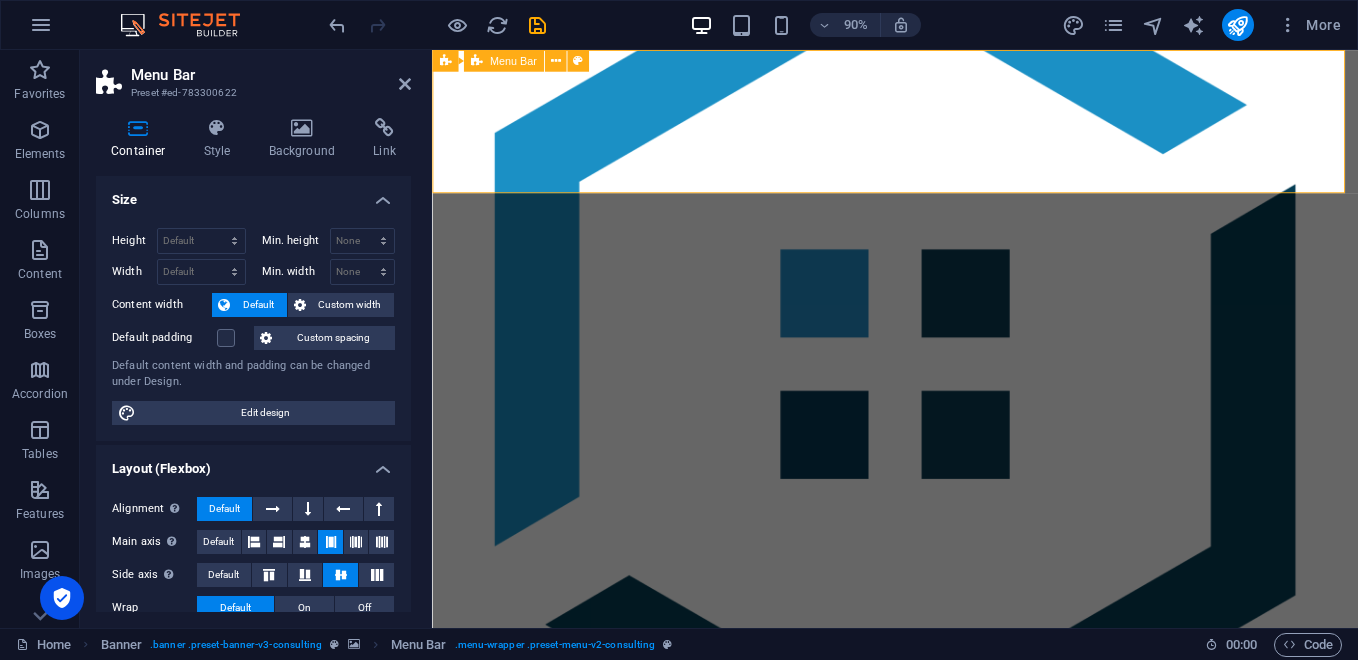 click on "Our Story Our Team Our Strengths Projects Contact Us Get Started" at bounding box center (946, 1077) 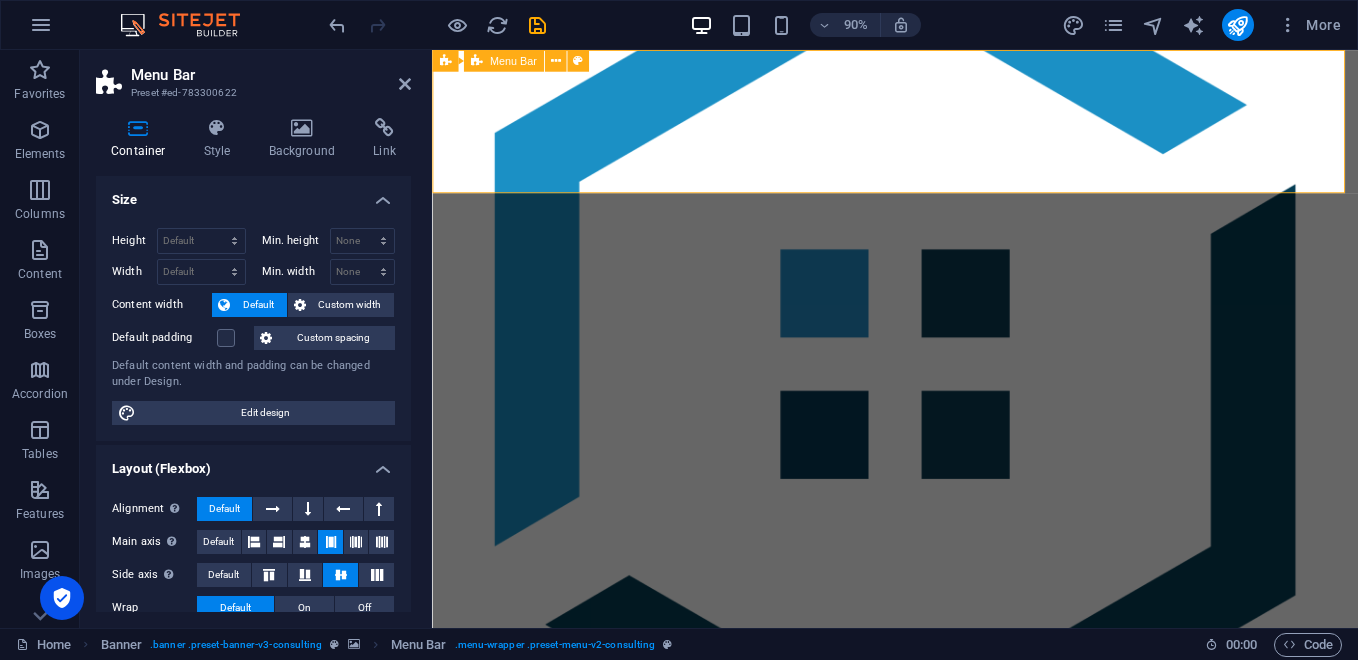 click on "Our Story Our Team Our Strengths Projects Contact Us Get Started" at bounding box center (946, 1077) 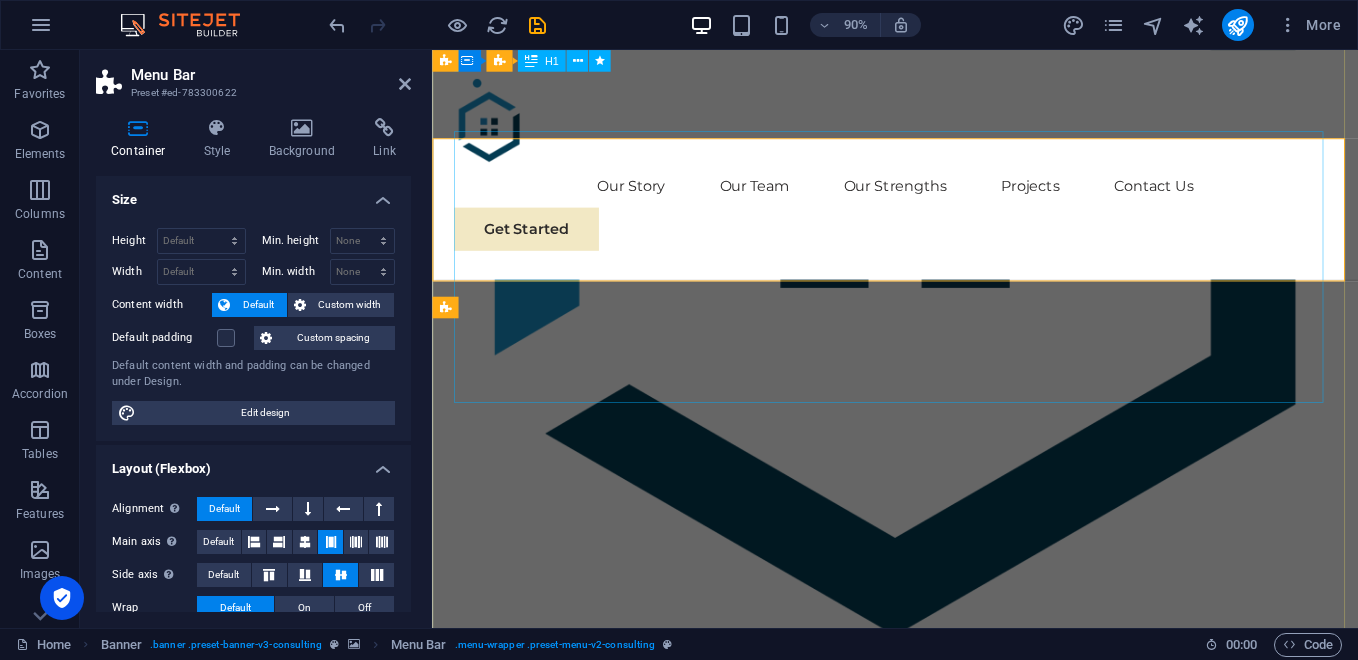 scroll, scrollTop: 0, scrollLeft: 0, axis: both 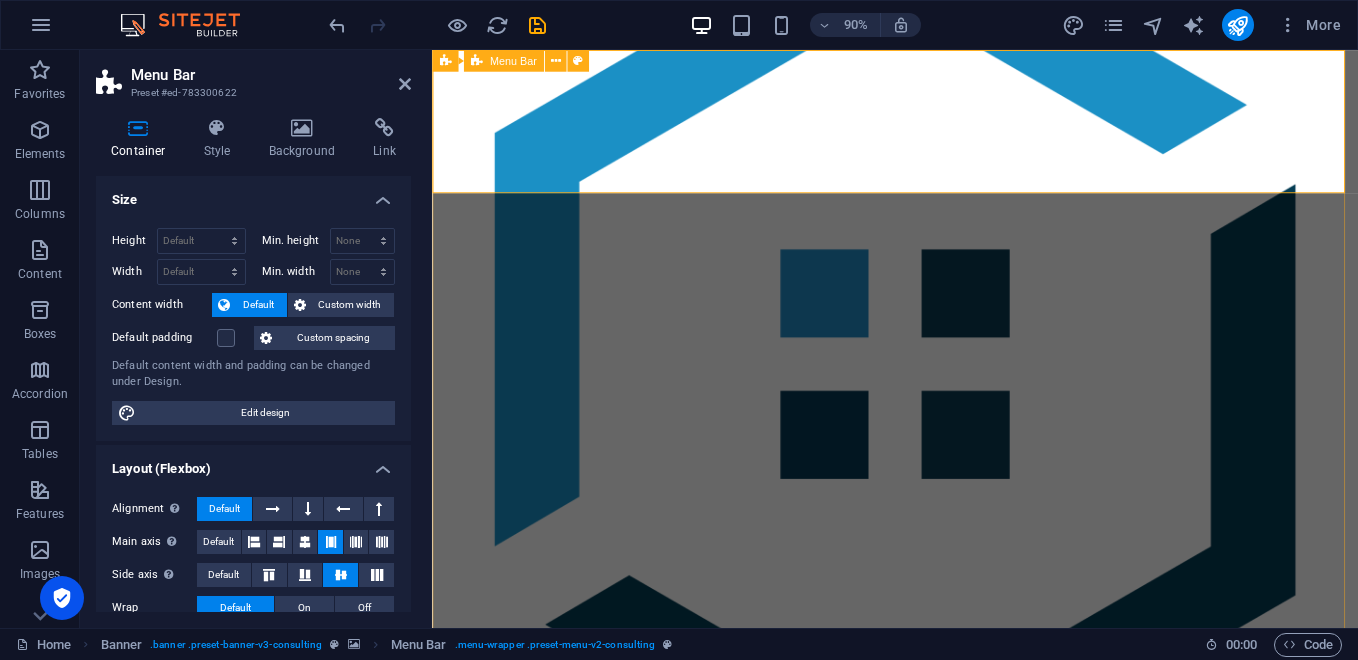 click on "Our Story Our Team Our Strengths Projects Contact Us Get Started" at bounding box center (946, 1077) 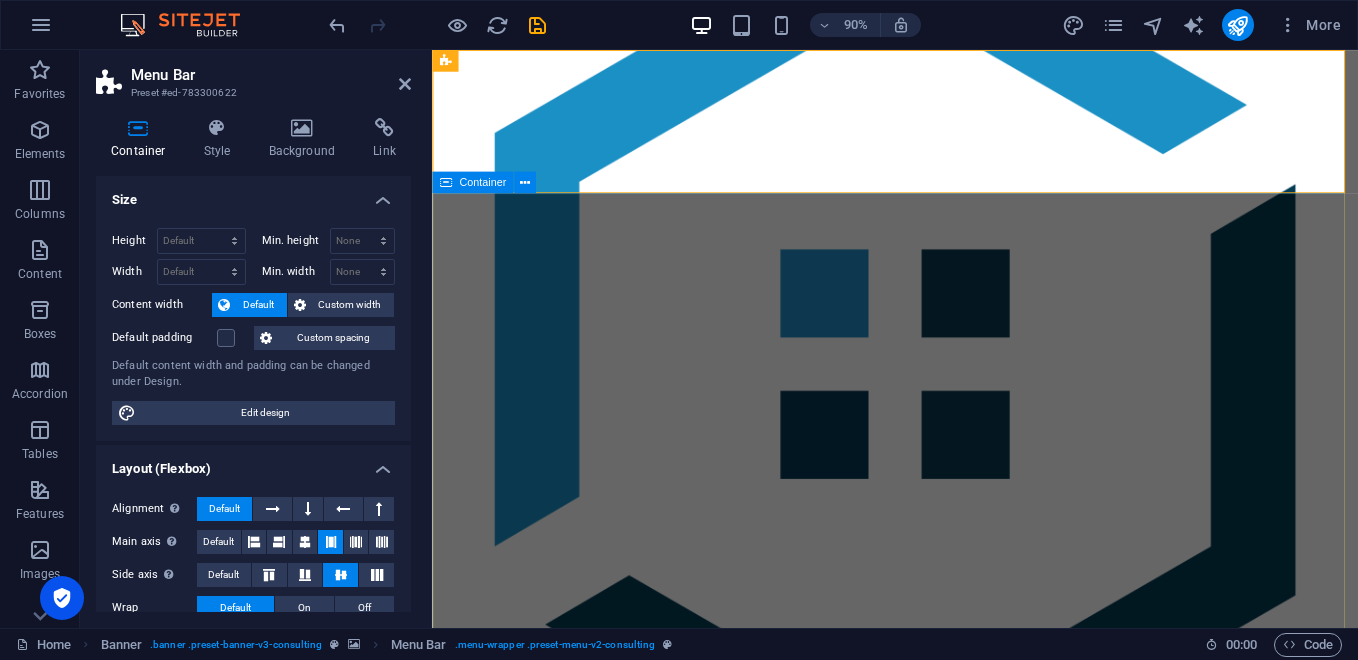click on "PT. FAHRIAL ARTECH [GEOGRAPHIC_DATA] Elevate Your Business With Sustainable Energy And Strategic Consulting Empowering businesses for a greener future and strategic growth Get Started" at bounding box center [946, 1498] 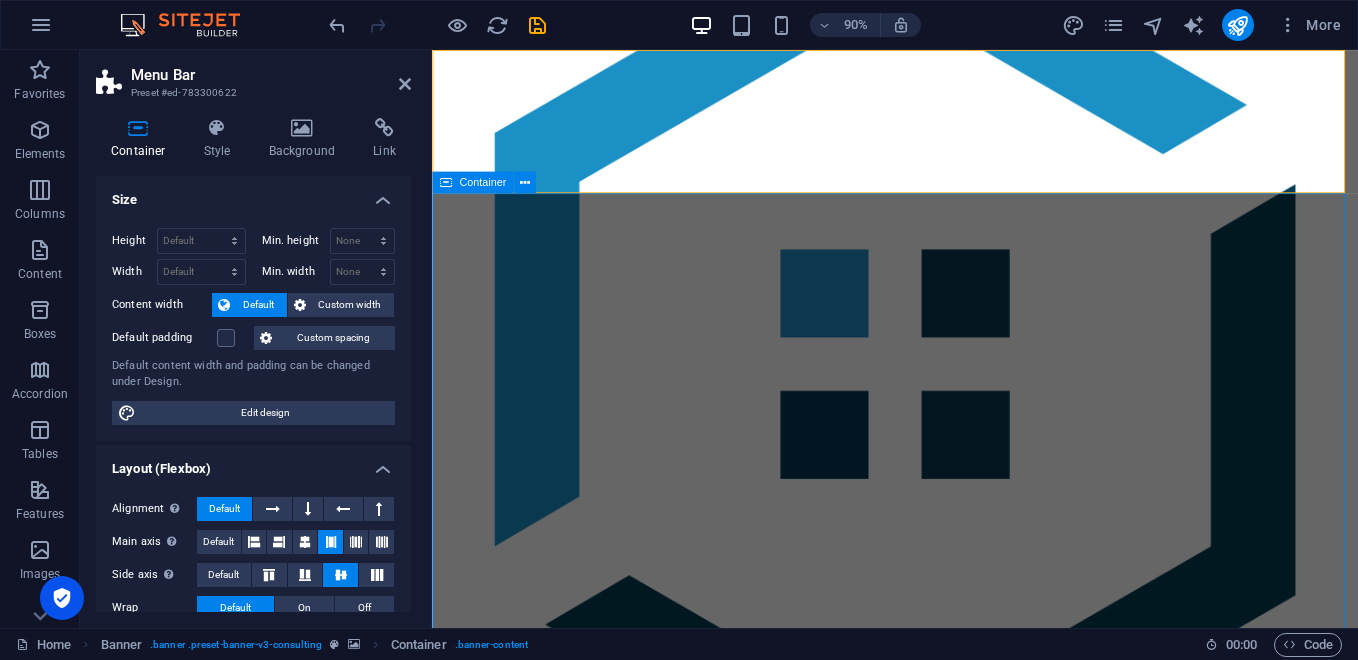 click on "PT. FAHRIAL ARTECH [GEOGRAPHIC_DATA] Elevate Your Business With Sustainable Energy And Strategic Consulting Empowering businesses for a greener future and strategic growth Get Started" at bounding box center [946, 1498] 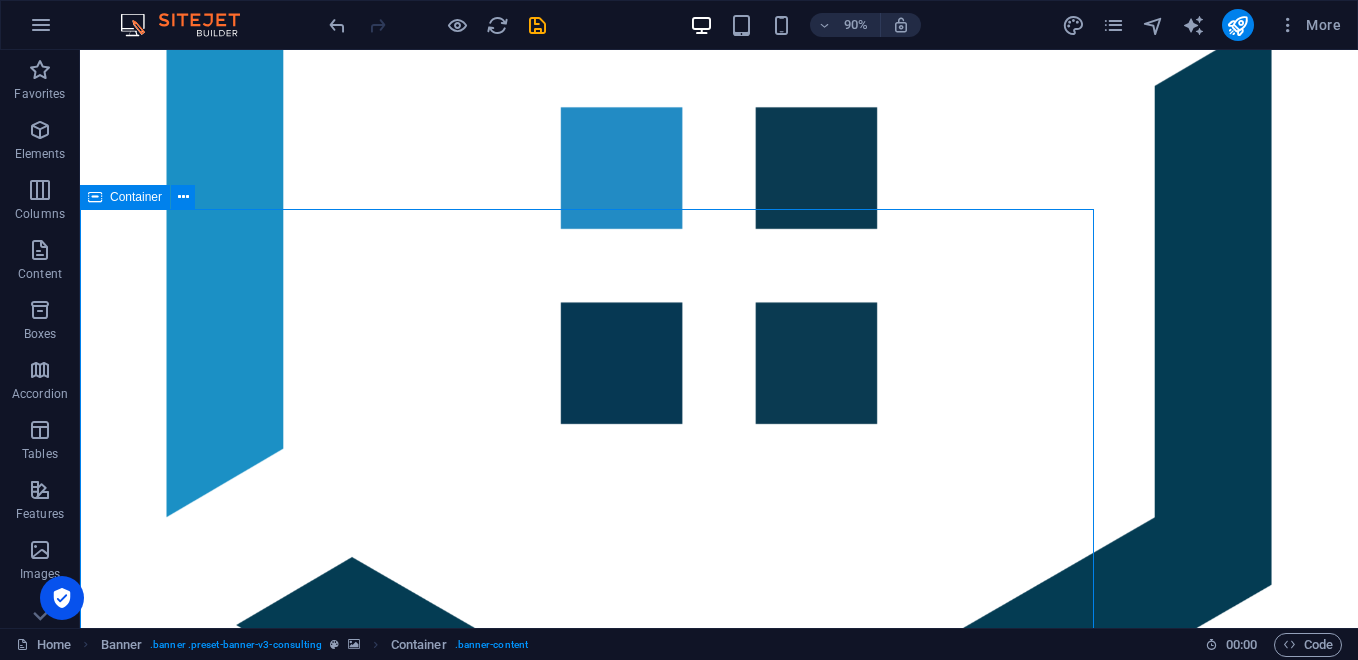 click on "PT. FAHRIAL ARTECH [GEOGRAPHIC_DATA] Elevate Your Business With Sustainable Energy And Strategic Consulting Empowering businesses for a greener future and strategic growth Get Started" at bounding box center [719, 1448] 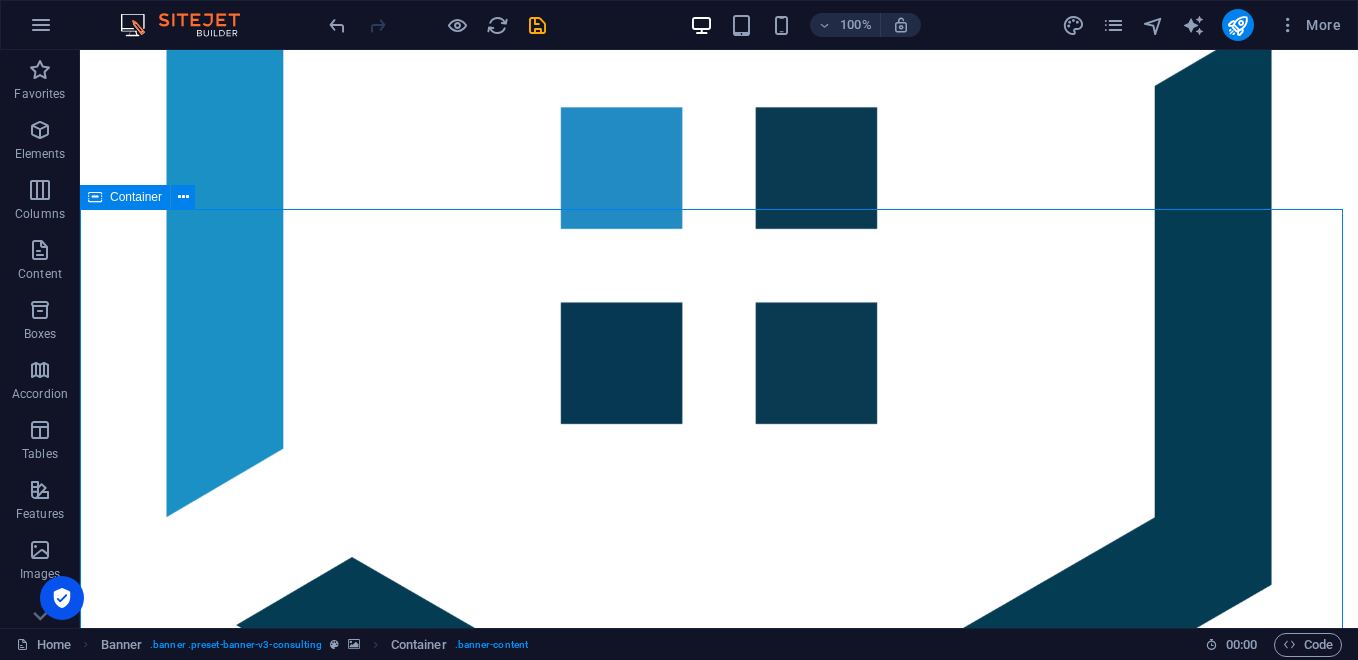 click on "PT. FAHRIAL ARTECH [GEOGRAPHIC_DATA] Elevate Your Business With Sustainable Energy And Strategic Consulting Empowering businesses for a greener future and strategic growth Get Started" at bounding box center [719, 1448] 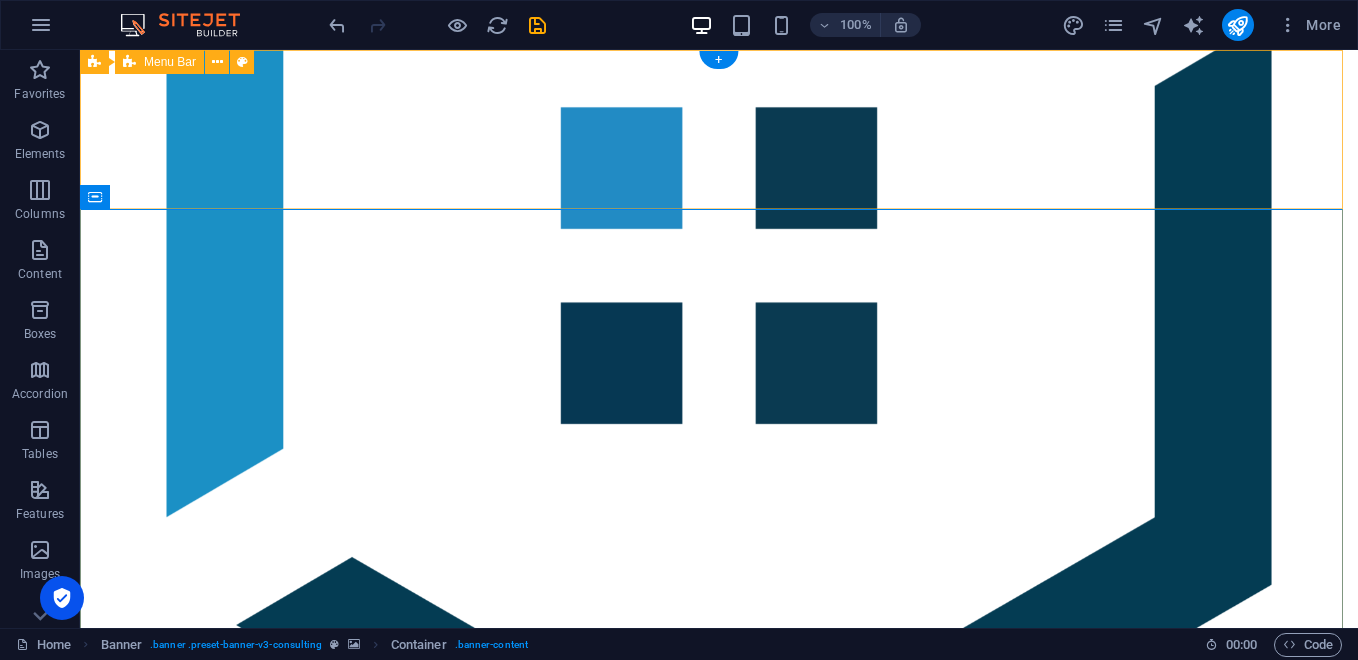 click on "Our Story Our Team Our Strengths Projects Contact Us Get Started" at bounding box center [719, 1077] 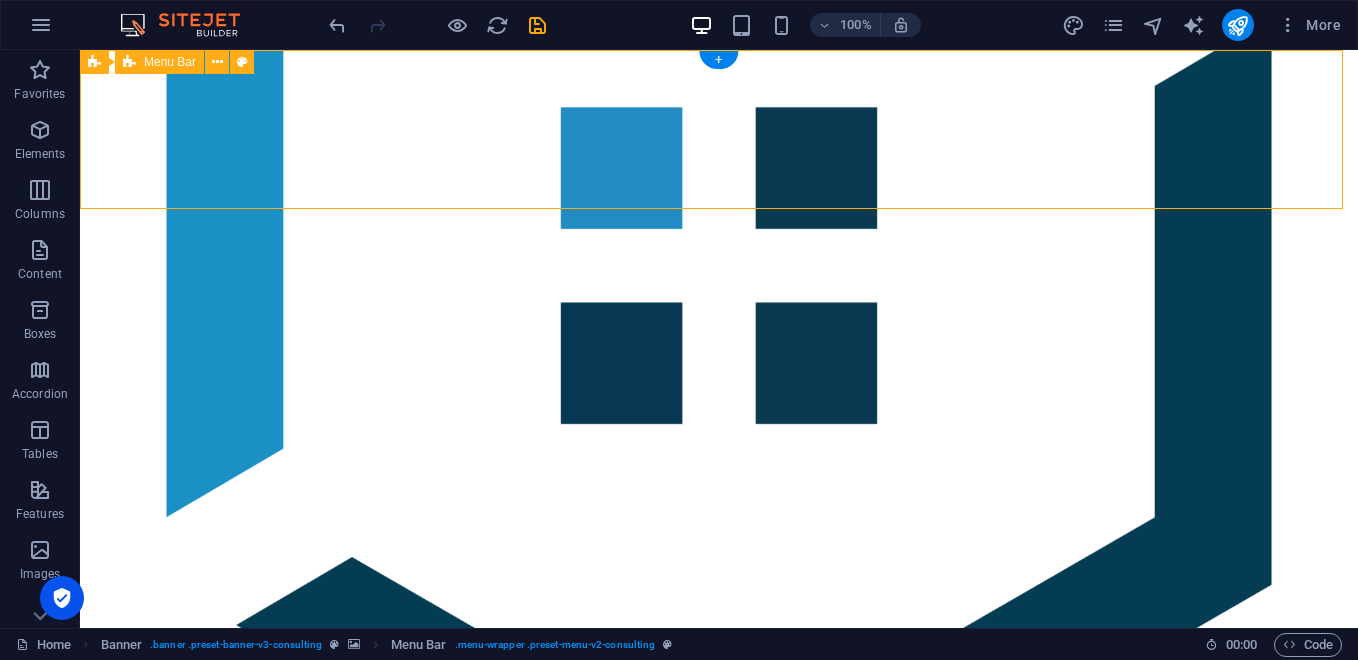 click on "Our Story Our Team Our Strengths Projects Contact Us Get Started" at bounding box center [719, 1077] 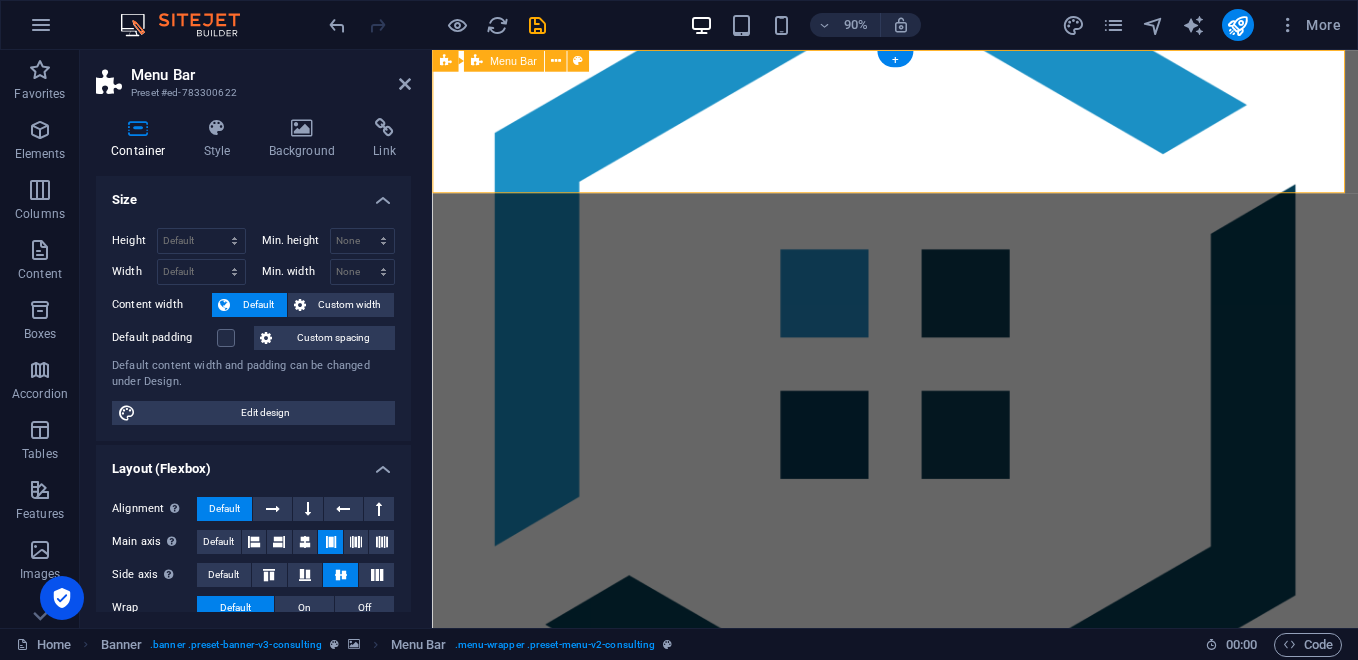 click on "Our Story Our Team Our Strengths Projects Contact Us Get Started" at bounding box center (946, 1077) 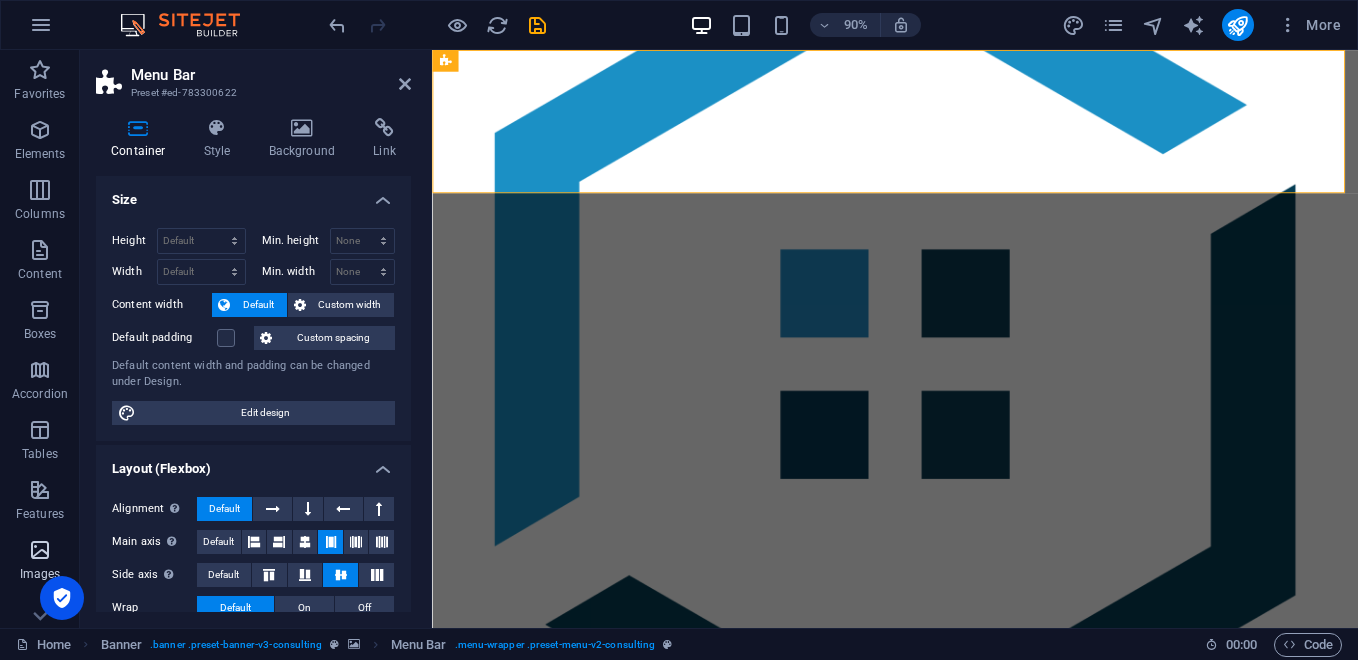drag, startPoint x: 48, startPoint y: 563, endPoint x: 69, endPoint y: 525, distance: 43.416588 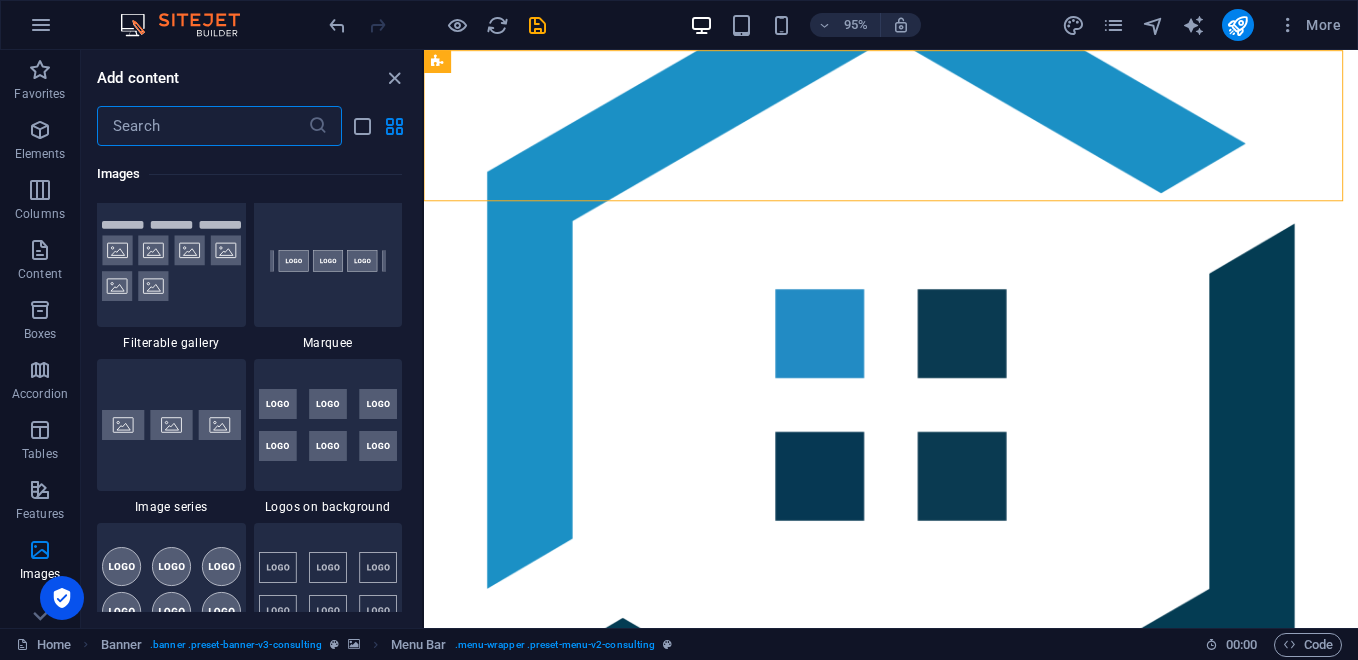 scroll, scrollTop: 10643, scrollLeft: 0, axis: vertical 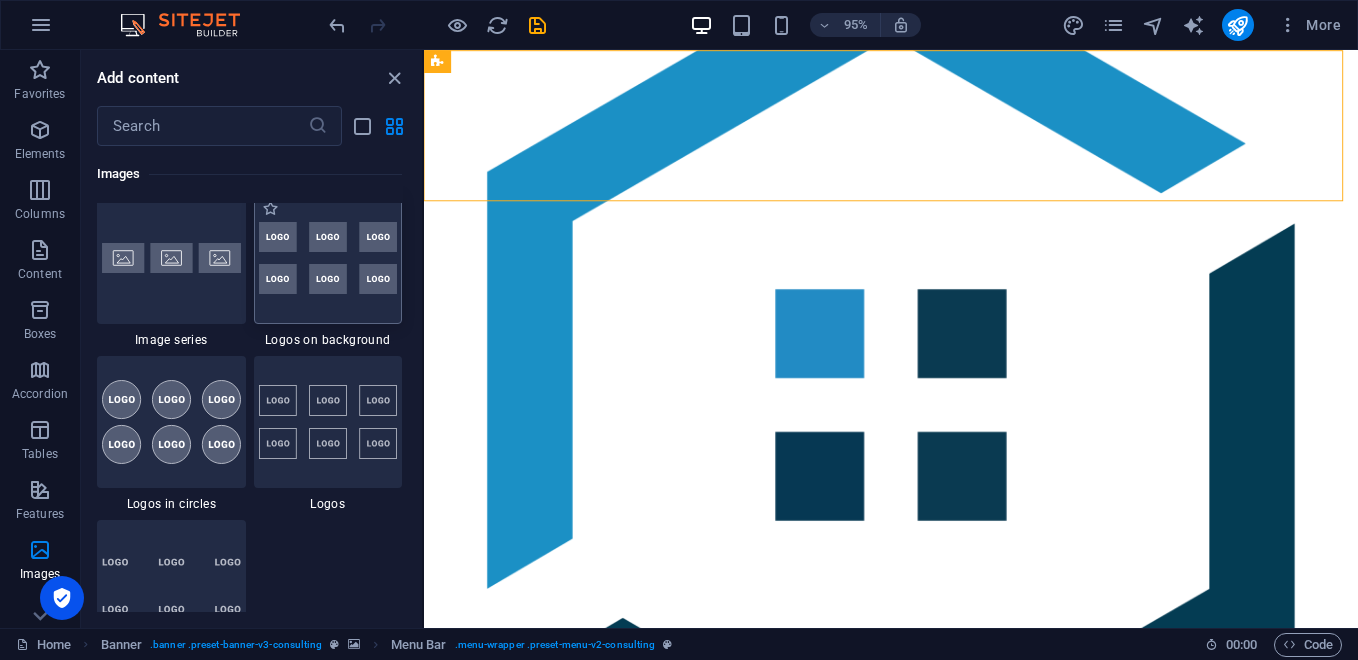 click at bounding box center [328, 258] 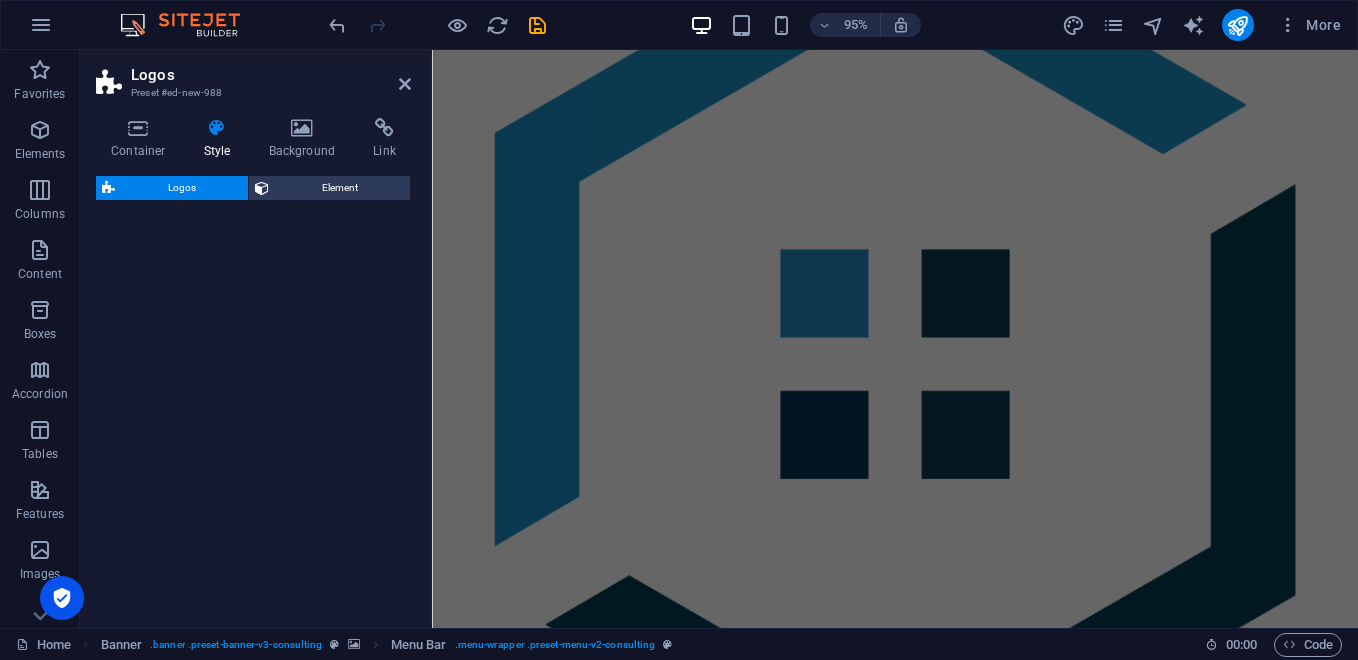scroll, scrollTop: 1559, scrollLeft: 0, axis: vertical 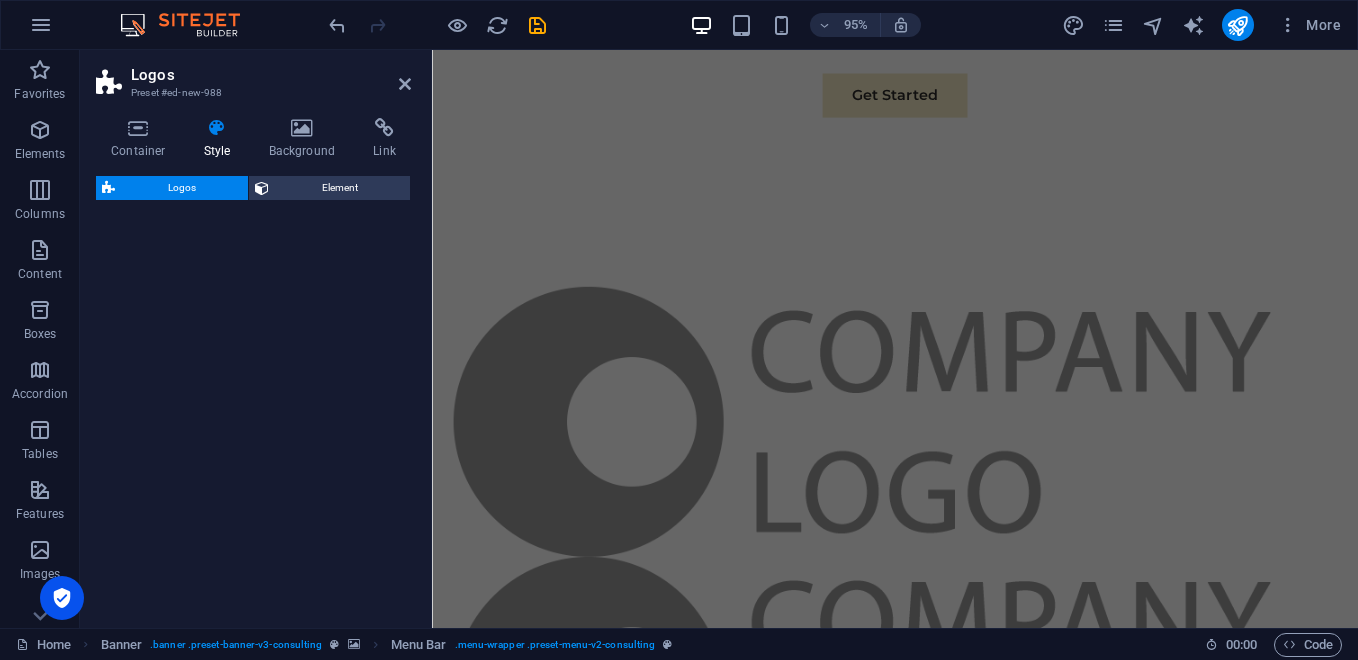 select on "rem" 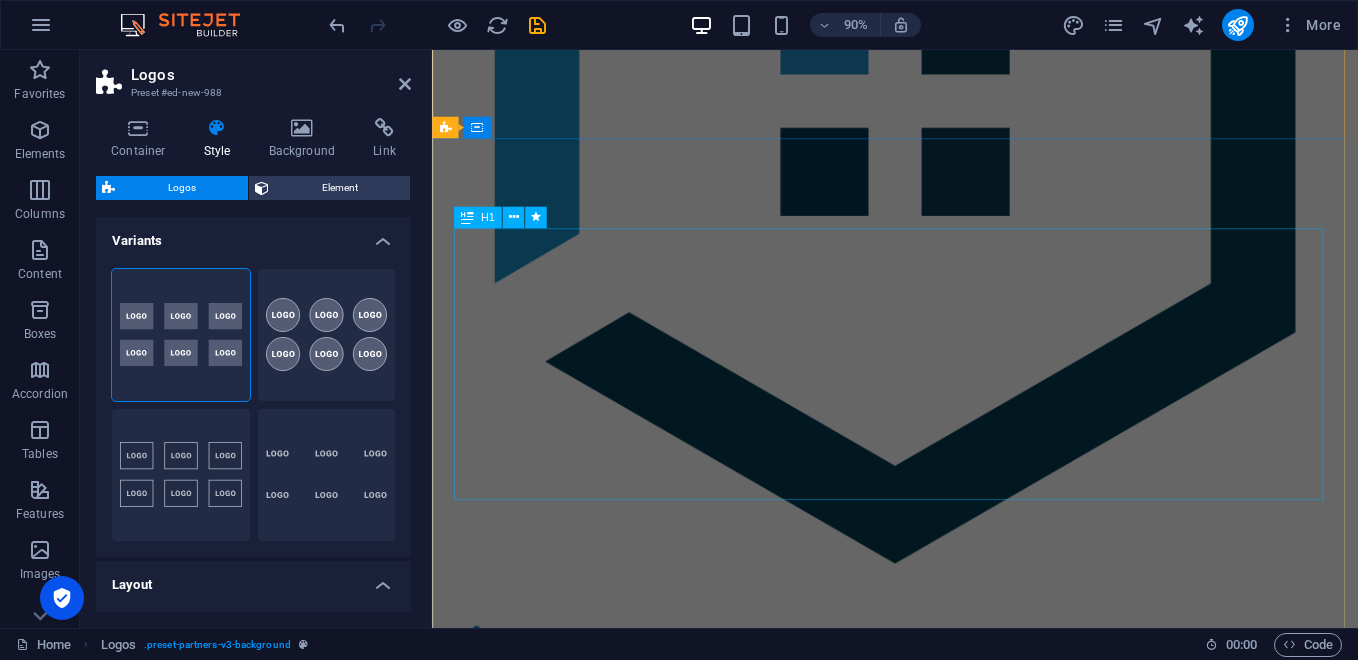 scroll, scrollTop: 0, scrollLeft: 0, axis: both 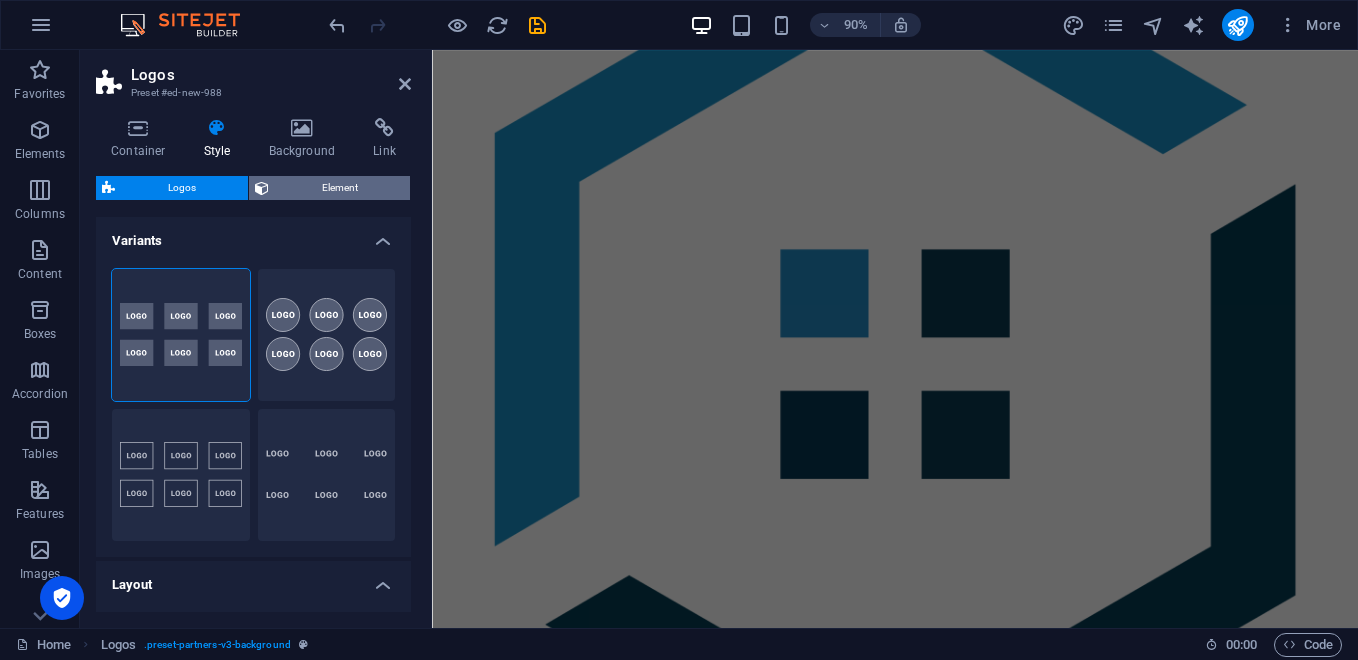 click at bounding box center (262, 188) 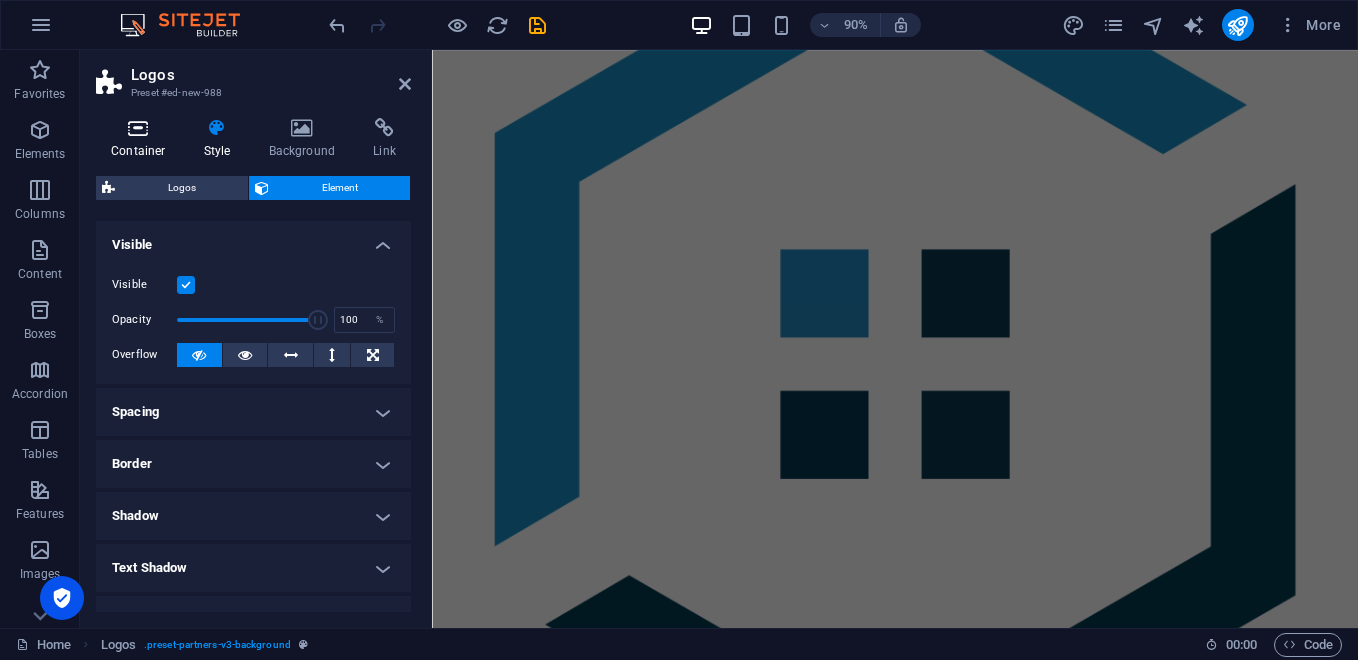 click at bounding box center (138, 128) 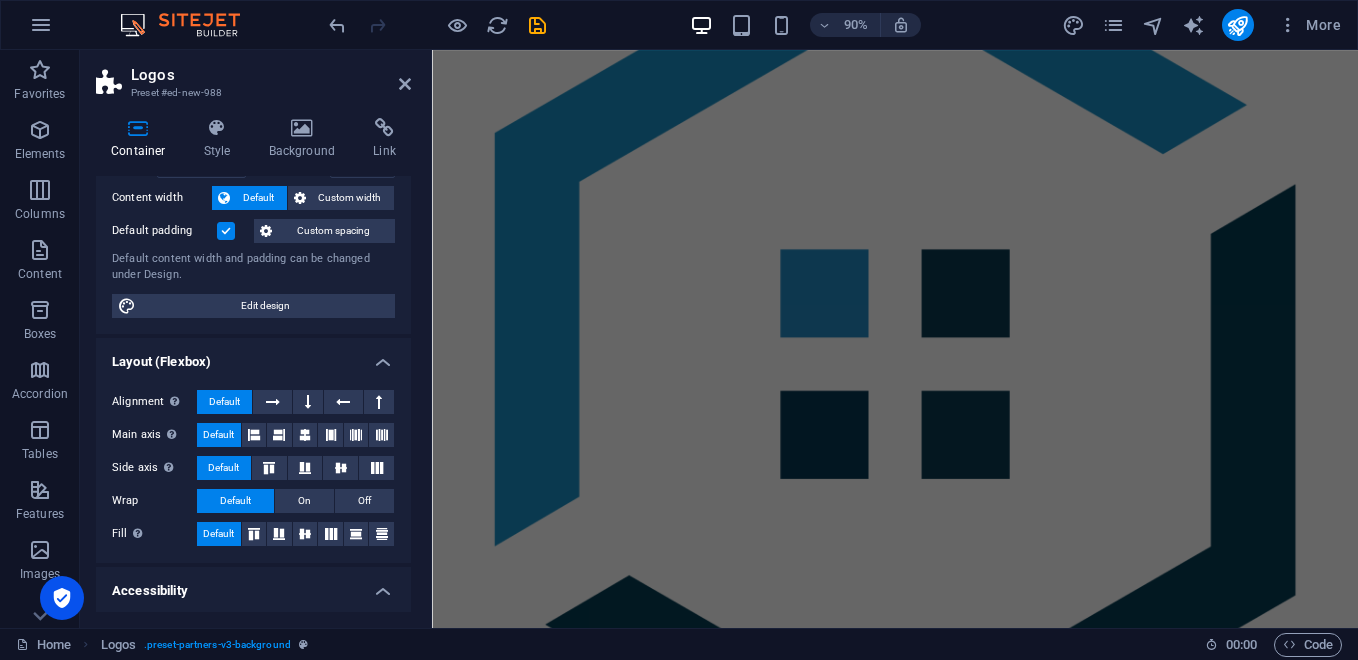 scroll, scrollTop: 0, scrollLeft: 0, axis: both 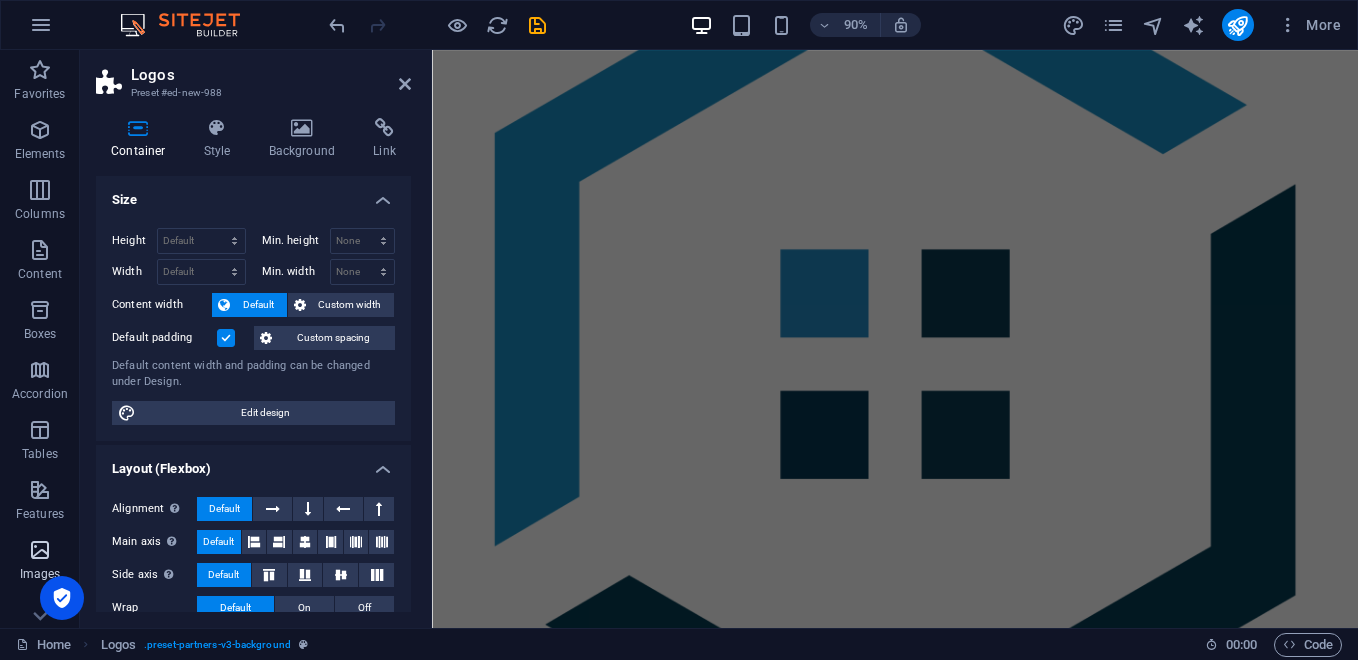 click at bounding box center (40, 550) 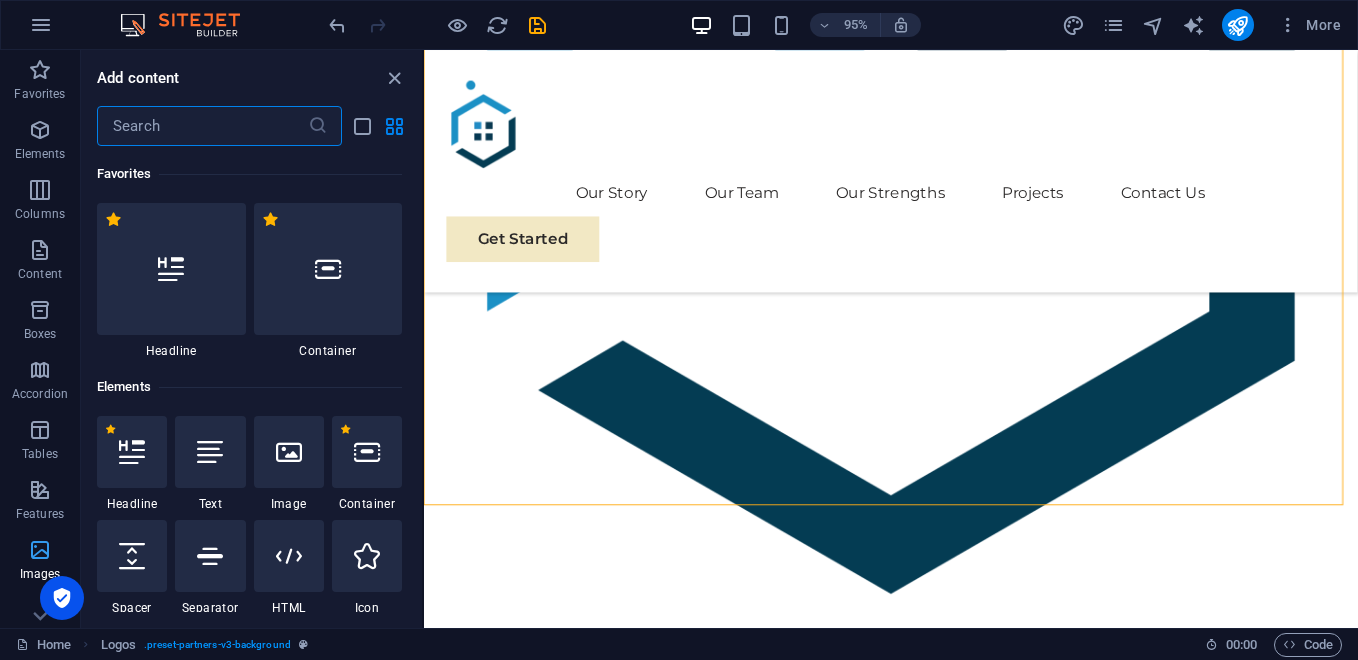 scroll, scrollTop: 906, scrollLeft: 0, axis: vertical 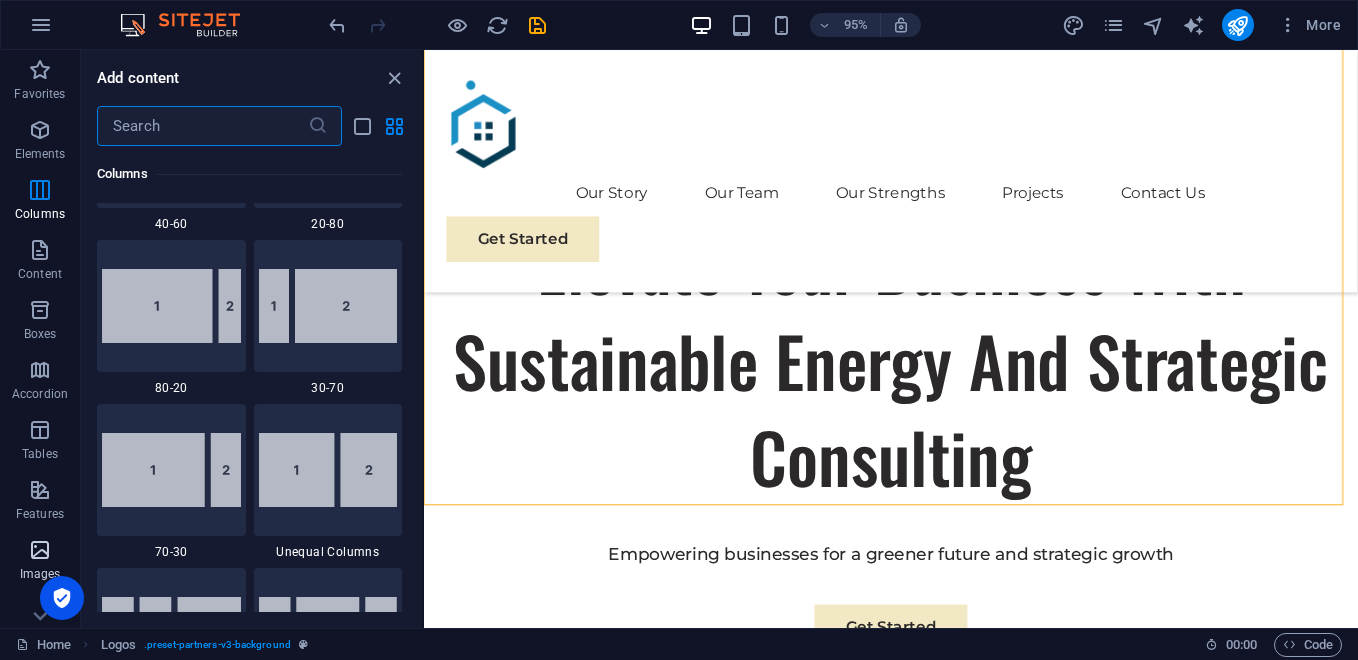click on "Images" at bounding box center [40, 562] 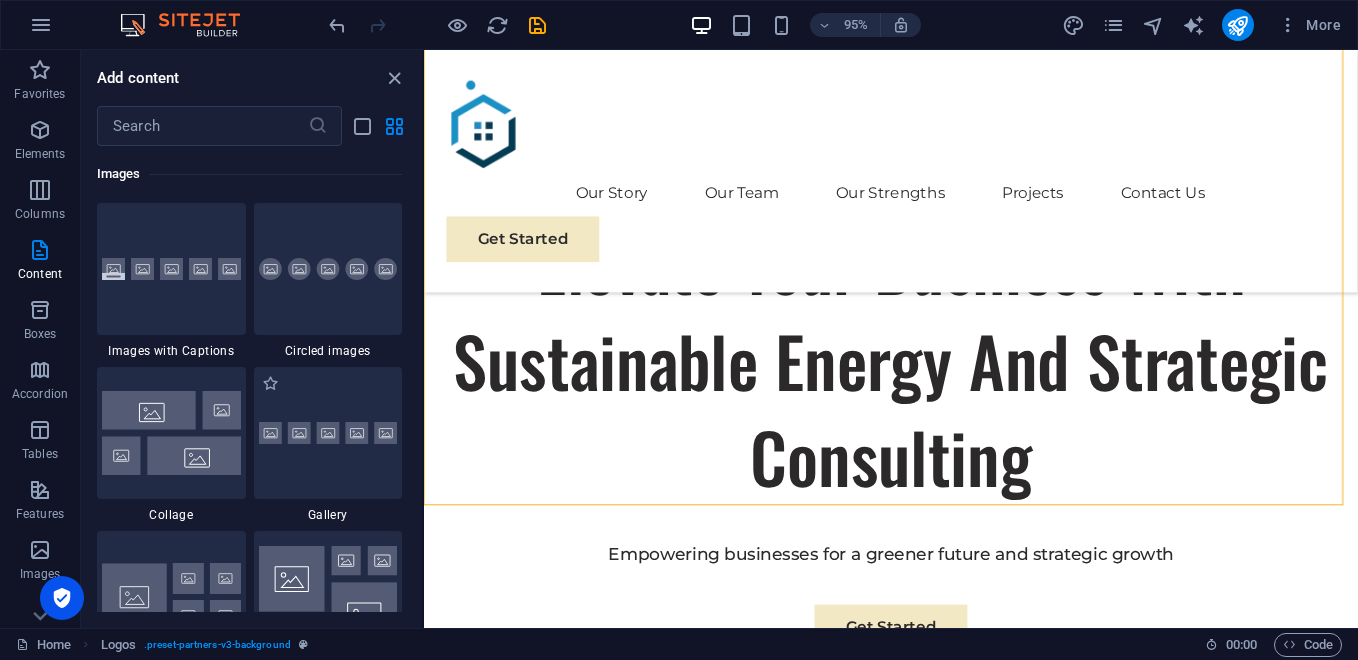 scroll, scrollTop: 9976, scrollLeft: 0, axis: vertical 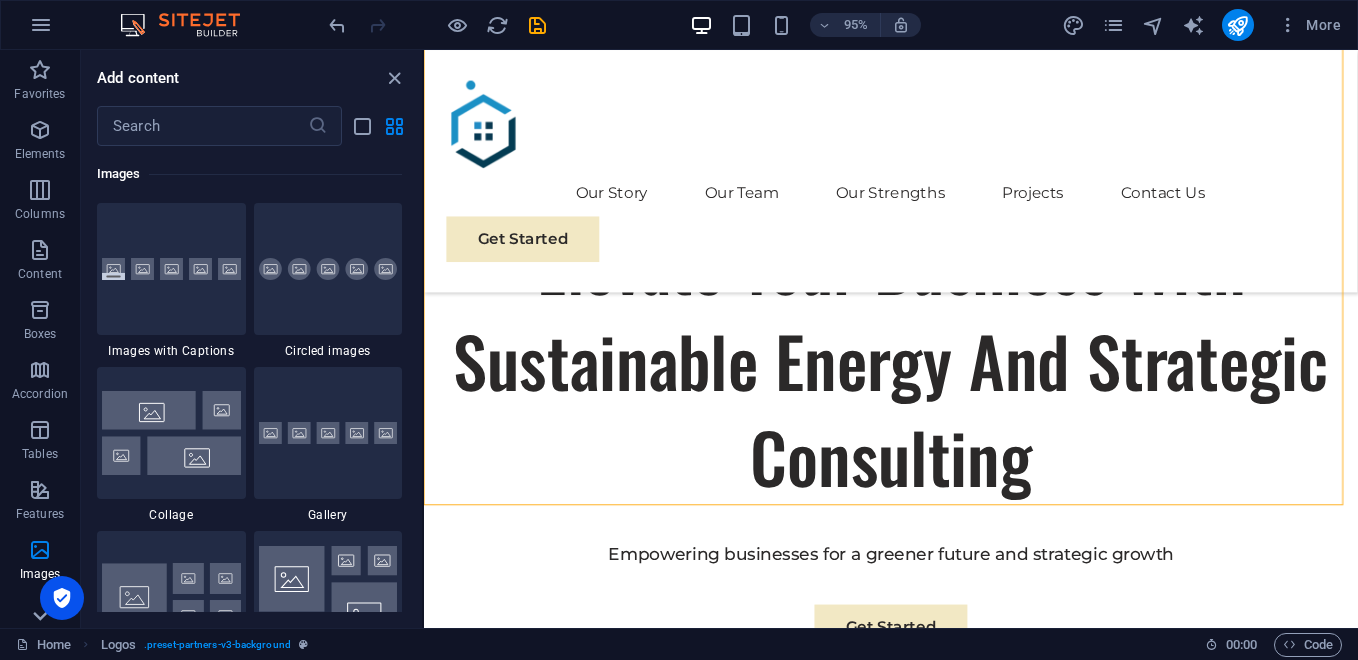 click 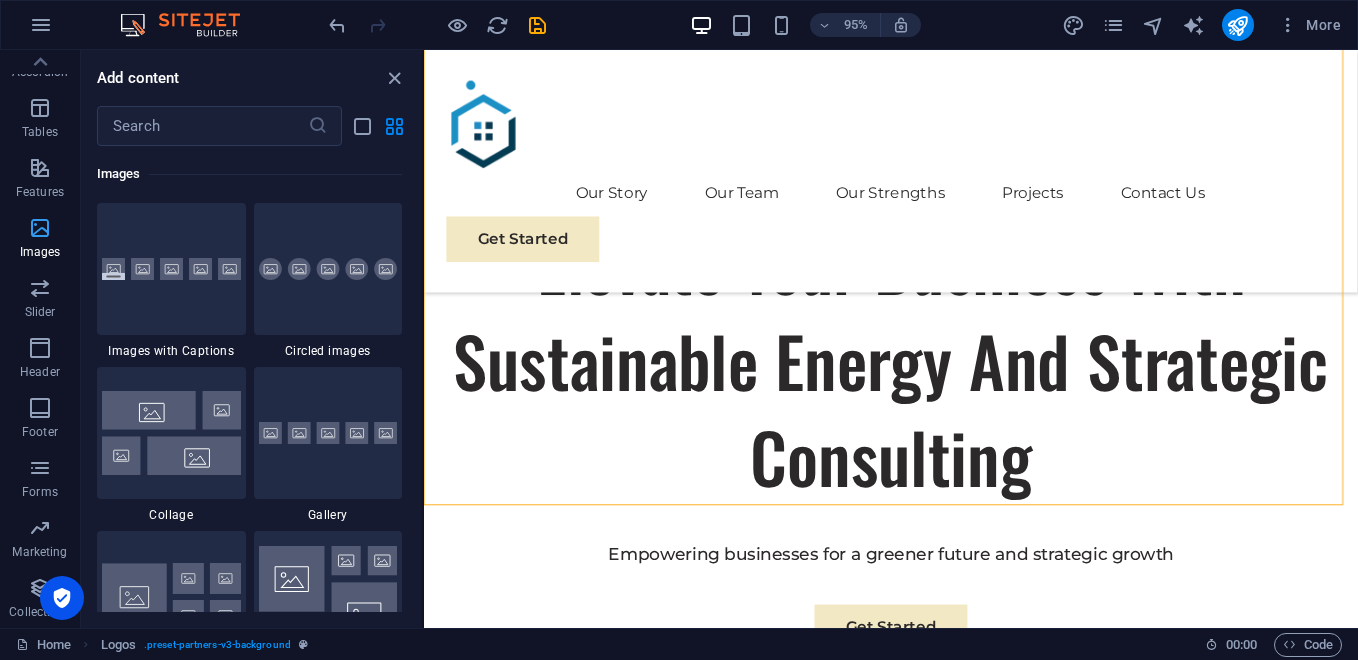 click at bounding box center (40, 228) 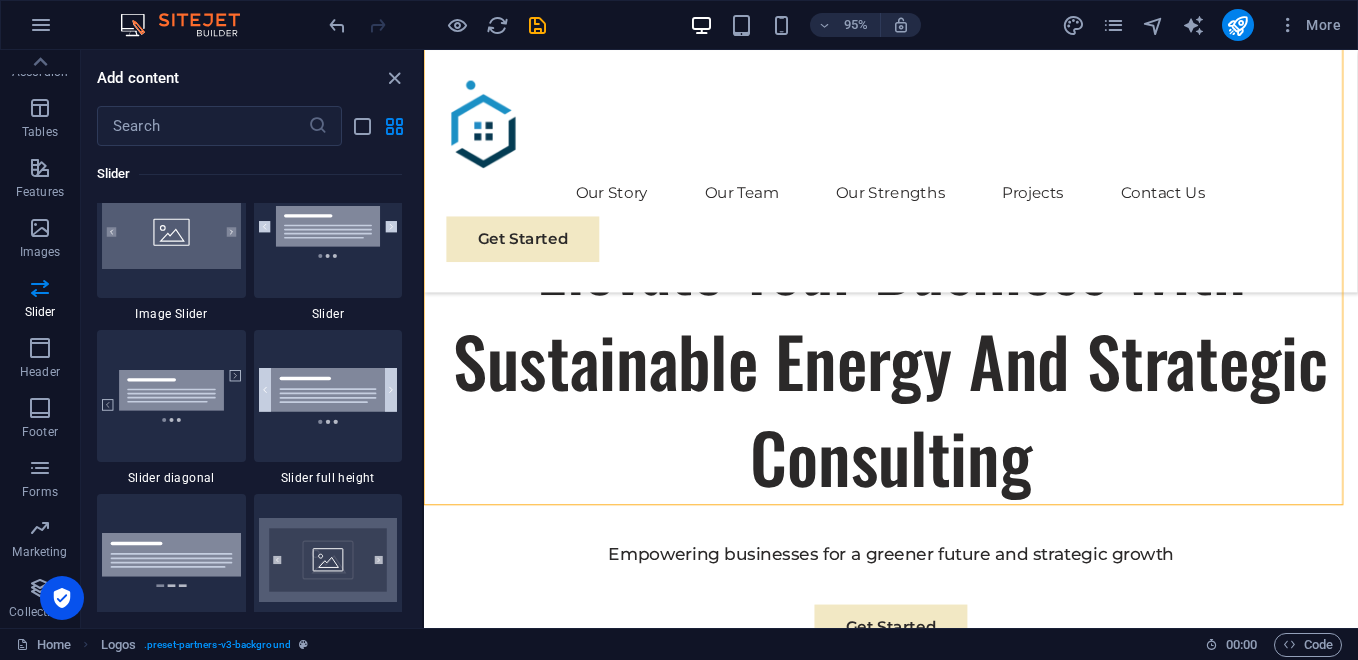 scroll, scrollTop: 11243, scrollLeft: 0, axis: vertical 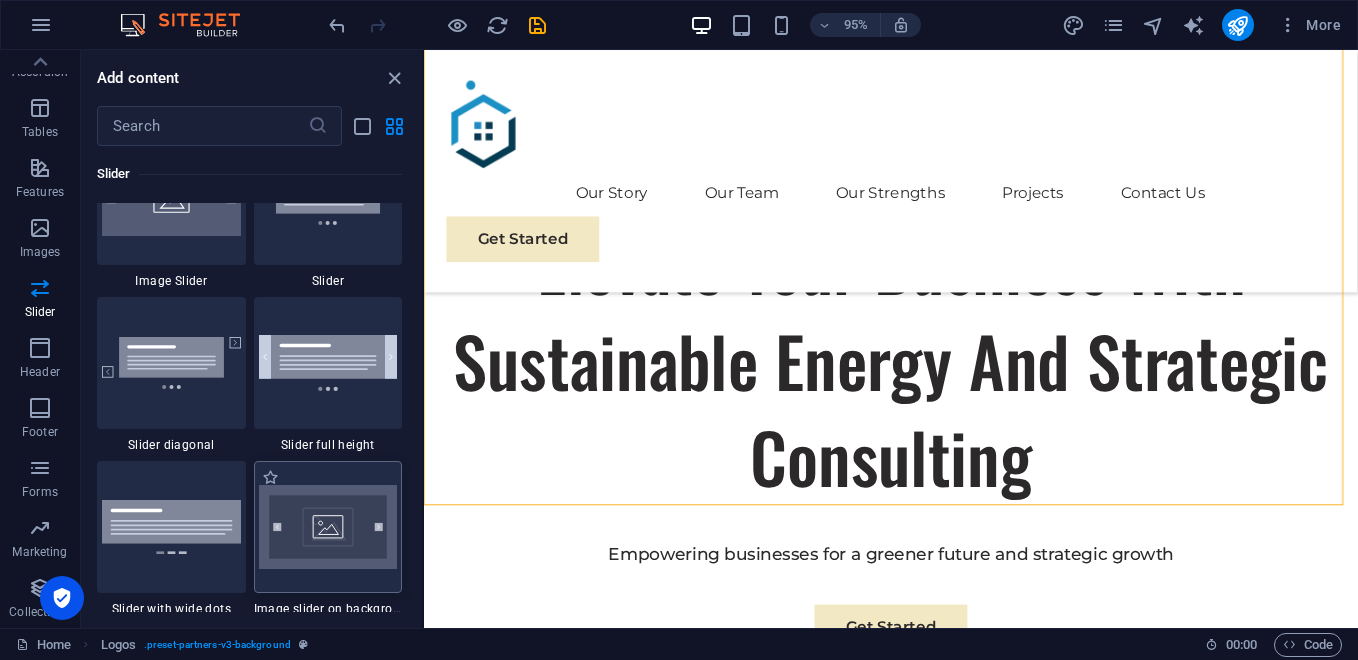 click at bounding box center [328, 527] 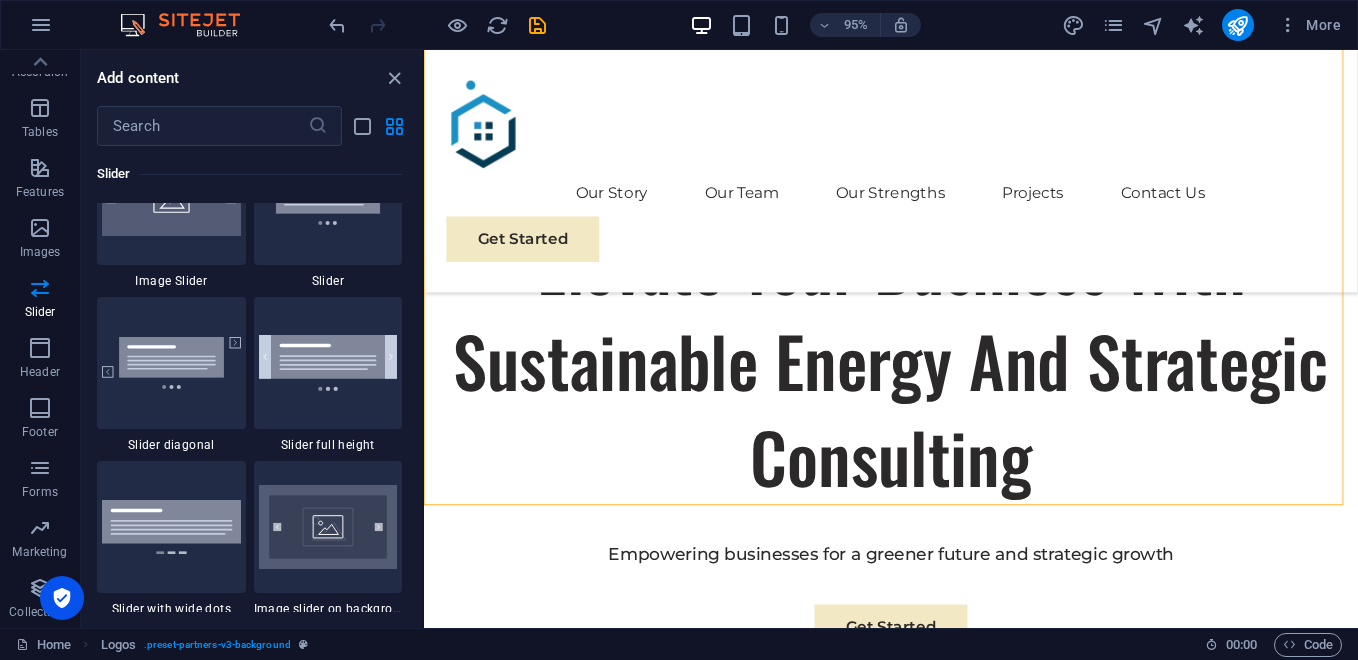 click on "Drag here to replace the existing content. Press “Ctrl” if you want to create a new element.
H1   Banner   Container   Text   Image slider on background   Banner   Menu Bar   Menu   Image slider   Button   Spacer   Spacer   Button   Text   Logos   Image   Image   Image   H2   Container   Spacer   Text   Container   Image   Container   Container   Image" at bounding box center [891, 339] 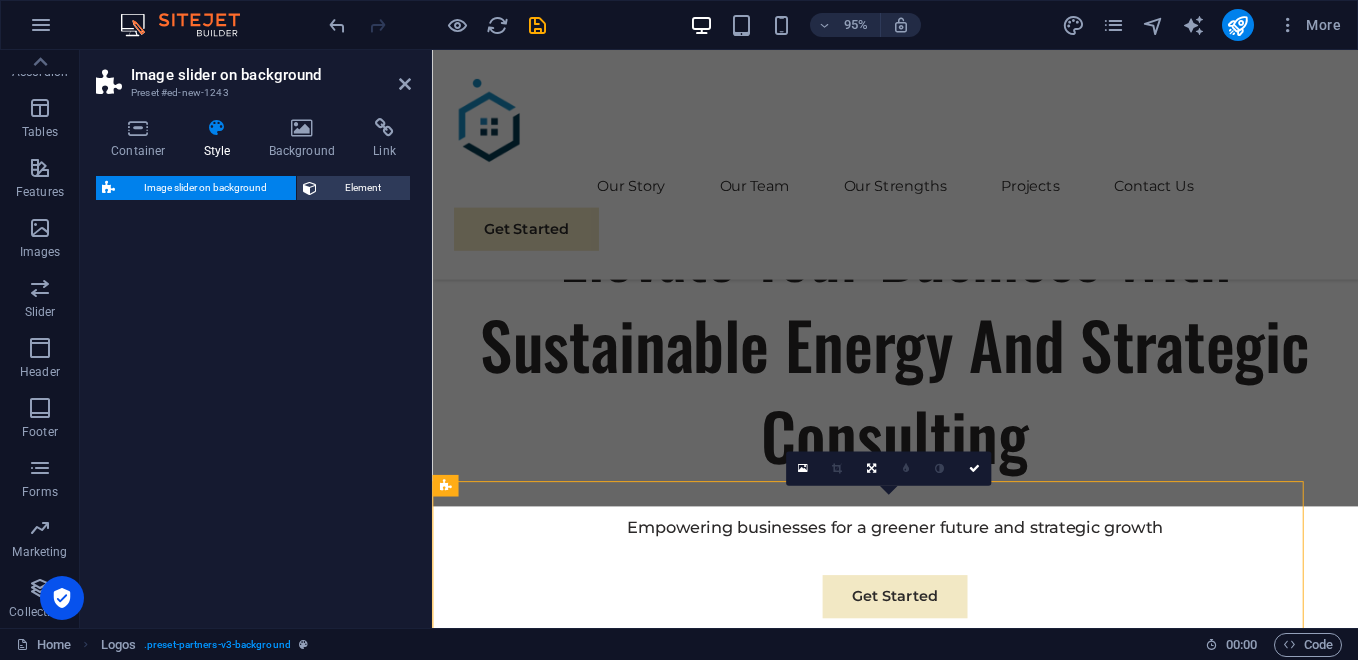 select on "rem" 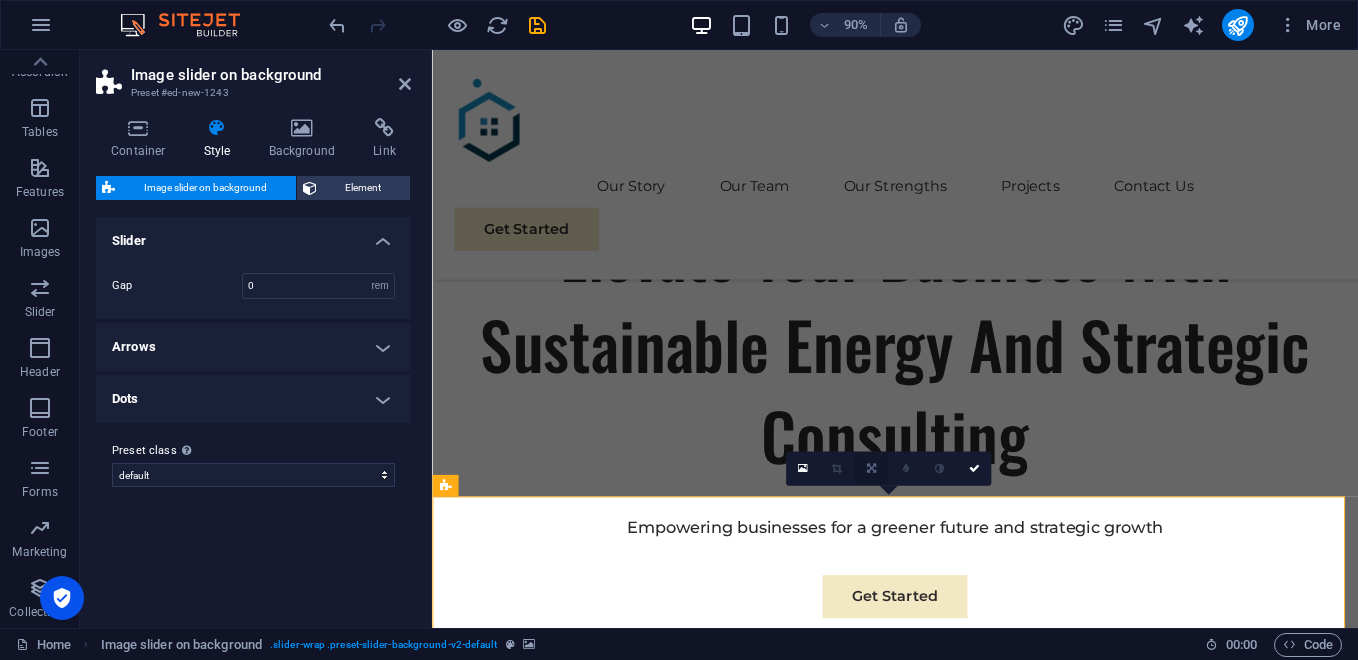 click at bounding box center (871, 469) 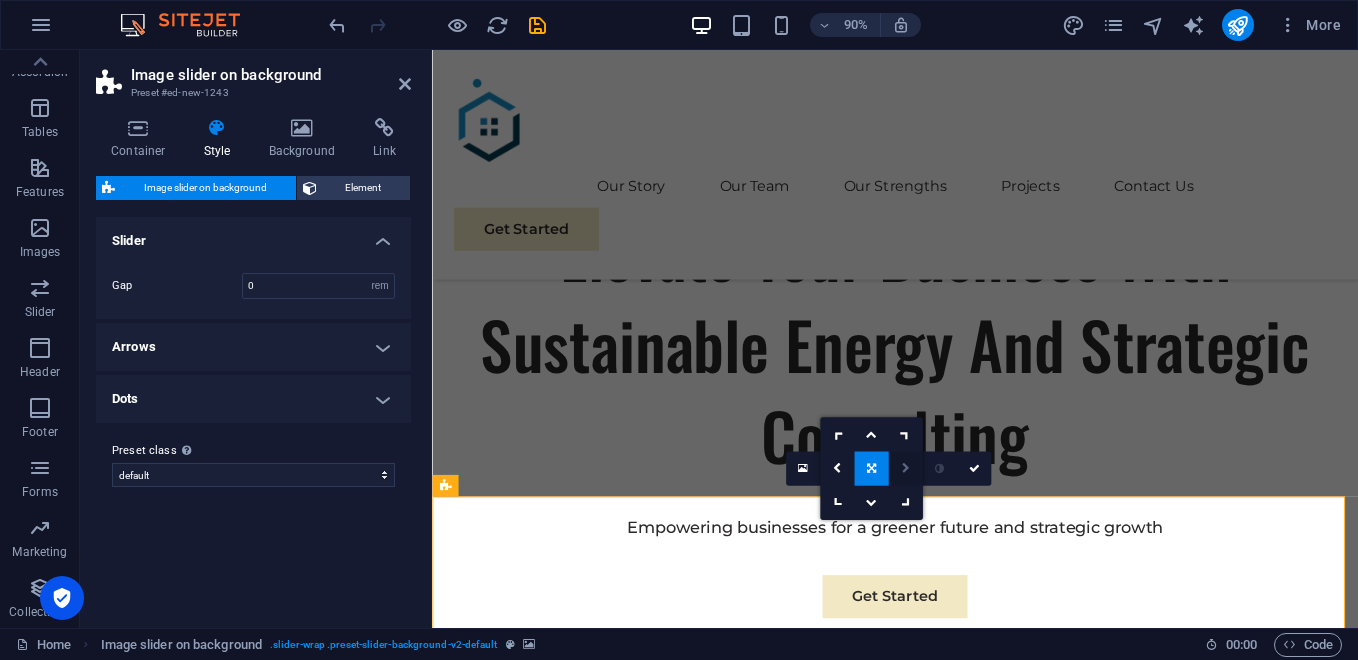 click at bounding box center [905, 469] 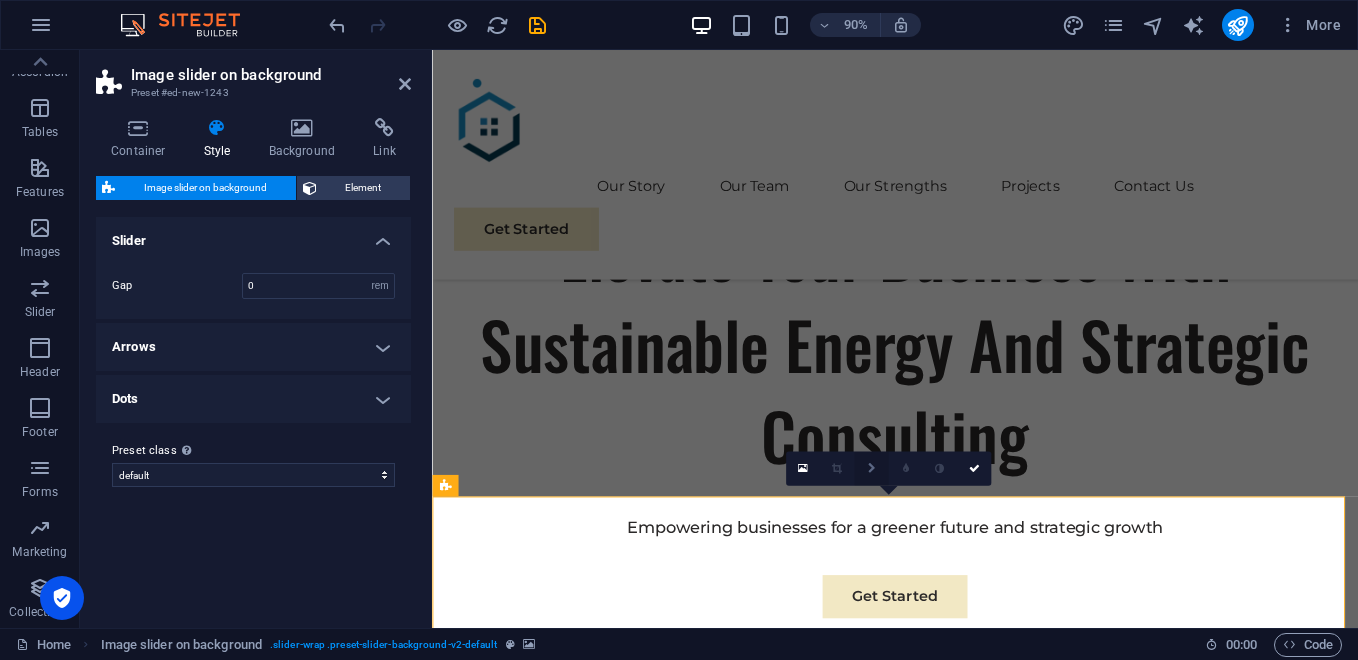 click at bounding box center (871, 469) 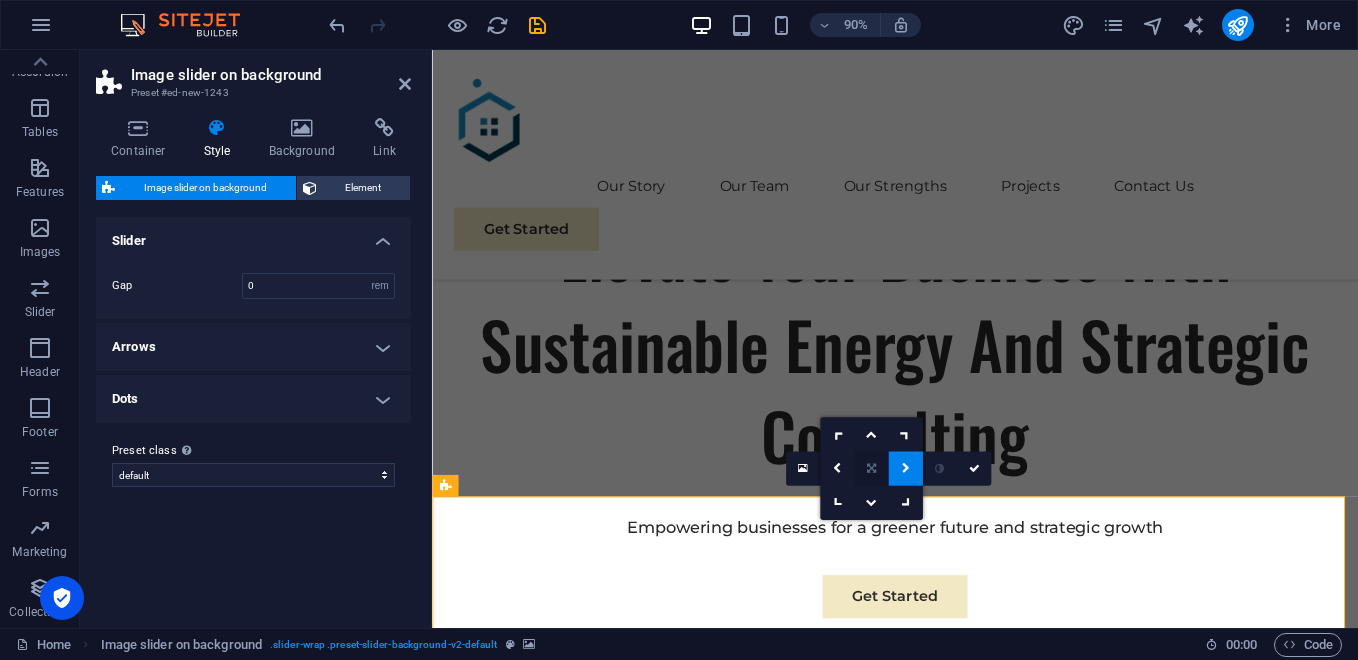 click at bounding box center (871, 468) 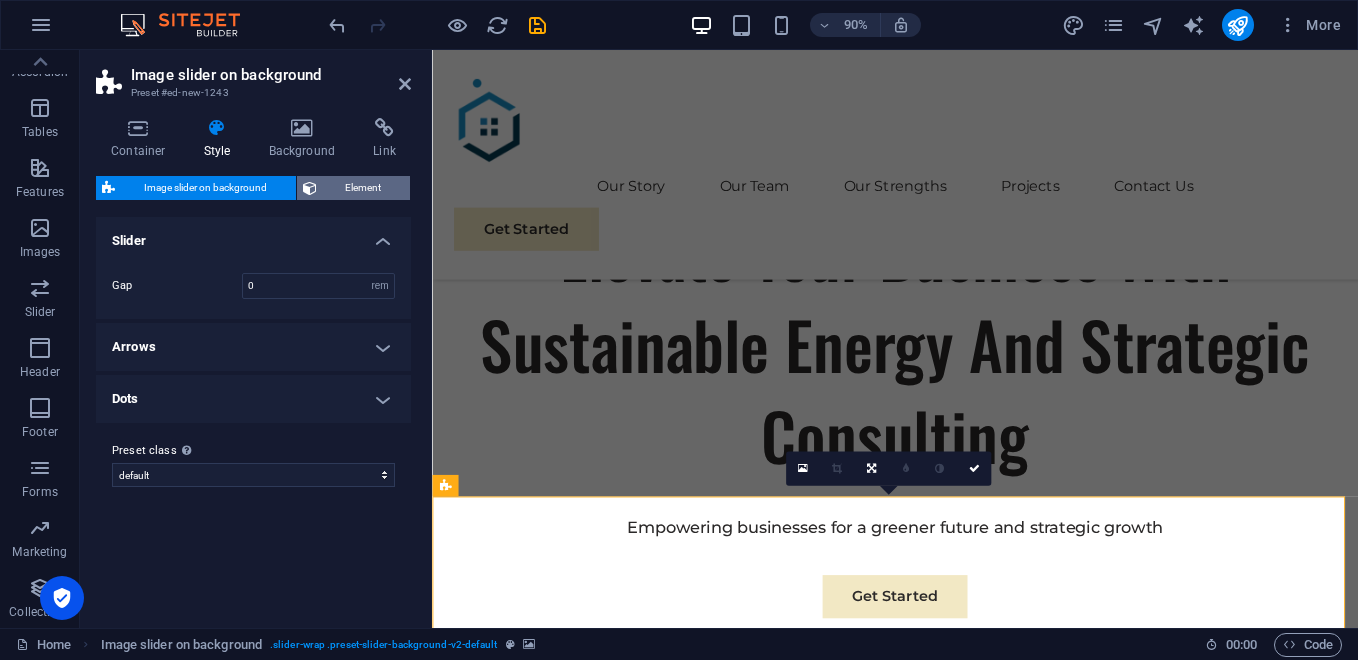 click on "Element" at bounding box center (364, 188) 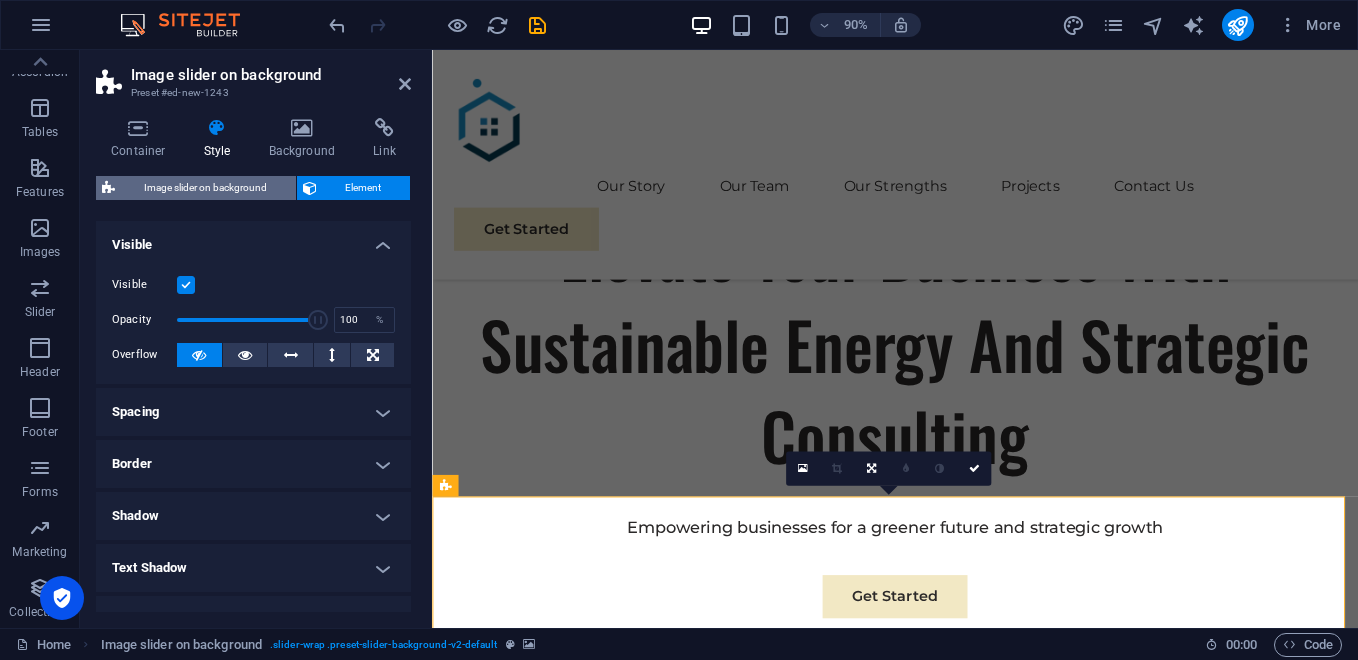 click on "Image slider on background" at bounding box center [205, 188] 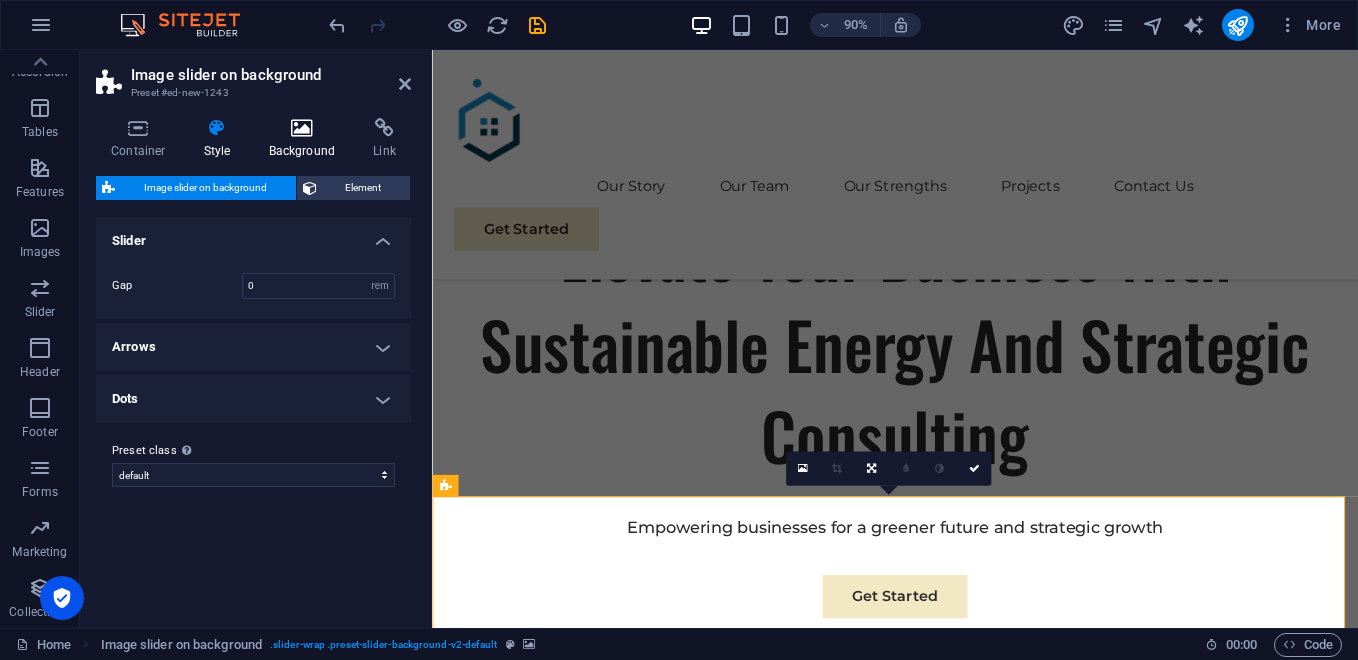 click at bounding box center [302, 128] 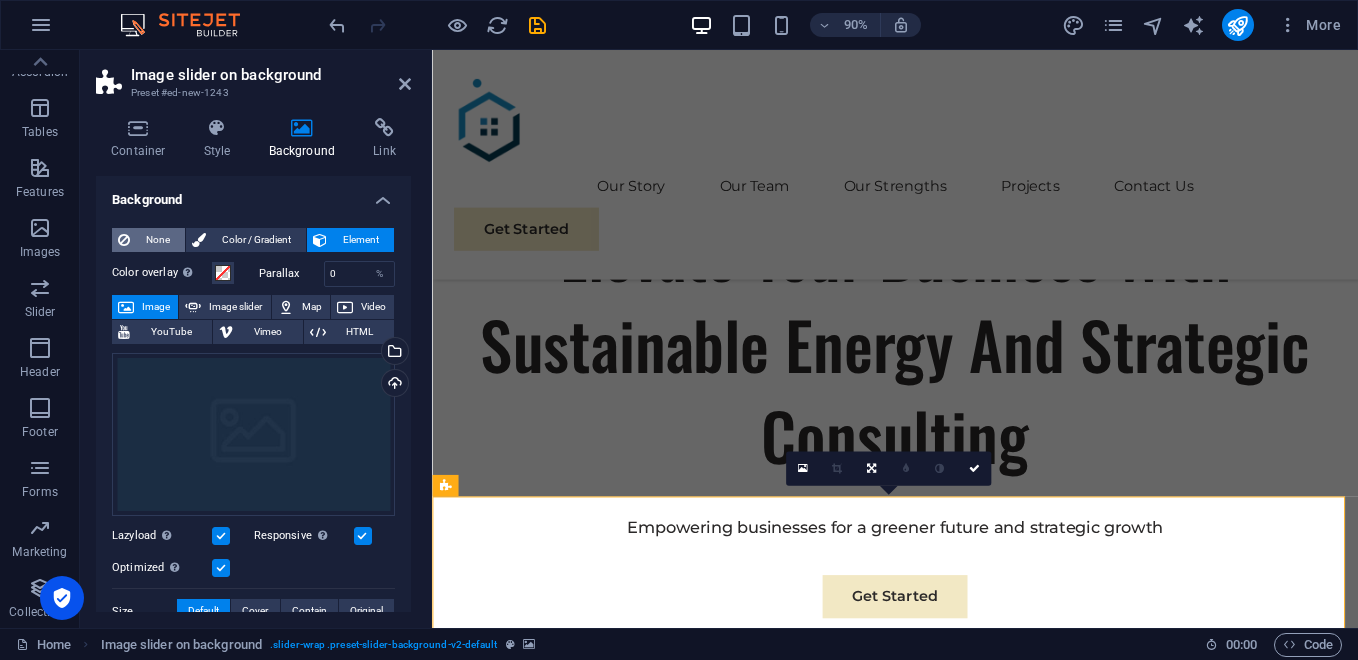 click on "None" at bounding box center (157, 240) 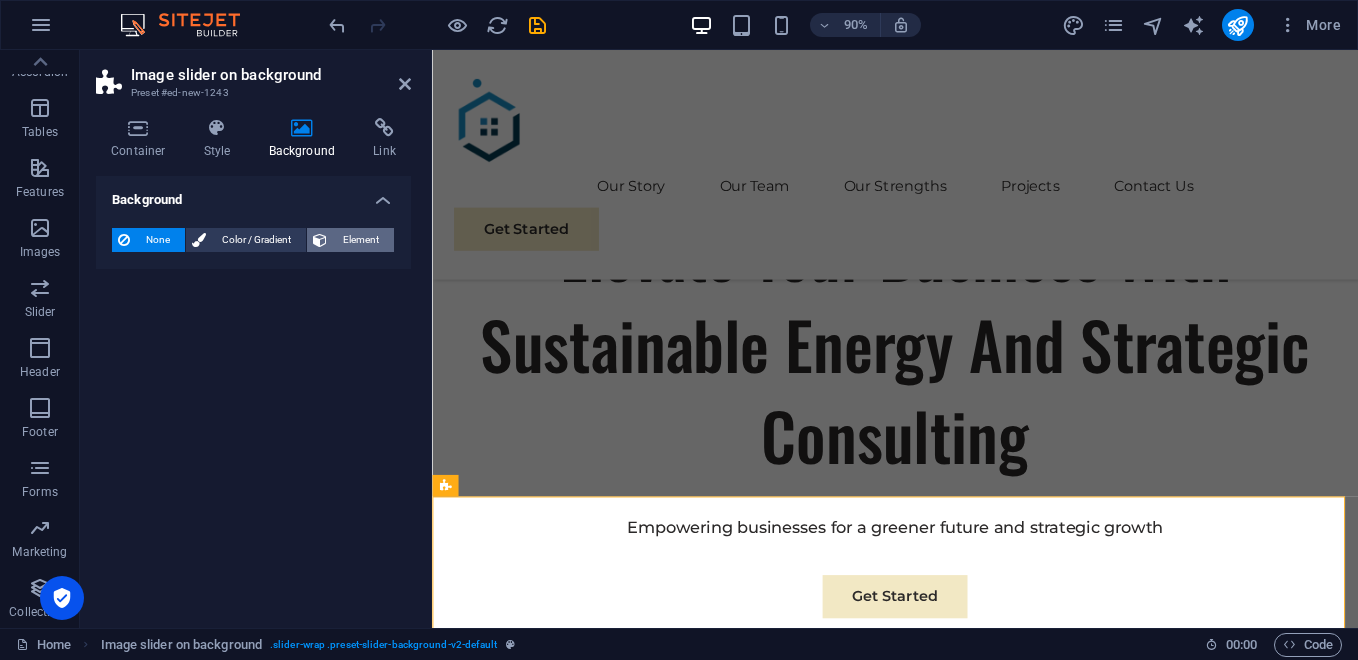 click on "Element" at bounding box center (360, 240) 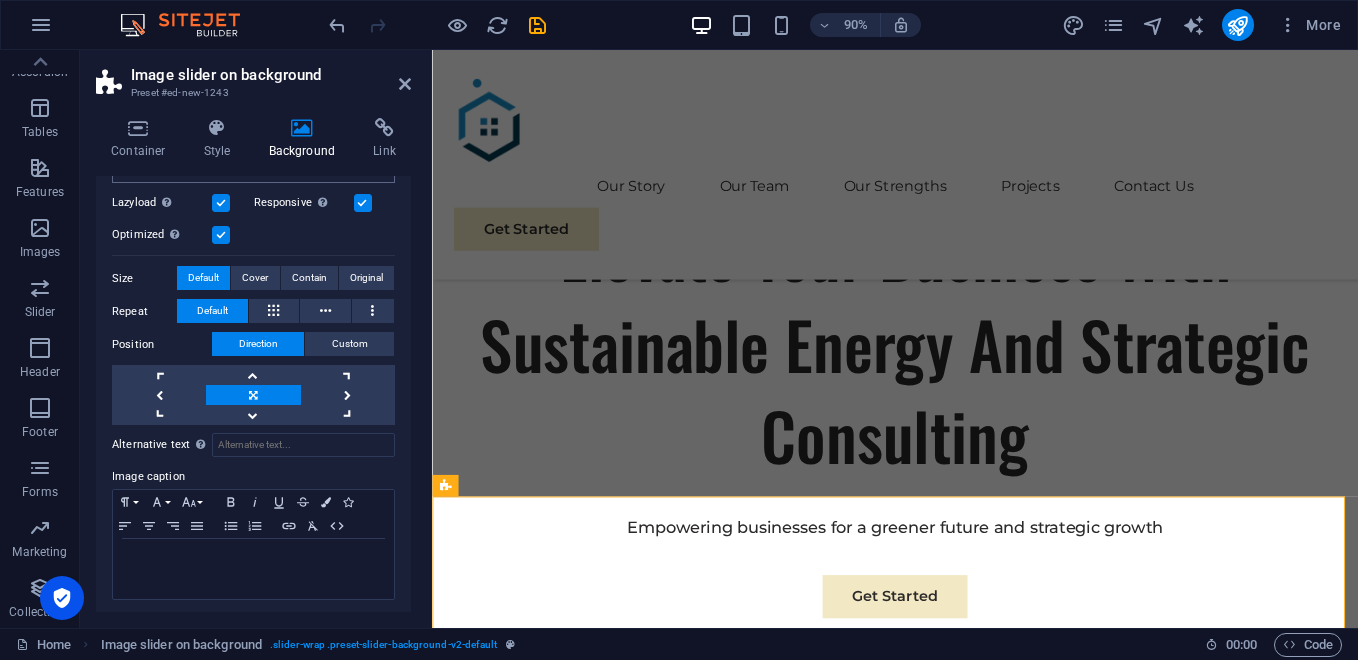 scroll, scrollTop: 336, scrollLeft: 0, axis: vertical 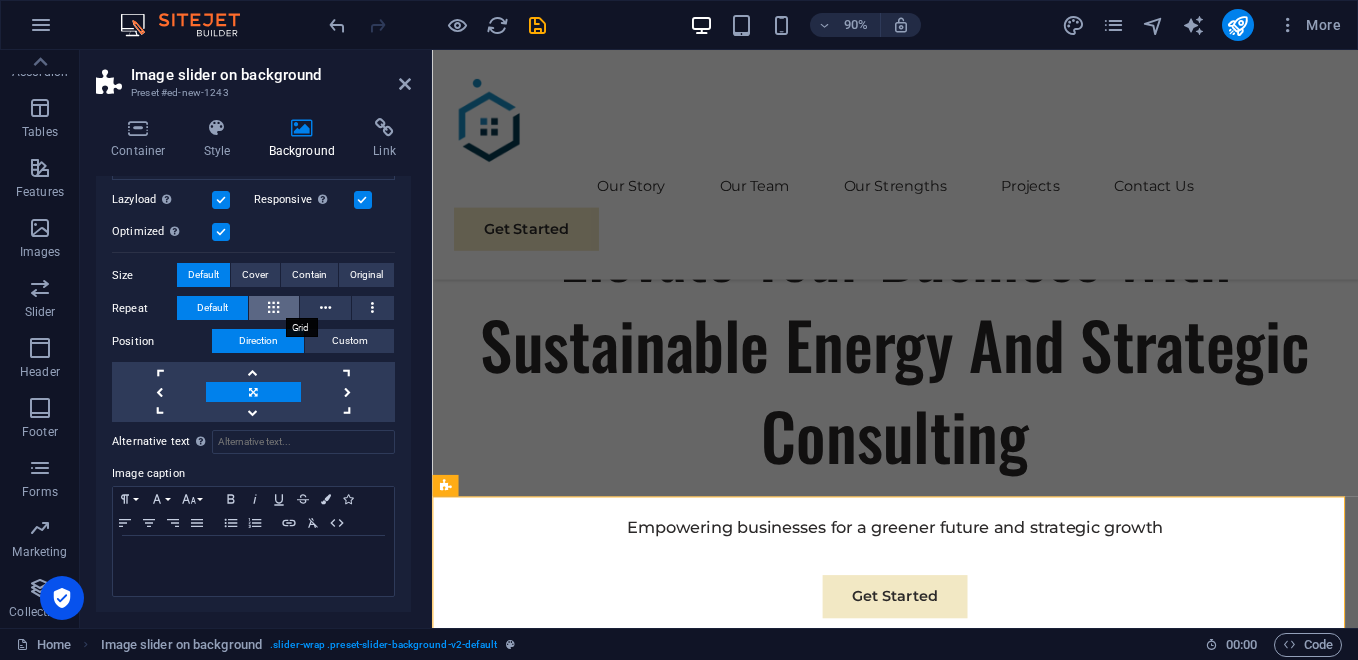 click at bounding box center [274, 308] 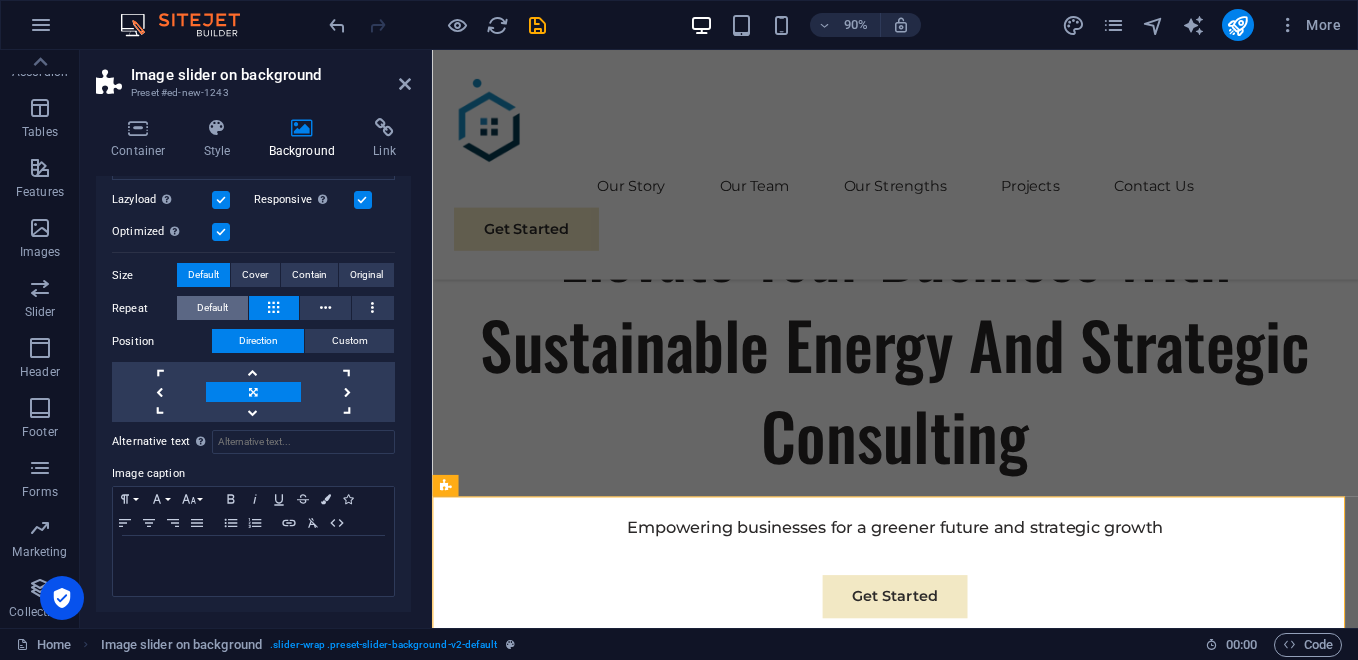 click on "Default" at bounding box center (212, 308) 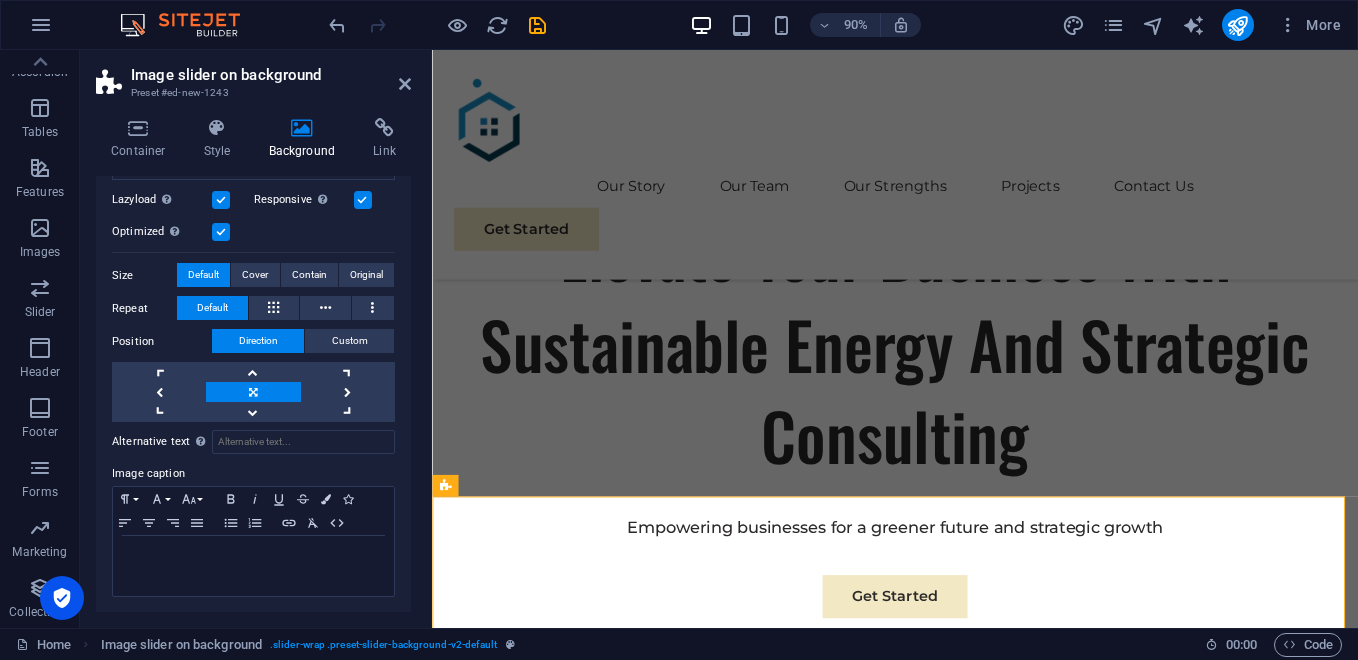 click at bounding box center (221, 200) 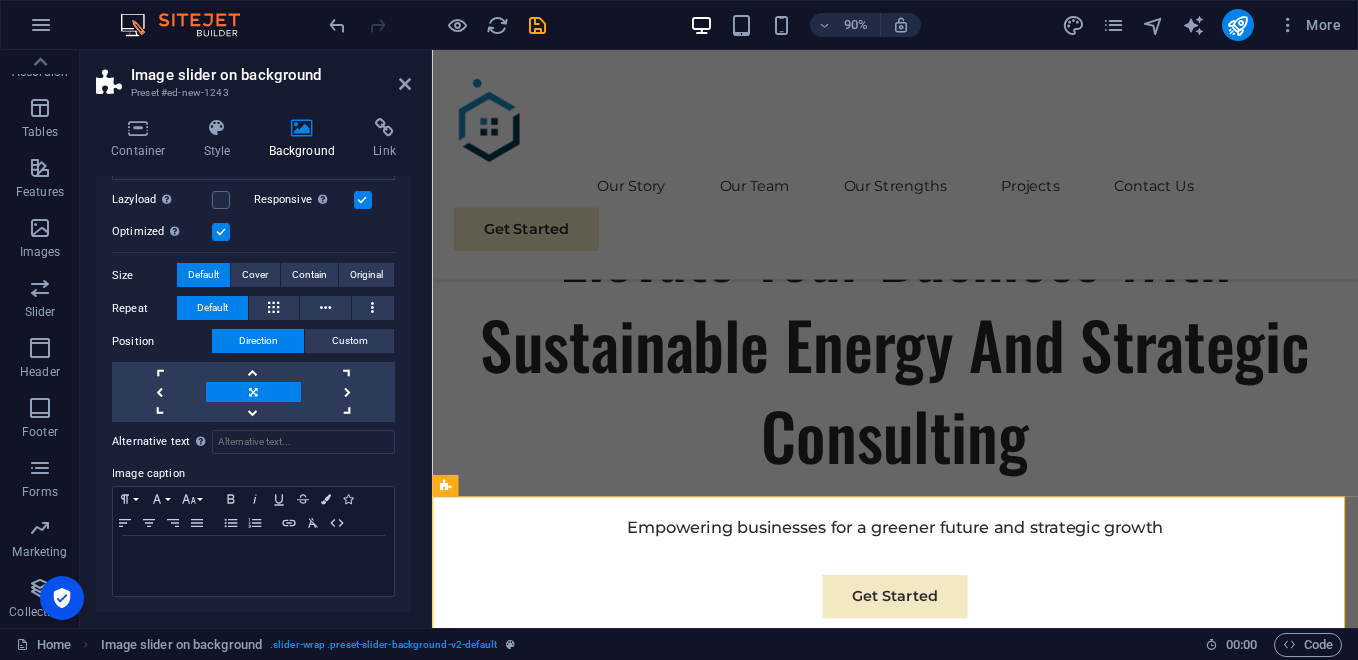 click at bounding box center (221, 232) 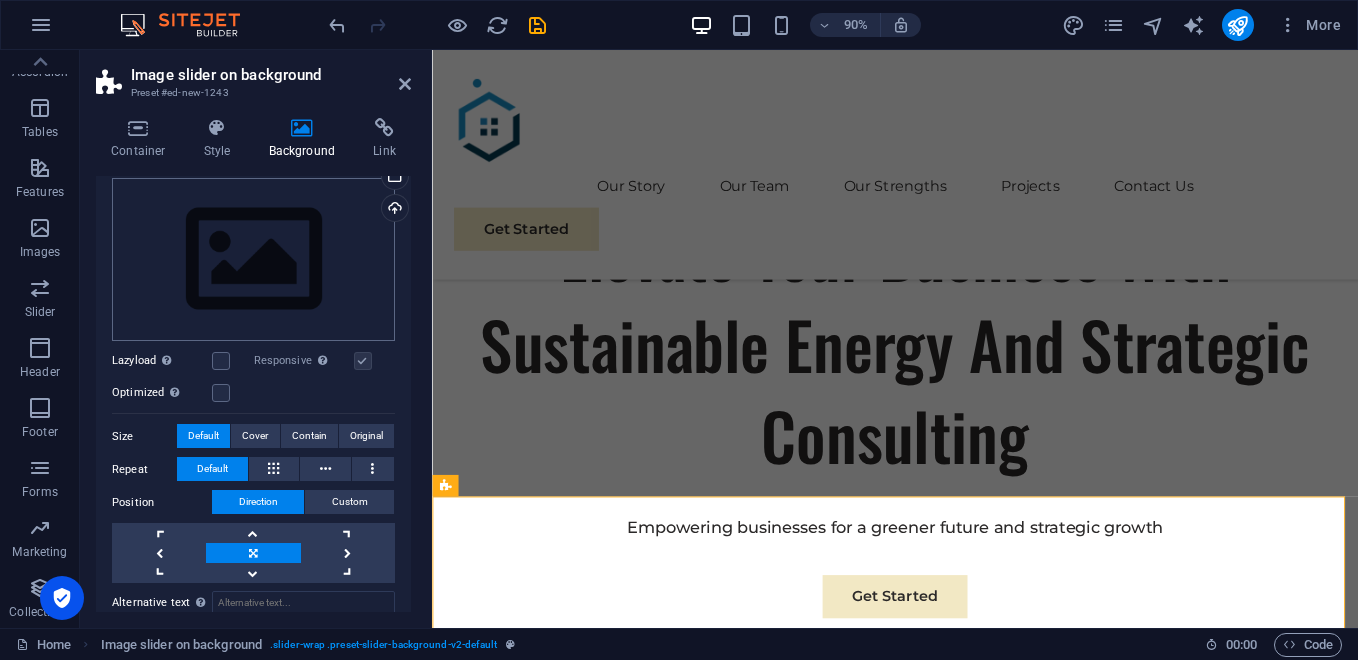 scroll, scrollTop: 0, scrollLeft: 0, axis: both 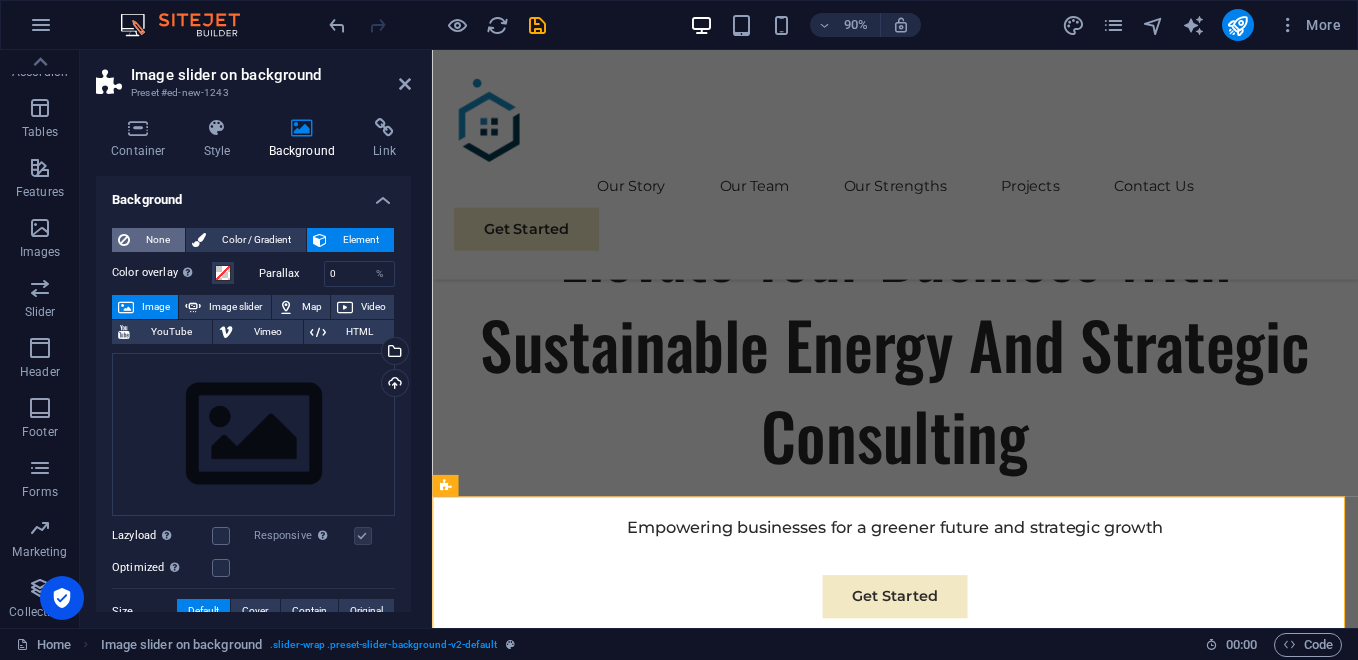 click on "None" at bounding box center (157, 240) 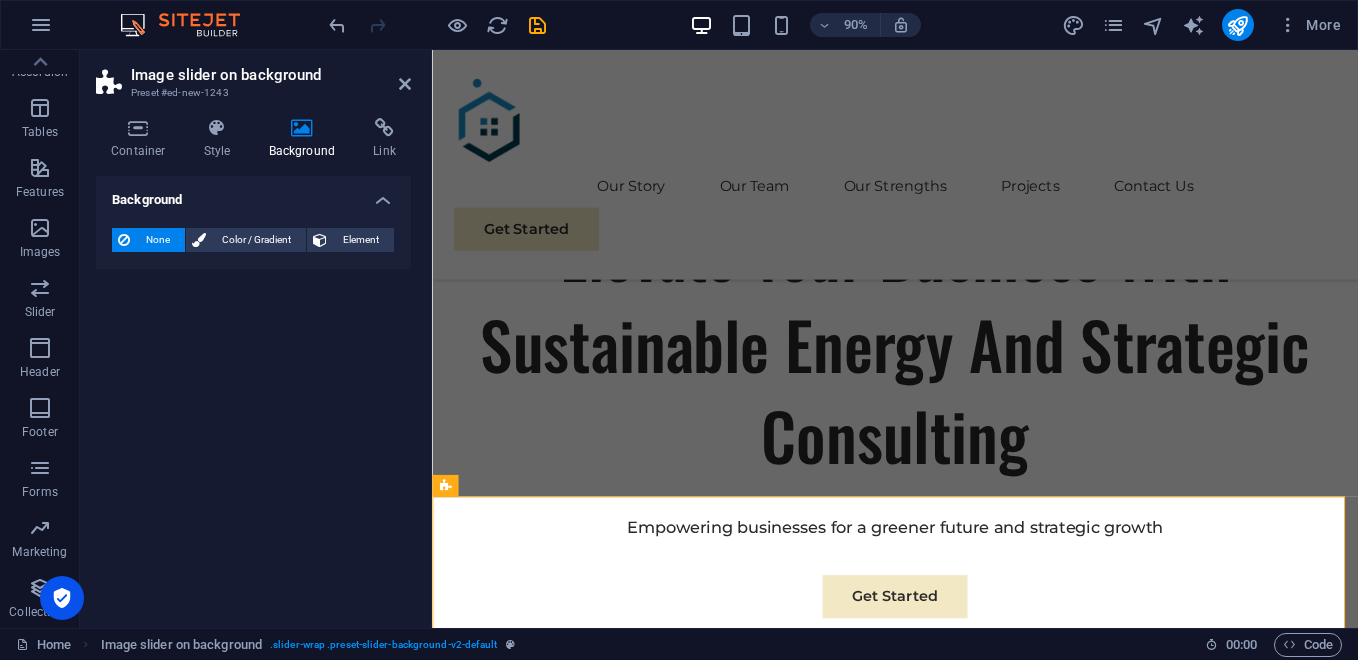 click on "None" at bounding box center (148, 240) 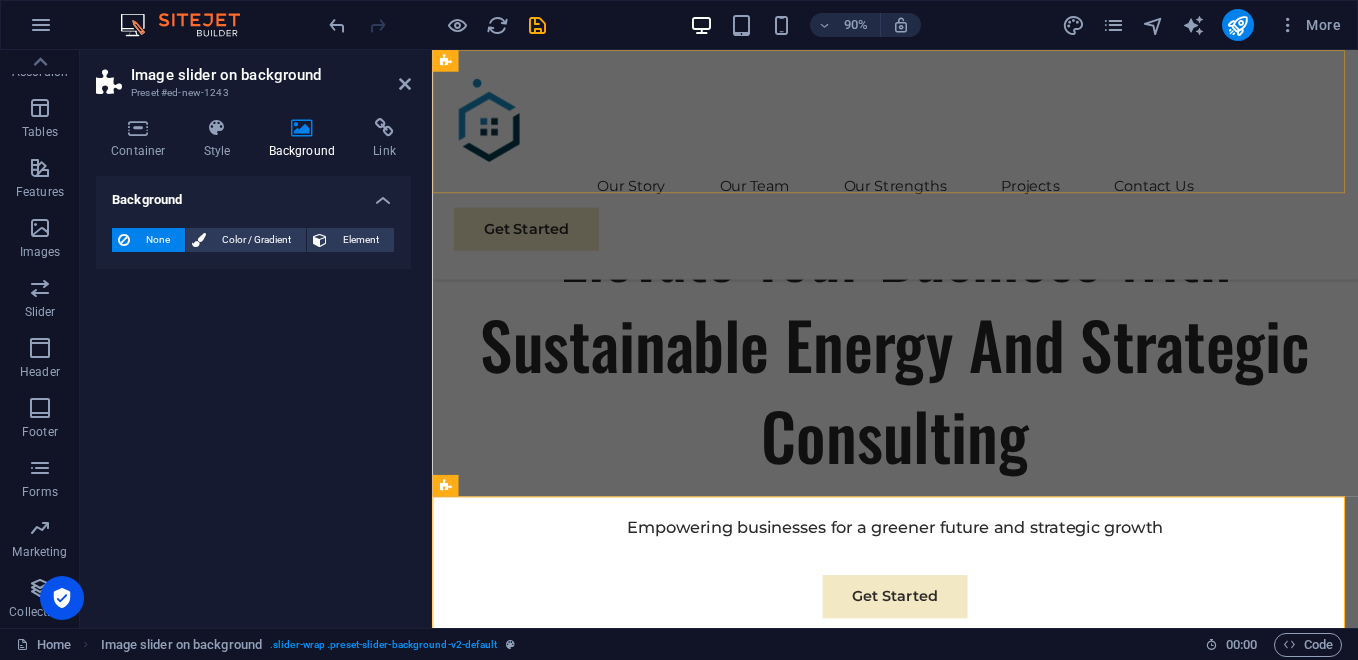 click on "Our Story Our Team Our Strengths Projects Contact Us Get Started" at bounding box center (946, 177) 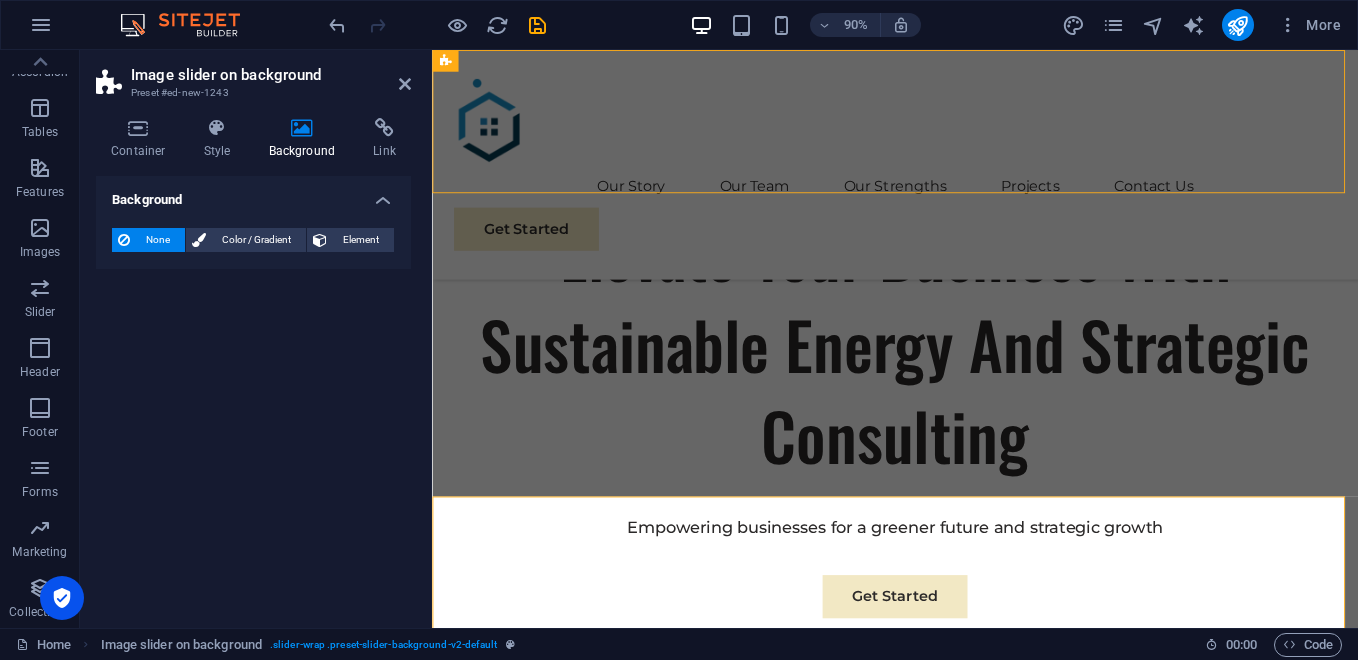 click on "Our Story Our Team Our Strengths Projects Contact Us Get Started" at bounding box center [946, 177] 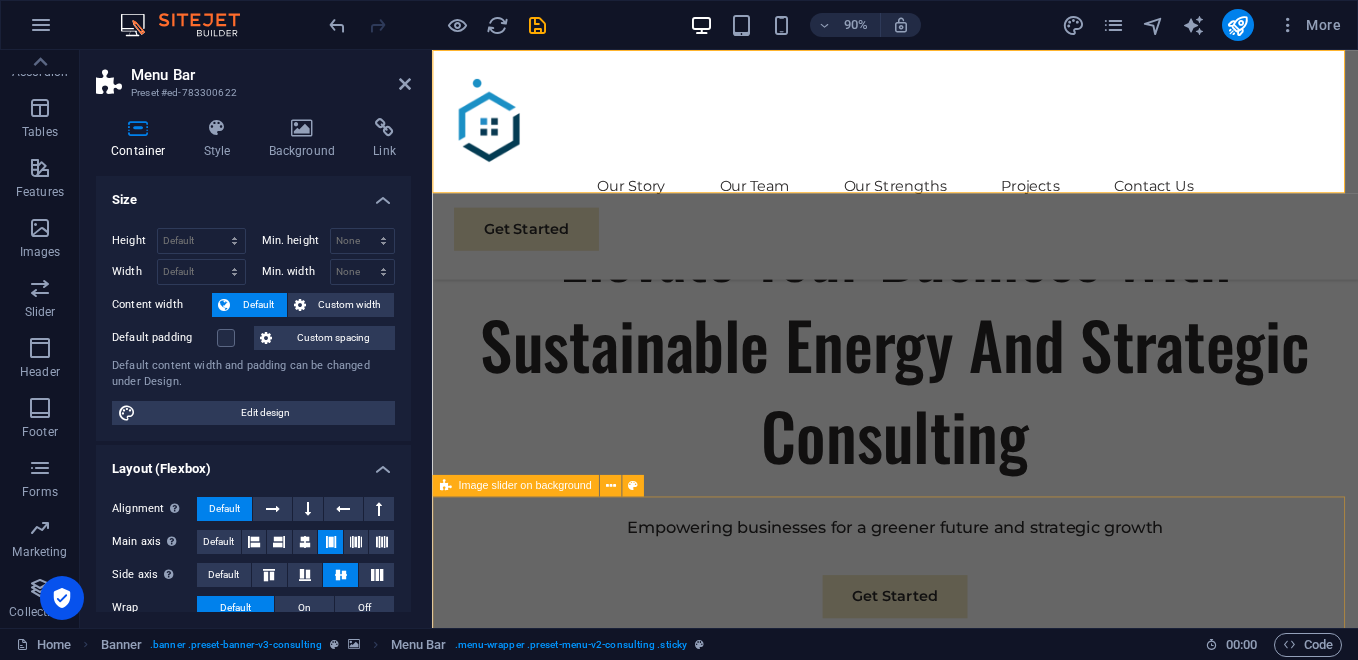 click on "1 2" at bounding box center (946, 2307) 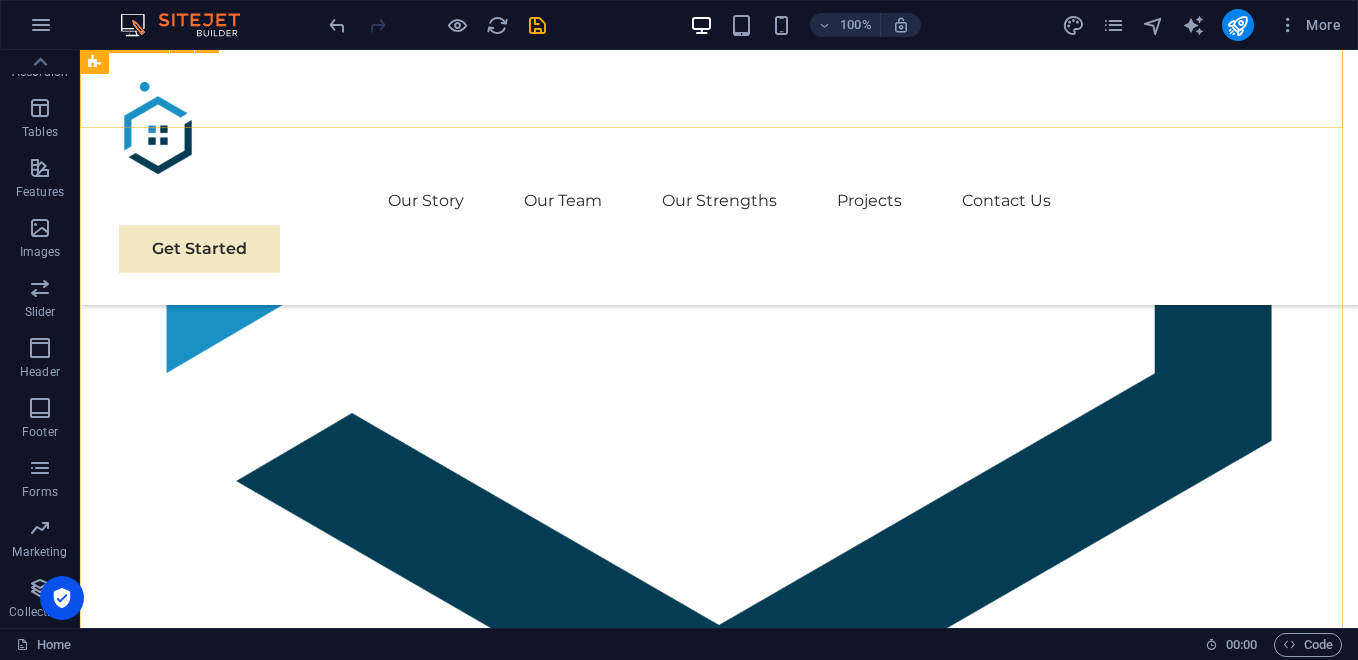 scroll, scrollTop: 0, scrollLeft: 0, axis: both 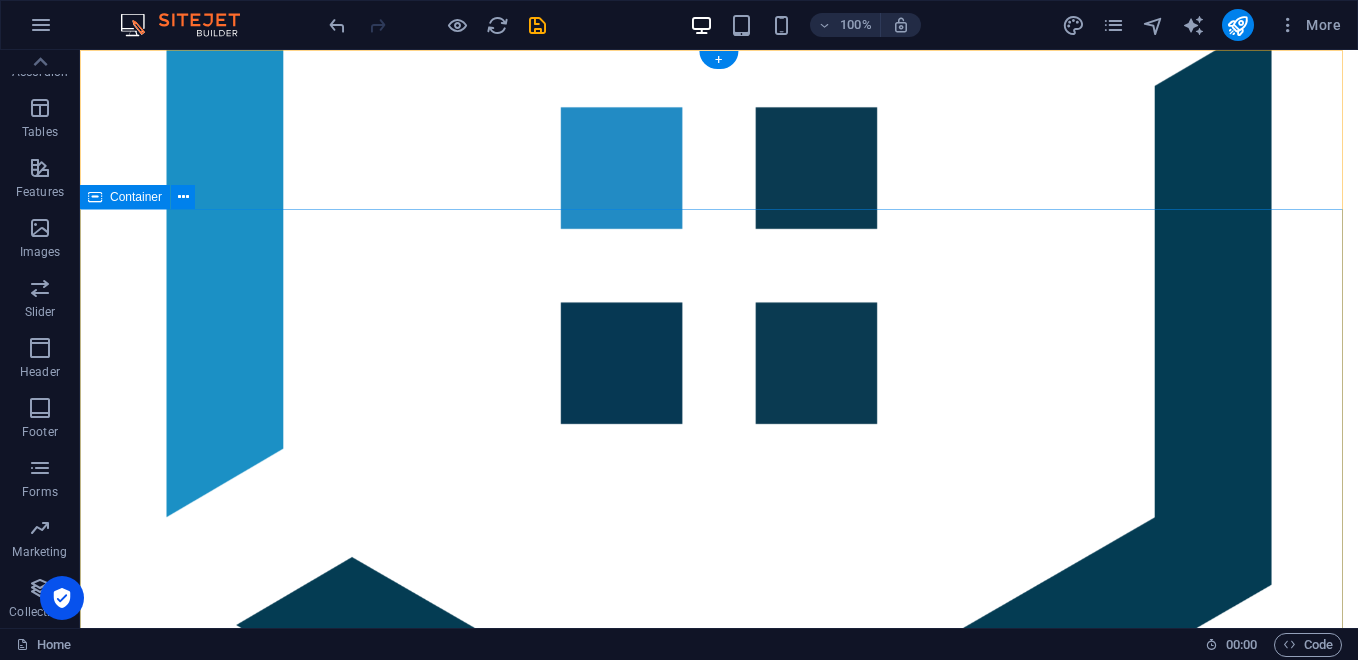 click on "PT. FAHRIAL ARTECH [GEOGRAPHIC_DATA] Elevate Your Business With Sustainable Energy And Strategic Consulting Empowering businesses for a greener future and strategic growth Get Started" at bounding box center [719, 1448] 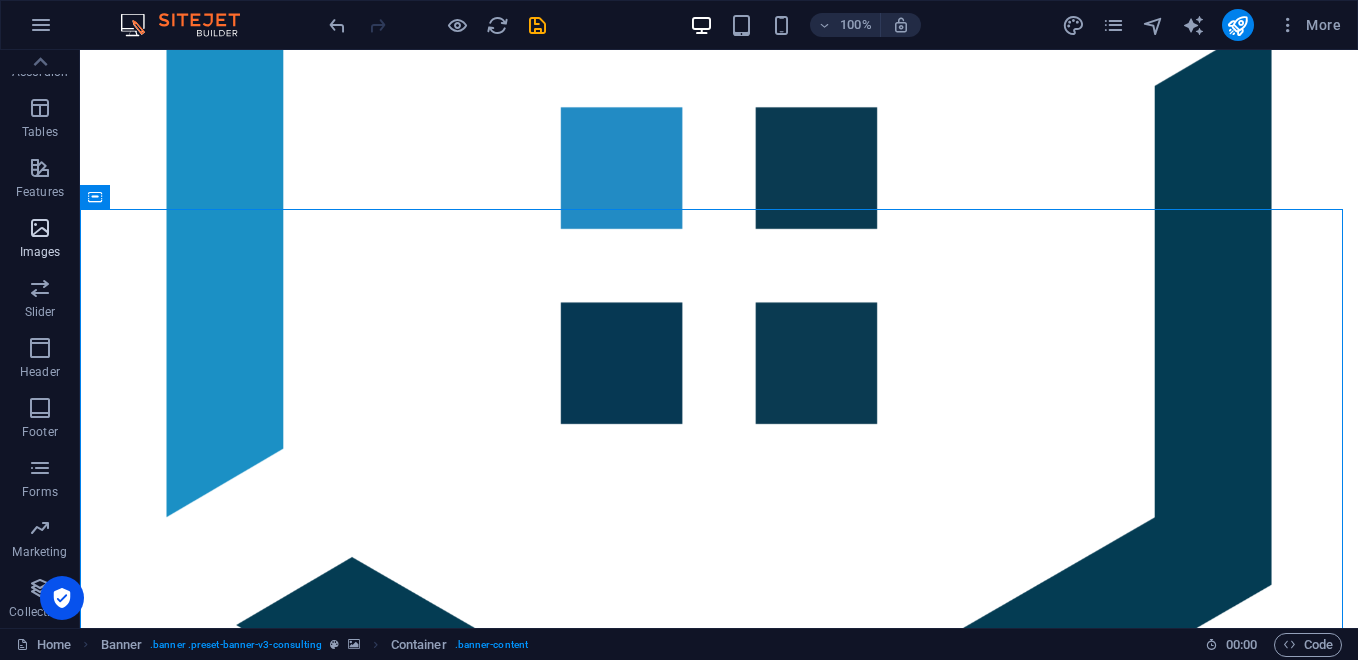 click on "Images" at bounding box center (40, 240) 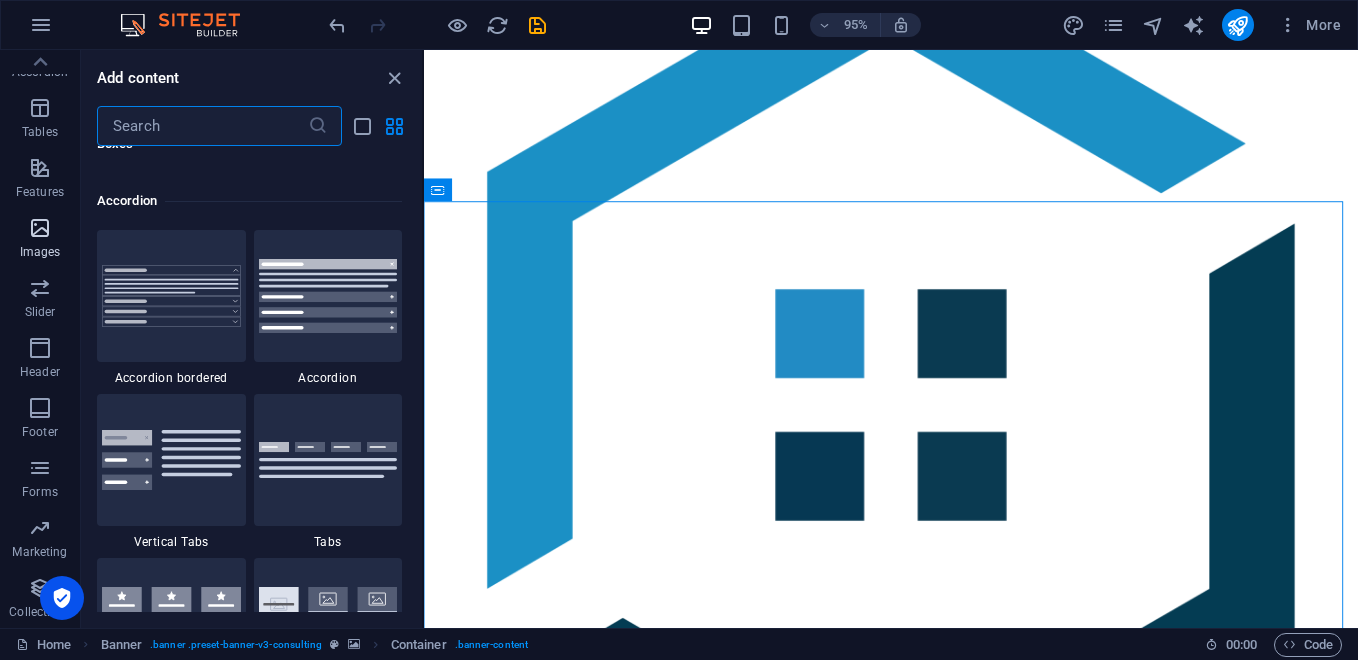 scroll, scrollTop: 9976, scrollLeft: 0, axis: vertical 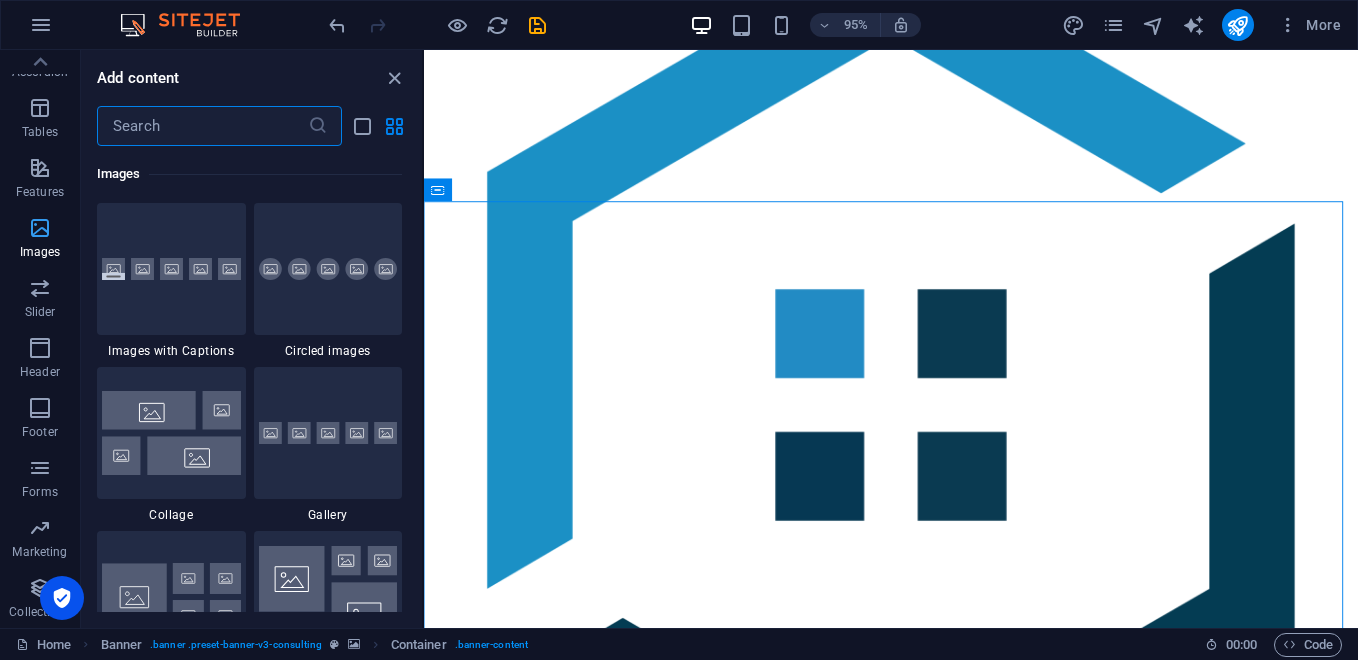 click on "Images" at bounding box center [40, 240] 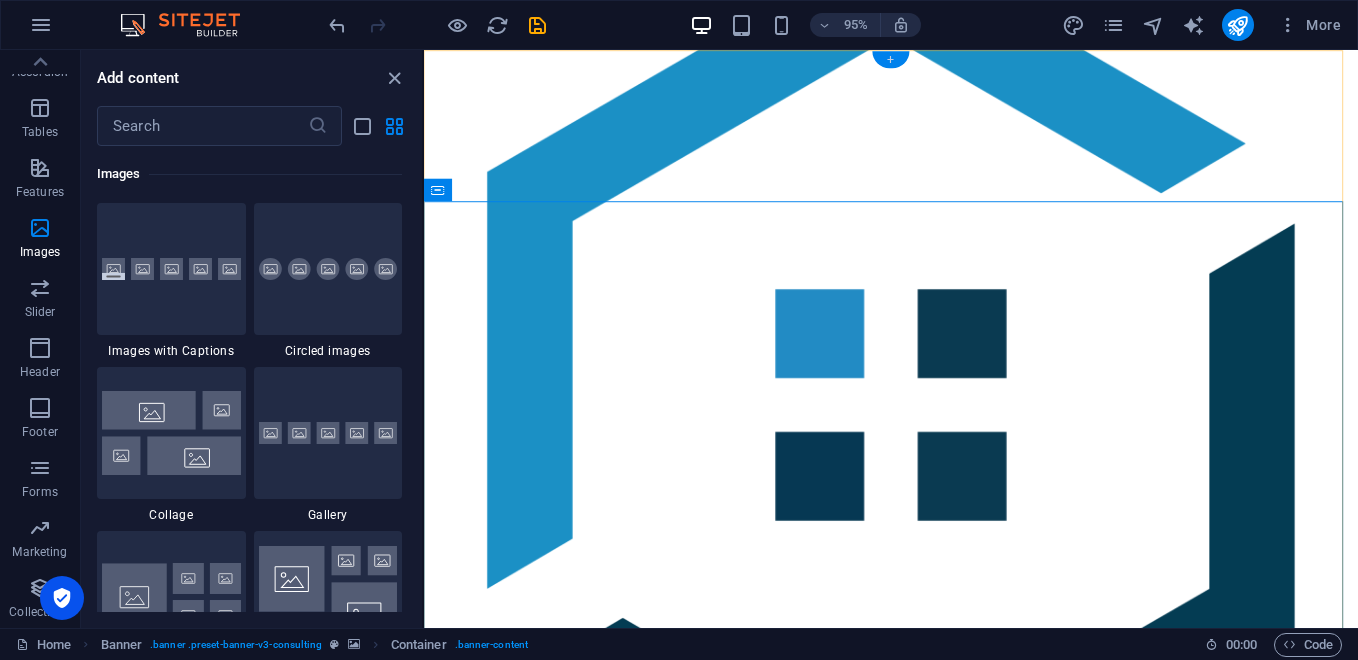 click on "+" at bounding box center (890, 59) 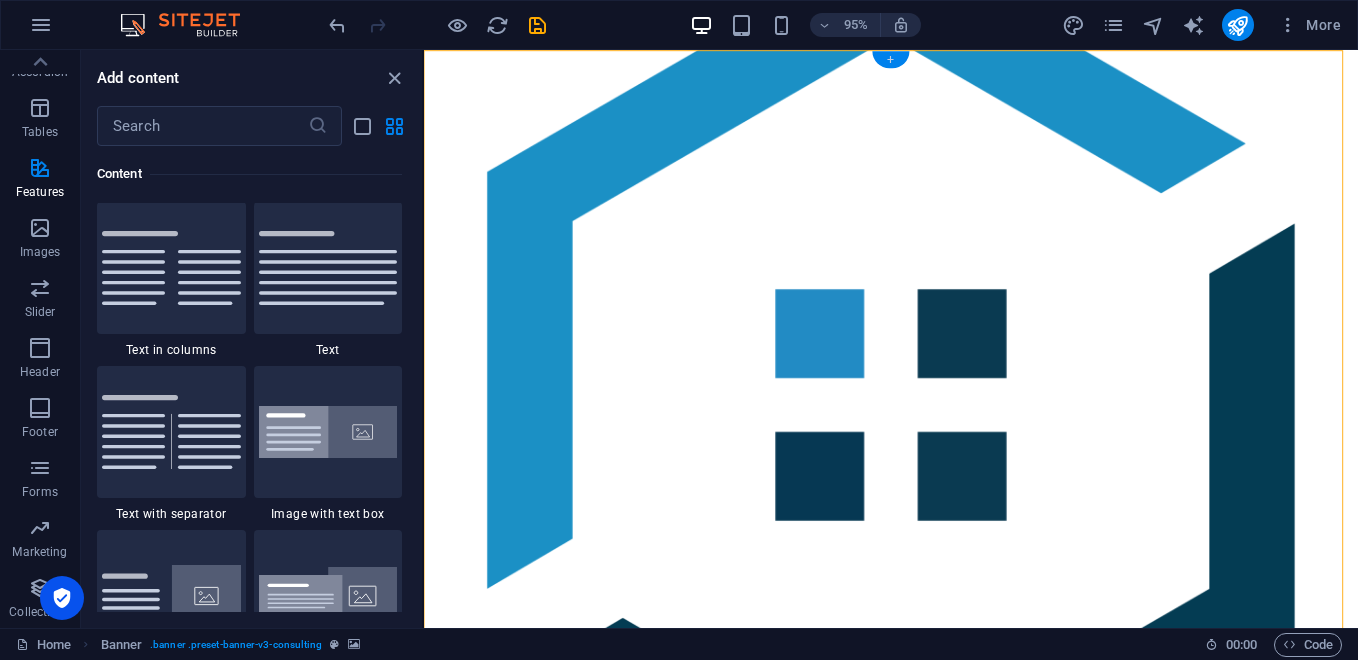 scroll, scrollTop: 3499, scrollLeft: 0, axis: vertical 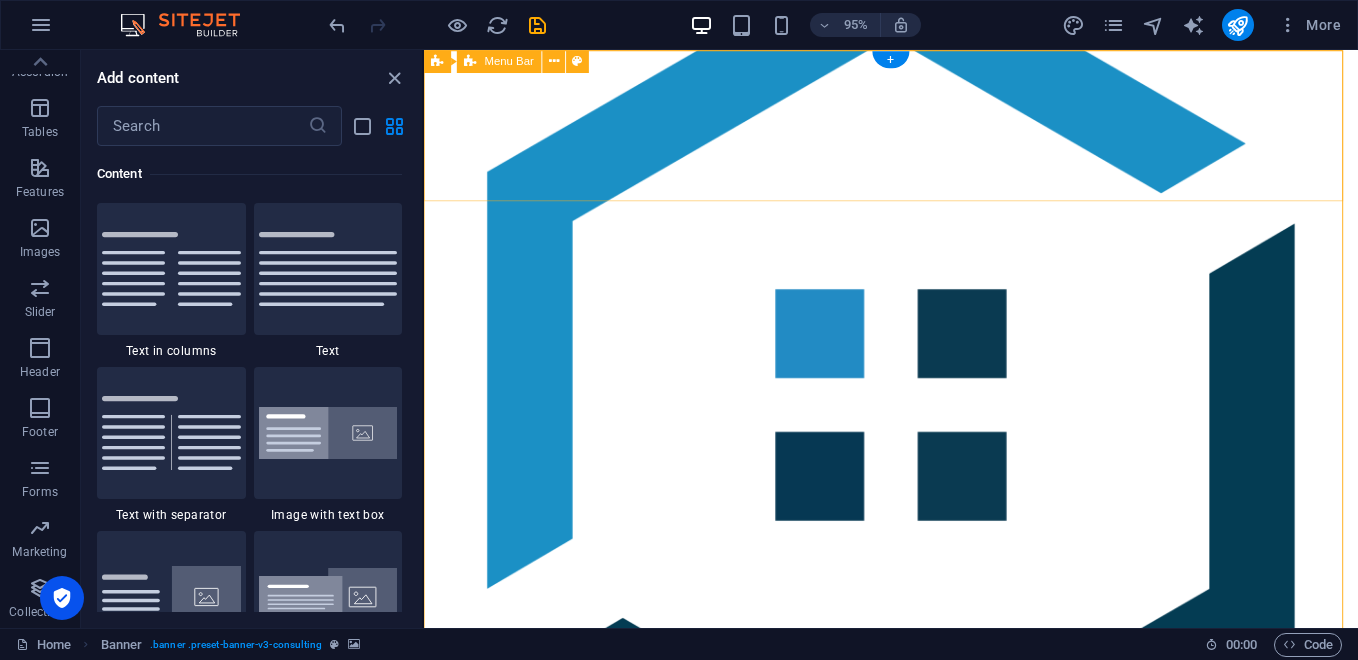 click on "Our Story Our Team Our Strengths Projects Contact Us Get Started" at bounding box center (915, 1077) 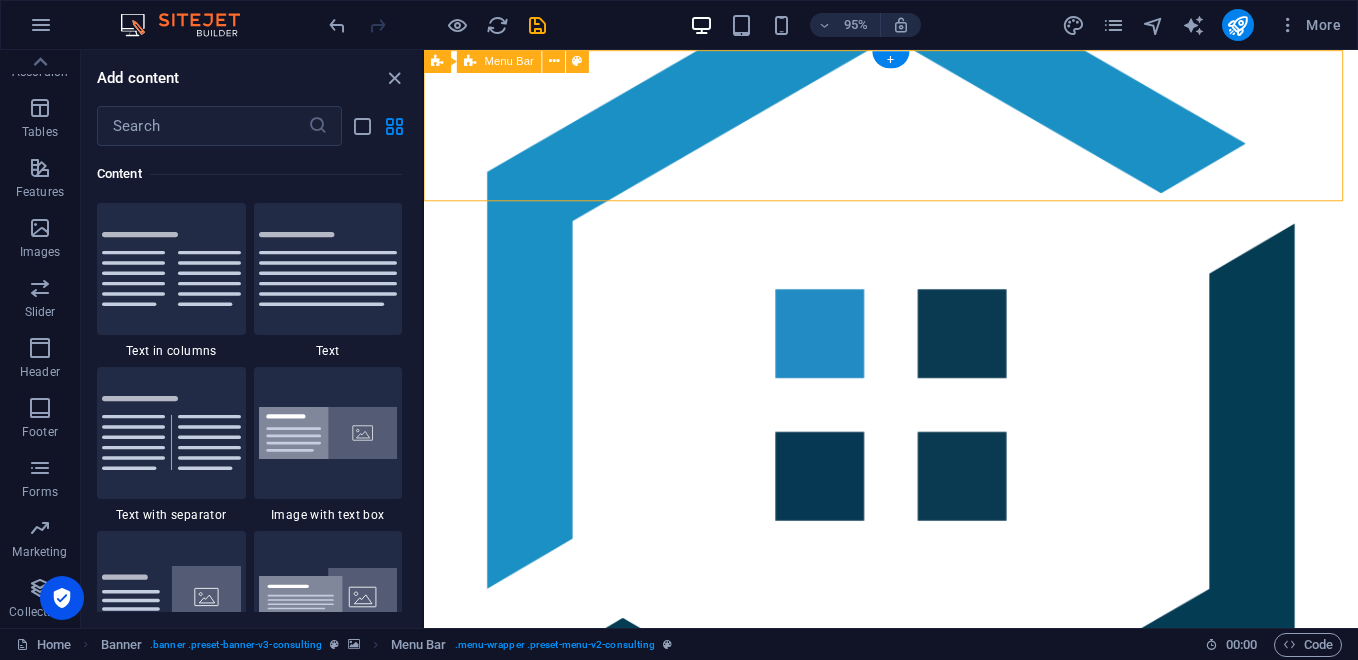 click on "Our Story Our Team Our Strengths Projects Contact Us Get Started" at bounding box center [915, 1077] 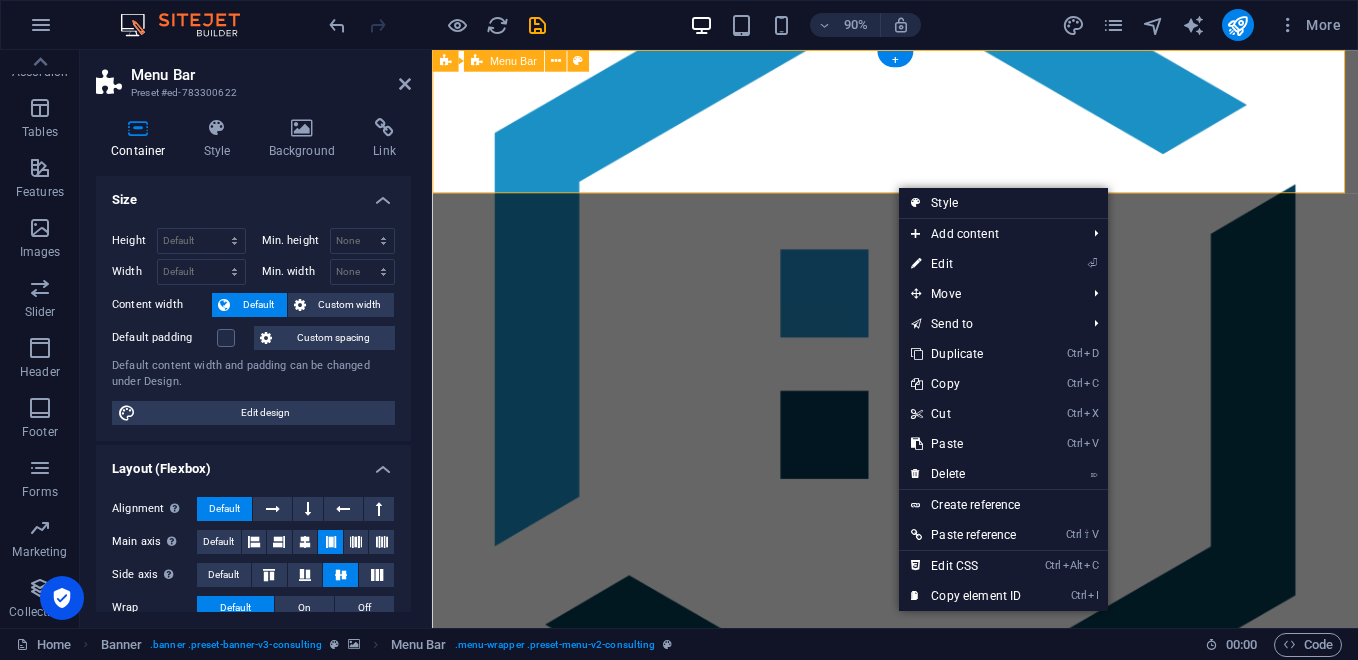 click on "Our Story Our Team Our Strengths Projects Contact Us Get Started" at bounding box center [946, 1077] 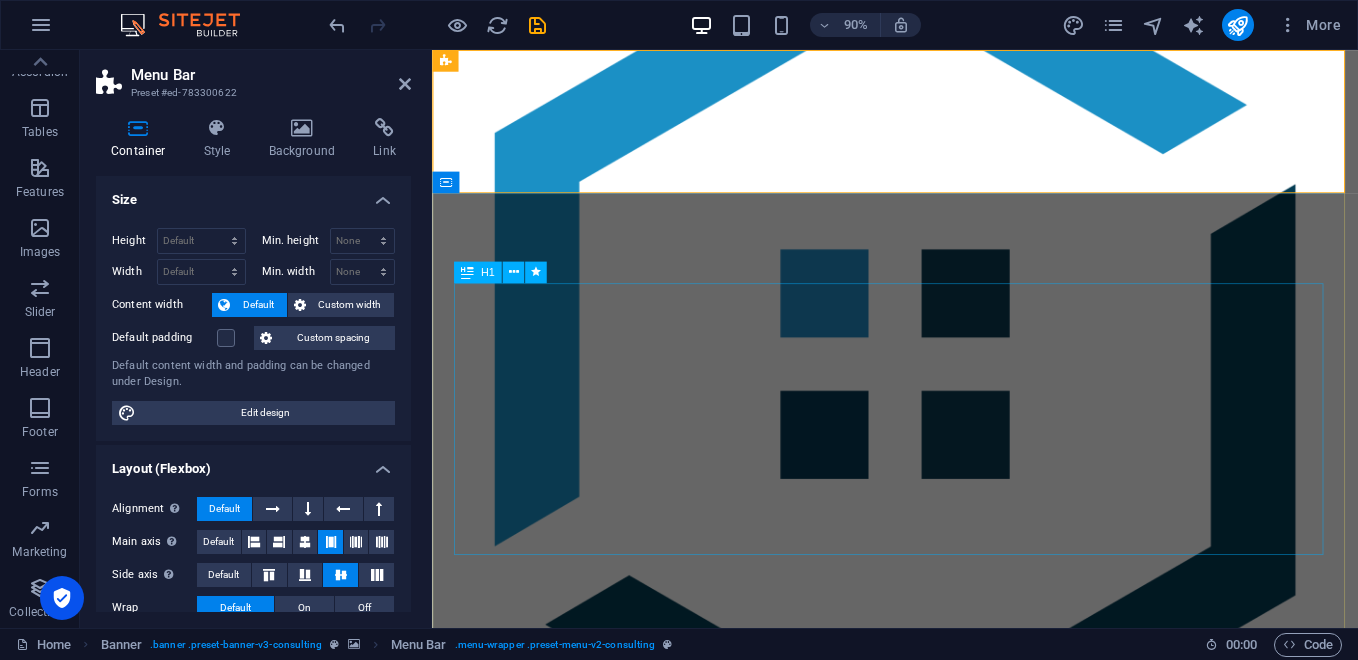 click on "Elevate Your Business With Sustainable Energy And Strategic Consulting" at bounding box center (946, 1379) 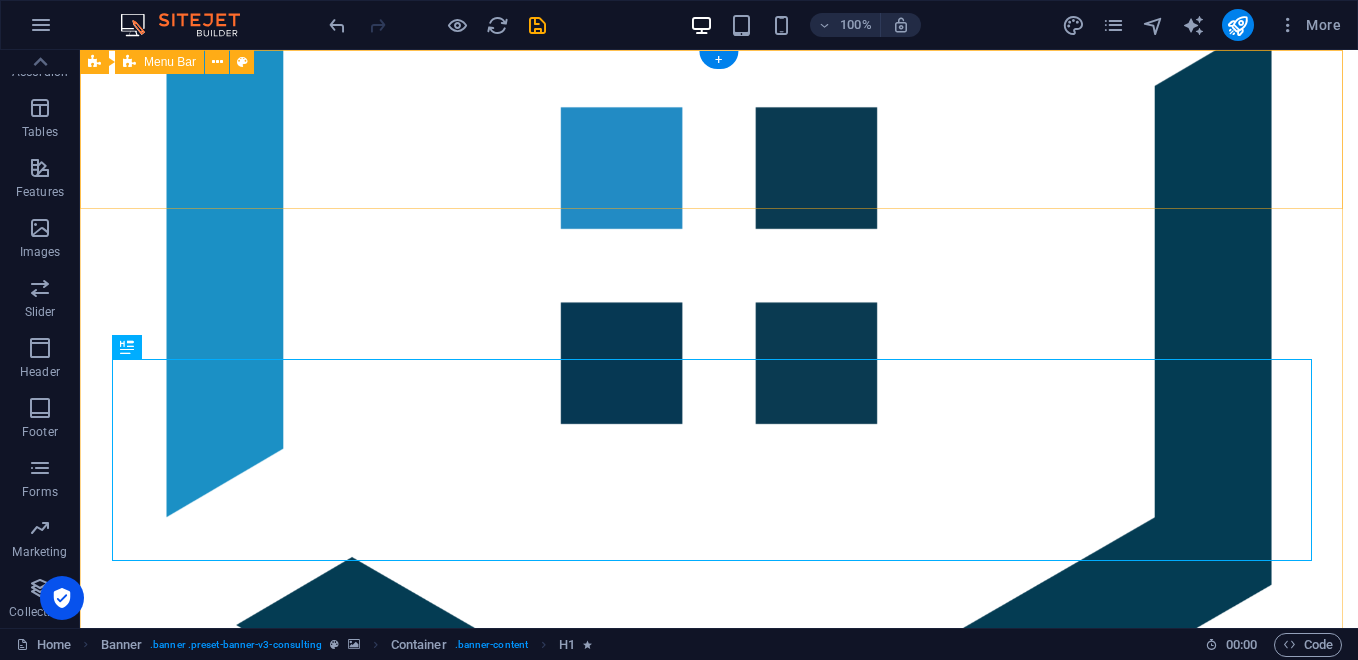 click on "Our Story Our Team Our Strengths Projects Contact Us Get Started" at bounding box center [719, 1077] 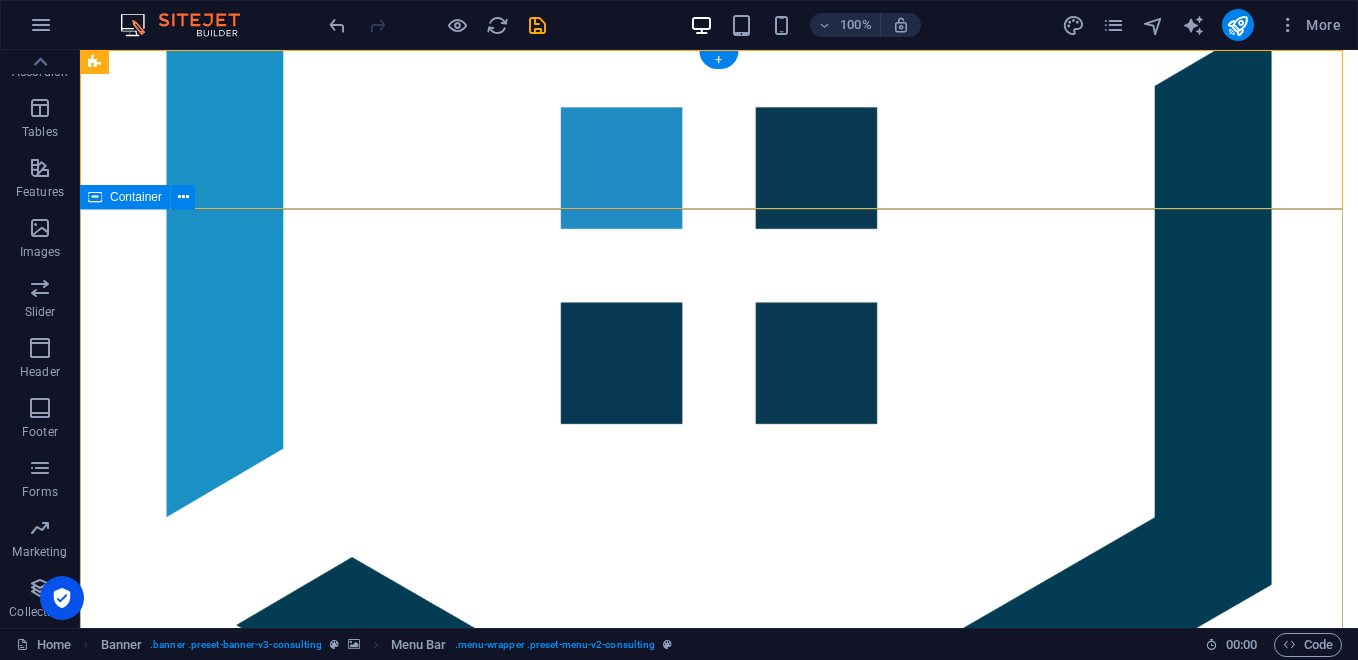 click on "PT. FAHRIAL ARTECH [GEOGRAPHIC_DATA] Elevate Your Business With Sustainable Energy And Strategic Consulting Empowering businesses for a greener future and strategic growth Get Started" at bounding box center [719, 1448] 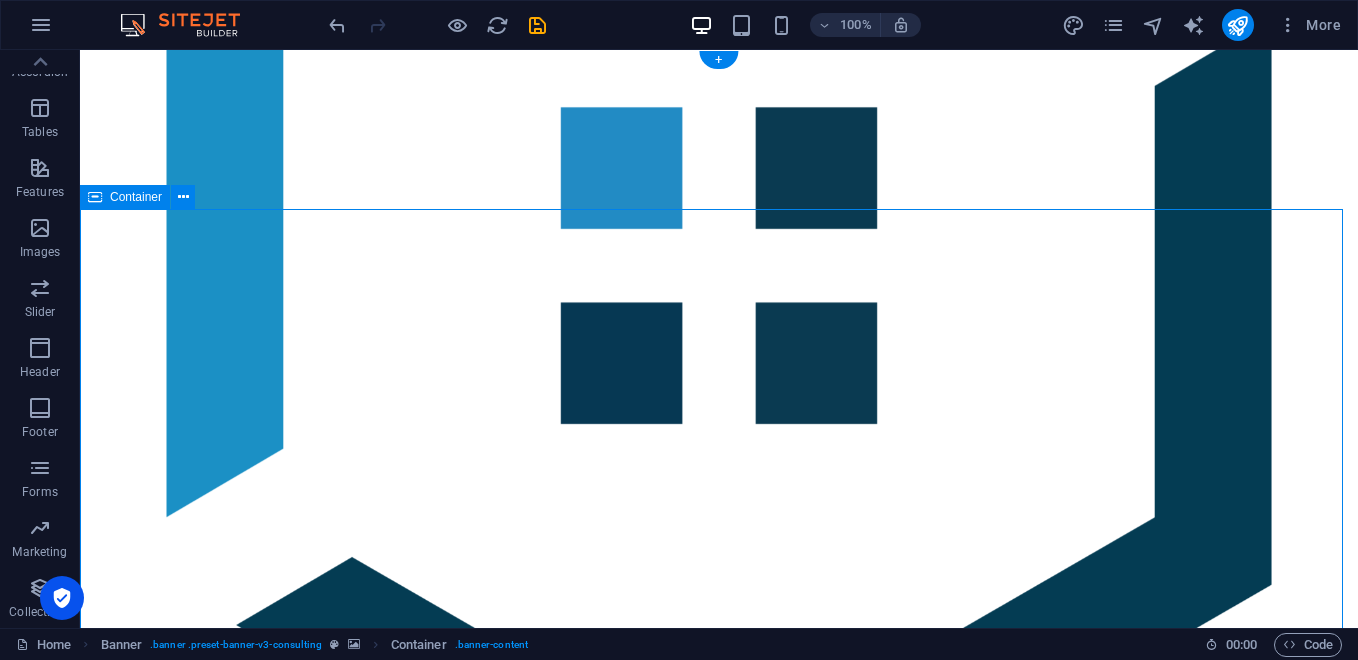 drag, startPoint x: 1340, startPoint y: 212, endPoint x: 1277, endPoint y: 251, distance: 74.094536 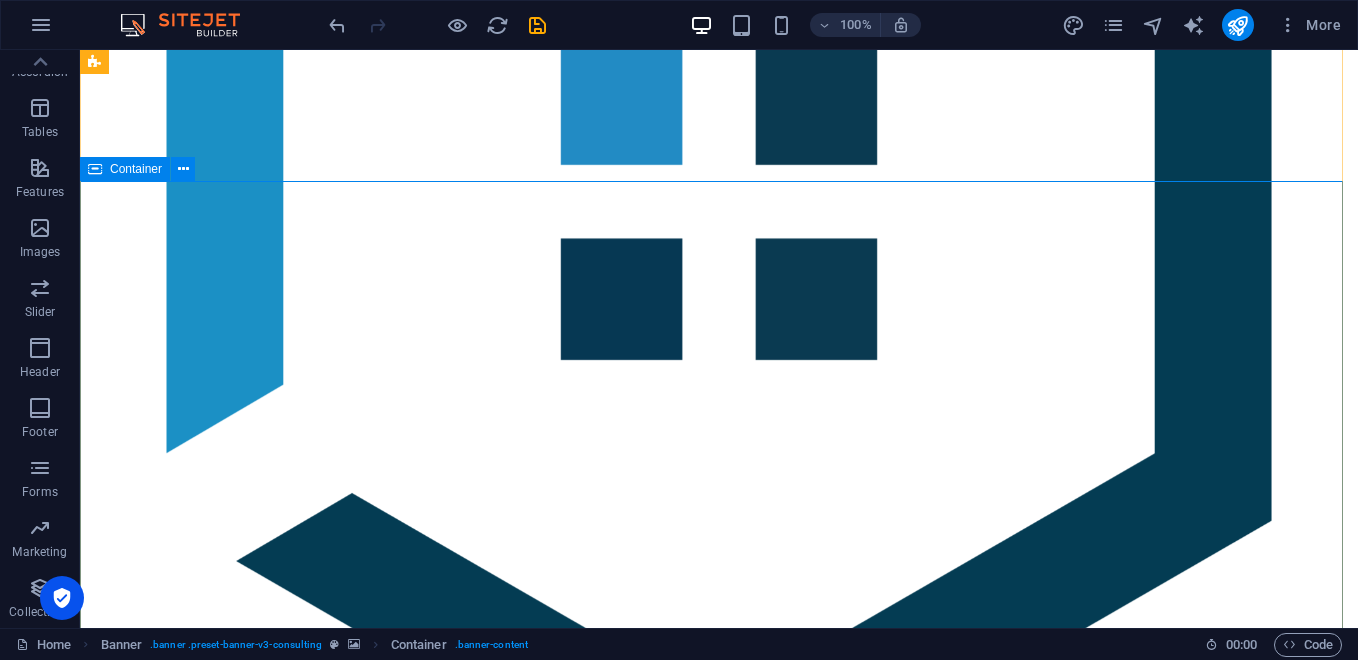 scroll, scrollTop: 0, scrollLeft: 0, axis: both 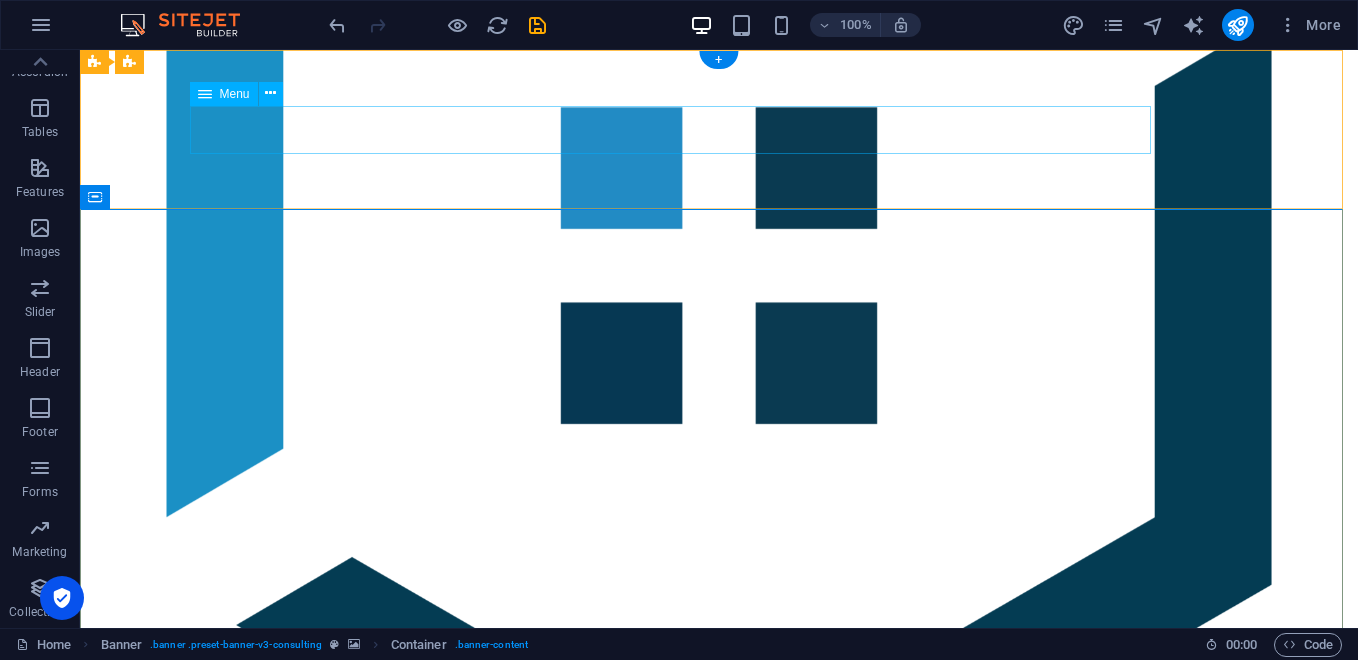 click on "Our Story Our Team Our Strengths Projects Contact Us" at bounding box center [719, 1101] 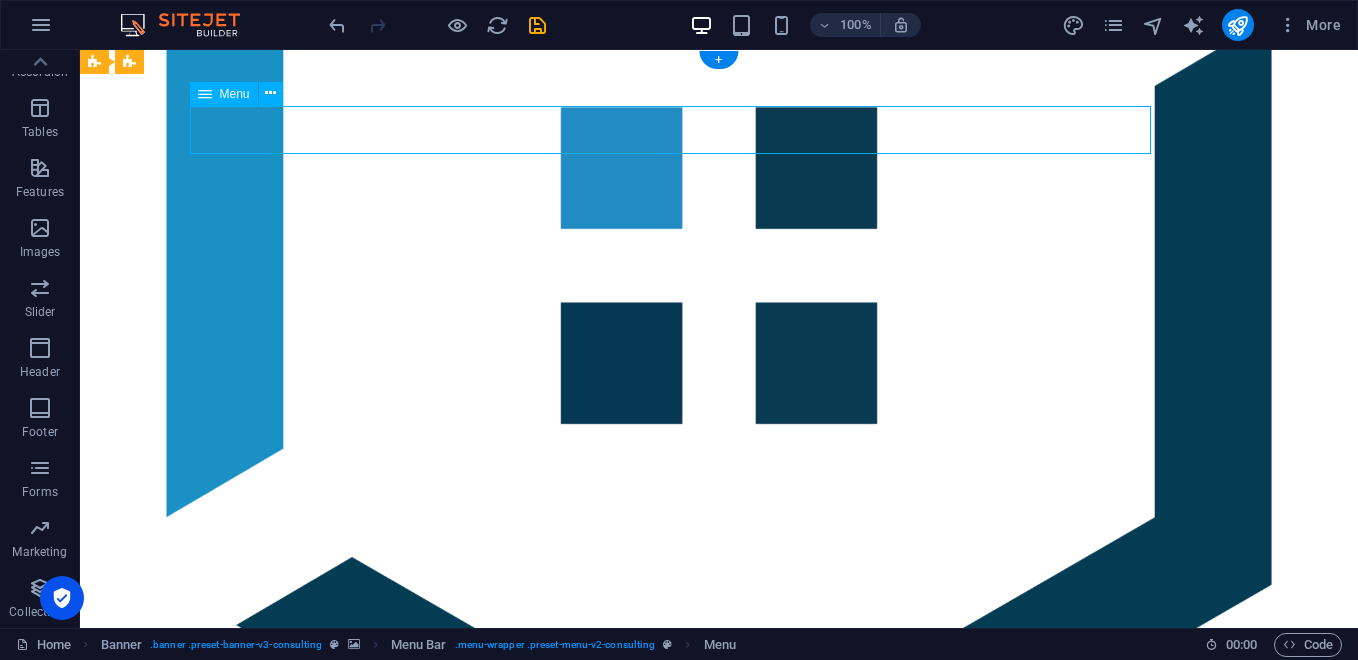 click on "Our Story Our Team Our Strengths Projects Contact Us" at bounding box center [719, 1101] 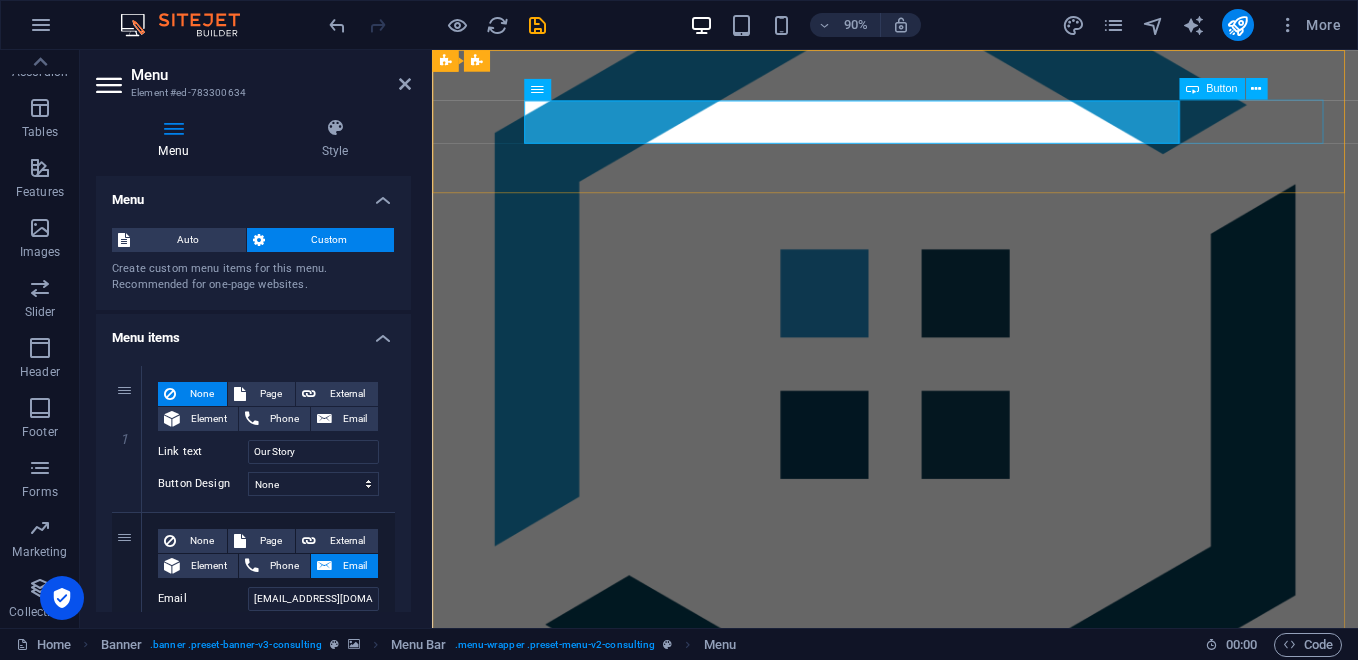 click on "Get Started" at bounding box center (946, 1149) 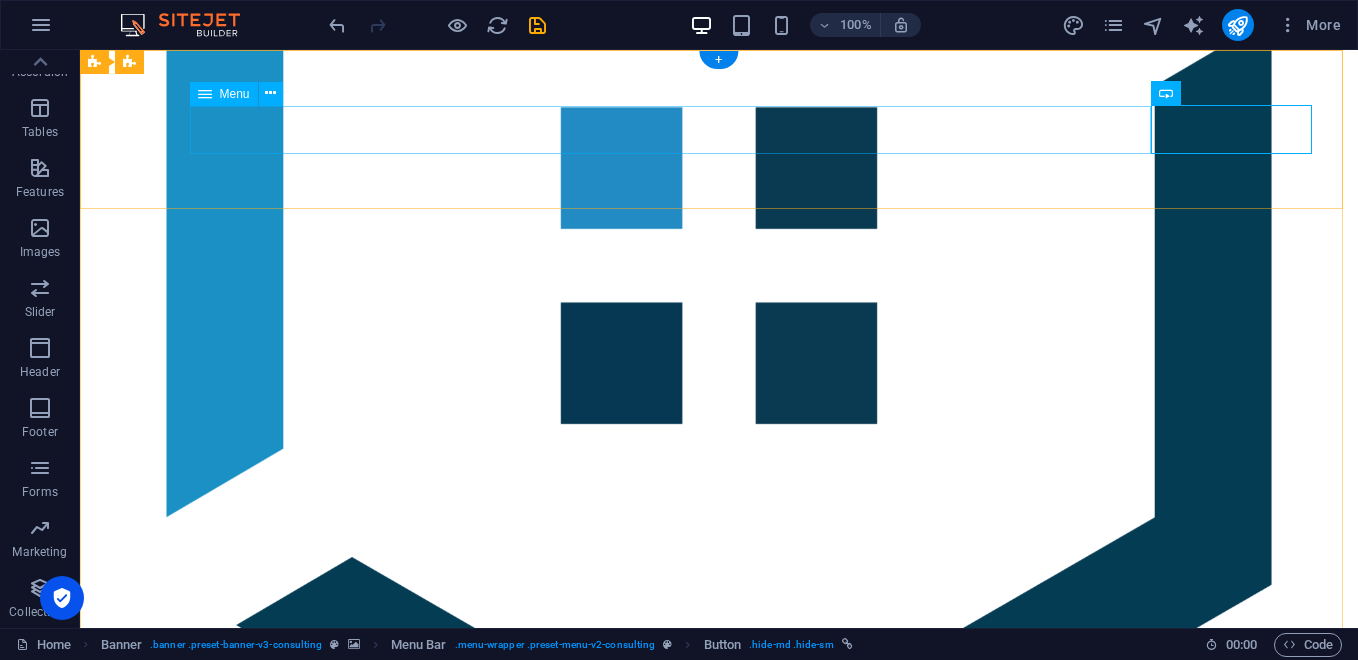 click on "Our Story Our Team Our Strengths Projects Contact Us" at bounding box center (719, 1101) 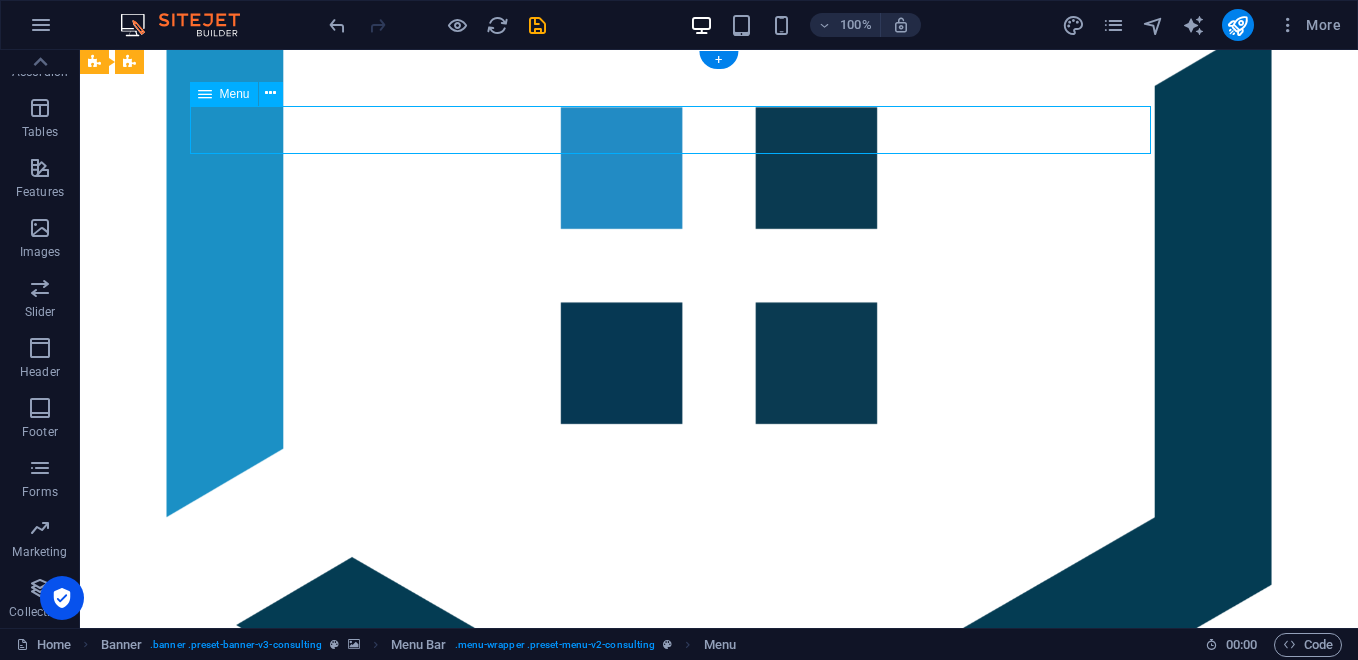 click on "Our Story Our Team Our Strengths Projects Contact Us" at bounding box center (719, 1101) 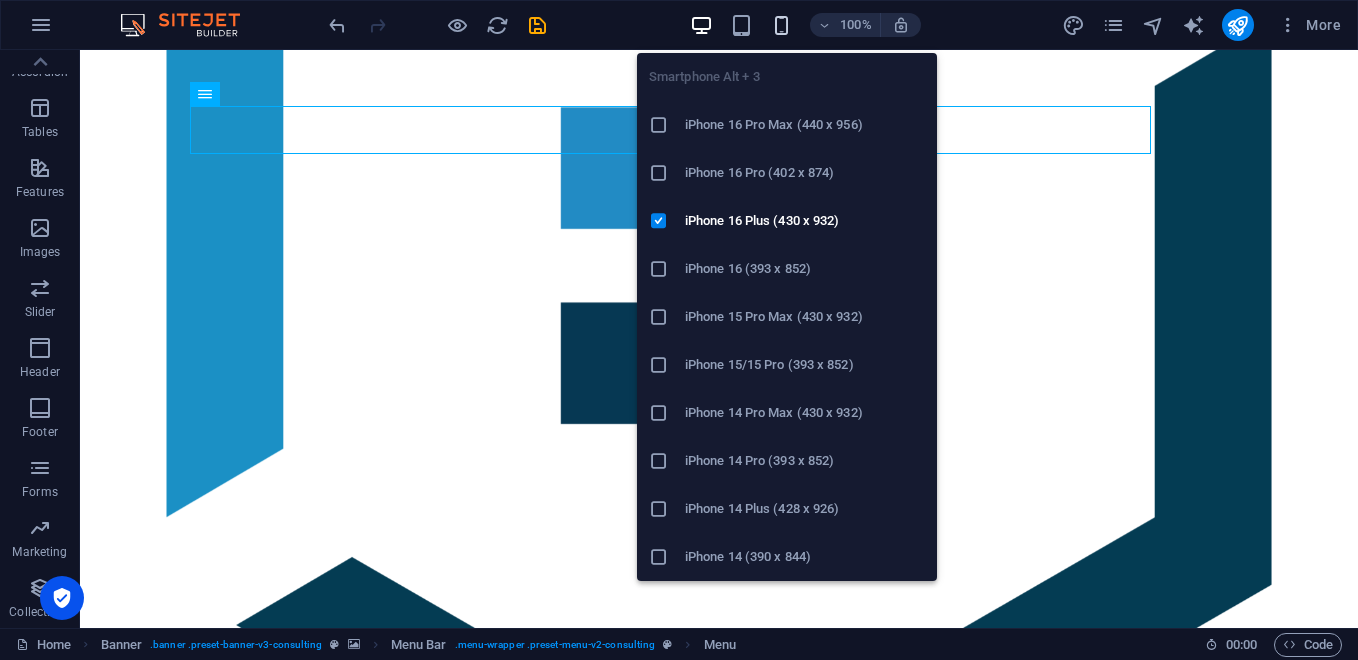 click at bounding box center [781, 25] 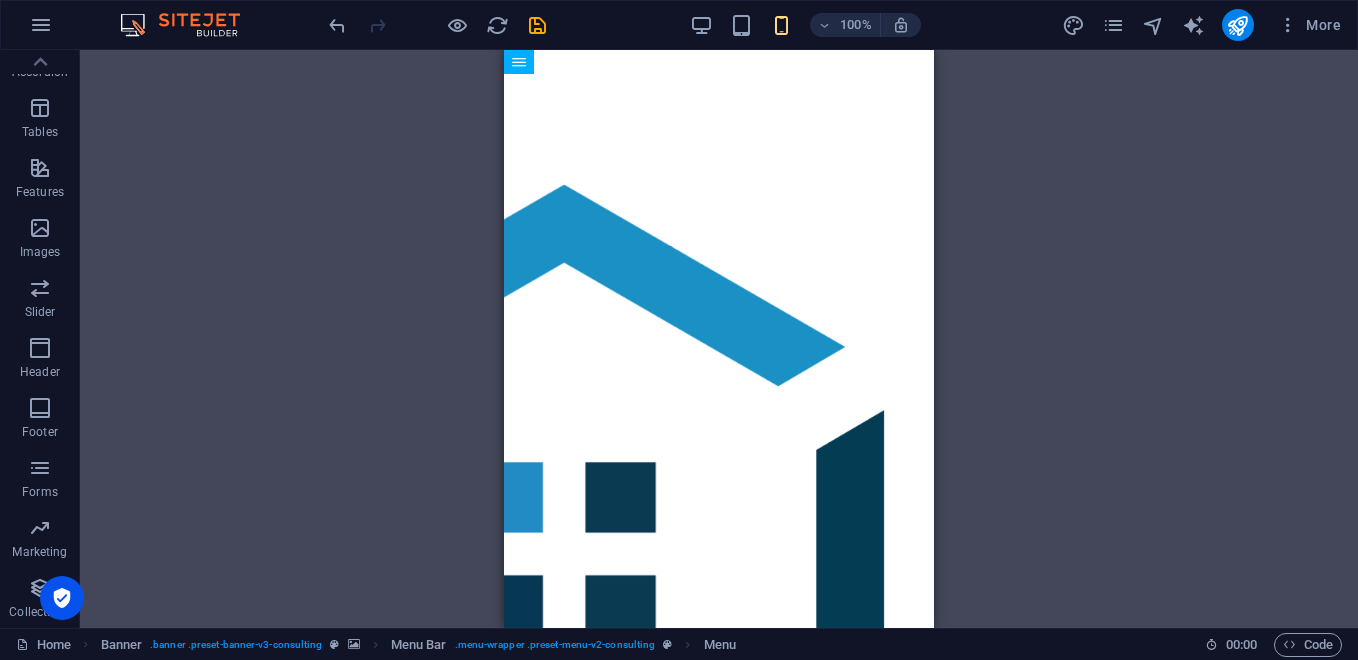 click on "H1   Banner   Container   Text   Image slider on background   Banner   Menu Bar   Menu Bar   Banner   Menu   Image slider on background   Image slider   Button   Spacer   Spacer   Button   Text   Logos   Image   Image   Image   H2   Container   Spacer   Text   Container   Image   Container   Container   Image   Image slider on background   Image   Image slider   Container   Container   Image   Container   Cards   Container   Container   H2" at bounding box center (719, 339) 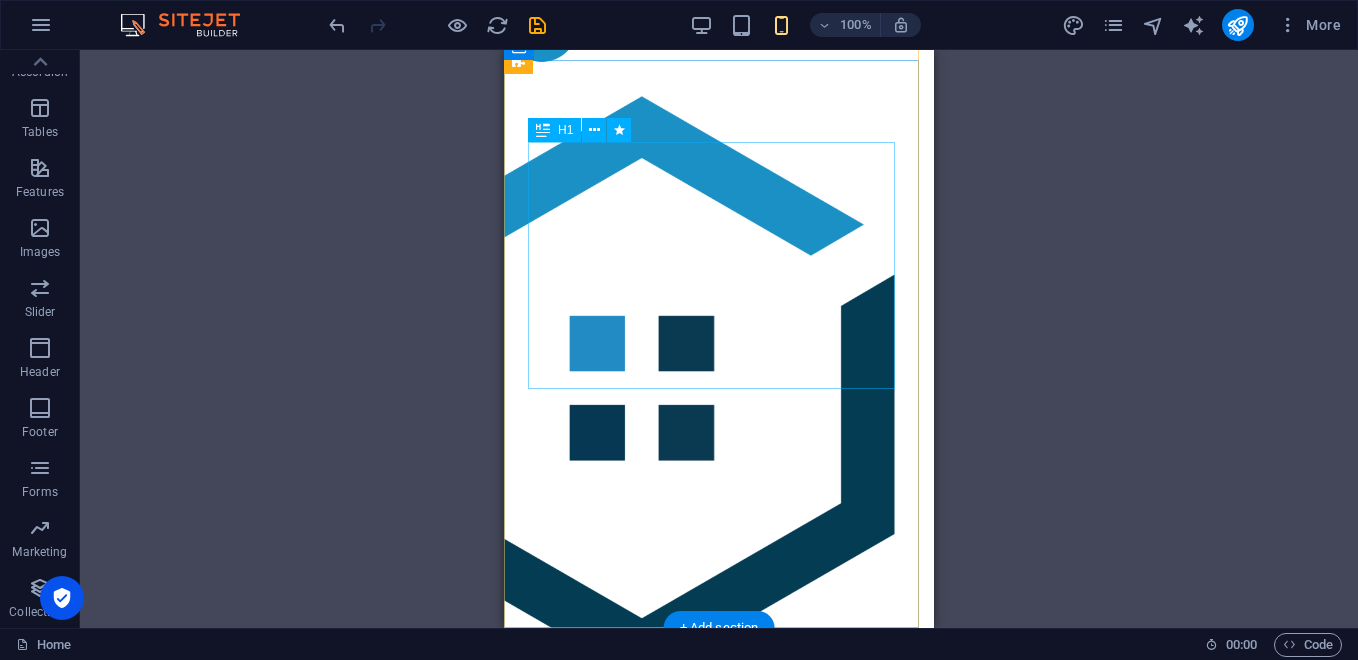scroll, scrollTop: 0, scrollLeft: 0, axis: both 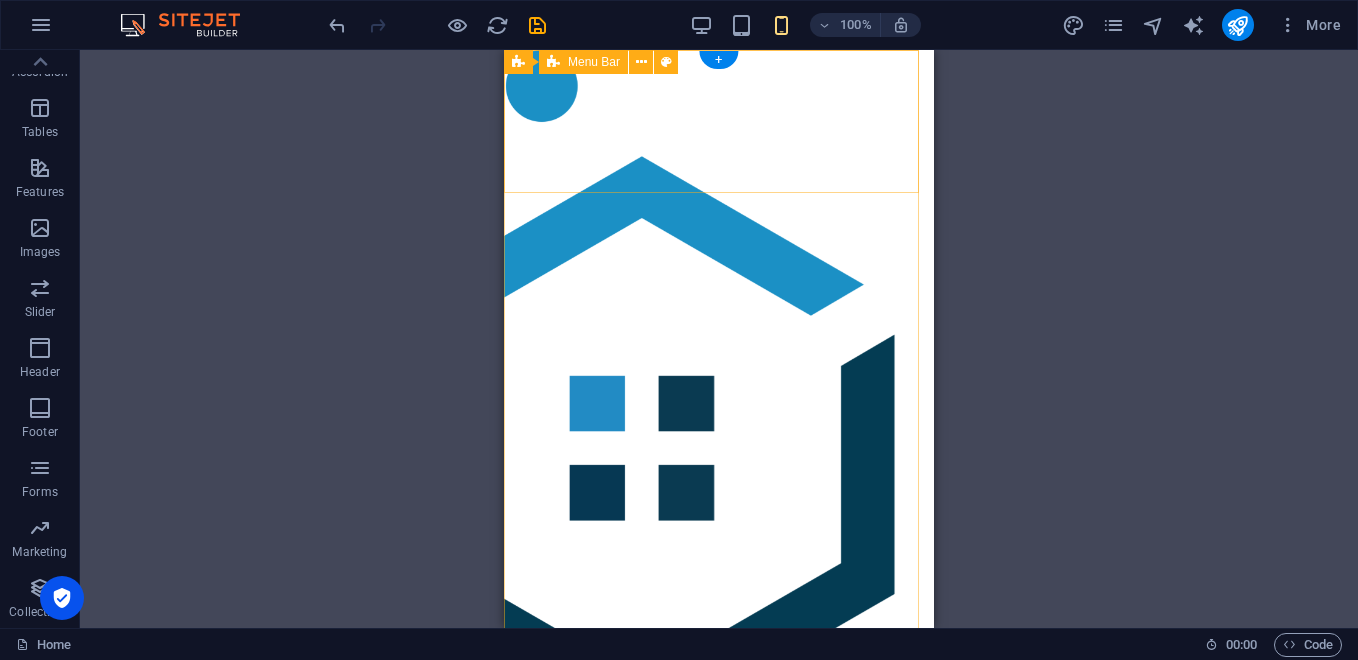 click on "Our Story Our Team Our Strengths Projects Contact Us Get Started" at bounding box center (719, 869) 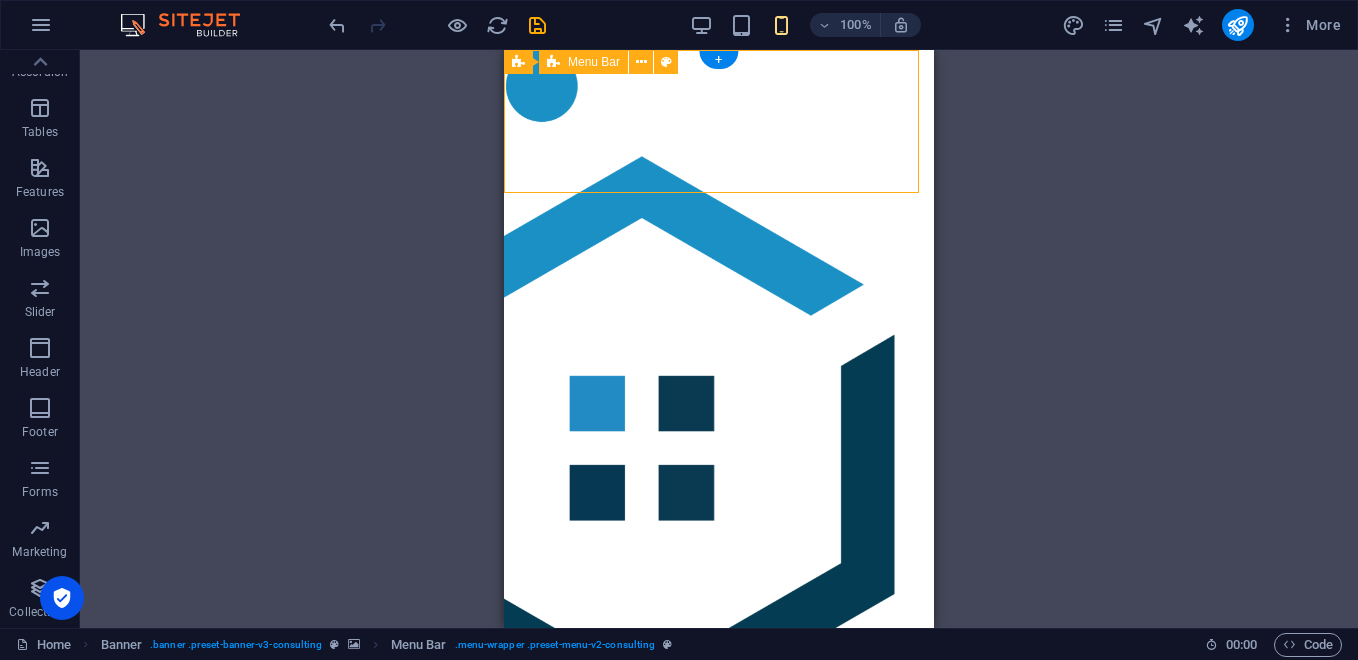 click on "Our Story Our Team Our Strengths Projects Contact Us Get Started" at bounding box center [719, 869] 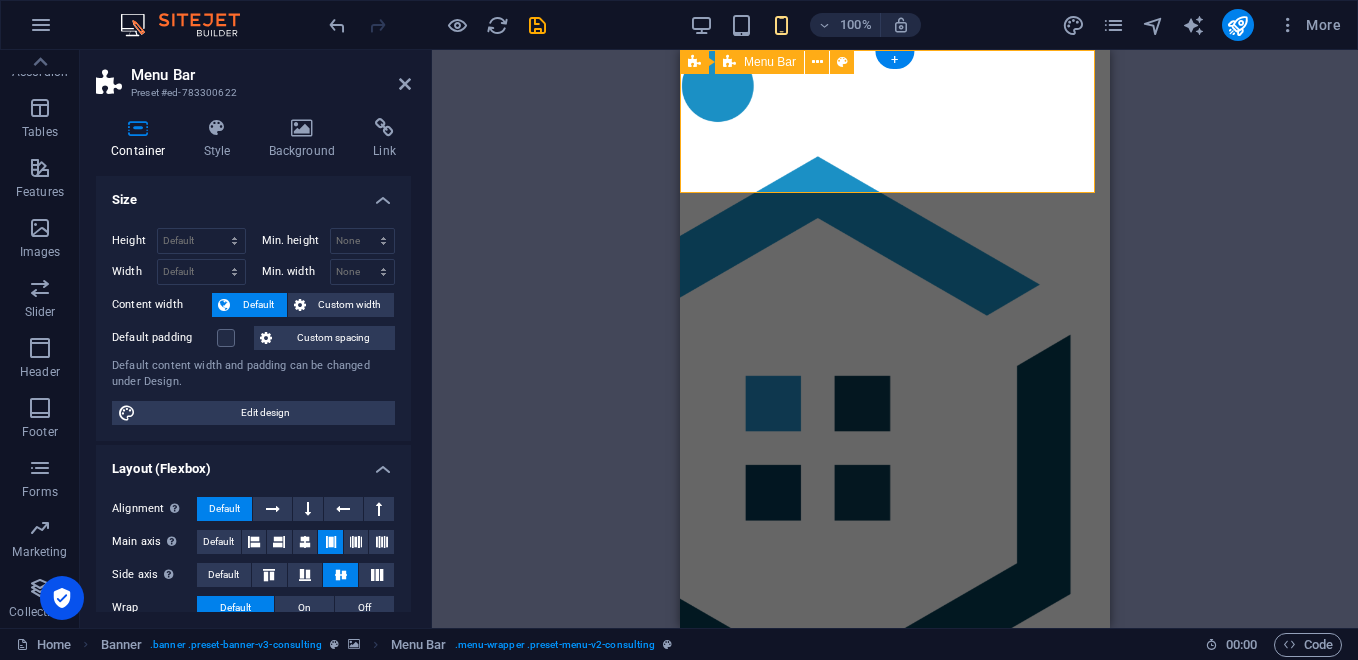 click on "Our Story Our Team Our Strengths Projects Contact Us Get Started" at bounding box center [895, 869] 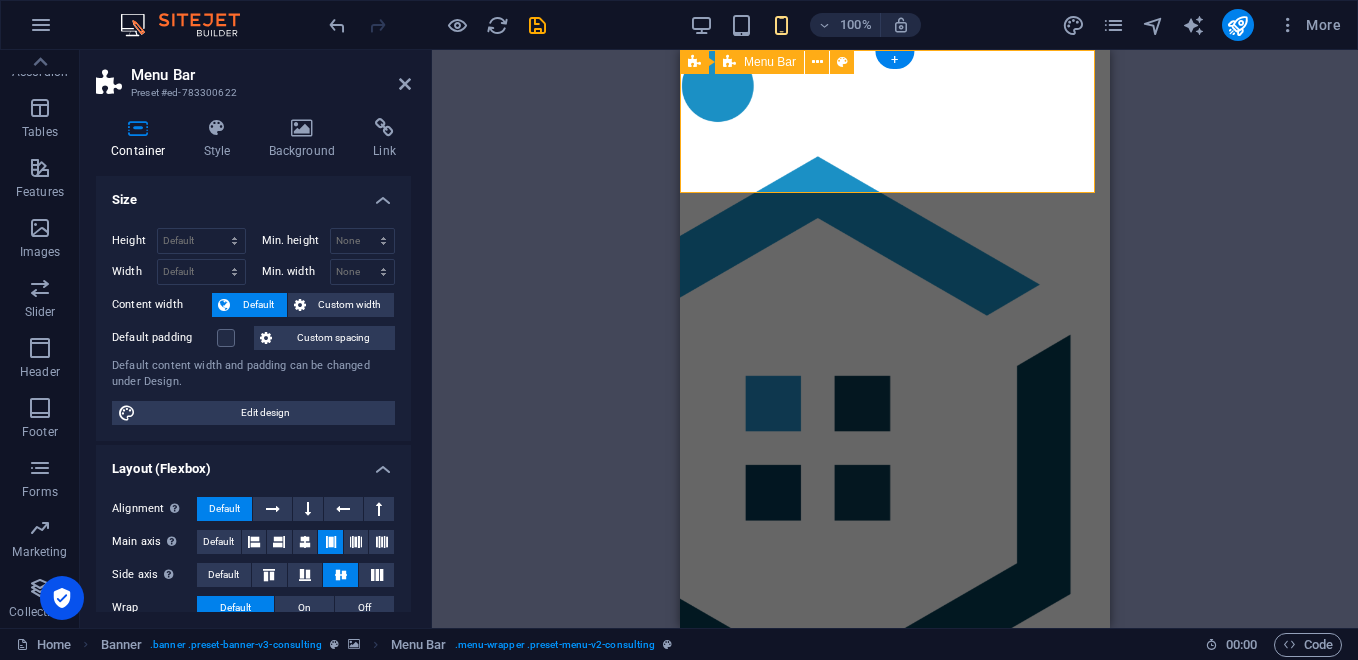 click on "Our Story Our Team Our Strengths Projects Contact Us Get Started" at bounding box center [895, 869] 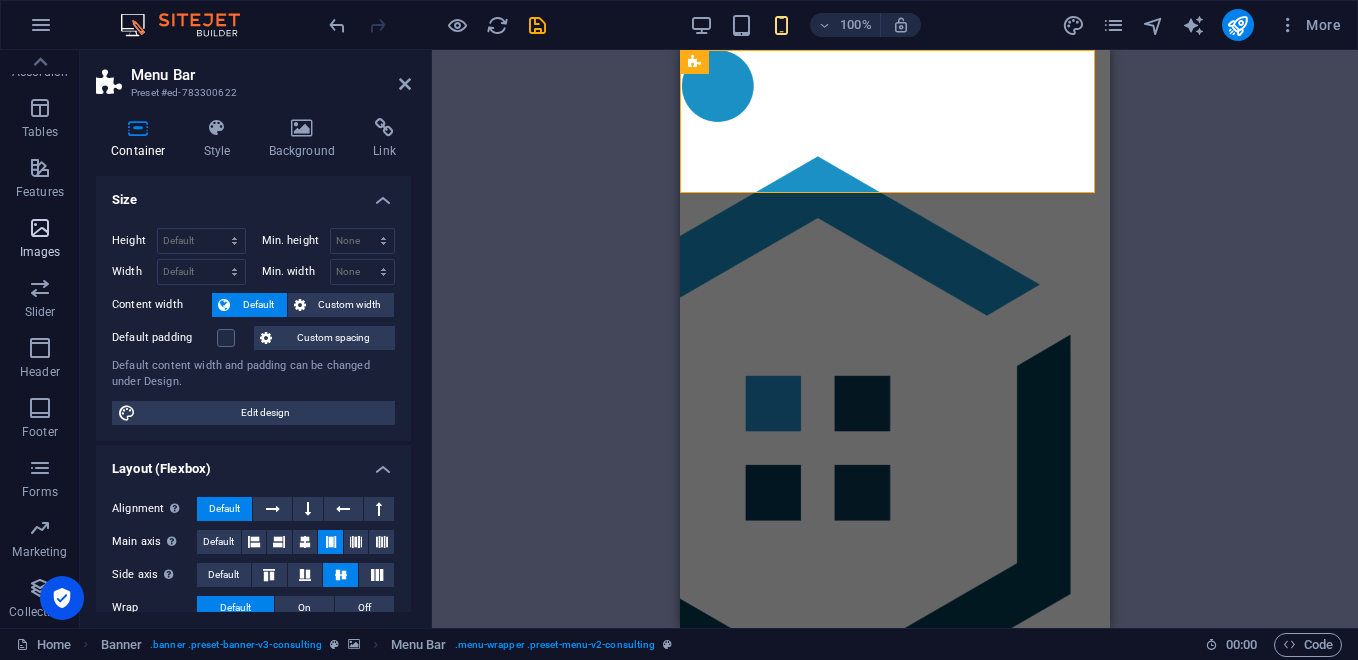 click at bounding box center (40, 228) 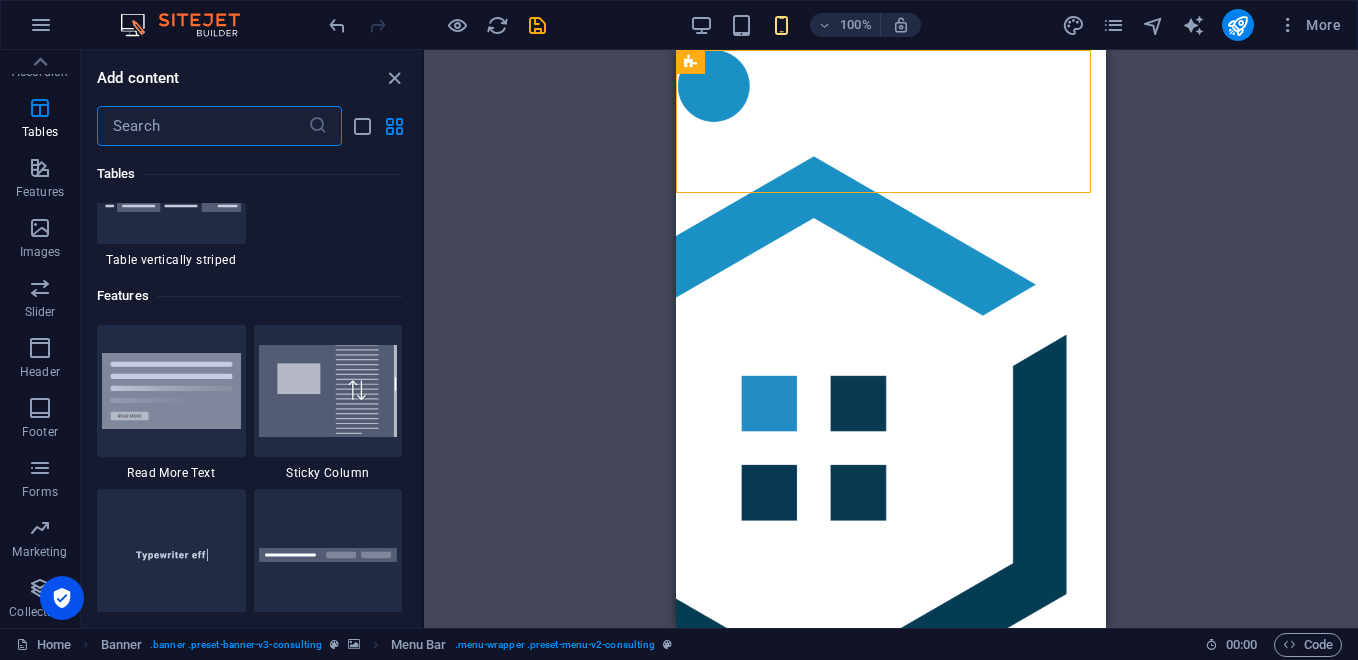 scroll, scrollTop: 8076, scrollLeft: 0, axis: vertical 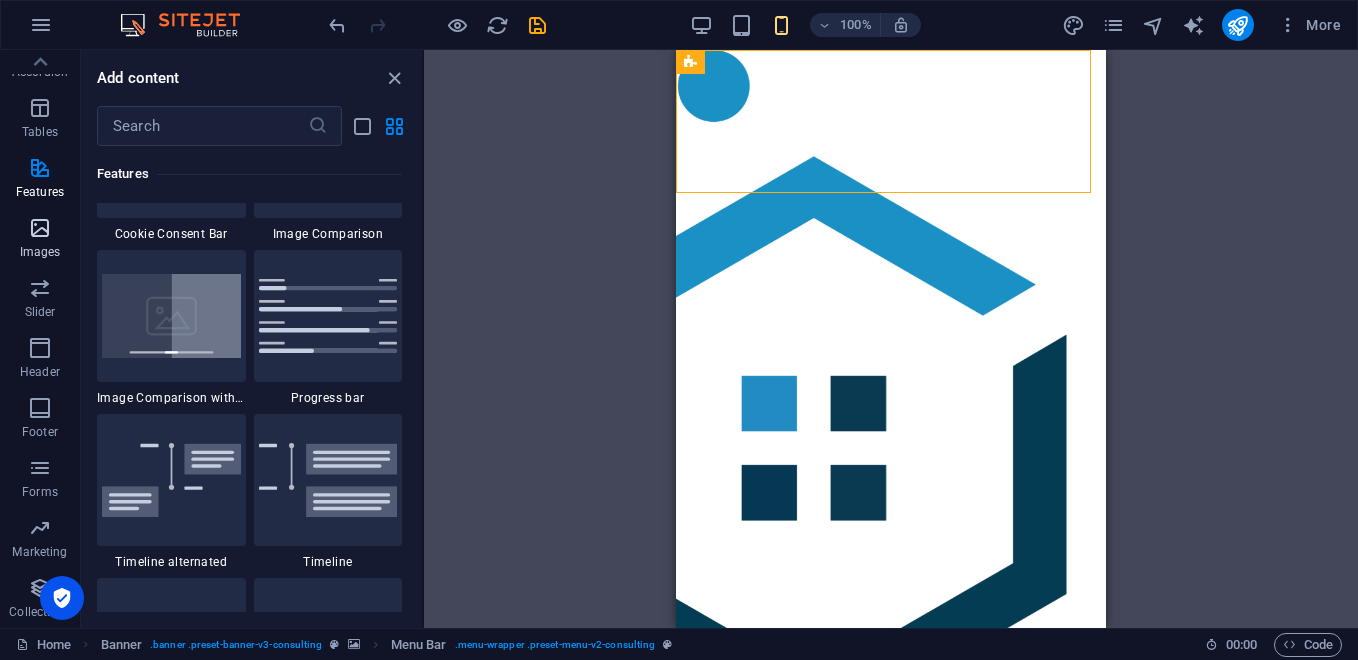 click at bounding box center [40, 228] 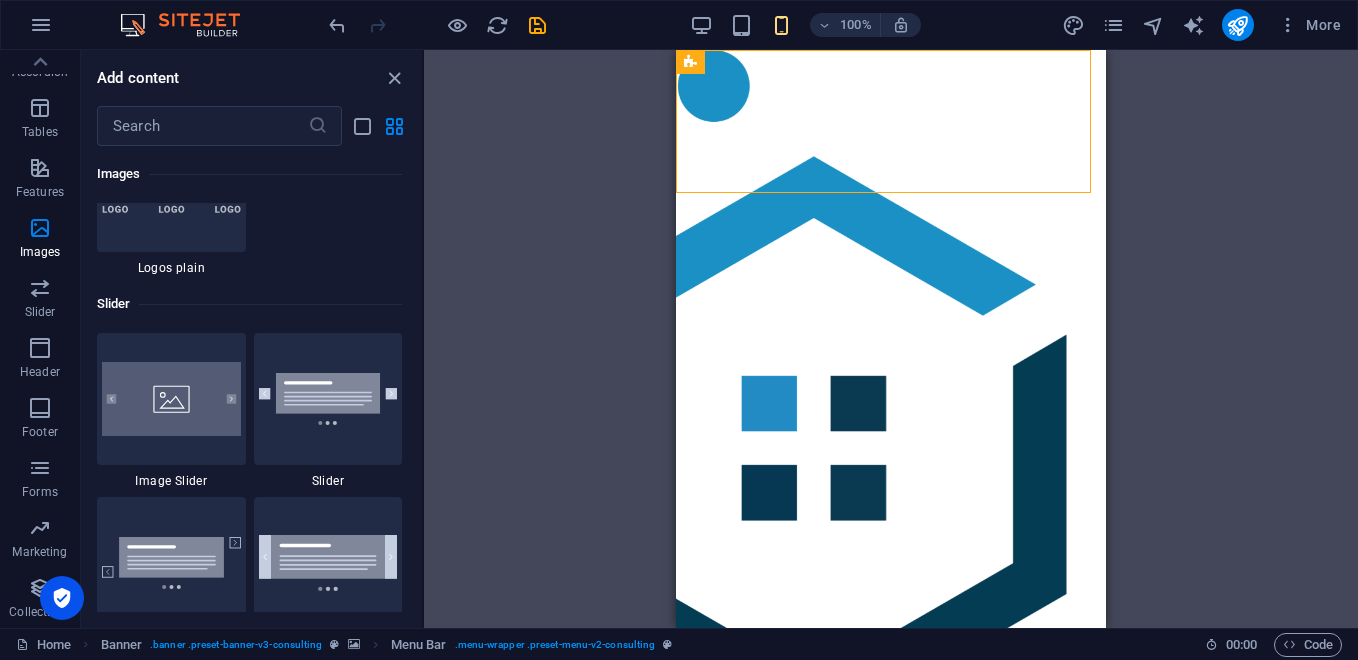 scroll, scrollTop: 11276, scrollLeft: 0, axis: vertical 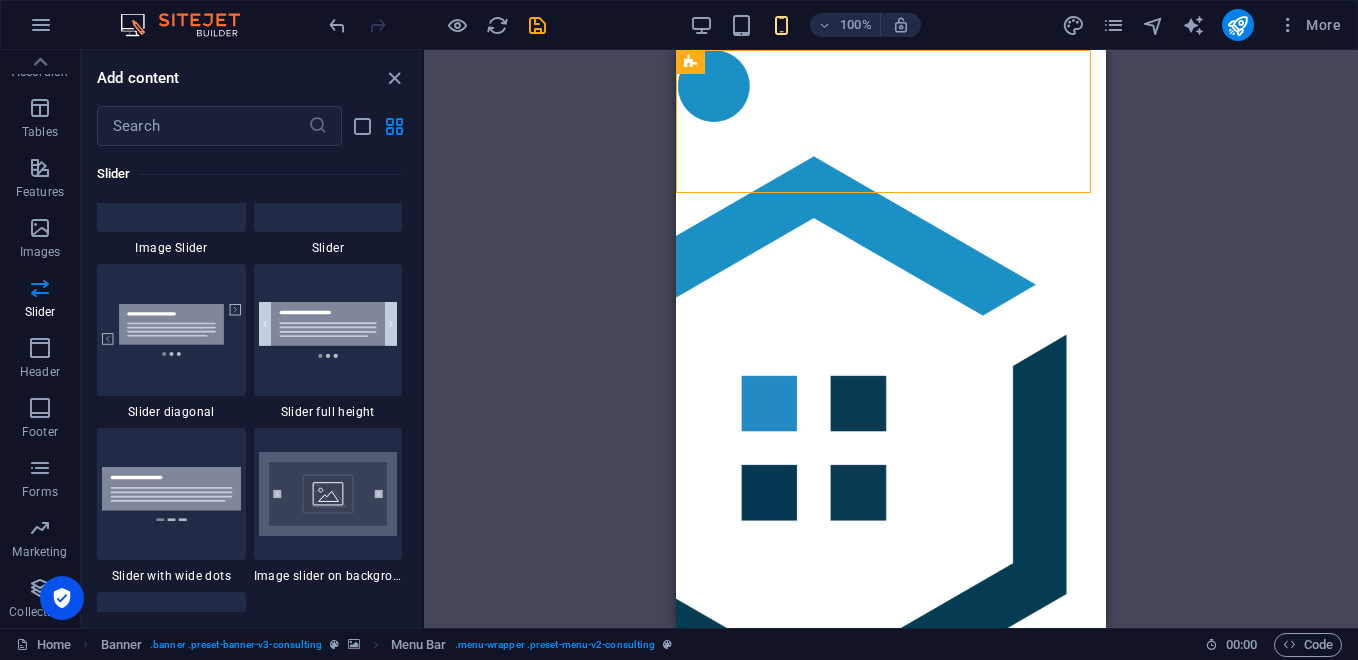 click at bounding box center [328, 494] 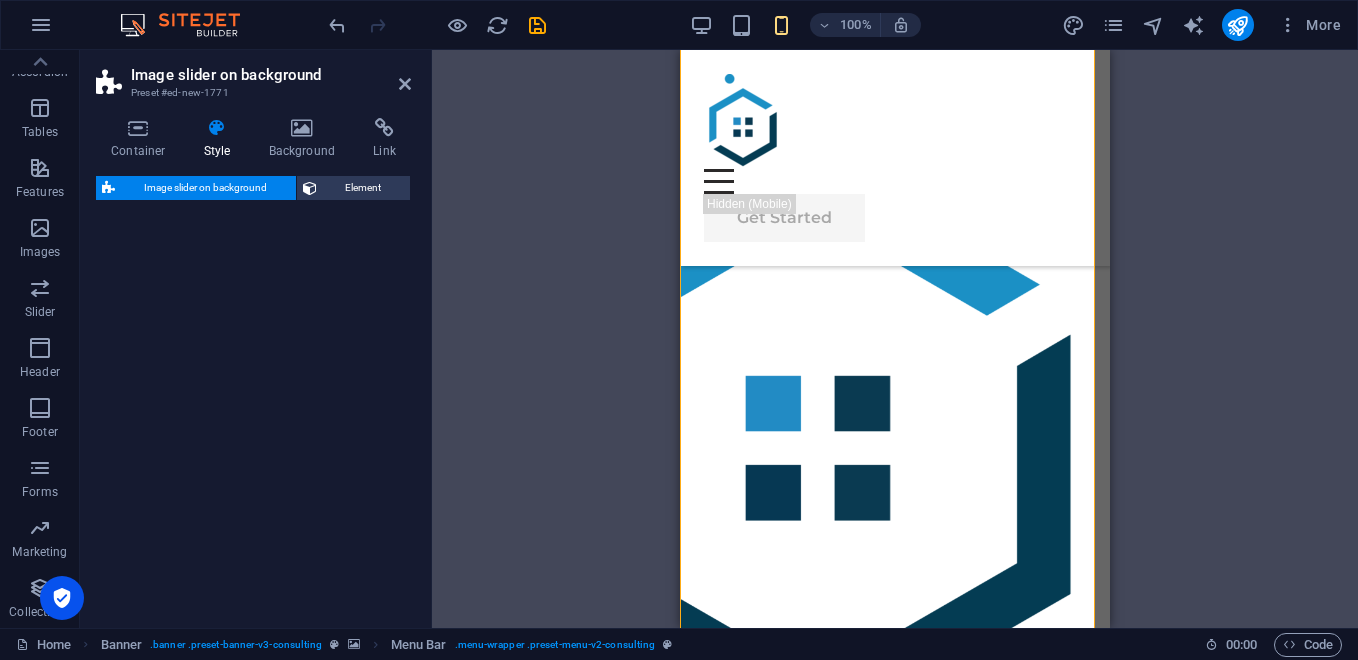 scroll, scrollTop: 736, scrollLeft: 0, axis: vertical 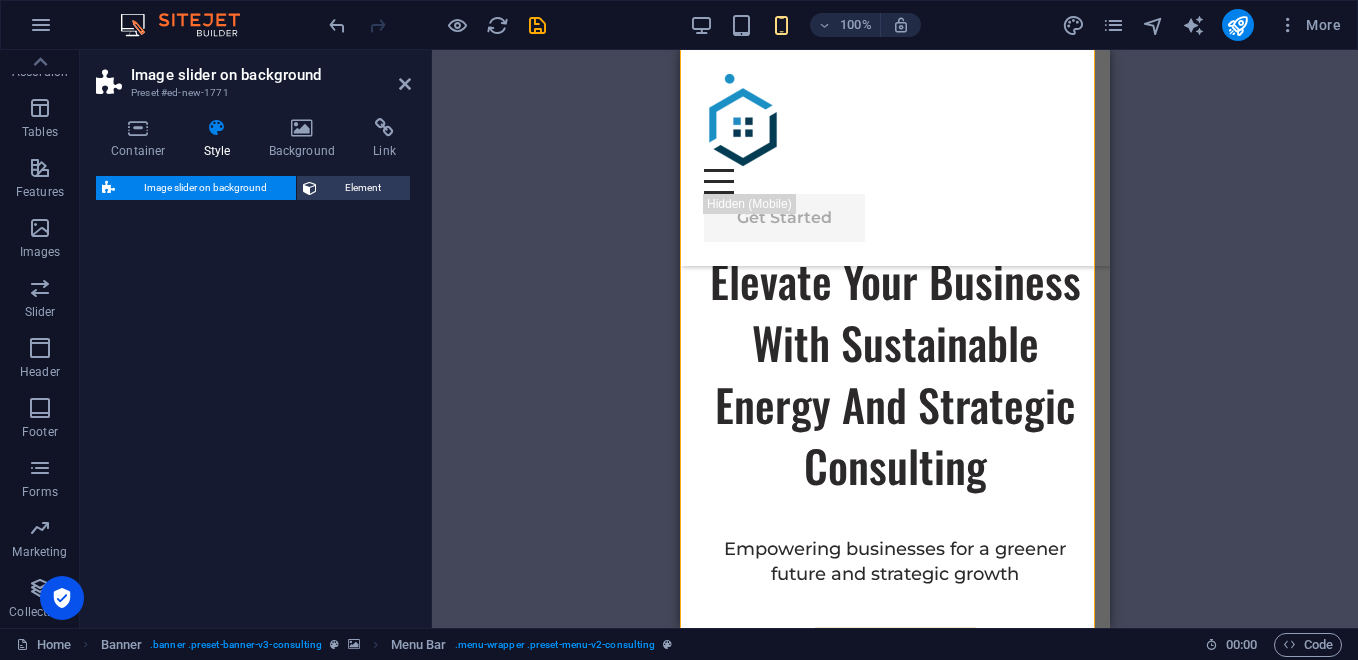 select on "rem" 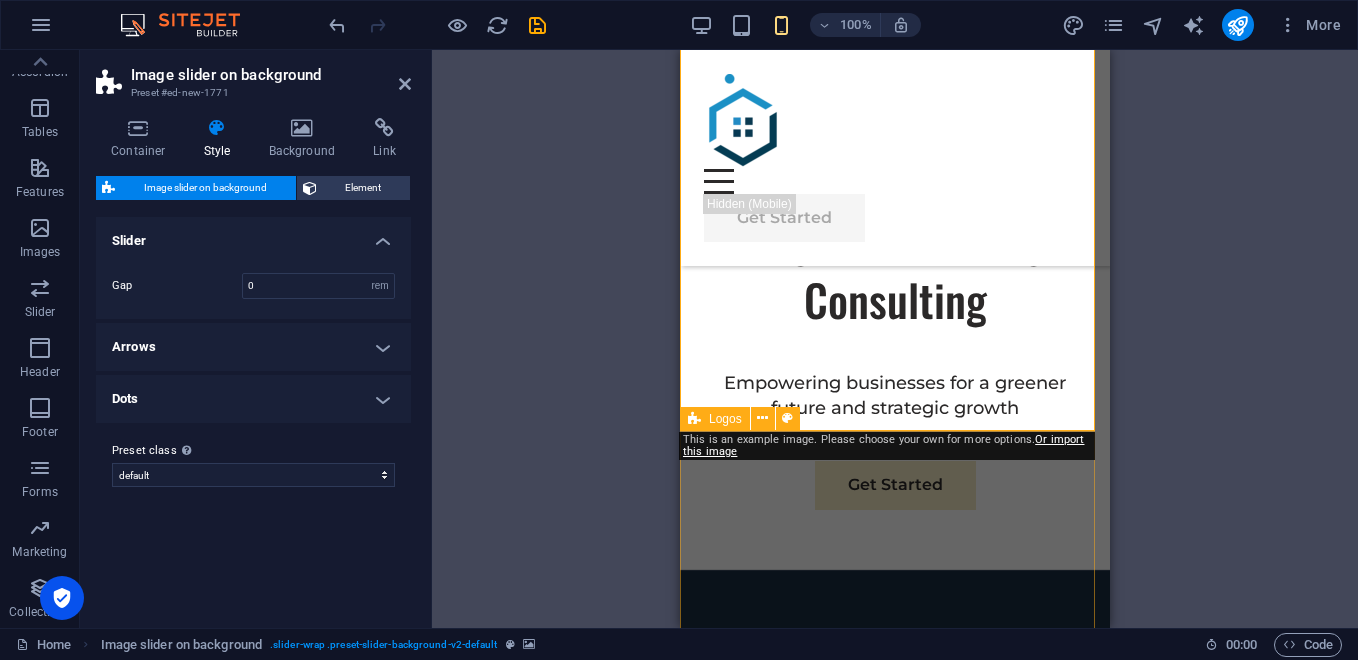 scroll, scrollTop: 703, scrollLeft: 0, axis: vertical 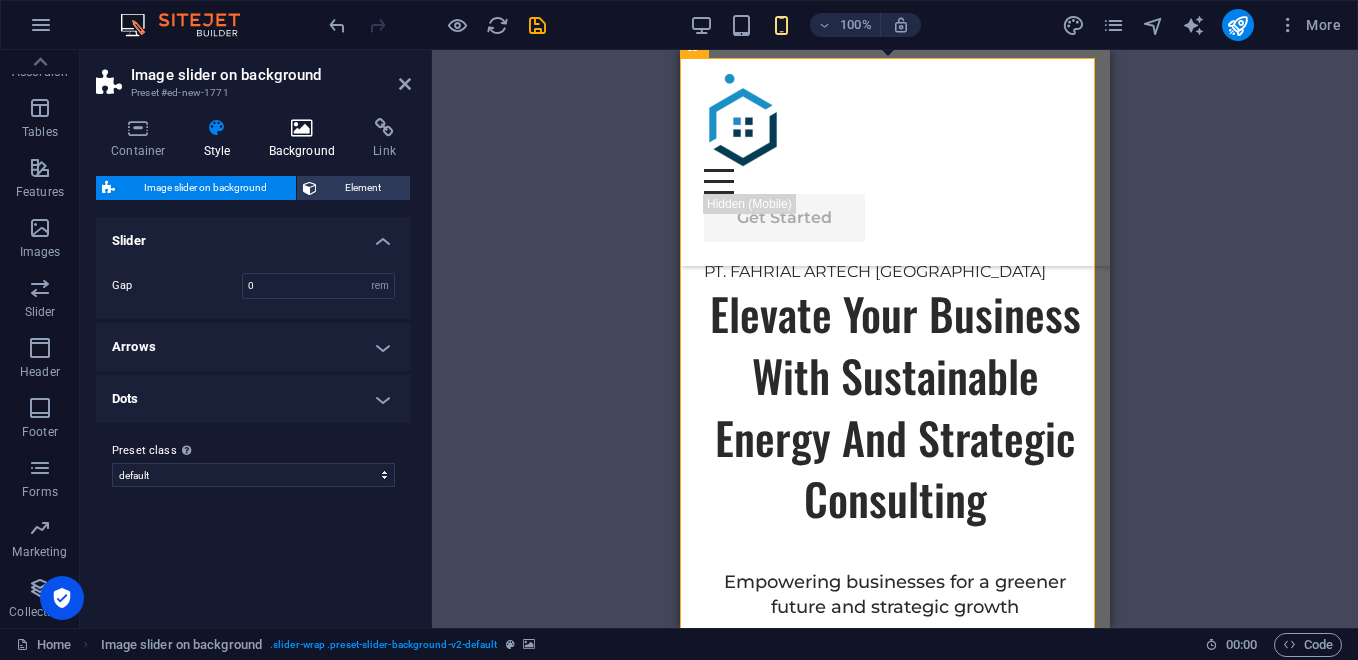 click at bounding box center [302, 128] 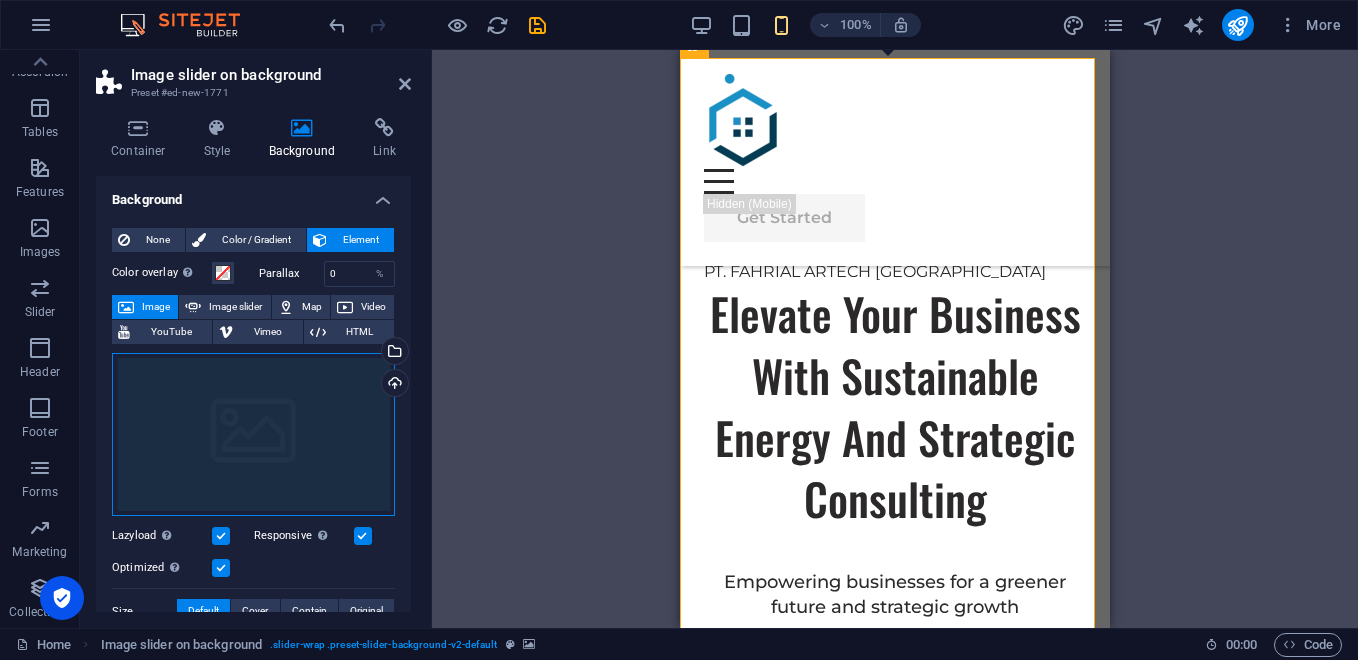 click on "Drag files here, click to choose files or select files from Files or our free stock photos & videos" at bounding box center [253, 435] 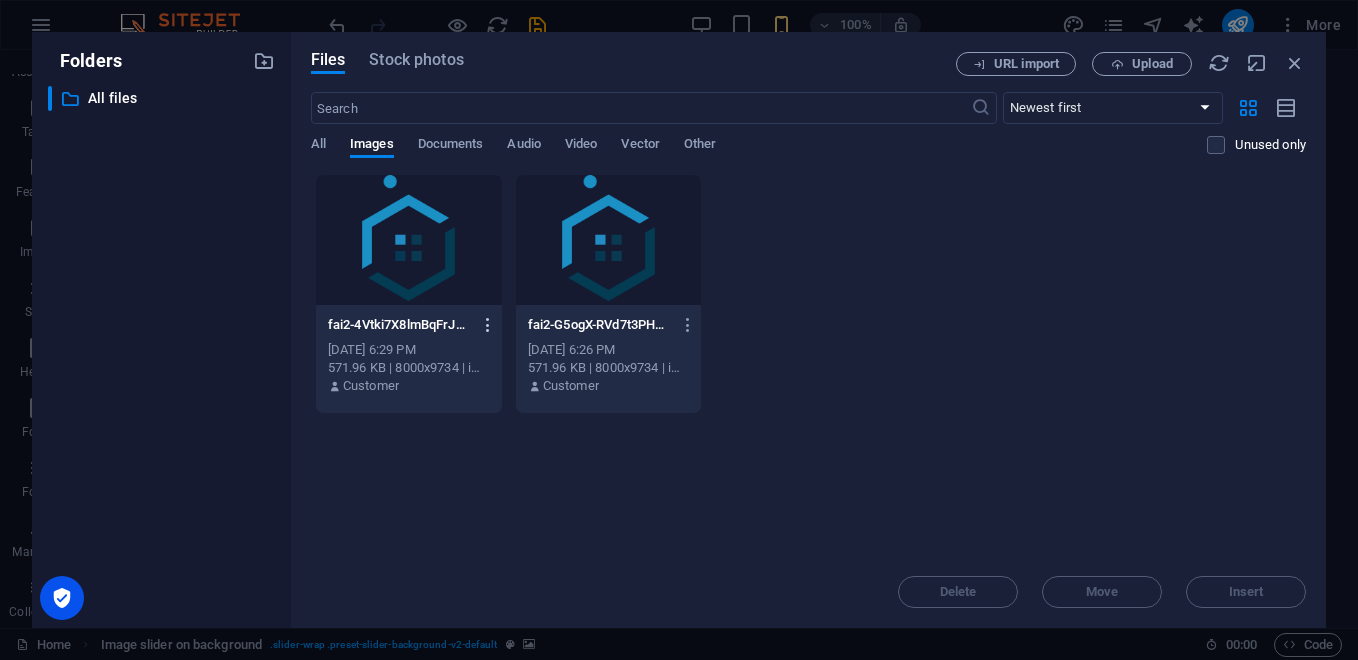 click at bounding box center [488, 325] 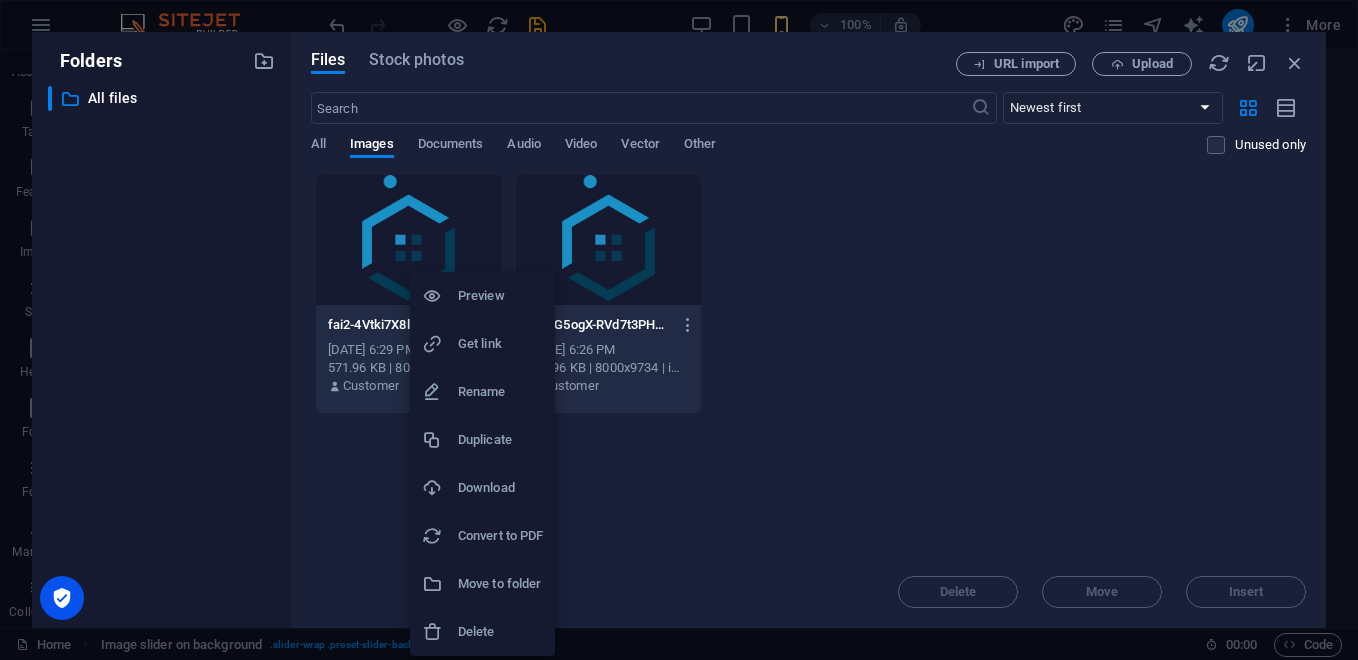 click on "Delete" at bounding box center (500, 632) 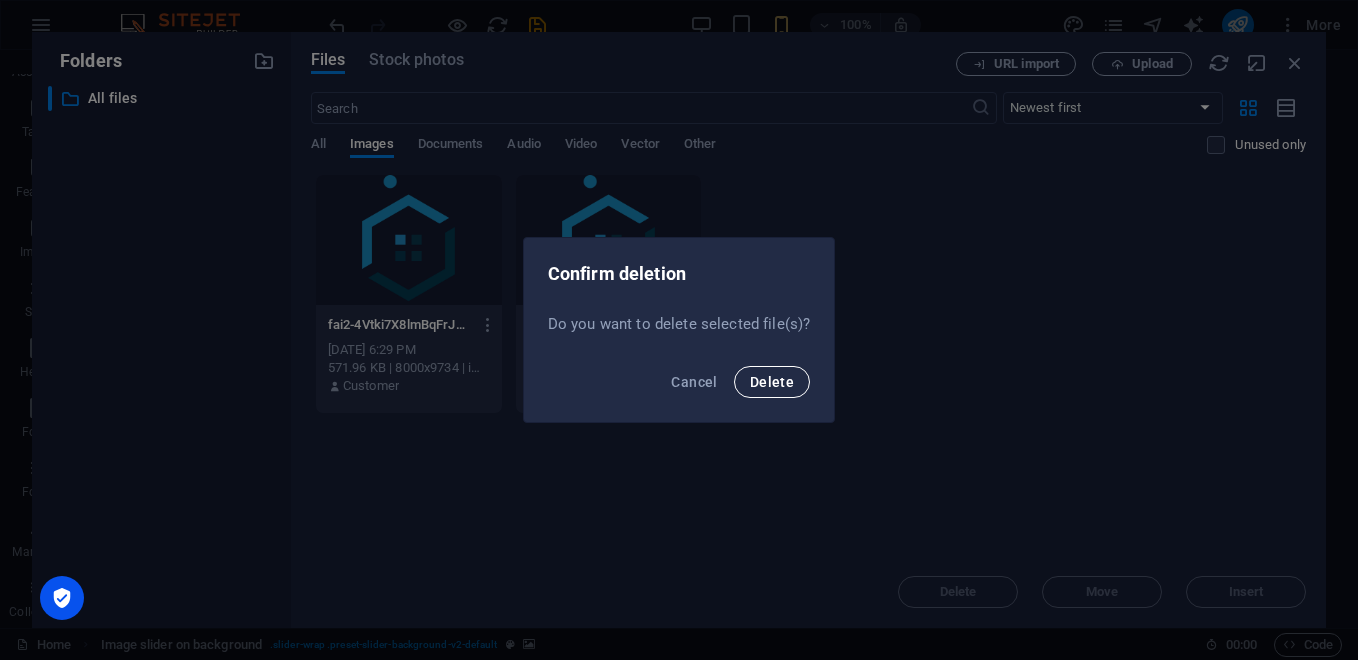 click on "Delete" at bounding box center [772, 382] 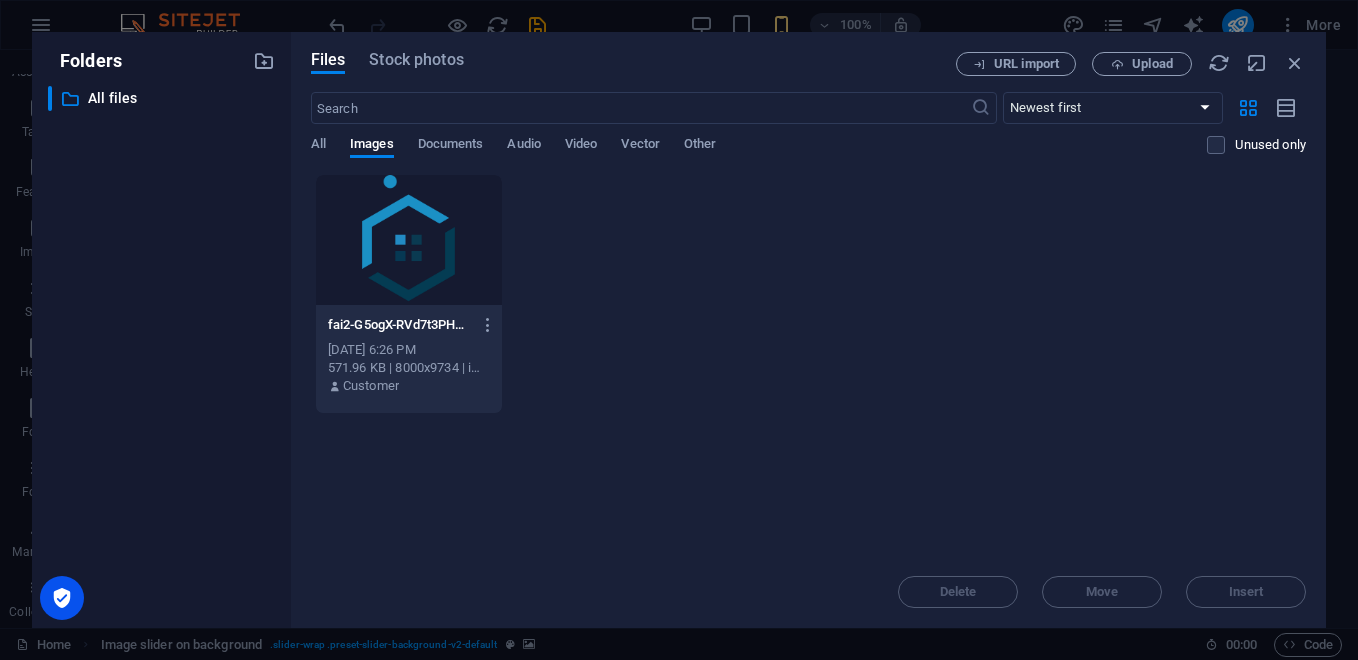 click on "Drop files here to upload them instantly fai2-G5ogX-RVd7t3PHqT9NItBg.png fai2-G5ogX-RVd7t3PHqT9NItBg.png [DATE] 6:26 PM 571.96 KB | 8000x9734 | image/png Customer" at bounding box center (808, 365) 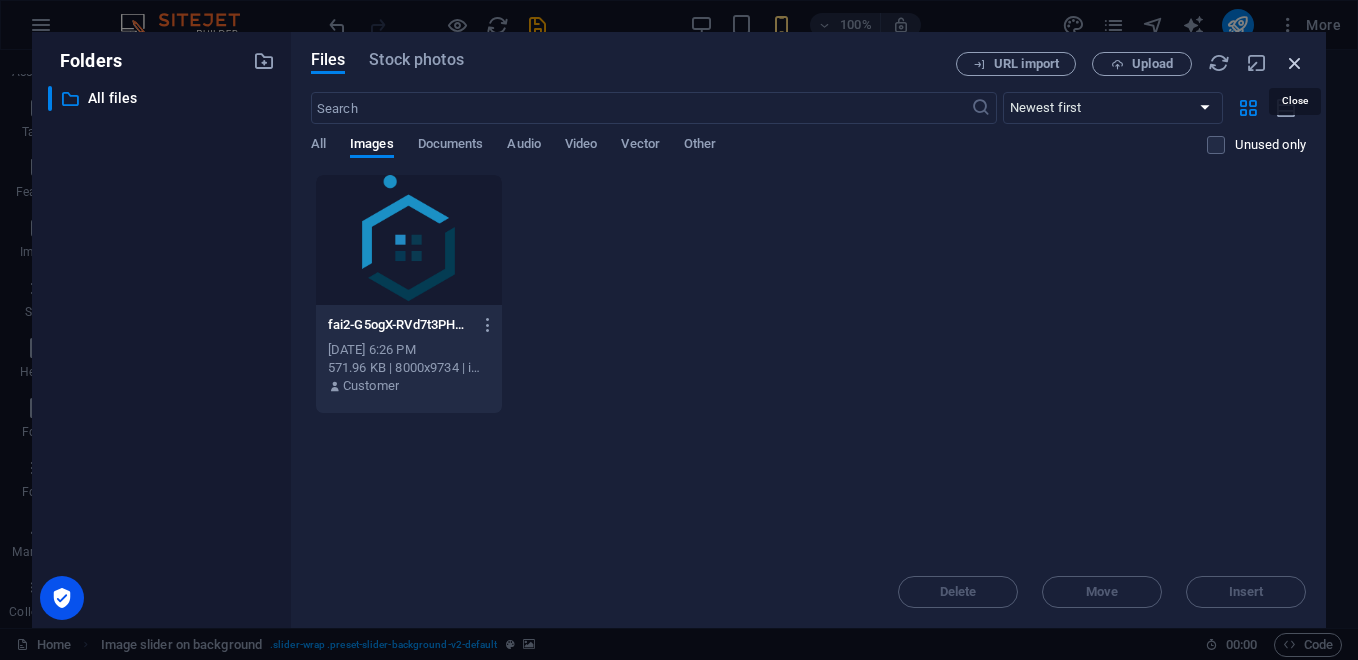 click at bounding box center (1295, 63) 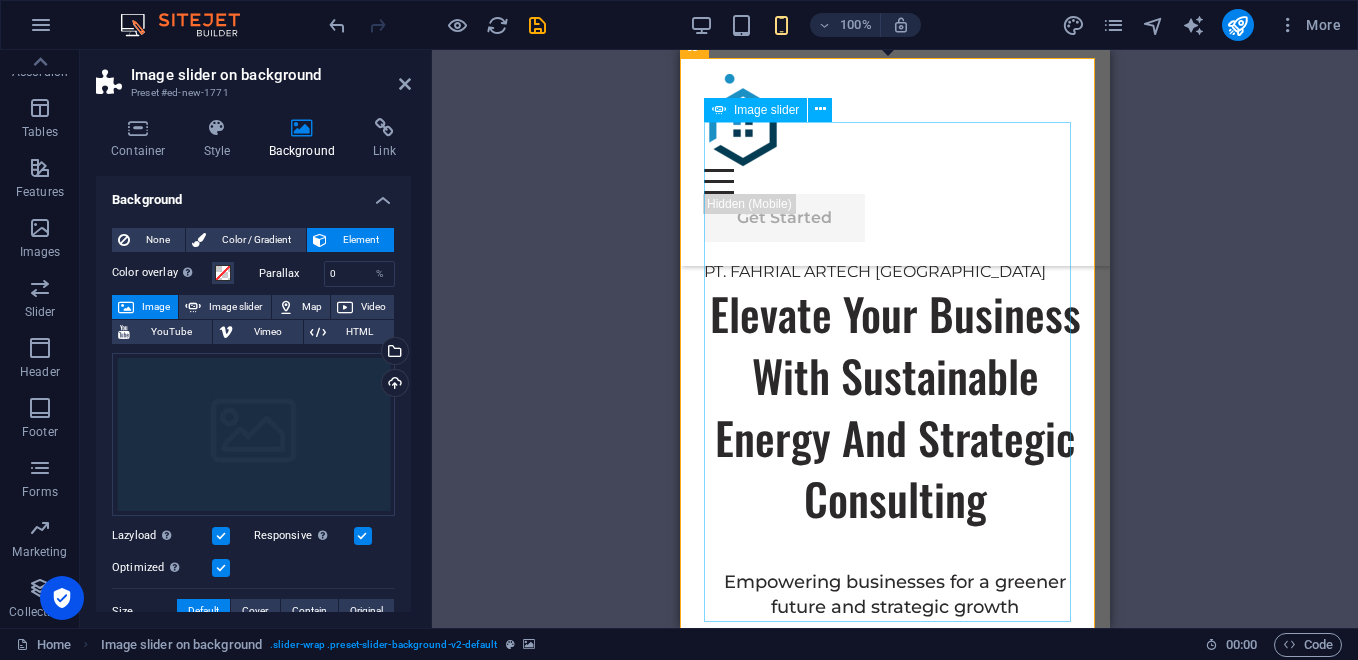 click at bounding box center (849, 2547) 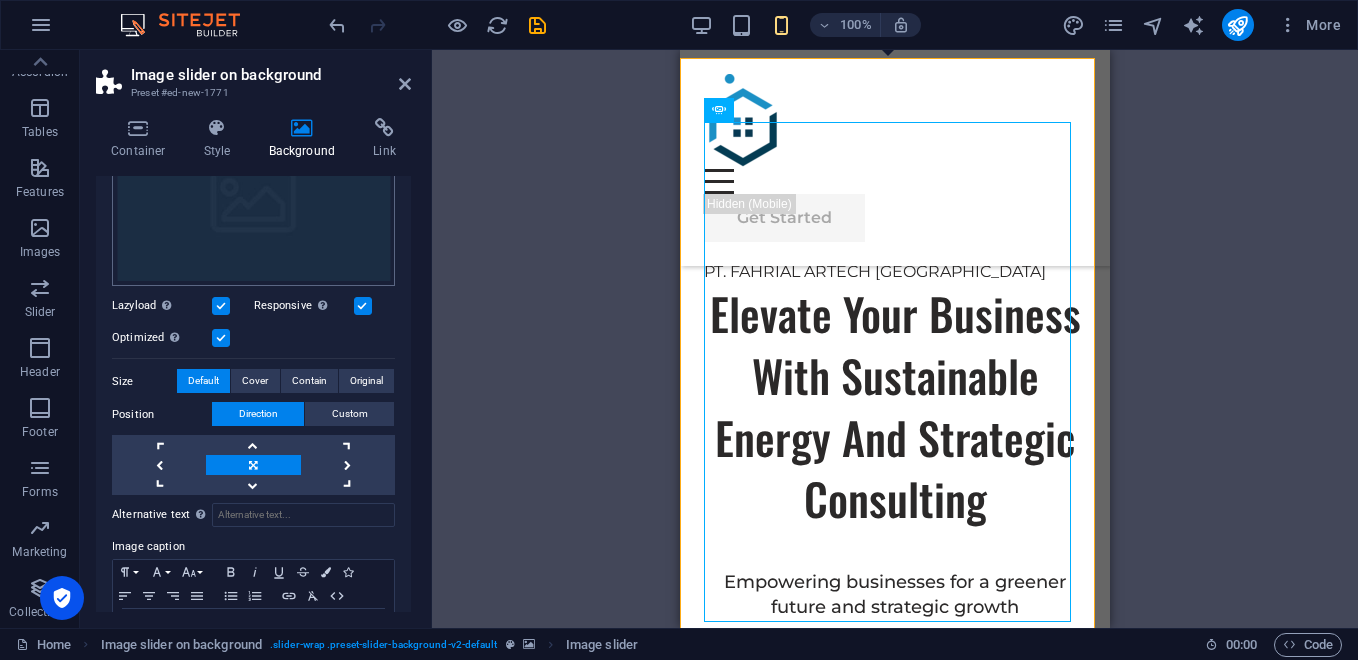 scroll, scrollTop: 233, scrollLeft: 0, axis: vertical 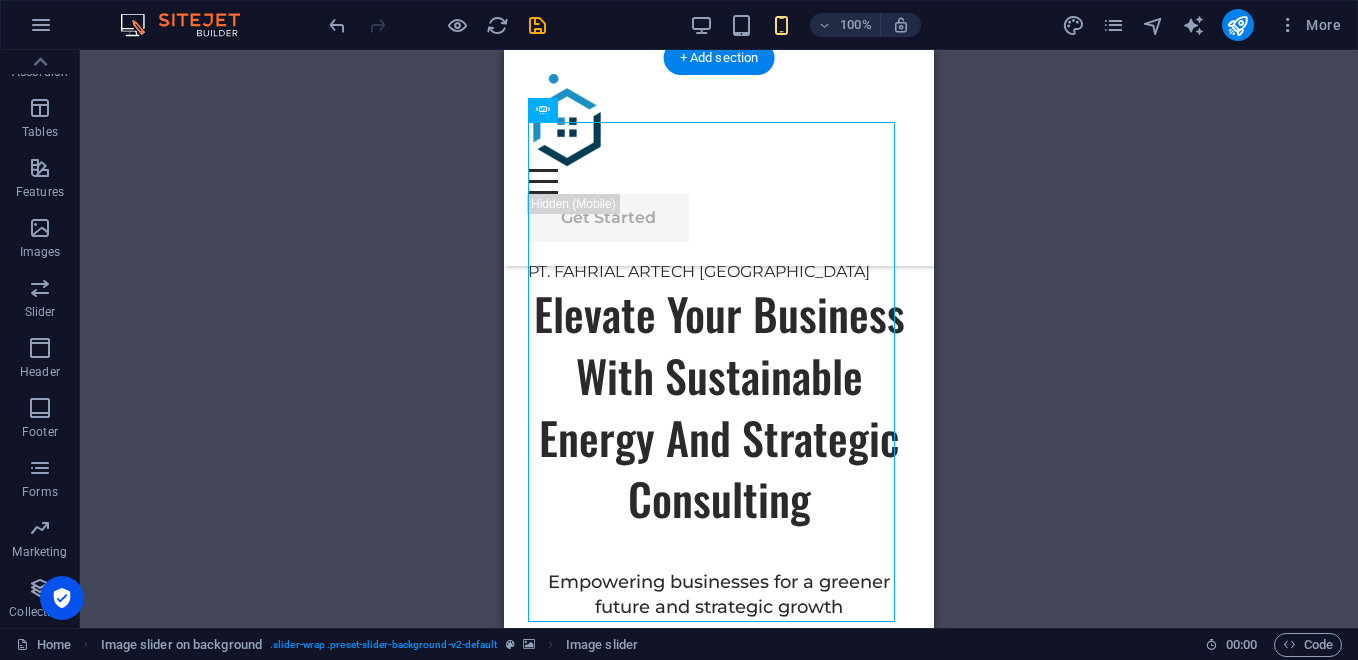 drag, startPoint x: 801, startPoint y: 416, endPoint x: 822, endPoint y: 429, distance: 24.698177 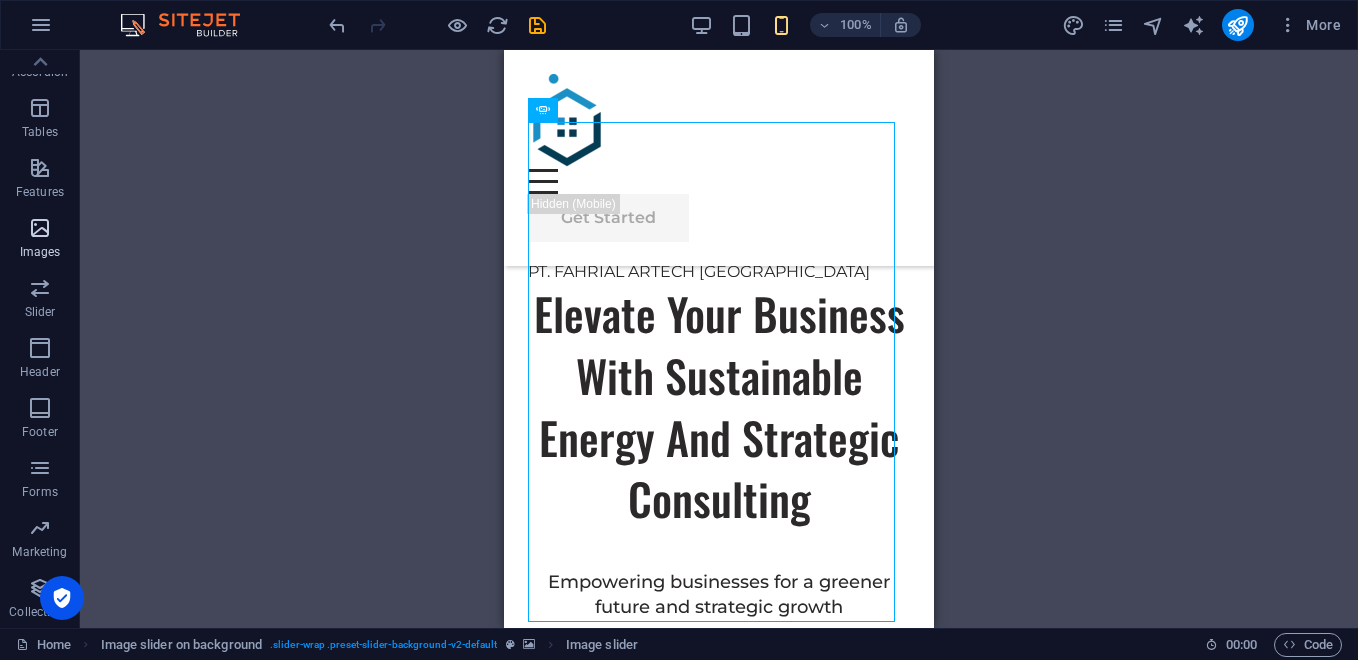 click at bounding box center (40, 228) 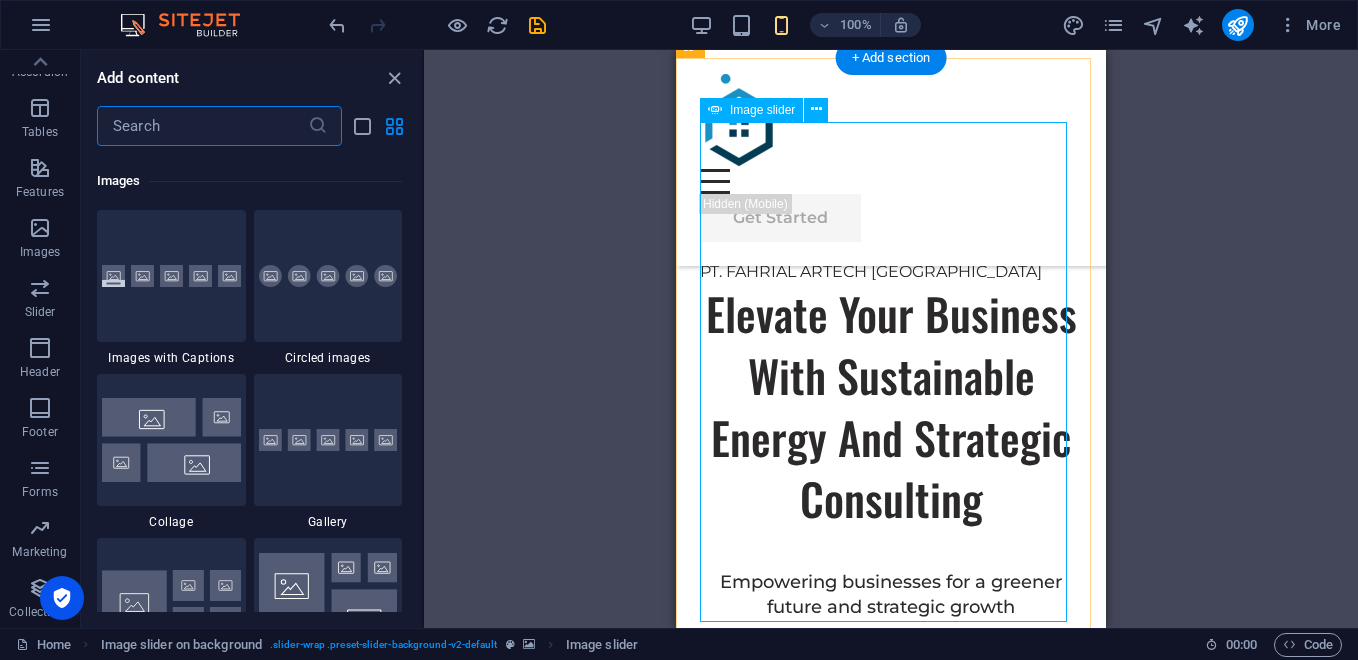 scroll, scrollTop: 9976, scrollLeft: 0, axis: vertical 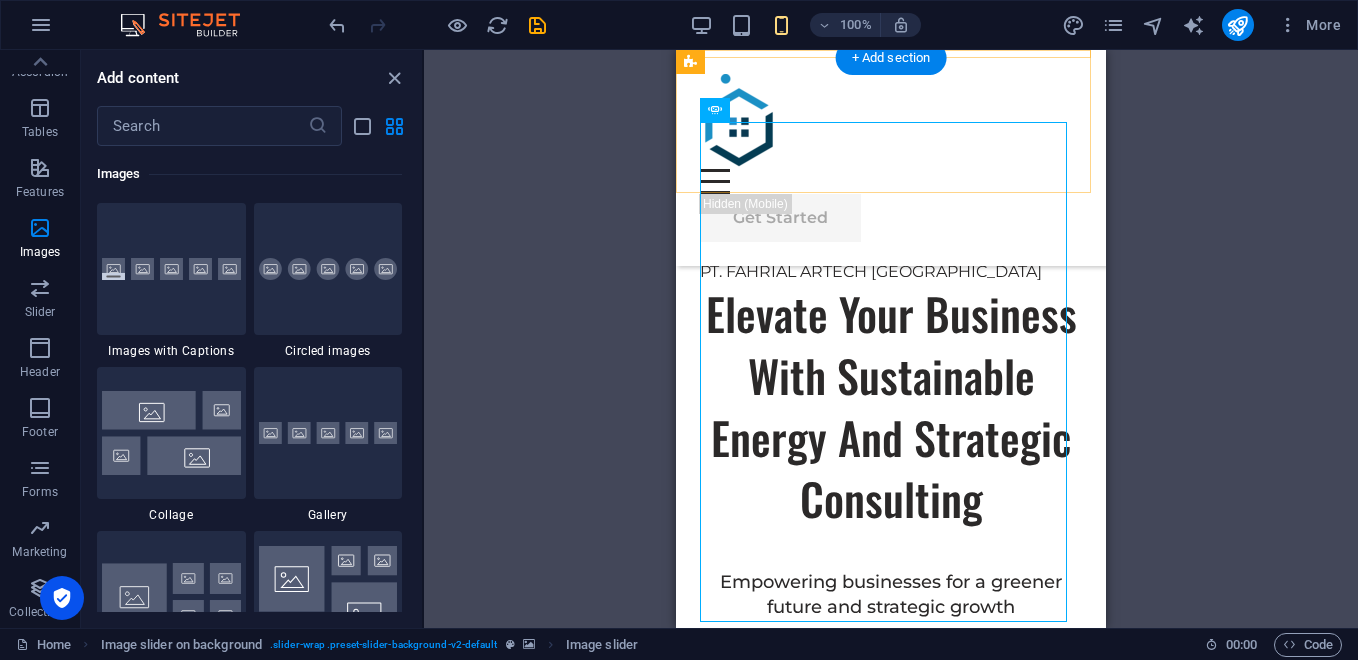 click on "Our Story Our Team Our Strengths Projects Contact Us Get Started" at bounding box center [891, 158] 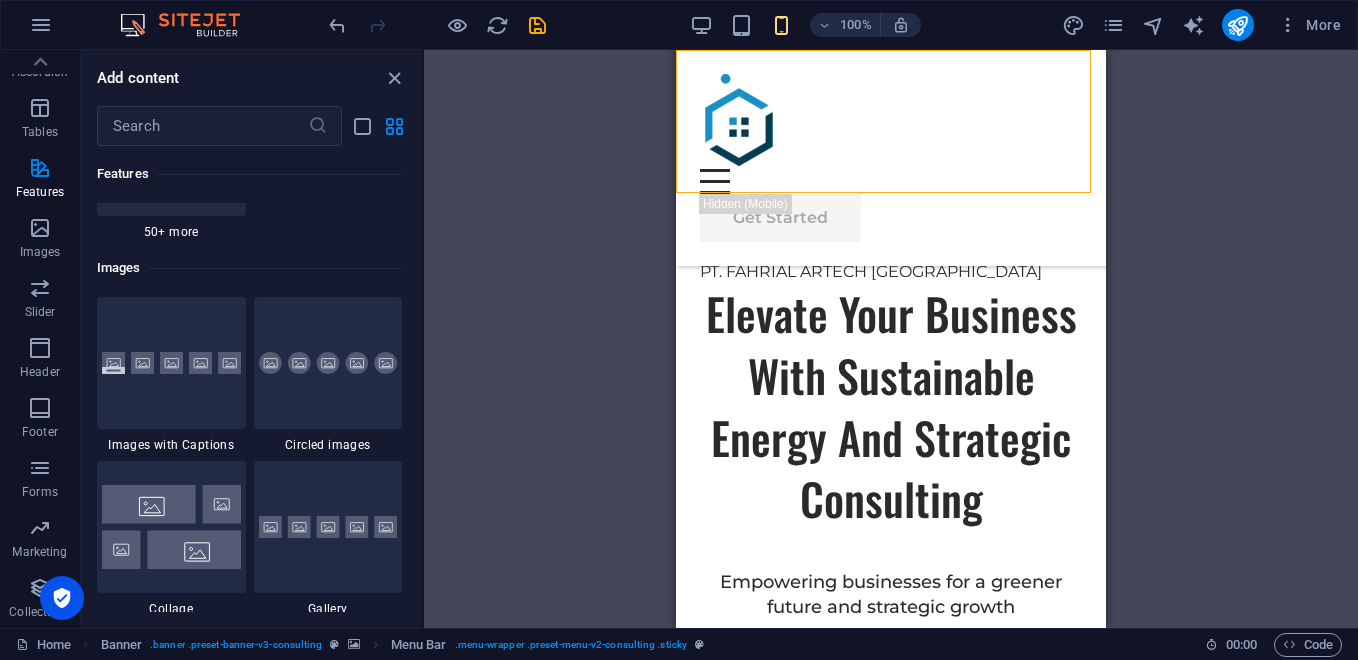 scroll, scrollTop: 9876, scrollLeft: 0, axis: vertical 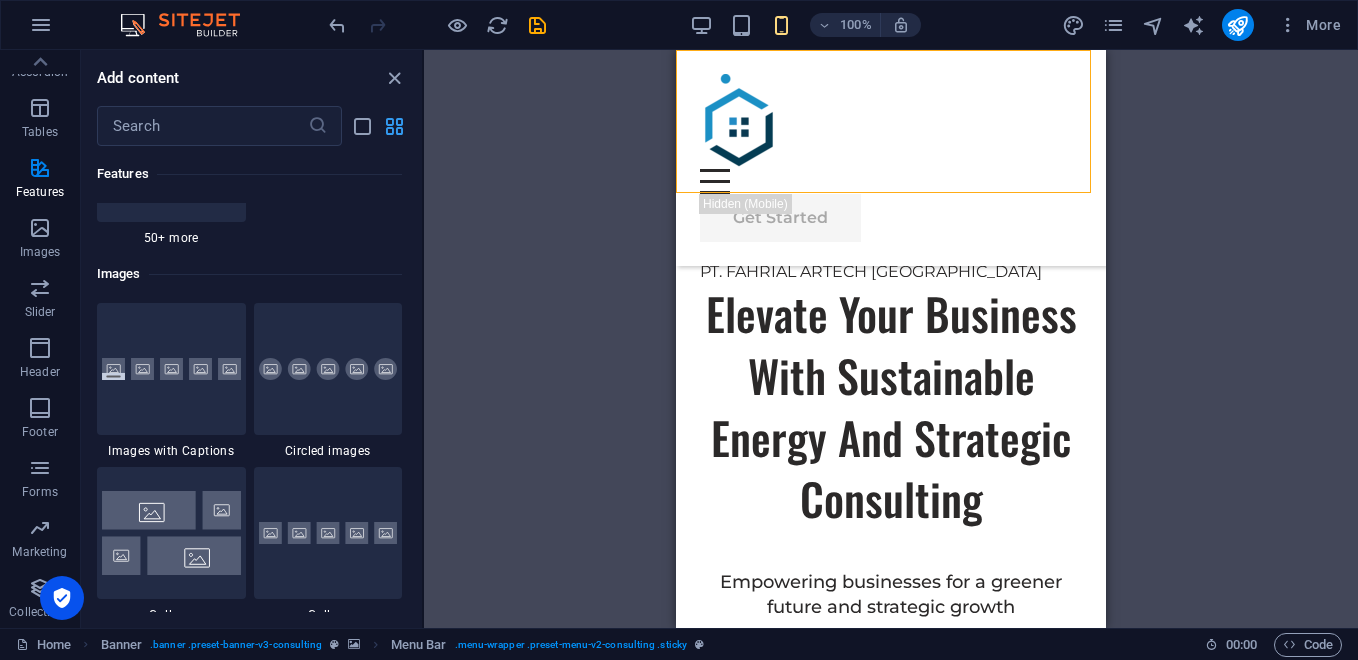 click at bounding box center [394, 126] 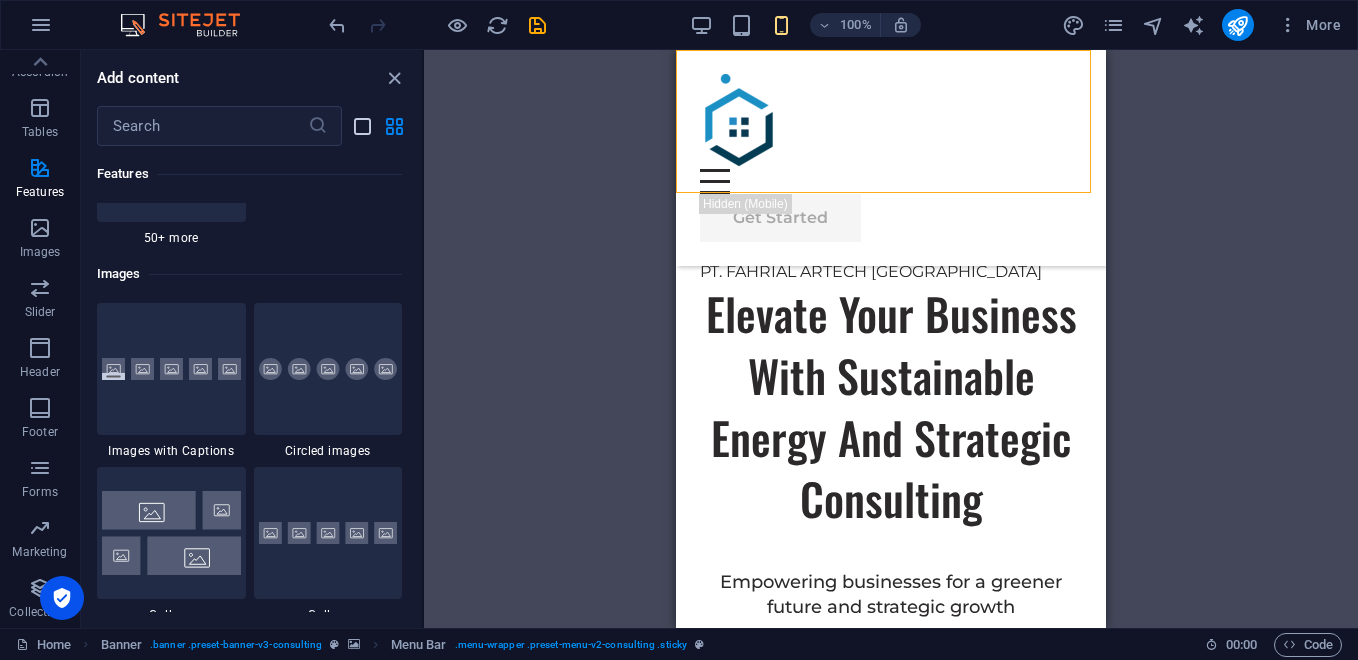 click at bounding box center [362, 126] 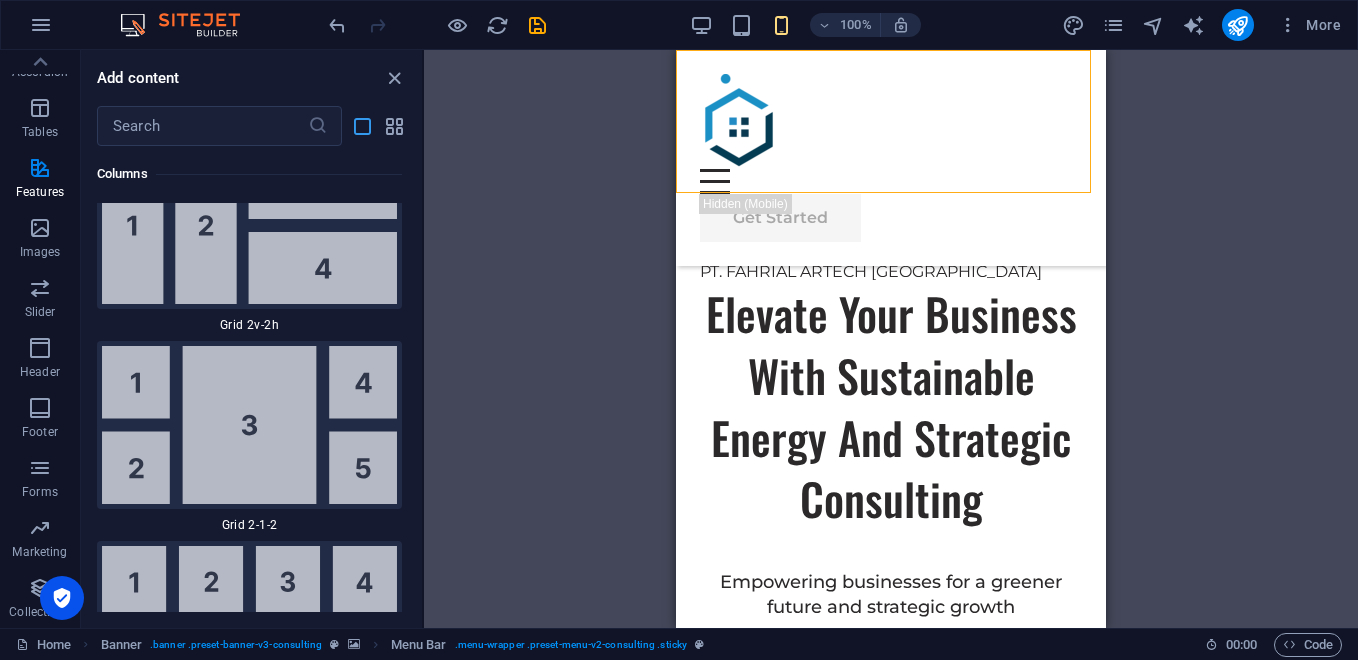 scroll, scrollTop: 23789, scrollLeft: 0, axis: vertical 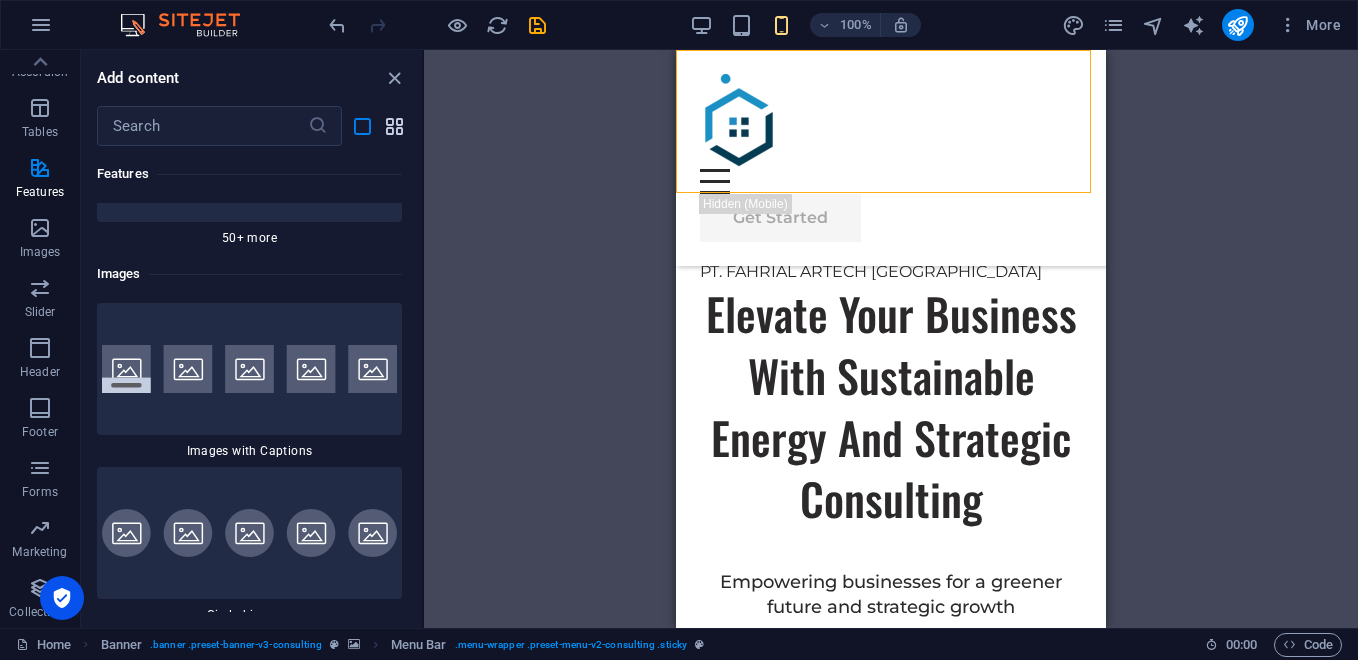 click at bounding box center (394, 126) 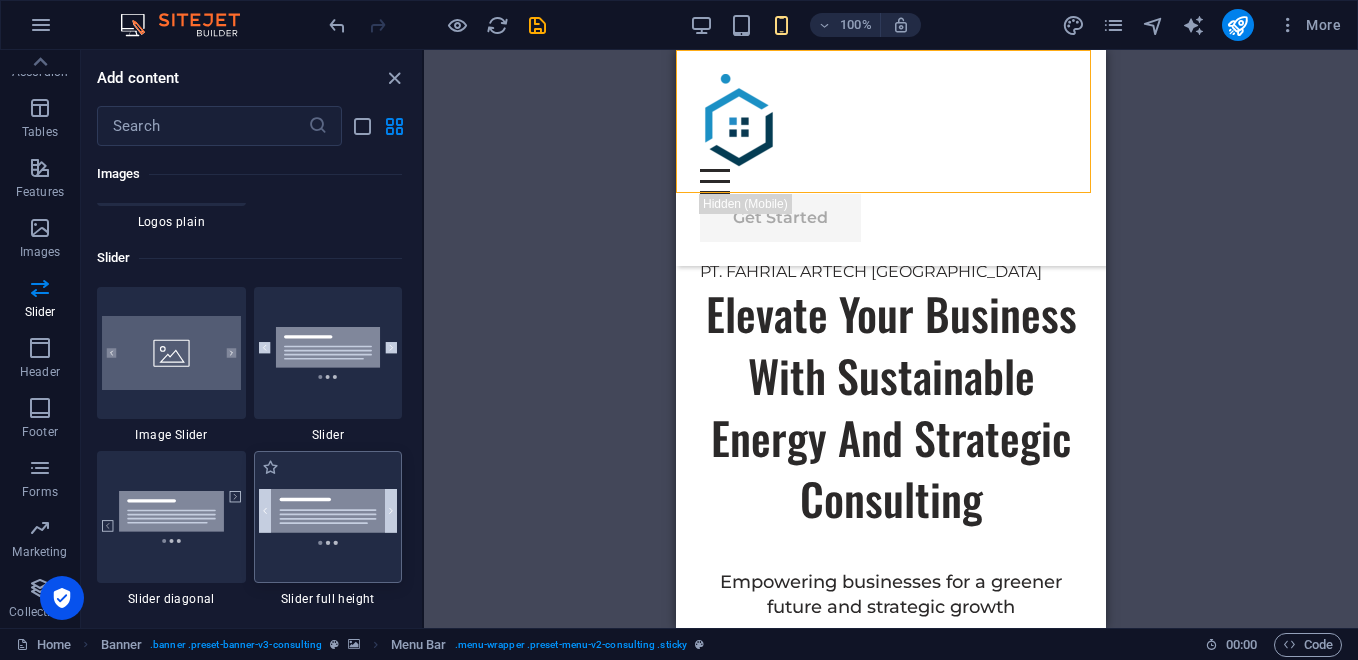 scroll, scrollTop: 11209, scrollLeft: 0, axis: vertical 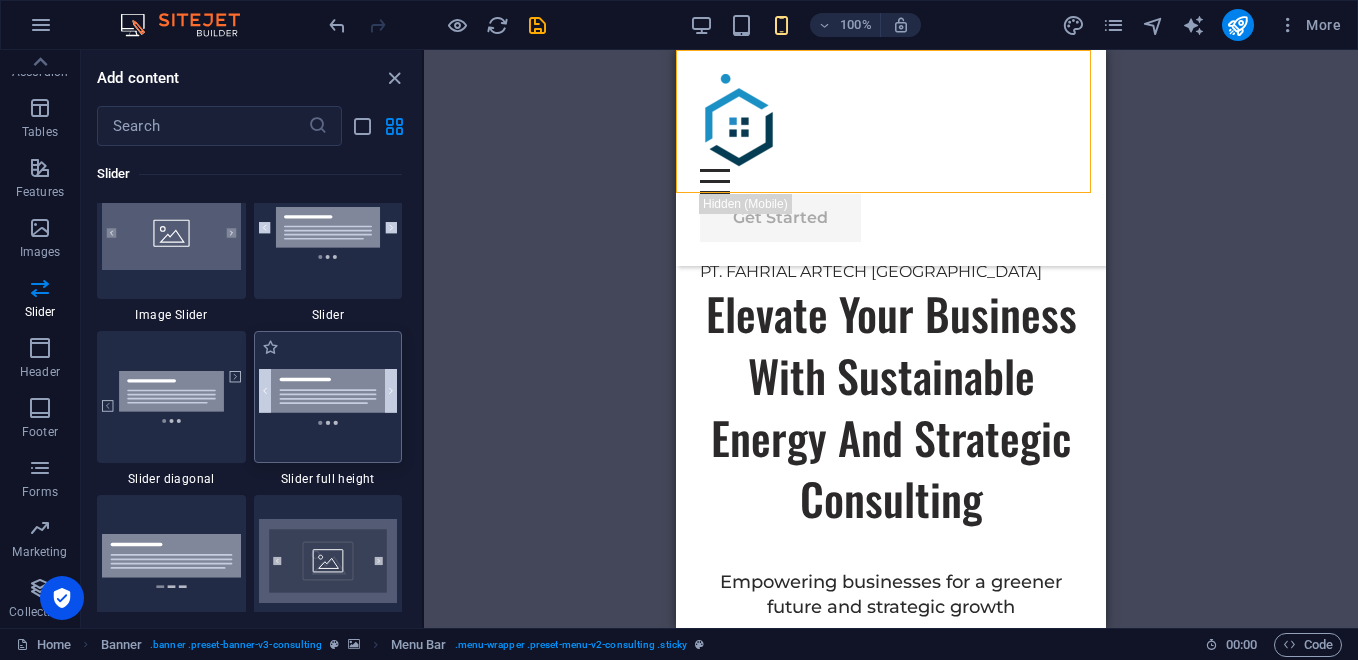 click at bounding box center (328, 397) 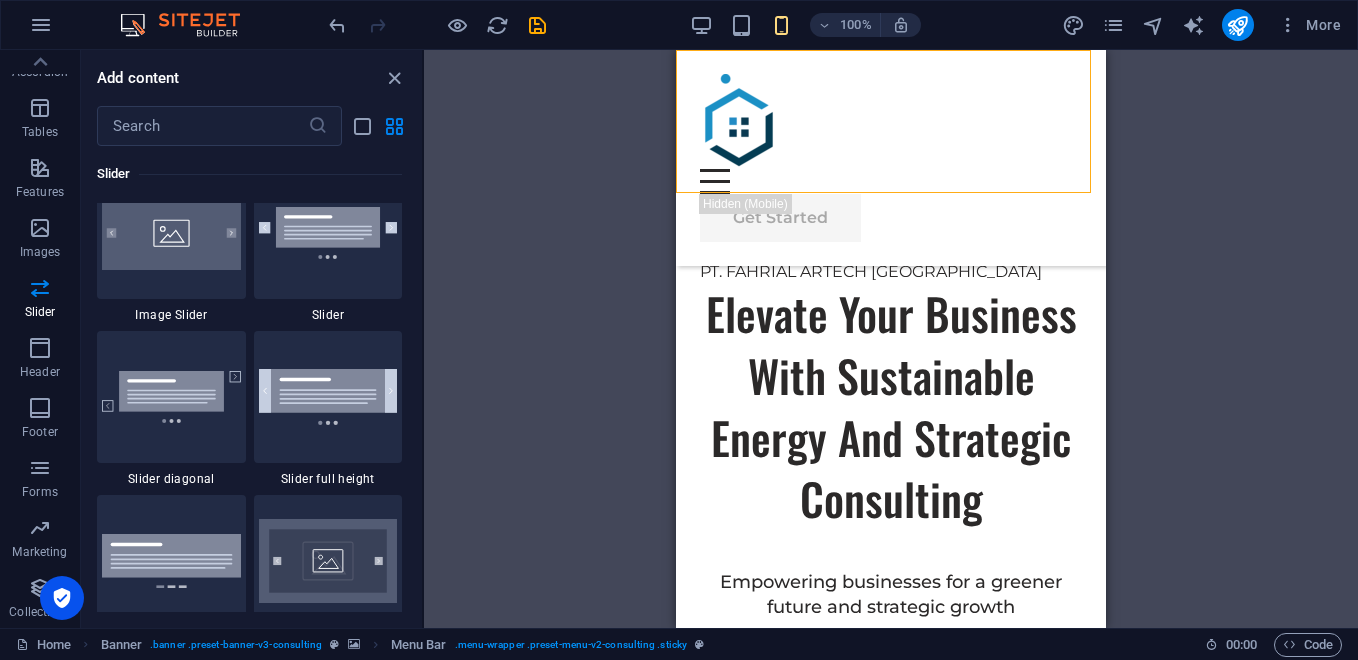 click on "Drag here to replace the existing content. Press “Ctrl” if you want to create a new element.
H1   Banner   Container   Text   Image slider on background   Menu Bar   Banner   Menu   Image slider on background   Image slider   Button   Spacer   Spacer   Button   Text   Logos   Image   Image   Image   H2   Container   Spacer   Text   Container   Image   Container   Container   Image   Image slider on background   Image   Image slider   Container   Container   Image   Container   Cards   Container   Container   H2   Image slider on background   Image slider" at bounding box center [891, 339] 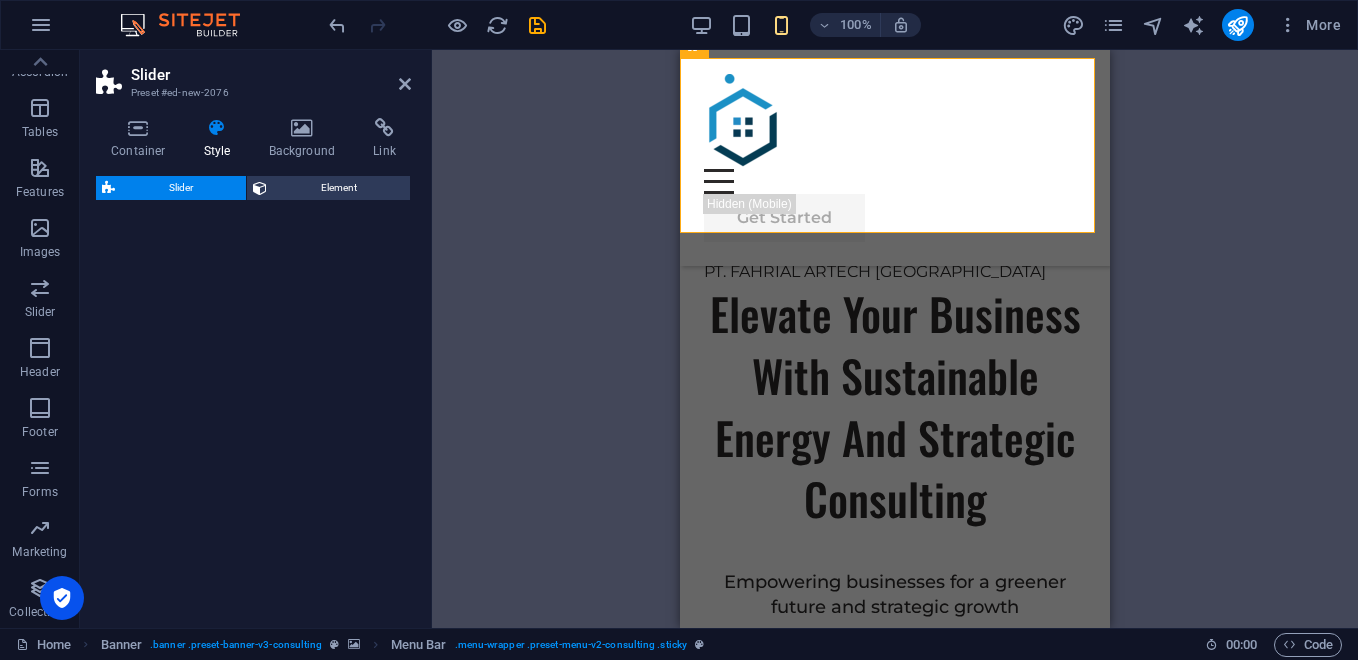 select on "rem" 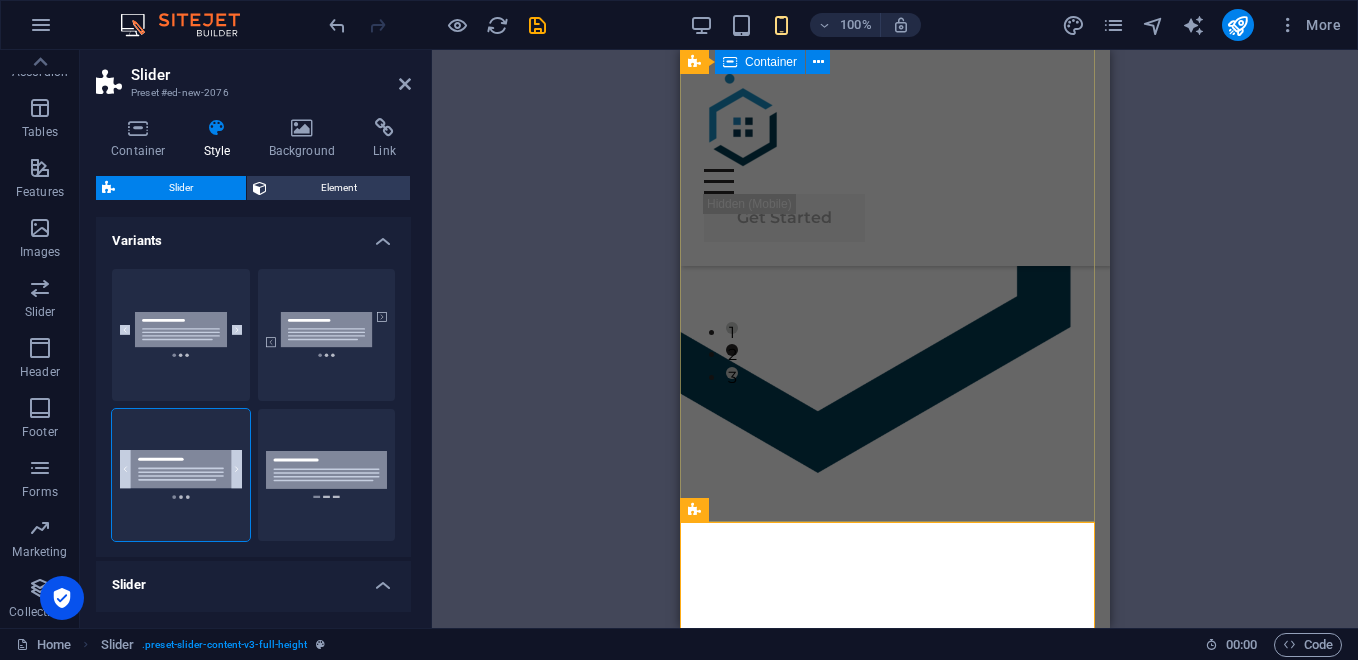scroll, scrollTop: 0, scrollLeft: 0, axis: both 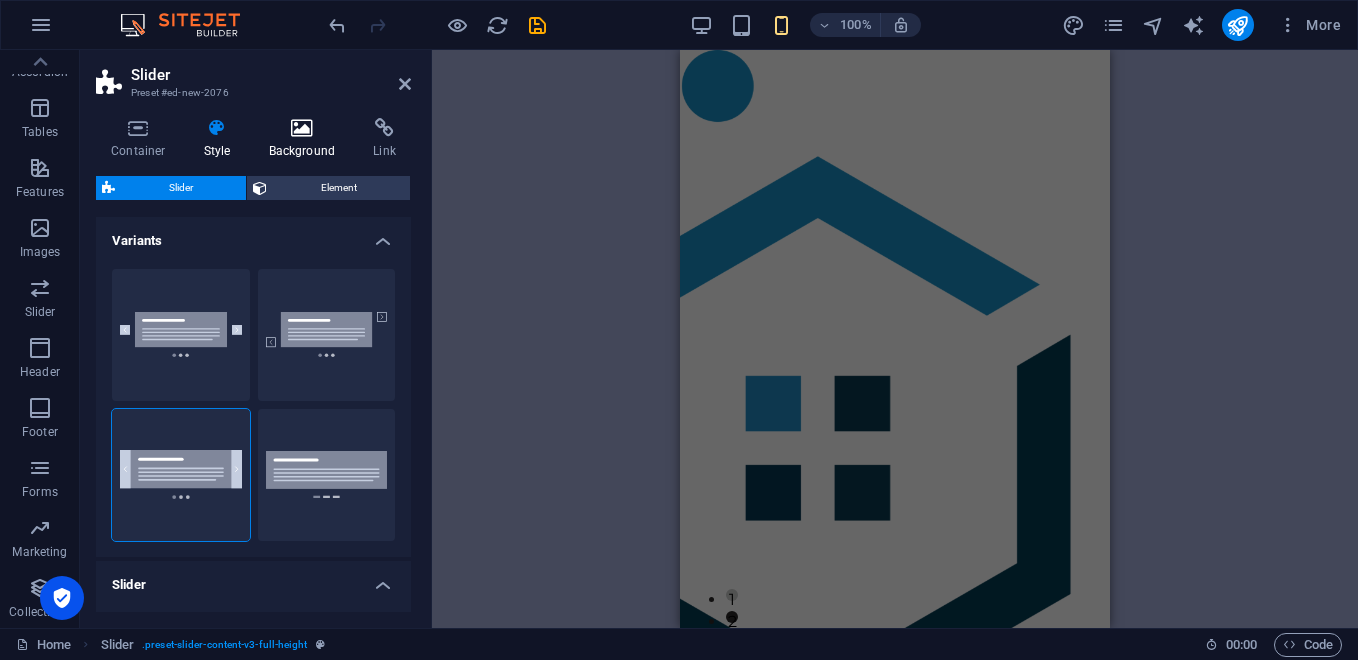 click at bounding box center [302, 128] 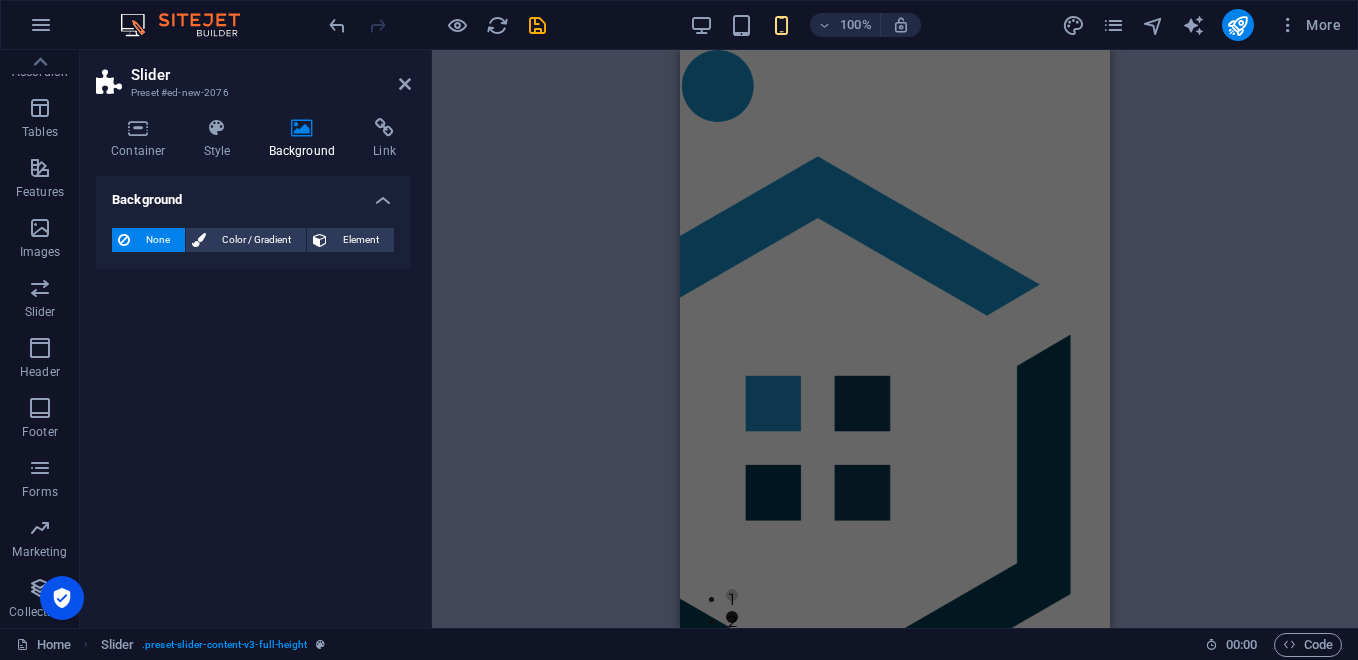 click at bounding box center (302, 128) 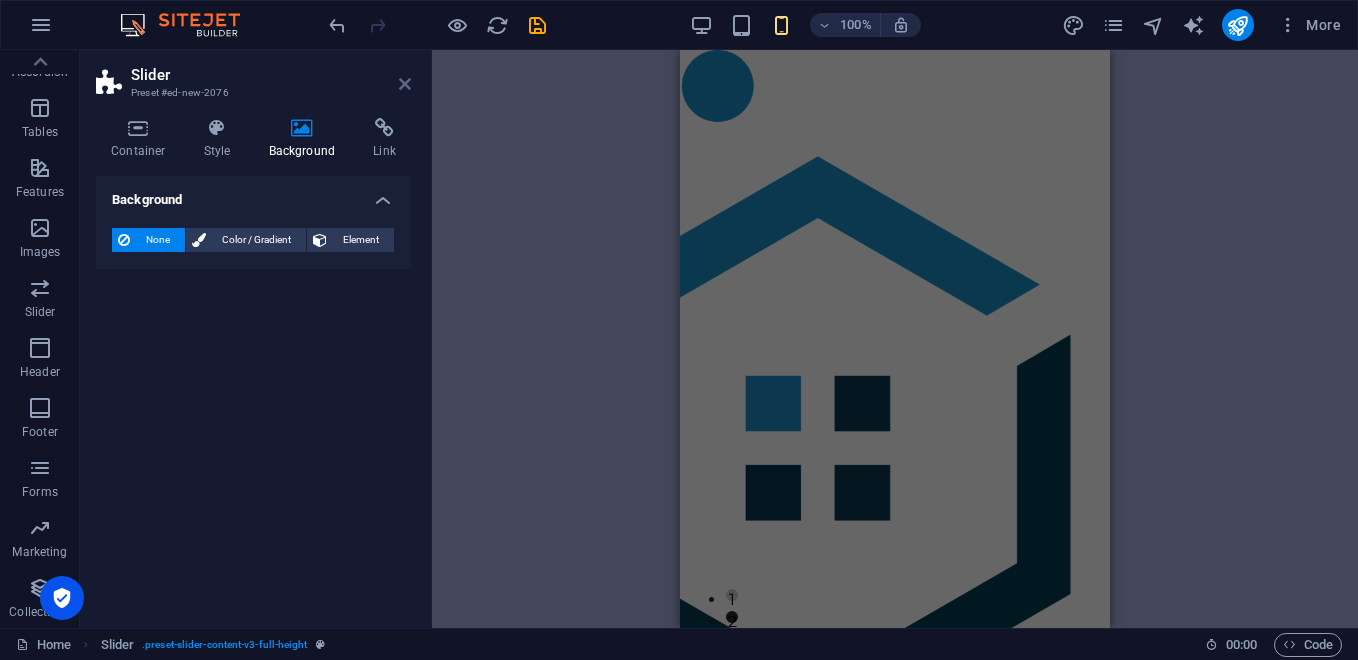 click at bounding box center [405, 84] 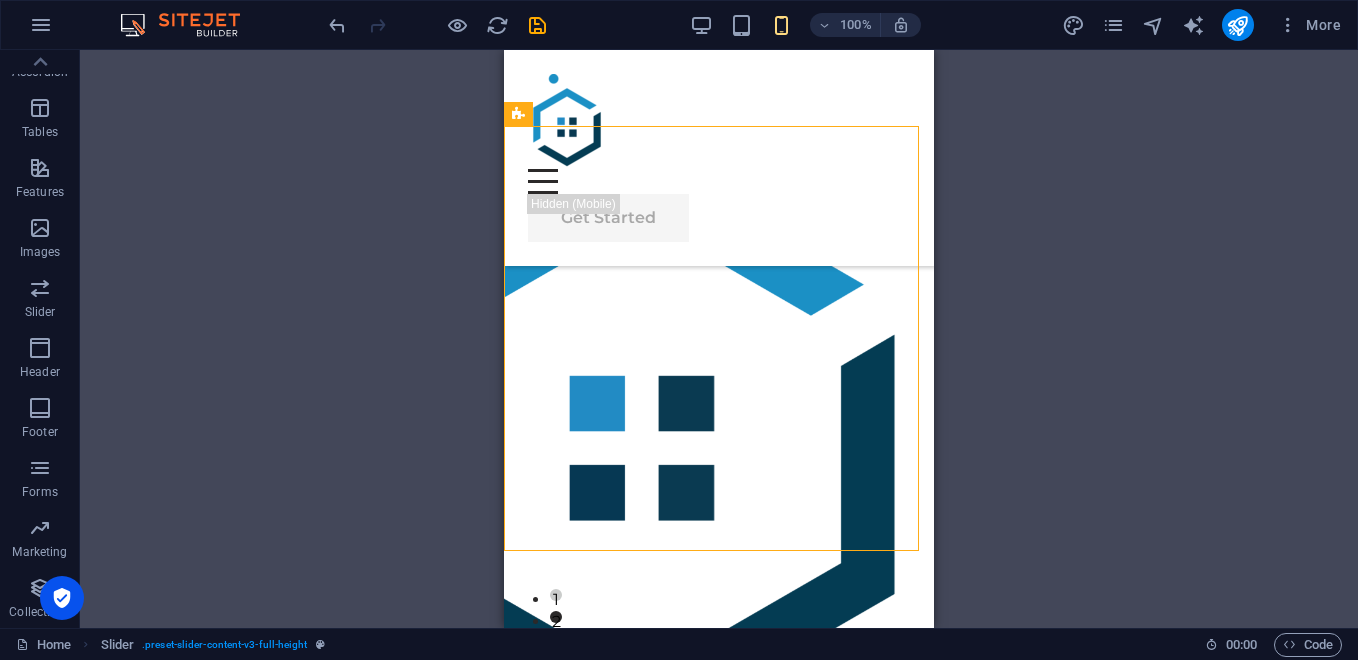 scroll, scrollTop: 635, scrollLeft: 0, axis: vertical 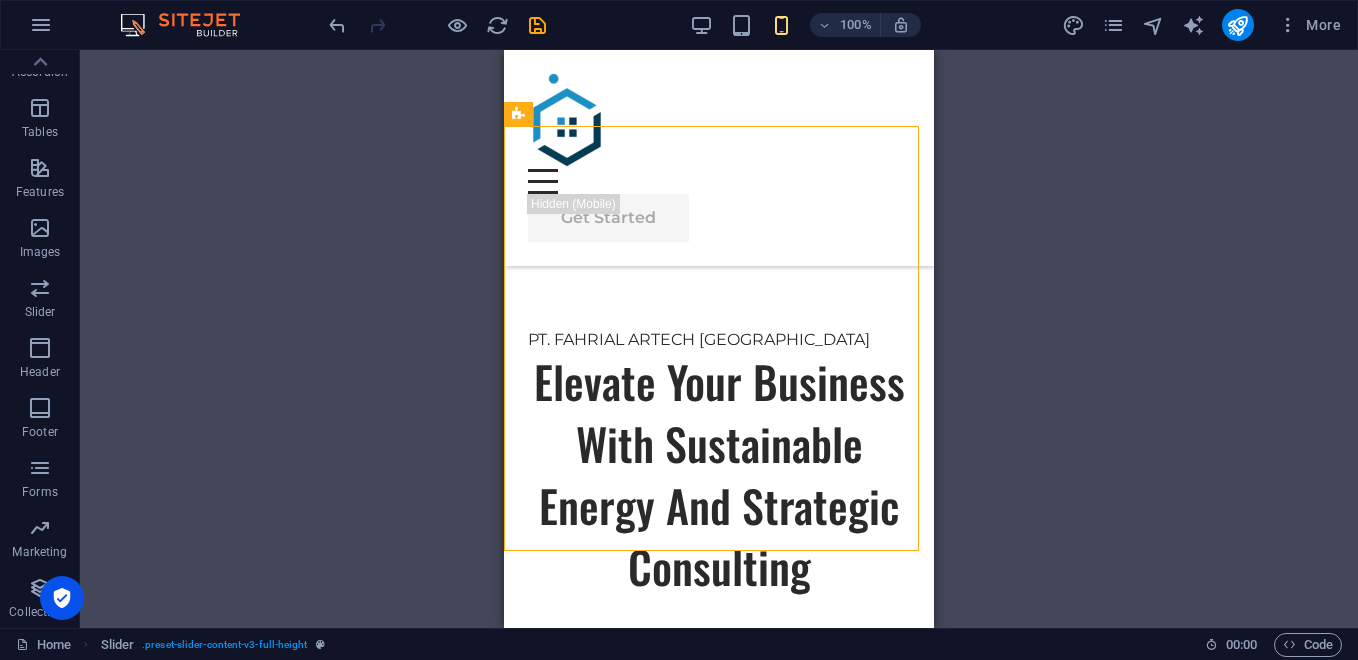 click on "Drag here to replace the existing content. Press “Ctrl” if you want to create a new element.
H1   Banner   Container   Text   Image slider on background   Menu Bar   Banner   Menu   Image slider on background   Image slider   Button   Spacer   Spacer   Button   Text   Logos   Image   Image   Image   H2   Container   Spacer   Text   Container   Image   Container   Container   Image   Image slider on background   Image   Image slider   Container   Container   Image   Container   Cards   Container   Container   H2   Image slider on background   Image slider   Slider   Text   Slider   H2" at bounding box center (719, 339) 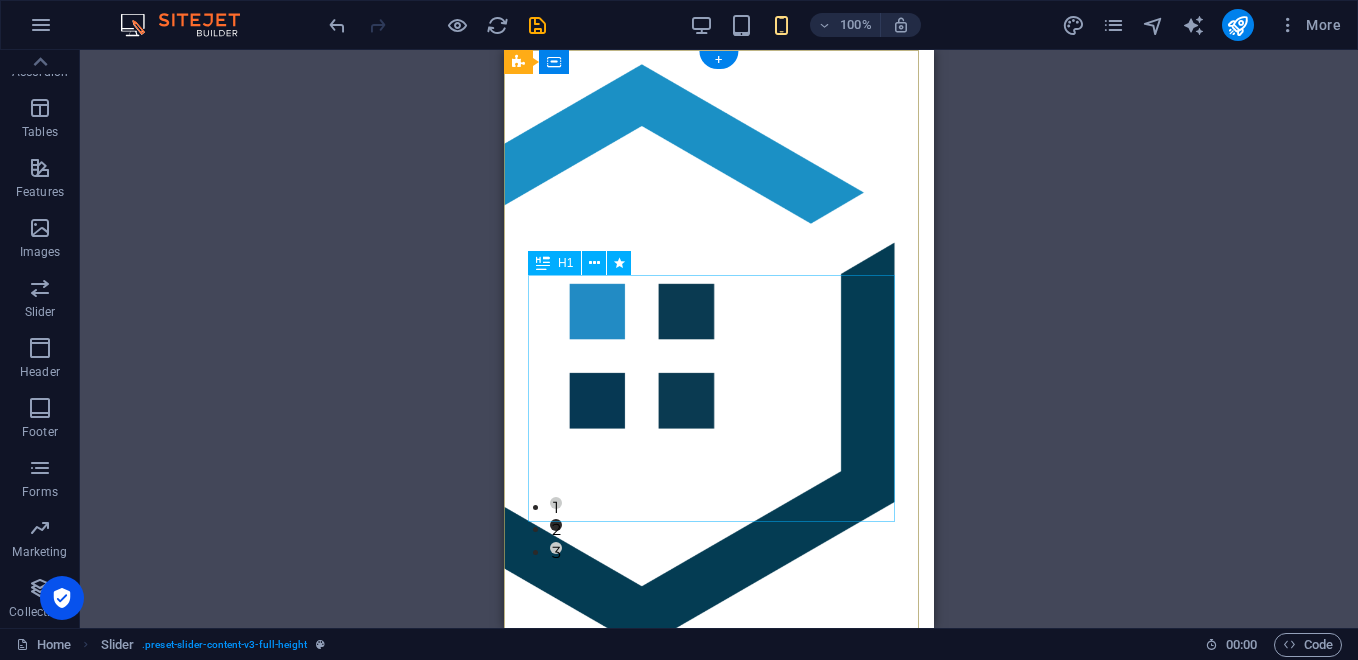 scroll, scrollTop: 0, scrollLeft: 0, axis: both 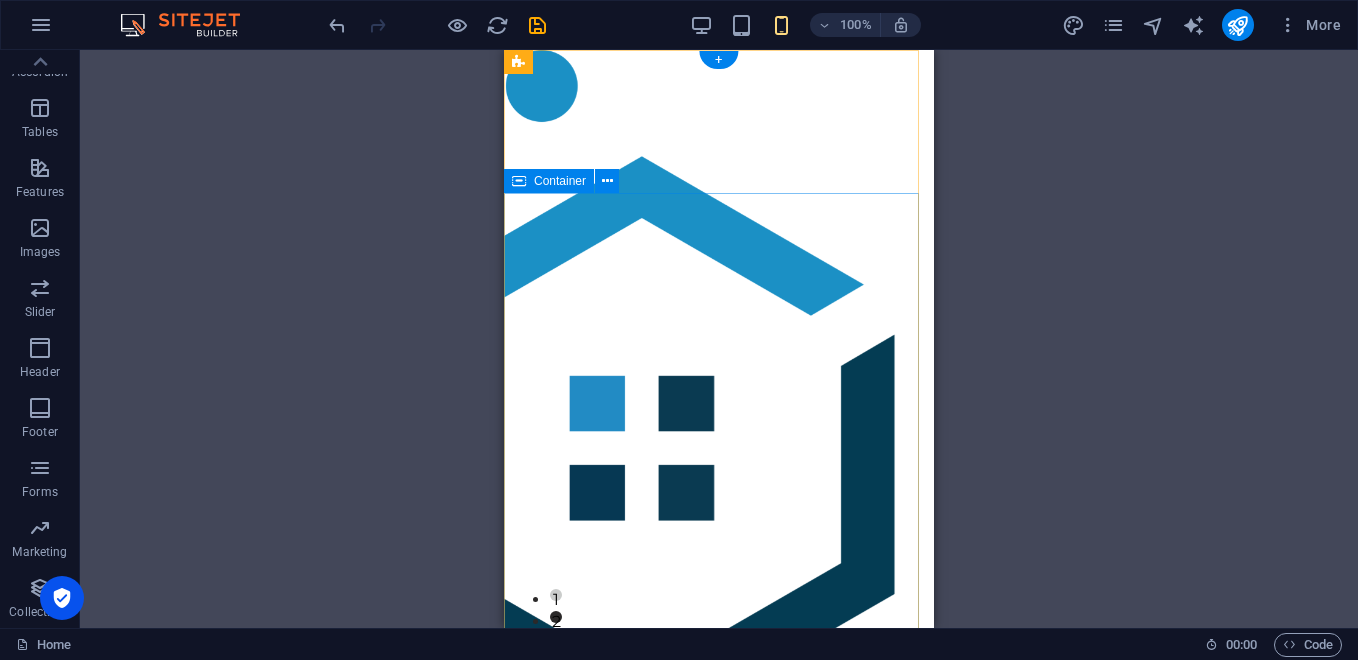 click on "PT. FAHRIAL ARTECH [GEOGRAPHIC_DATA] Elevate Your Business With Sustainable Energy And Strategic Consulting Empowering businesses for a greener future and strategic growth Get Started" at bounding box center (719, 1261) 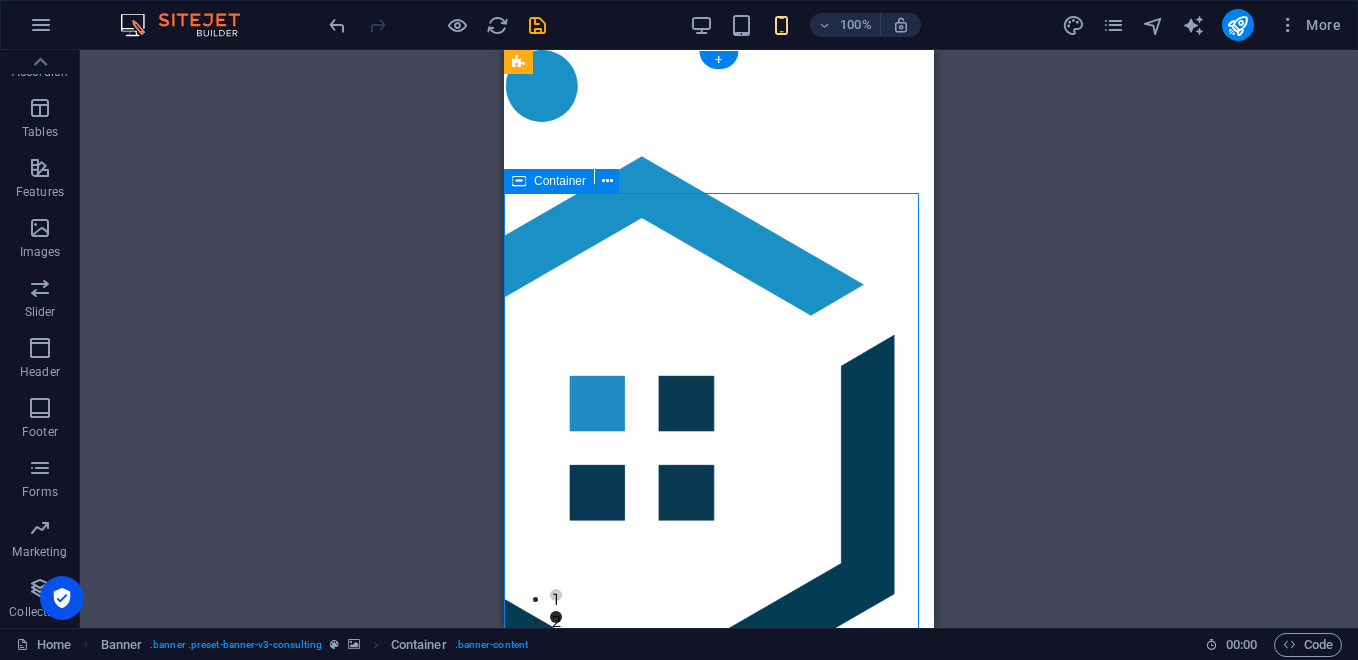 click on "PT. FAHRIAL ARTECH [GEOGRAPHIC_DATA] Elevate Your Business With Sustainable Energy And Strategic Consulting Empowering businesses for a greener future and strategic growth Get Started" at bounding box center [719, 1261] 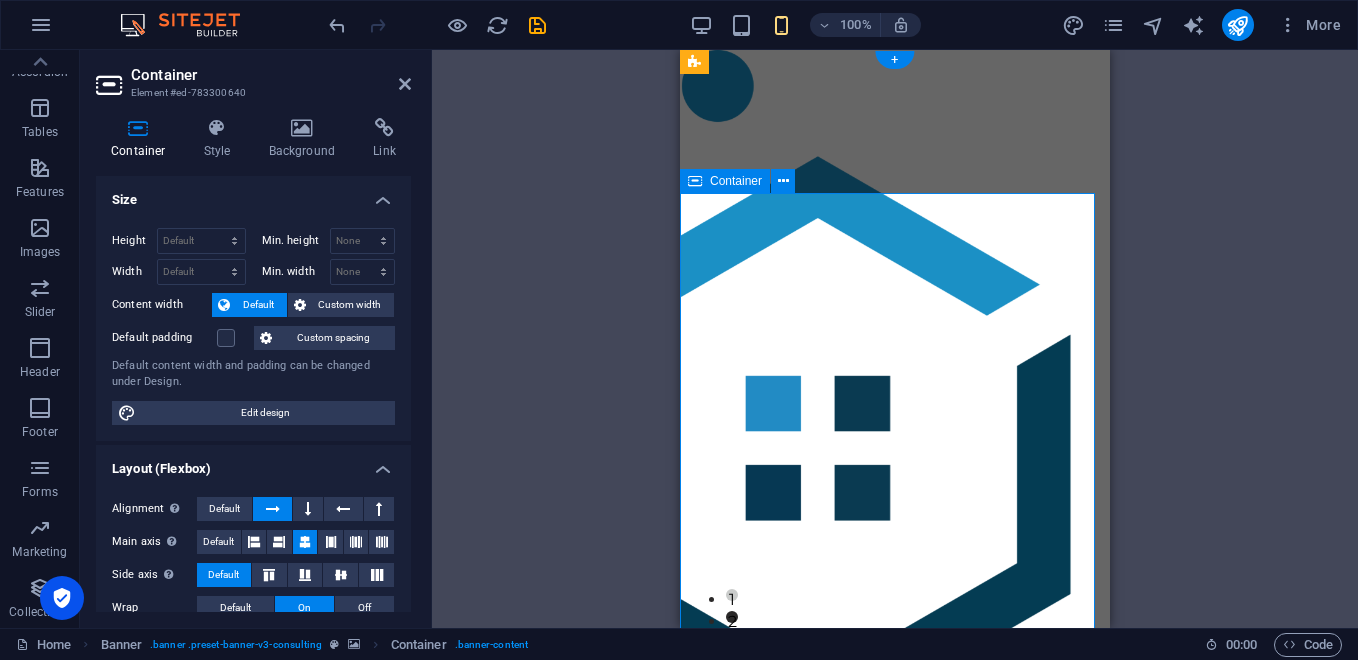 click on "PT. FAHRIAL ARTECH [GEOGRAPHIC_DATA] Elevate Your Business With Sustainable Energy And Strategic Consulting Empowering businesses for a greener future and strategic growth Get Started" at bounding box center [895, 1261] 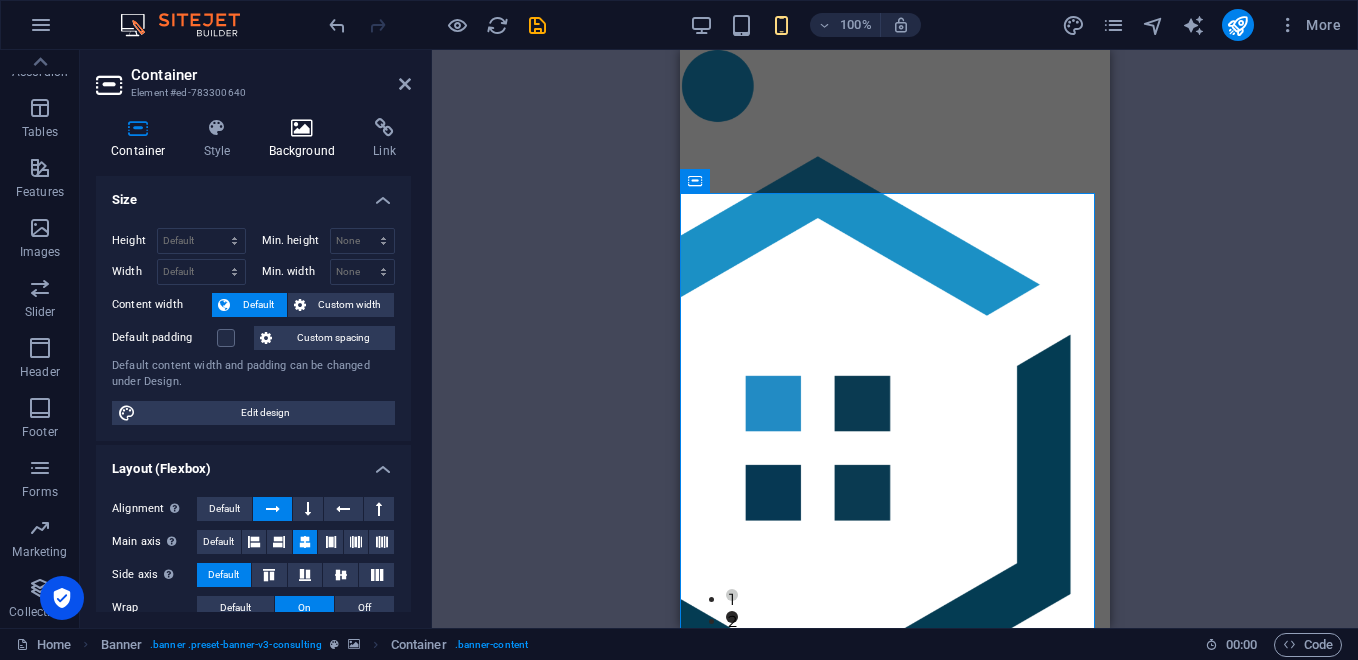 click at bounding box center [302, 128] 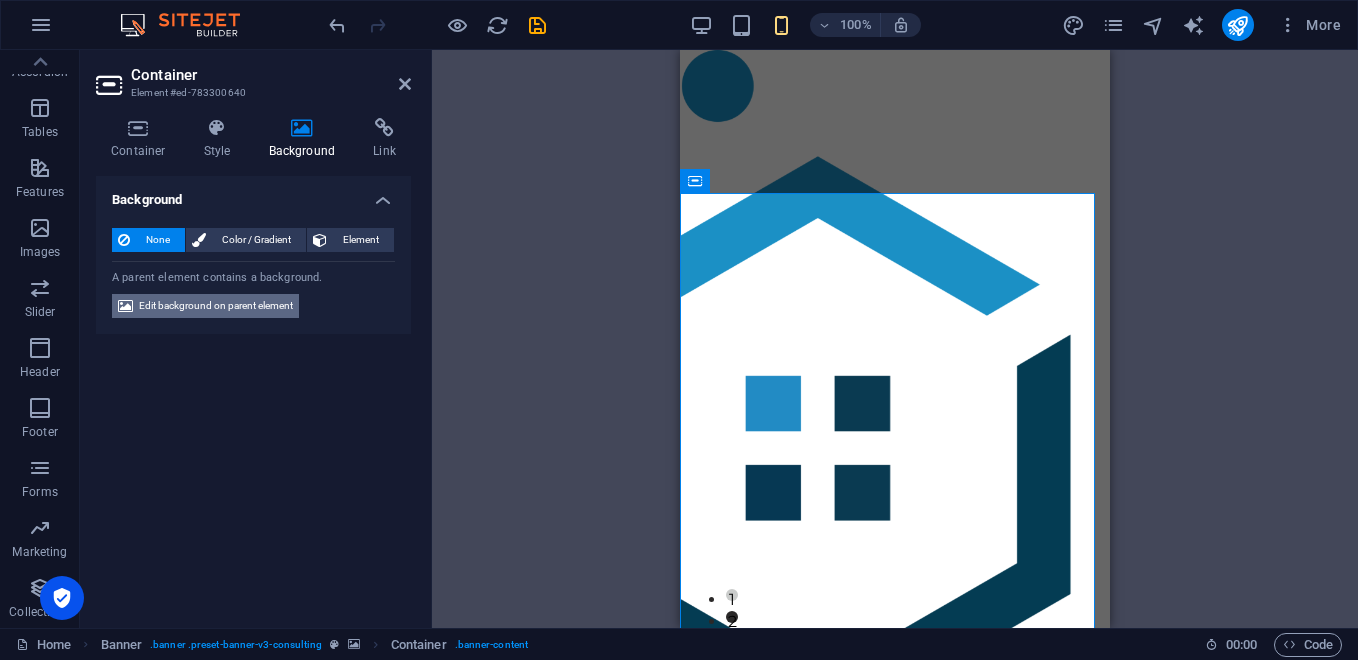 click on "Edit background on parent element" at bounding box center (216, 306) 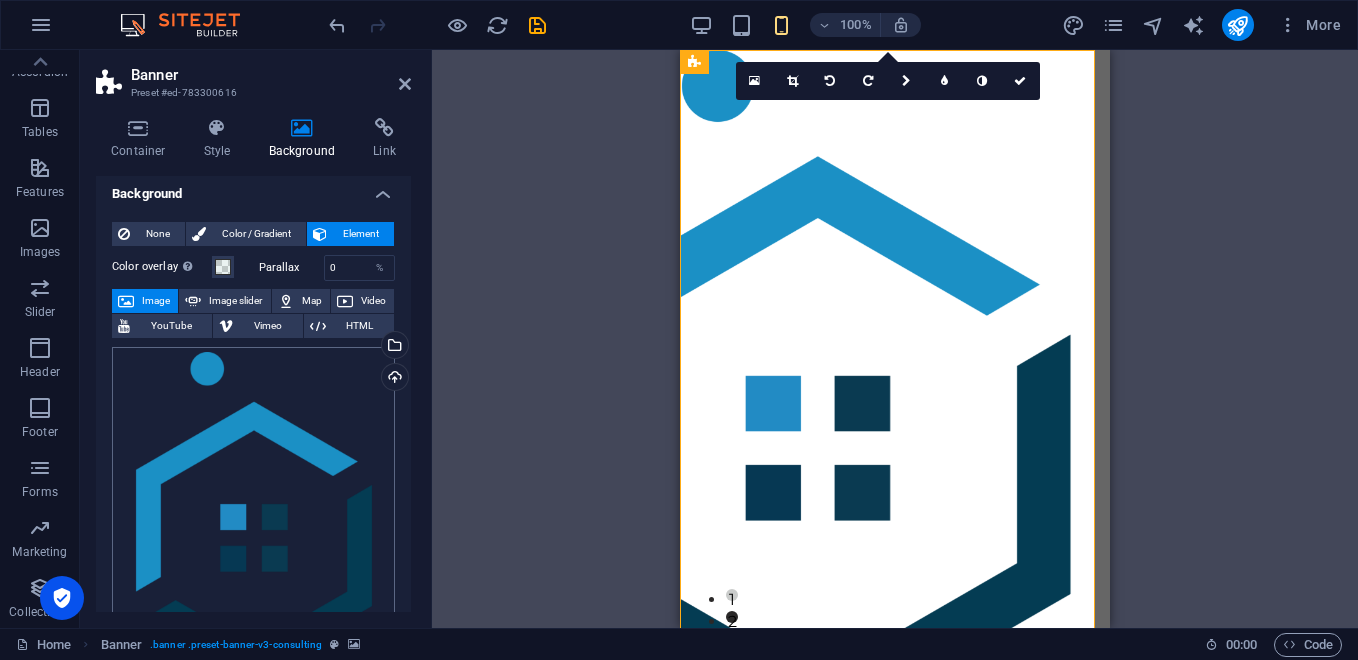 scroll, scrollTop: 0, scrollLeft: 0, axis: both 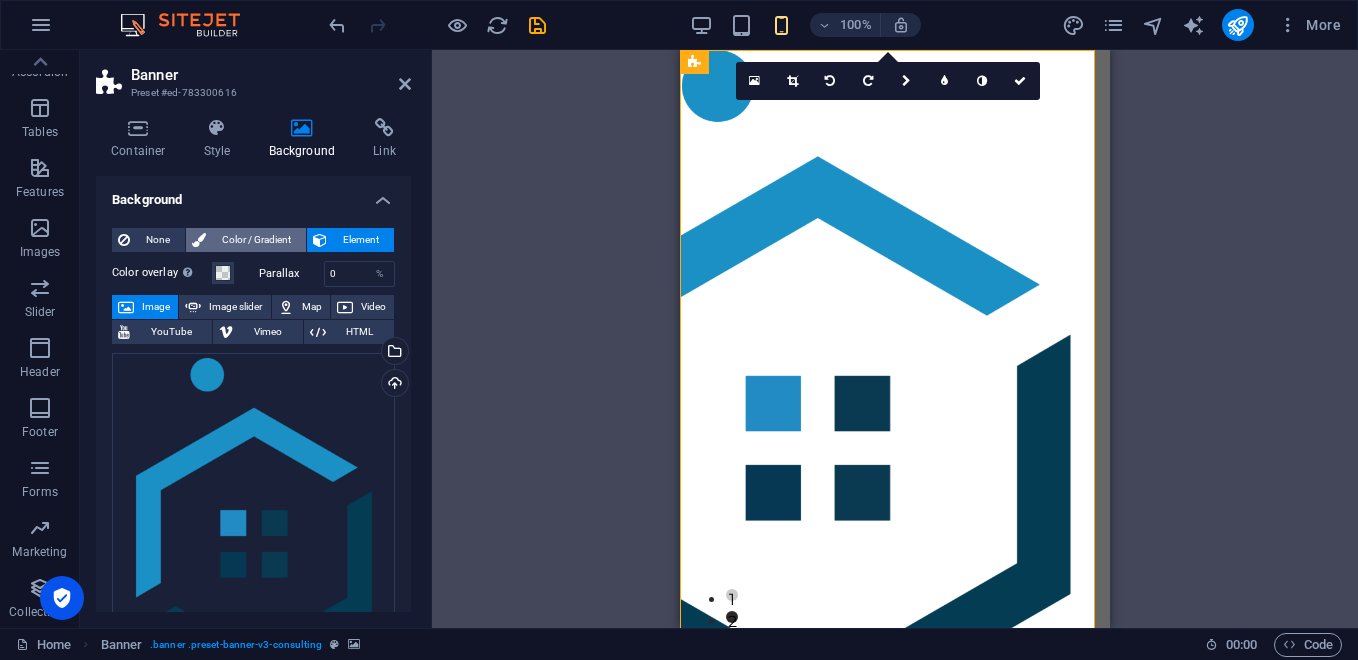 click on "Color / Gradient" at bounding box center [256, 240] 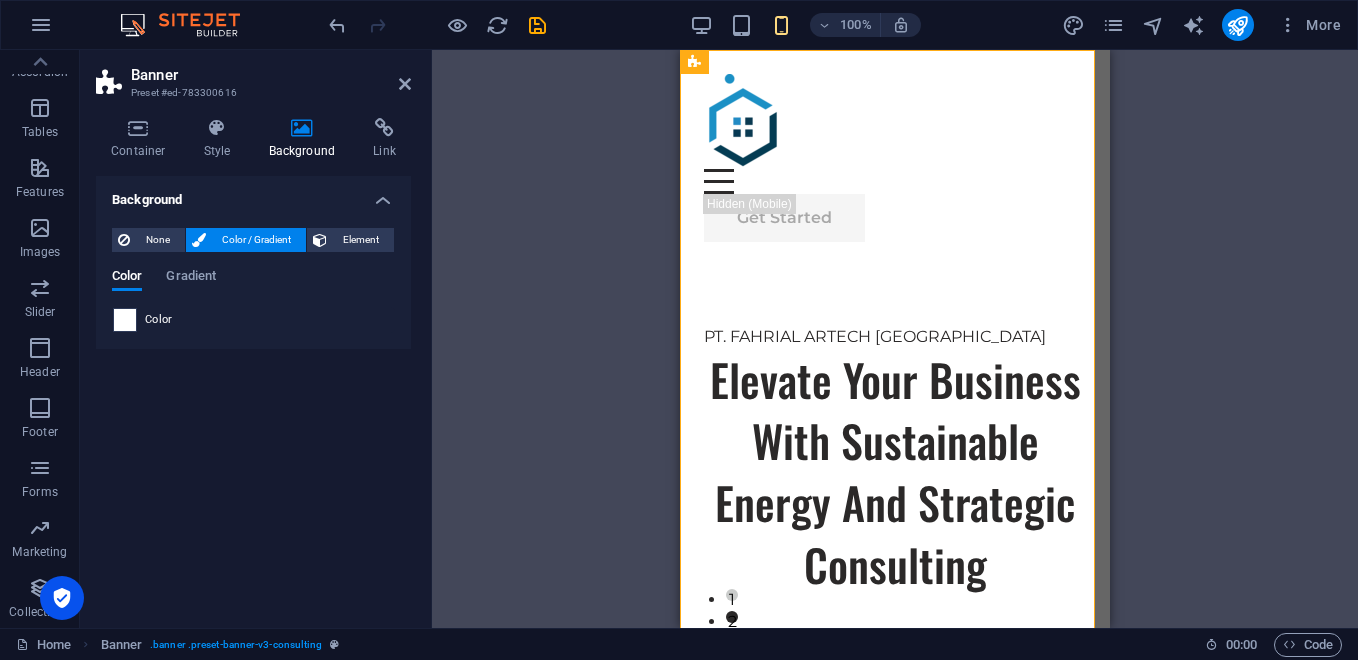 click at bounding box center [125, 320] 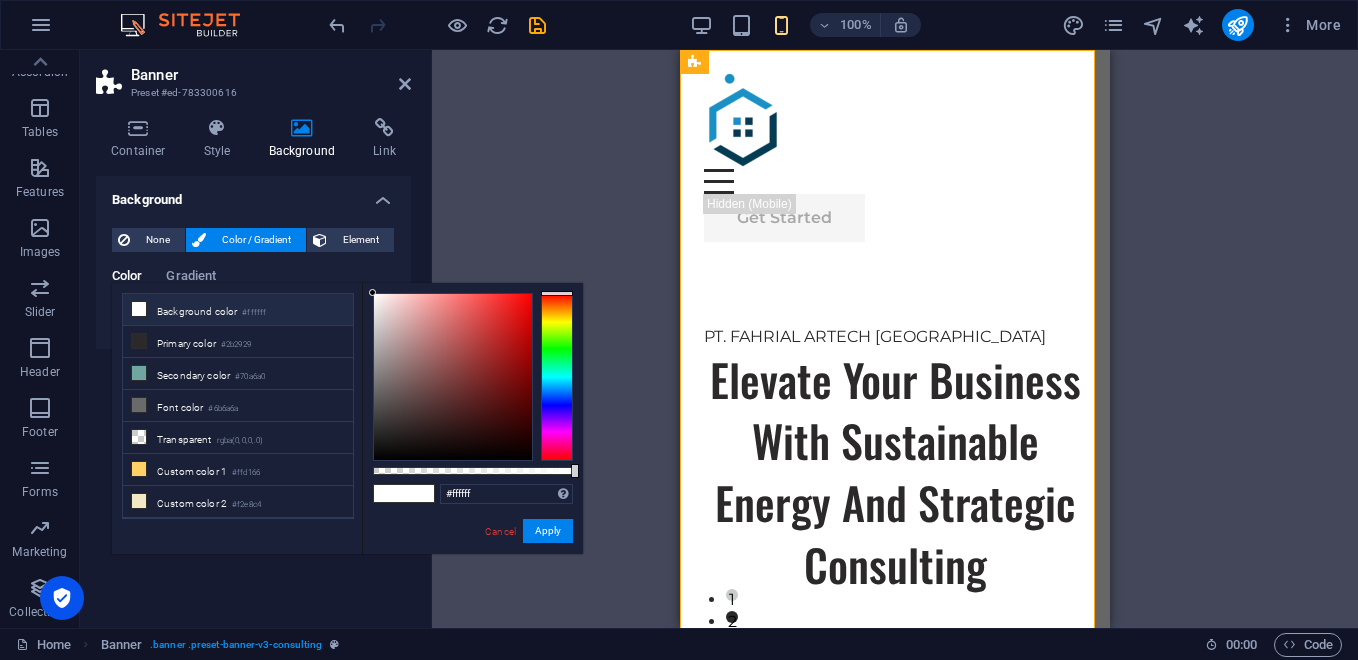 click on "Background color
#ffffff" at bounding box center [238, 310] 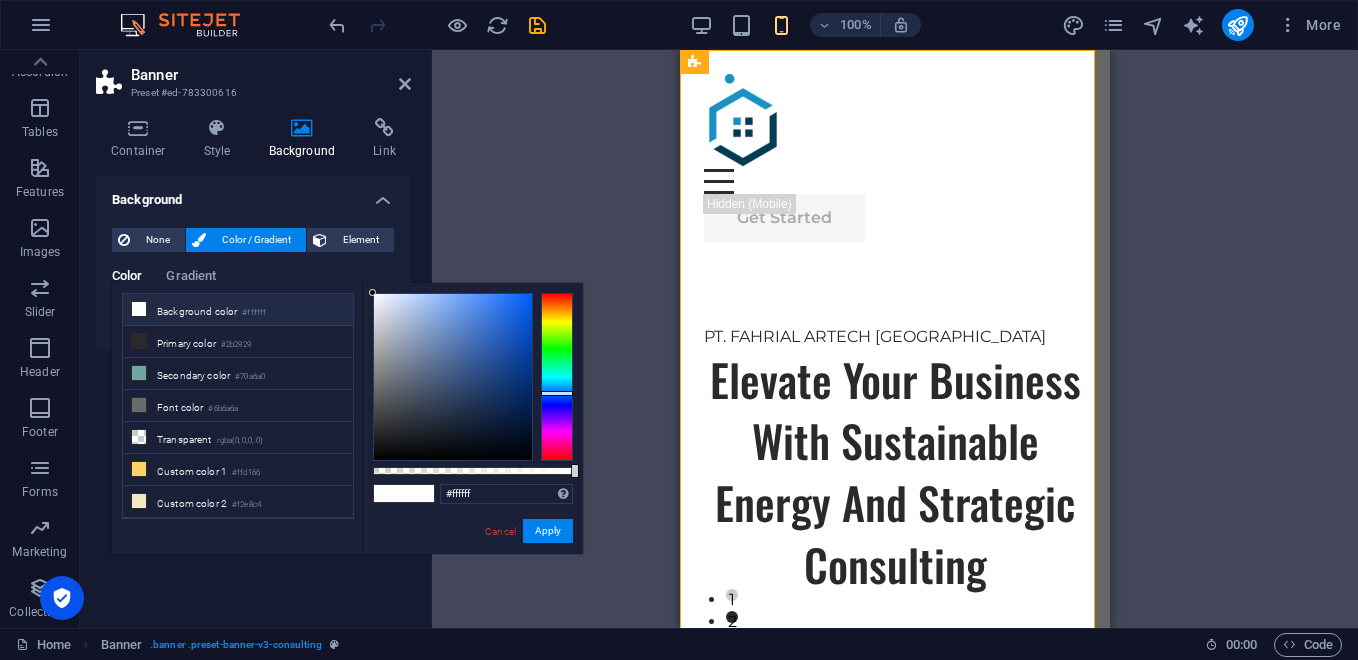 click at bounding box center (557, 377) 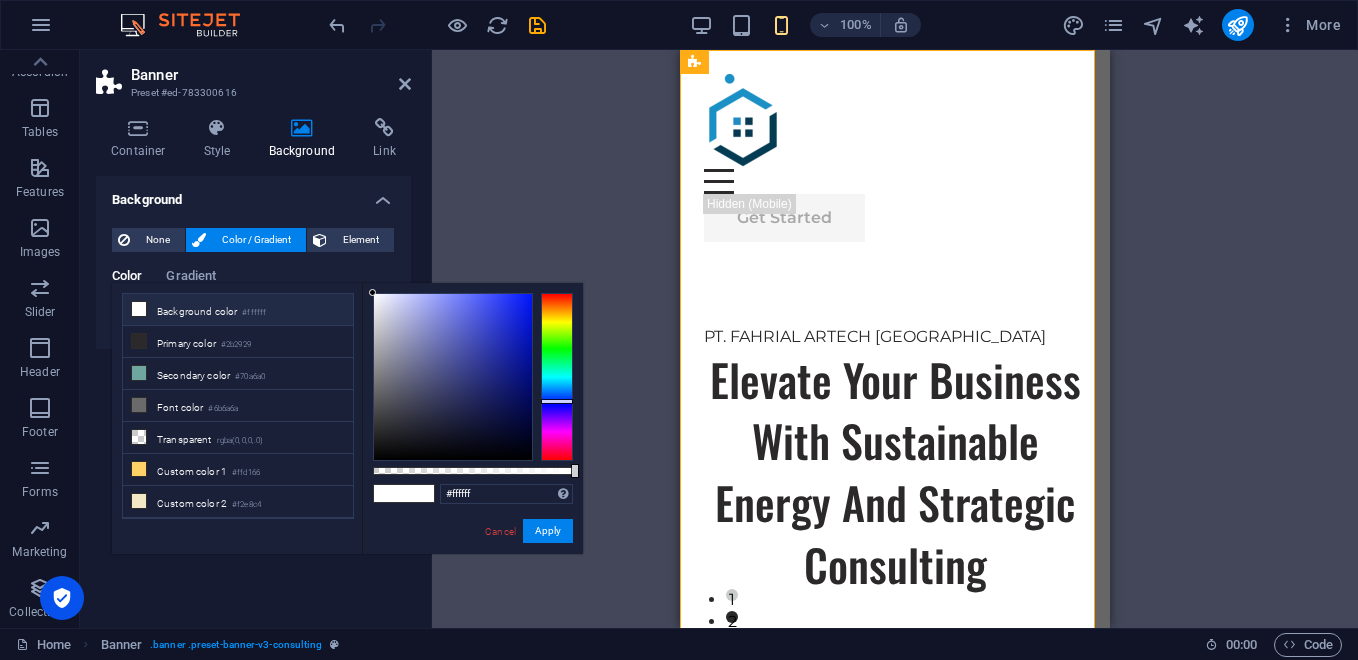 click at bounding box center [557, 377] 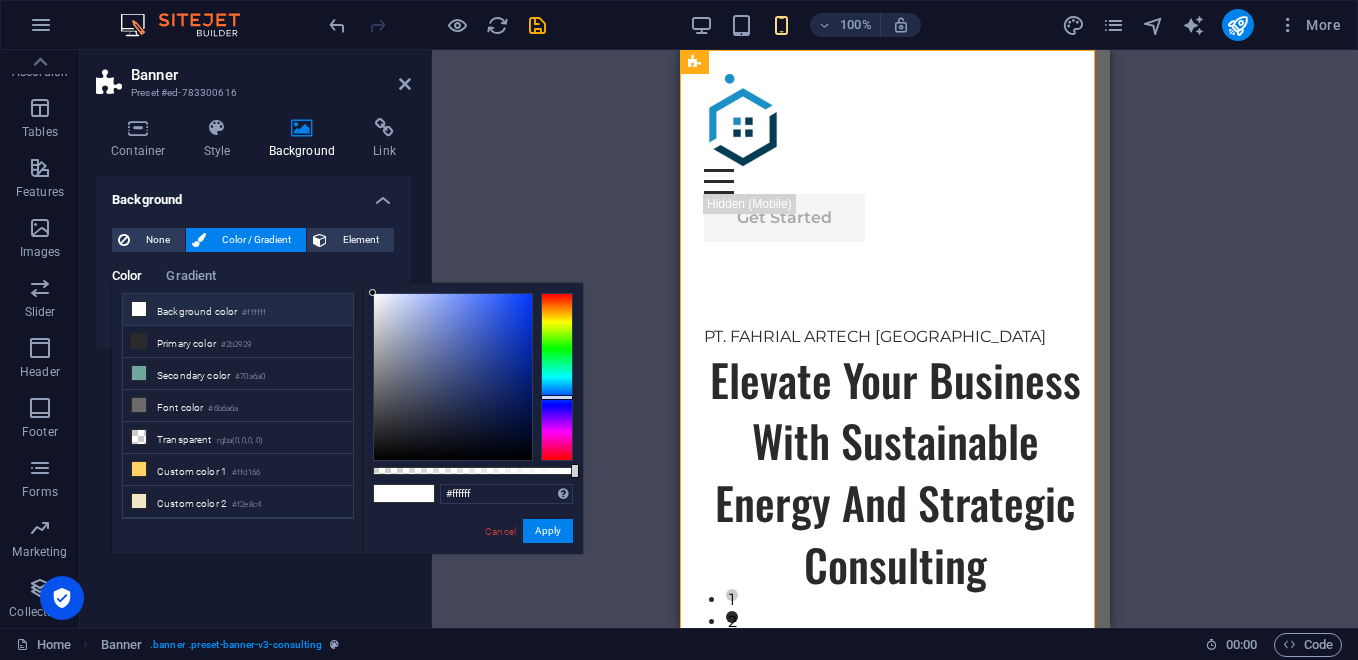 click at bounding box center (557, 377) 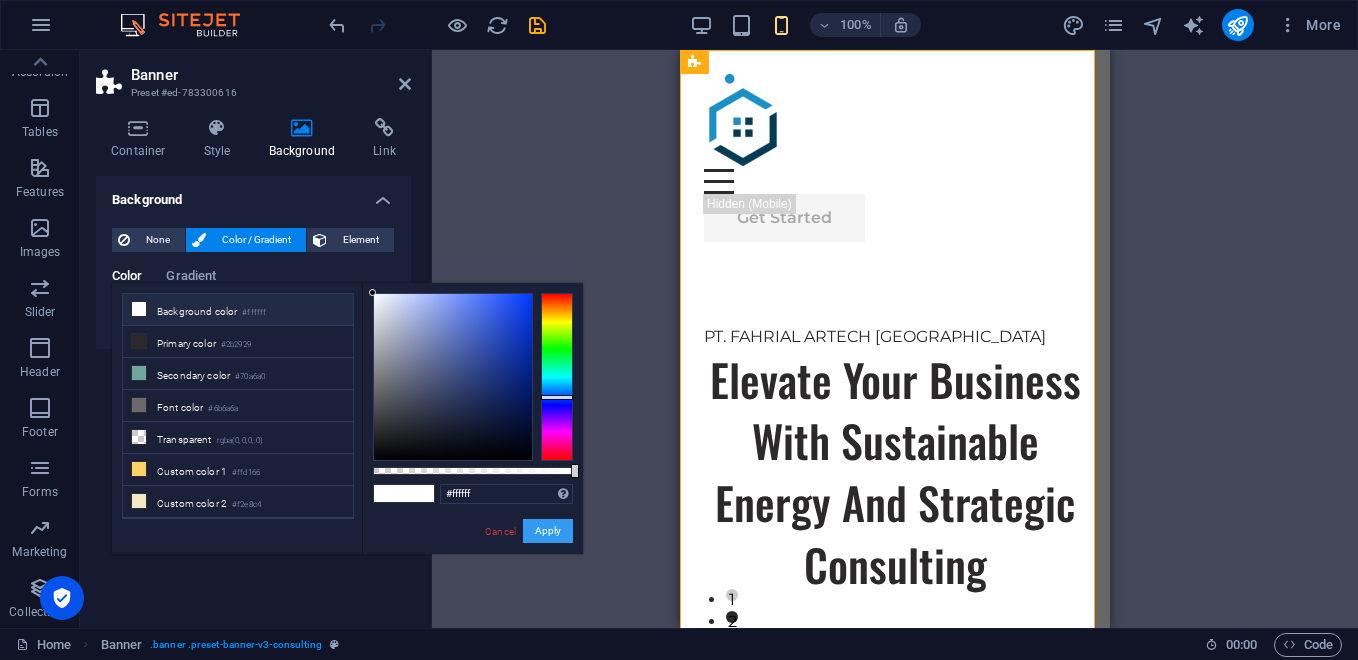 click on "Apply" at bounding box center [548, 531] 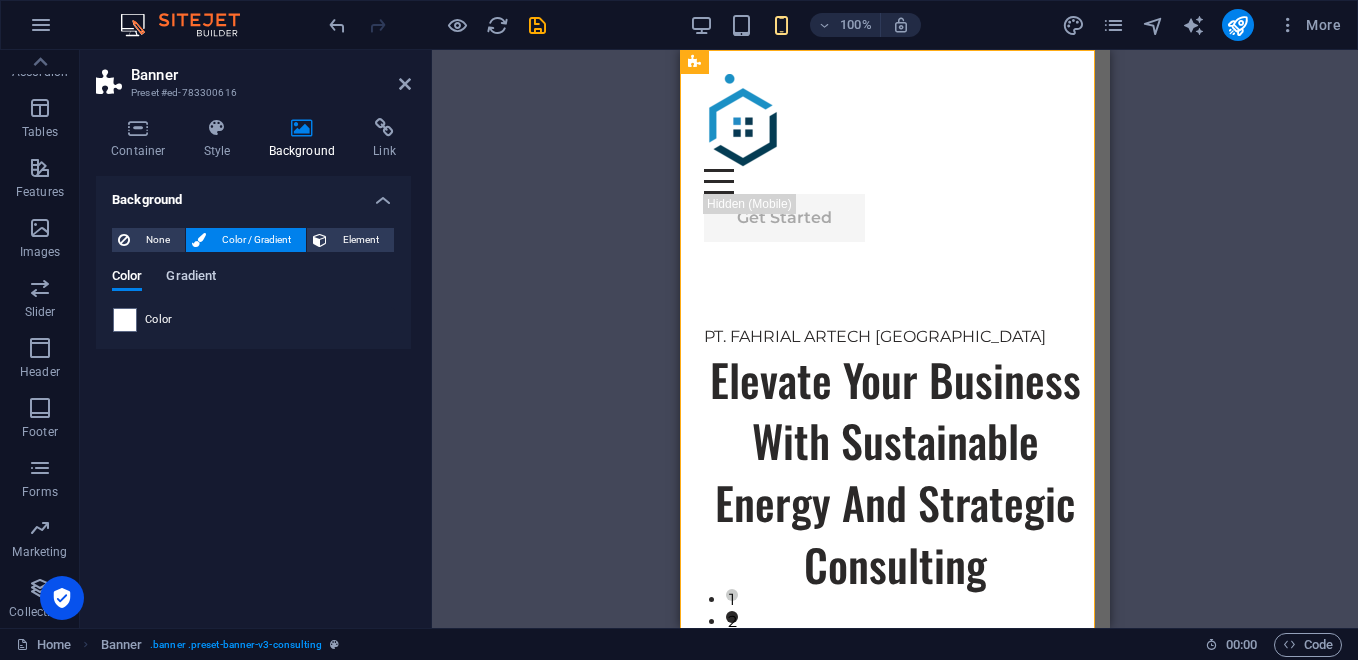 click on "Gradient" at bounding box center [191, 278] 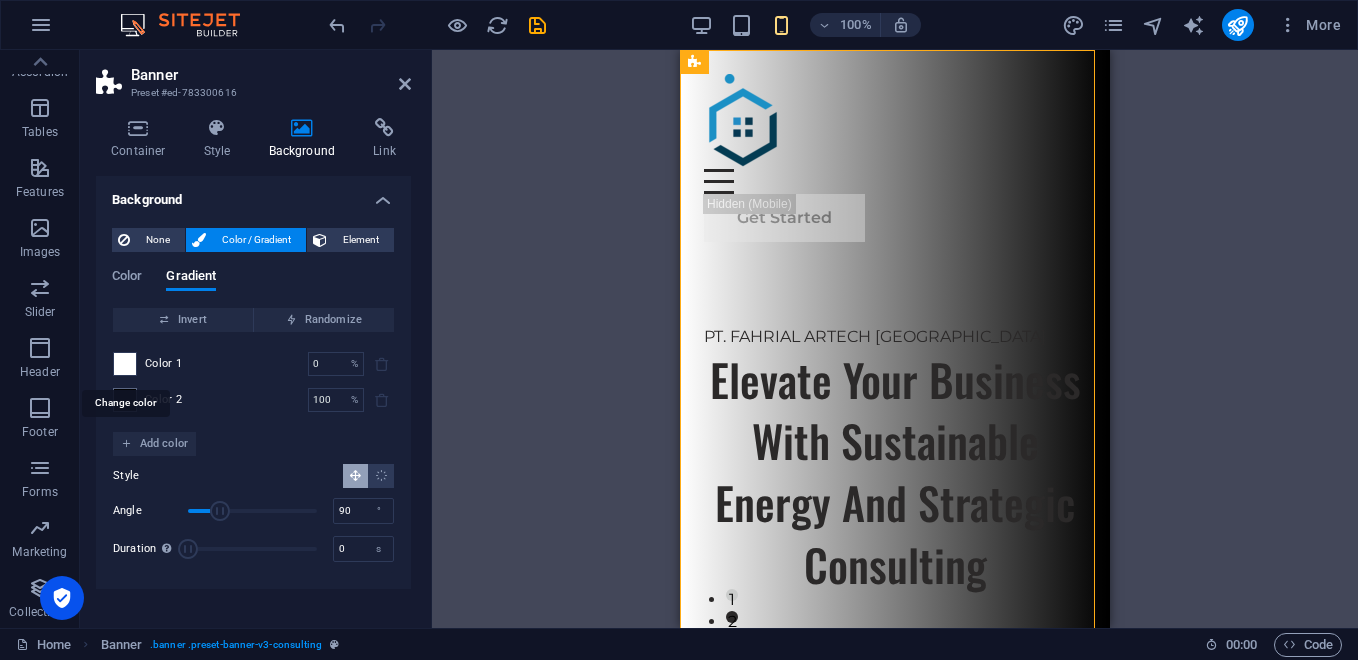 click at bounding box center [125, 364] 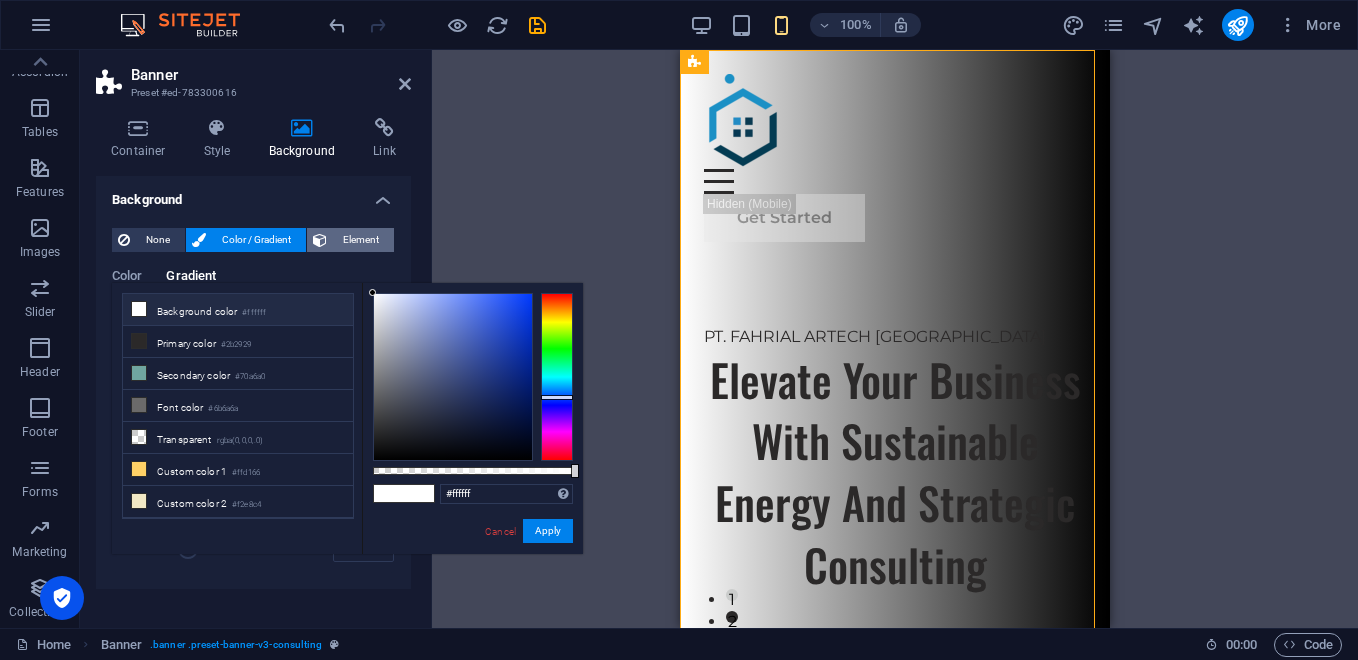 click on "Element" at bounding box center [360, 240] 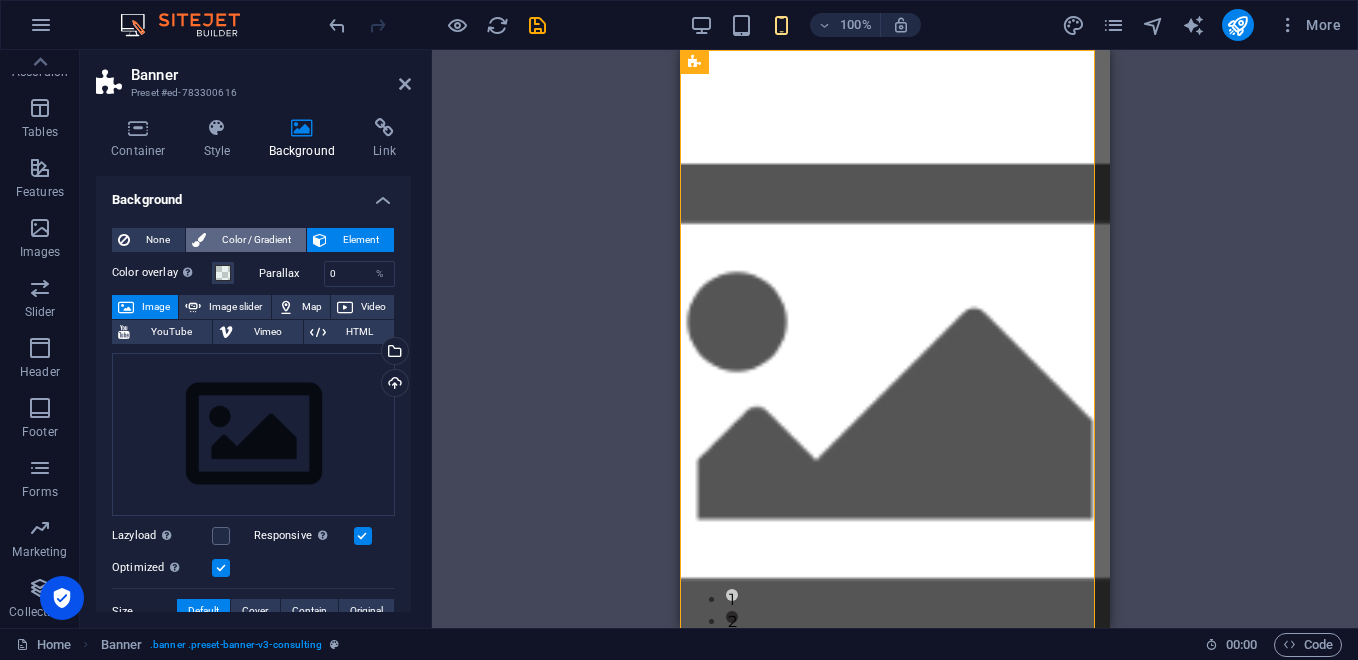click on "Color / Gradient" at bounding box center (256, 240) 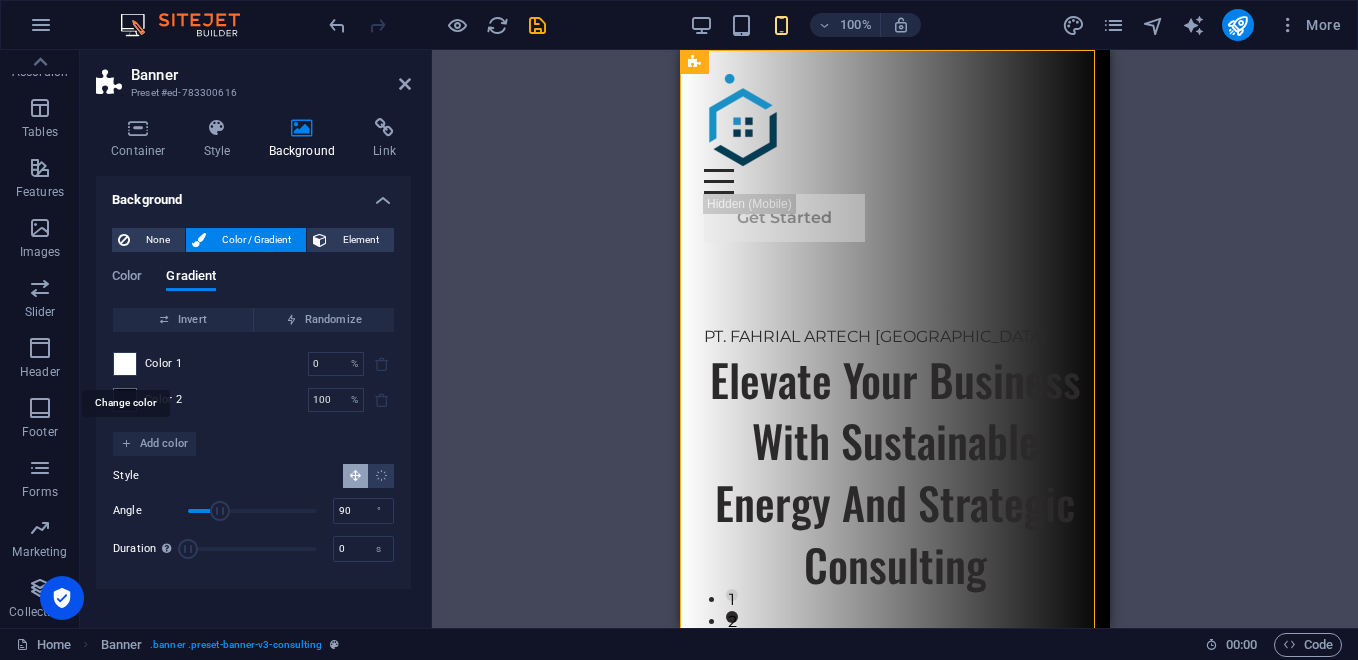 click at bounding box center [125, 364] 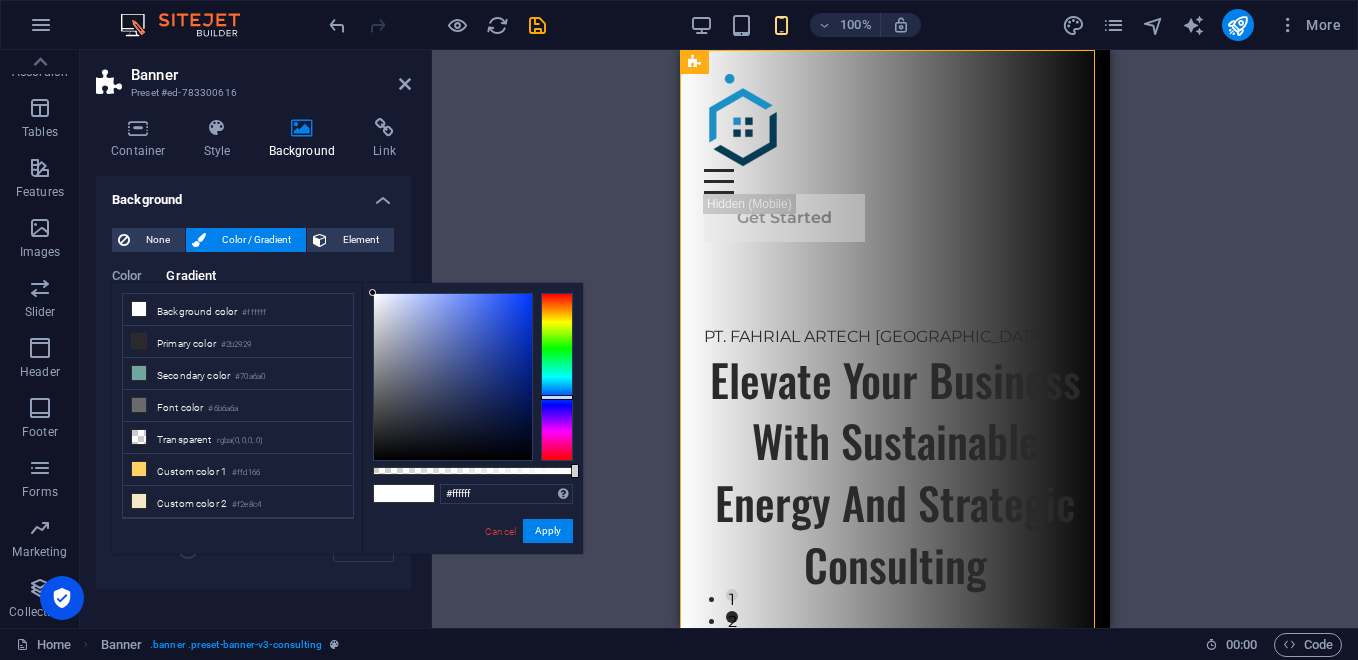 click at bounding box center [557, 377] 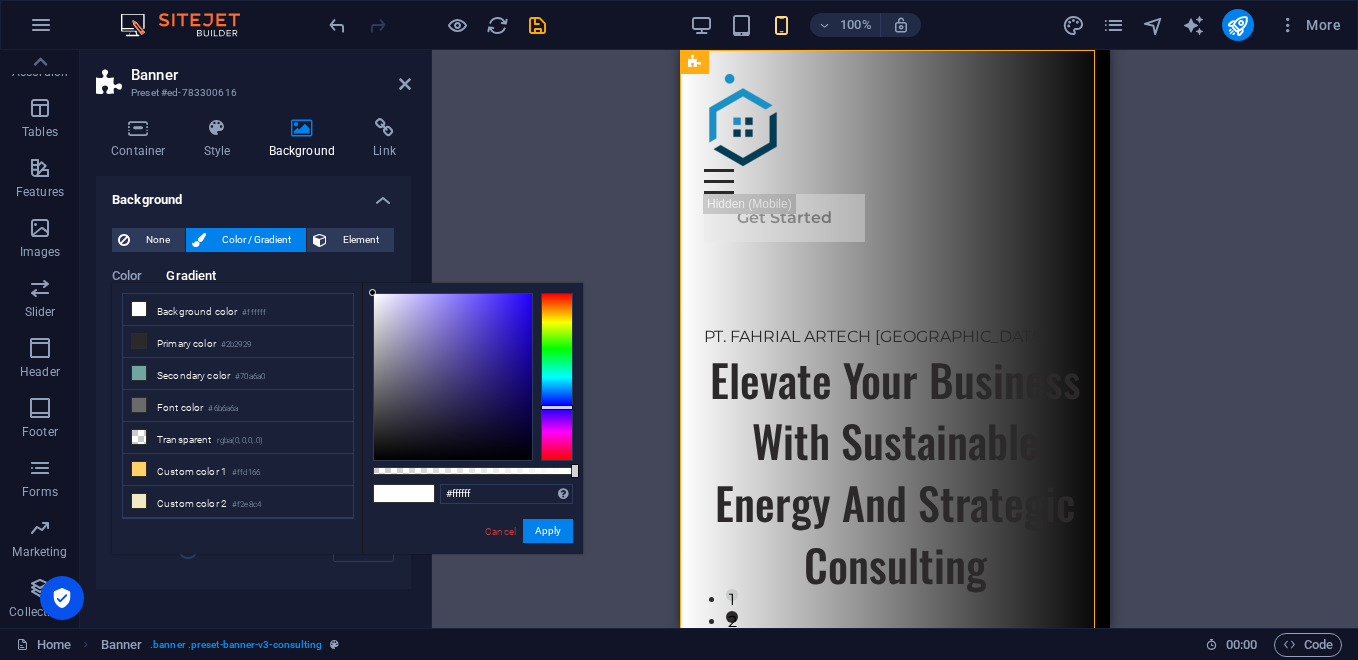 click at bounding box center [557, 377] 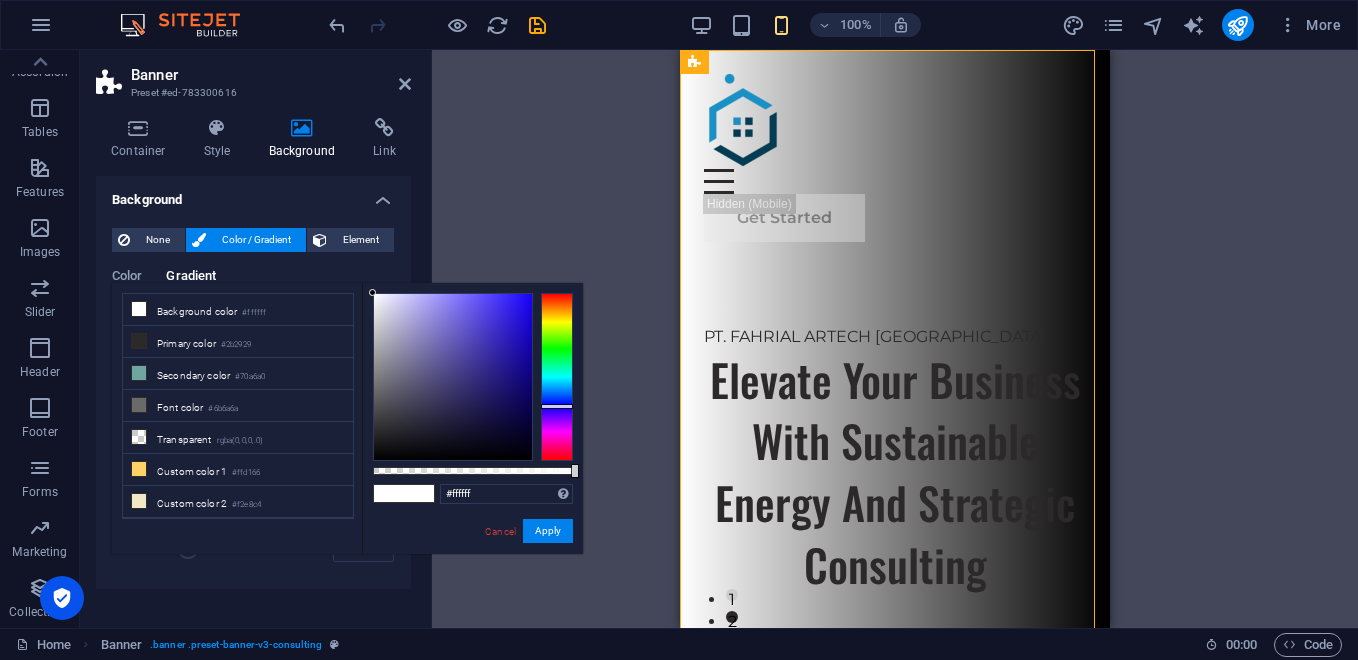 click at bounding box center (557, 377) 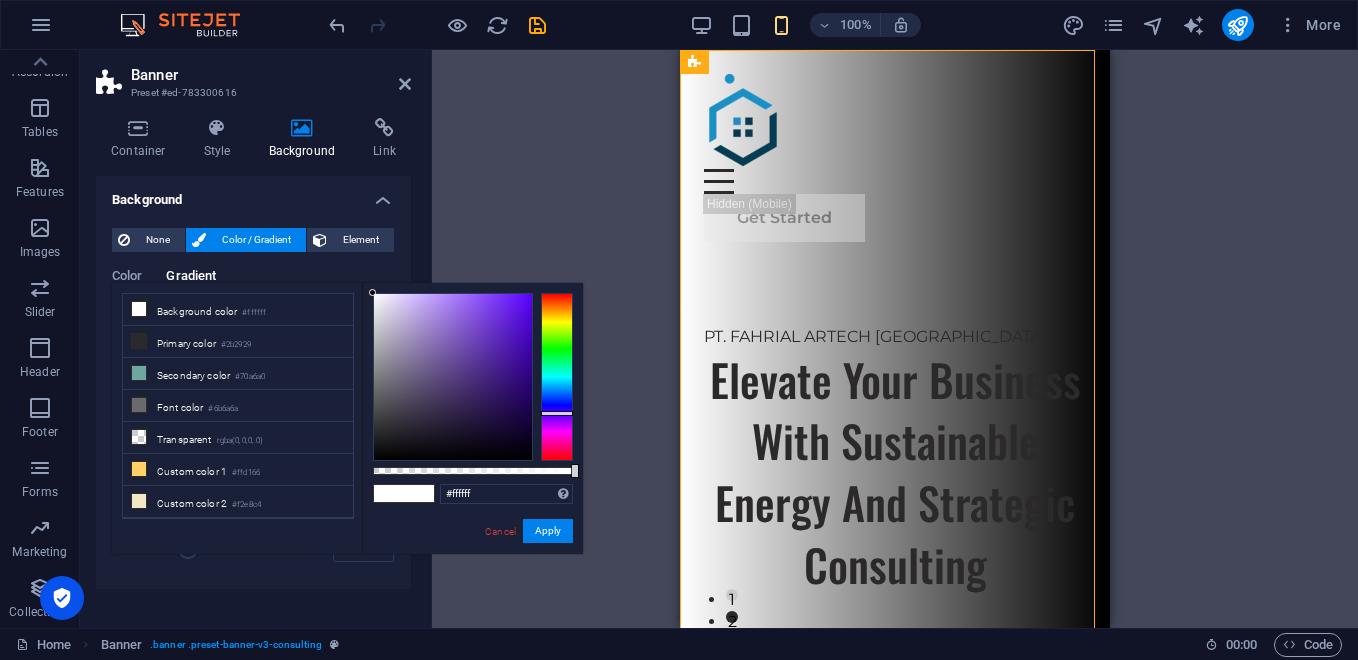 click at bounding box center [557, 377] 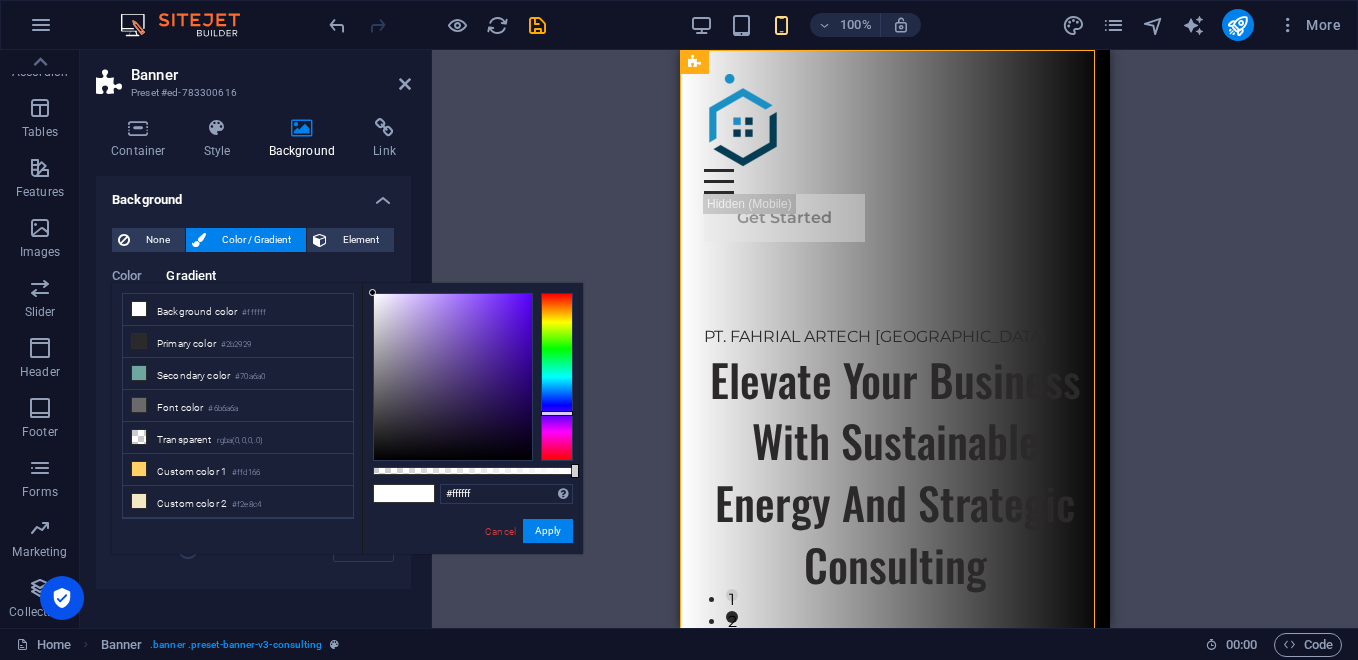 click at bounding box center [557, 377] 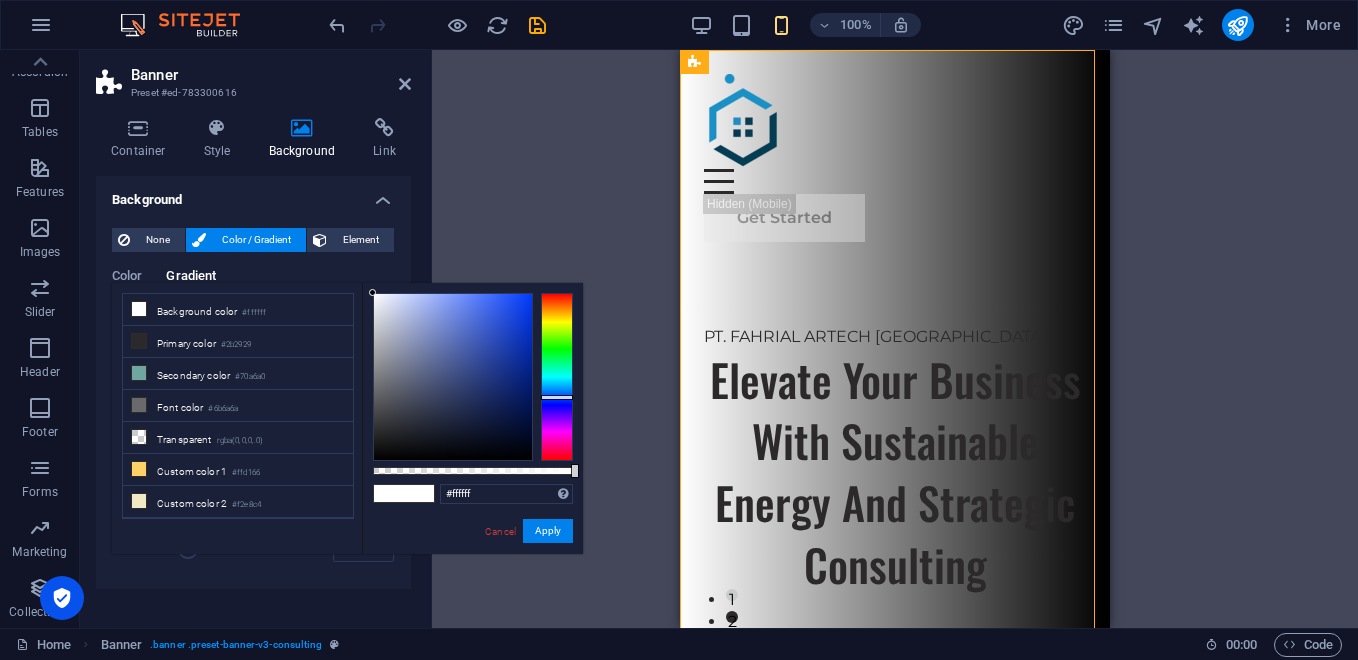 click at bounding box center [557, 377] 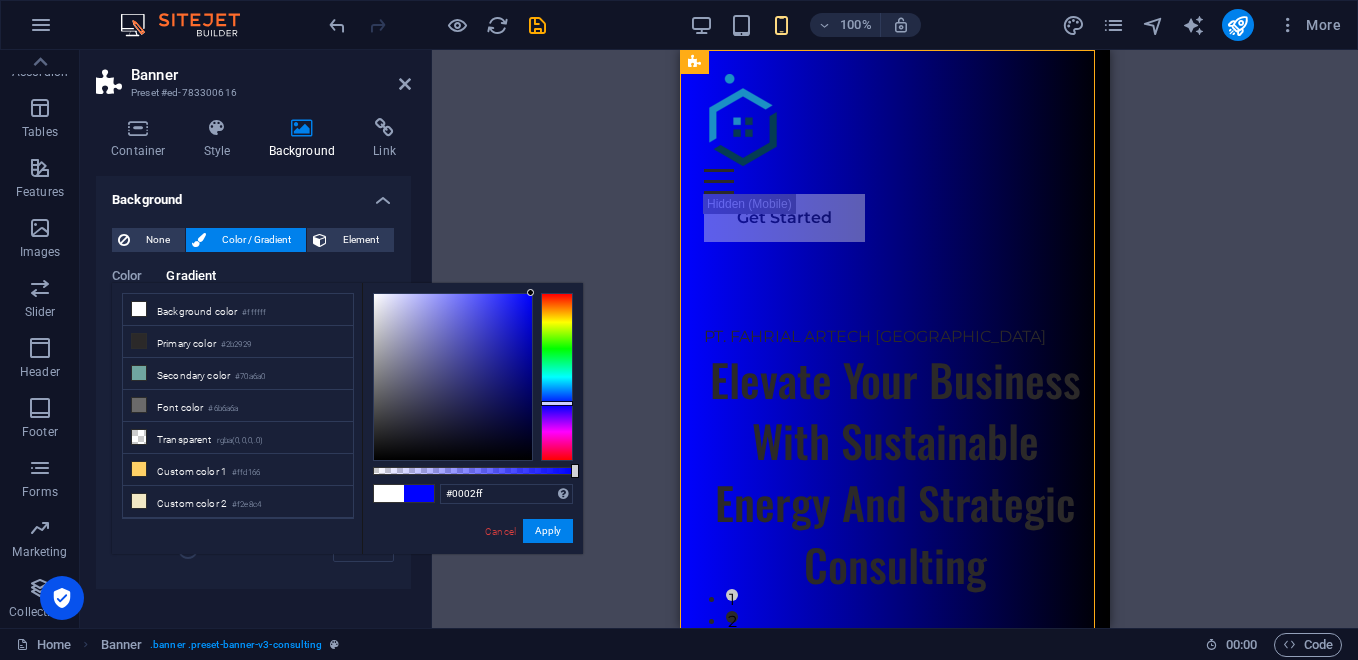 drag, startPoint x: 372, startPoint y: 293, endPoint x: 577, endPoint y: 279, distance: 205.4775 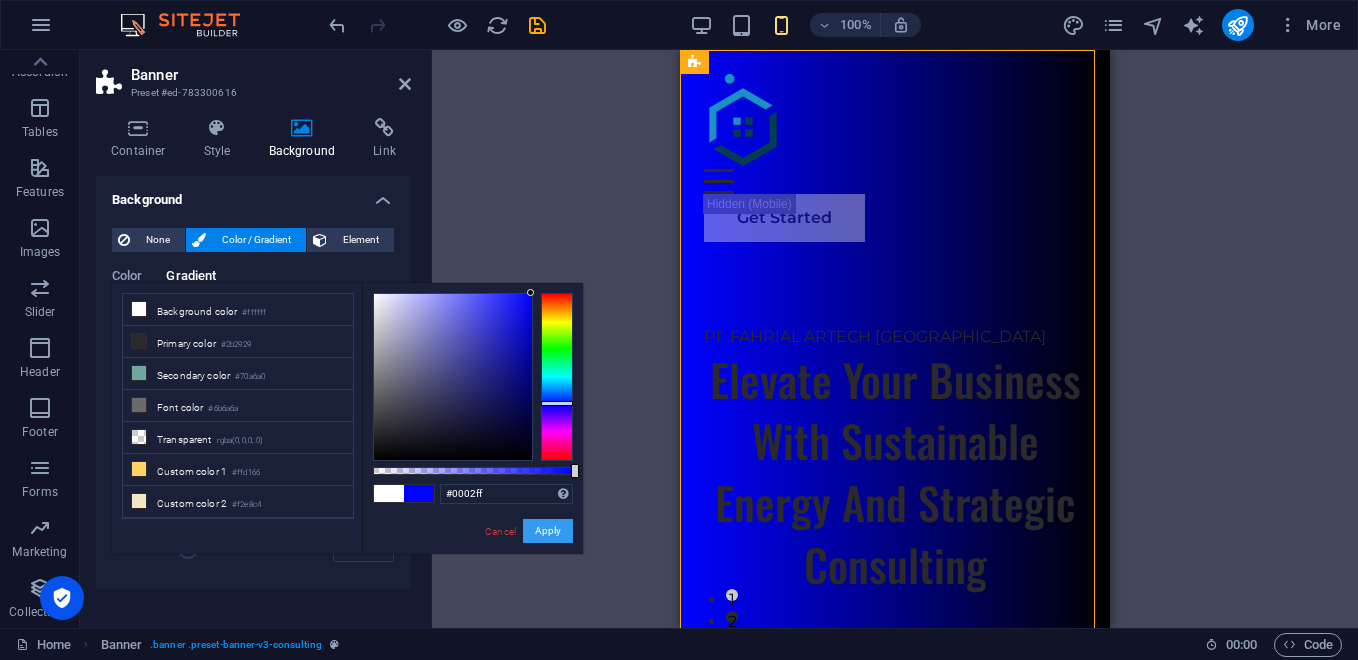 click on "Apply" at bounding box center (548, 531) 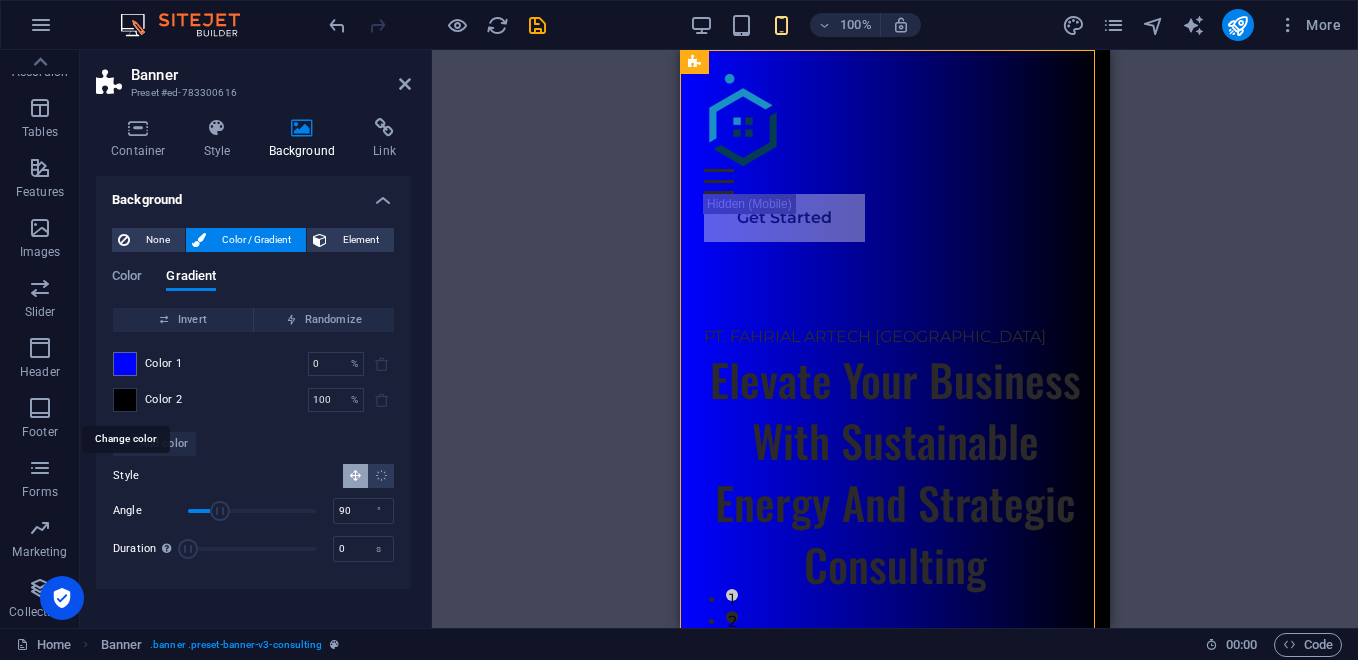 click at bounding box center (125, 400) 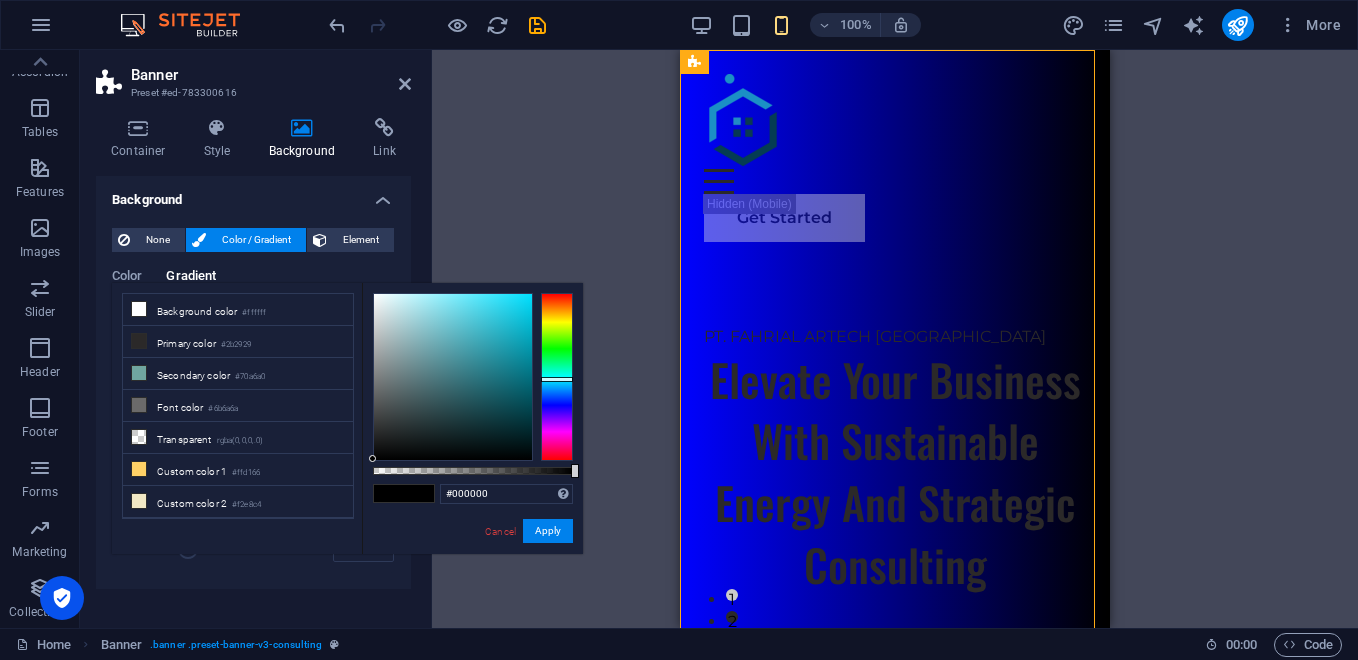 click at bounding box center (557, 377) 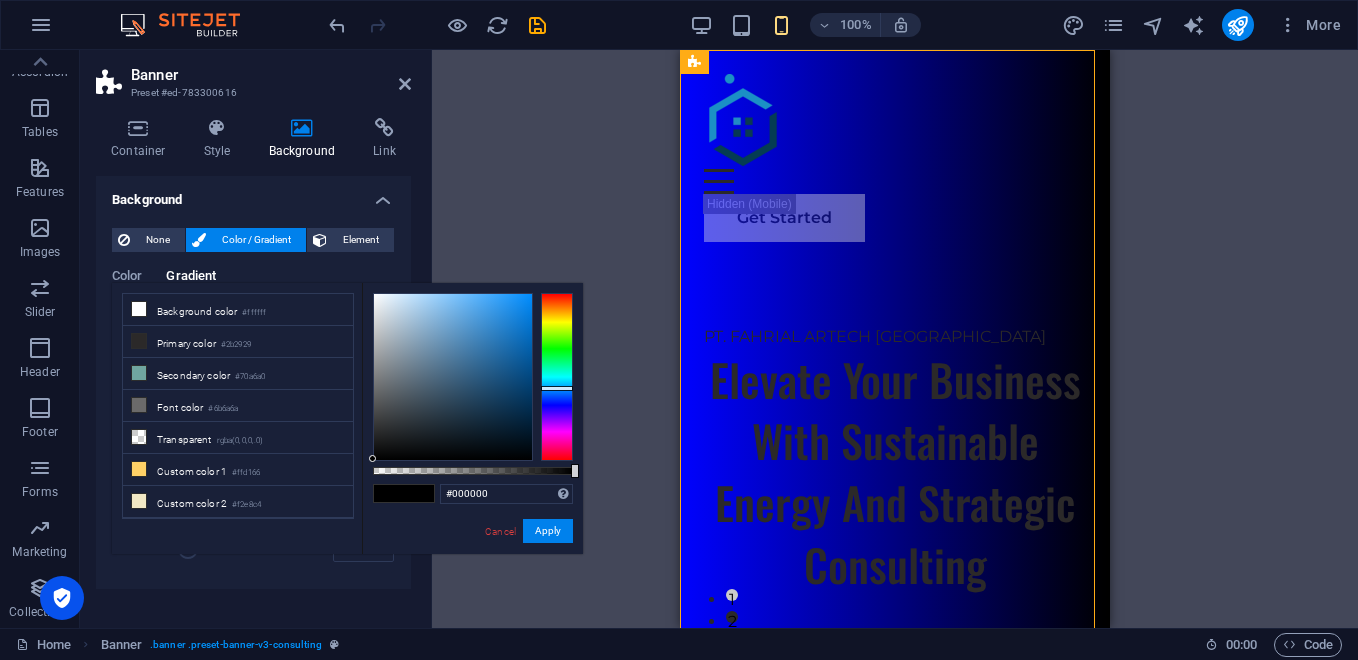 click at bounding box center (557, 377) 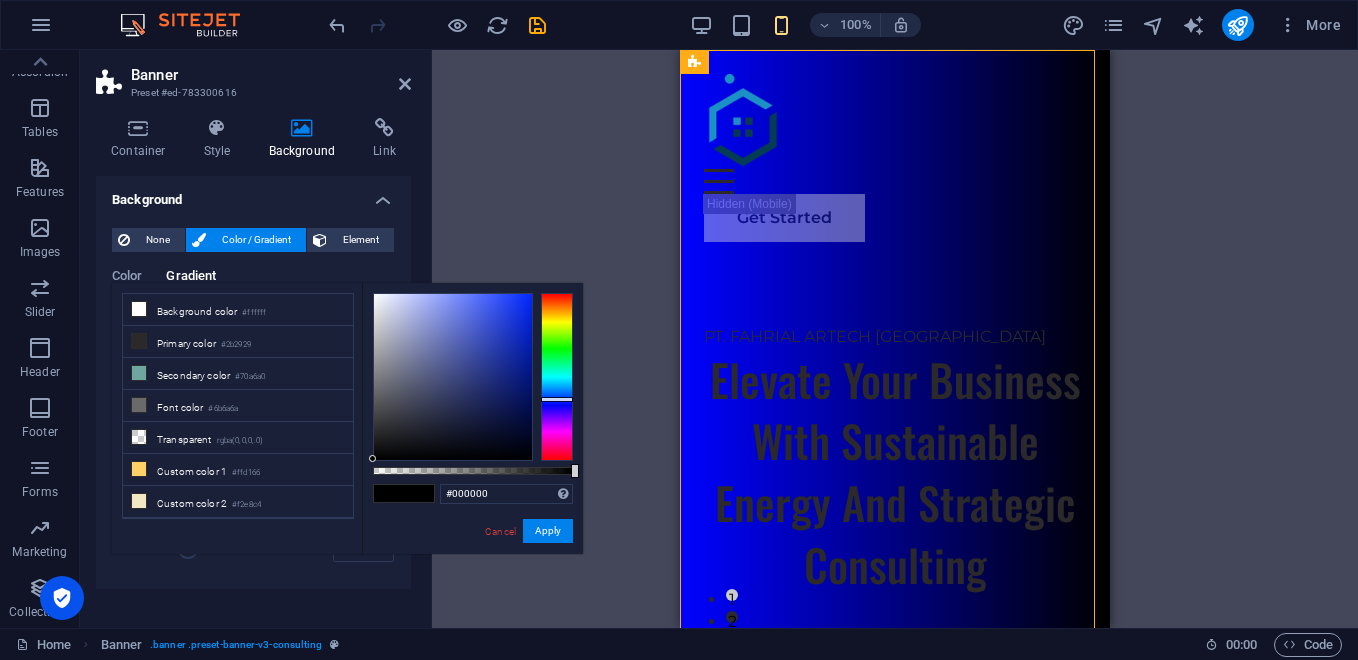 click at bounding box center [557, 377] 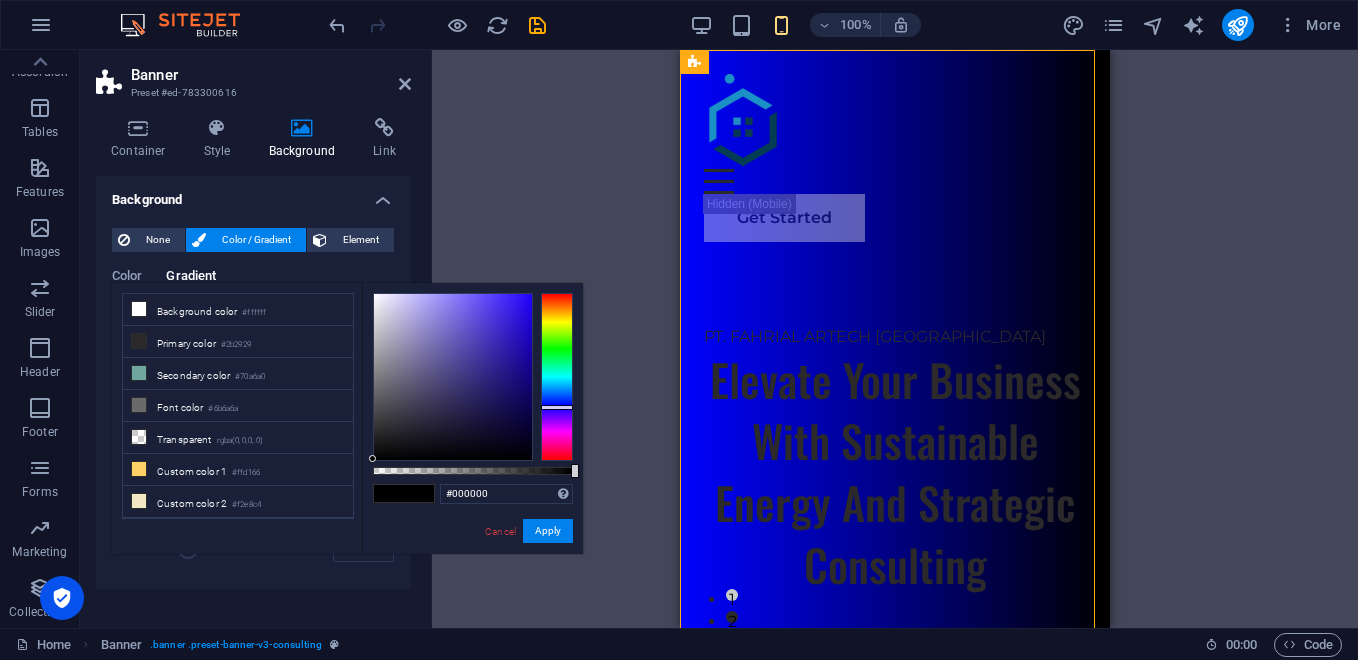 click at bounding box center (557, 377) 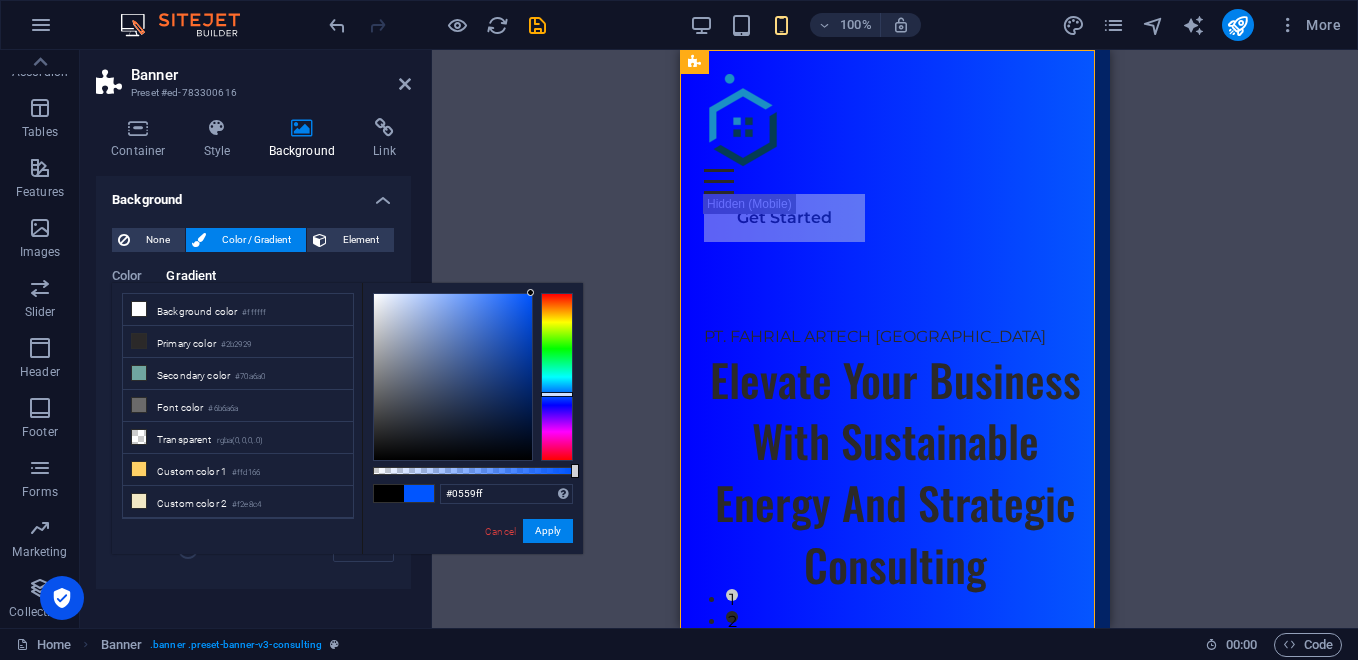 type on "#0055ff" 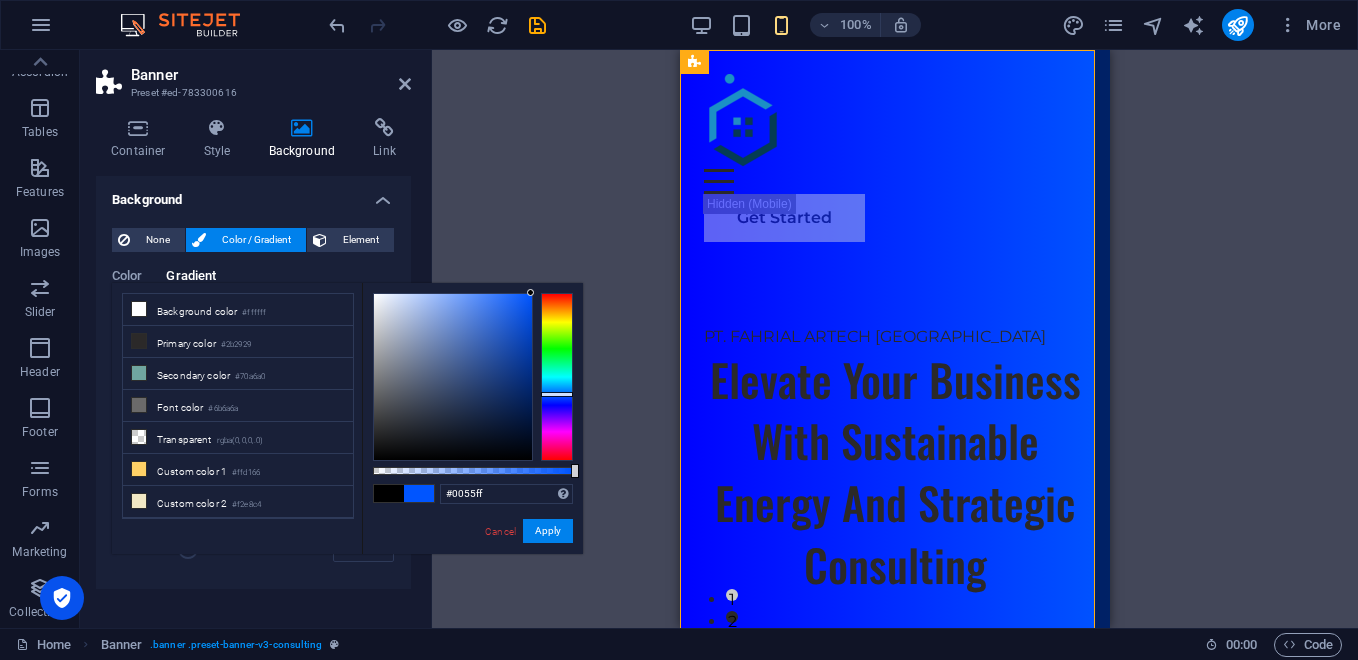 drag, startPoint x: 372, startPoint y: 457, endPoint x: 560, endPoint y: 278, distance: 259.5862 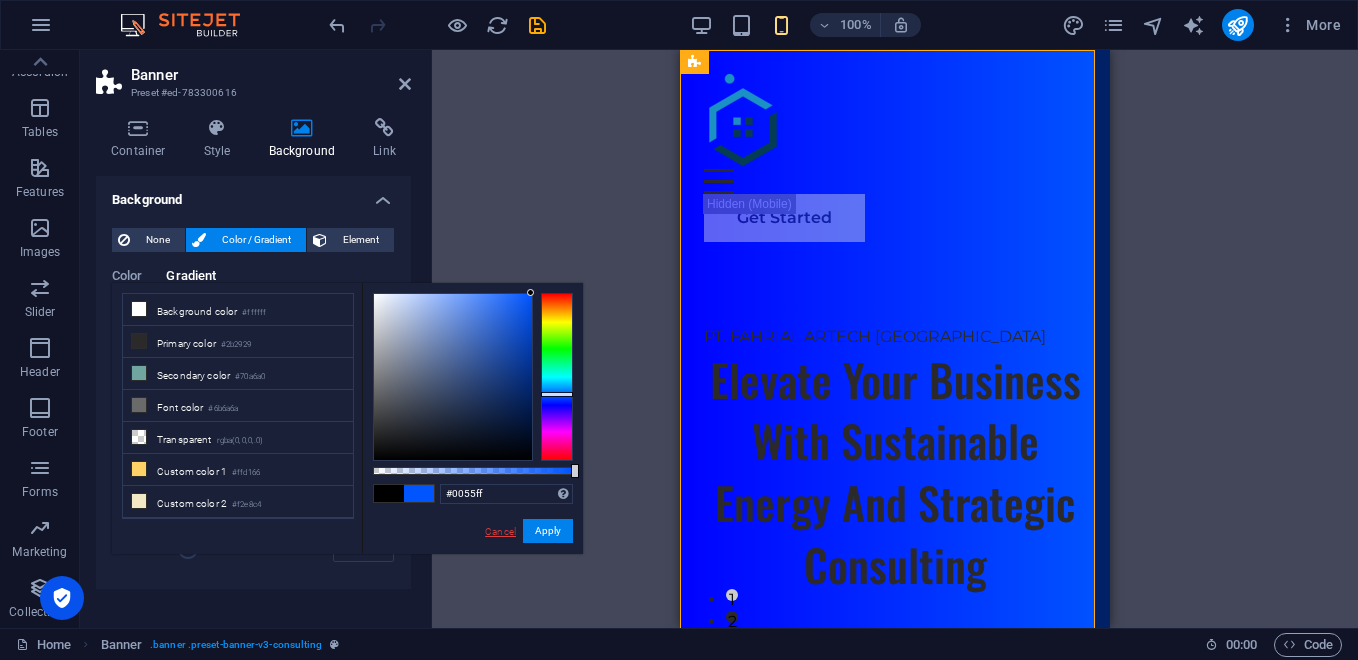 click on "Cancel" at bounding box center (500, 531) 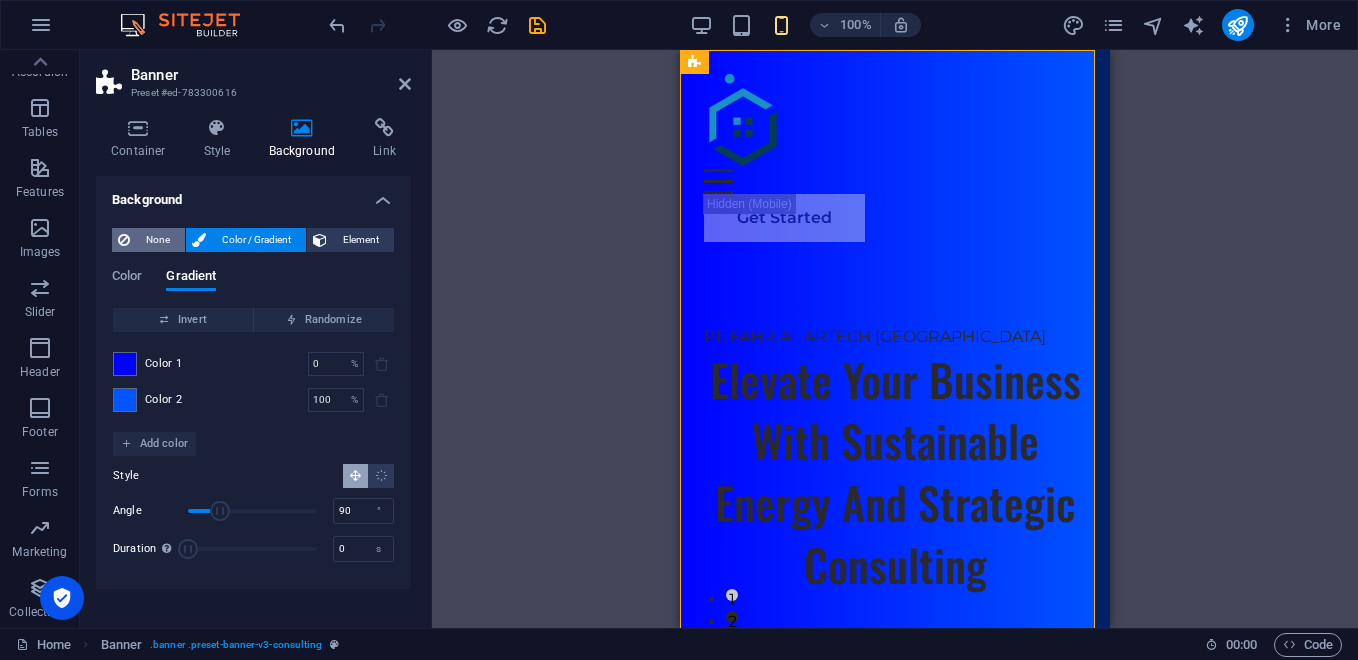 click on "None" at bounding box center [157, 240] 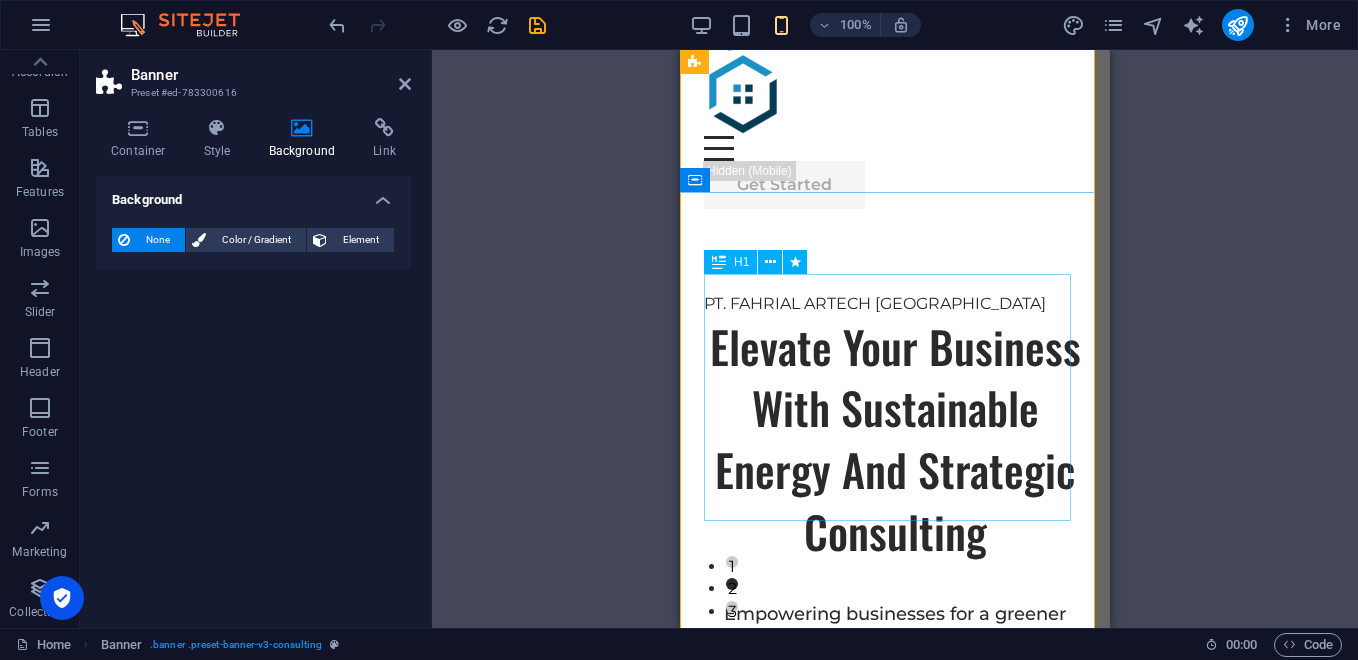 scroll, scrollTop: 0, scrollLeft: 0, axis: both 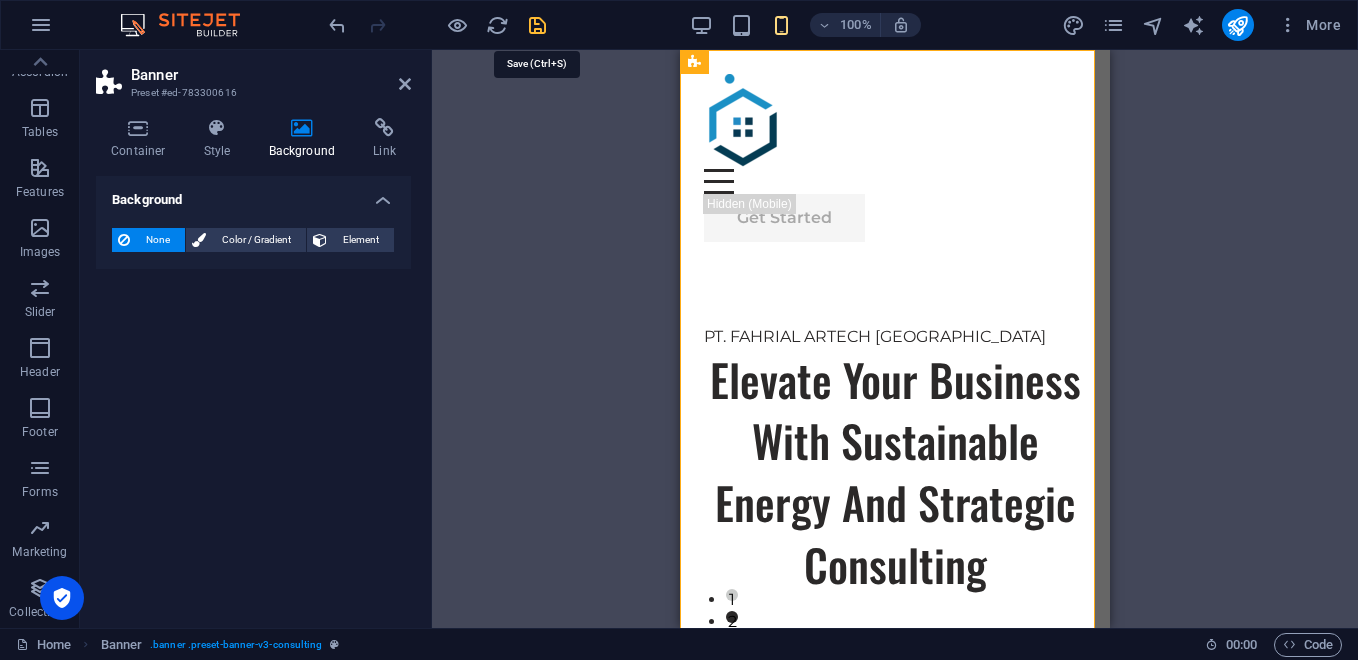click at bounding box center [537, 25] 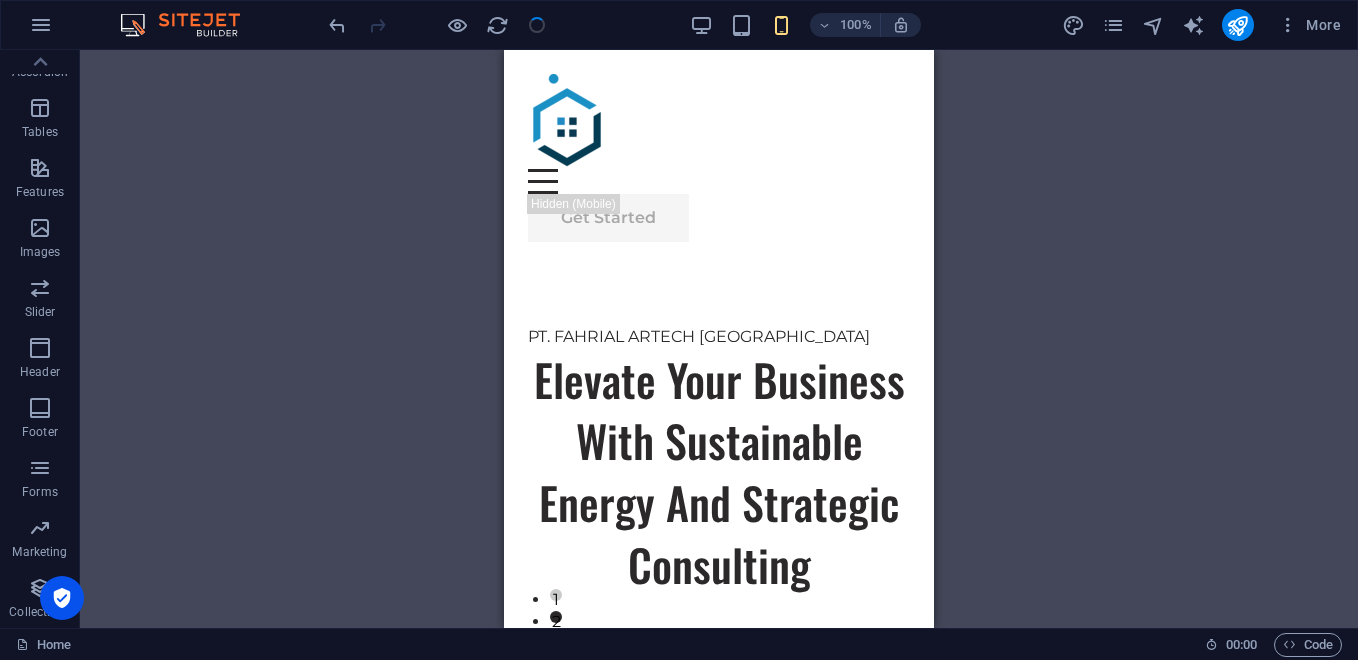 click on "Drag here to replace the existing content. Press “Ctrl” if you want to create a new element.
H1   Banner   Container   Text   Image slider on background   Banner   Menu Bar   Banner   Menu   Image slider on background   Image slider   Button   Spacer   Spacer   Button   Text   Logos   Image   Image   Image   H2   Container   Spacer   Text   Container   Image   Container   Container   Image   Image slider on background   Image   Image slider   Container   Container   Image   Container   Cards   Container   Container   H2   Image slider on background   Image slider   Slider   Text   Slider   Slider   H2   Banner   Logo" at bounding box center (719, 339) 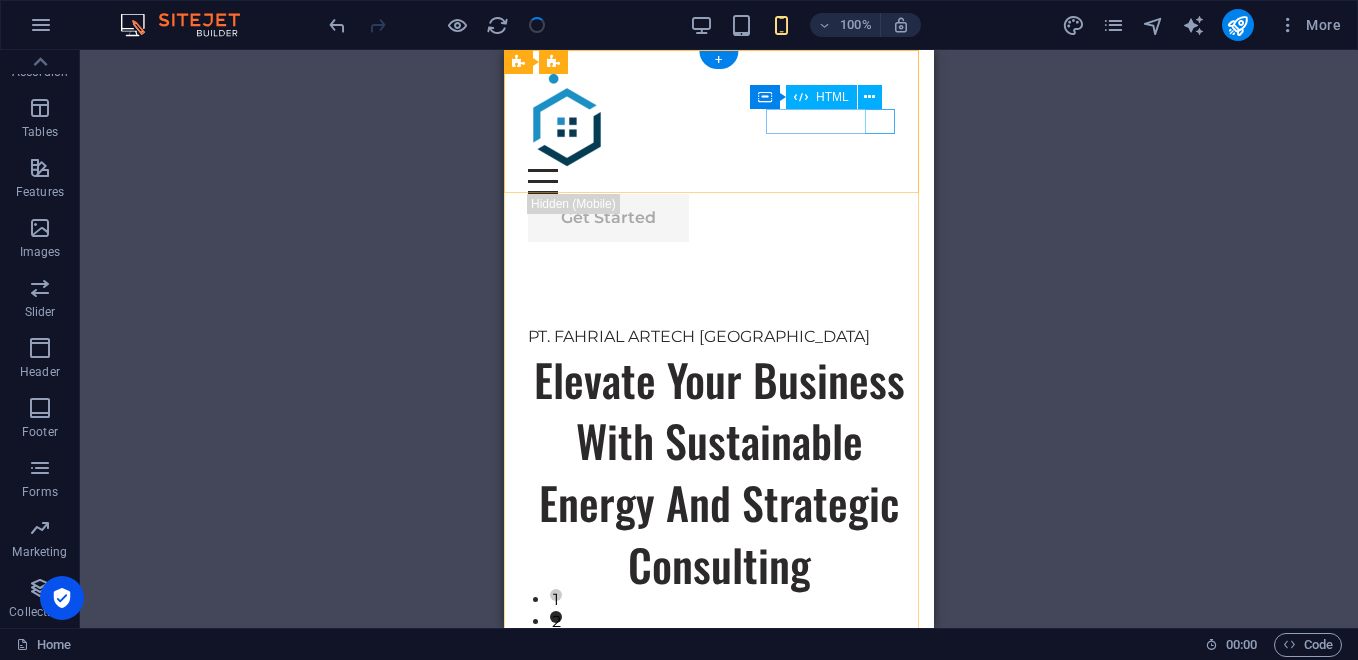 click at bounding box center (719, 181) 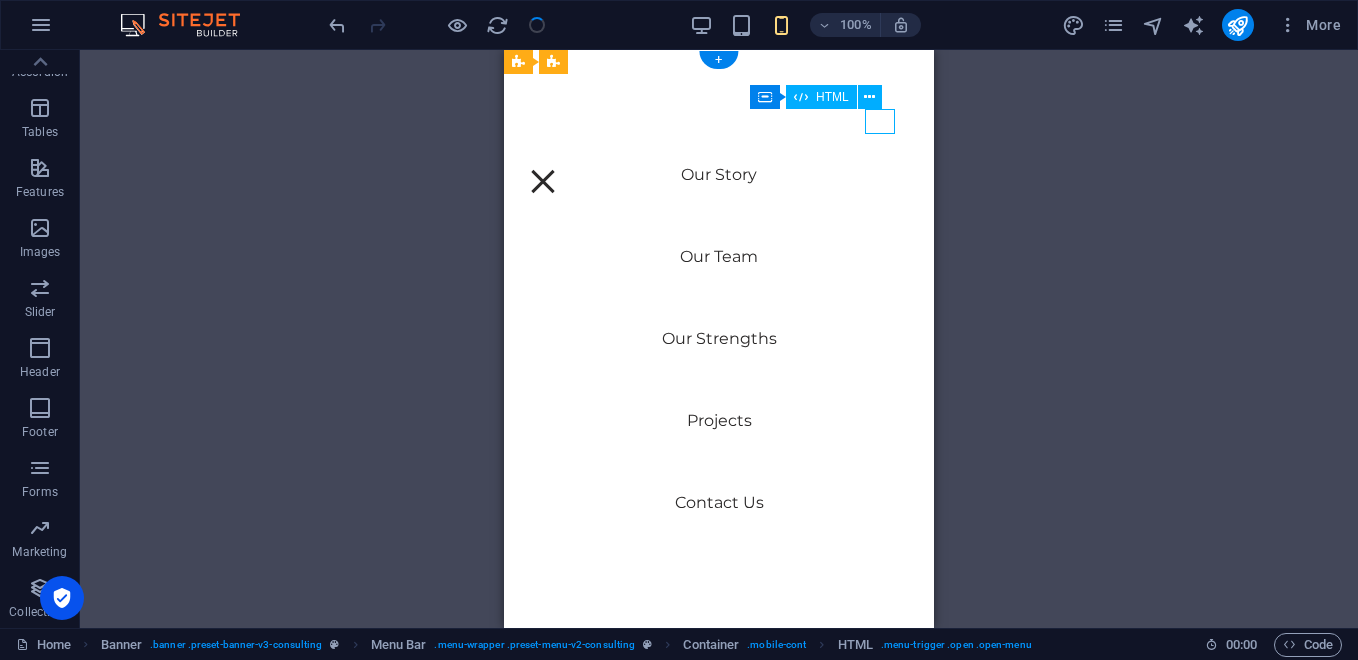 click at bounding box center [543, 181] 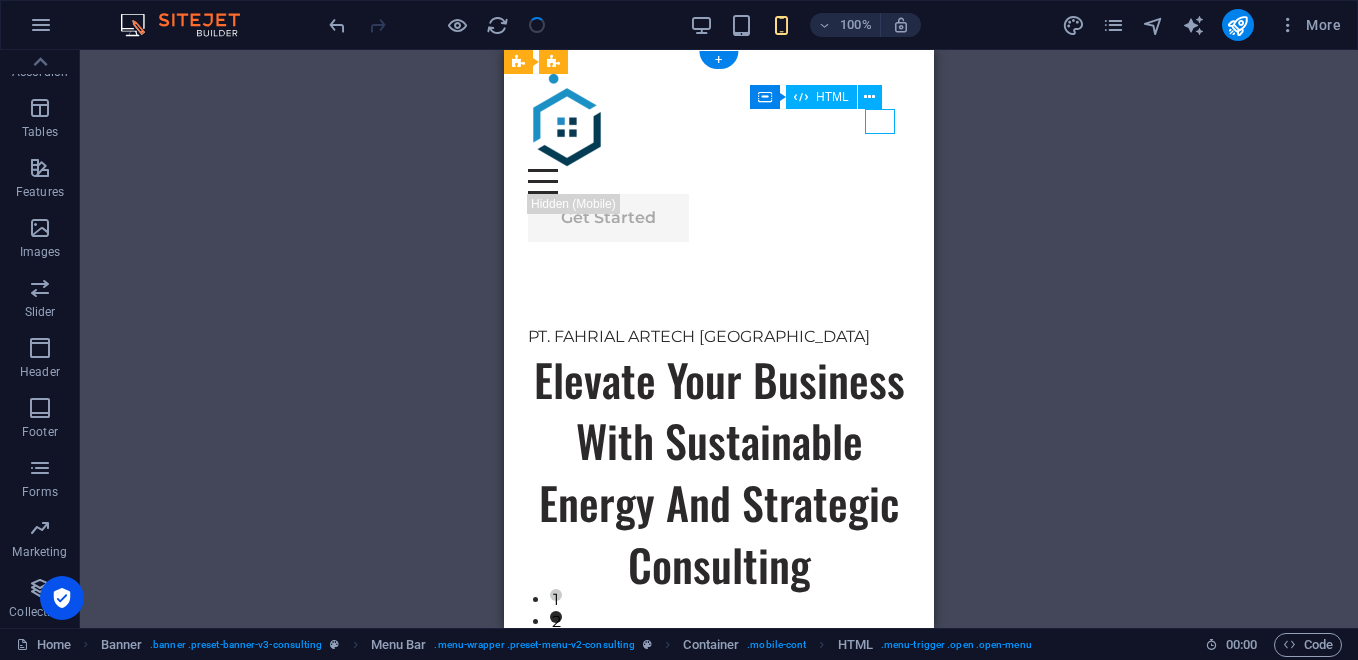 click at bounding box center [719, 181] 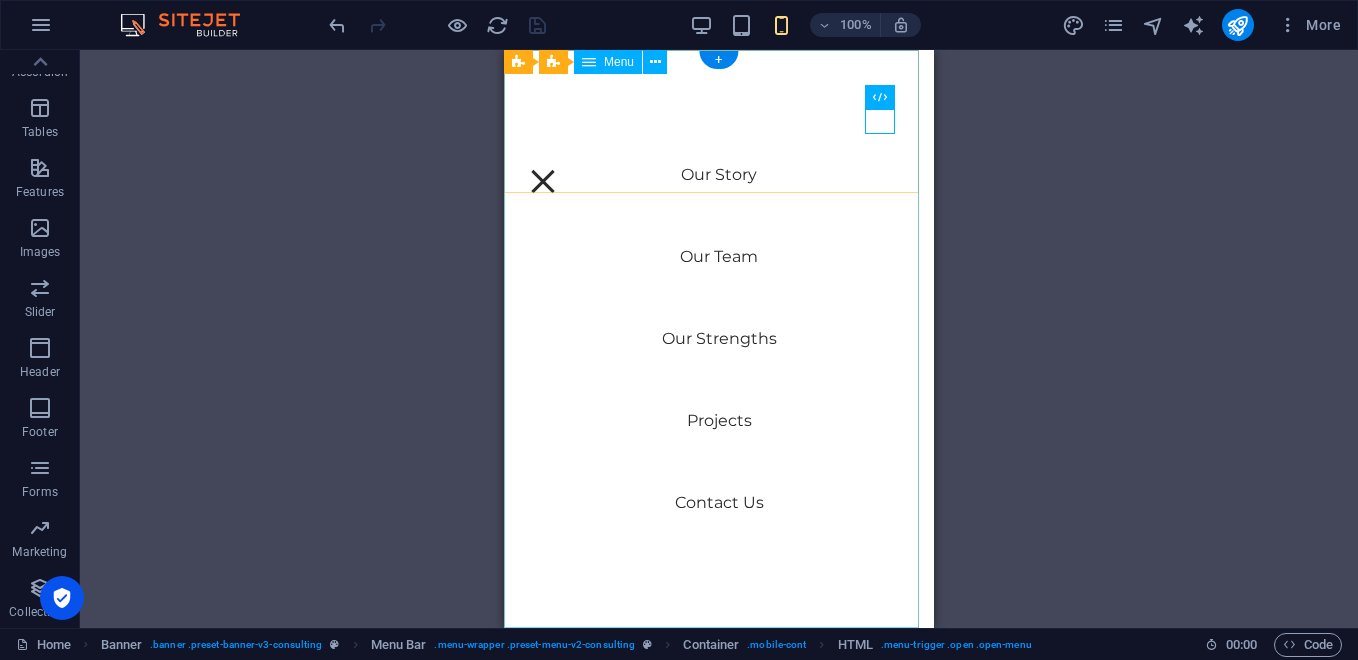 click on "Our Story Our Team Our Strengths Projects Contact Us" at bounding box center (719, 339) 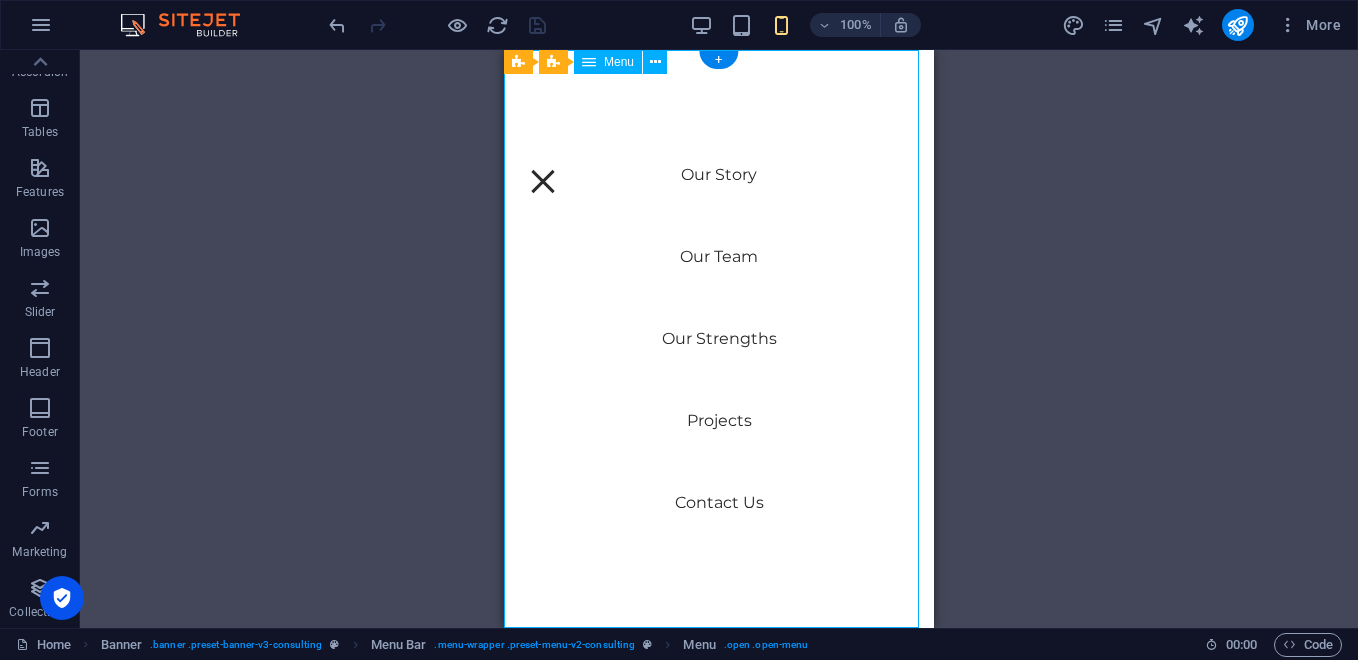 click on "Our Story Our Team Our Strengths Projects Contact Us" at bounding box center [719, 339] 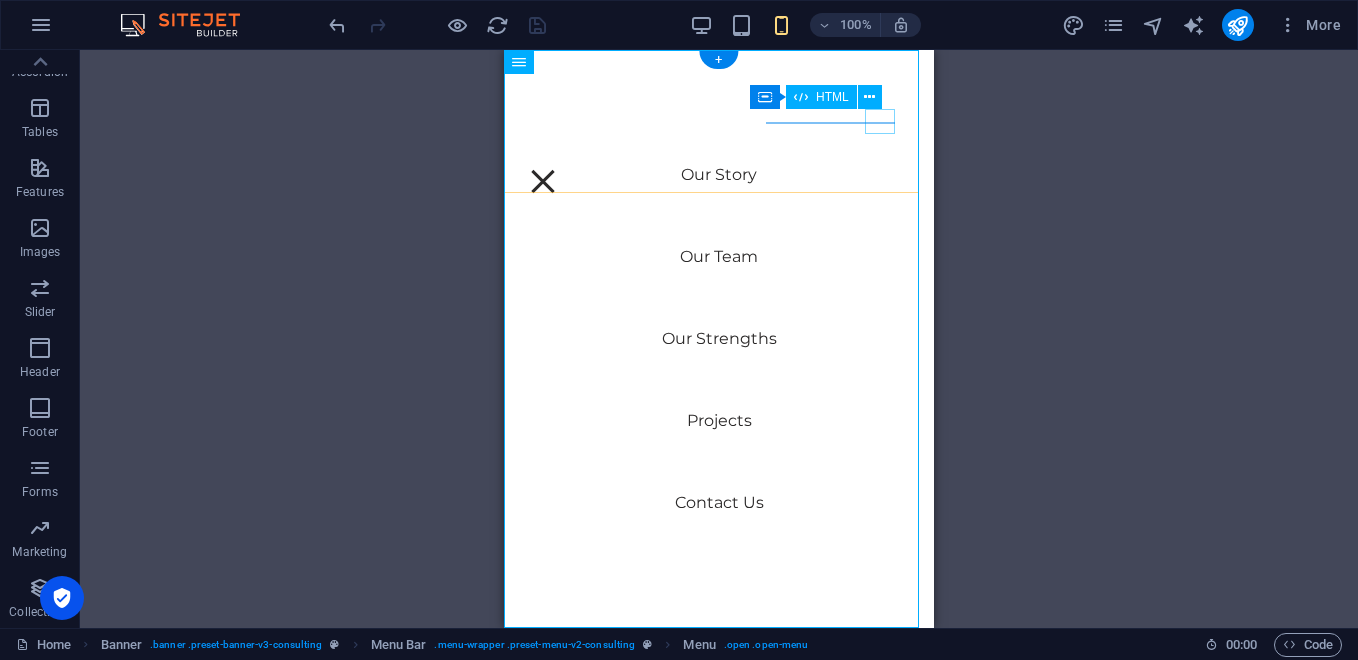 click at bounding box center (543, 181) 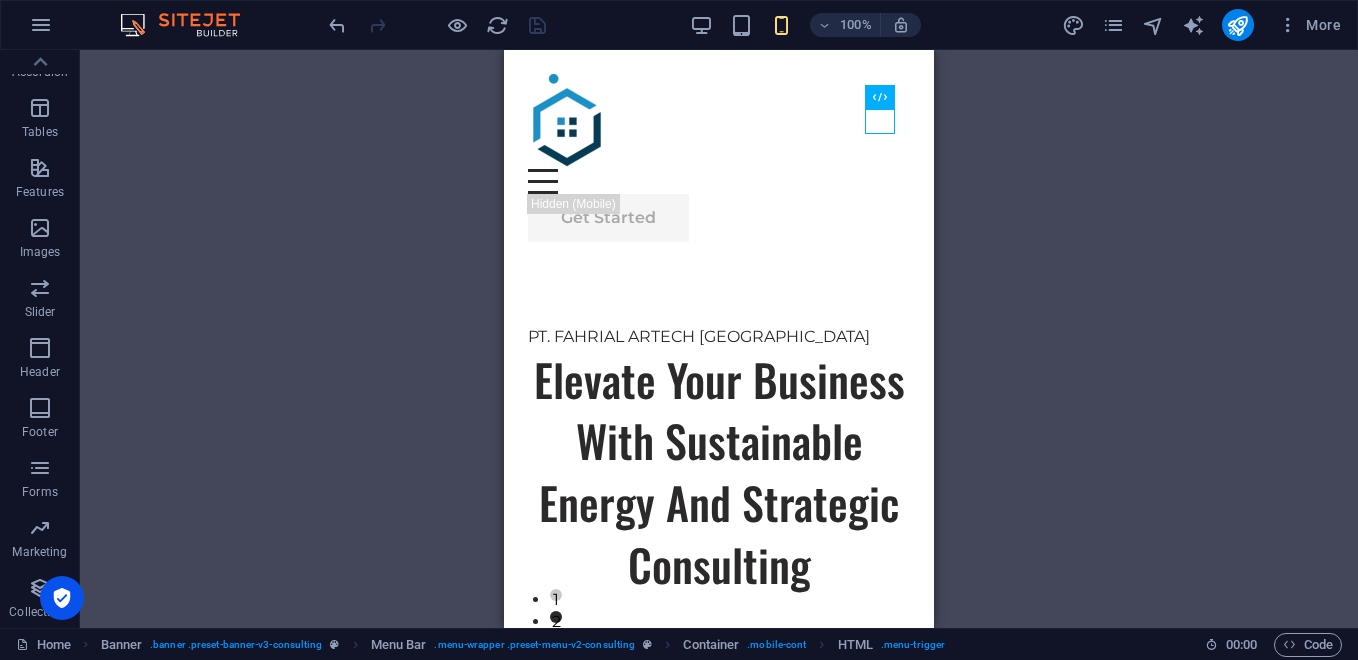 click on "Drag here to replace the existing content. Press “Ctrl” if you want to create a new element.
H1   Banner   Container   Text   Image slider on background   Banner   Menu Bar   Banner   Menu   Image slider on background   Image slider   Button   Spacer   Spacer   Button   Text   Logos   Image   Image   Image   H2   Container   Spacer   Text   Container   Image   Container   Container   Image   Image slider on background   Image   Image slider   Container   Container   Image   Container   Cards   Container   Container   H2   Image slider on background   Image slider   Slider   Text   Slider   Slider   H2   Banner   Logo   Container   HTML   Container" at bounding box center [719, 339] 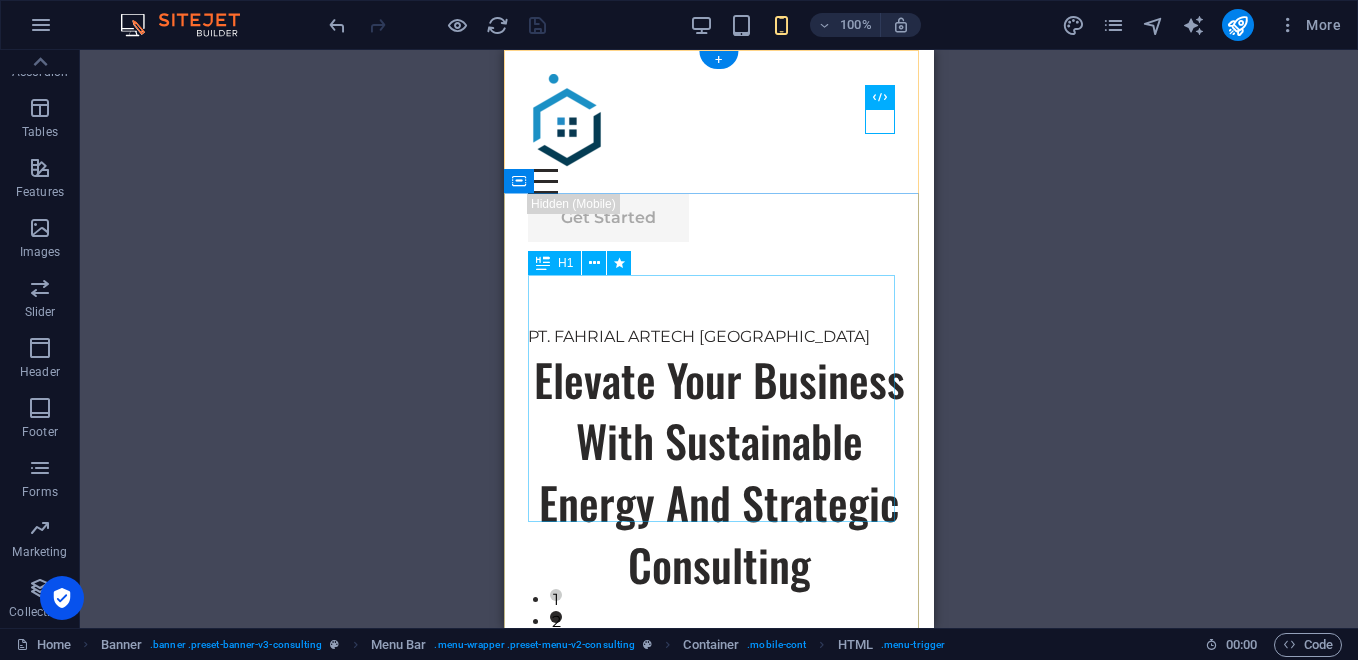 click on "Elevate Your Business With Sustainable Energy And Strategic Consulting" at bounding box center (719, 472) 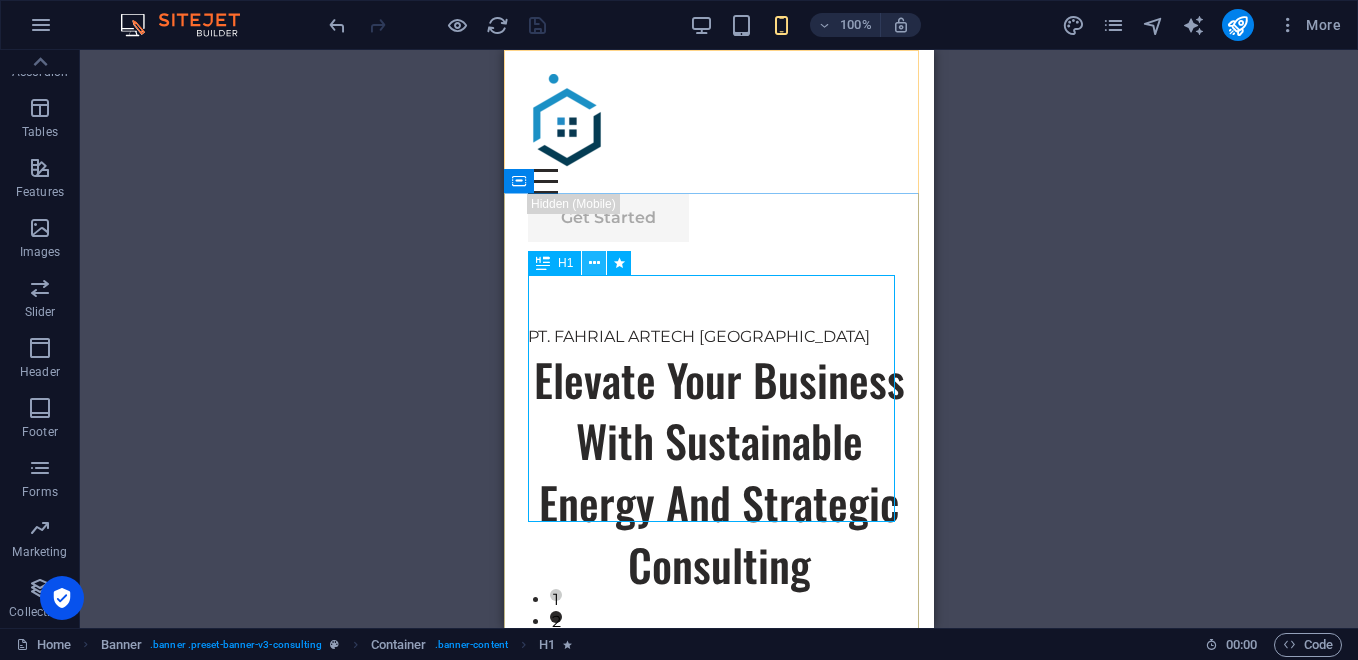 click at bounding box center [594, 263] 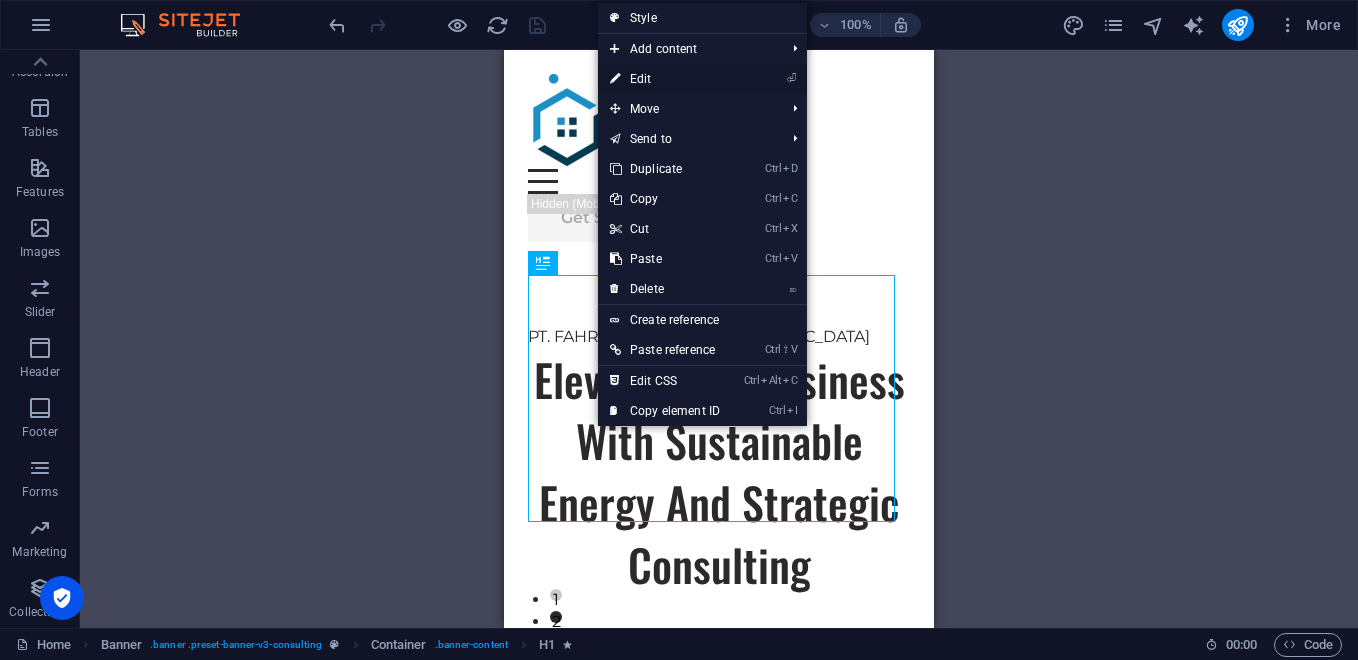 click on "⏎  Edit" at bounding box center [665, 79] 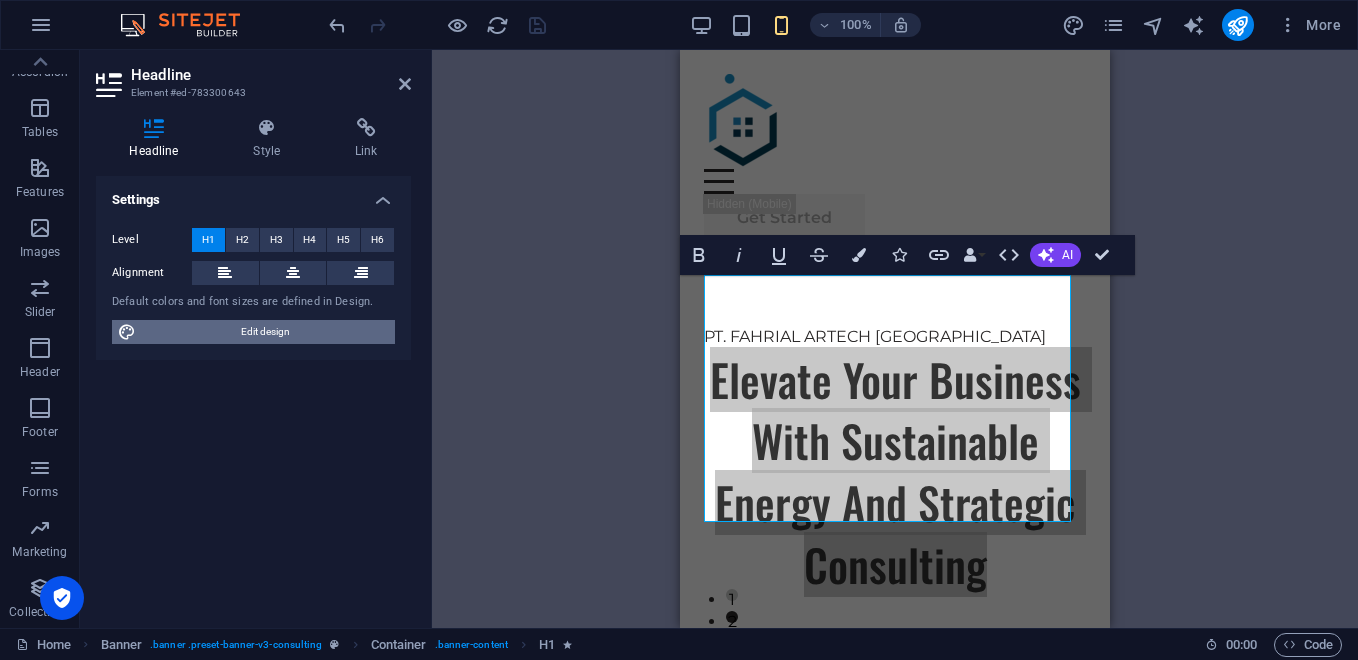click on "Edit design" at bounding box center (265, 332) 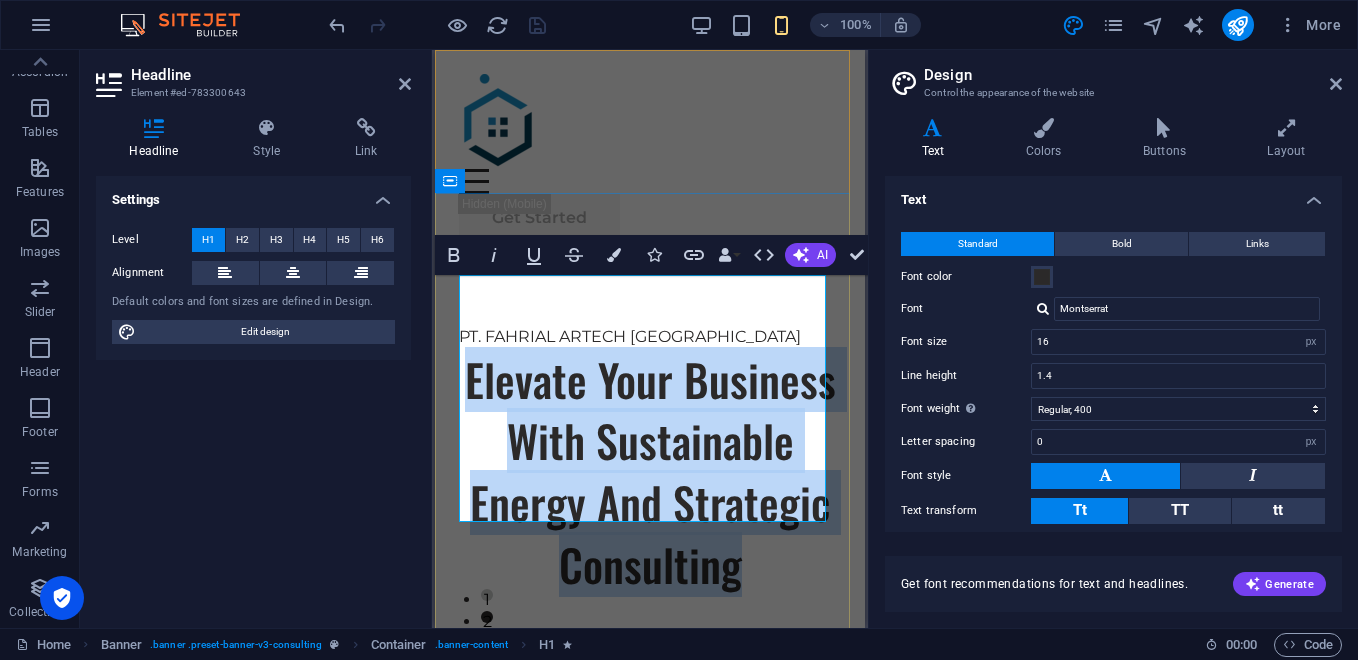 click on "Elevate Your Business With Sustainable Energy And Strategic Consulting" at bounding box center [650, 472] 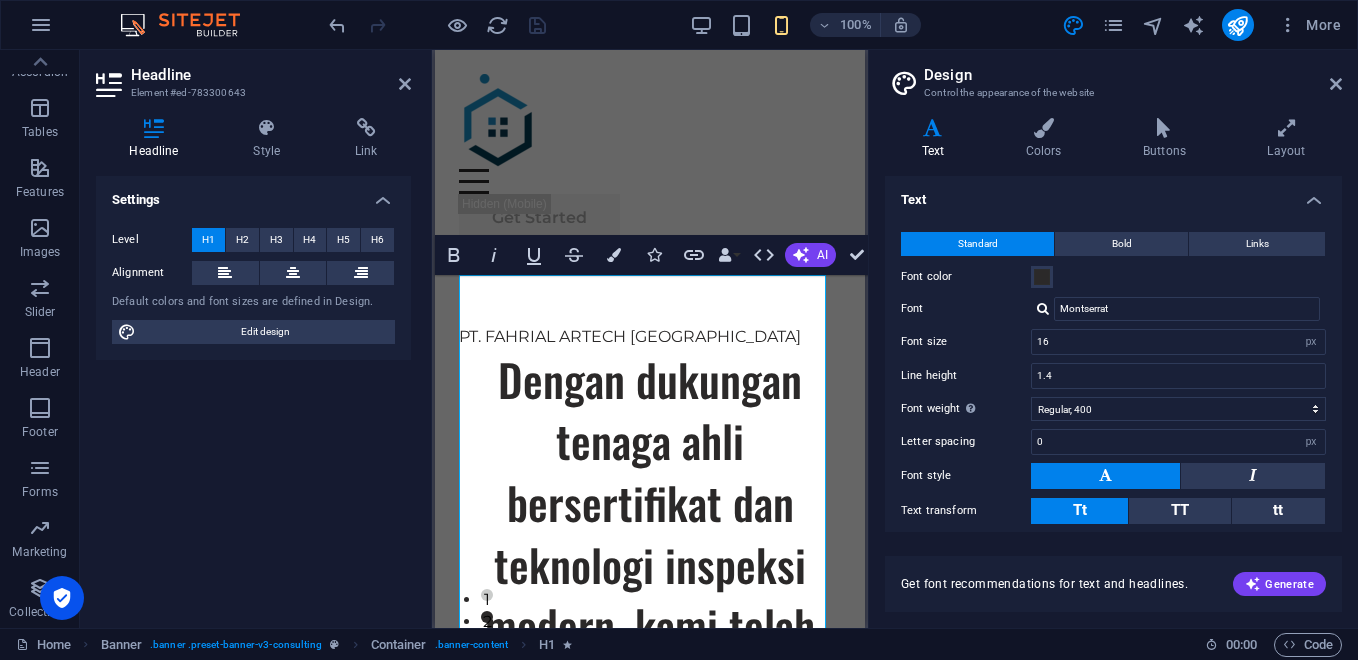 click on "Settings Level H1 H2 H3 H4 H5 H6 Alignment Default colors and font sizes are defined in Design. Edit design" at bounding box center (253, 394) 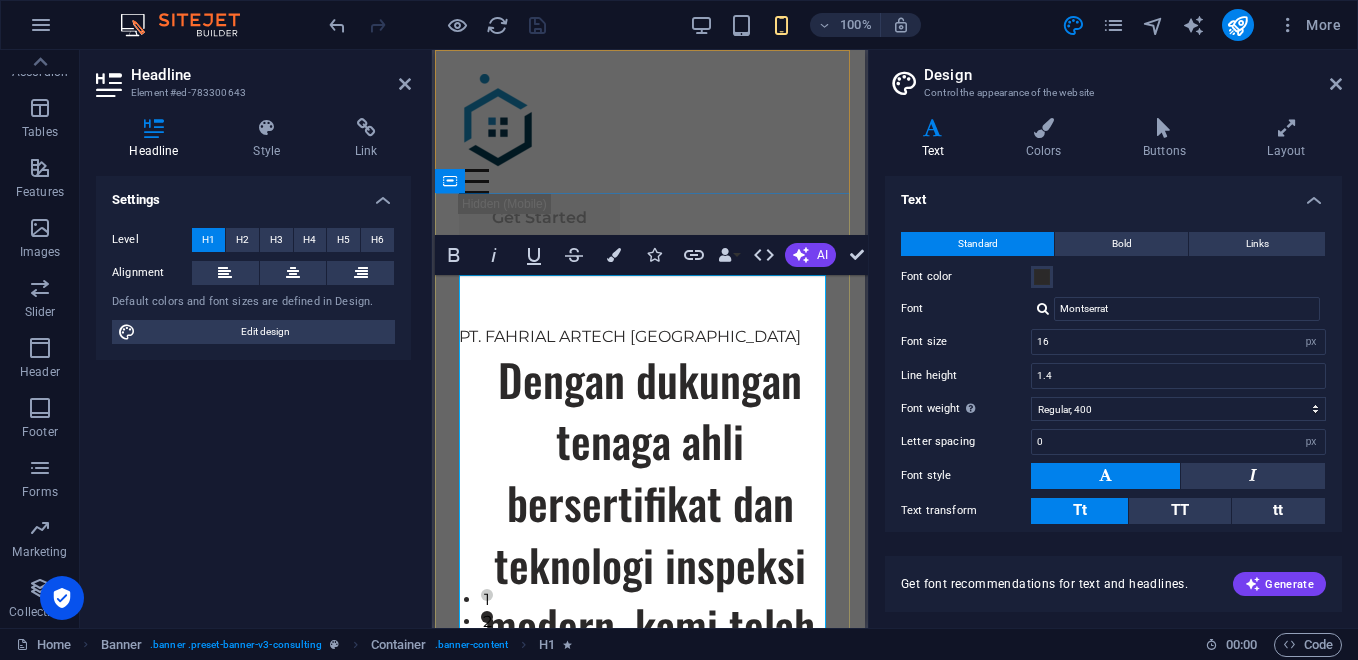 click on "Settings Level H1 H2 H3 H4 H5 H6 Alignment Default colors and font sizes are defined in Design. Edit design" at bounding box center [253, 394] 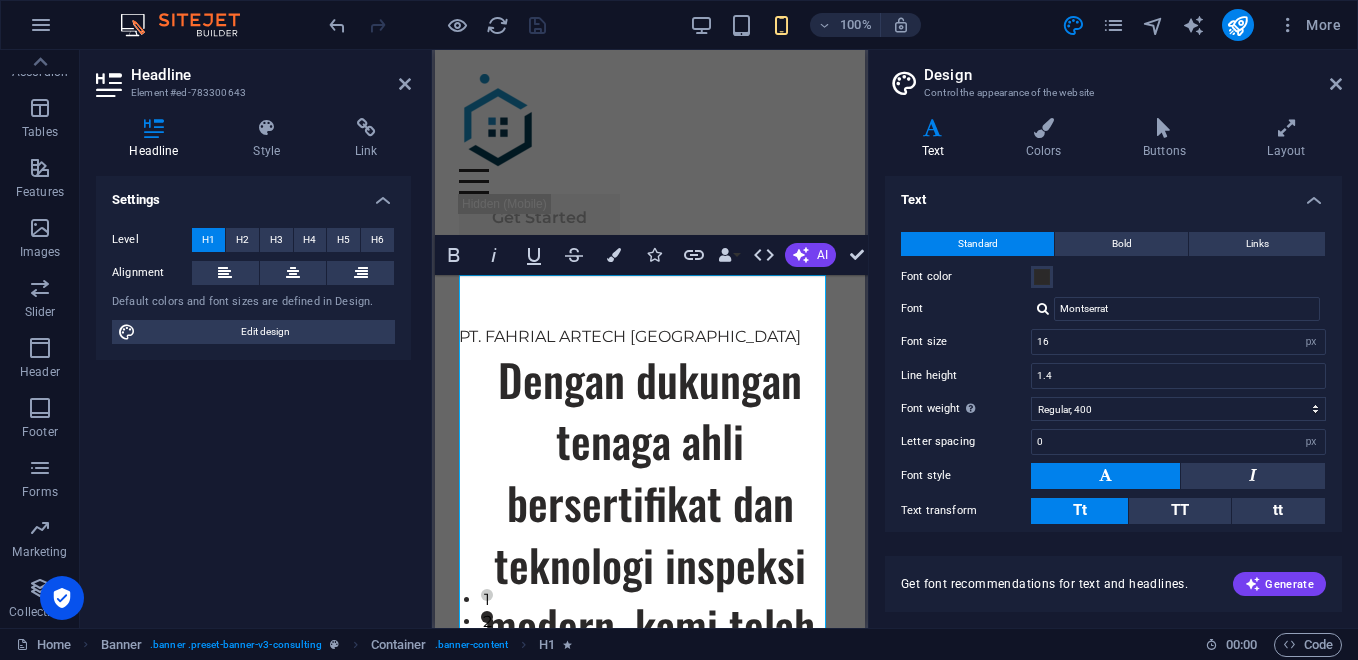 click on "Text" at bounding box center (1113, 194) 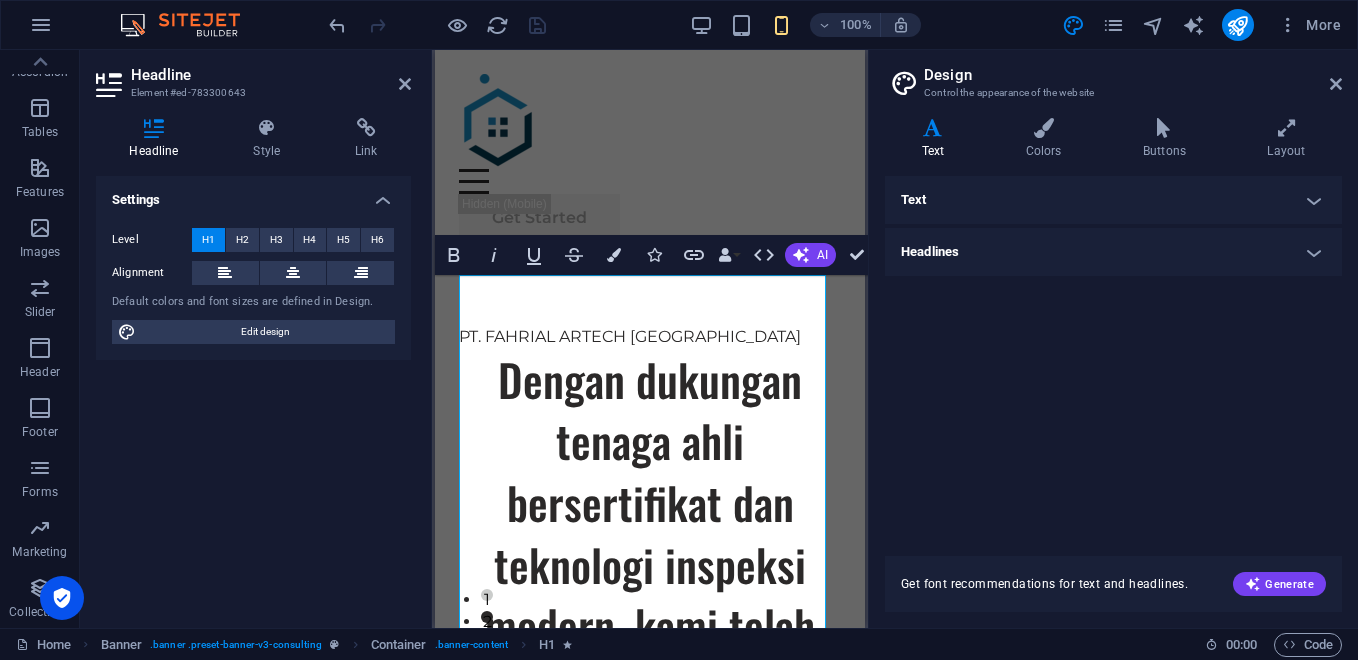click on "Text" at bounding box center (1113, 200) 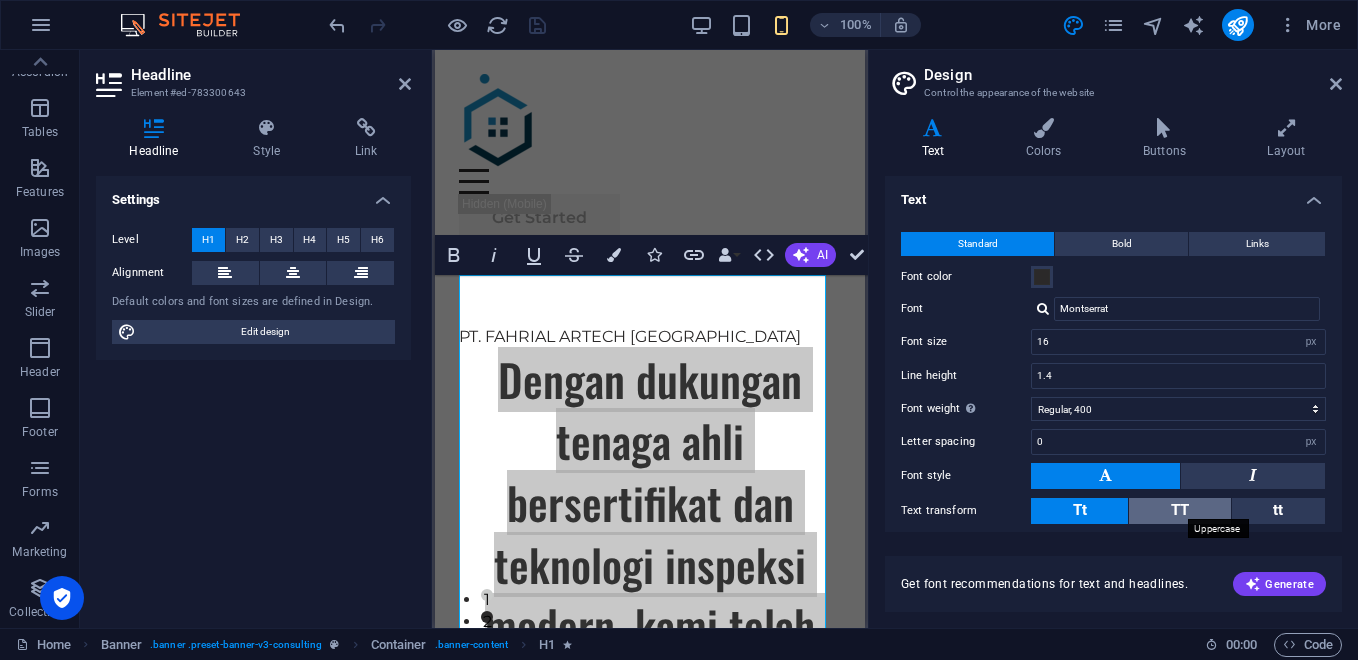 click on "TT" at bounding box center (1180, 510) 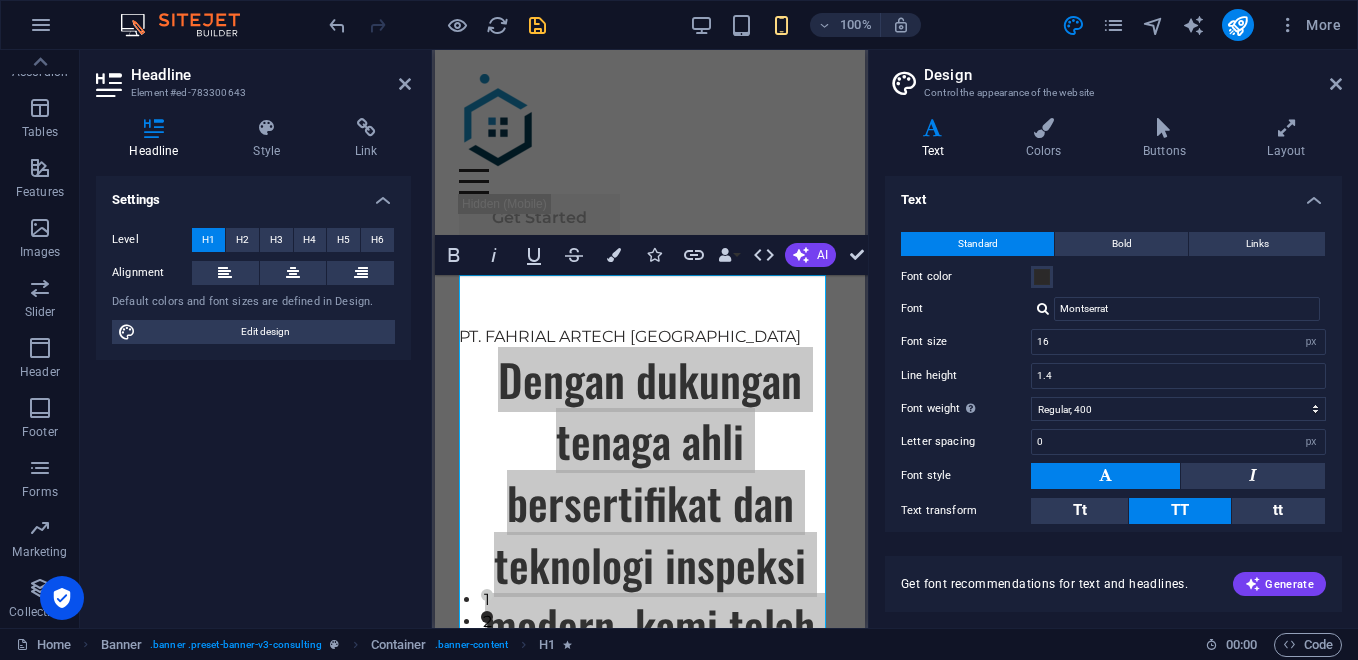 click on "TT" at bounding box center (1180, 510) 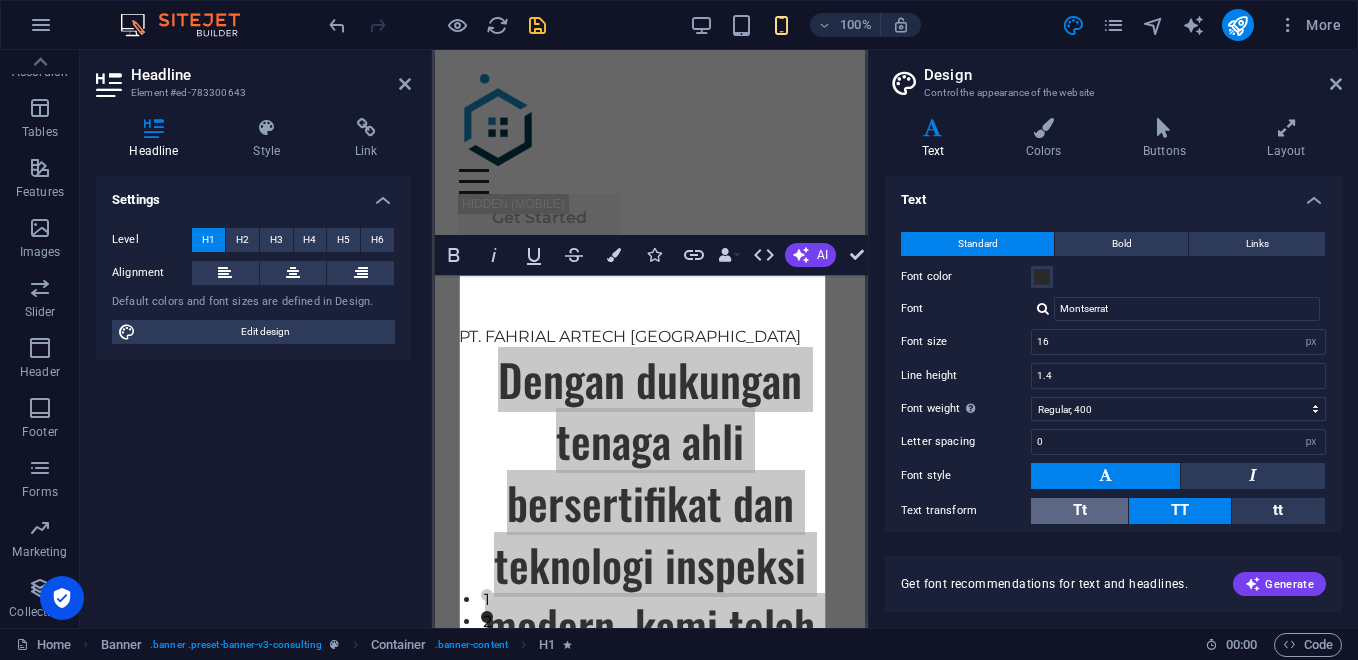 click on "Tt" at bounding box center [1080, 510] 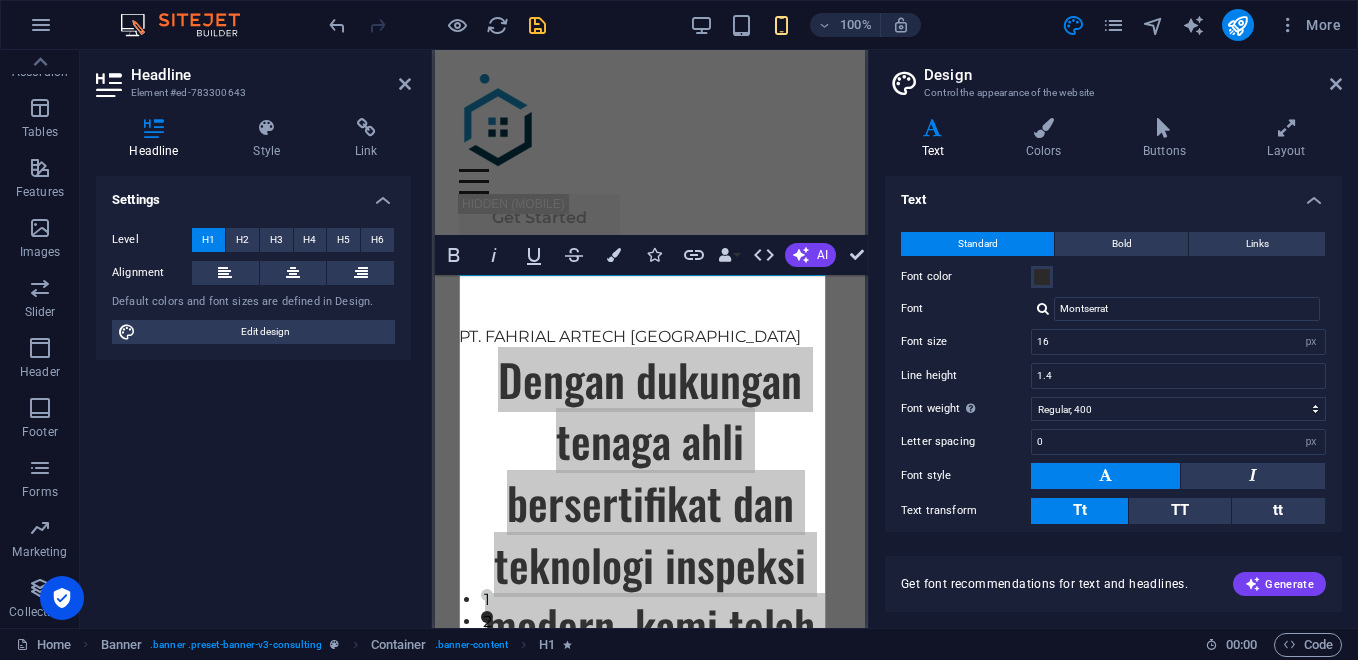 click on "Tt" at bounding box center [1080, 510] 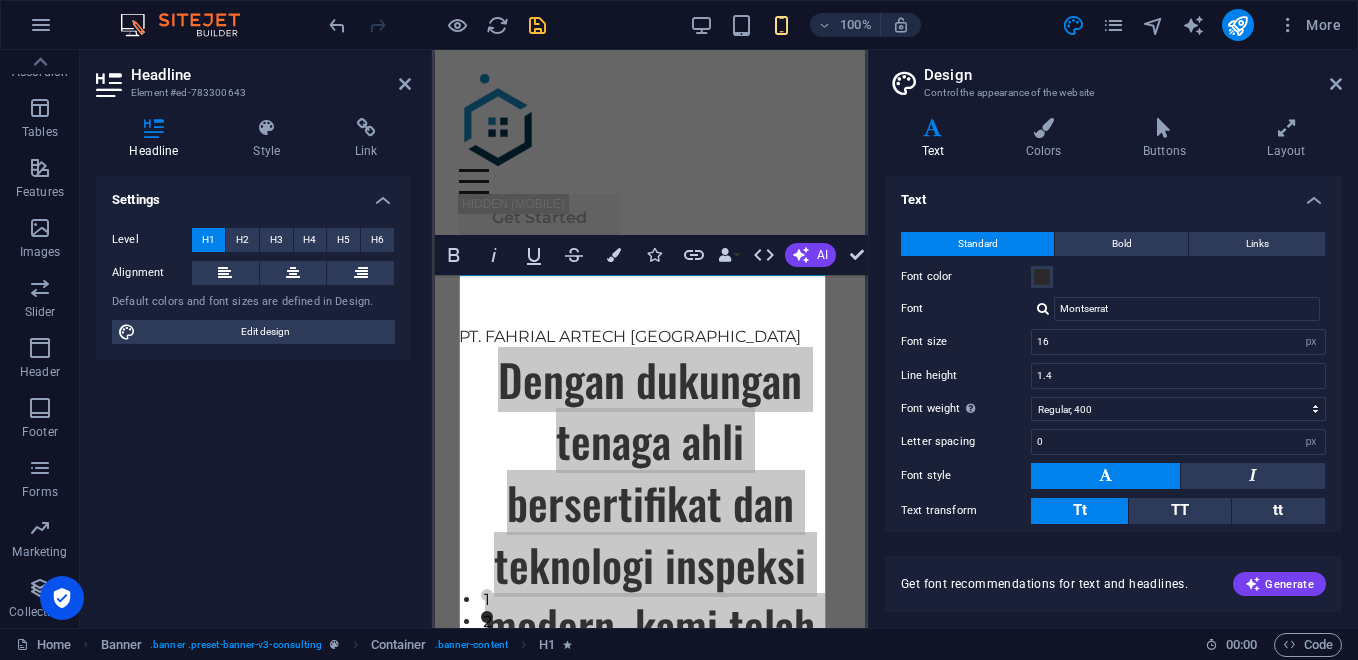 click on "Tt" at bounding box center [1080, 510] 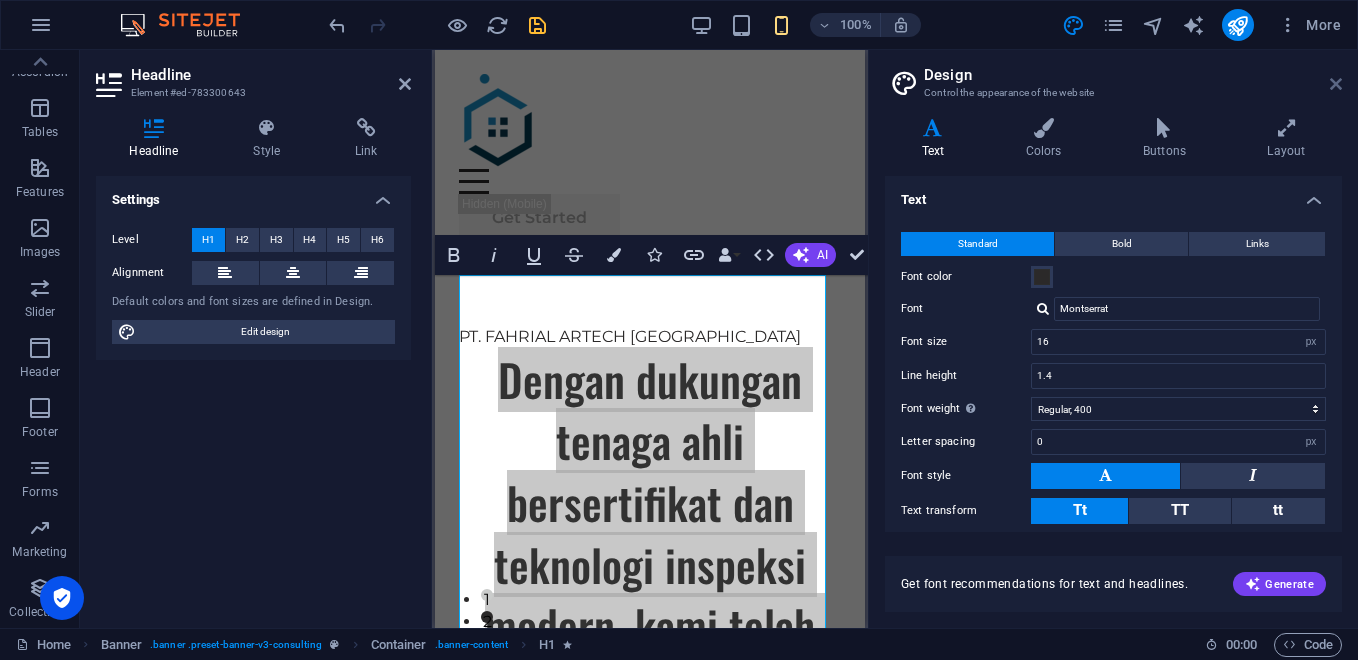click at bounding box center (1336, 84) 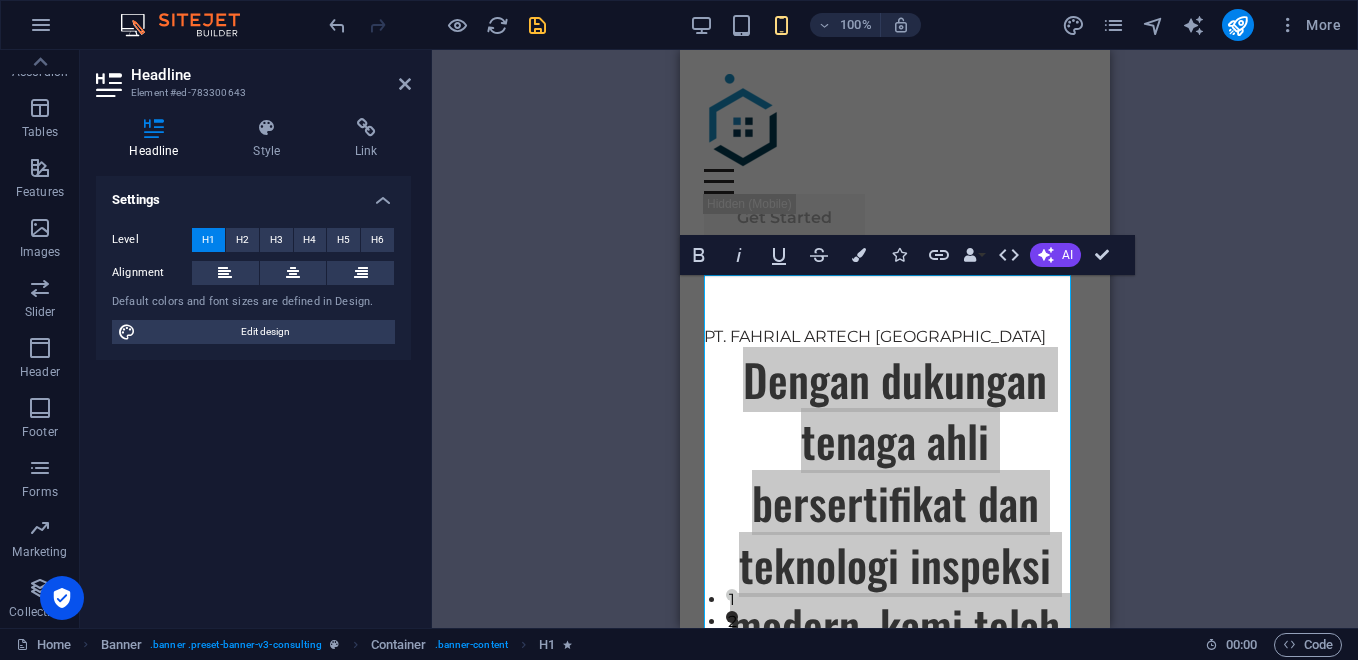 click on "Drag here to replace the existing content. Press “Ctrl” if you want to create a new element.
H1   Banner   Container   Text   Image slider on background   Banner   Menu Bar   Banner   Menu   Image slider on background   Image slider   Button   Spacer   Spacer   Button   Text   Logos   Image   Image   Image   H2   Container   Spacer   Text   Container   Image   Container   Container   Image   Image slider on background   Image   Image slider   Container   Container   Image   Container   Cards   Container   Container   H2   Image slider on background   Image slider   Slider   Text   Slider   Slider   H2   Banner   Logo   Container   HTML   Container Bold Italic Underline Strikethrough Colors Icons Link Data Bindings Company First name Last name Street ZIP code City Email Phone Mobile Fax Custom field 1 Custom field 2 Custom field 3 Custom field 4 Custom field 5 Custom field 6 HTML AI Improve Make shorter Make longer Fix spelling & grammar Translate to English Generate text" at bounding box center [895, 339] 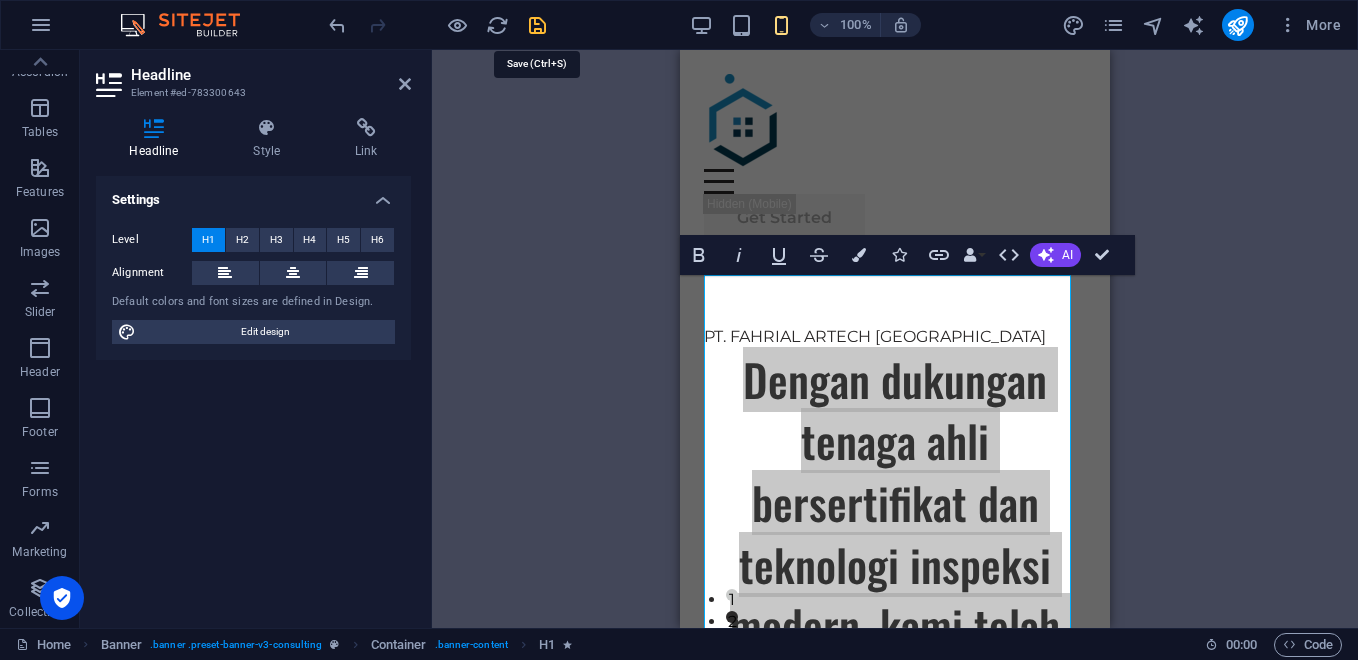 click at bounding box center [537, 25] 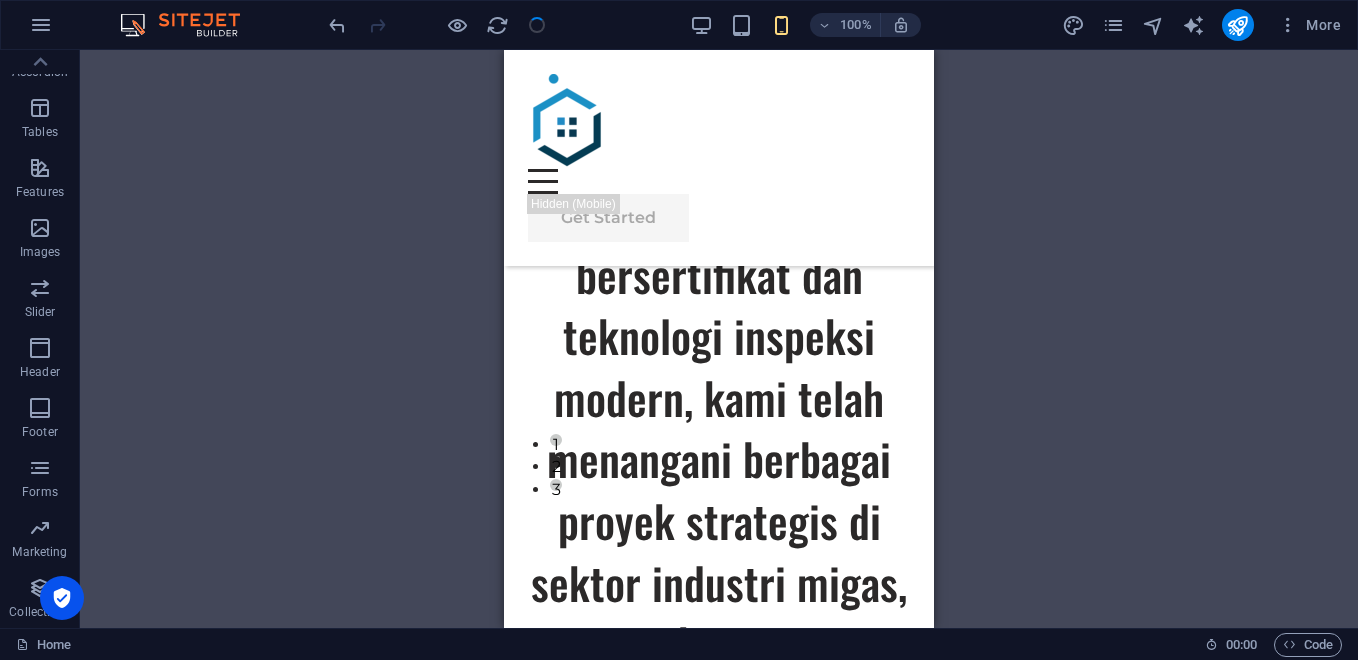 scroll, scrollTop: 0, scrollLeft: 0, axis: both 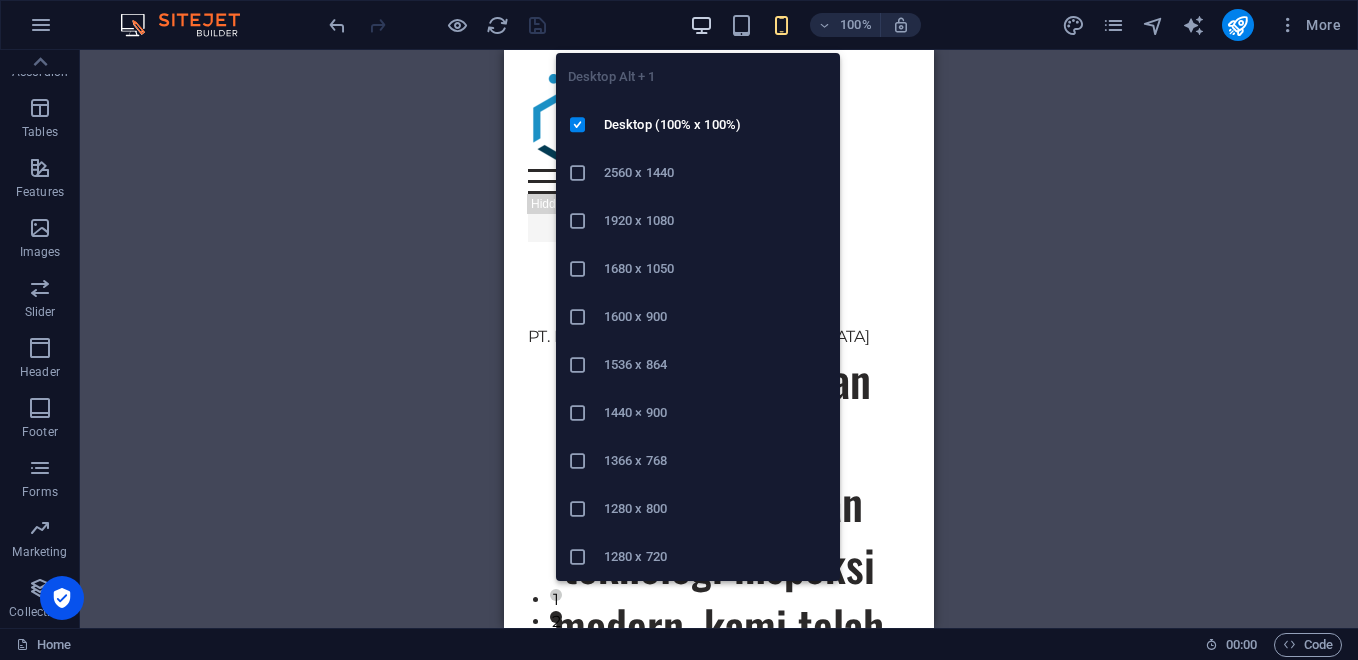 click at bounding box center [701, 25] 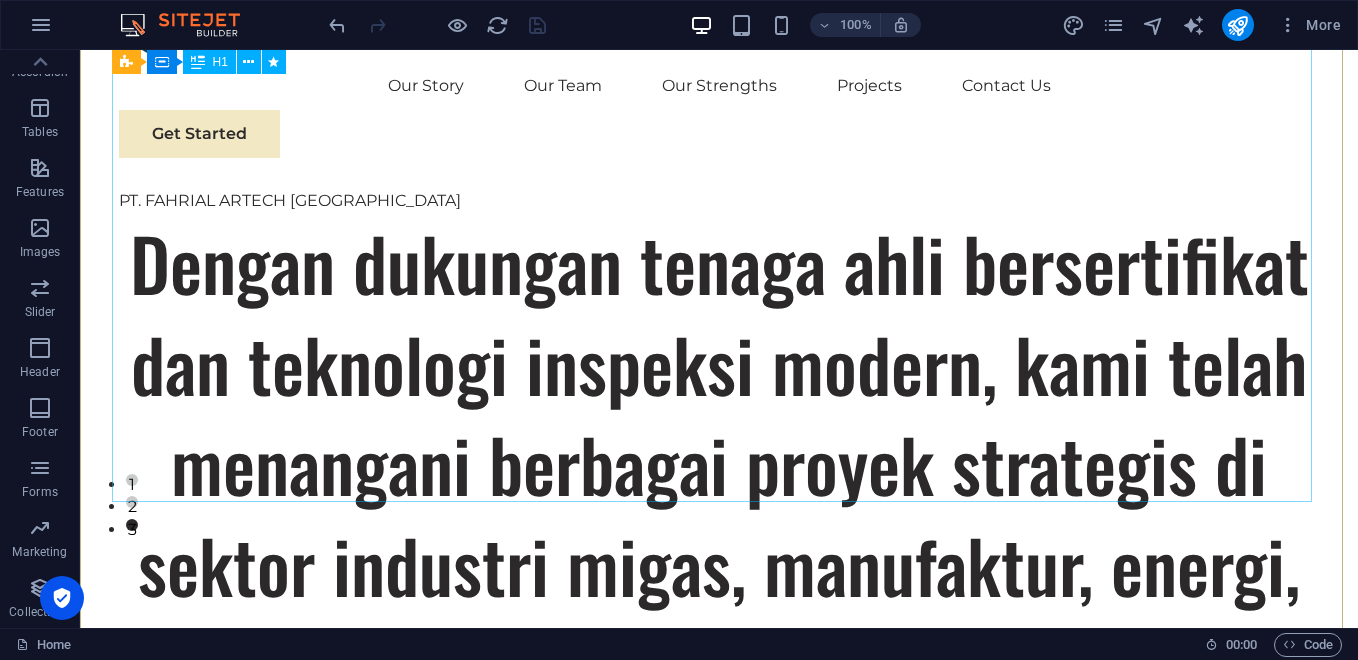 scroll, scrollTop: 0, scrollLeft: 0, axis: both 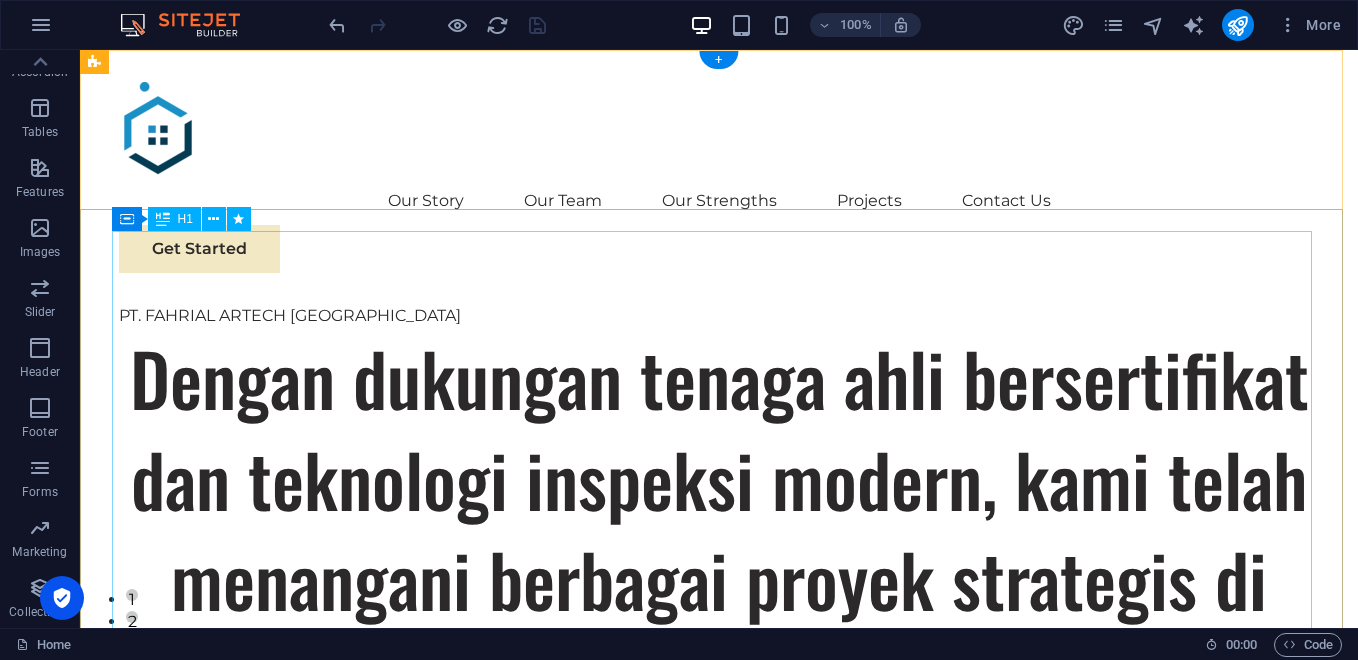 click on "Dengan dukungan tenaga ahli bersertifikat dan teknologi inspeksi modern, kami telah menangani berbagai proyek strategis di sektor industri migas, manufaktur, energi, transportasi, dan konstruksi." at bounding box center [719, 580] 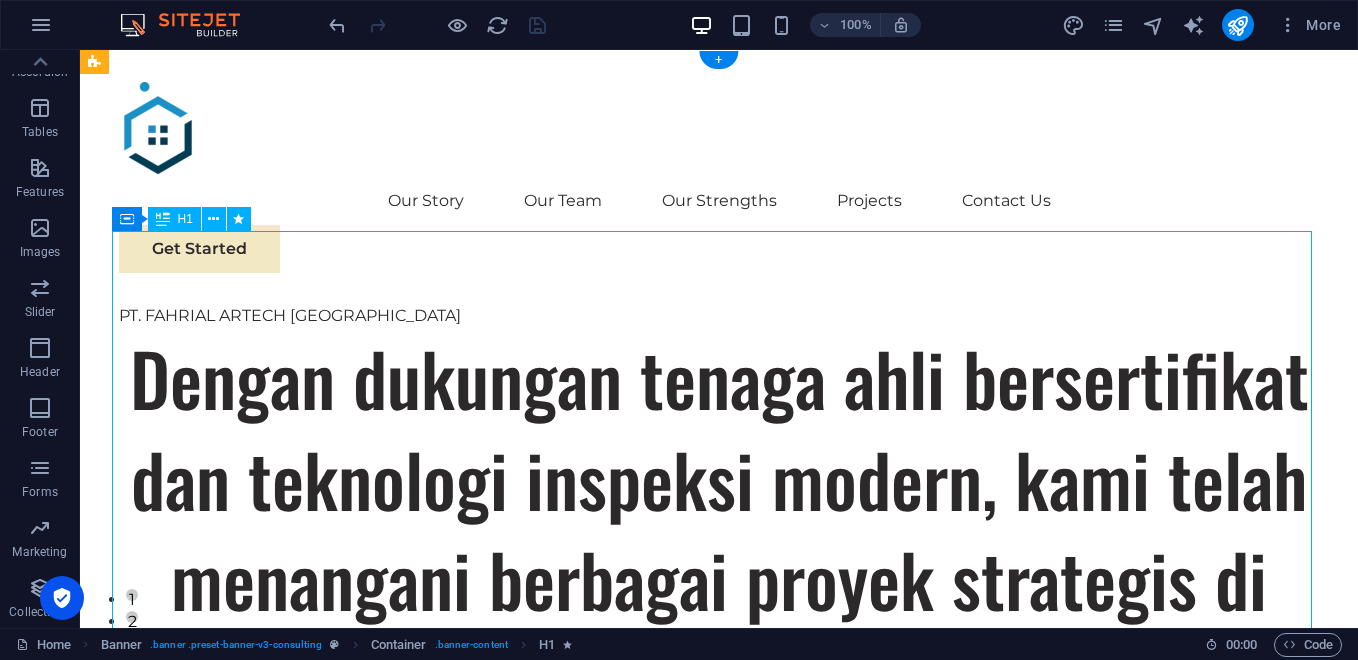 click on "Dengan dukungan tenaga ahli bersertifikat dan teknologi inspeksi modern, kami telah menangani berbagai proyek strategis di sektor industri migas, manufaktur, energi, transportasi, dan konstruksi." at bounding box center [719, 580] 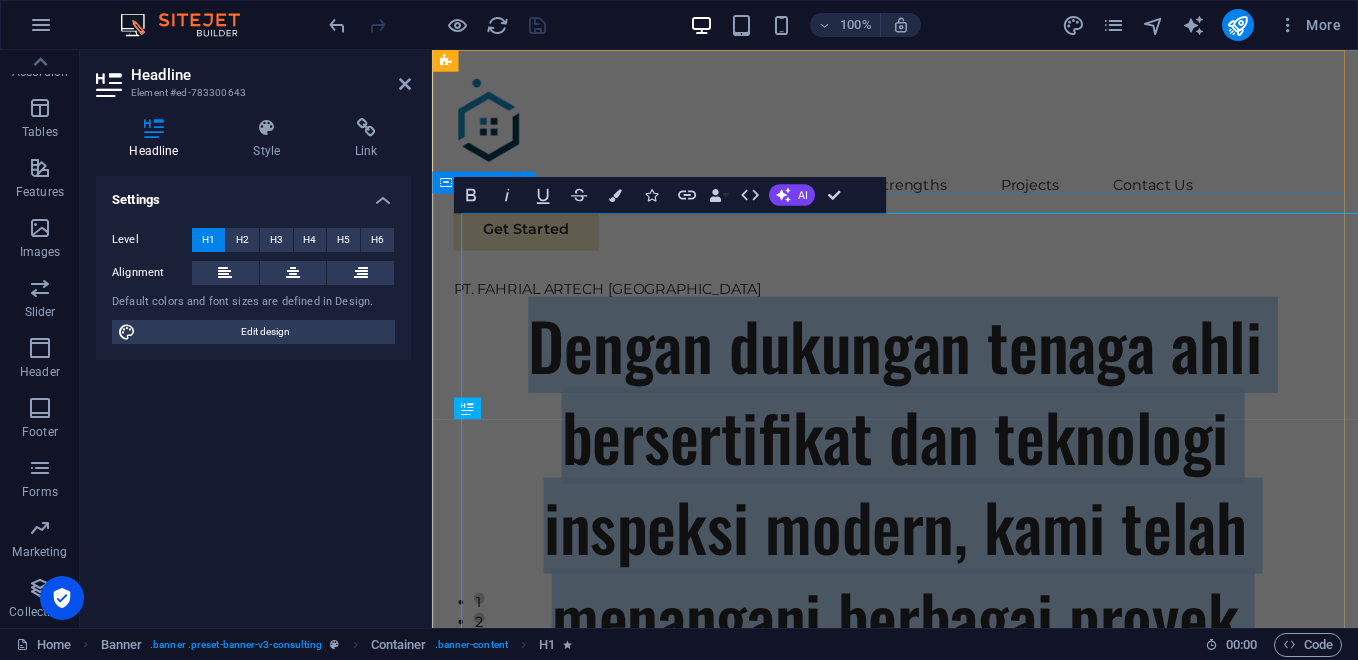 click on "PT. FAHRIAL ARTECH INDONESIA Dengan dukungan tenaga ahli bersertifikat dan teknologi inspeksi modern, kami telah menangani berbagai proyek strategis di sektor industri migas, manufaktur, energi, transportasi, dan konstruksi. Empowering businesses for a greener future and strategic growth Get Started" at bounding box center (946, 800) 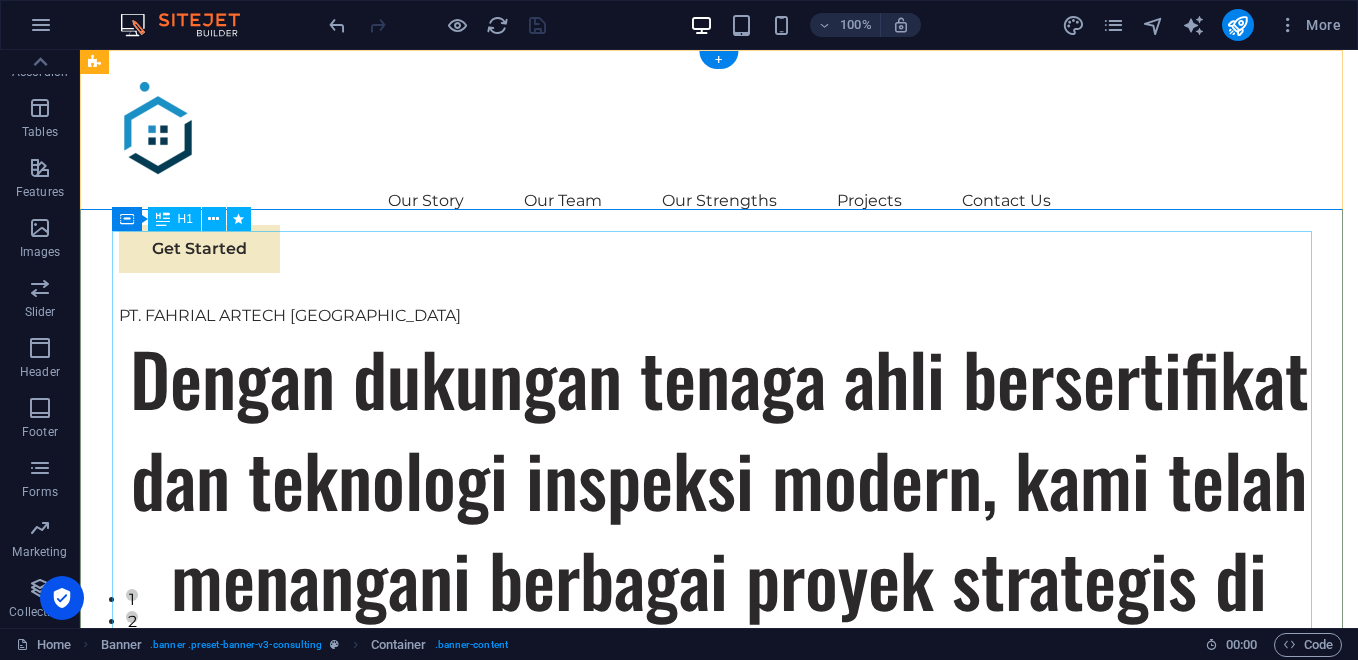 click on "Dengan dukungan tenaga ahli bersertifikat dan teknologi inspeksi modern, kami telah menangani berbagai proyek strategis di sektor industri migas, manufaktur, energi, transportasi, dan konstruksi." at bounding box center (719, 580) 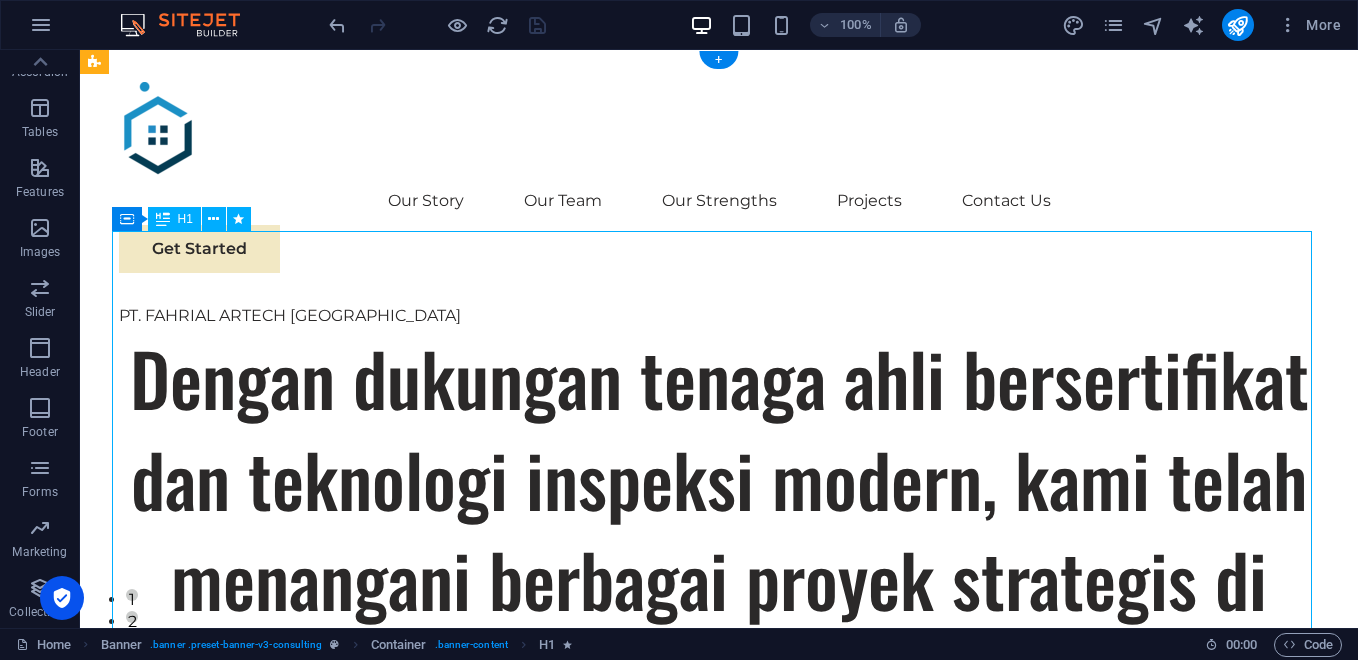 click on "Dengan dukungan tenaga ahli bersertifikat dan teknologi inspeksi modern, kami telah menangani berbagai proyek strategis di sektor industri migas, manufaktur, energi, transportasi, dan konstruksi." at bounding box center (719, 580) 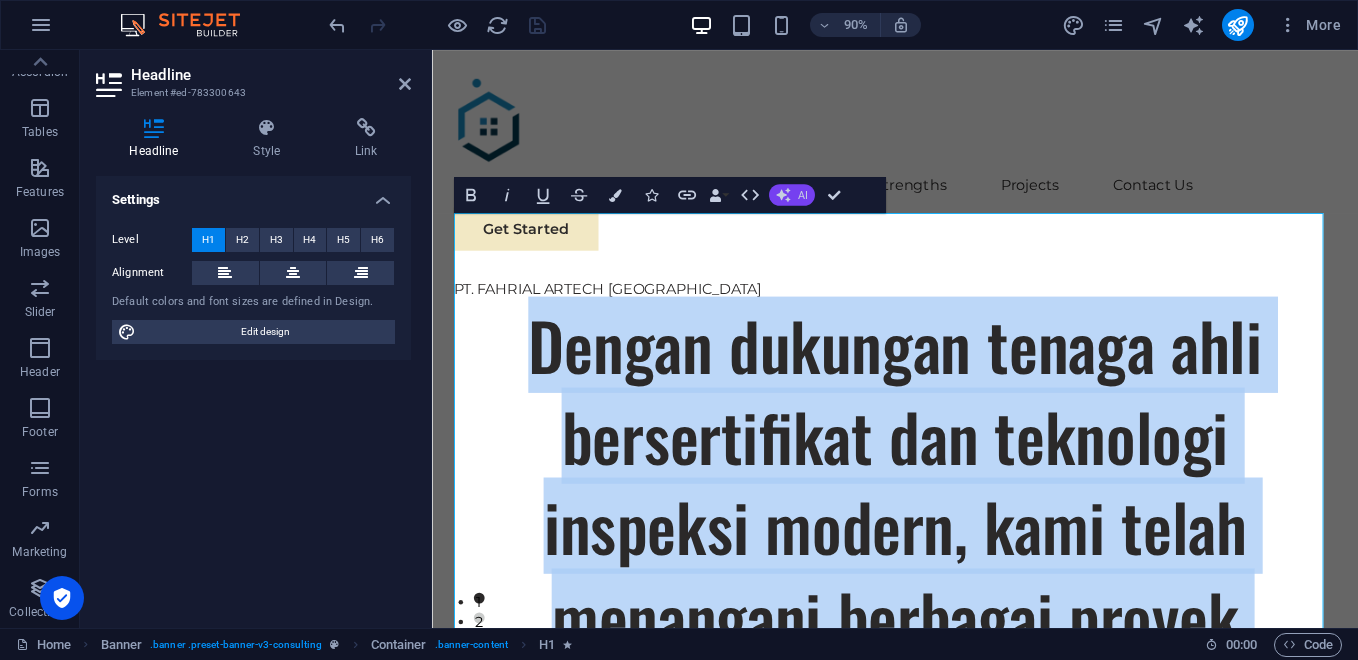 click on "AI" at bounding box center (802, 195) 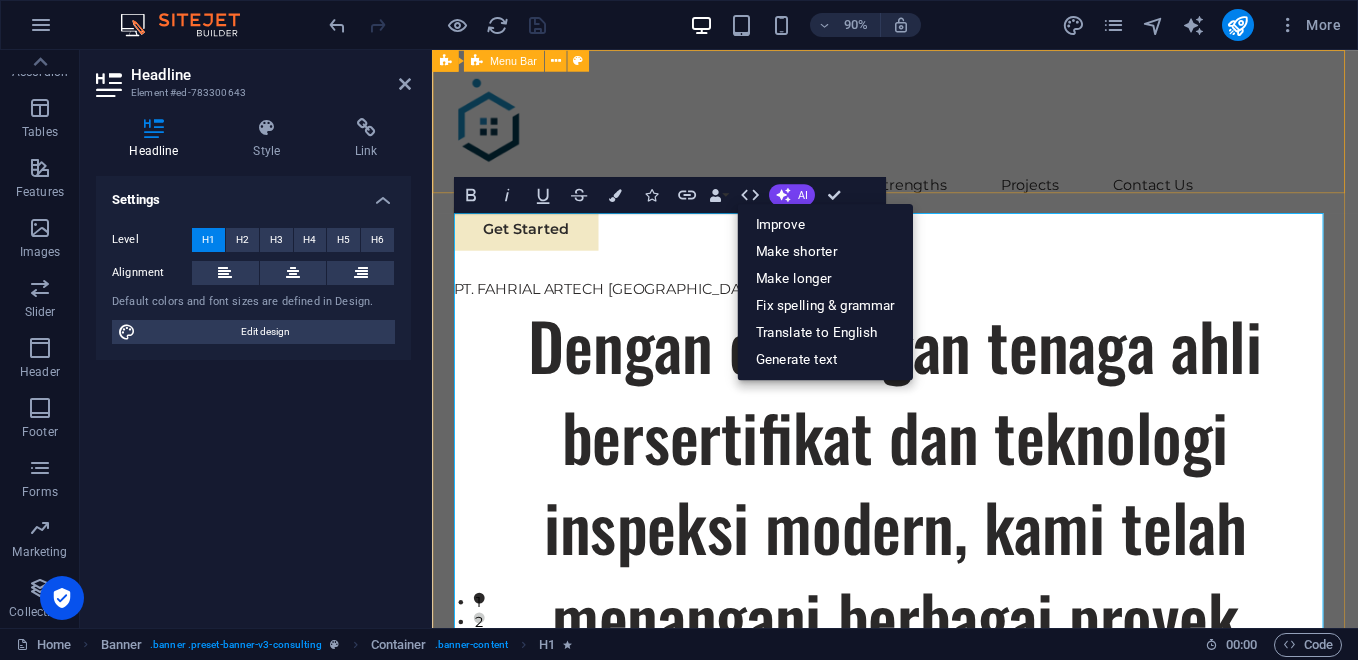 click on "Our Story Our Team Our Strengths Projects Contact Us Get Started" at bounding box center [946, 177] 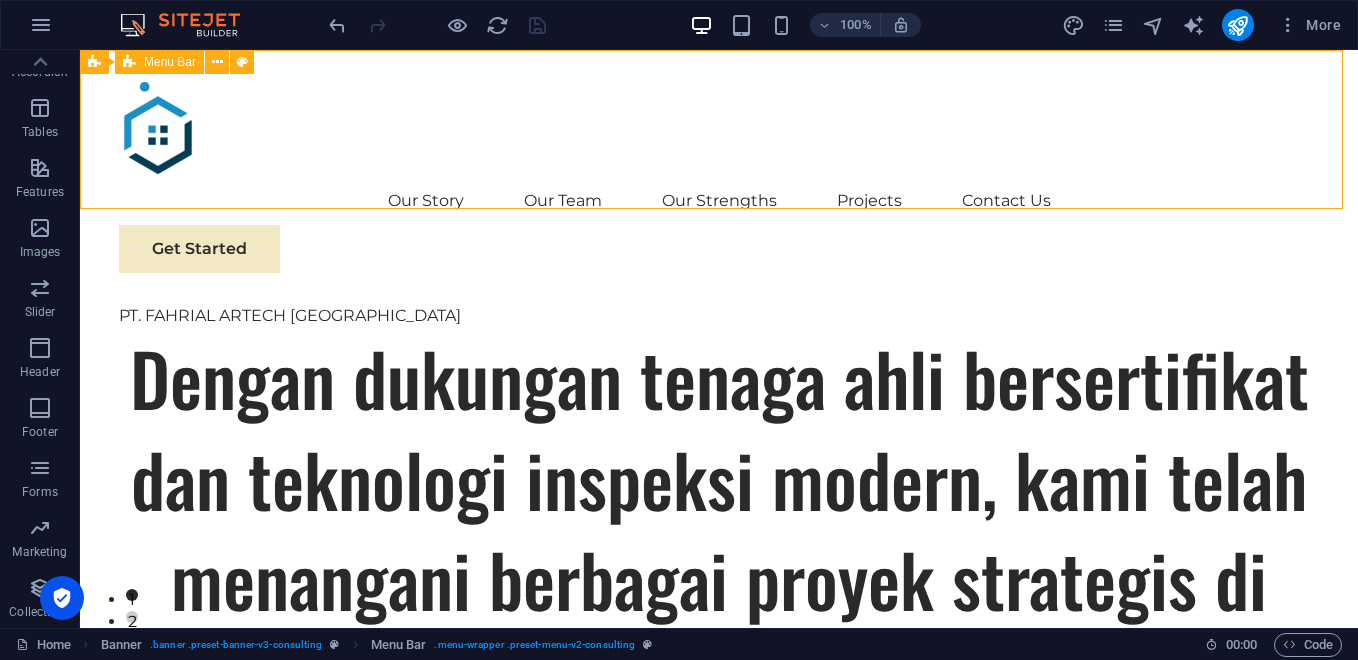 click on "Our Story Our Team Our Strengths Projects Contact Us Get Started" at bounding box center (719, 177) 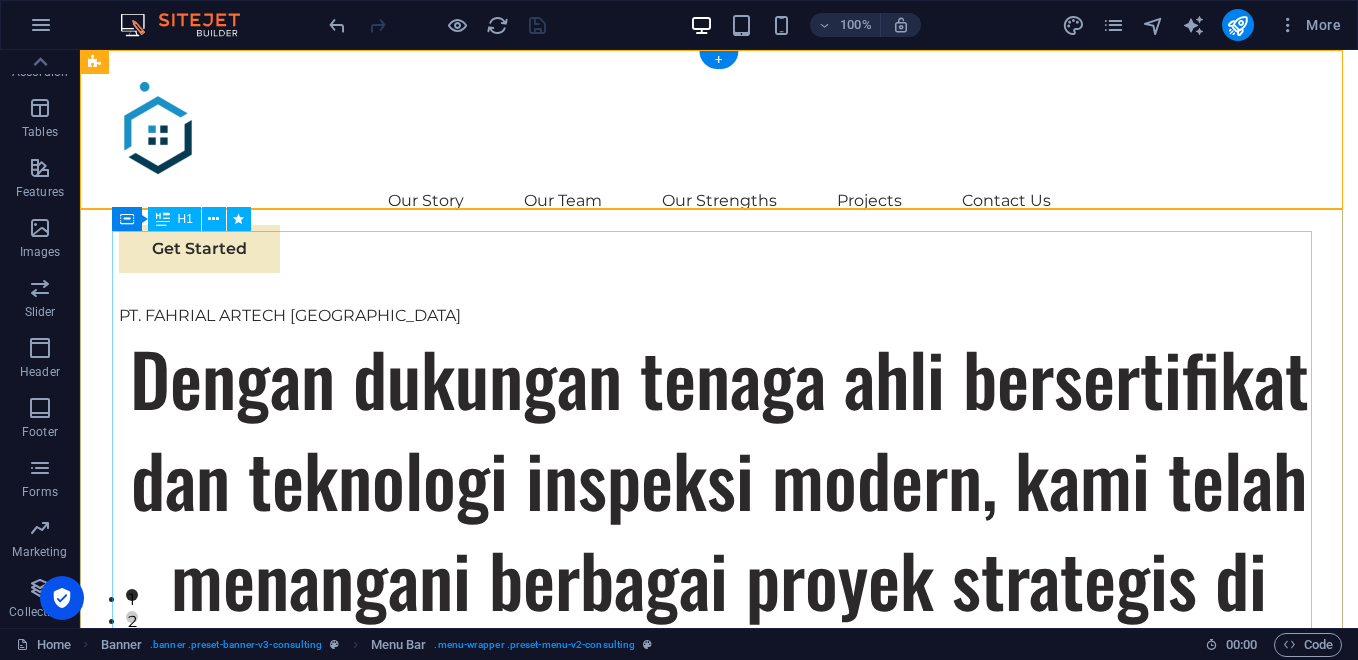 click on "Dengan dukungan tenaga ahli bersertifikat dan teknologi inspeksi modern, kami telah menangani berbagai proyek strategis di sektor industri migas, manufaktur, energi, transportasi, dan konstruksi." at bounding box center [719, 580] 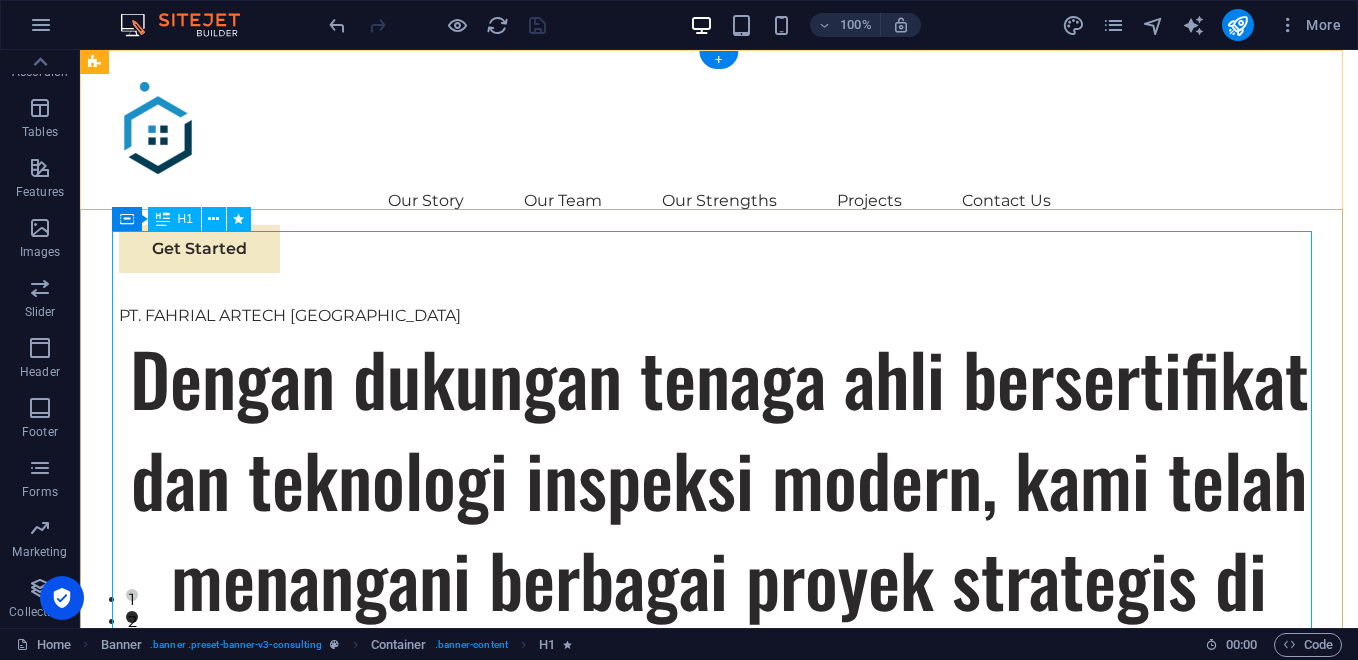 click on "Dengan dukungan tenaga ahli bersertifikat dan teknologi inspeksi modern, kami telah menangani berbagai proyek strategis di sektor industri migas, manufaktur, energi, transportasi, dan konstruksi." at bounding box center (719, 580) 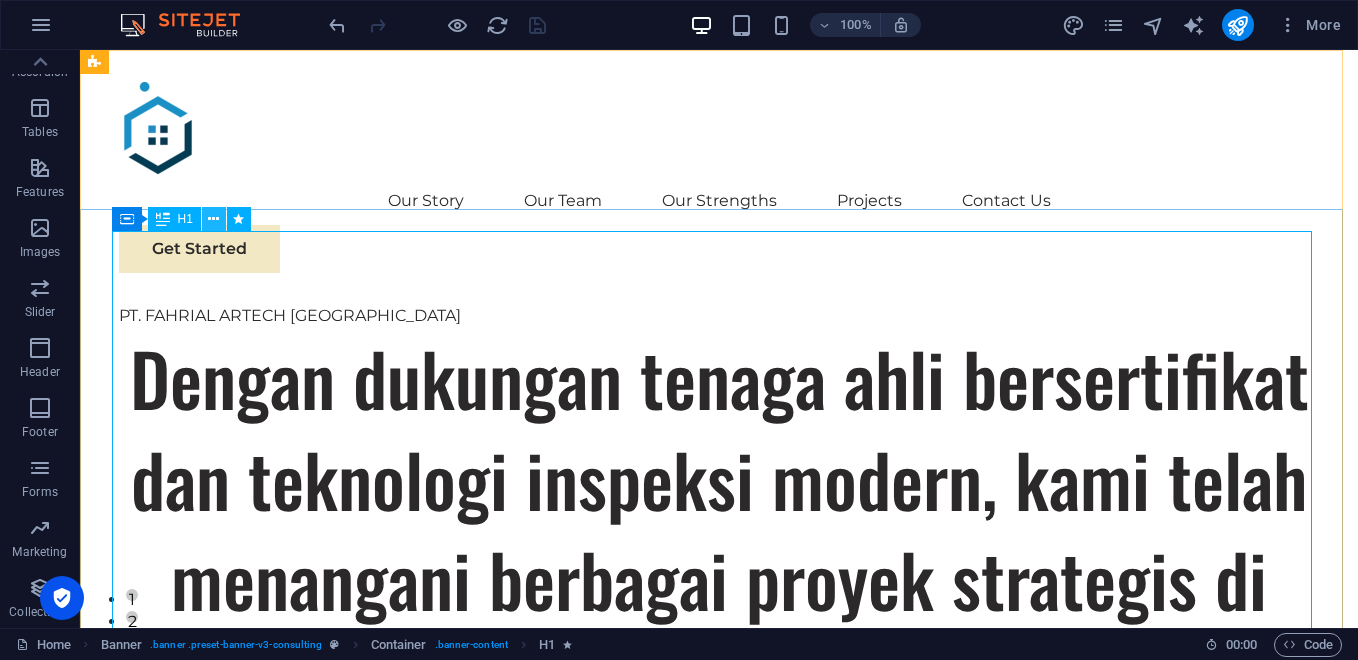click at bounding box center [213, 219] 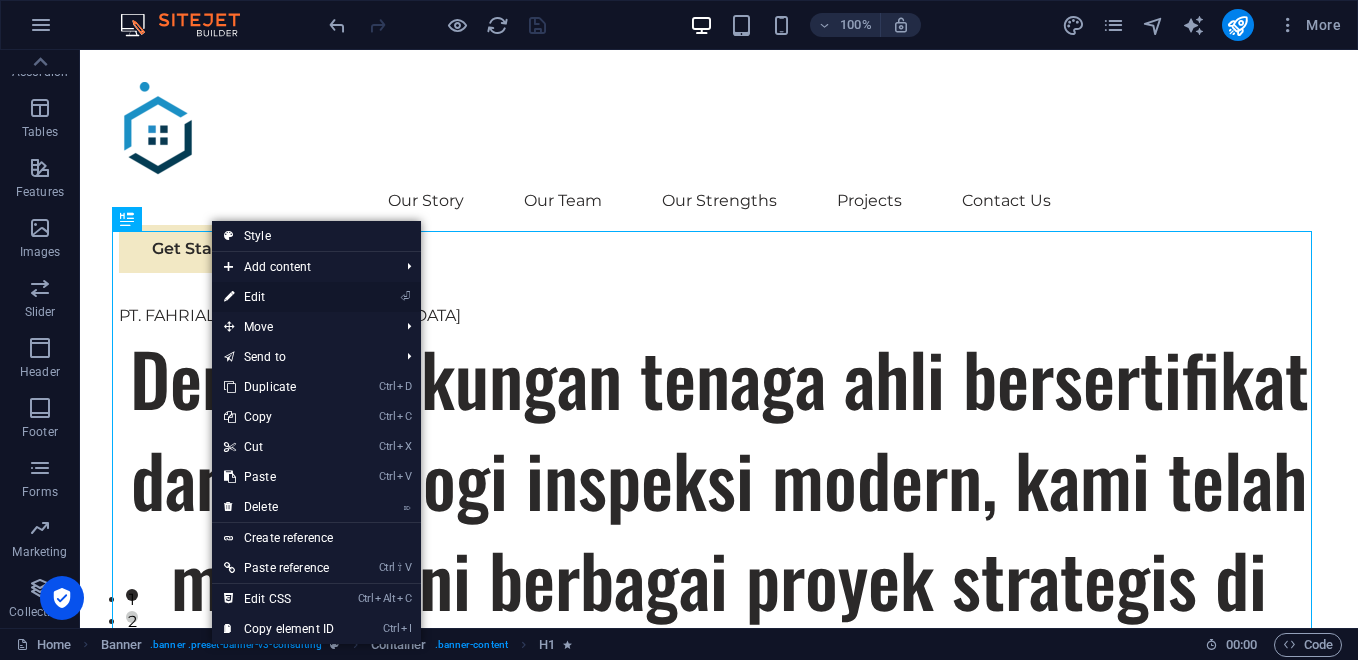 click on "⏎  Edit" at bounding box center [279, 297] 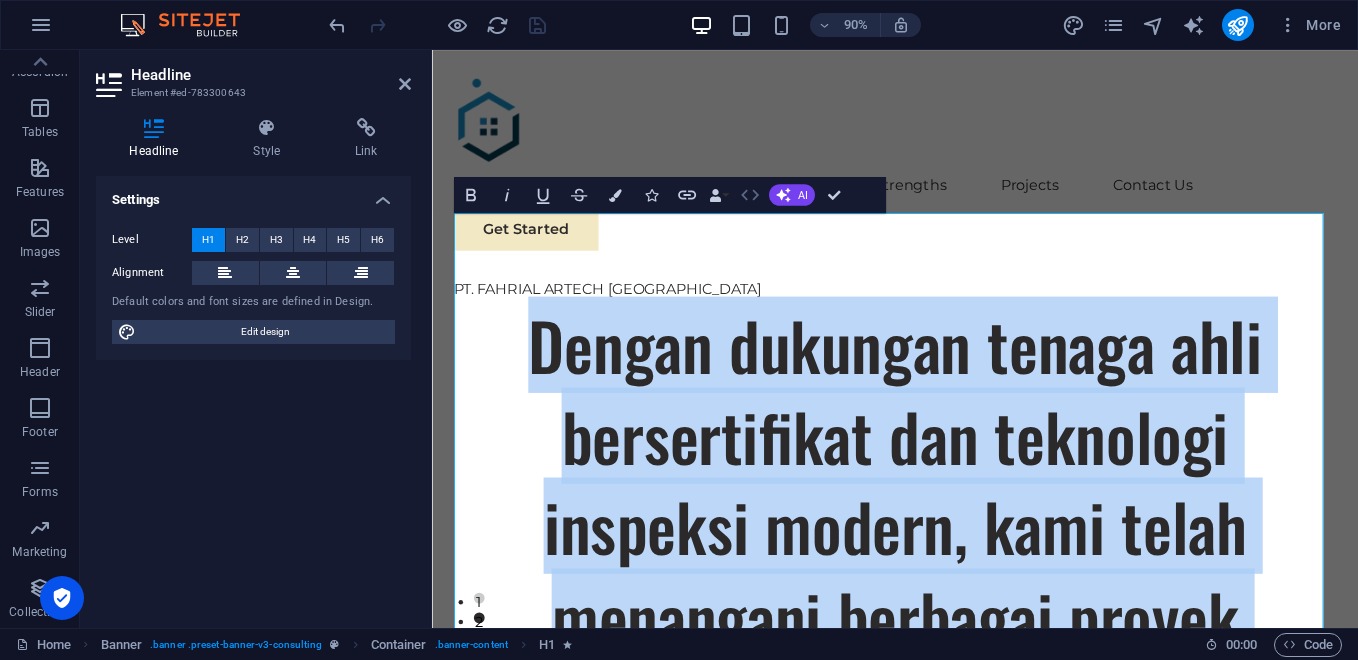 click 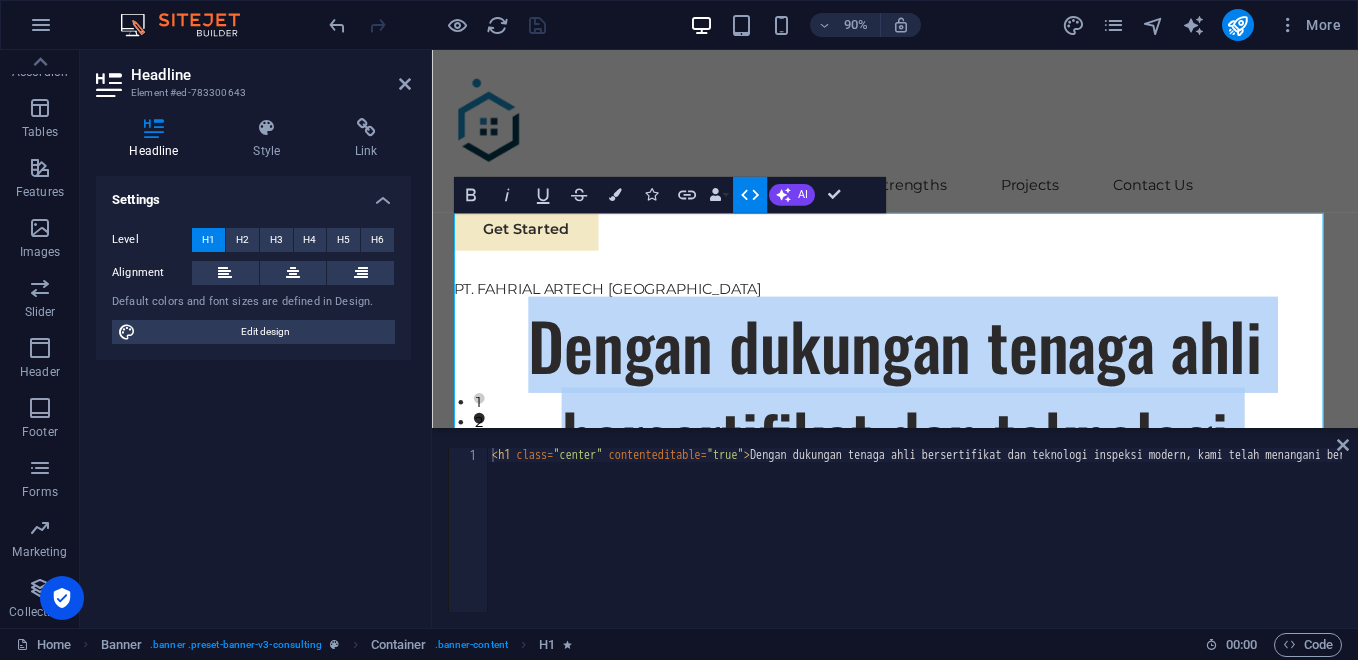 click 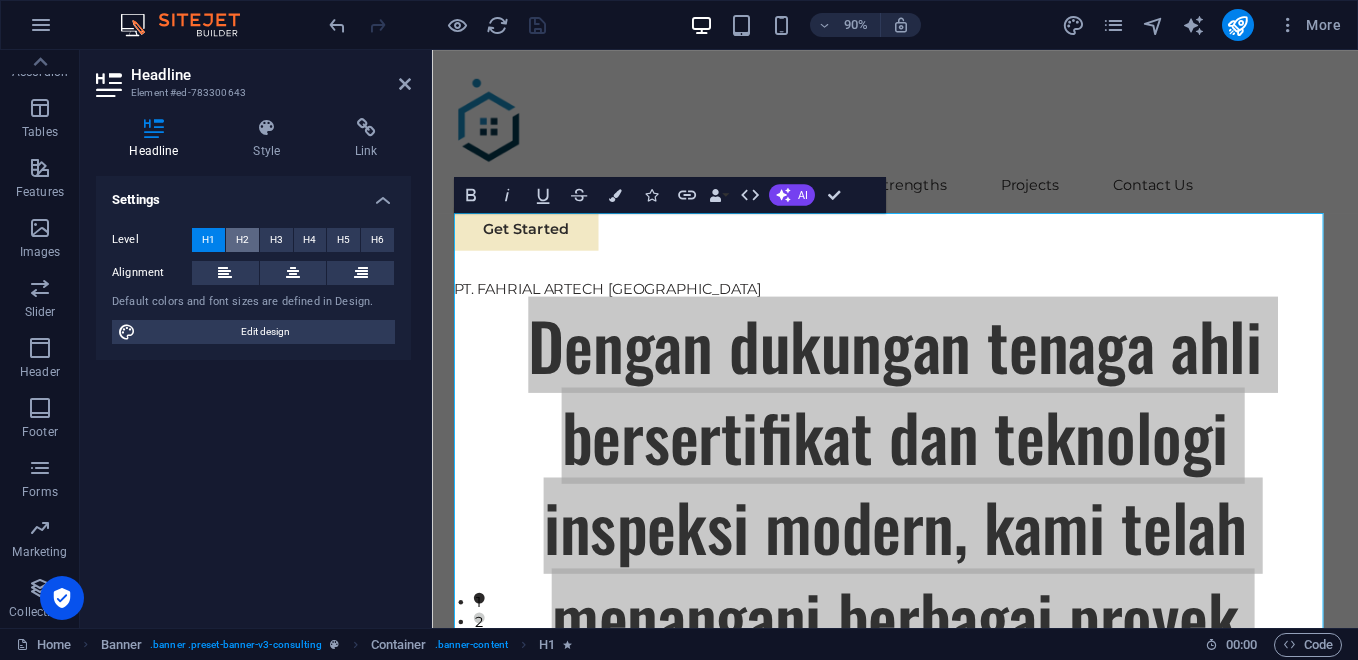 click on "H2" at bounding box center (242, 240) 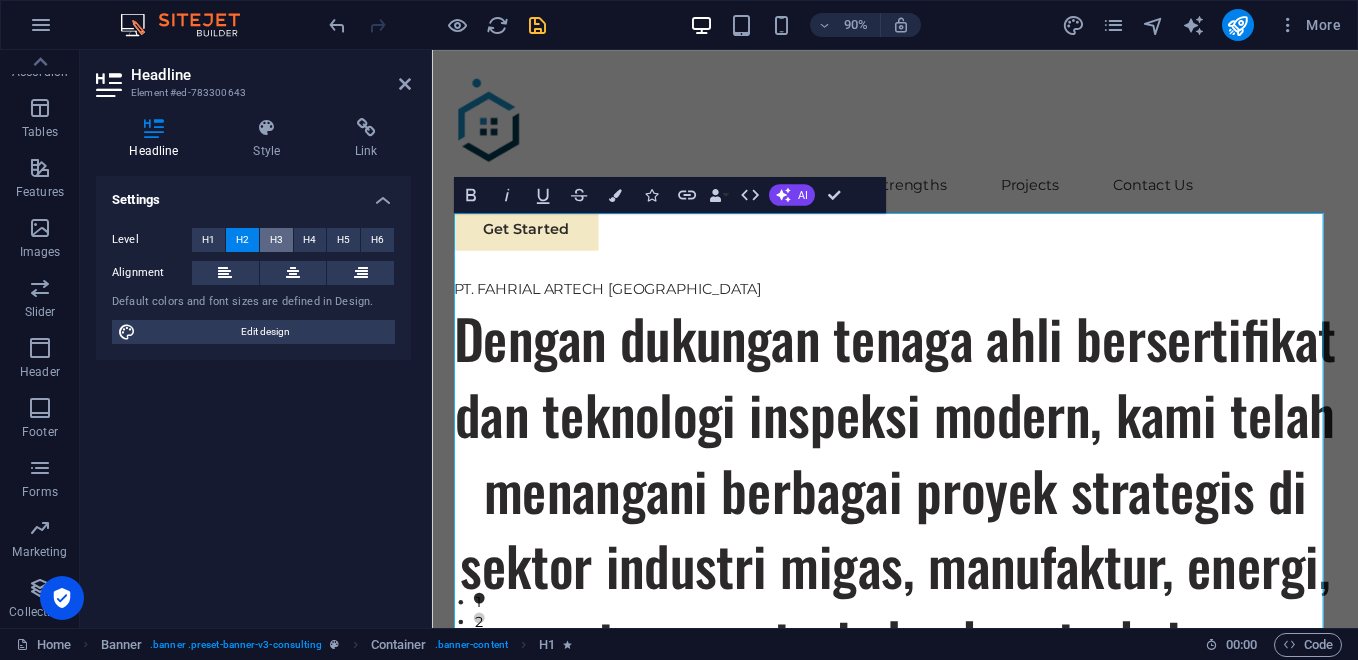 click on "H3" at bounding box center (276, 240) 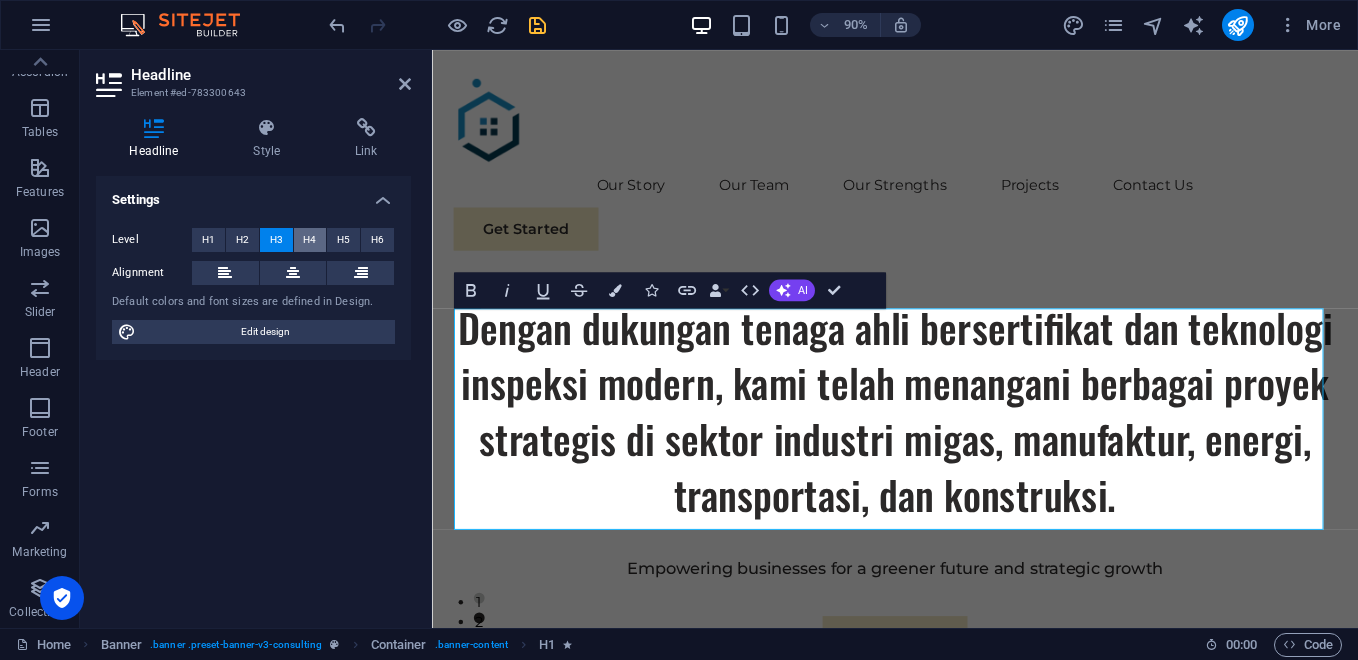 click on "H4" at bounding box center (309, 240) 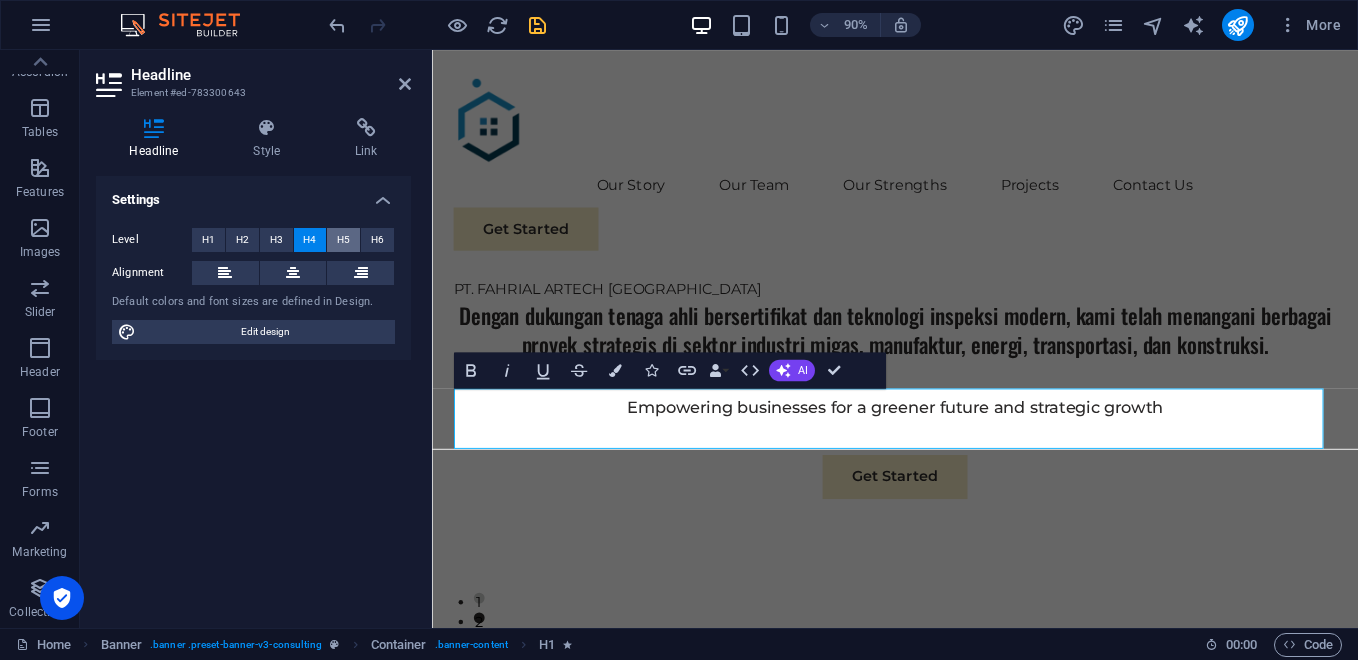 click on "H5" at bounding box center [343, 240] 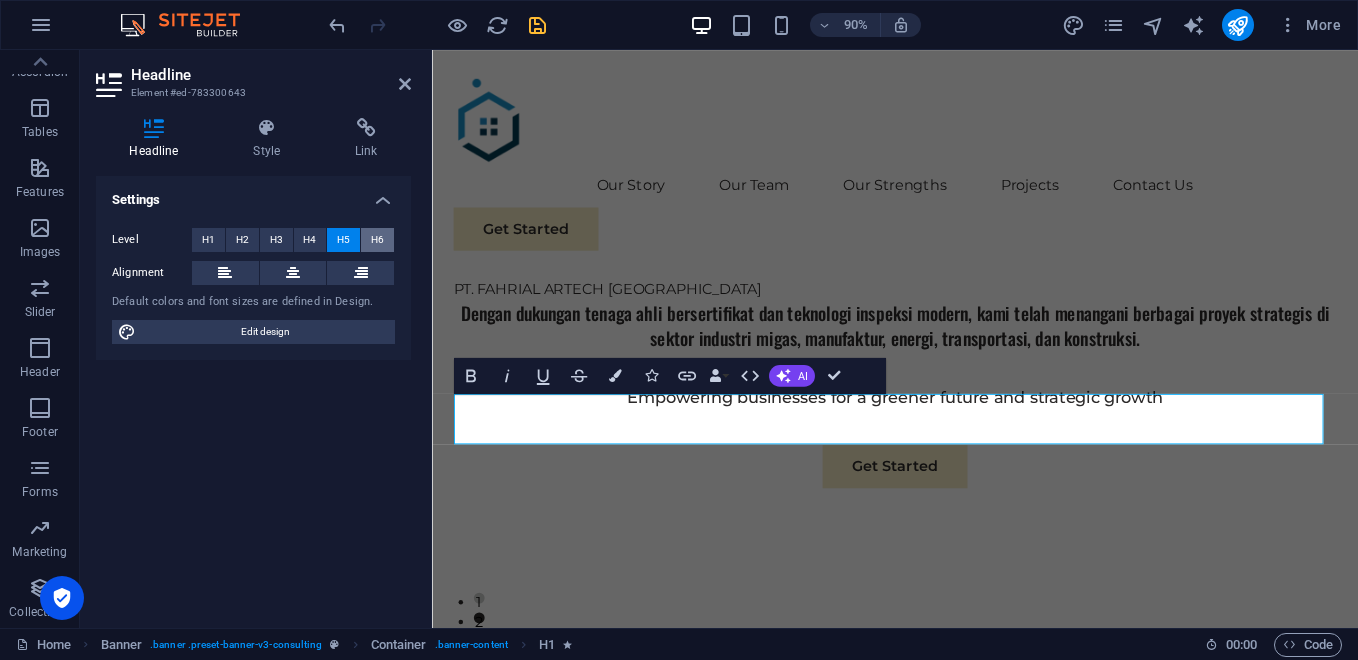 click on "H6" at bounding box center [377, 240] 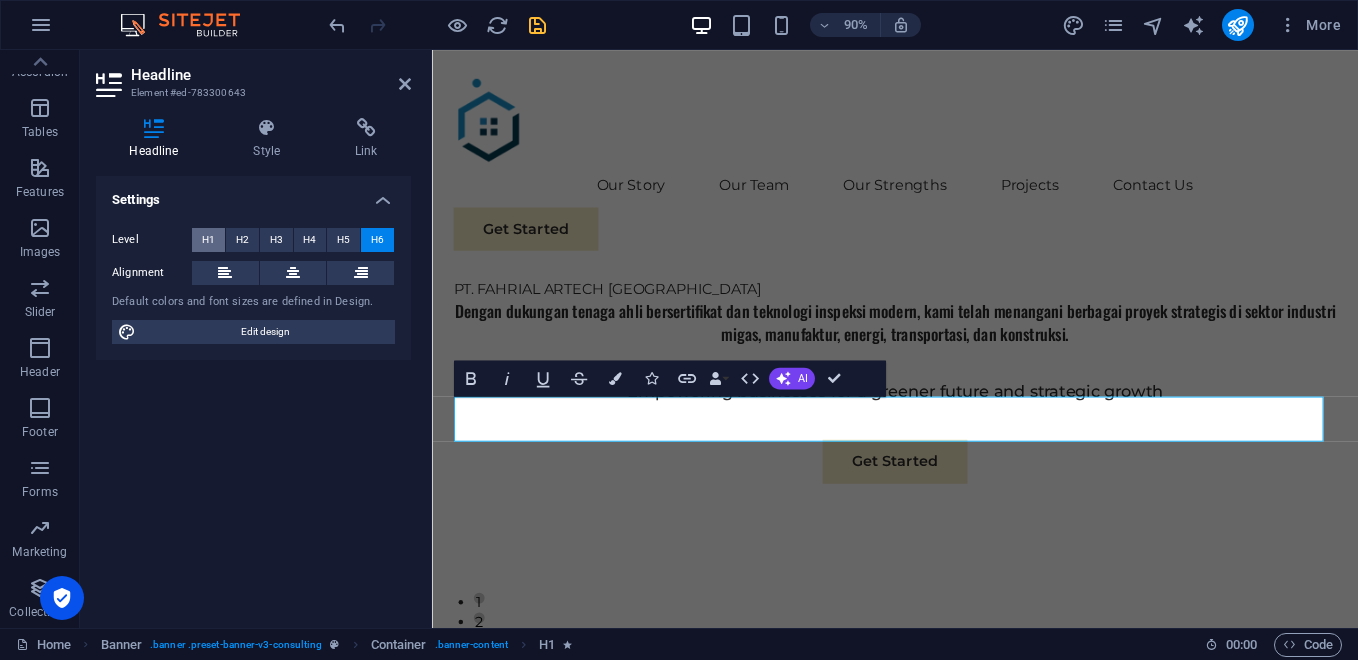click on "H1" at bounding box center [208, 240] 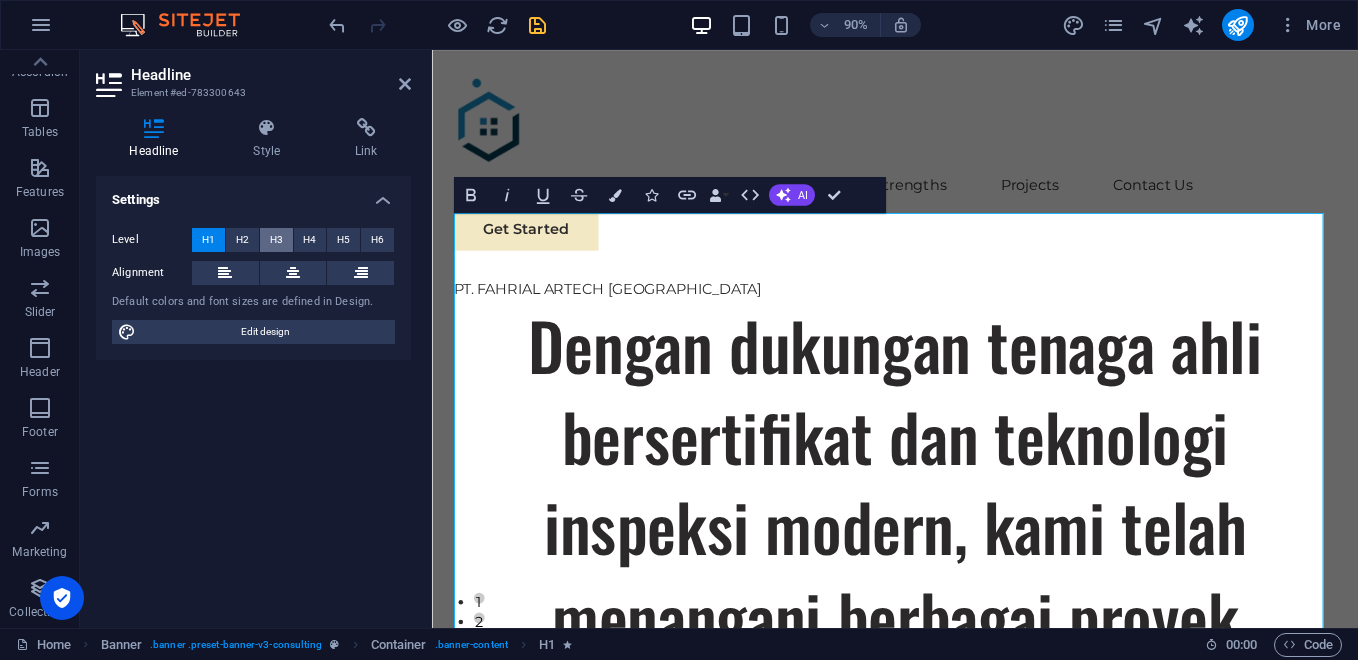 click on "H3" at bounding box center [276, 240] 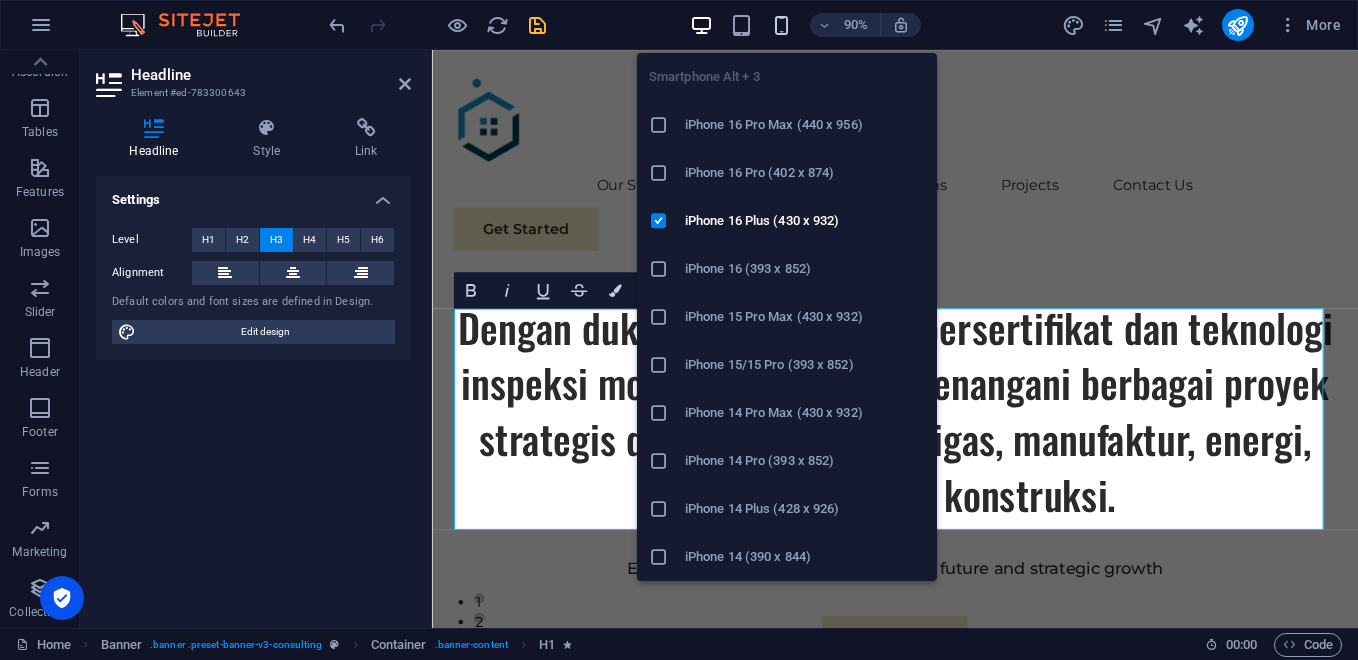 click at bounding box center [781, 25] 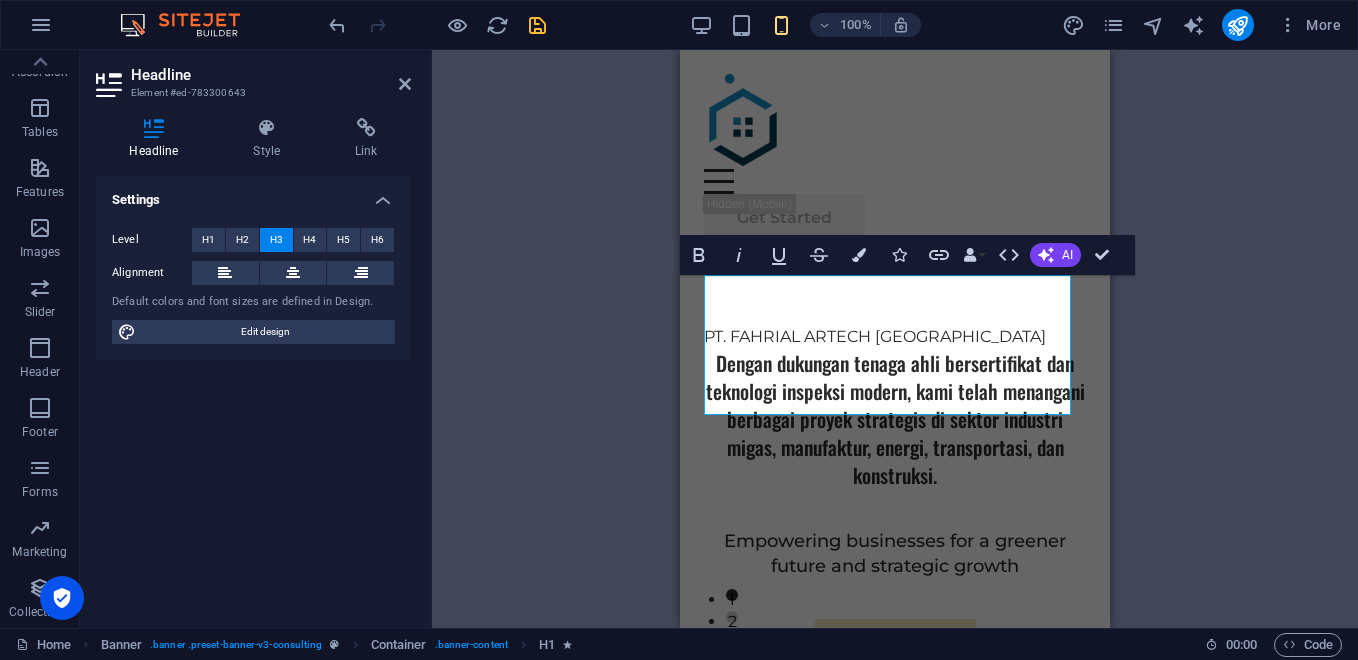 click on "Drag here to replace the existing content. Press “Ctrl” if you want to create a new element.
H3   Banner   Container   Container   Text   Image slider on background   Banner   Menu Bar   Menu   Image slider on background   Image slider   Button   Spacer   Spacer   Button   Text   Logos   Image   Image   Image   H2   Container   Spacer   Text   Container   Image   Container   Container   Image   Image slider on background   Image   Image slider   Container   Container   Image   Container   Cards   Container   Container   H2   Image slider on background   Image slider   Slider   Text   Slider   Slider   H2   Banner   Logo   Container   HTML   Container Bold Italic Underline Strikethrough Colors Icons Link Data Bindings Company First name Last name Street ZIP code City Email Phone Mobile Fax Custom field 1 Custom field 2 Custom field 3 Custom field 4 Custom field 5 Custom field 6 HTML AI Improve Make shorter Make longer Fix spelling & grammar Translate to English Generate text" at bounding box center (895, 339) 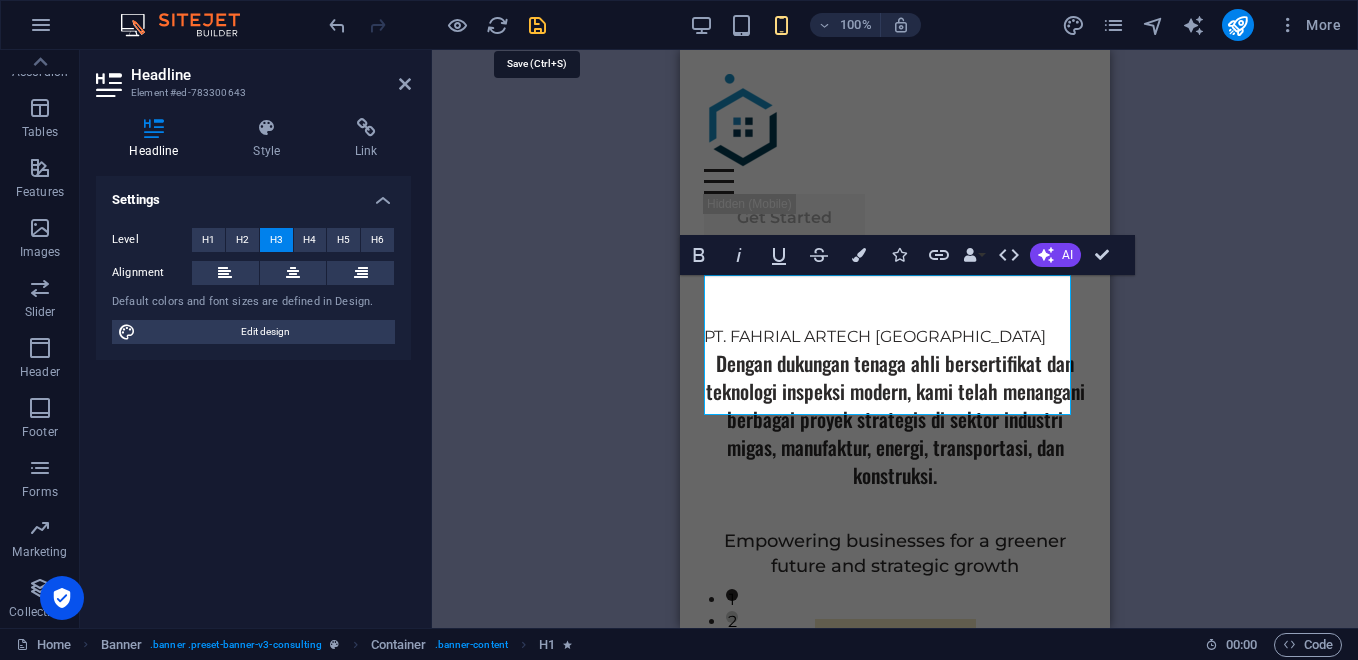 click at bounding box center [537, 25] 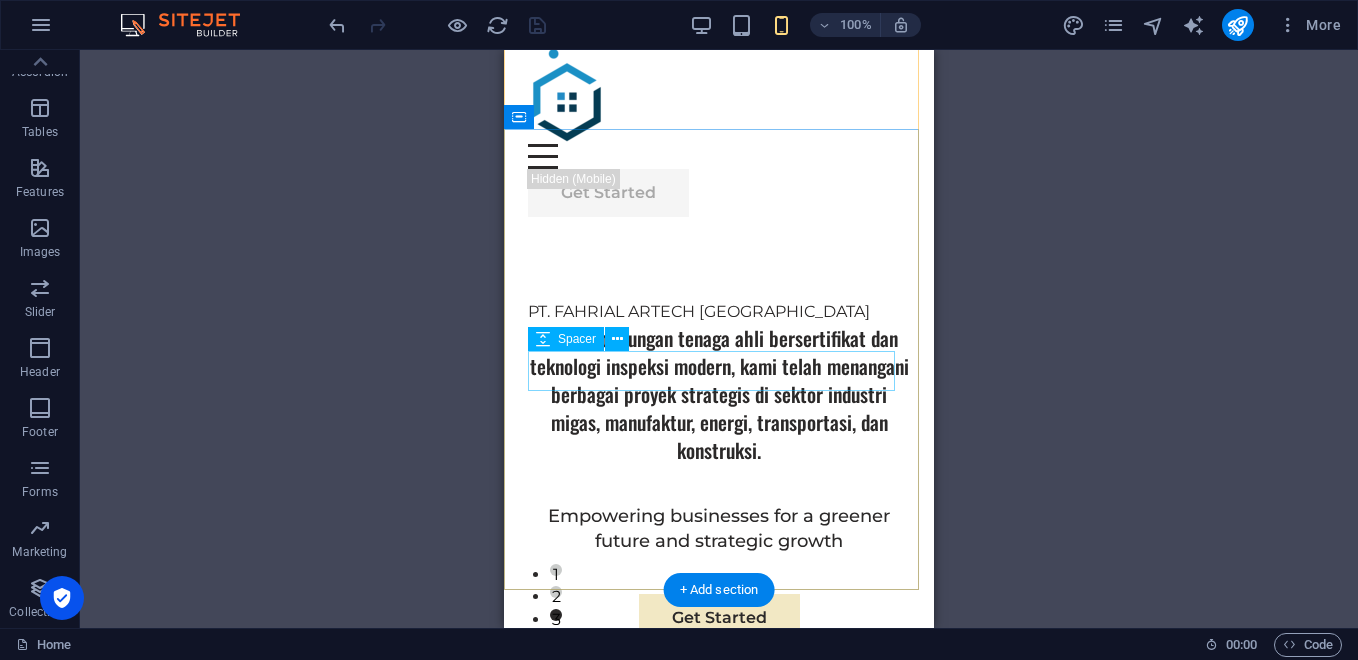 scroll, scrollTop: 0, scrollLeft: 0, axis: both 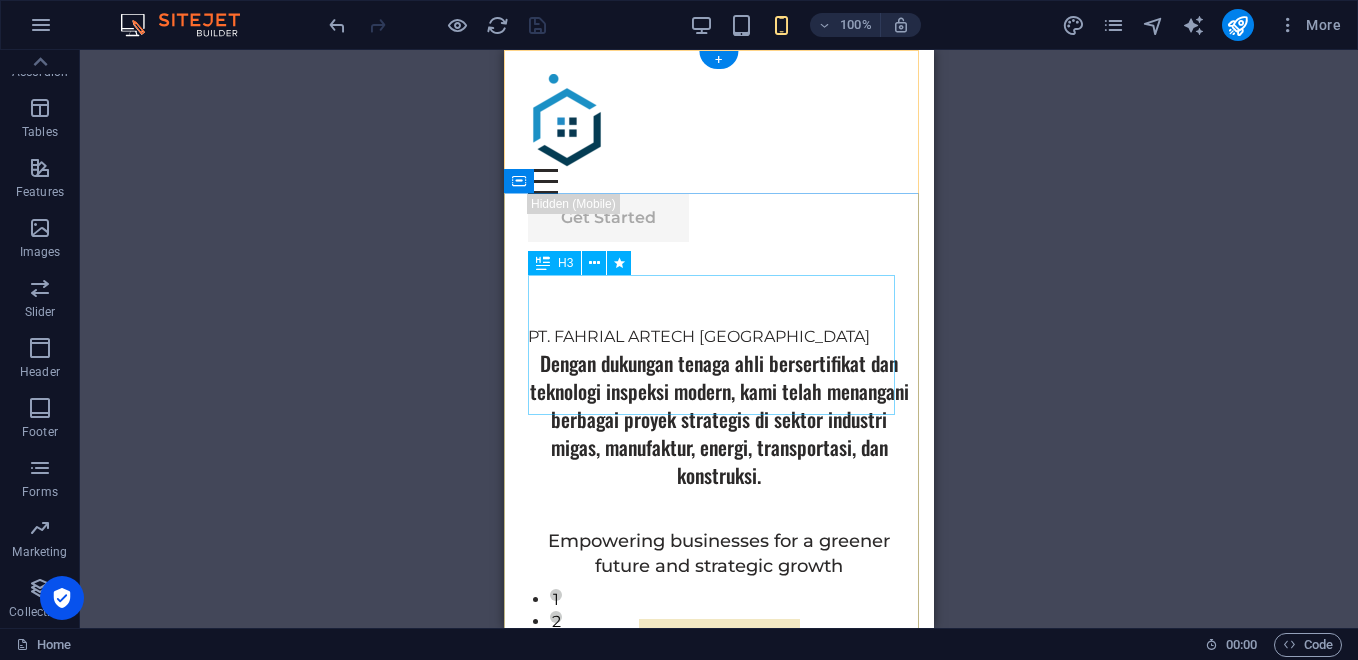 click on "Dengan dukungan tenaga ahli bersertifikat dan teknologi inspeksi modern, kami telah menangani berbagai proyek strategis di sektor industri migas, manufaktur, energi, transportasi, dan konstruksi." at bounding box center (719, 419) 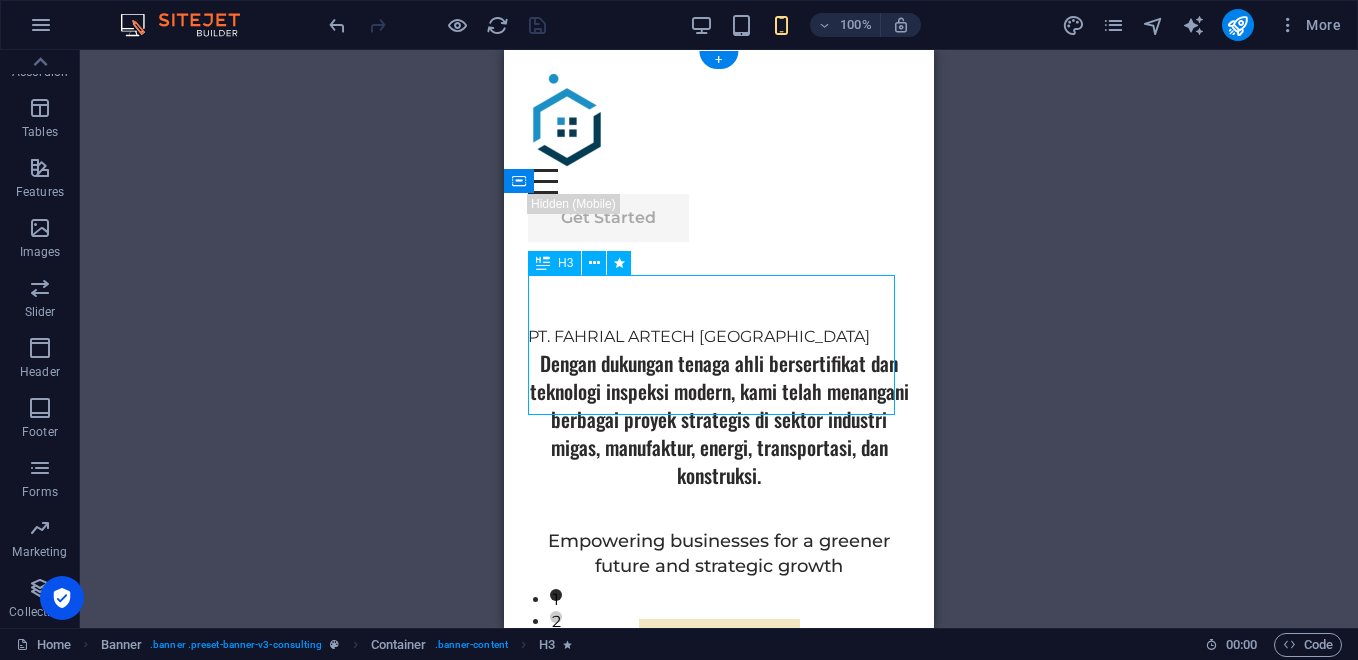 click on "Dengan dukungan tenaga ahli bersertifikat dan teknologi inspeksi modern, kami telah menangani berbagai proyek strategis di sektor industri migas, manufaktur, energi, transportasi, dan konstruksi." at bounding box center [719, 419] 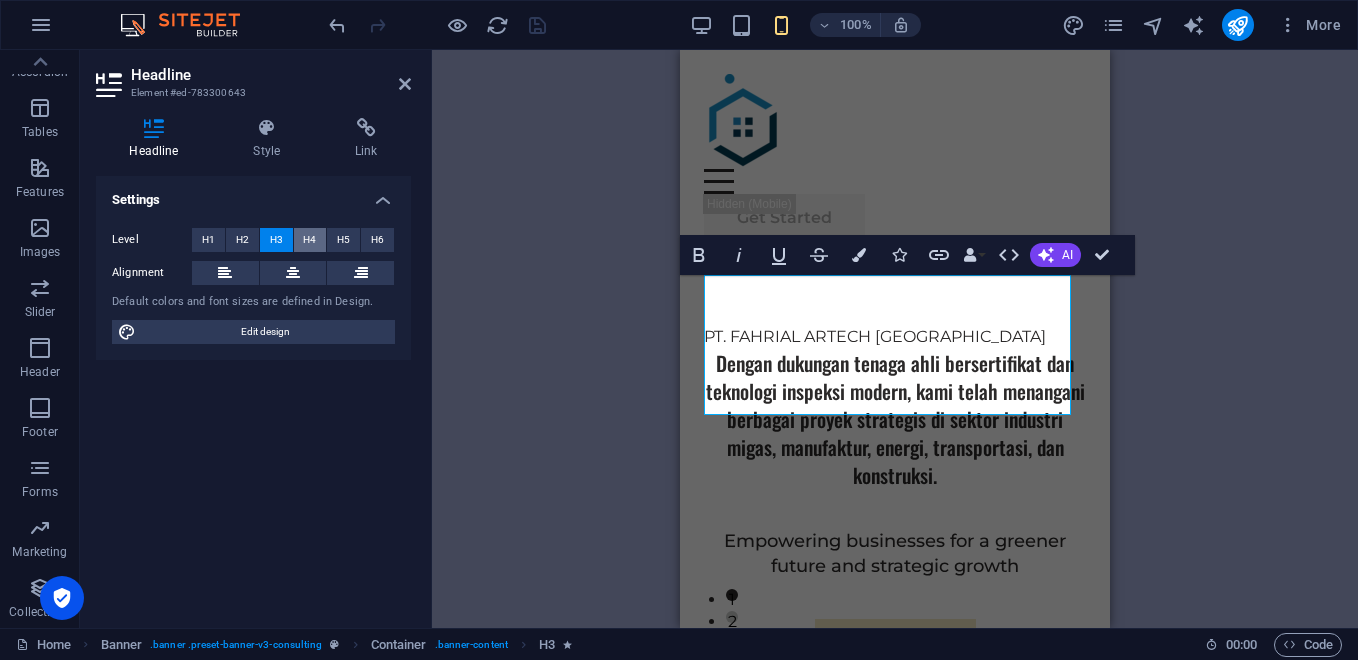 click on "H4" at bounding box center (309, 240) 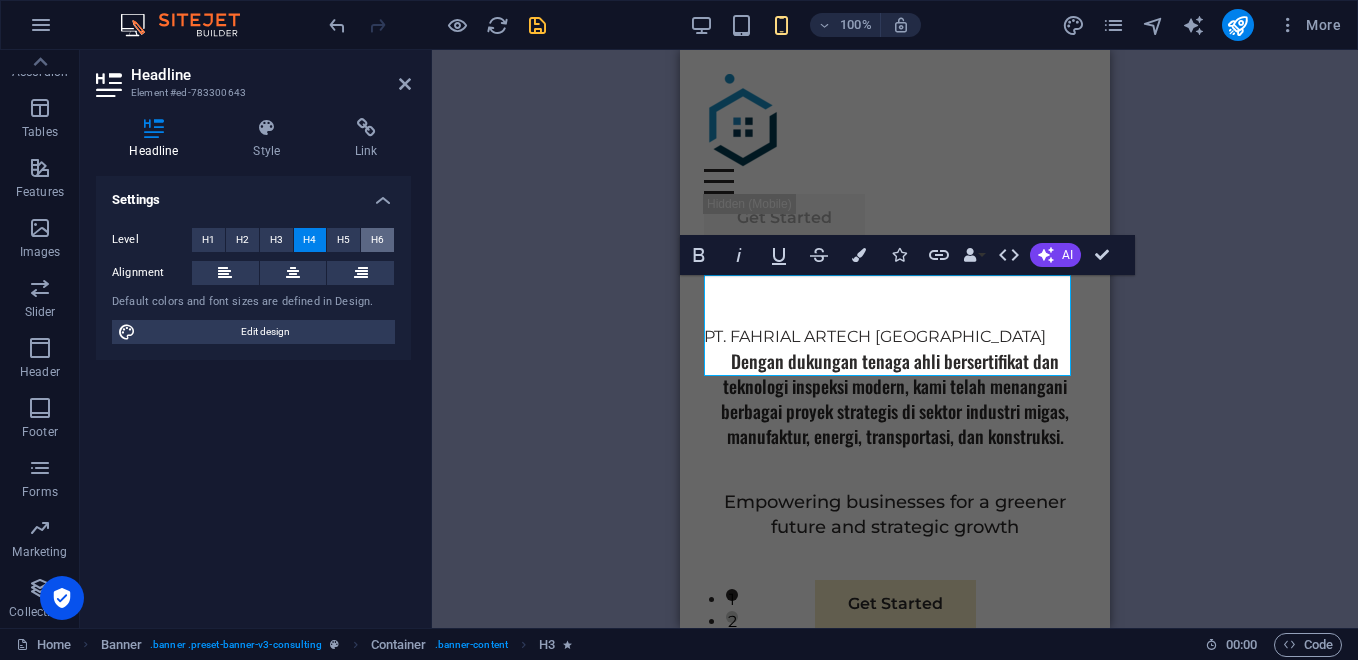 click on "H6" at bounding box center (377, 240) 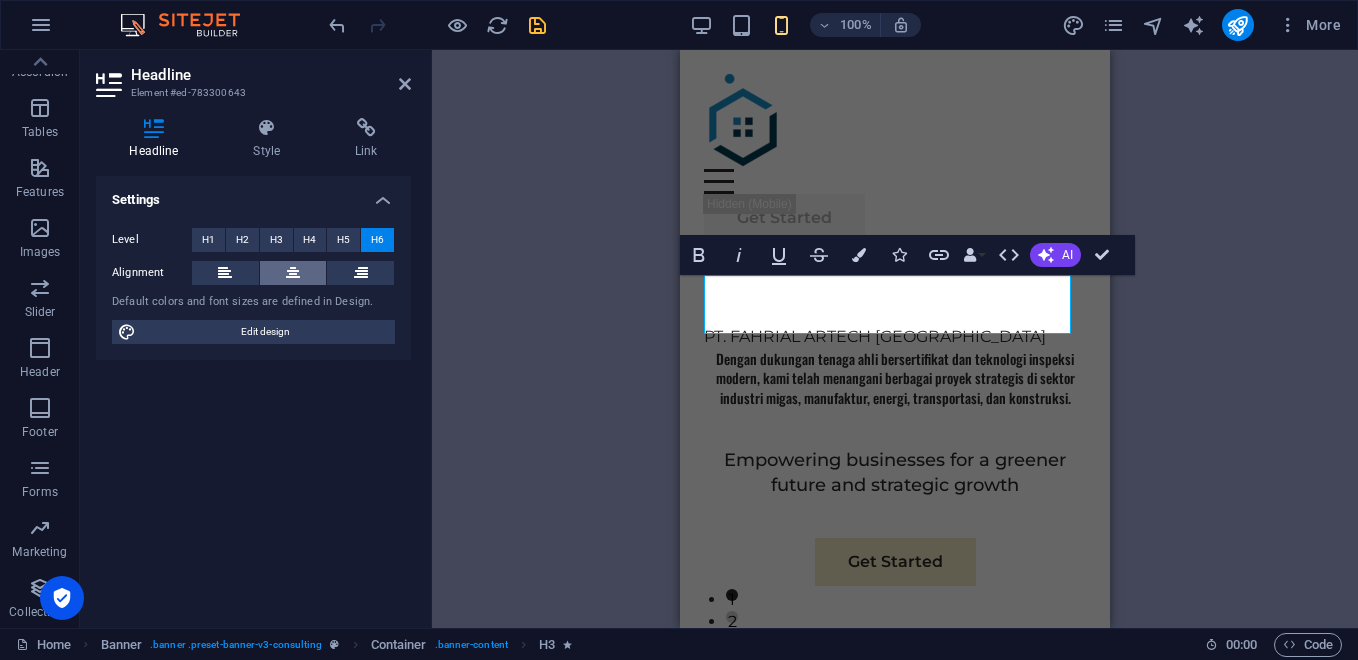 click at bounding box center [293, 273] 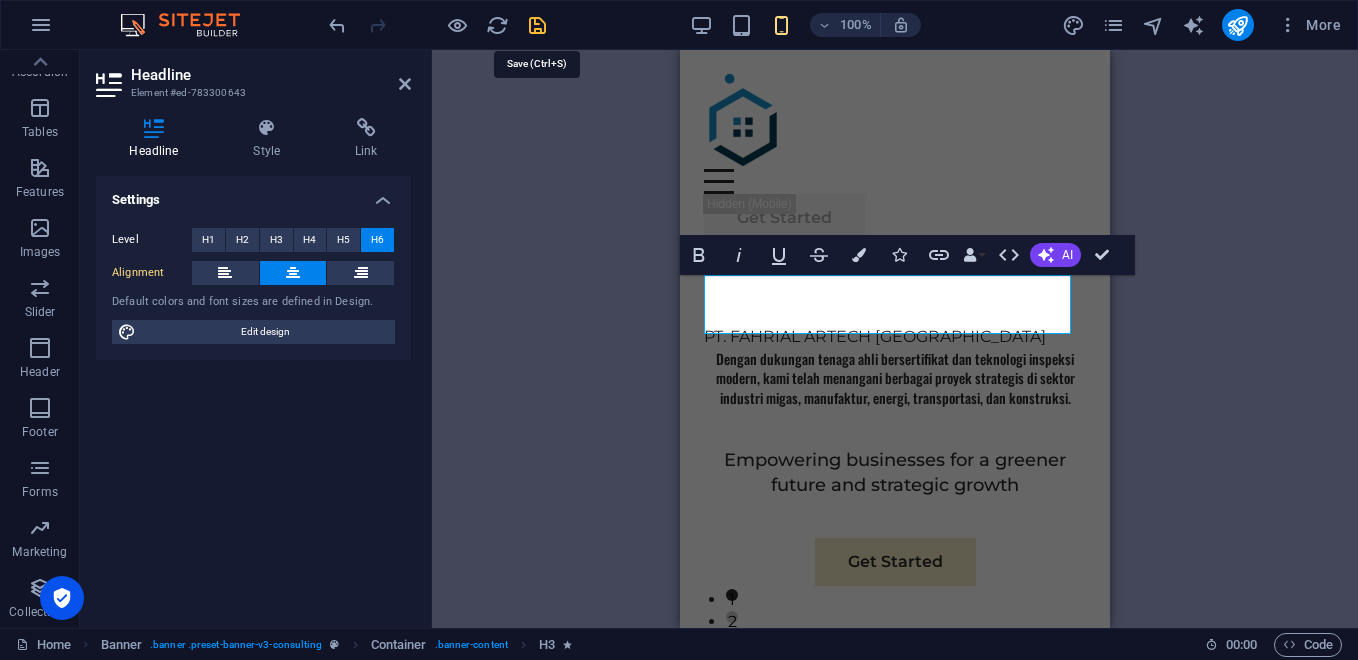 click at bounding box center (537, 25) 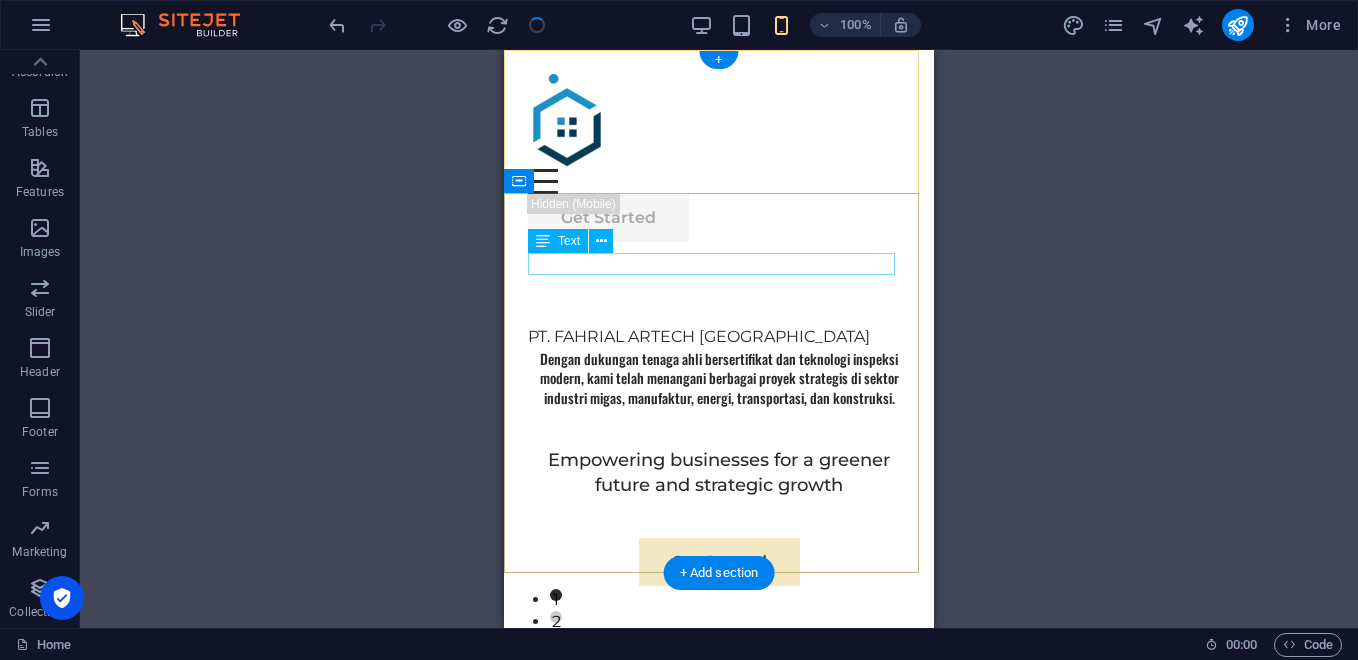 click on "PT. FAHRIAL ARTECH [GEOGRAPHIC_DATA]" at bounding box center (719, 337) 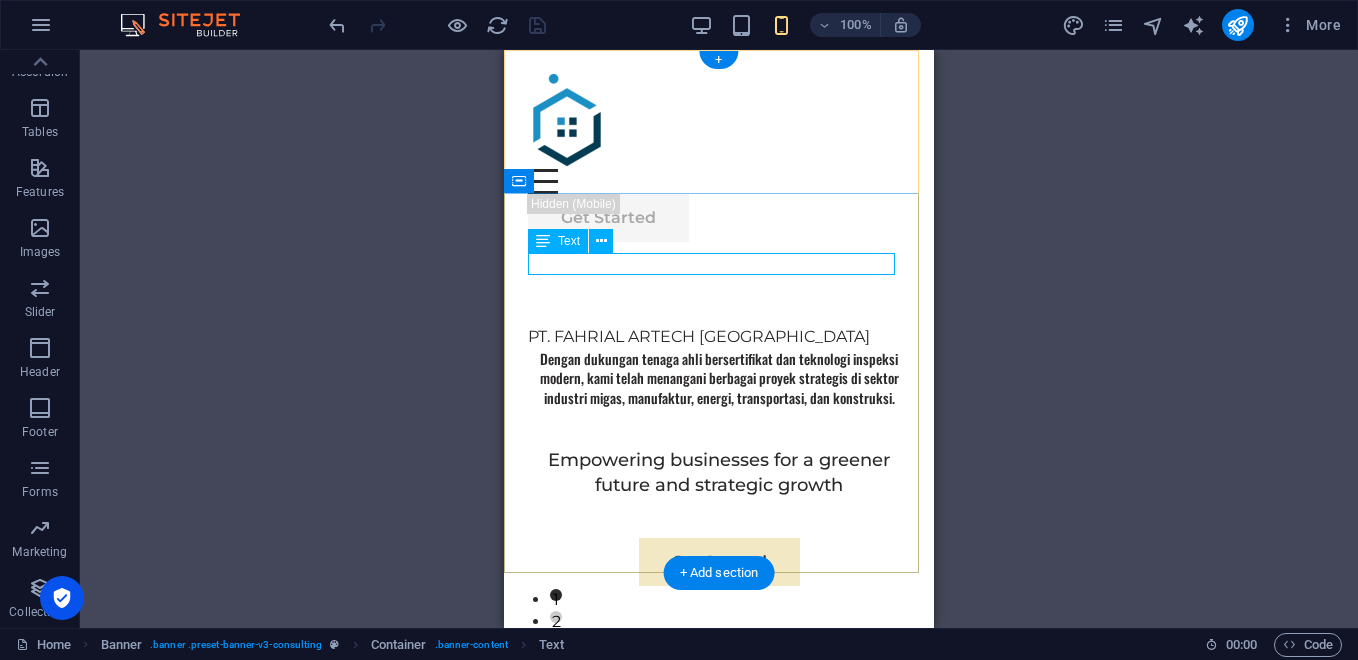 click on "PT. FAHRIAL ARTECH [GEOGRAPHIC_DATA]" at bounding box center [719, 337] 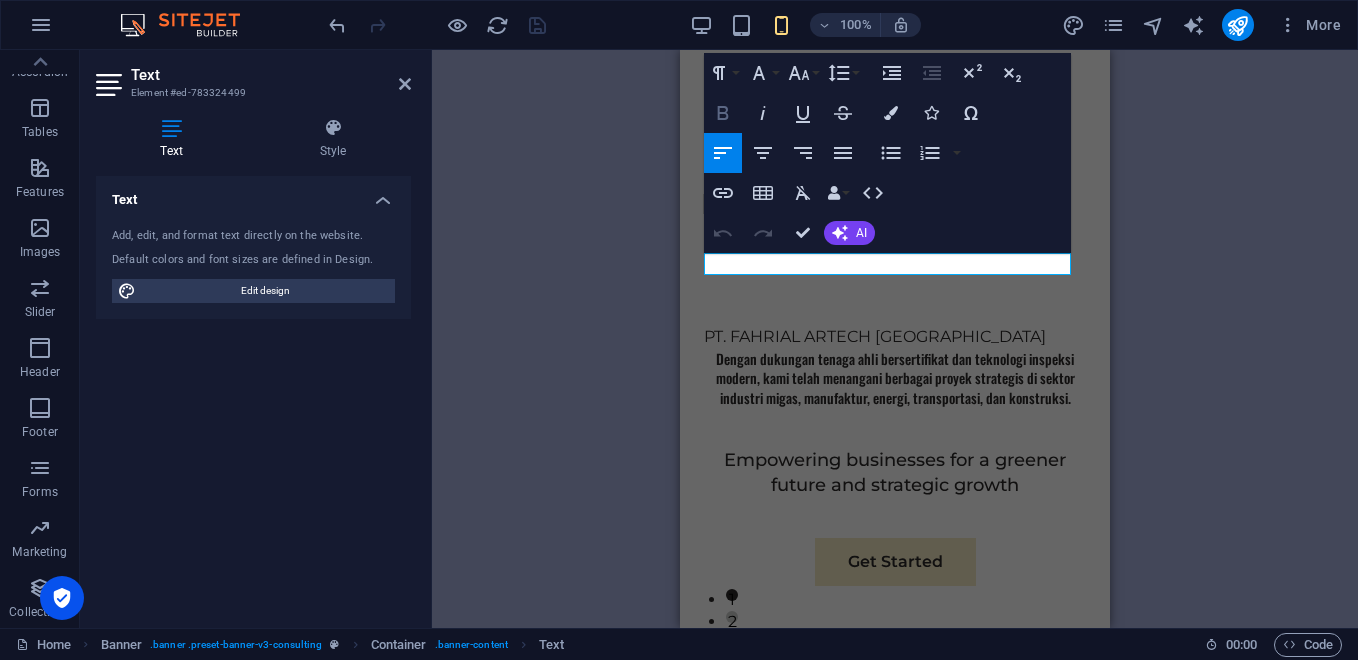 click 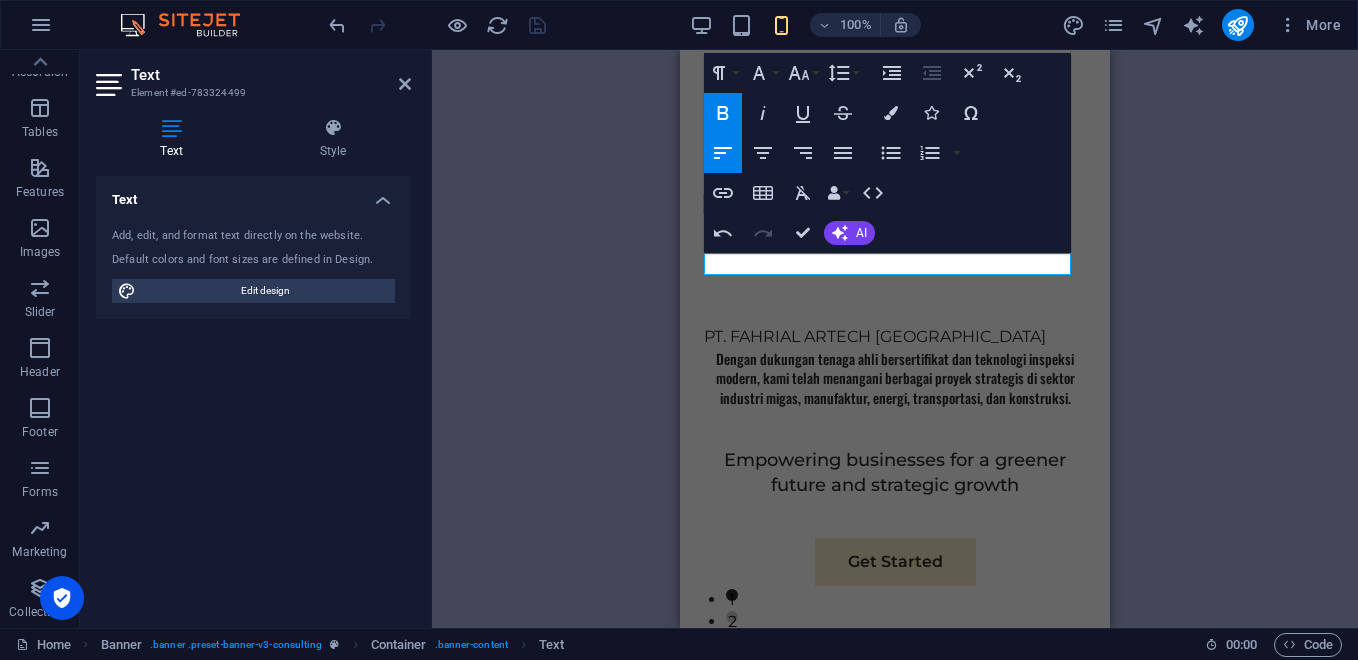 click 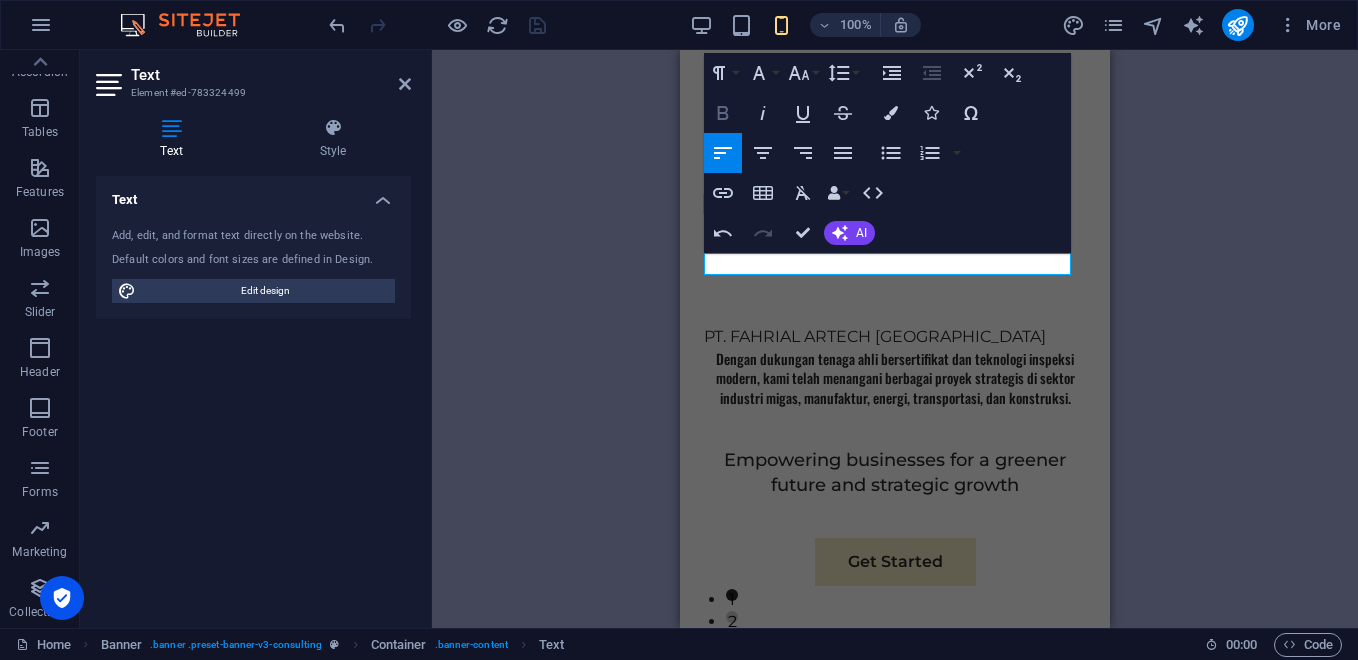 click 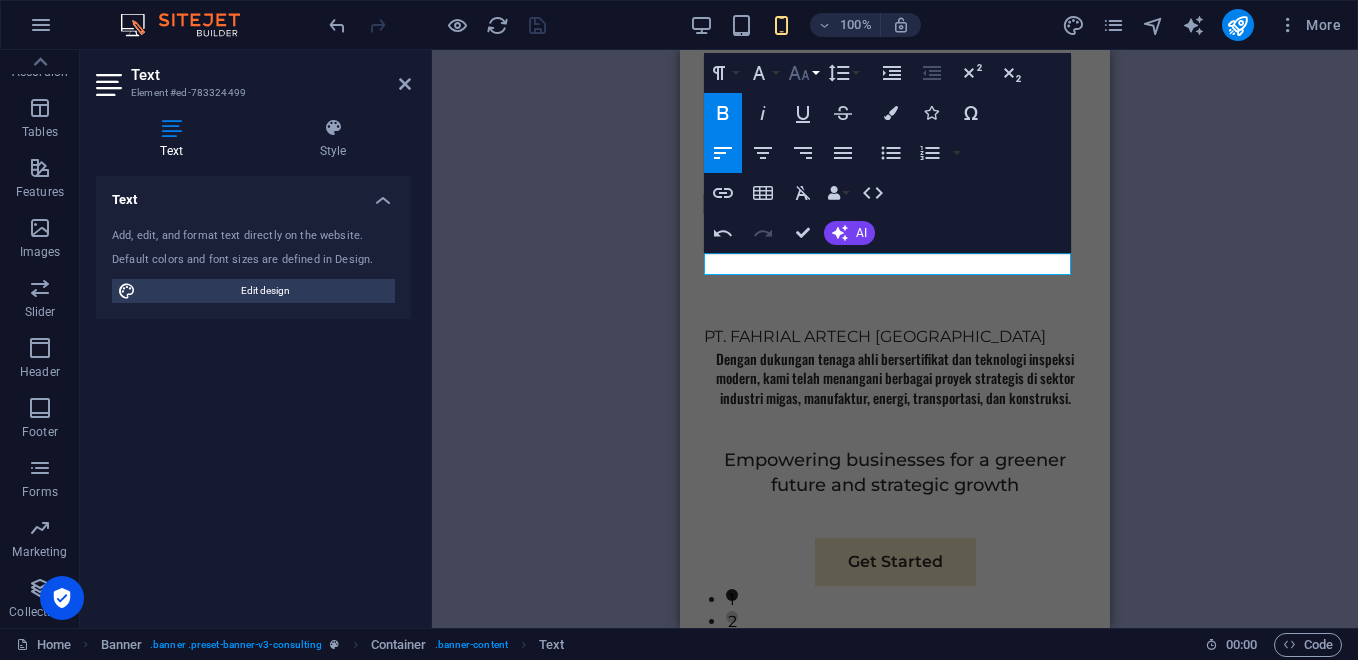 click 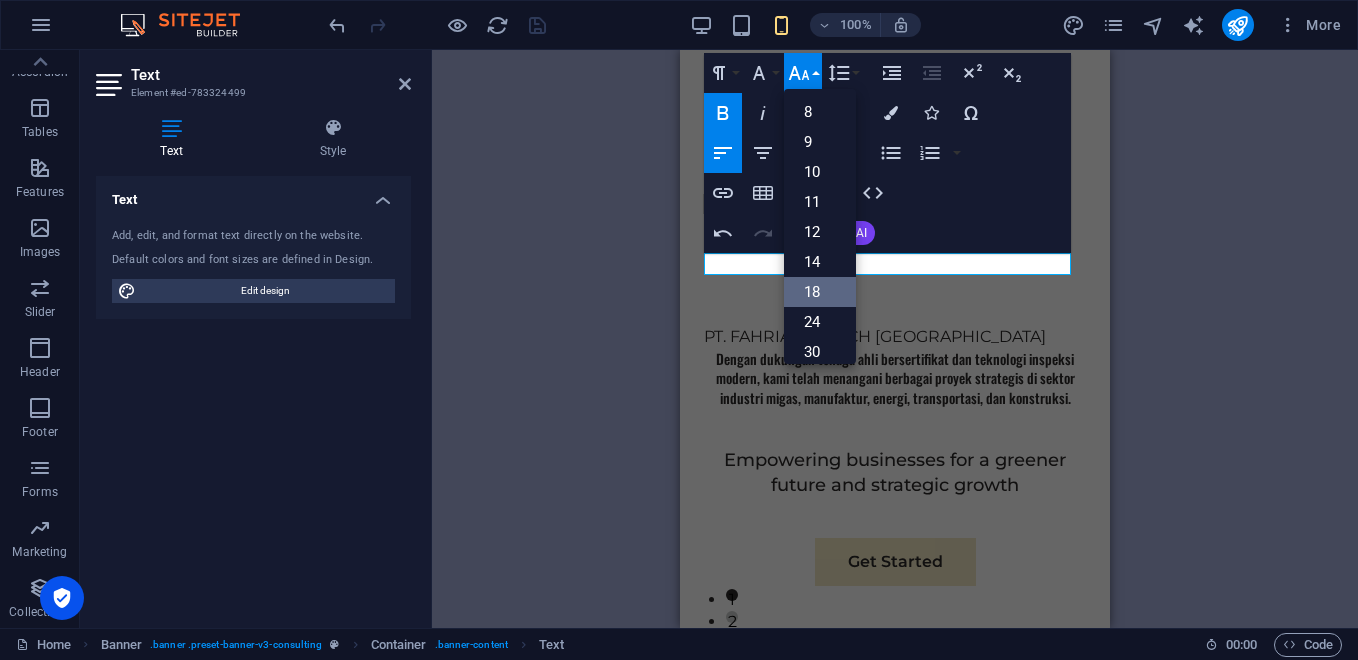 click on "18" at bounding box center [820, 292] 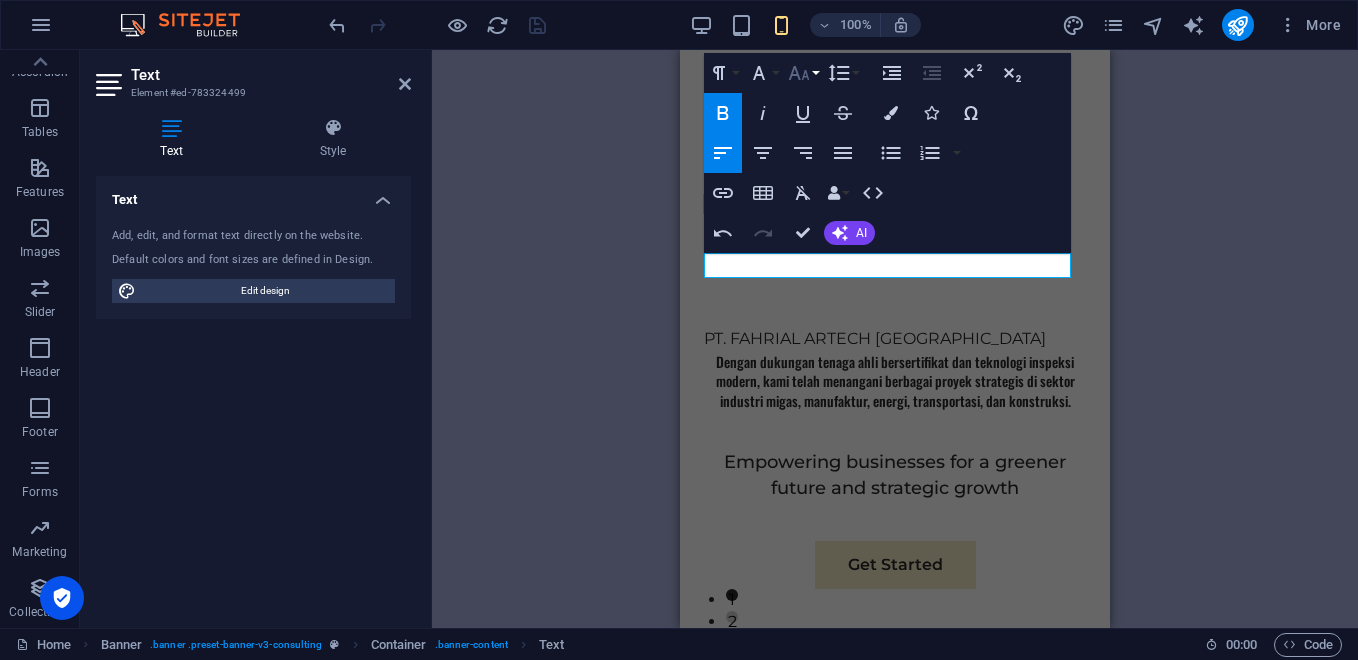 click 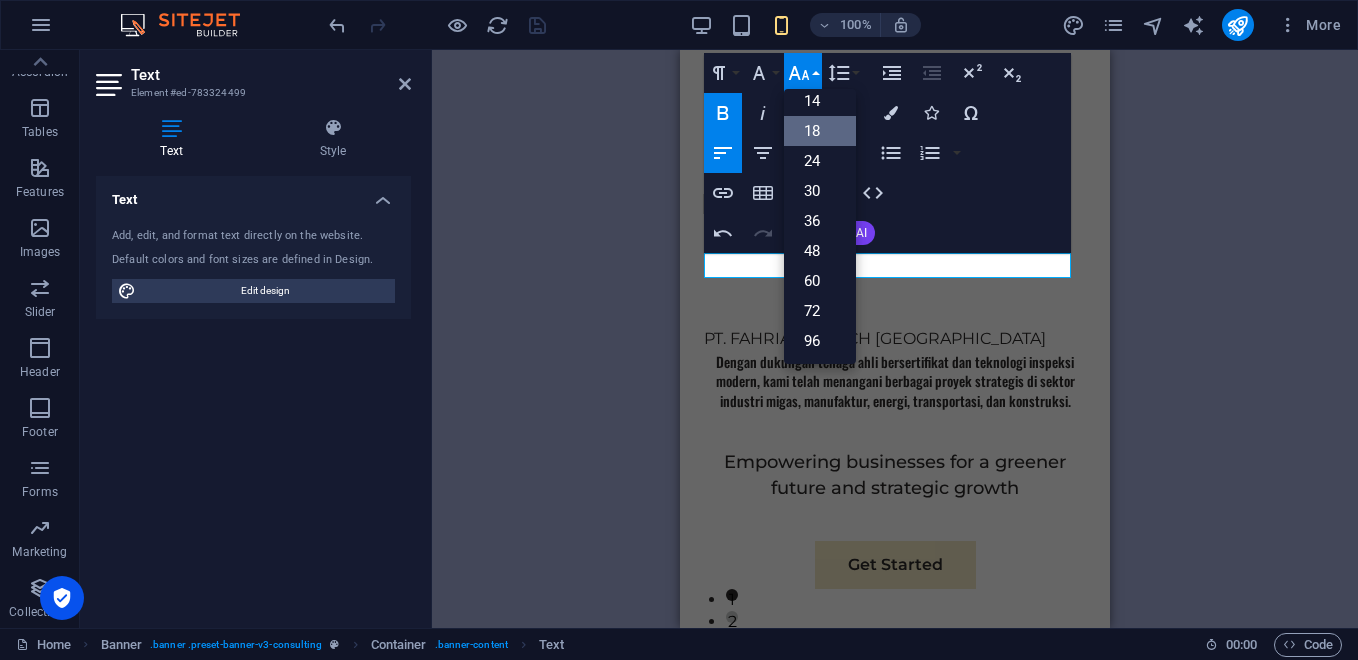 scroll, scrollTop: 161, scrollLeft: 0, axis: vertical 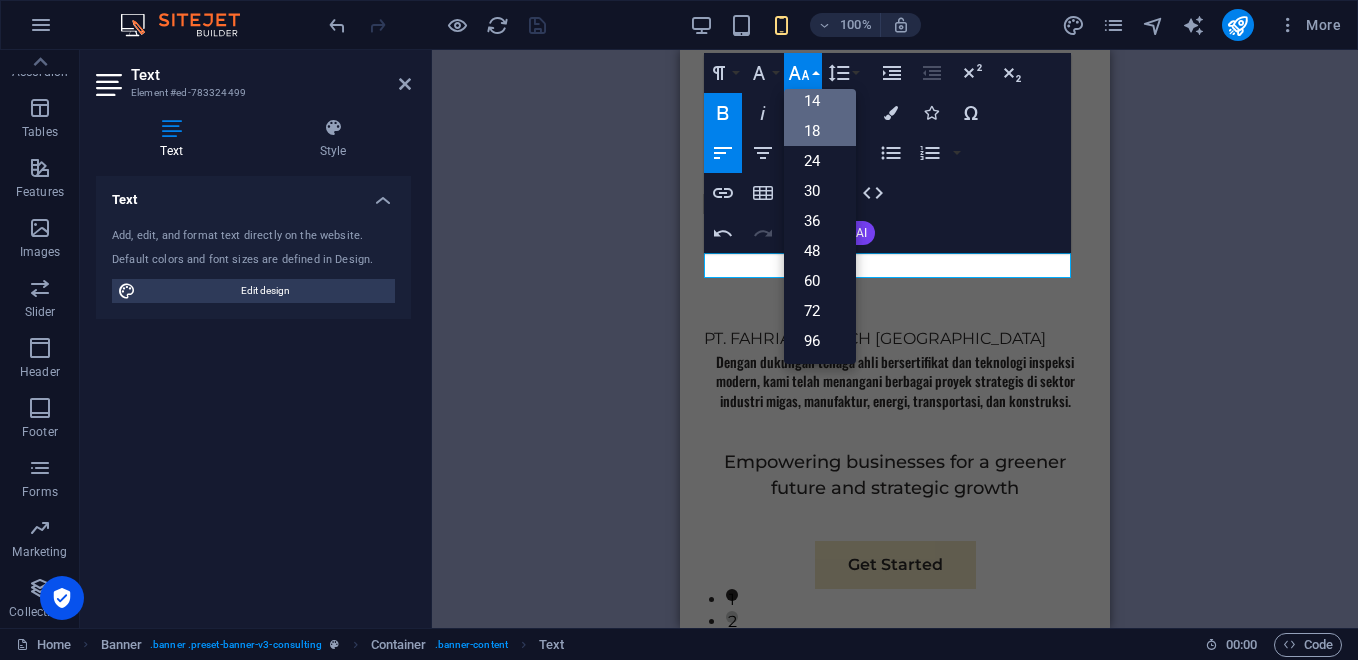 click on "14" at bounding box center [820, 101] 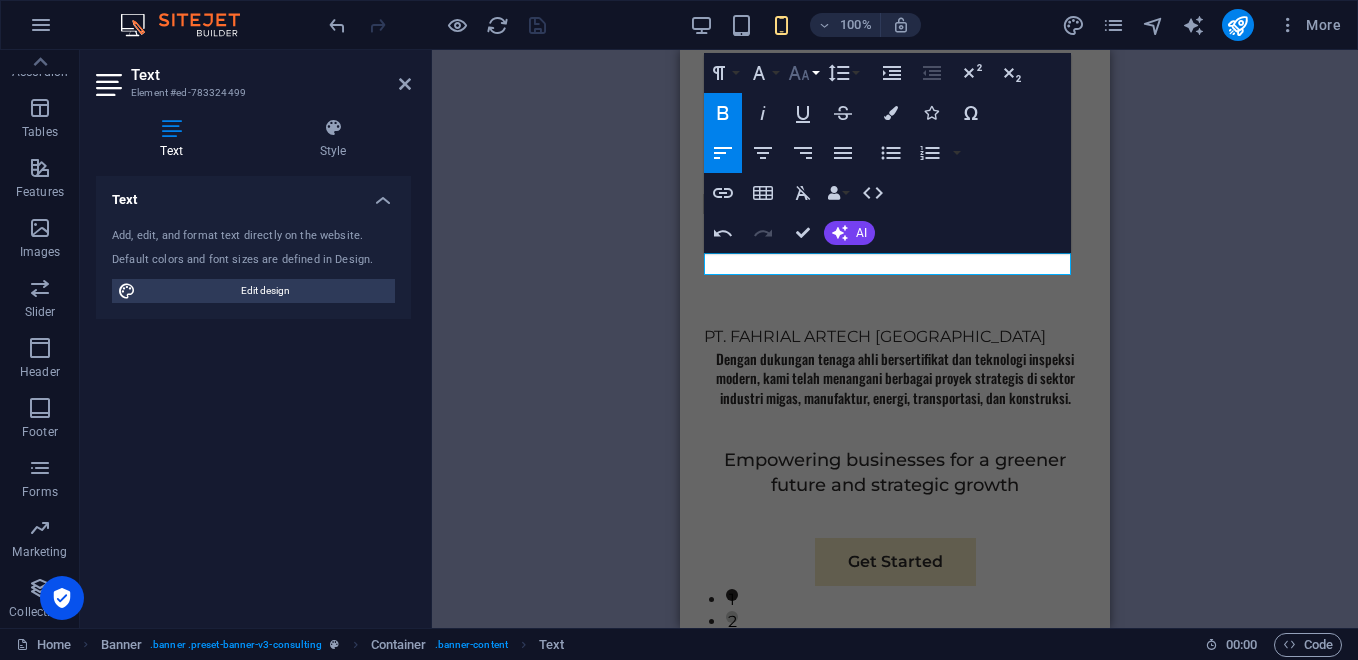 click 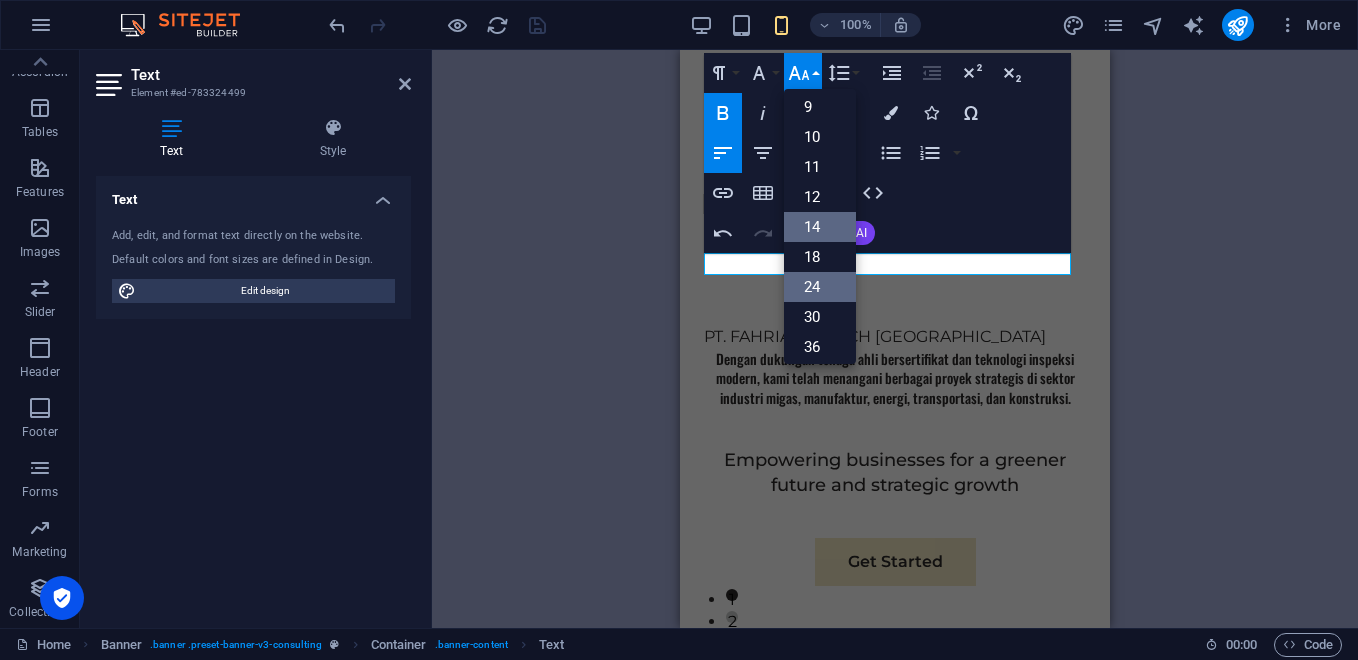scroll, scrollTop: 0, scrollLeft: 0, axis: both 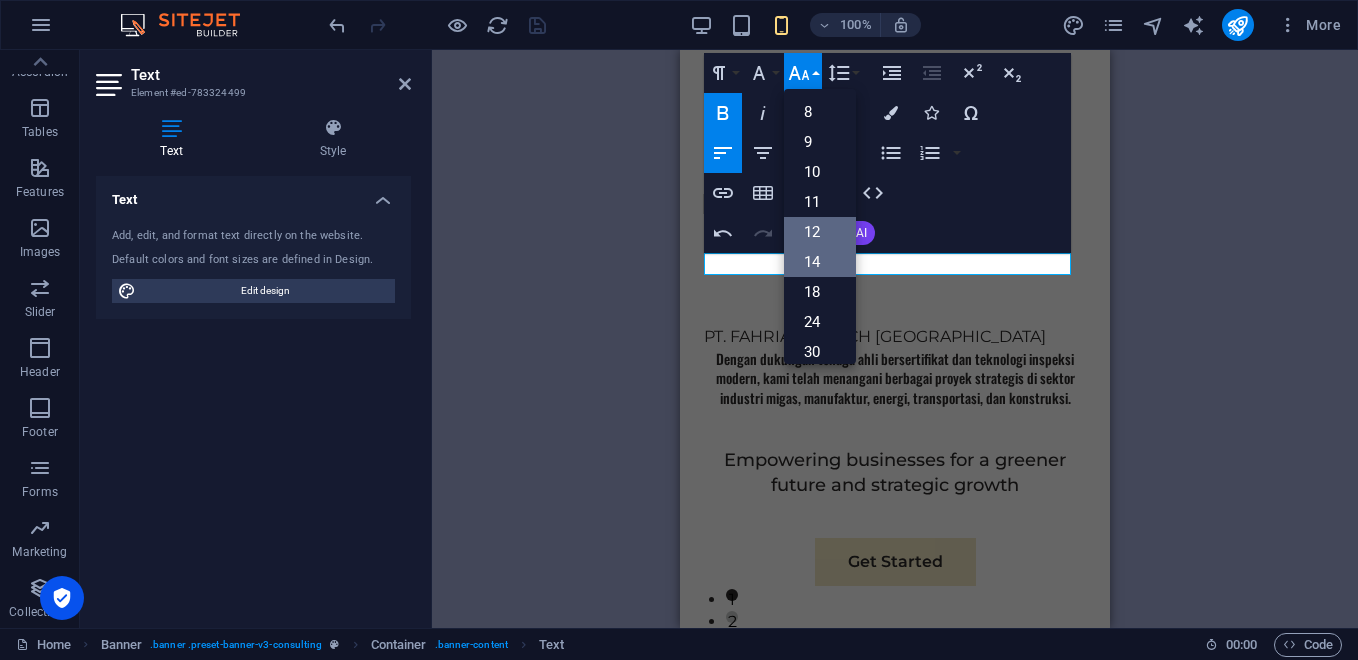 click on "12" at bounding box center (820, 232) 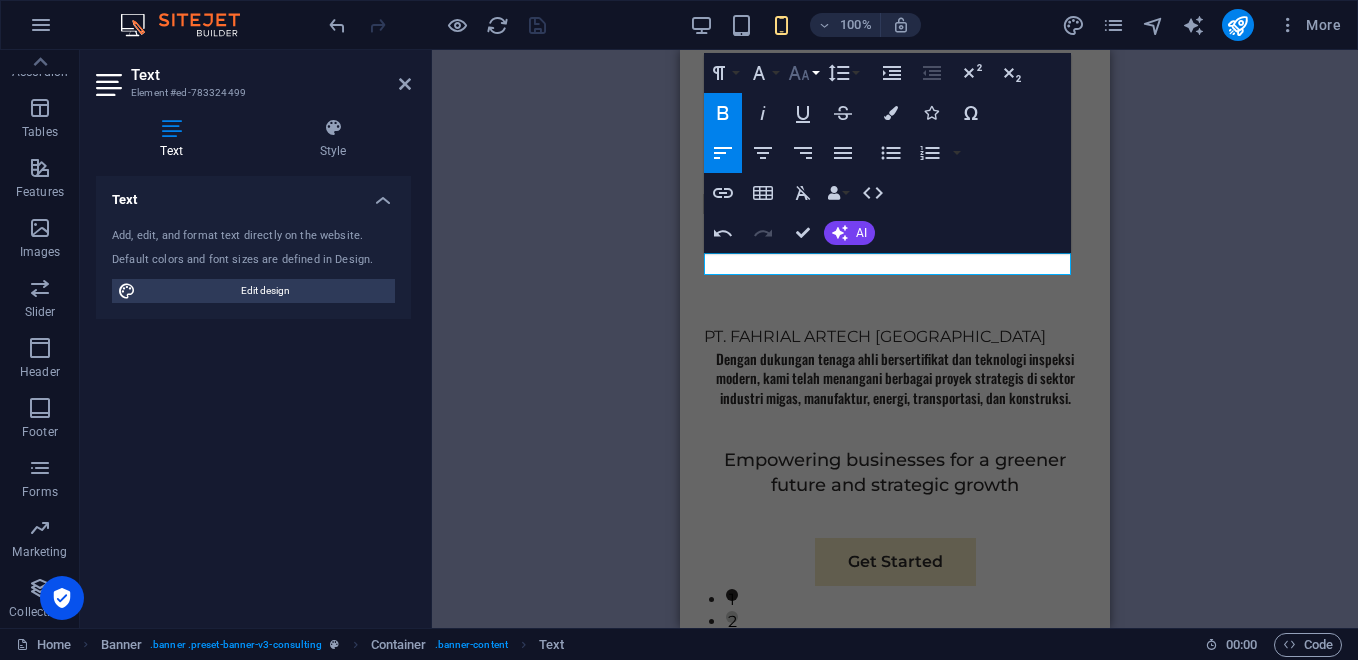 click 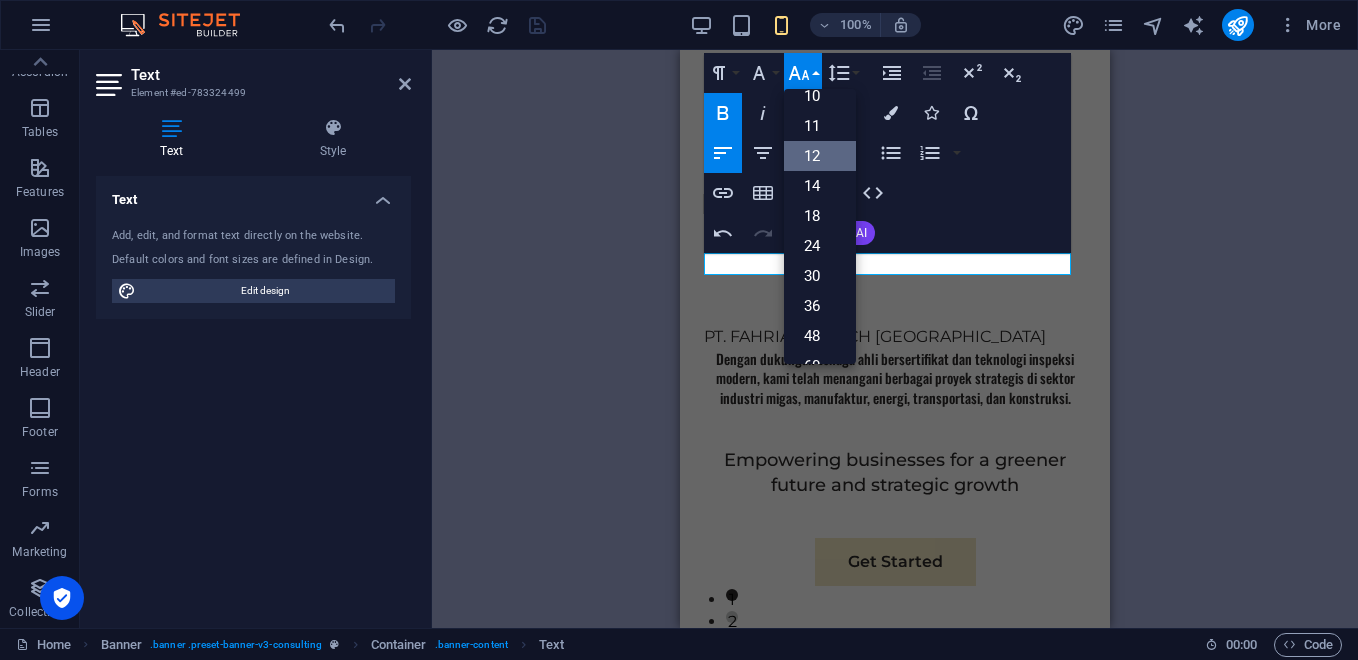 scroll, scrollTop: 43, scrollLeft: 0, axis: vertical 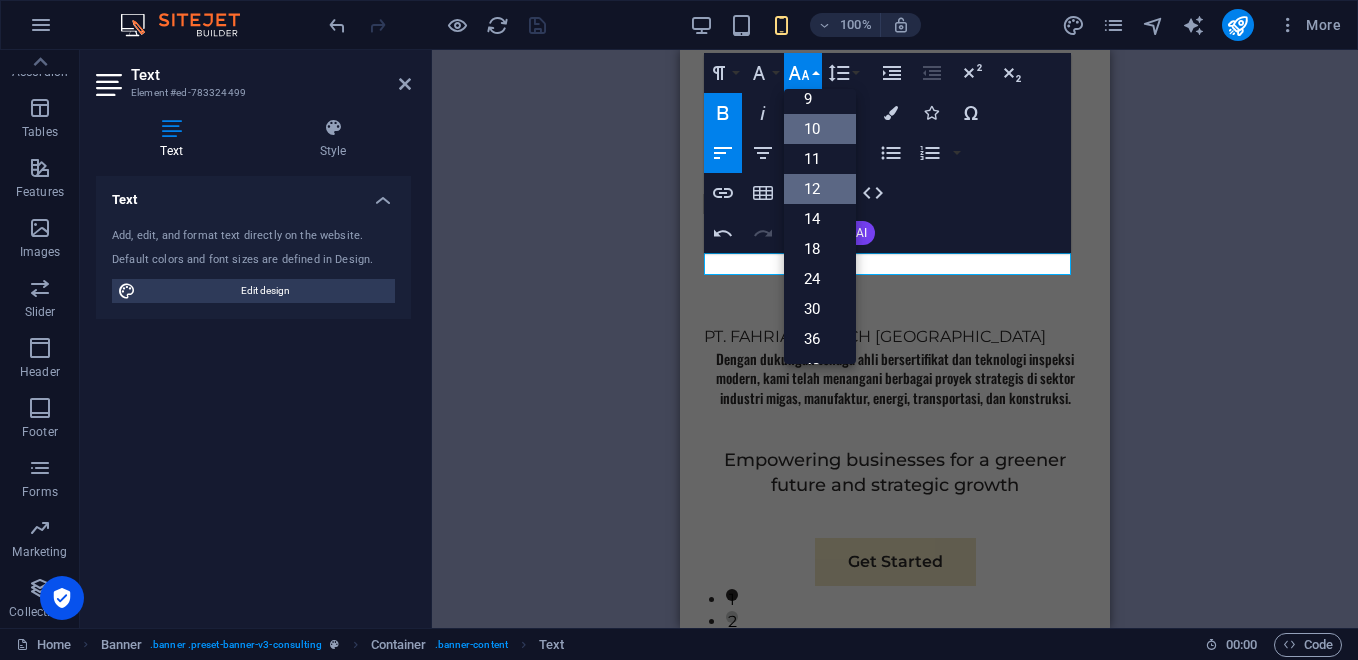 click on "10" at bounding box center [820, 129] 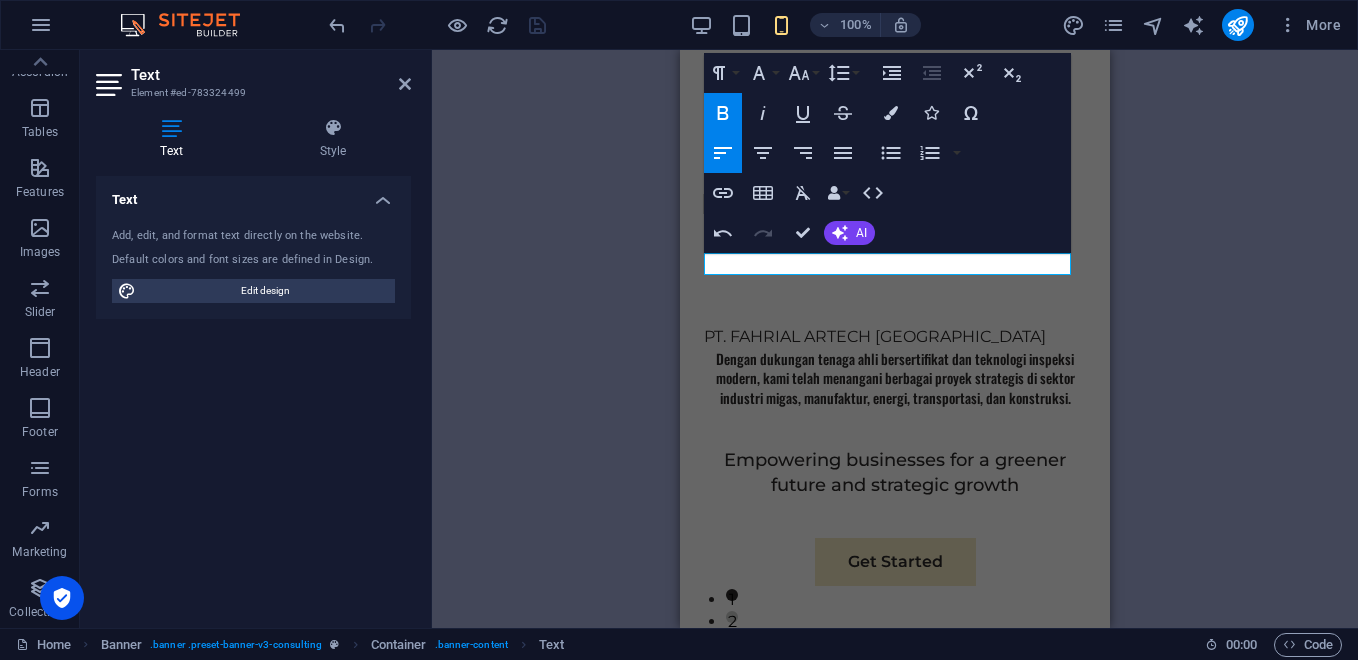 click on "H6   Banner   Container   Text   Image slider on background   Banner   Menu Bar   Menu   Image slider on background   Image slider   Button   Spacer   Spacer   Button   Text   Logos   Image   Image   Image   H2   Container   Spacer   Text   Container   Image   Container   Container   Image   Image slider on background   Image   Image slider   Container   Container   Image   Container   Cards   Container   Container   H2   Image slider on background   Image slider   Slider   Text   Slider   Slider   H2   Banner   Logo   Container   HTML   Container Paragraph Format Normal Heading 1 Heading 2 Heading 3 Heading 4 Heading 5 Heading 6 Code Font Family Arial [US_STATE] Impact Tahoma Times New Roman Verdana [PERSON_NAME] Font Size 8 9 10 11 12 14 18 24 30 36 48 60 72 96 Line Height Default Single 1.15 1.5 Double Increase Indent Decrease Indent Superscript Subscript Bold Italic Underline Strikethrough Colors Icons Special Characters Align Left Align Center Align Right Align Justify Unordered List" at bounding box center [895, 339] 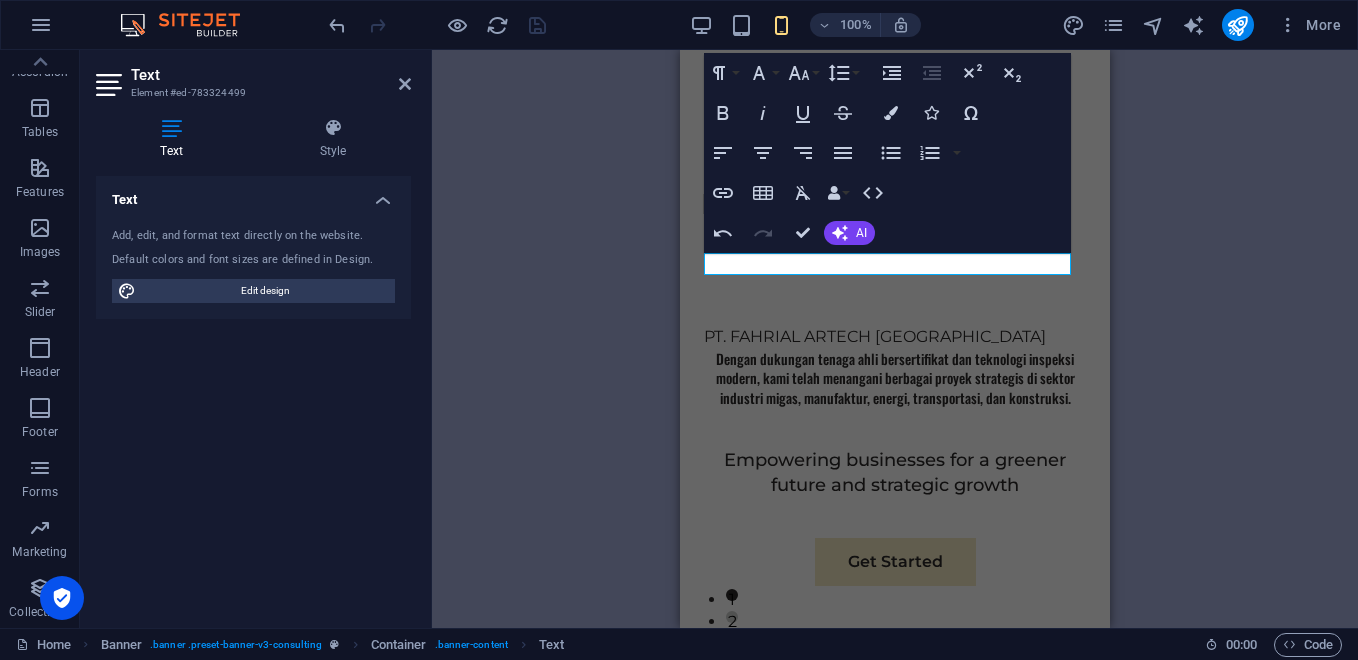 click on "H6   Banner   Container   Text   Image slider on background   Banner   Menu Bar   Menu   Image slider on background   Image slider   Button   Spacer   Spacer   Button   Text   Logos   Image   Image   Image   H2   Container   Spacer   Text   Container   Image   Container   Container   Image   Image slider on background   Image   Image slider   Container   Container   Image   Container   Cards   Container   Container   H2   Image slider on background   Image slider   Slider   Text   Slider   Slider   H2   Banner   Logo   Container   HTML   Container Paragraph Format Normal Heading 1 Heading 2 Heading 3 Heading 4 Heading 5 Heading 6 Code Font Family Arial [US_STATE] Impact Tahoma Times New Roman Verdana [PERSON_NAME] Font Size 8 9 10 11 12 14 18 24 30 36 48 60 72 96 Line Height Default Single 1.15 1.5 Double Increase Indent Decrease Indent Superscript Subscript Bold Italic Underline Strikethrough Colors Icons Special Characters Align Left Align Center Align Right Align Justify Unordered List" at bounding box center [895, 339] 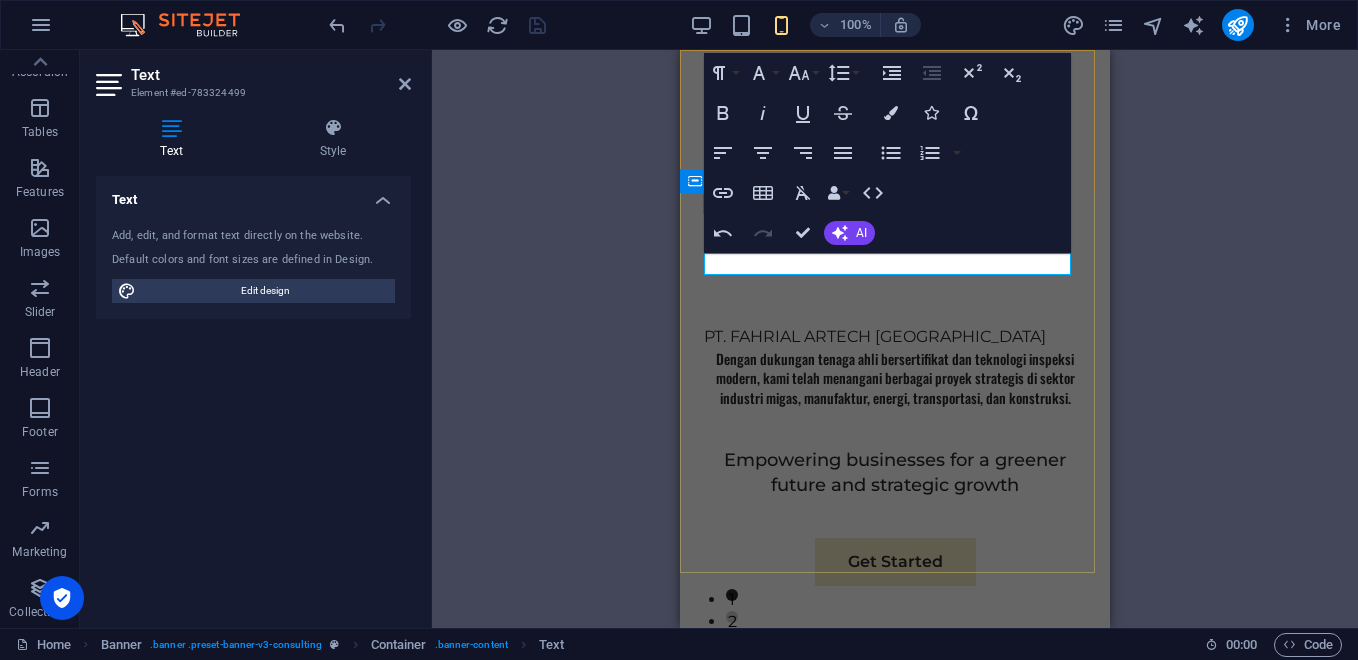 click on "​ ​ ​ PT. FAHRIAL ARTECH INDONESIA Dengan dukungan tenaga ahli bersertifikat dan teknologi inspeksi modern, kami telah menangani berbagai proyek strategis di sektor industri migas, manufaktur, energi, transportasi, dan konstruksi. Empowering businesses for a greener future and strategic growth Get Started" at bounding box center [895, 456] 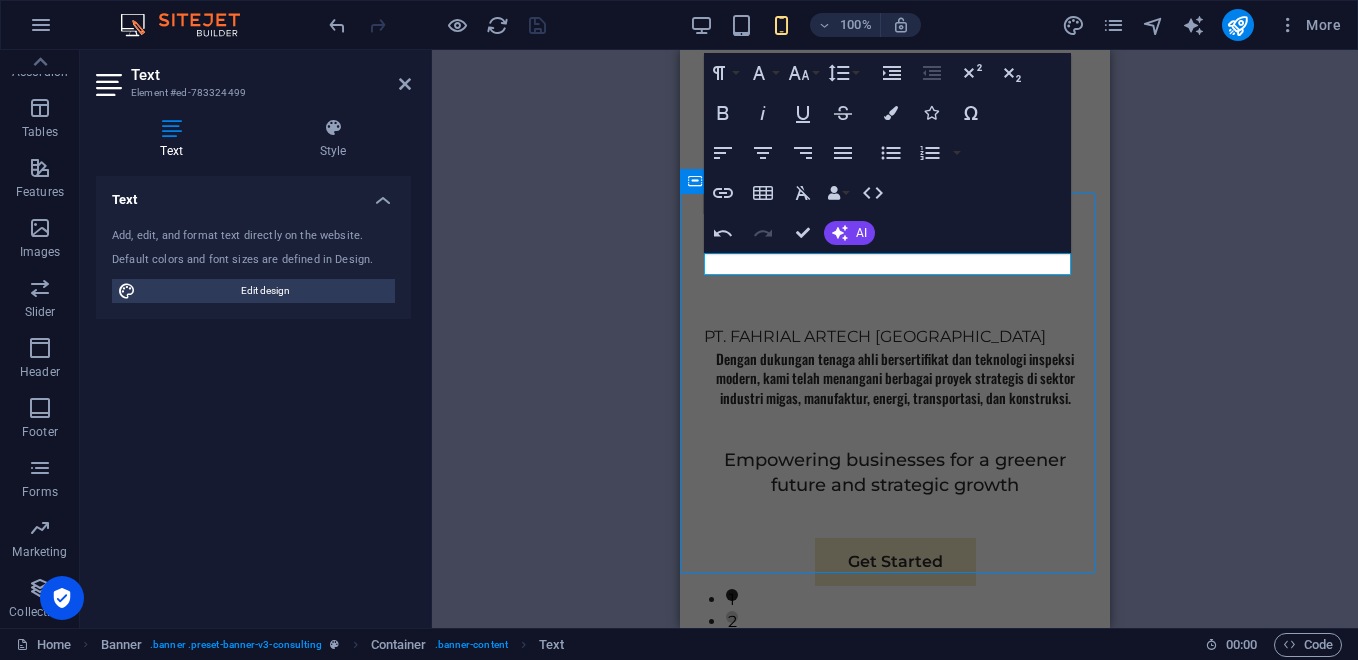 click on "​ ​ ​ PT. FAHRIAL ARTECH INDONESIA Dengan dukungan tenaga ahli bersertifikat dan teknologi inspeksi modern, kami telah menangani berbagai proyek strategis di sektor industri migas, manufaktur, energi, transportasi, dan konstruksi. Empowering businesses for a greener future and strategic growth Get Started" at bounding box center (895, 456) 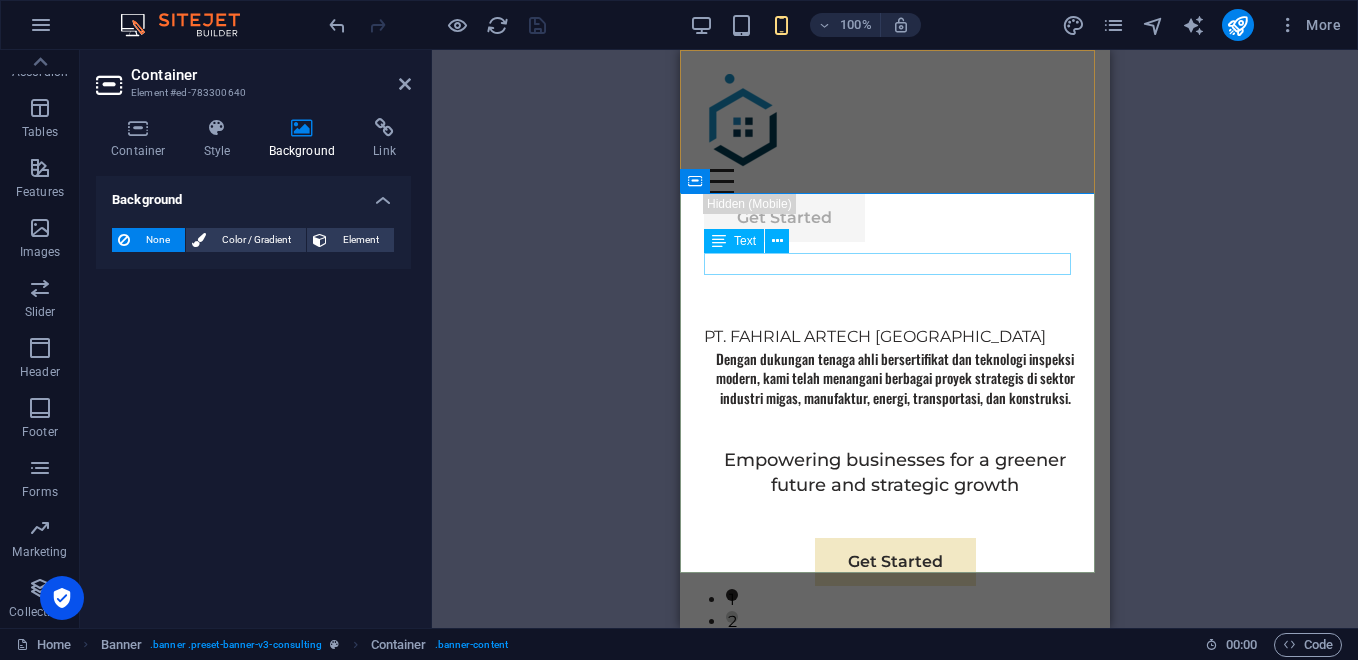 click on "PT. FAHRIAL ARTECH [GEOGRAPHIC_DATA]" at bounding box center (895, 337) 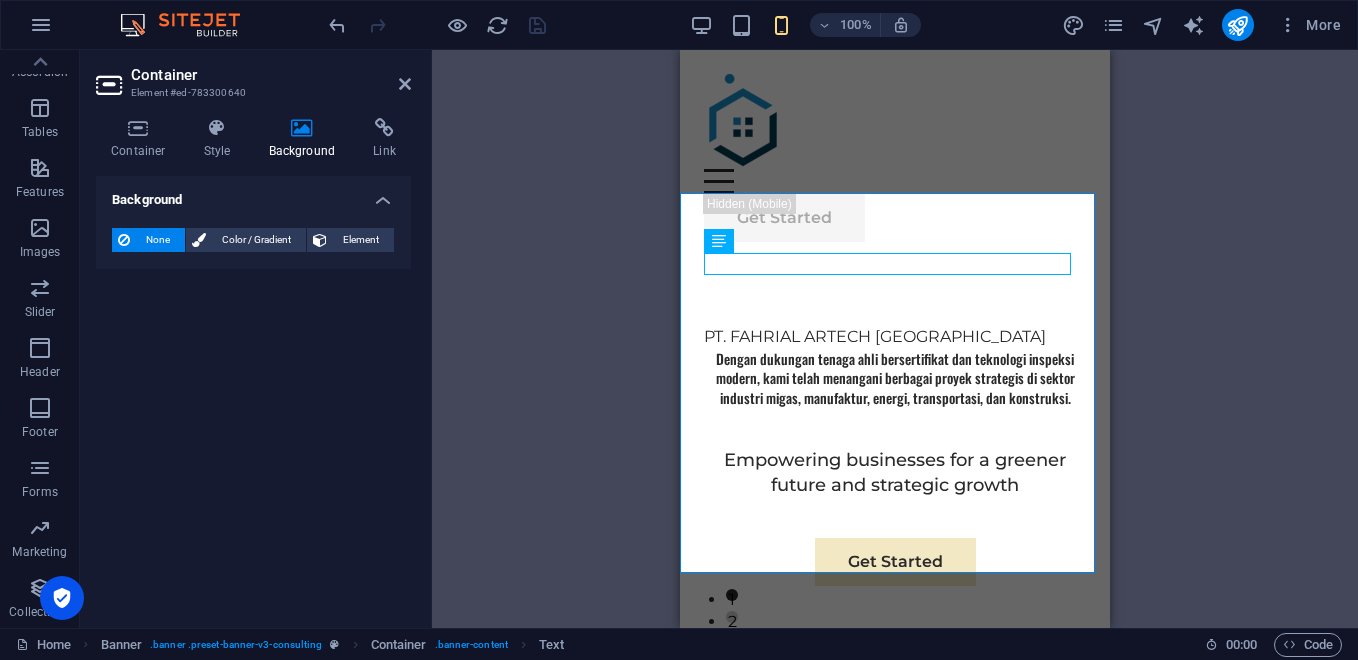 click on "Drag here to replace the existing content. Press “Ctrl” if you want to create a new element.
H6   Banner   Container   Text   Image slider on background   Banner   Menu Bar   Menu   Image slider on background   Image slider   Button   Spacer   Spacer   Button   Text   Logos   Image   Image   Image   H2   Container   Spacer   Text   Container   Image   Container   Container   Image   Image slider on background   Image   Image slider   Container   Container   Image   Container   Cards   Container   Container   H2   Image slider on background   Image slider   Slider   Text   Slider   Slider   H2   Banner   Logo   Container   HTML   Container" at bounding box center (895, 339) 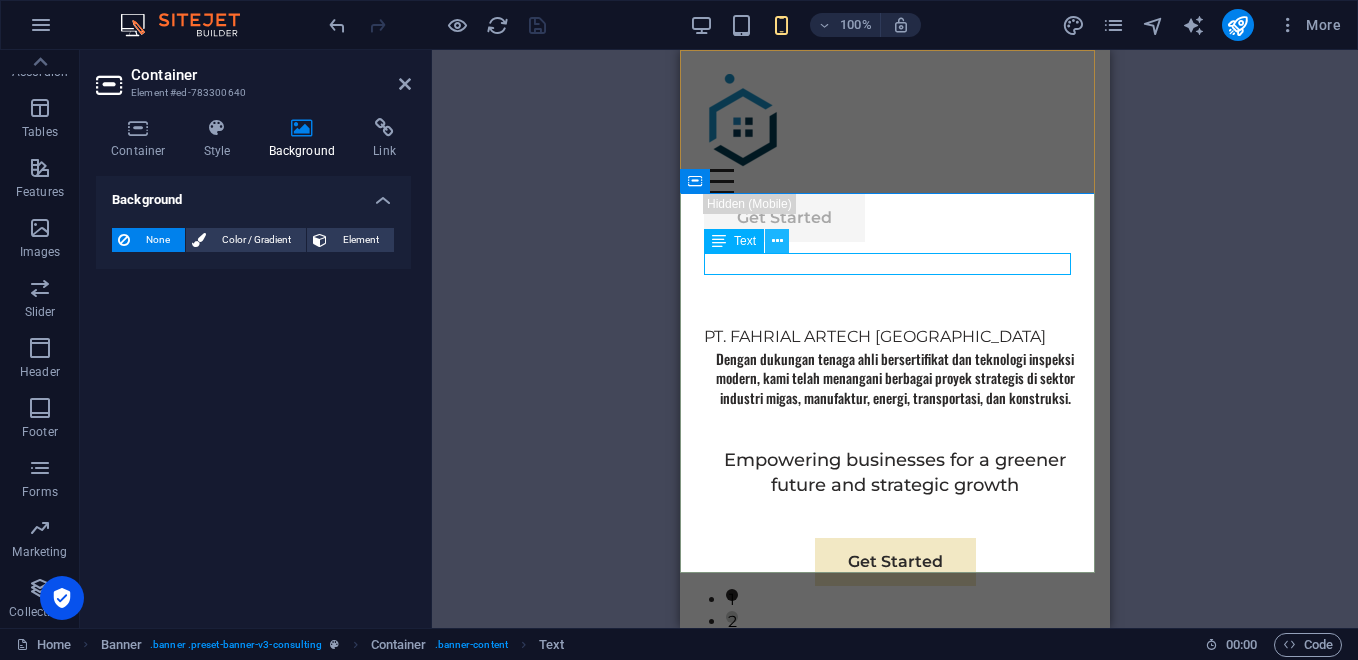 click at bounding box center (777, 241) 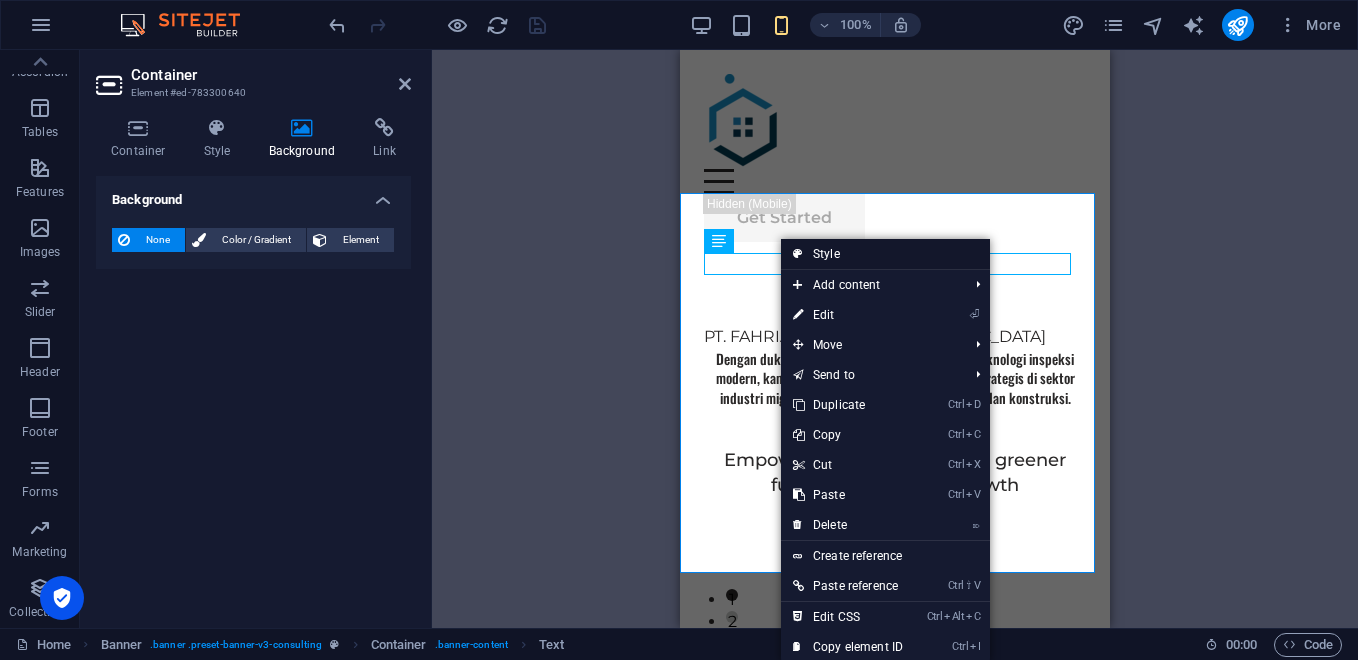 click on "Style" at bounding box center (885, 254) 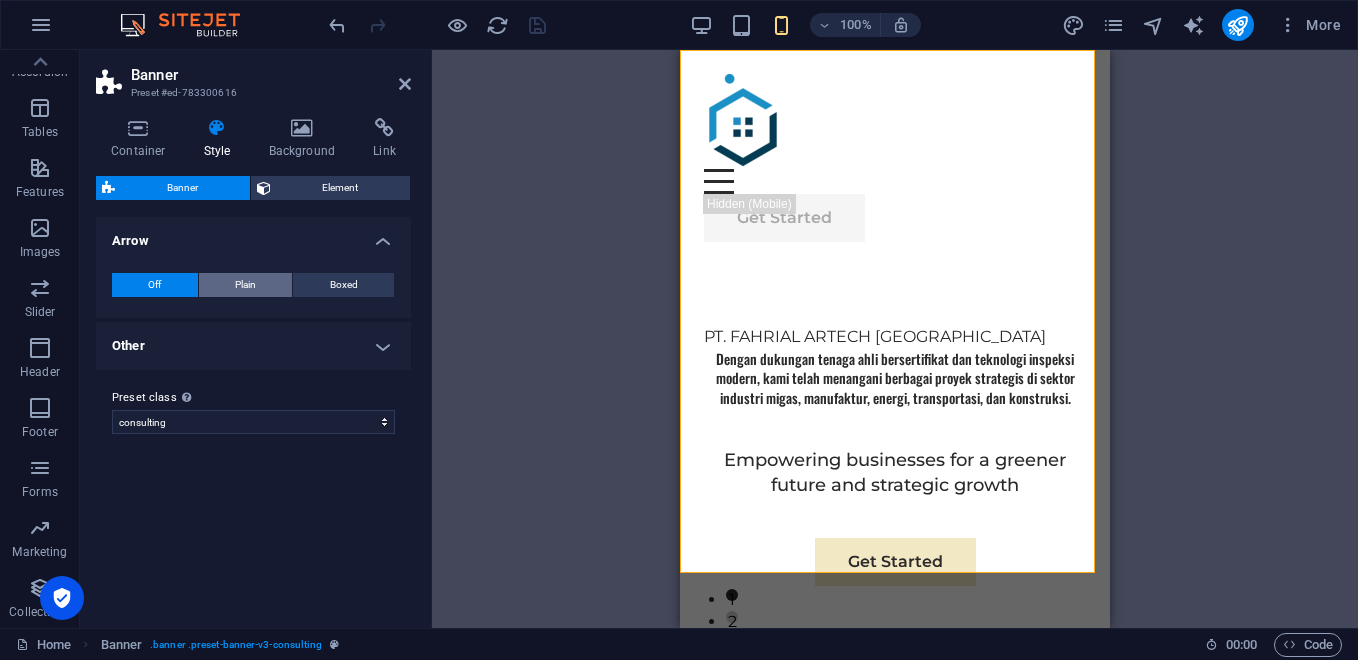 click on "Plain" at bounding box center [245, 285] 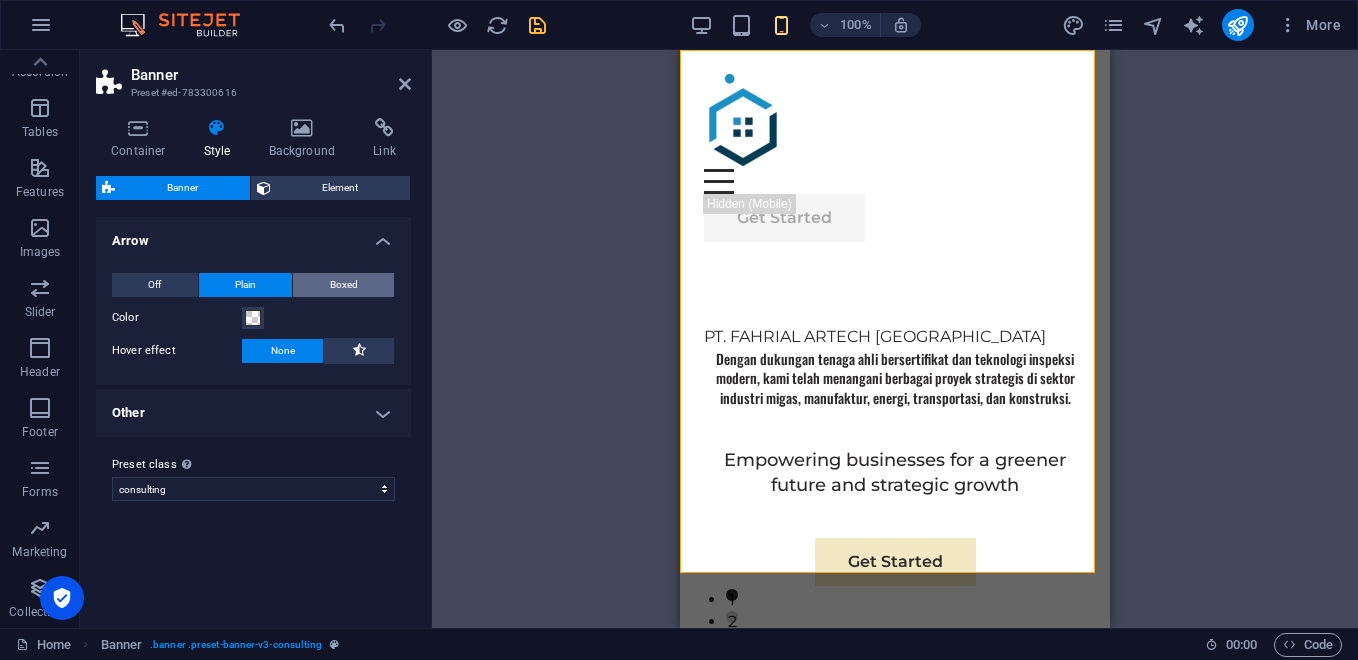 click on "Boxed" at bounding box center (343, 285) 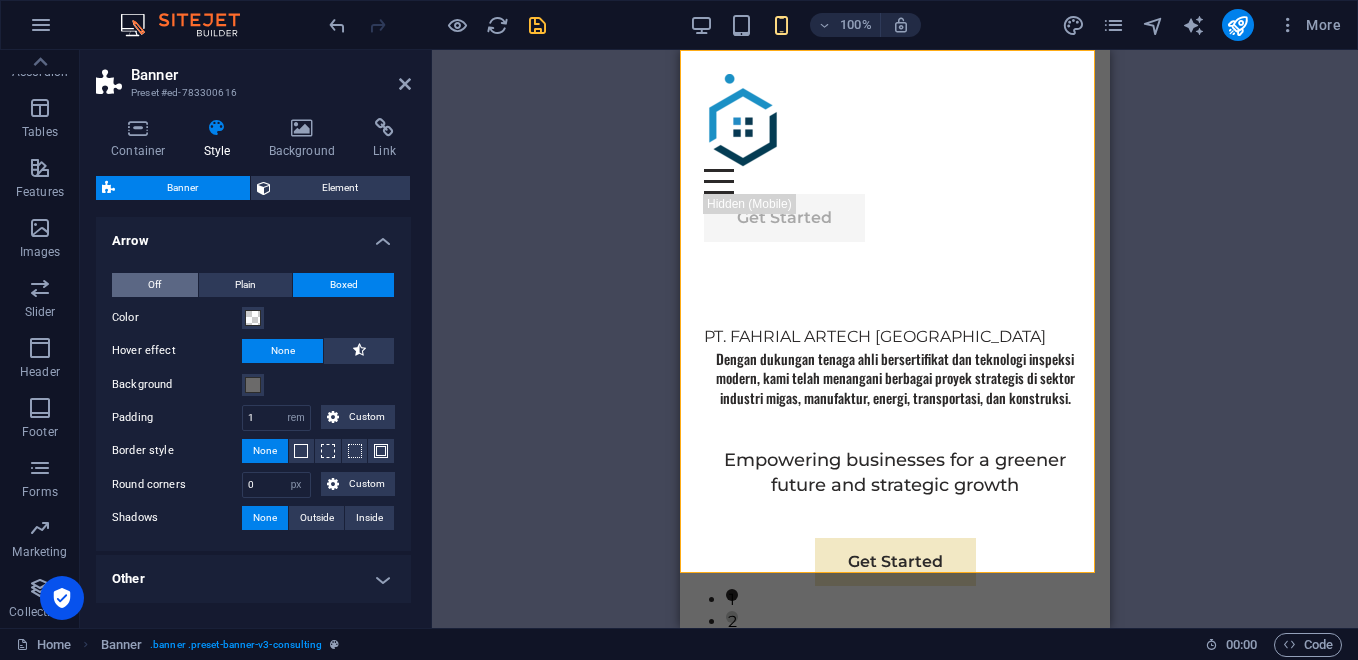 click on "Off" at bounding box center (155, 285) 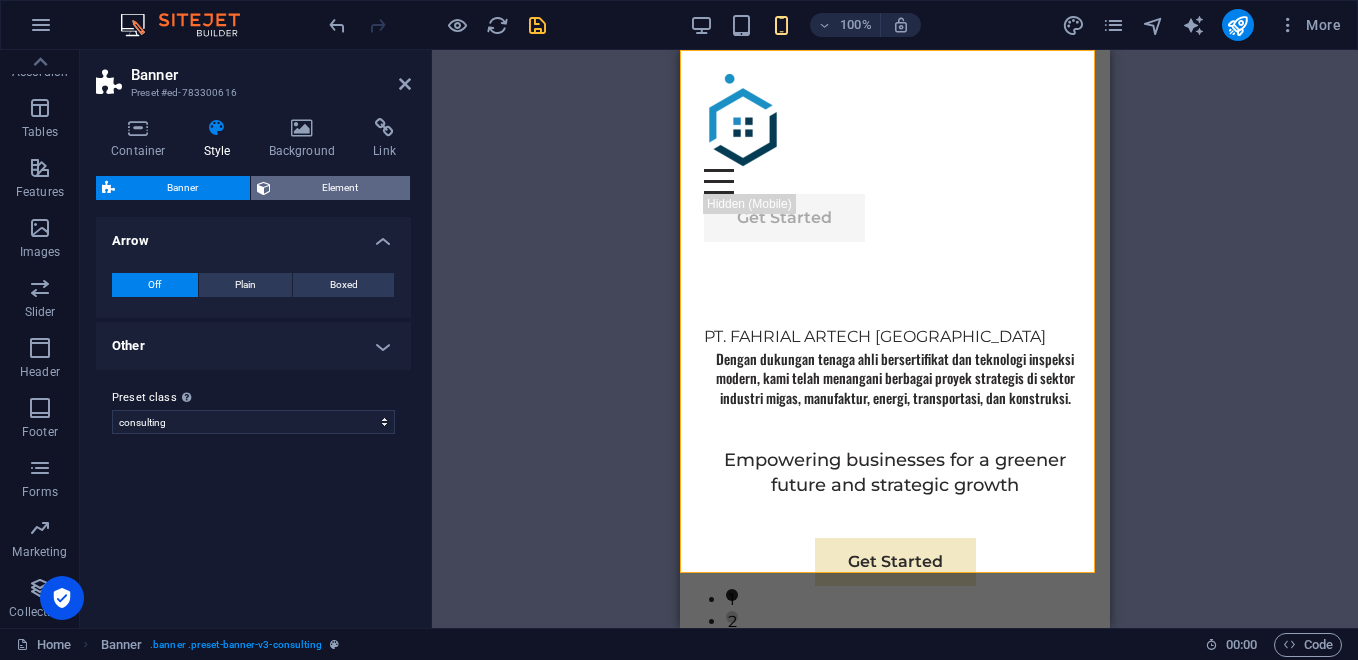 click on "Element" at bounding box center (341, 188) 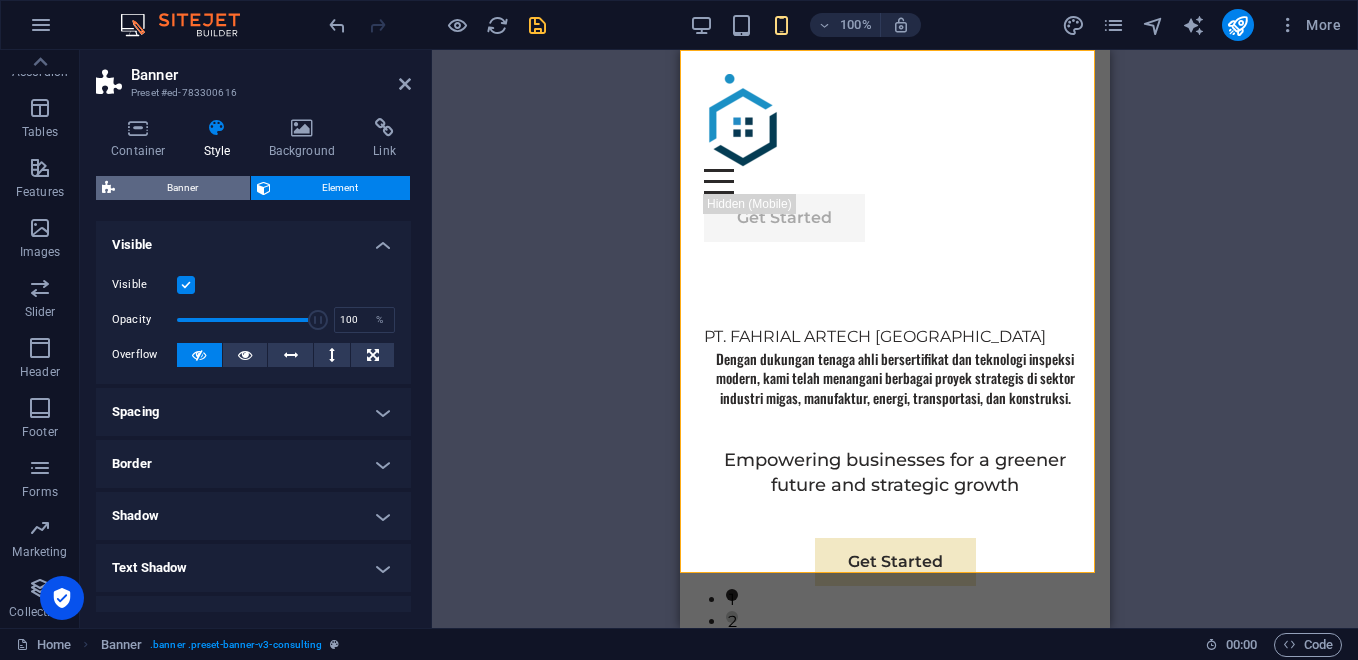 click on "Banner" at bounding box center (182, 188) 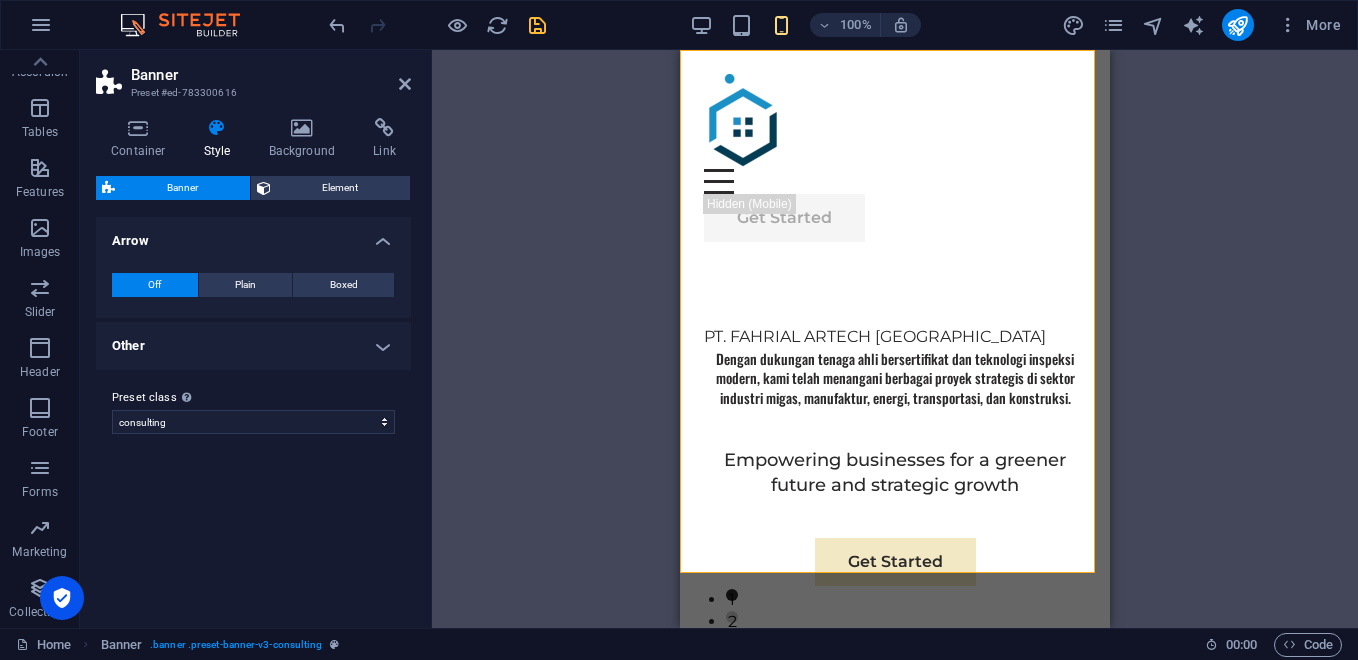 click on "Drag here to replace the existing content. Press “Ctrl” if you want to create a new element.
H6   Banner   Container   Text   Image slider on background   Banner   Menu Bar   Menu   Image slider on background   Image slider   Button   Spacer   Spacer   Button   Text   Logos   Image   Image   Image   H2   Container   Spacer   Text   Container   Image   Container   Container   Image   Image slider on background   Image   Image slider   Container   Container   Image   Container   Cards   Container   Container   H2   Image slider on background   Image slider   Slider   Text   Slider   Slider   H2   Banner   Logo   Container   HTML   Container" at bounding box center (895, 339) 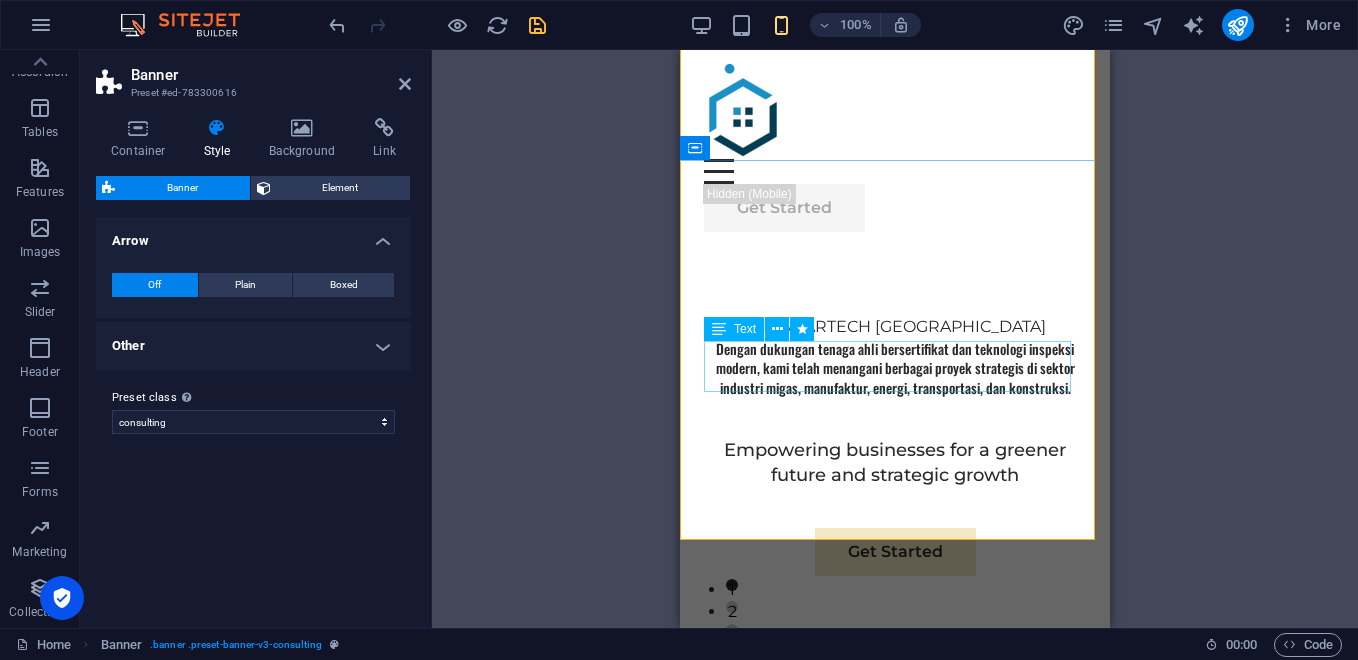 scroll, scrollTop: 0, scrollLeft: 0, axis: both 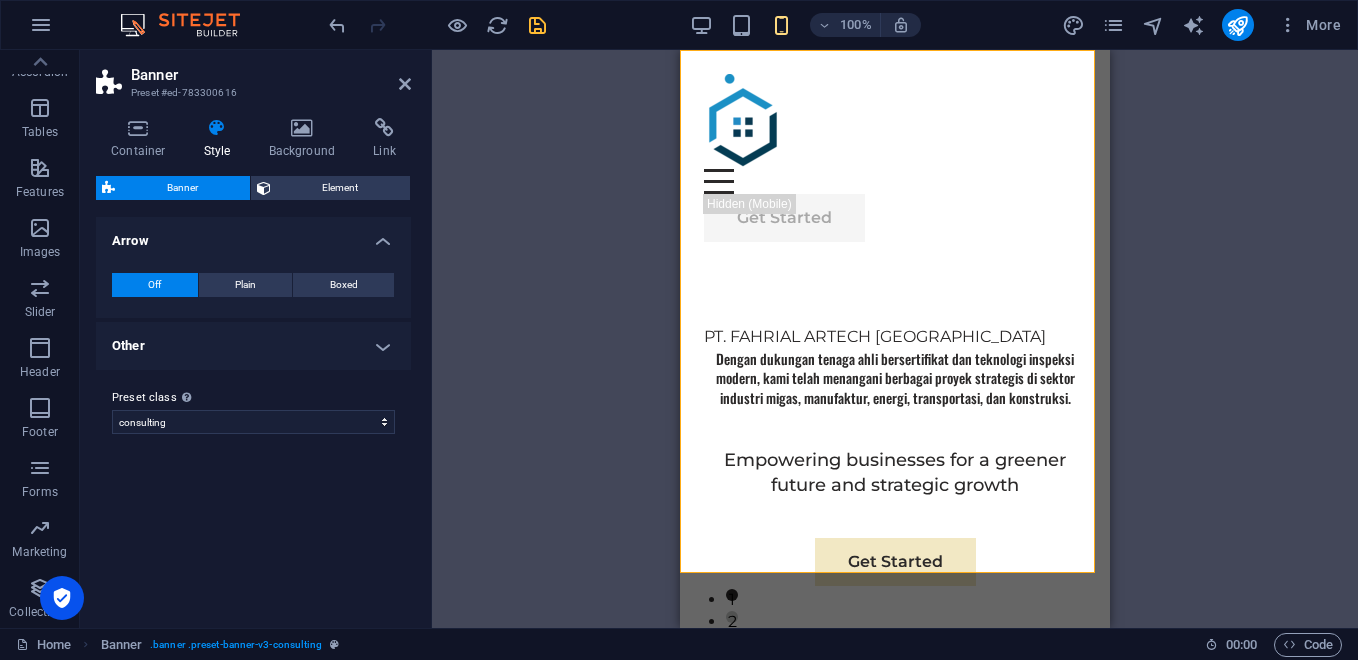 click on "Drag here to replace the existing content. Press “Ctrl” if you want to create a new element.
H6   Banner   Container   Text   Image slider on background   Banner   Menu Bar   Menu   Image slider on background   Image slider   Button   Spacer   Spacer   Button   Text   Logos   Image   Image   Image   H2   Container   Spacer   Text   Container   Image   Container   Container   Image   Image slider on background   Image   Image slider   Container   Container   Image   Container   Cards   Container   Container   H2   Image slider on background   Image slider   Slider   Text   Slider   Slider   H2   Banner   Logo   Container   HTML   Container   Slider" at bounding box center (895, 339) 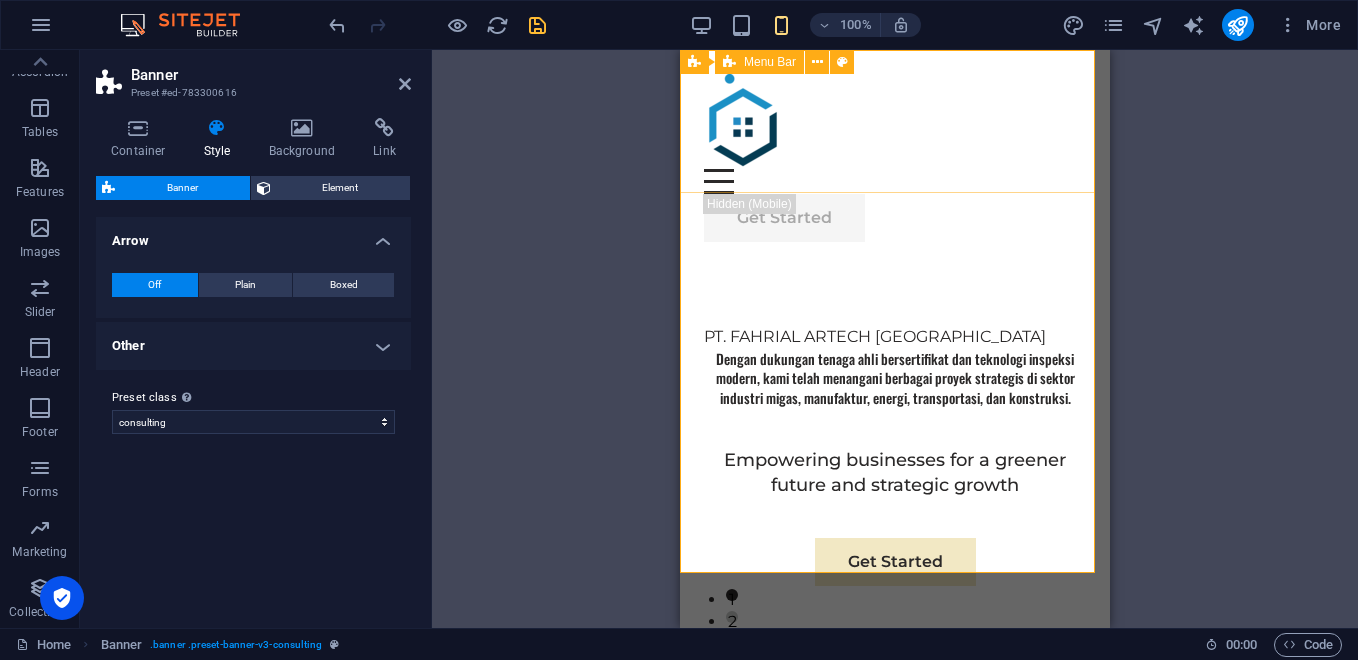 click on "Our Story Our Team Our Strengths Projects Contact Us Get Started" at bounding box center (895, 158) 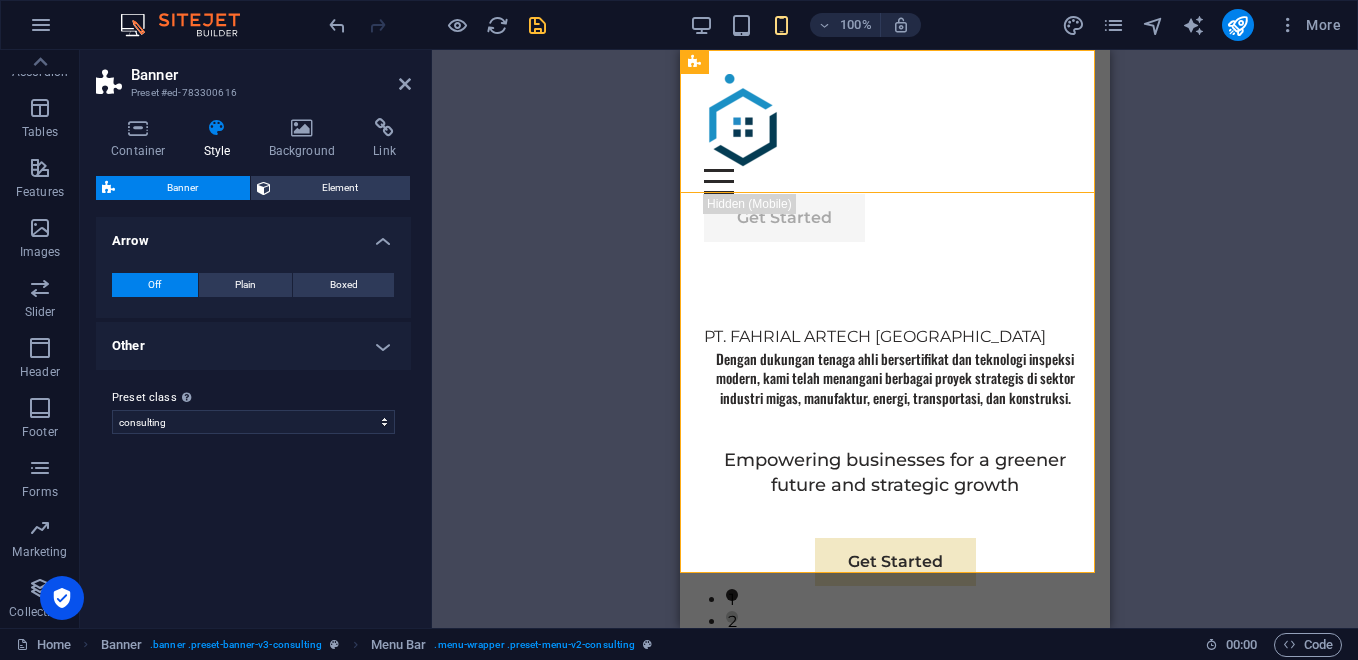 click on "Drag here to replace the existing content. Press “Ctrl” if you want to create a new element.
H6   Banner   Container   Text   Image slider on background   Banner   Menu Bar   Menu   Image slider on background   Image slider   Button   Spacer   Spacer   Button   Text   Logos   Image   Image   Image   H2   Container   Spacer   Text   Container   Image   Container   Container   Image   Image slider on background   Image   Image slider   Container   Container   Image   Container   Cards   Container   Container   H2   Image slider on background   Image slider   Slider   Text   Slider   Slider   H2   Banner   Logo   Container   HTML   Container   Slider" at bounding box center (895, 339) 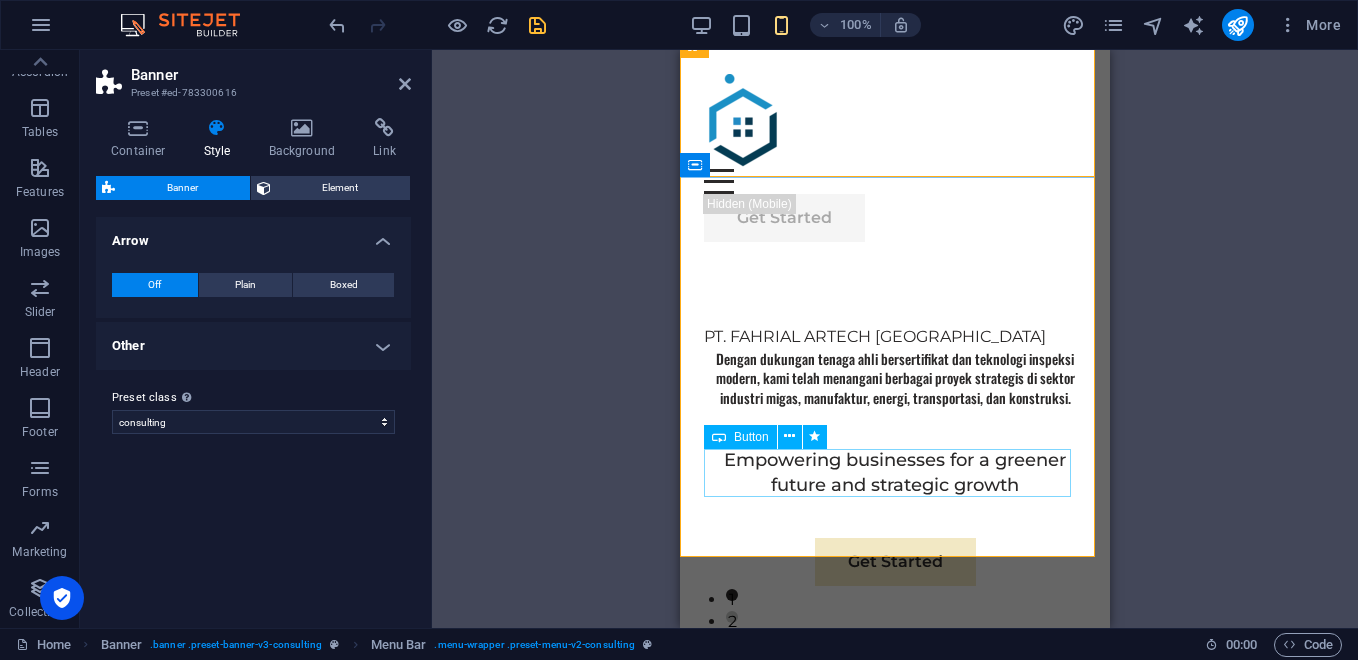 scroll, scrollTop: 67, scrollLeft: 0, axis: vertical 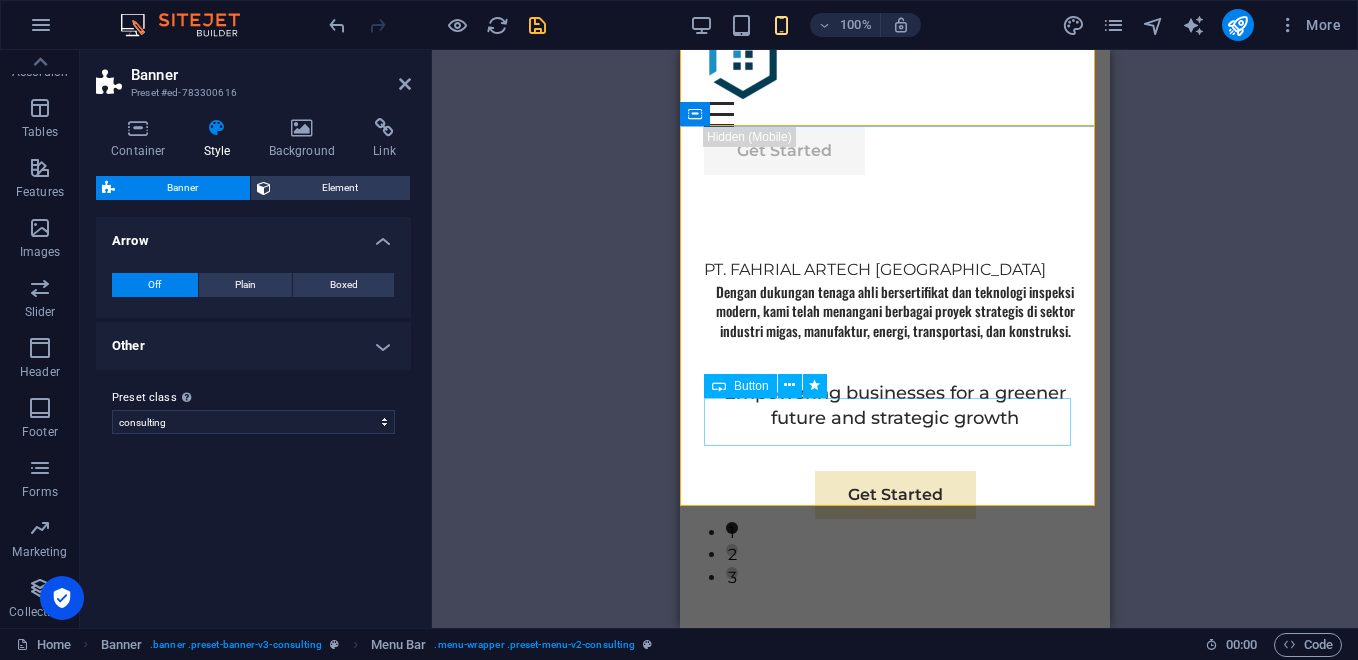 click on "Get Started" at bounding box center [895, 495] 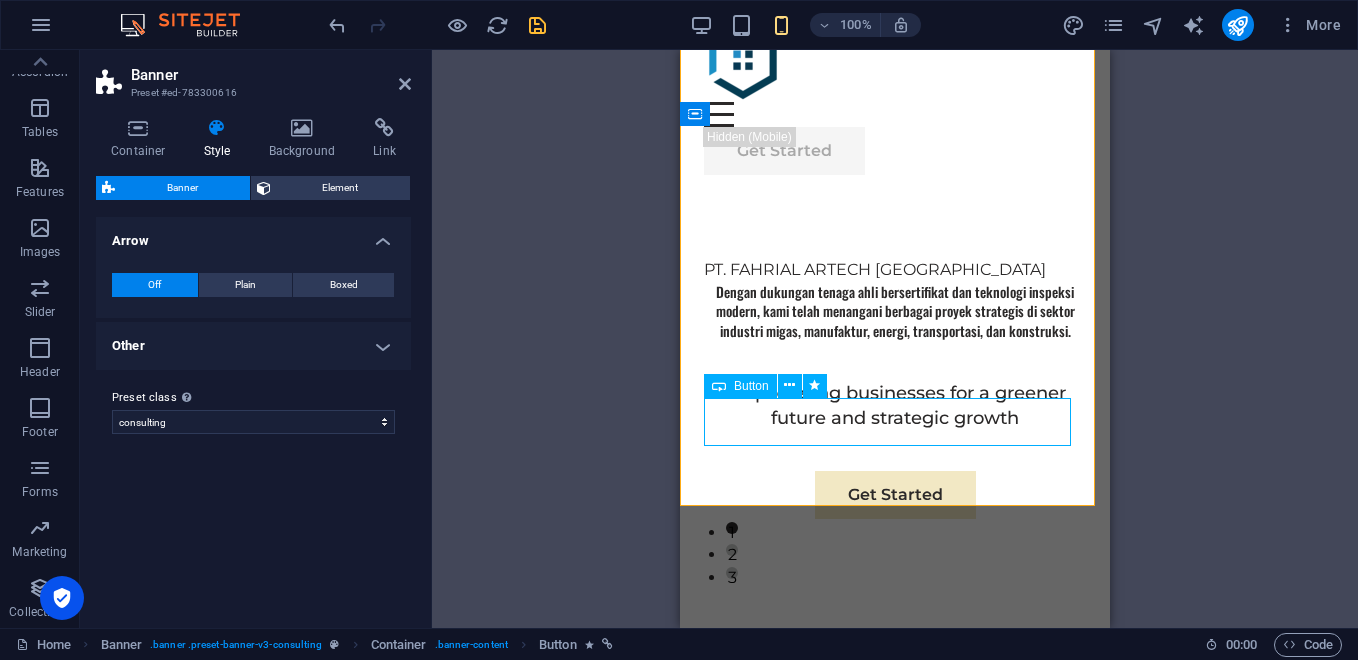 click on "Get Started" at bounding box center (895, 495) 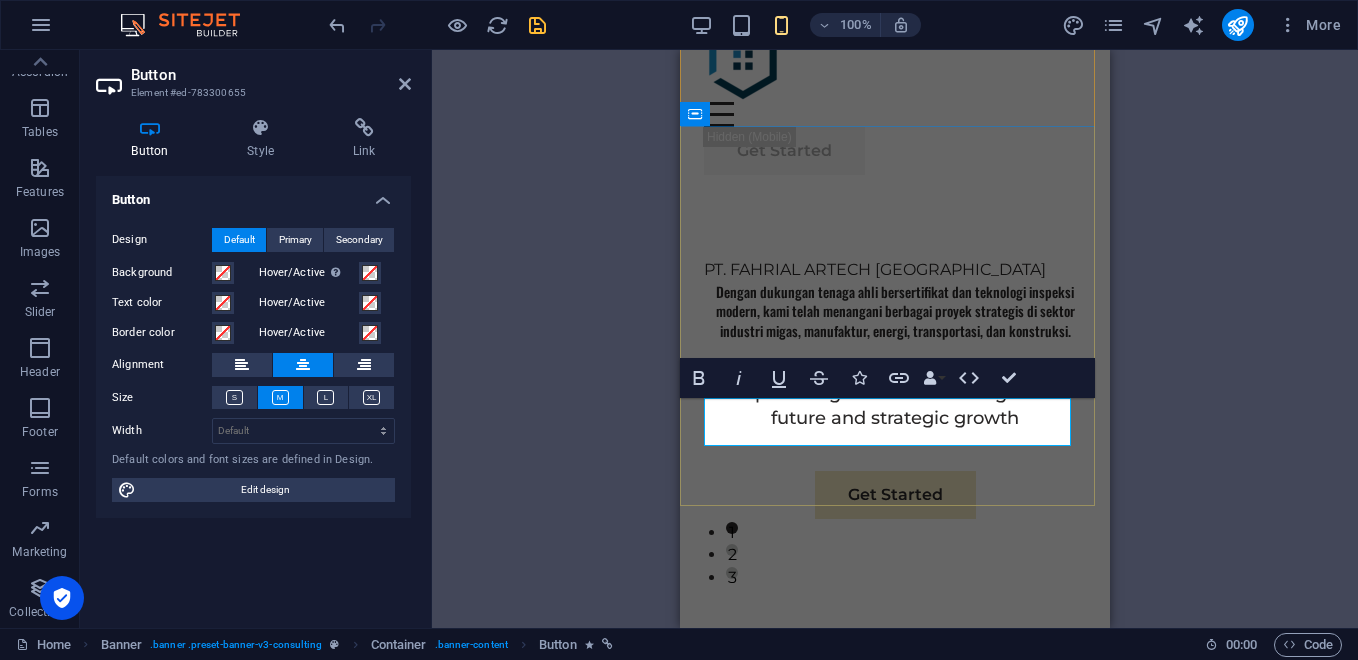 click on "Get Started" at bounding box center (895, 495) 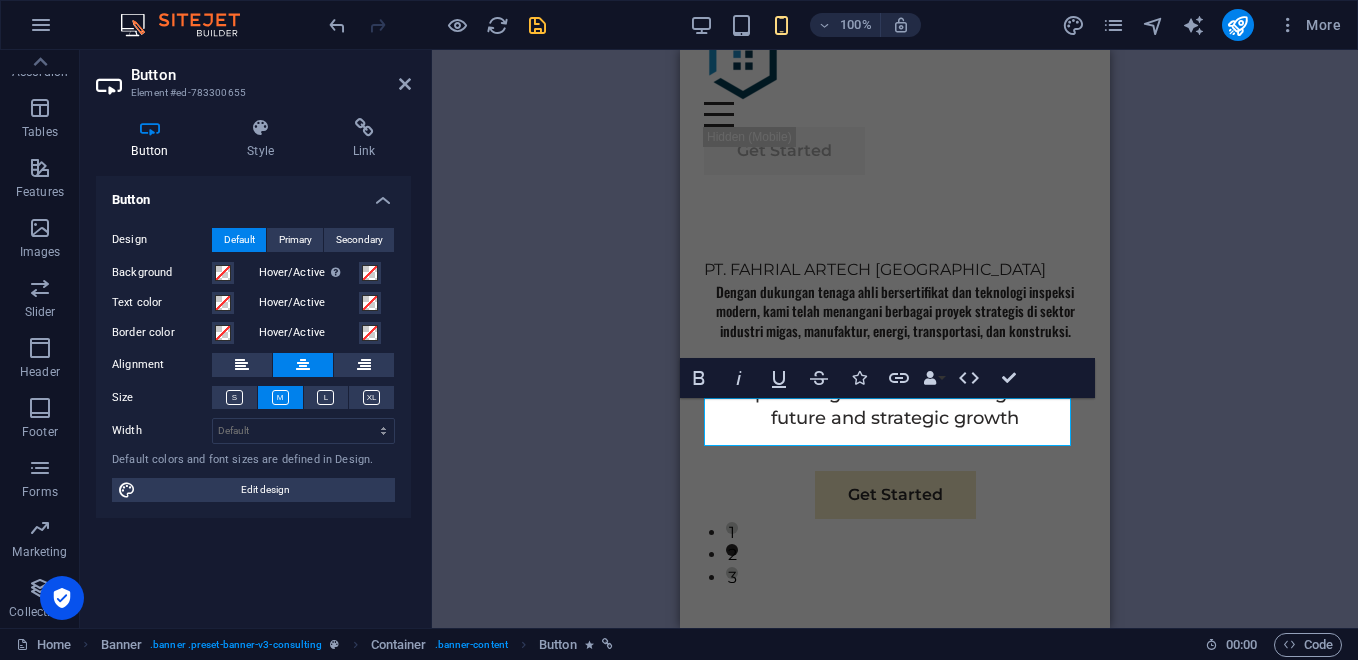 click on "H6   Banner   Container   Text   Image slider on background   Banner   Menu Bar   Menu   Image slider on background   Image slider   Button   Spacer   Spacer   Button   Text   Logos   Image   Image   Image   H2   Container   Spacer   Text   Container   Image   Container   Container   Image   Image slider on background   Image   Image slider   Container   Container   Image   Container   Cards   Container   Container   H2   Image slider on background   Image slider   Slider   Text   Slider   Slider   H2   Banner   Logo   Container   HTML   Container   Slider Bold Italic Underline Strikethrough Icons Link Data Bindings Company First name Last name Street ZIP code City Email Phone Mobile Fax Custom field 1 Custom field 2 Custom field 3 Custom field 4 Custom field 5 Custom field 6 HTML Confirm (Ctrl+⏎)" at bounding box center (895, 339) 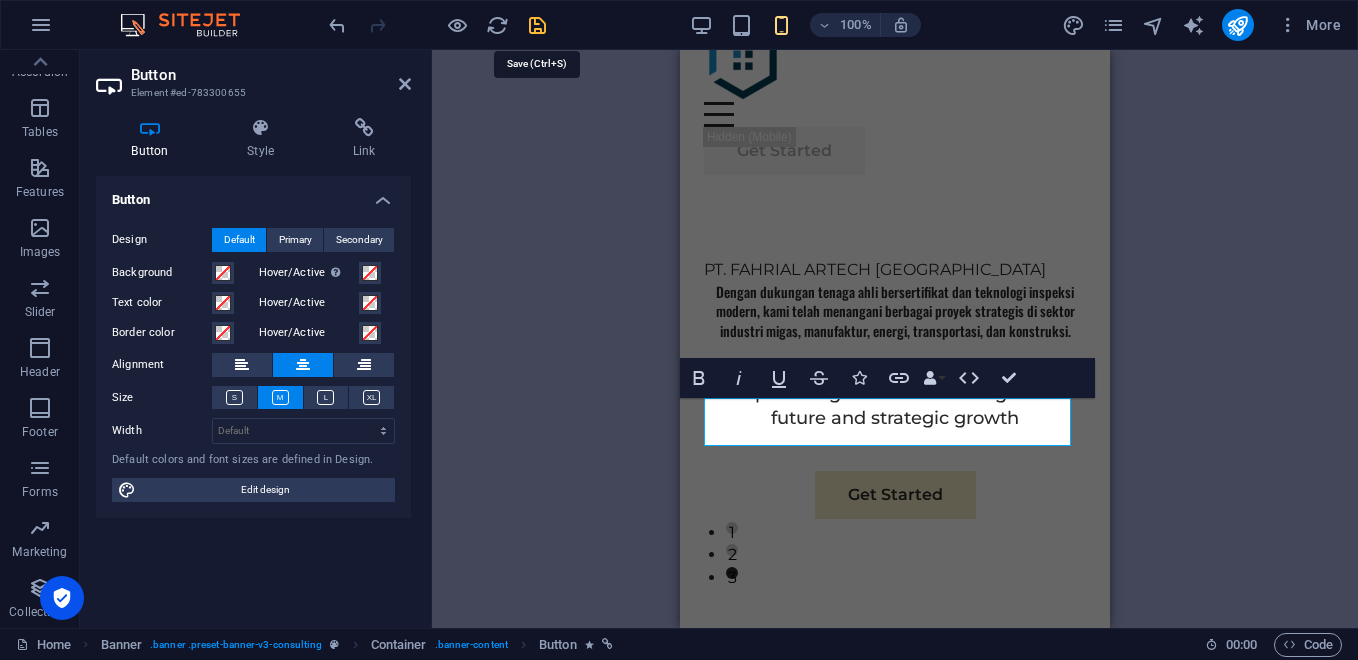 click at bounding box center [537, 25] 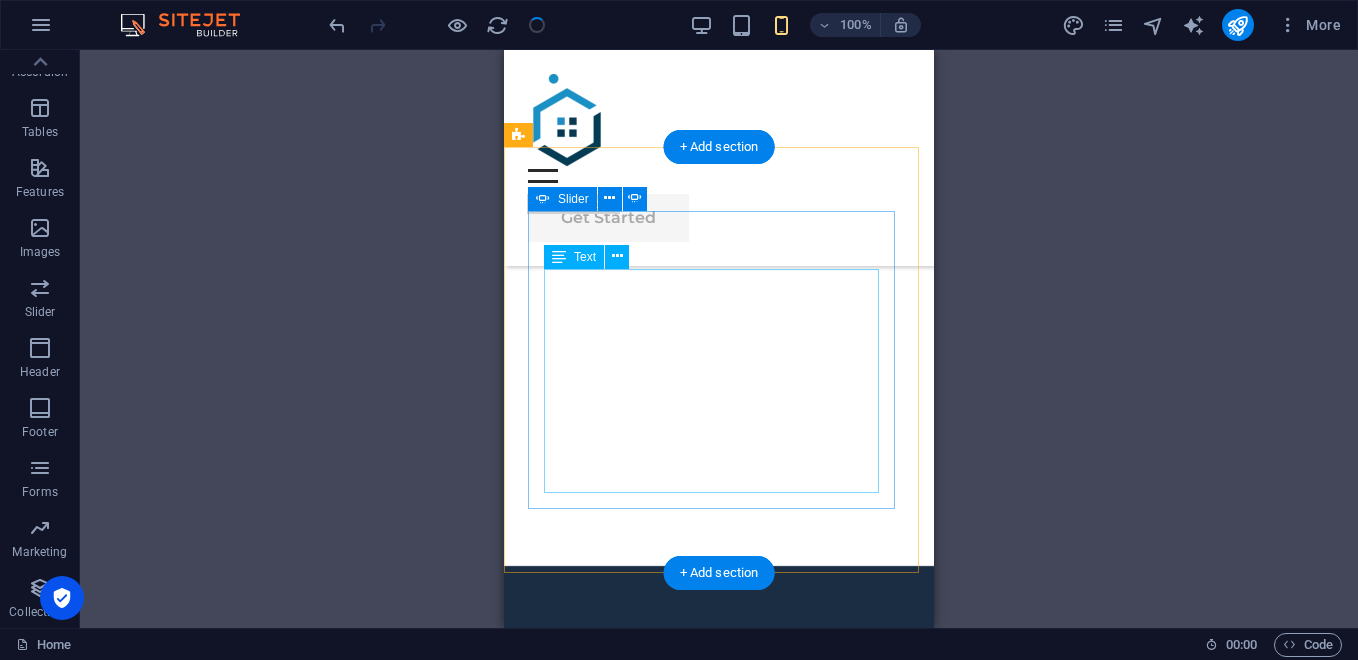scroll, scrollTop: 333, scrollLeft: 0, axis: vertical 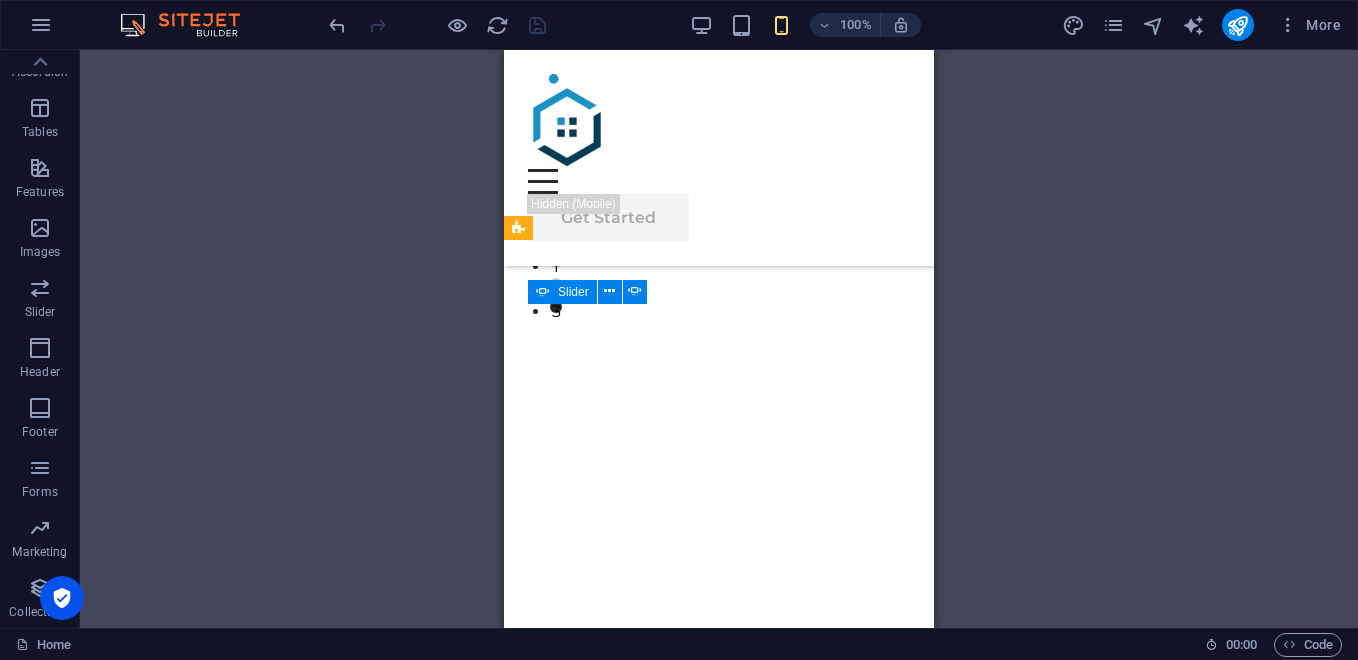 click on "H6   Banner   Container   Text   Image slider on background   Banner   Menu Bar   Menu   Image slider on background   Image slider   Button   Spacer   Spacer   Button   Text   Logos   Image   Image   Image   H2   Container   Spacer   Text   Container   Image   Container   Container   Image   Image slider on background   Image   Image slider   Container   Container   Image   Container   Cards   Container   Container   H2   Image slider on background   Image slider   Slider   Text   Slider   H2   Menu Bar   Banner   Logo   Container   HTML   Container   Slider   Text   Slider" at bounding box center (719, 339) 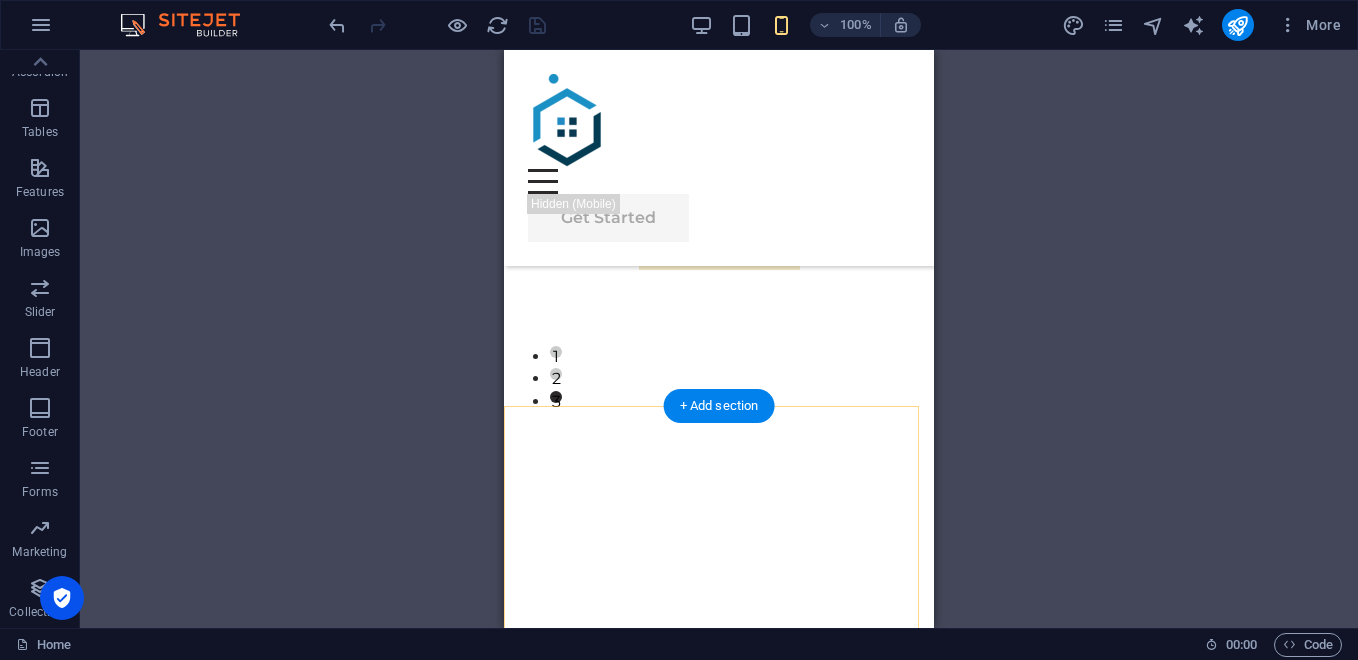 scroll, scrollTop: 167, scrollLeft: 0, axis: vertical 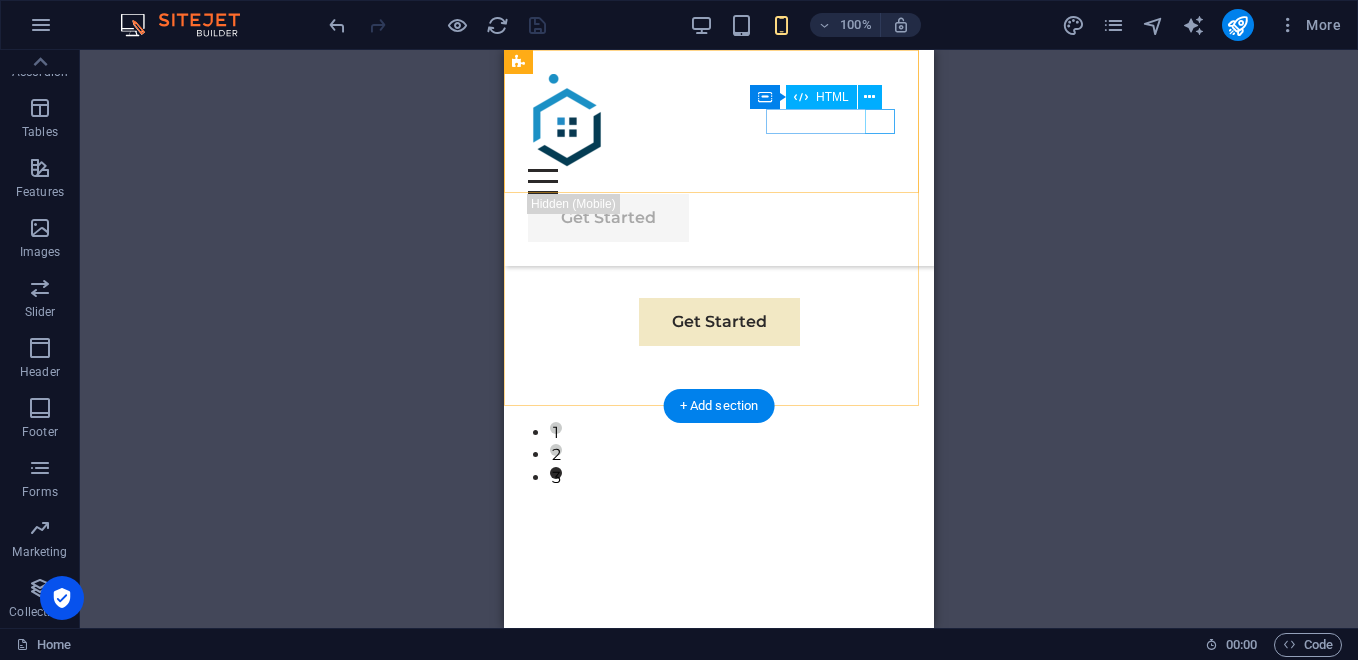 click at bounding box center [719, 181] 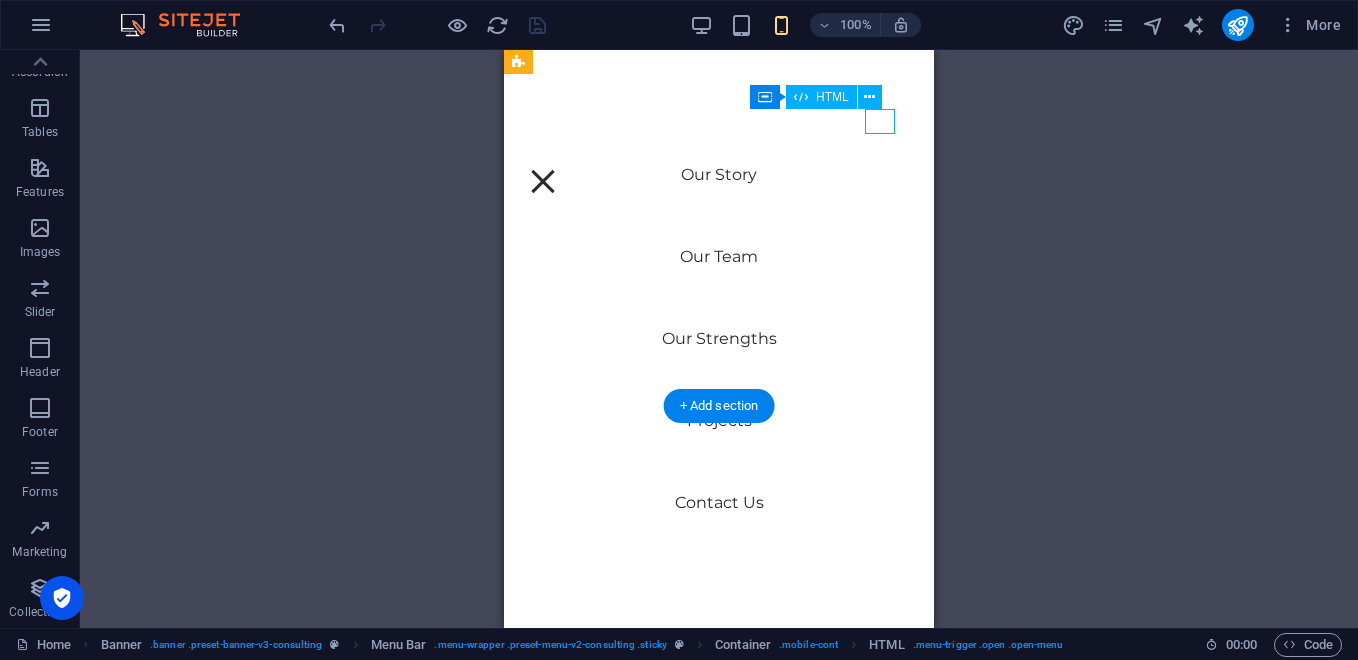 click at bounding box center [543, 181] 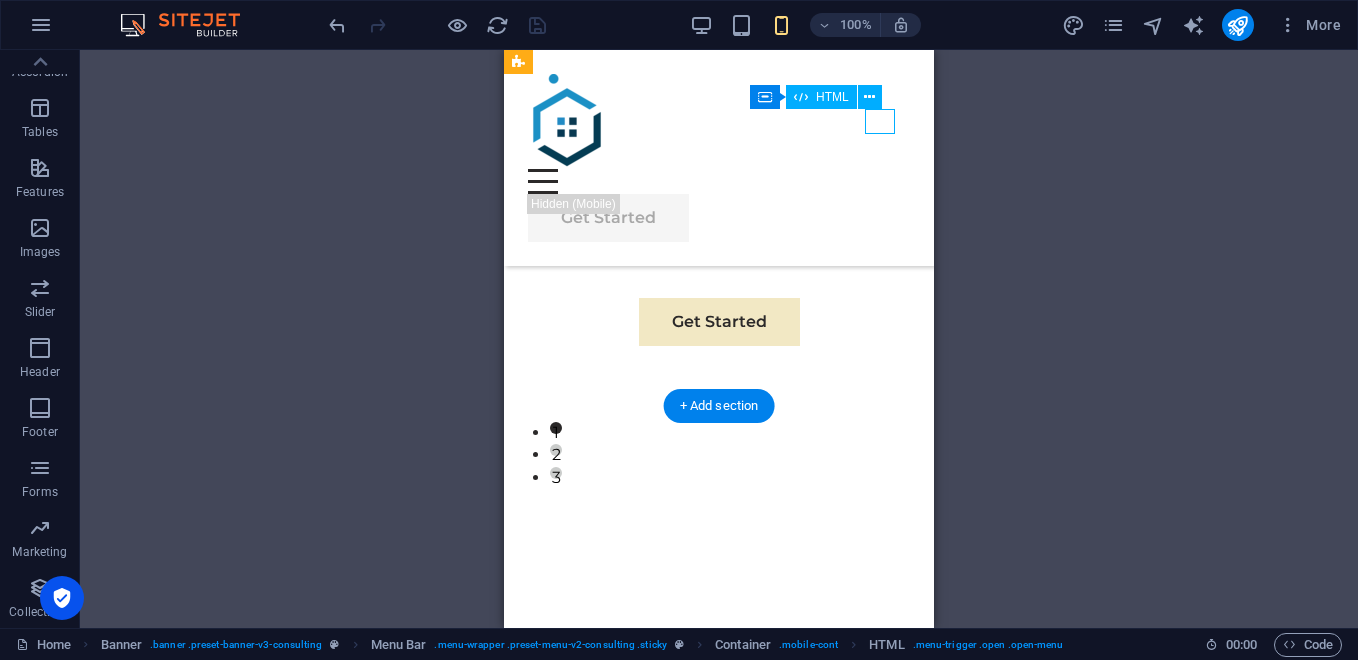 click at bounding box center [719, 181] 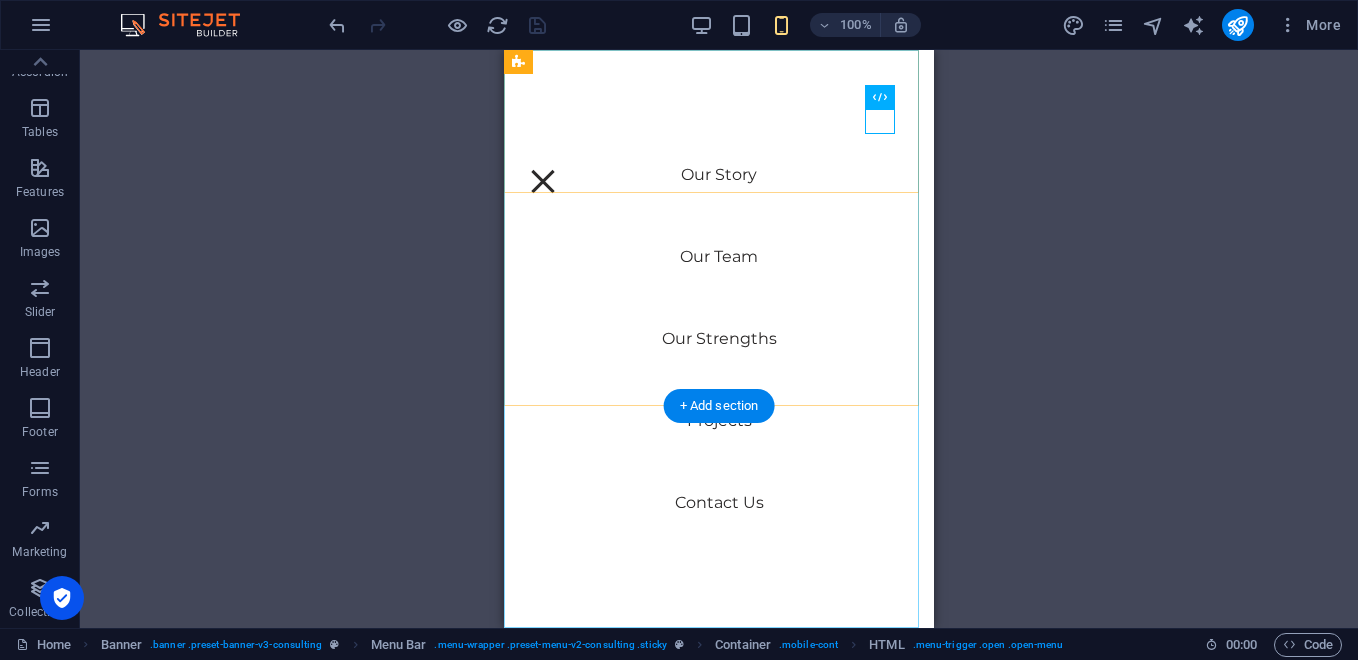 click on "Our Story Our Team Our Strengths Projects Contact Us" at bounding box center [719, 339] 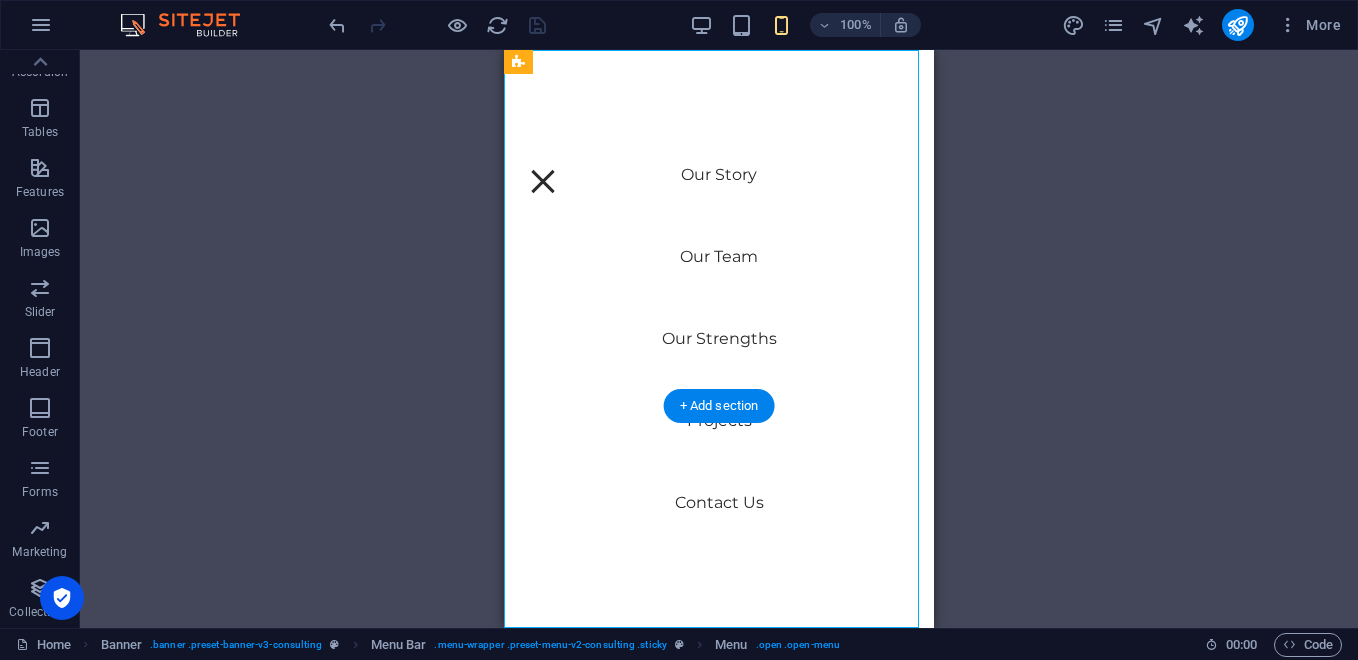 click on "Our Story Our Team Our Strengths Projects Contact Us" at bounding box center [719, 339] 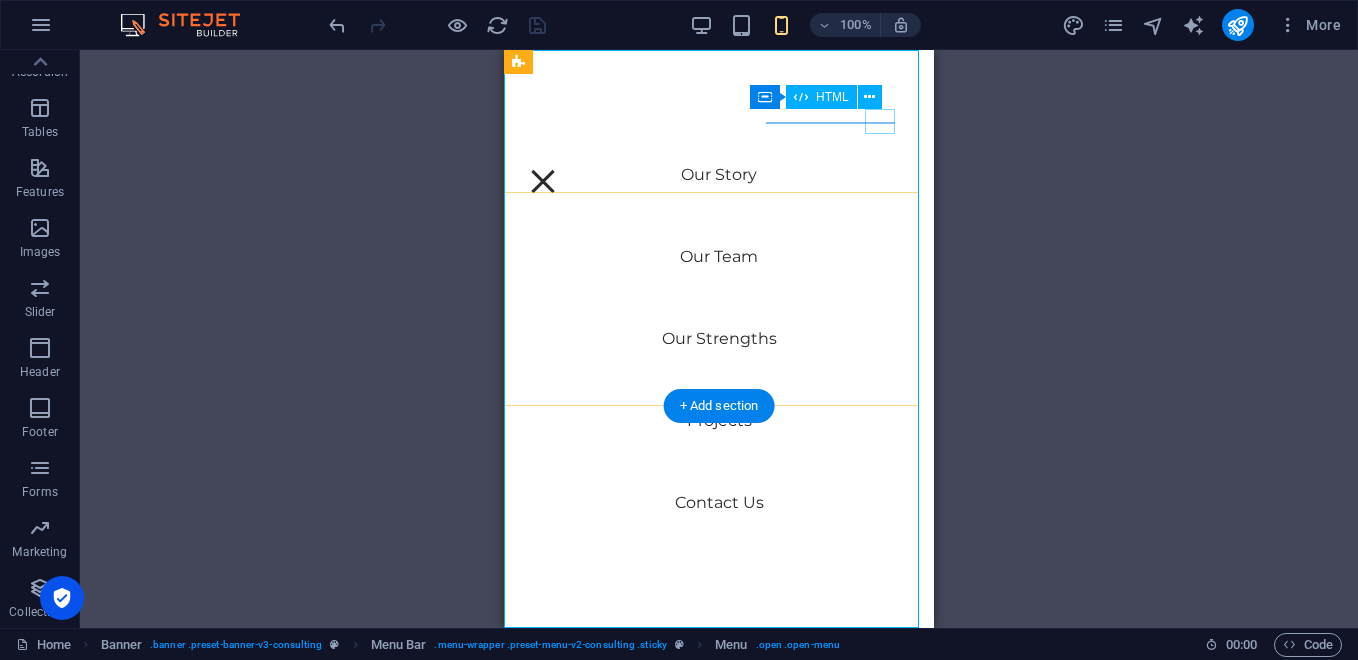 click at bounding box center (543, 181) 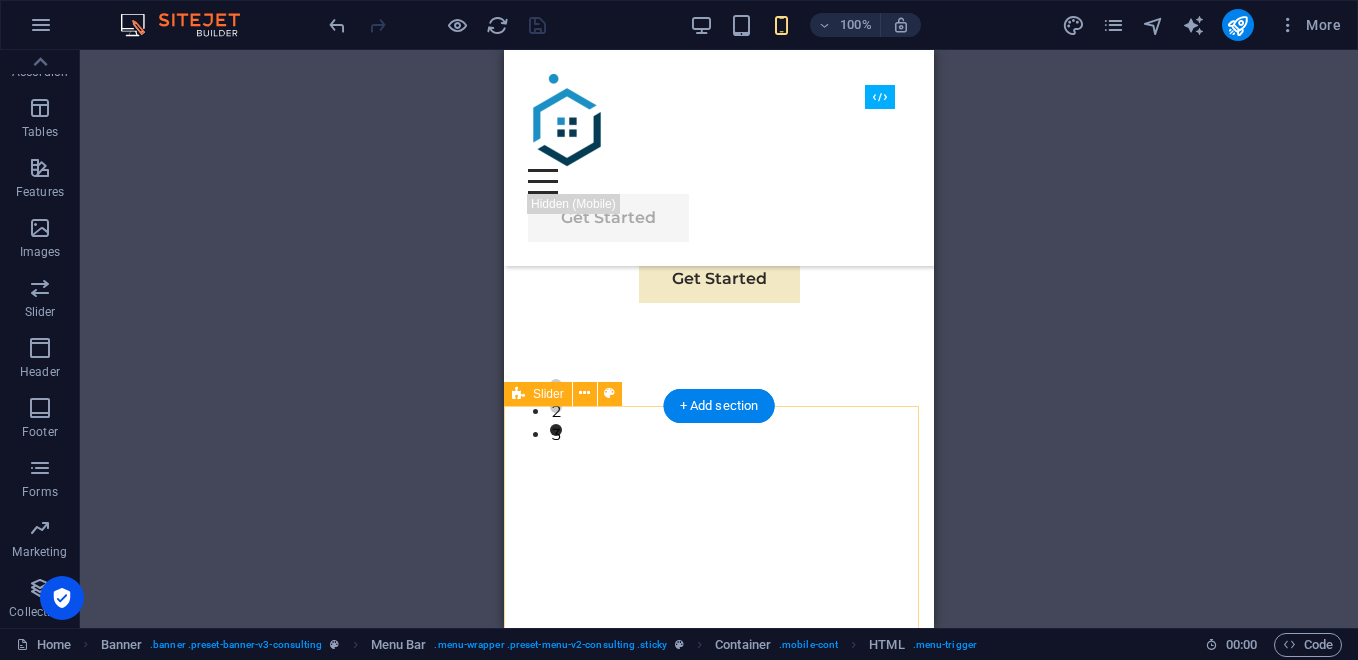 scroll, scrollTop: 300, scrollLeft: 0, axis: vertical 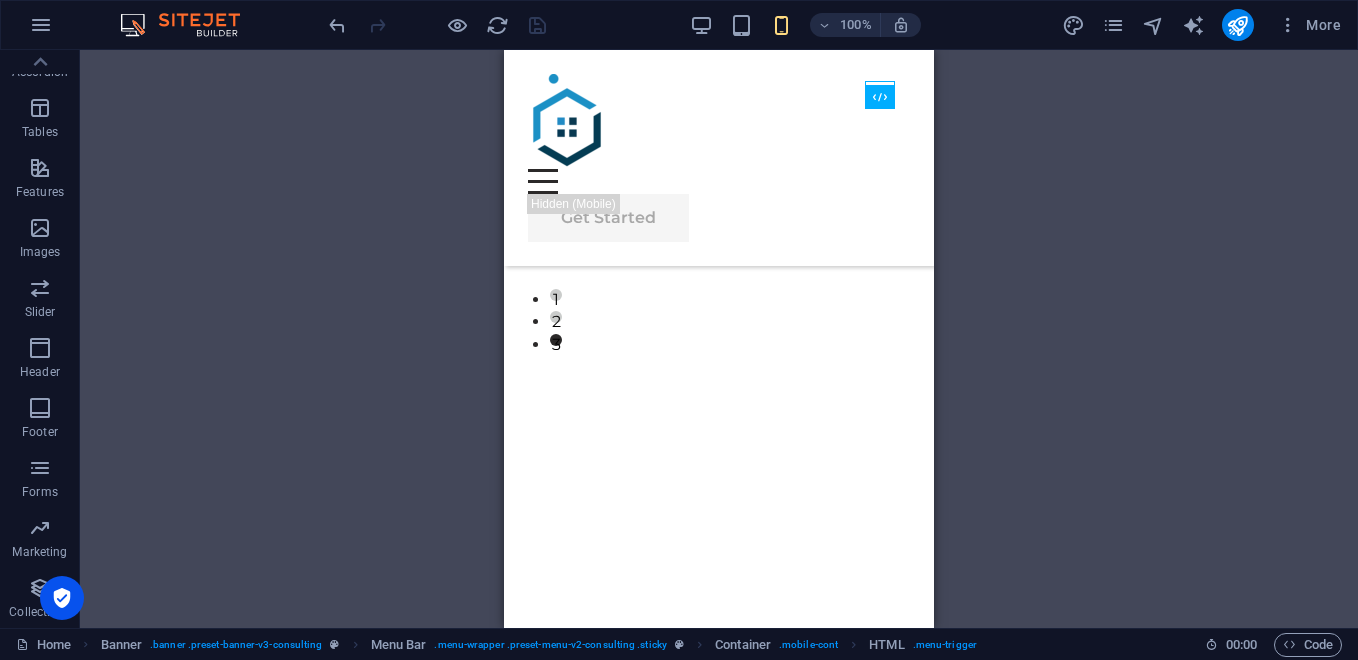 click on "H6   Banner   Container   Text   Image slider on background   Menu Bar   Menu   Image slider on background   Image slider   Button   Spacer   Spacer   Button   Text   Logos   Image   Image   Image   H2   Container   Spacer   Text   Container   Image   Container   Container   Image   Image slider on background   Image   Image slider   Container   Container   Image   Container   Cards   Container   Container   H2   Image slider on background   Image slider   Slider   Text   Slider   H2   Banner   Logo   HTML   Container   Slider   Text   Slider   H2" at bounding box center [719, 339] 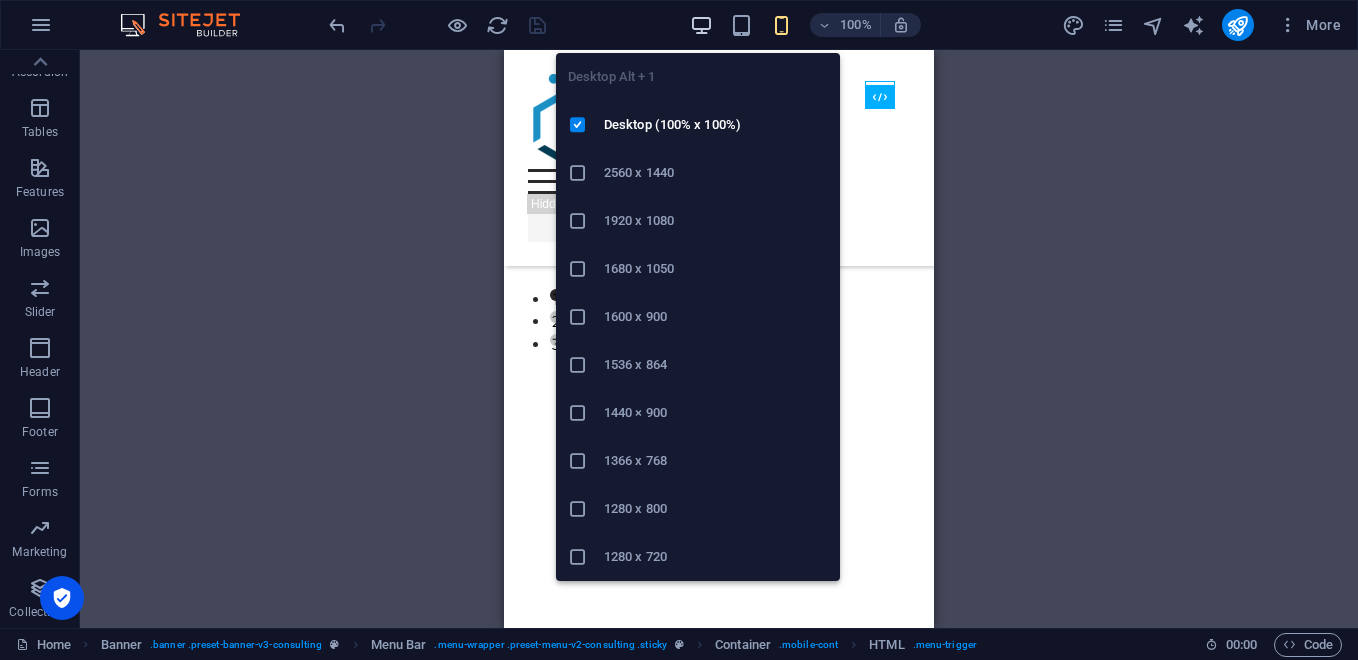 click at bounding box center (701, 25) 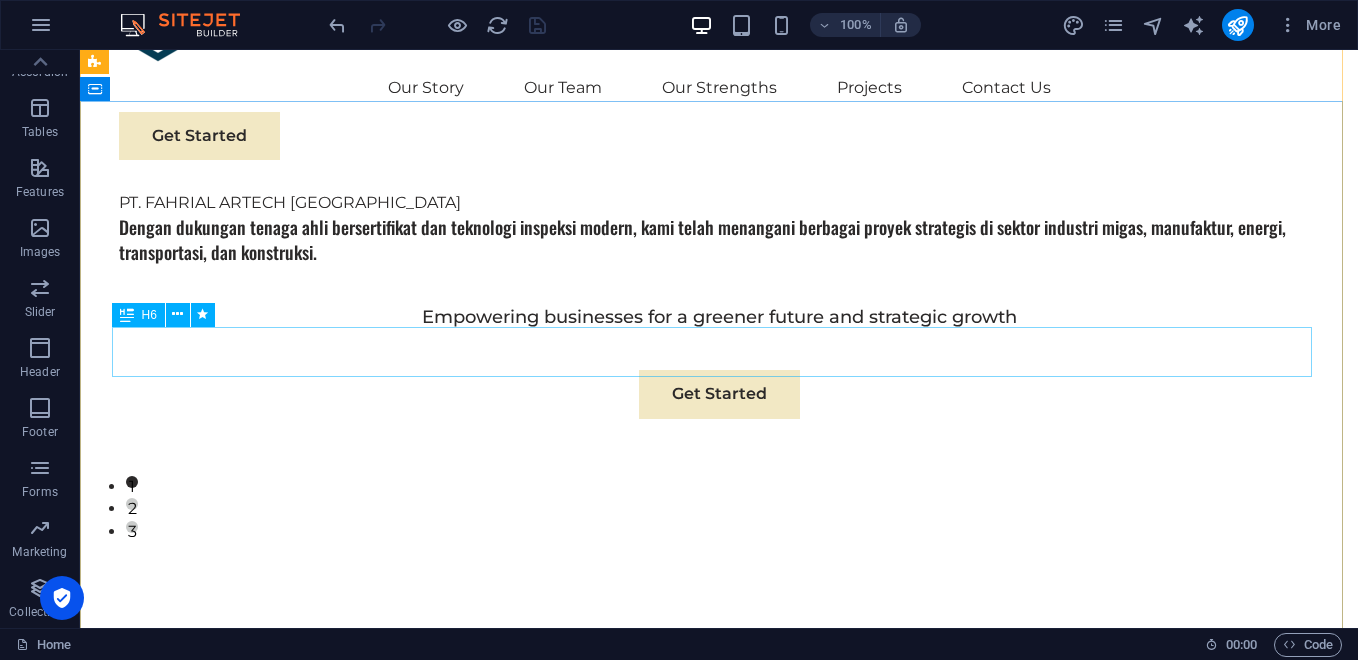 scroll, scrollTop: 108, scrollLeft: 0, axis: vertical 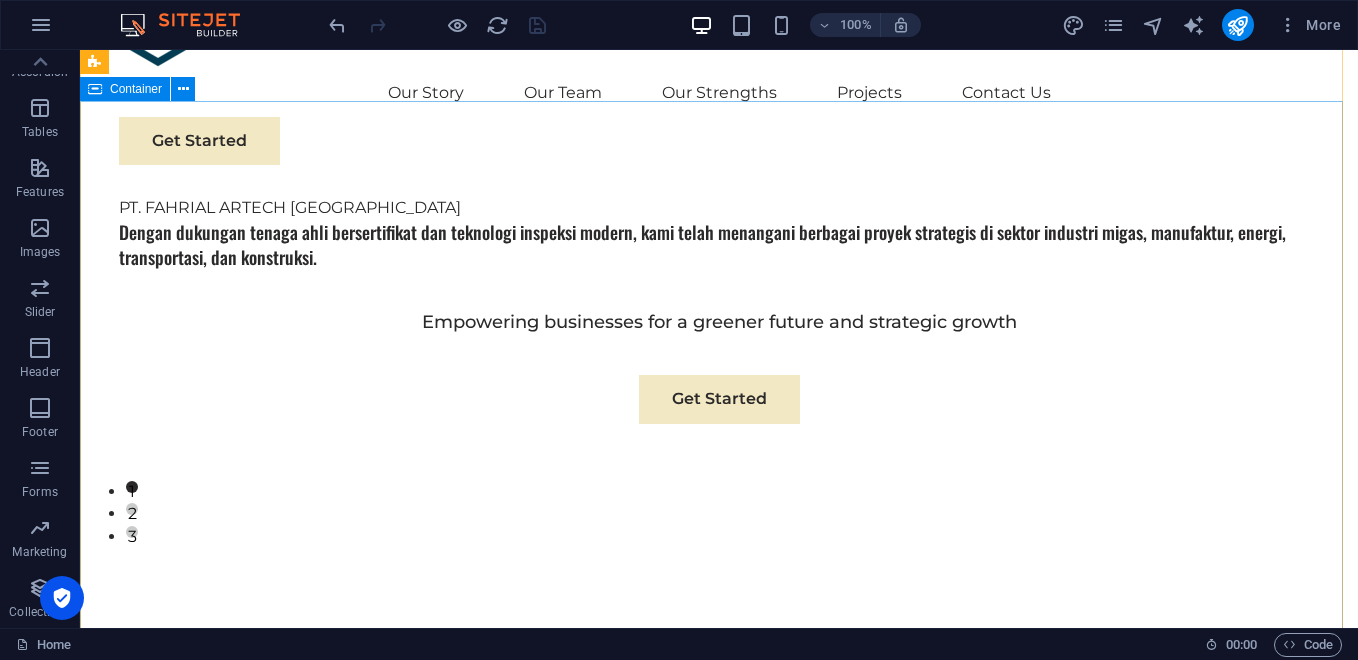 click on "PT. FAHRIAL ARTECH INDONESIA Dengan dukungan tenaga ahli bersertifikat dan teknologi inspeksi modern, kami telah menangani berbagai proyek strategis di sektor industri migas, manufaktur, energi, transportasi, dan konstruksi. Empowering businesses for a greener future and strategic growth Get Started" at bounding box center [719, 364] 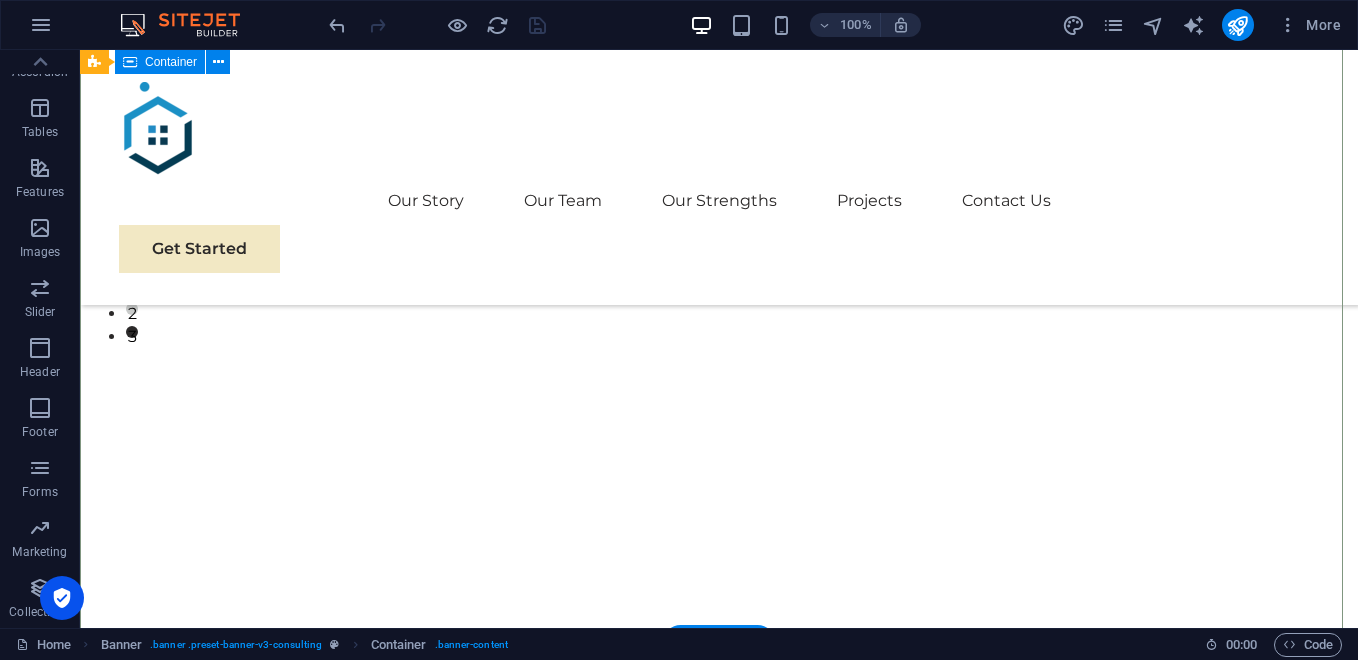 scroll, scrollTop: 775, scrollLeft: 0, axis: vertical 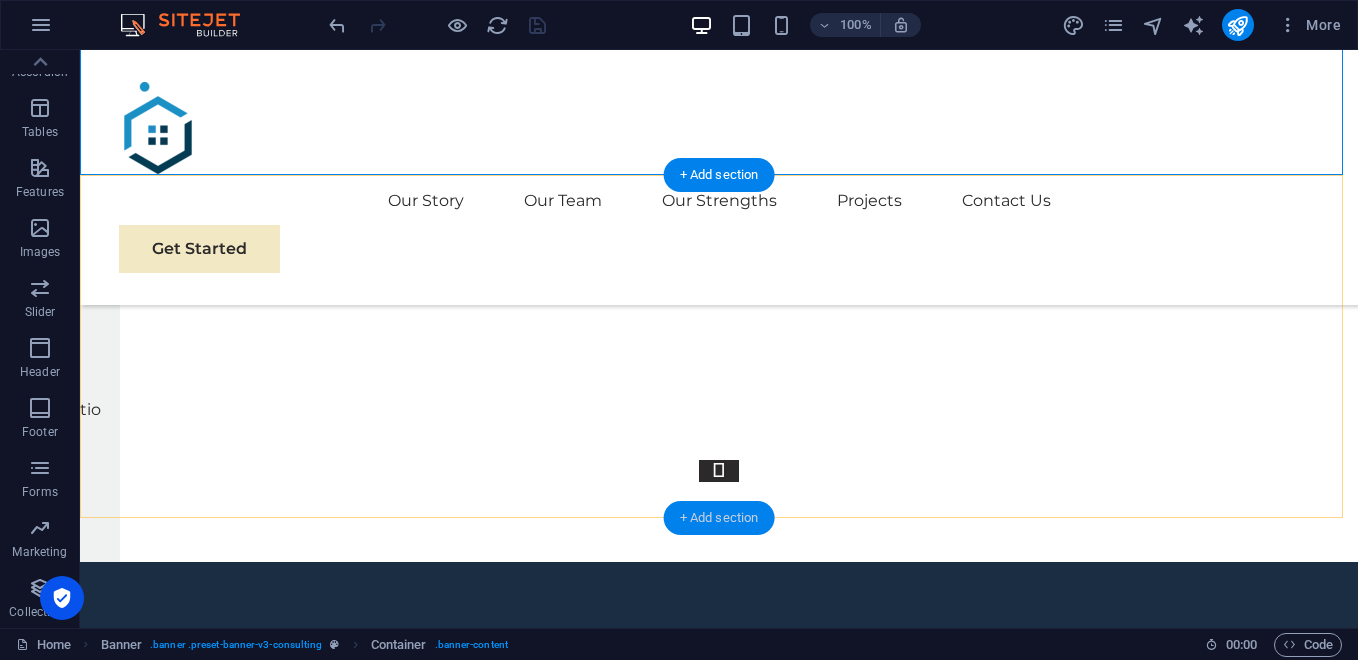 drag, startPoint x: 718, startPoint y: 521, endPoint x: 509, endPoint y: 416, distance: 233.89314 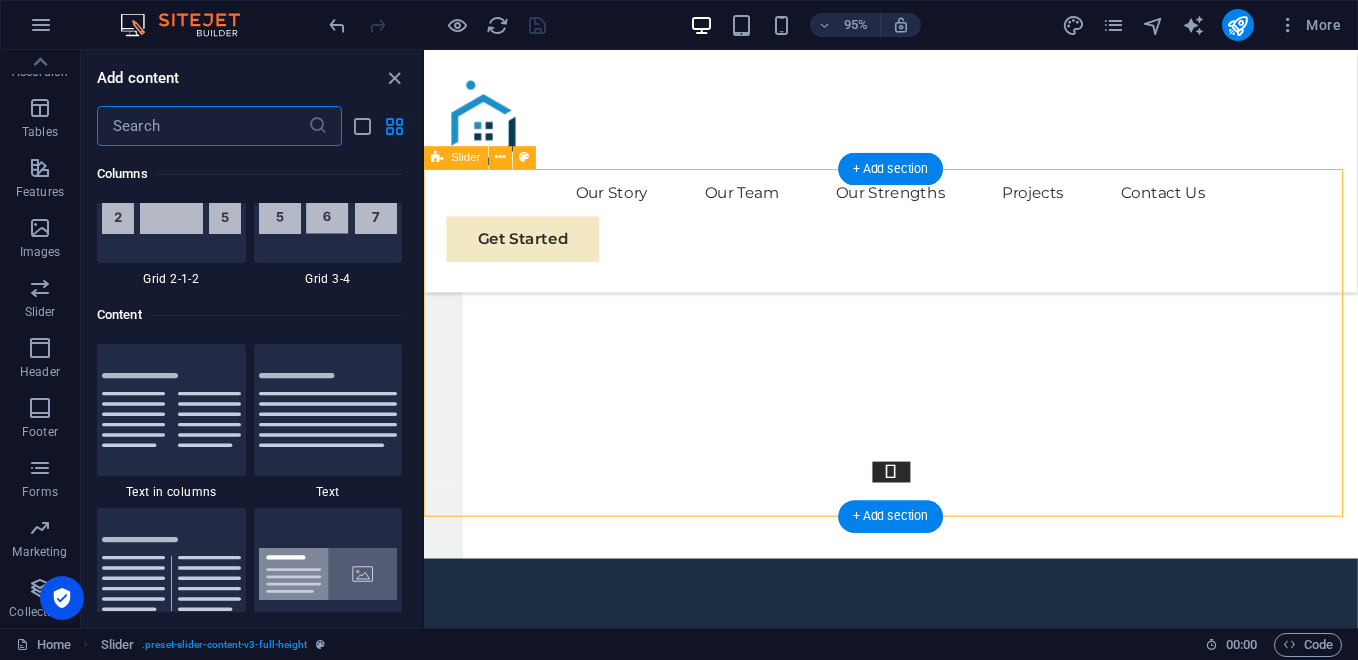 scroll, scrollTop: 3499, scrollLeft: 0, axis: vertical 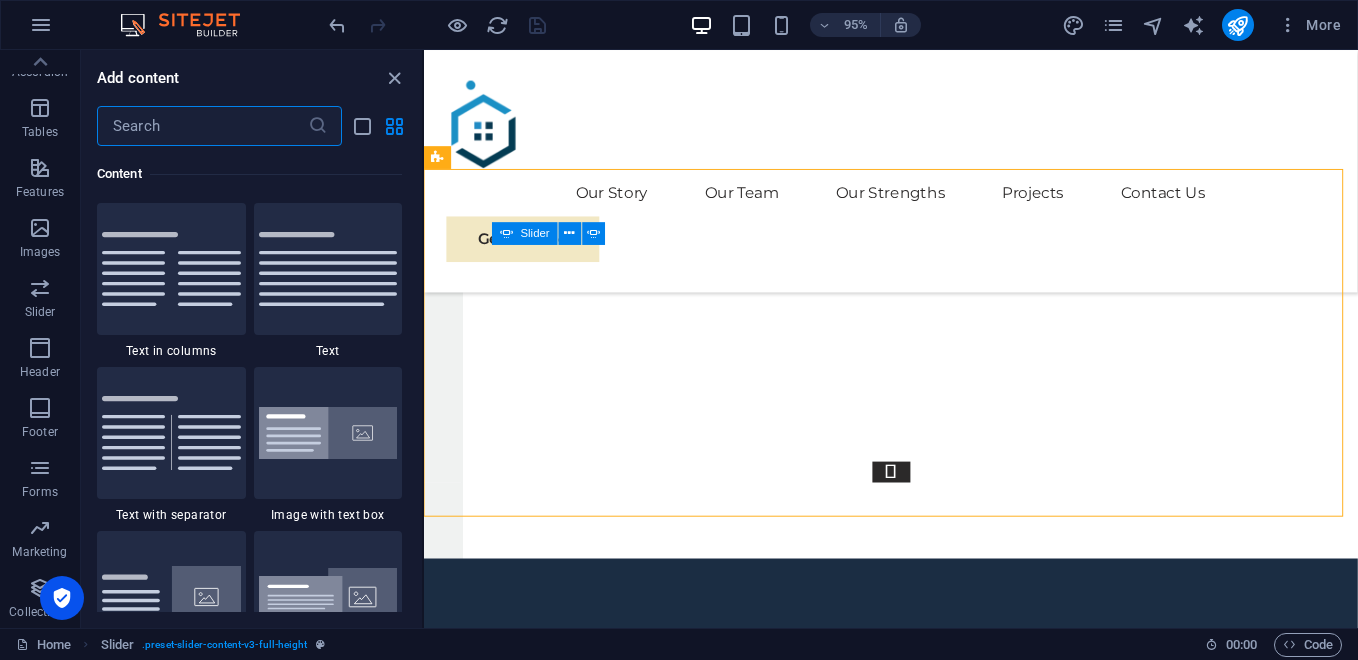 click on "95% More" at bounding box center [837, 25] 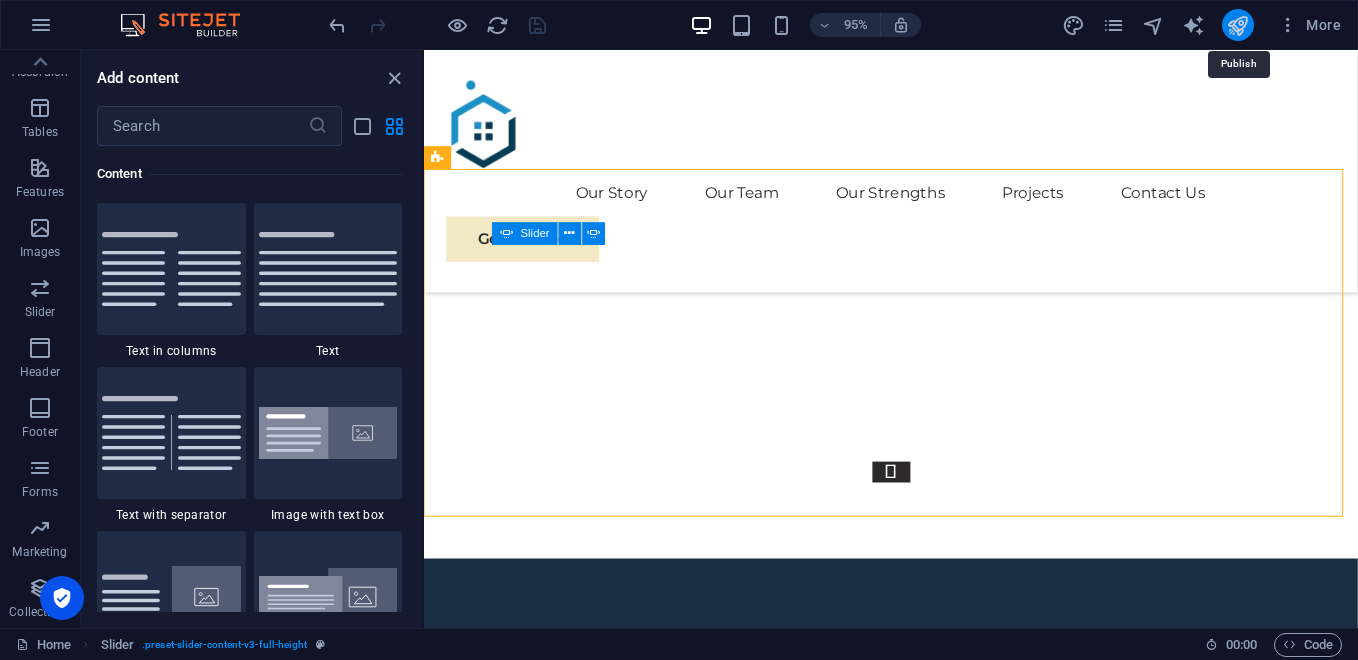 click at bounding box center (1237, 25) 